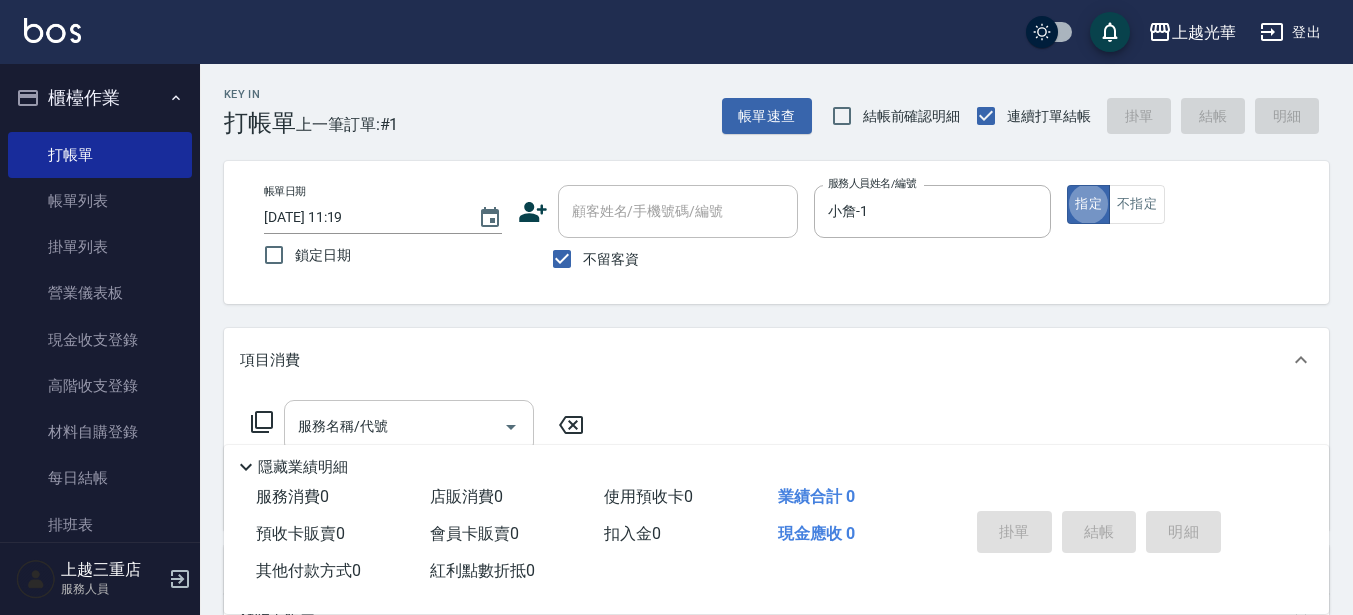 scroll, scrollTop: 0, scrollLeft: 0, axis: both 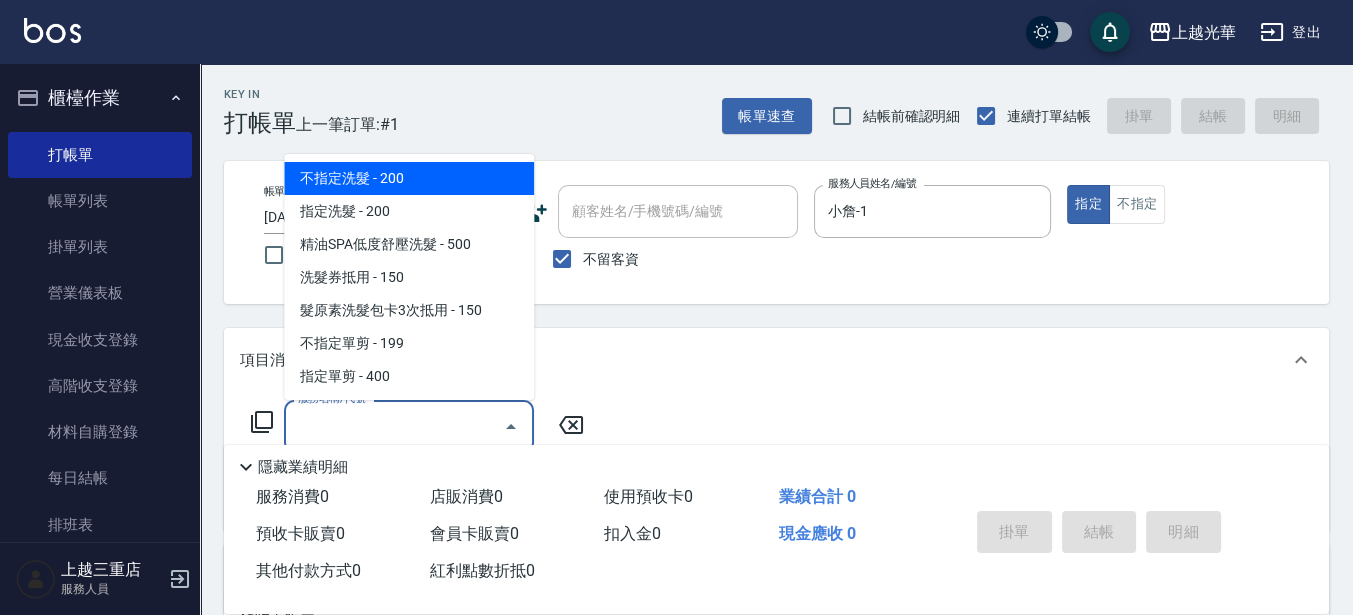 click on "服務名稱/代號" at bounding box center [394, 426] 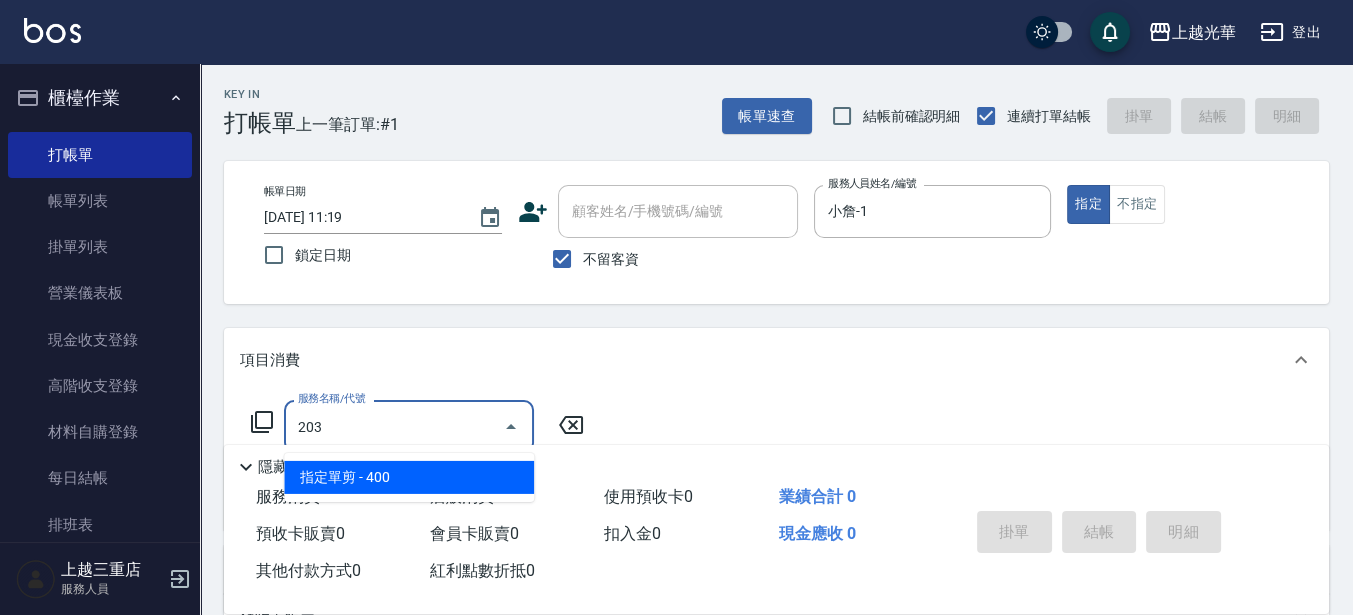 type on "指定單剪(203)" 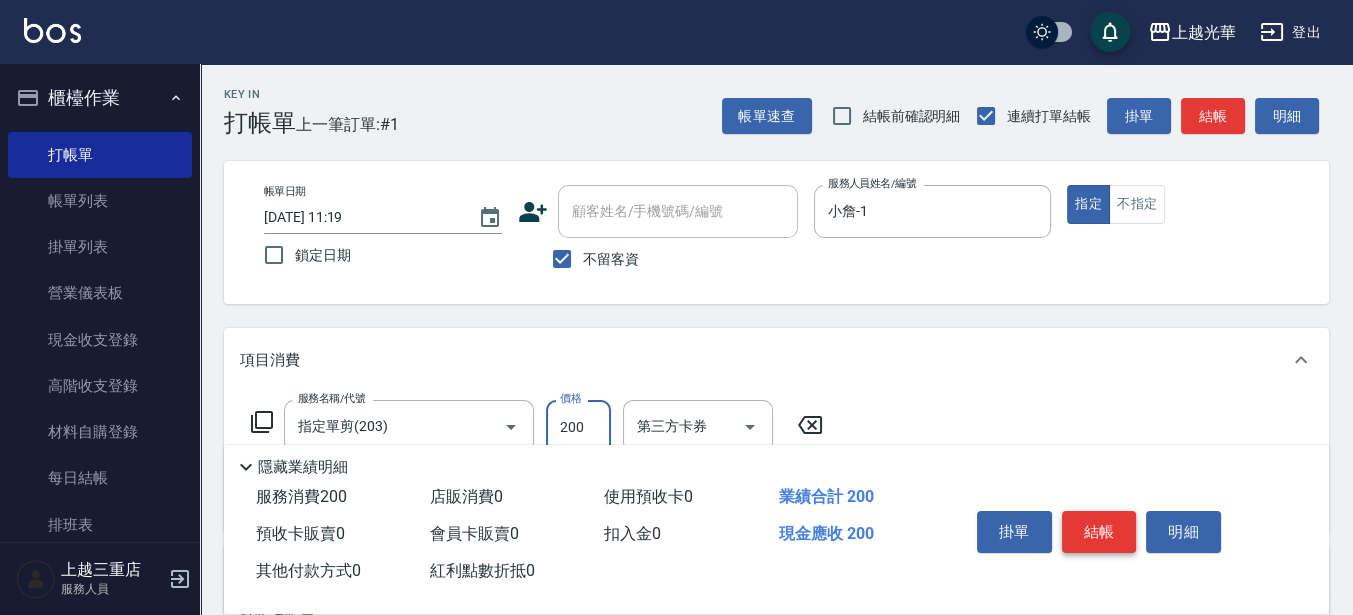 type on "200" 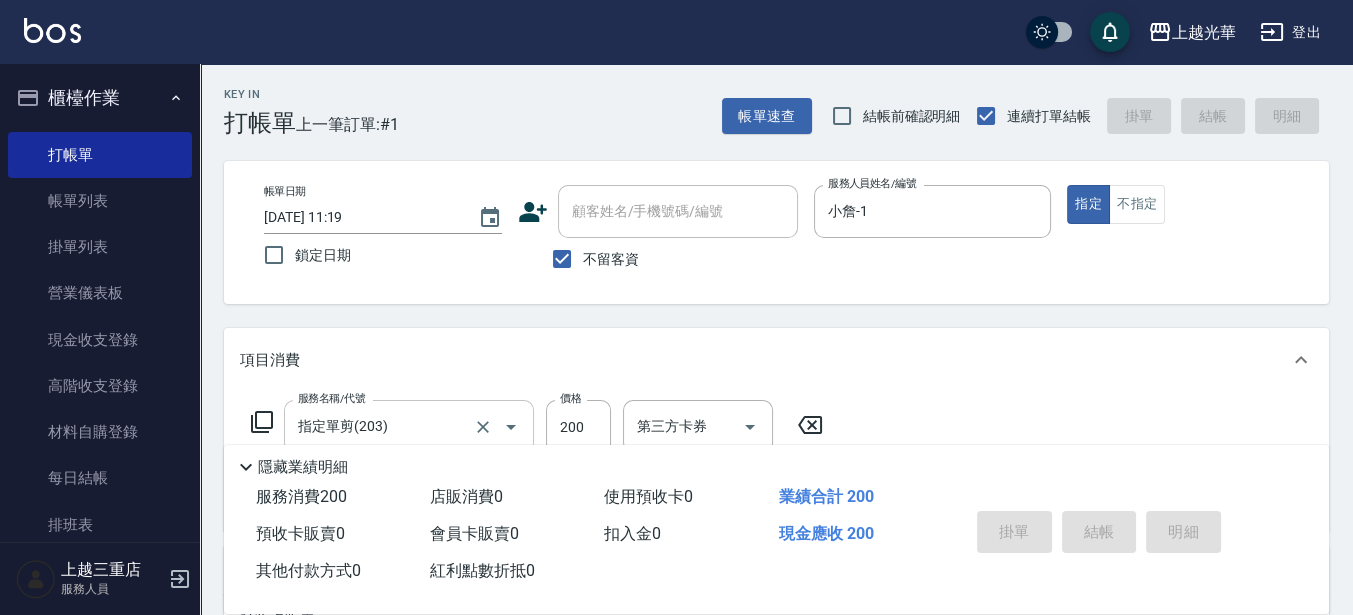 type on "[DATE] 12:17" 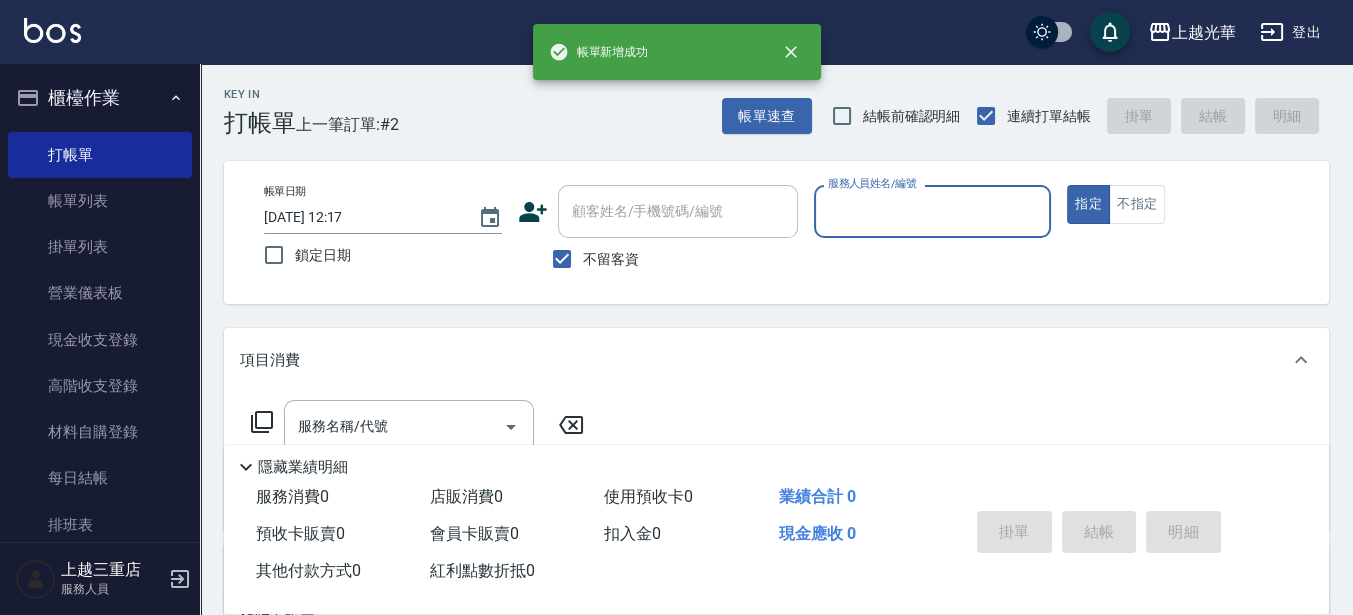 type on "1" 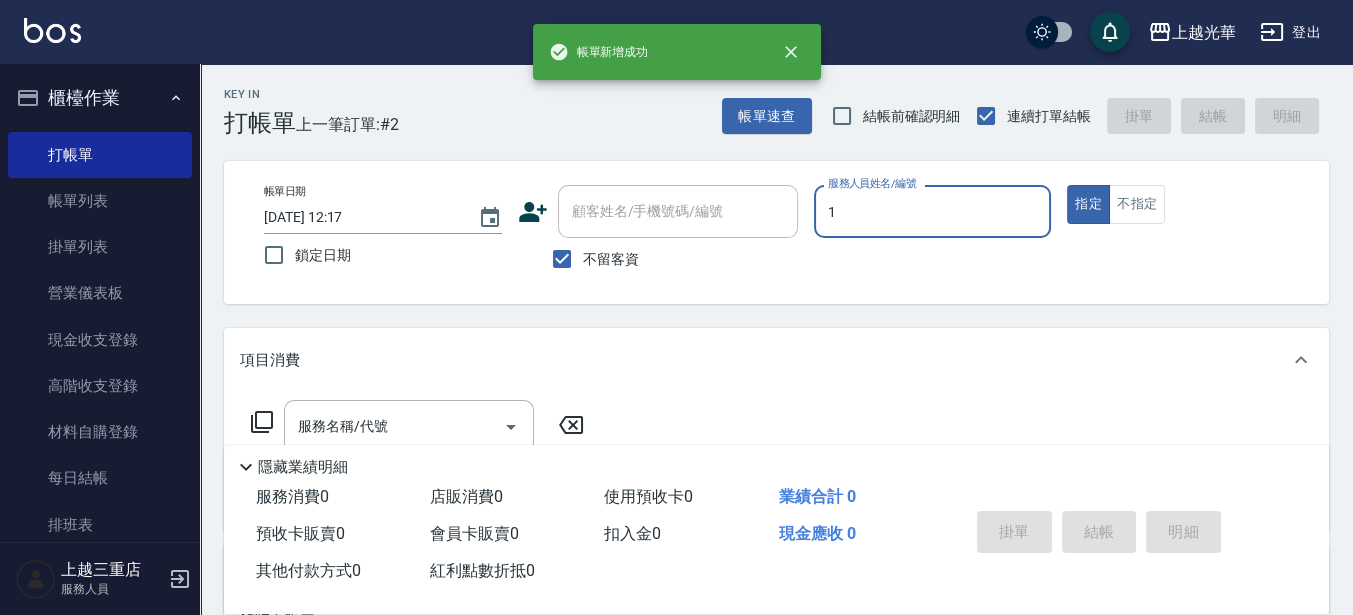 type on "true" 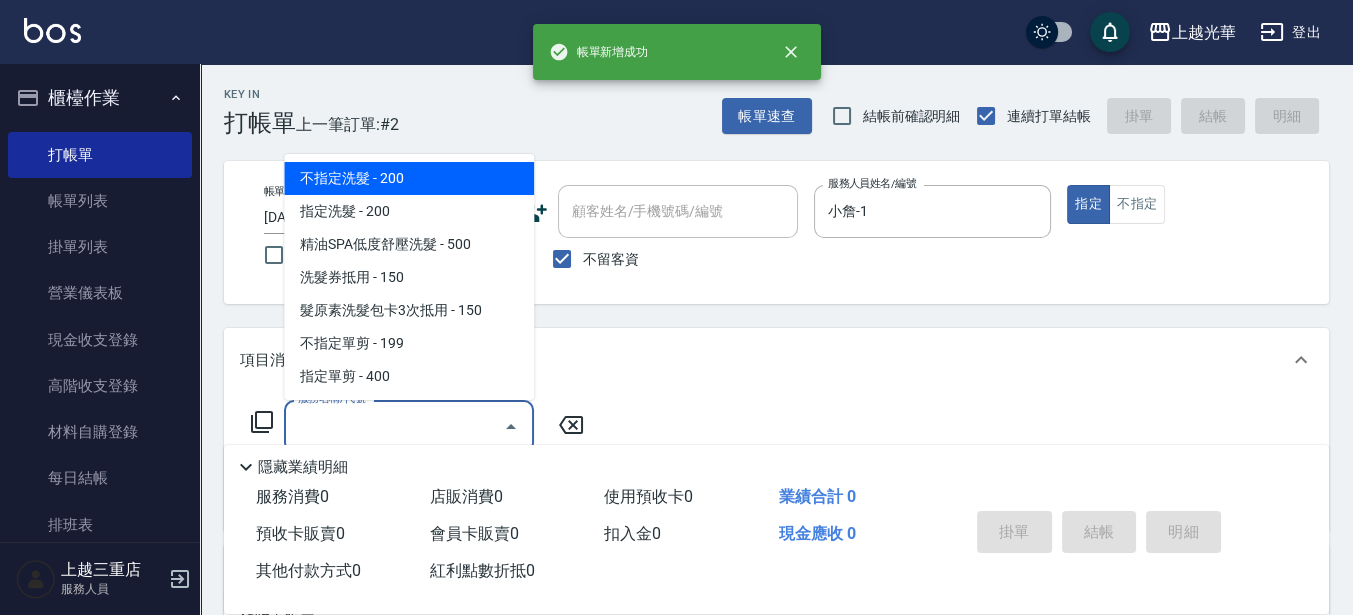 click on "服務名稱/代號" at bounding box center (394, 426) 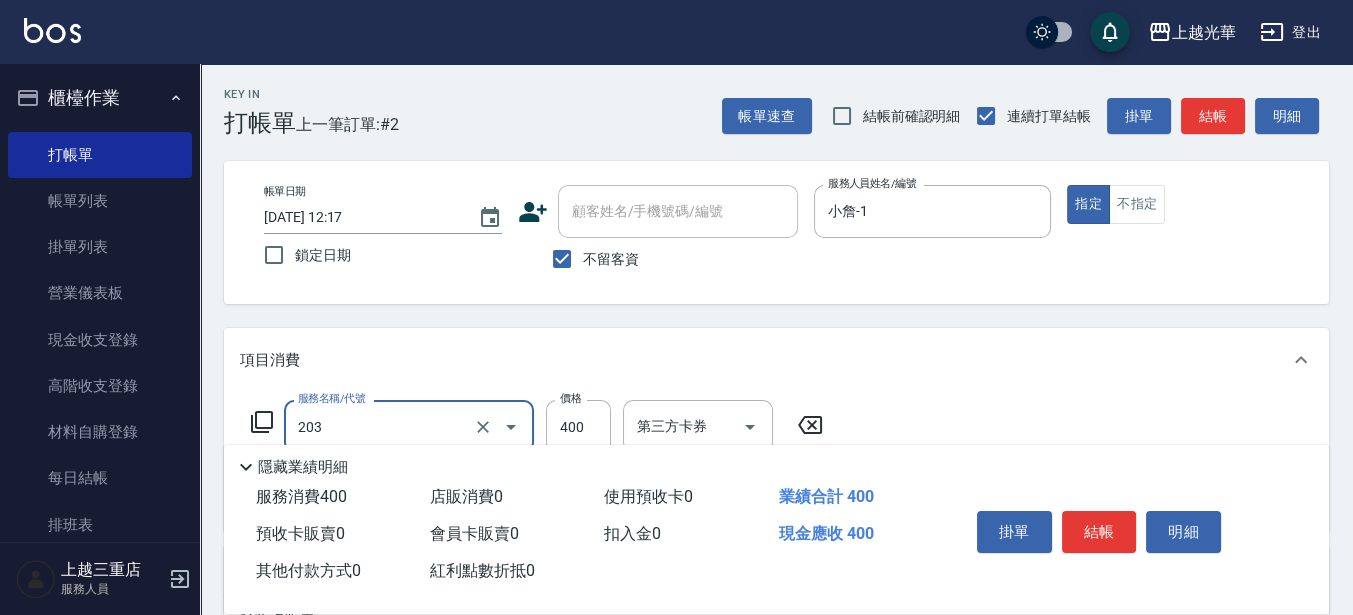 type on "指定單剪(203)" 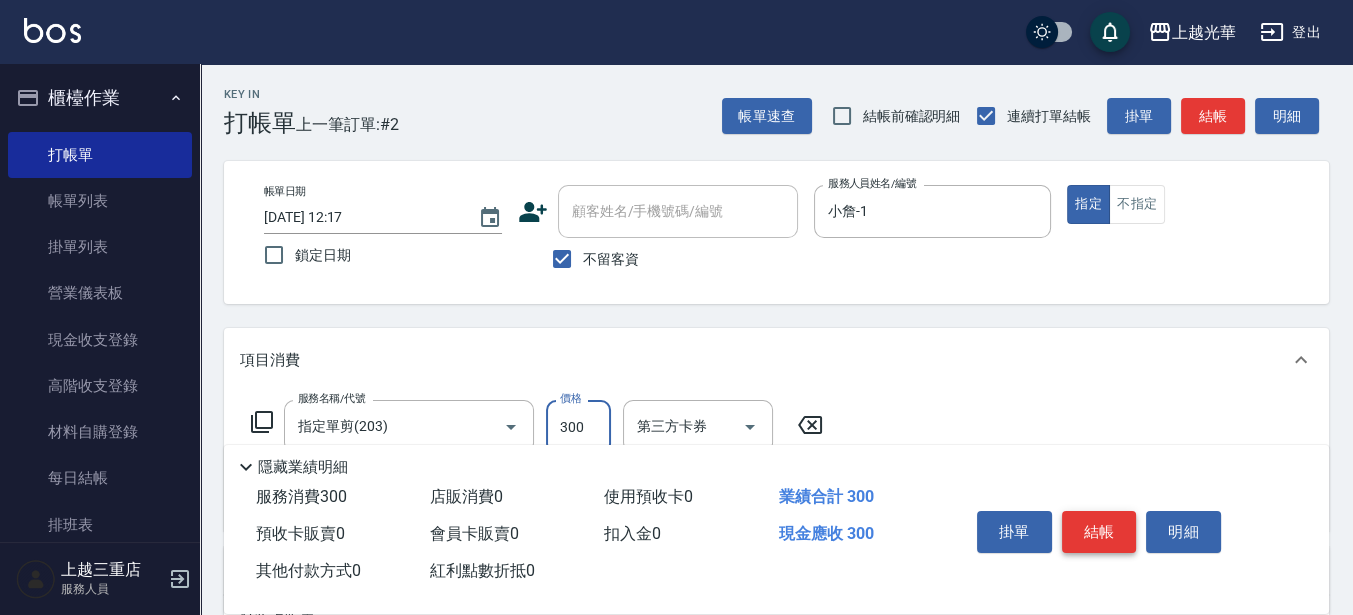 type on "300" 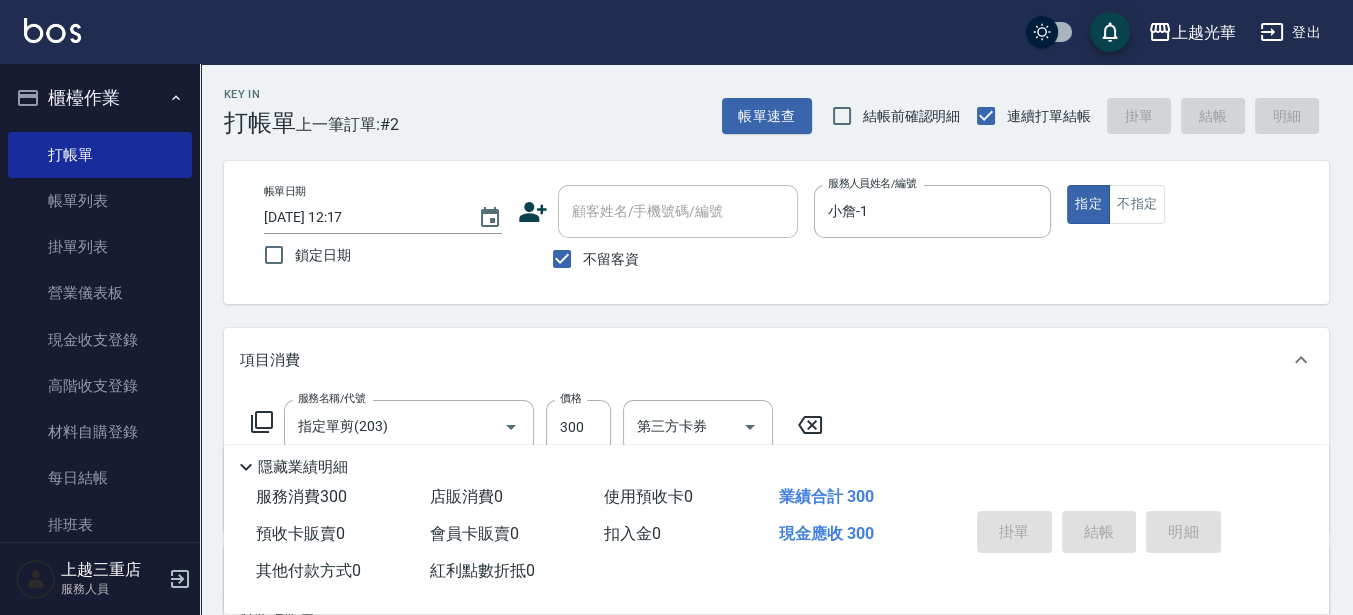 type 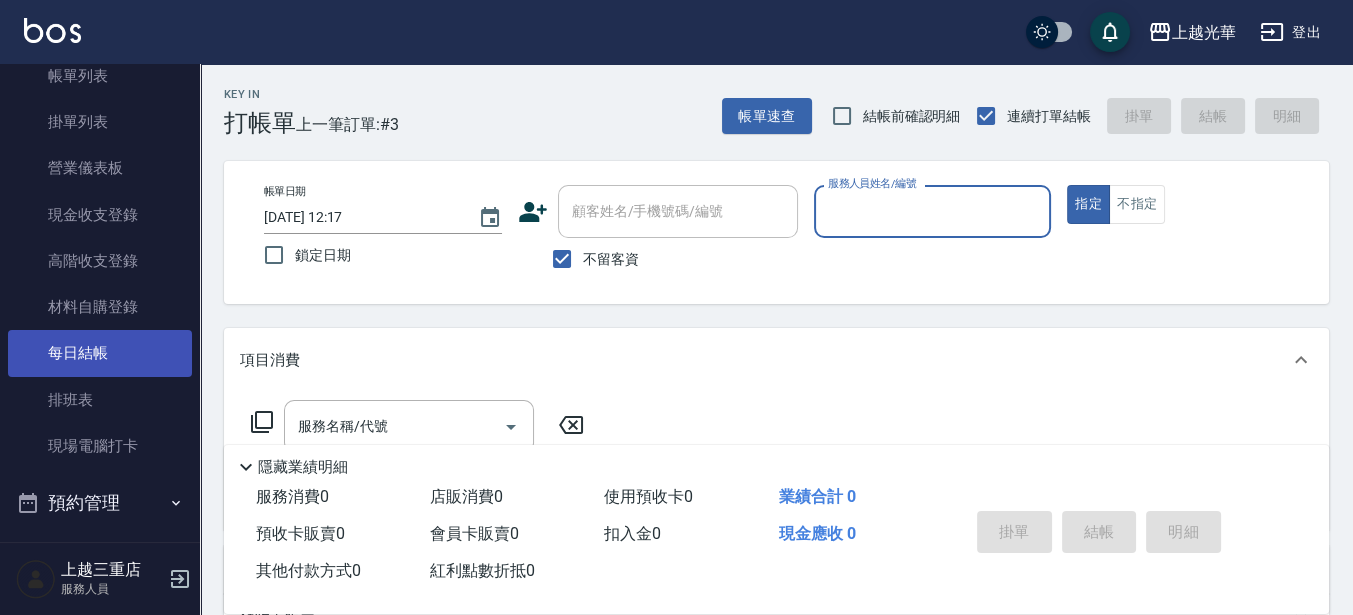scroll, scrollTop: 250, scrollLeft: 0, axis: vertical 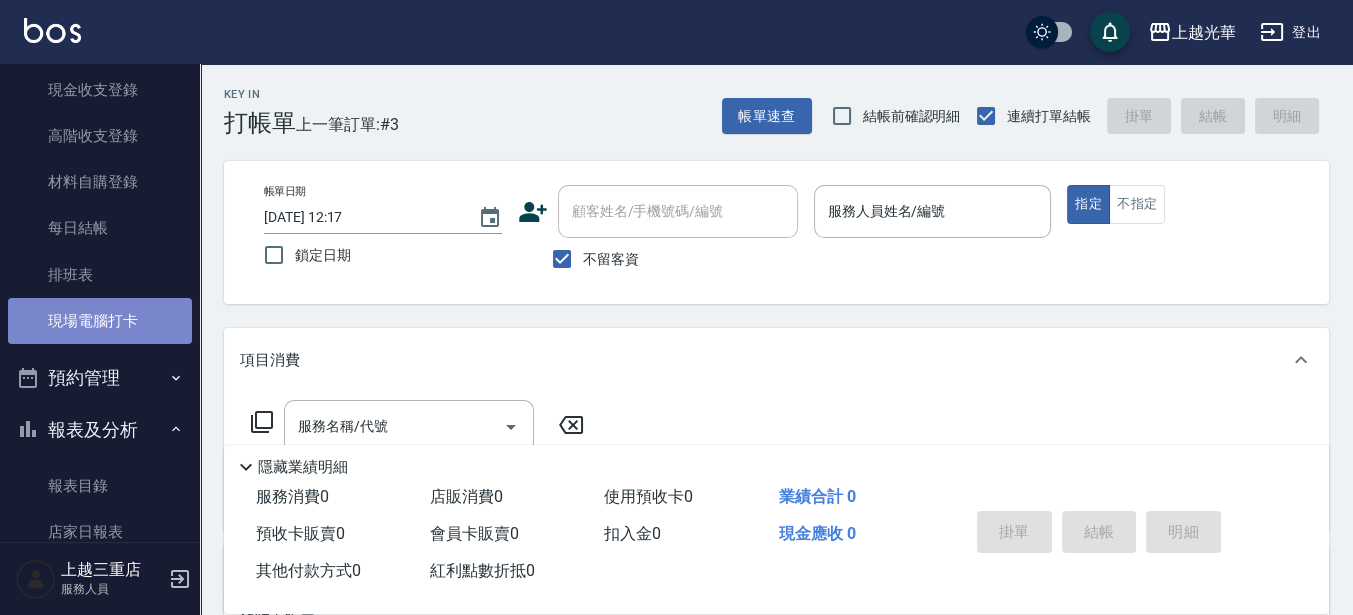 click on "現場電腦打卡" at bounding box center (100, 321) 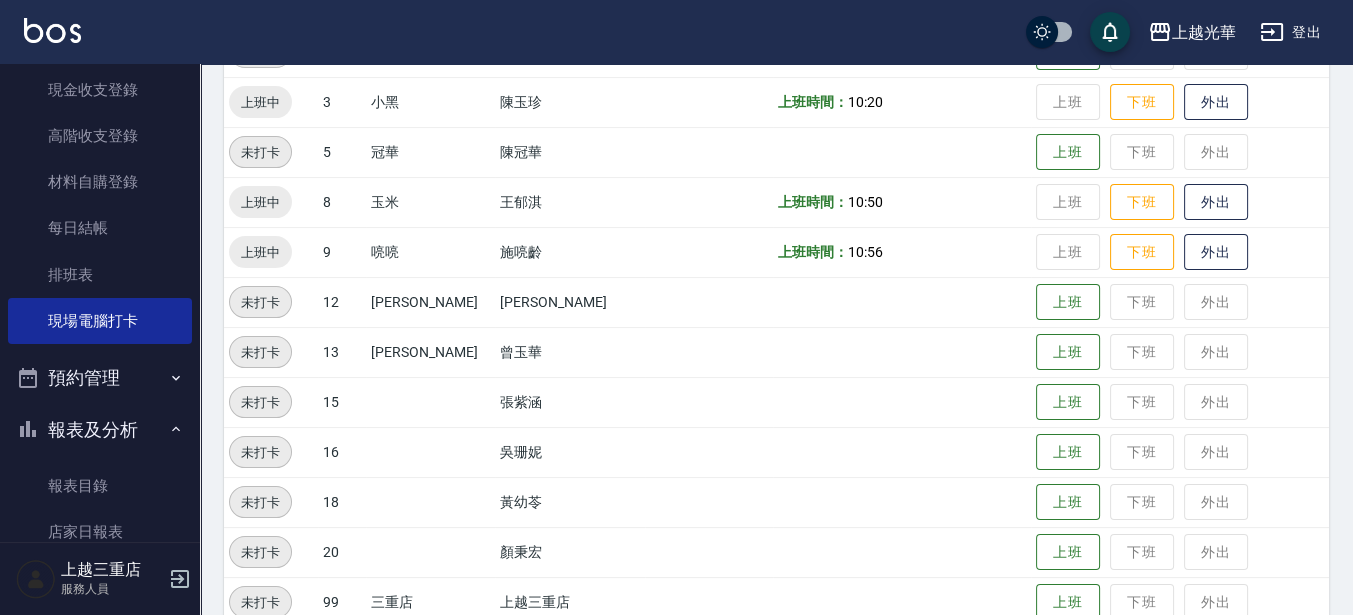 scroll, scrollTop: 500, scrollLeft: 0, axis: vertical 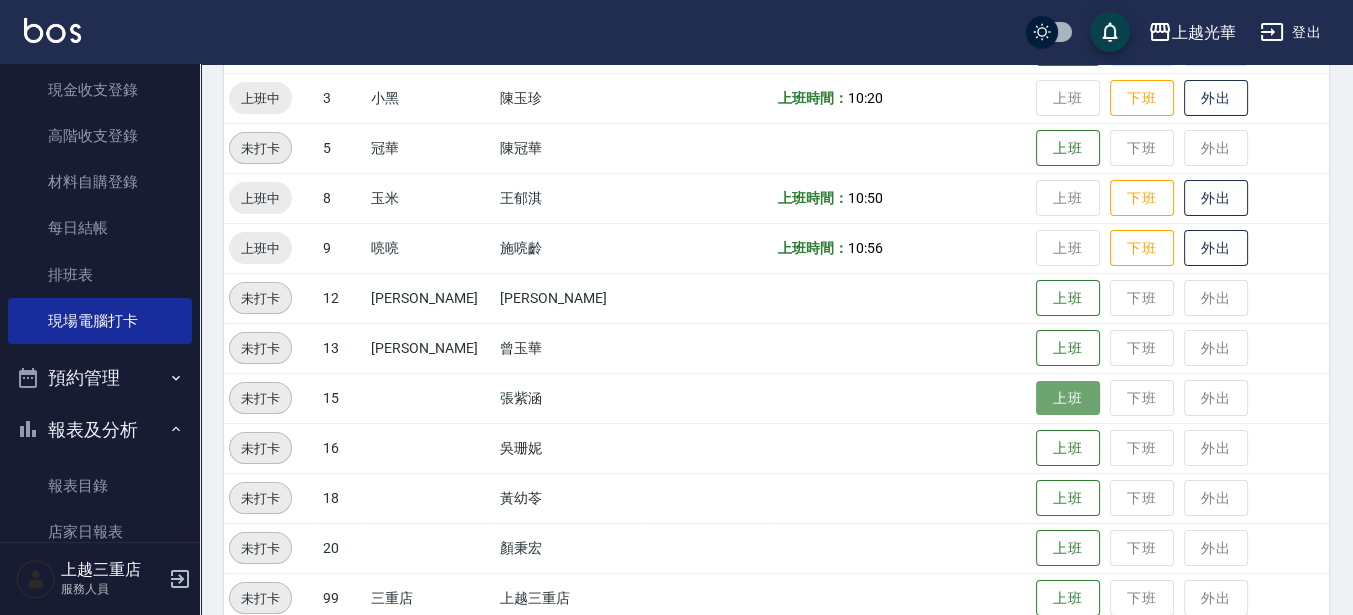 click on "上班" at bounding box center [1068, 398] 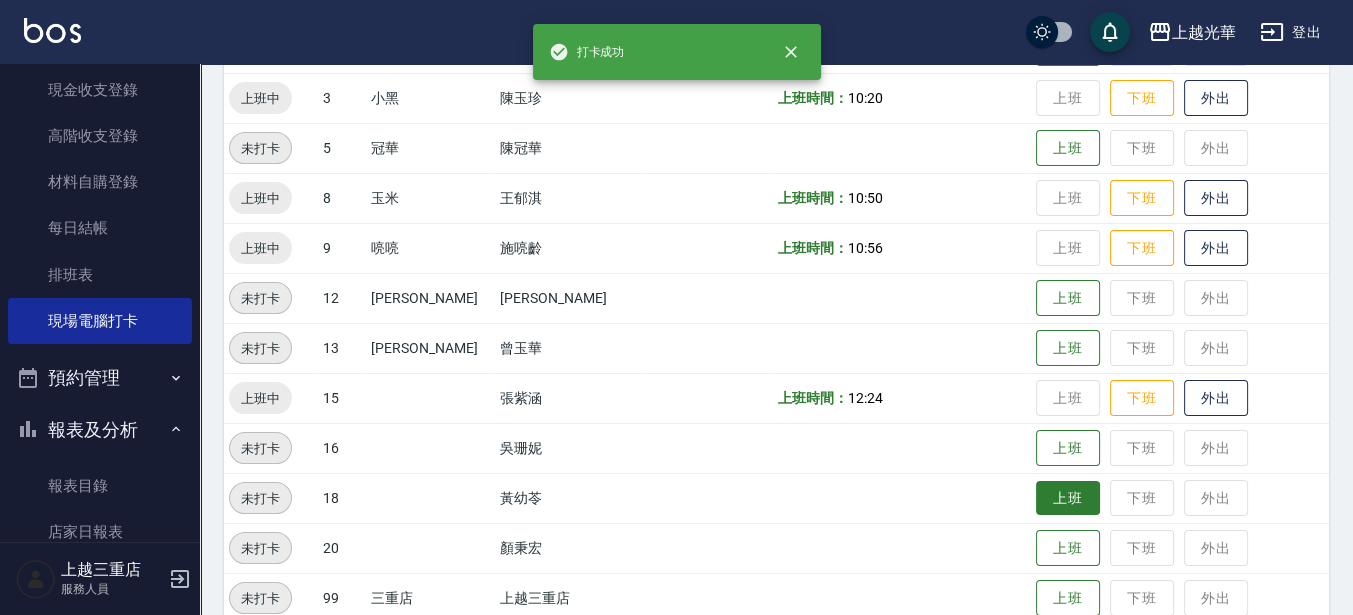 click on "上班" at bounding box center [1068, 498] 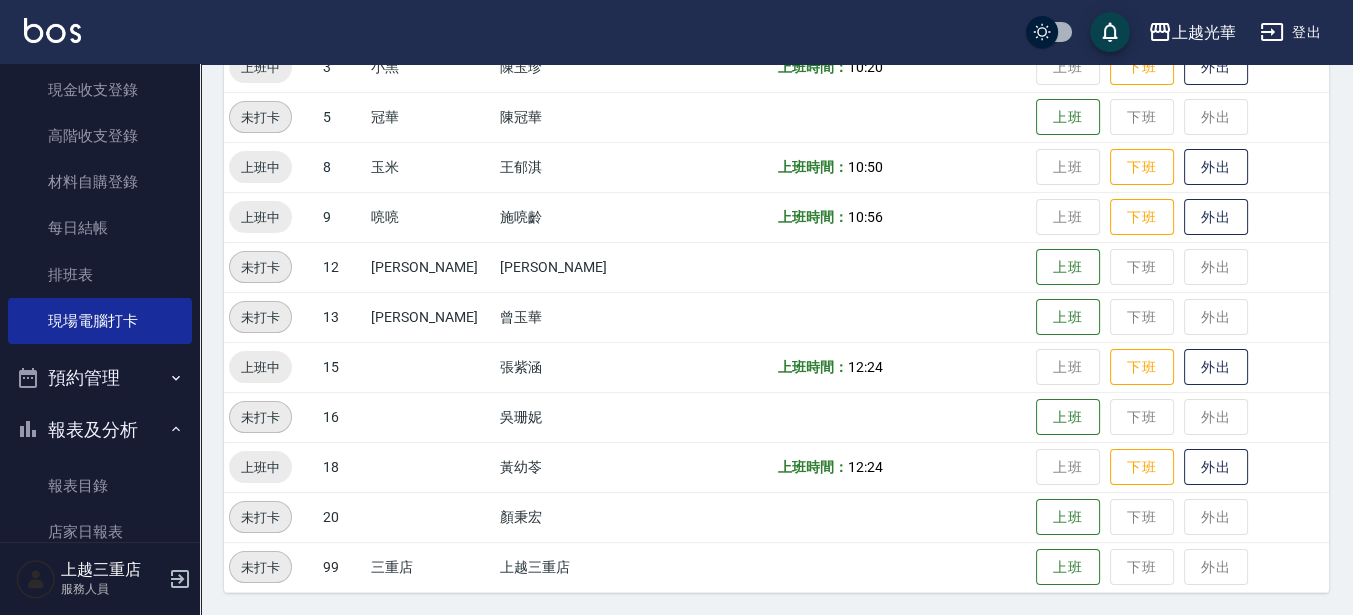 scroll, scrollTop: 532, scrollLeft: 0, axis: vertical 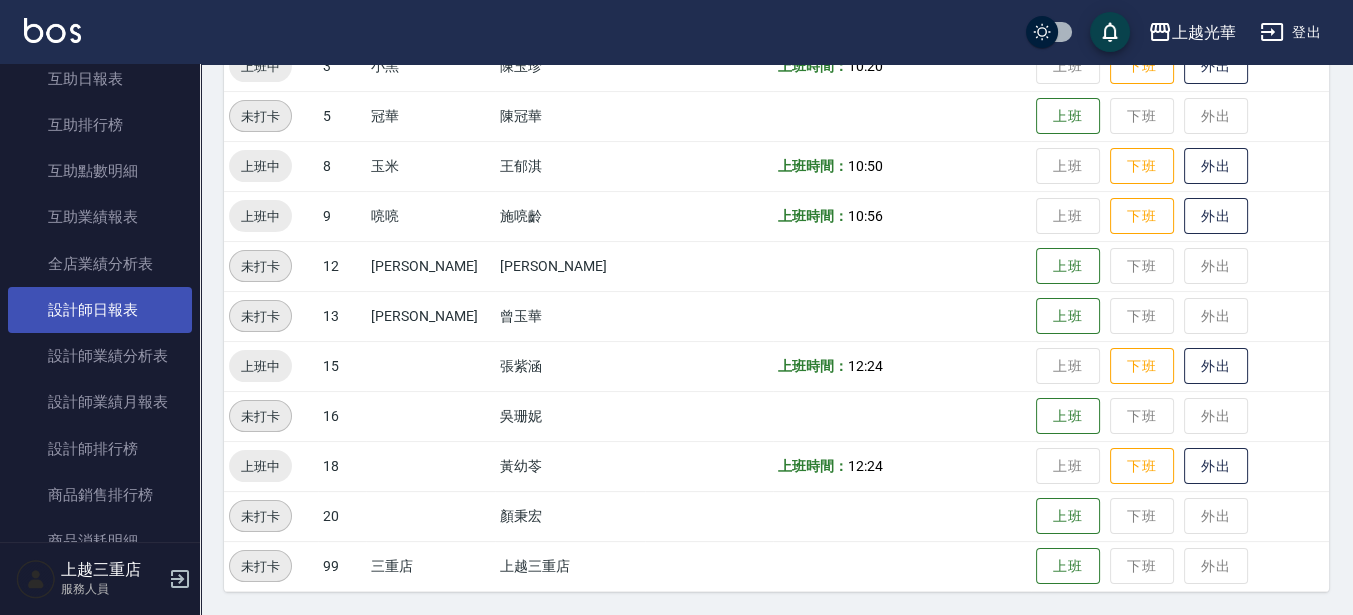 click on "設計師日報表" at bounding box center (100, 310) 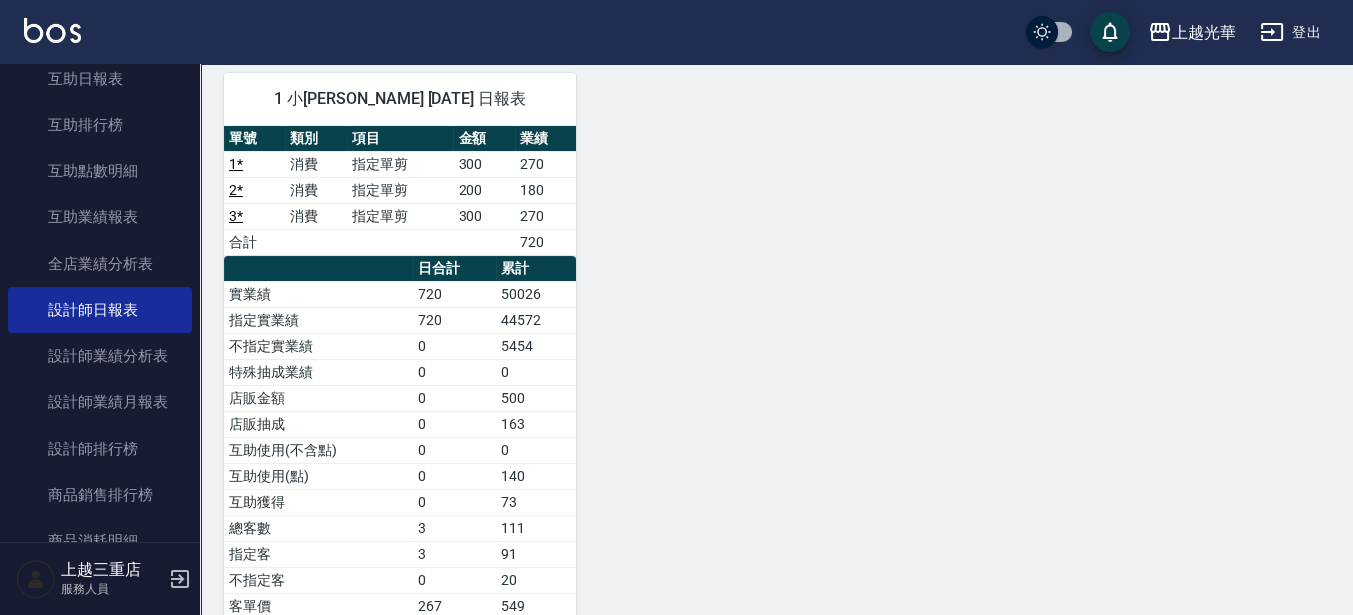 scroll, scrollTop: 247, scrollLeft: 0, axis: vertical 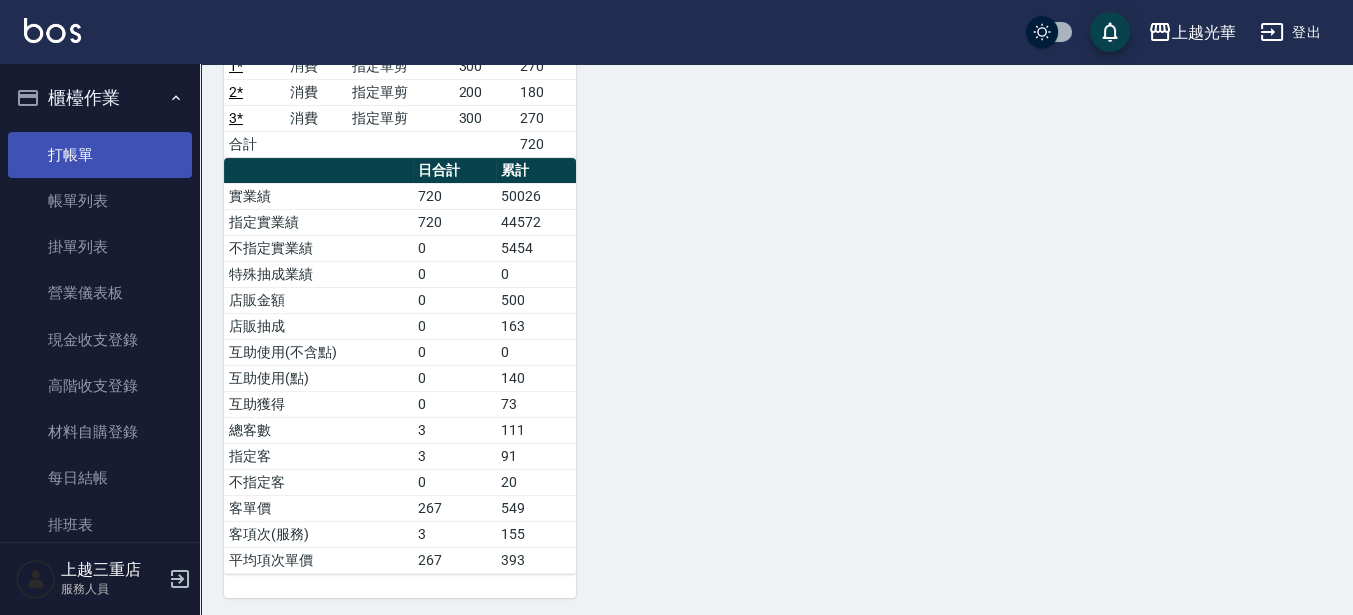 click on "打帳單" at bounding box center [100, 155] 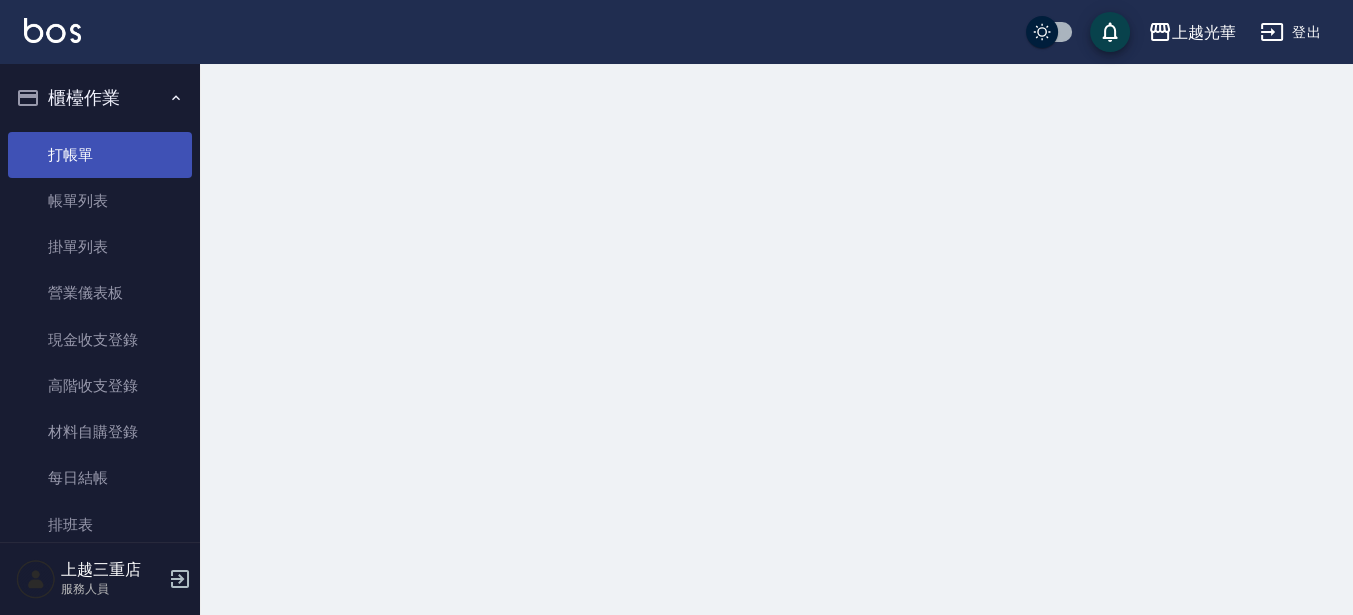 scroll, scrollTop: 0, scrollLeft: 0, axis: both 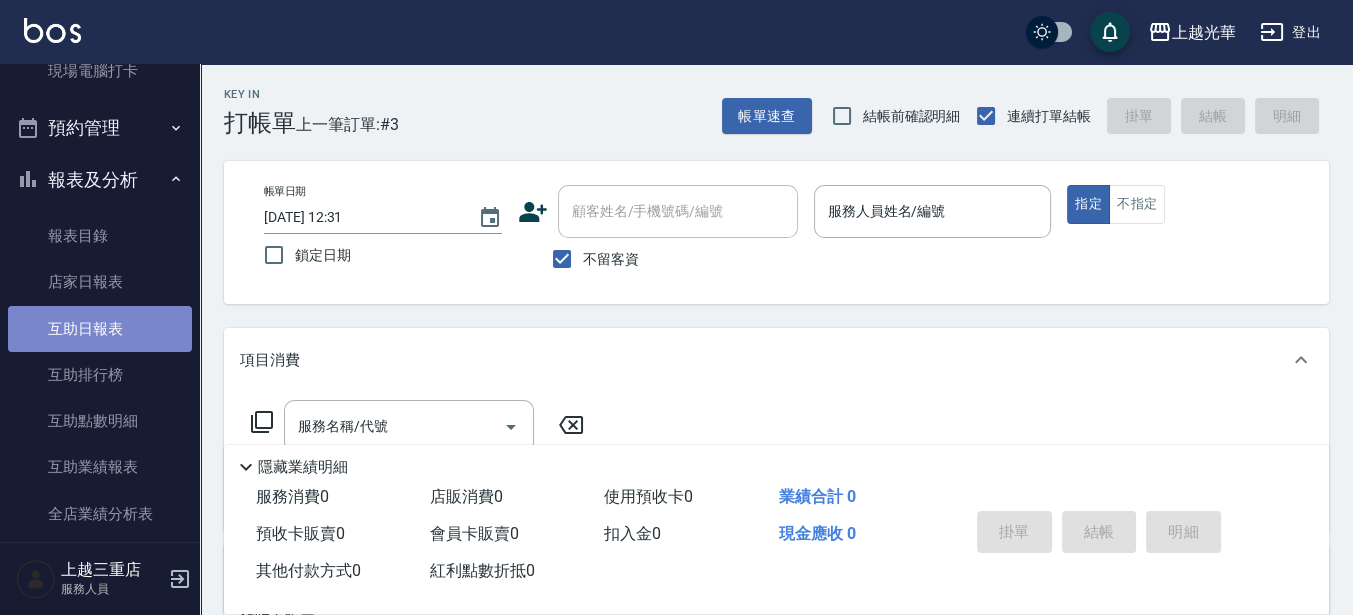 click on "互助日報表" at bounding box center [100, 329] 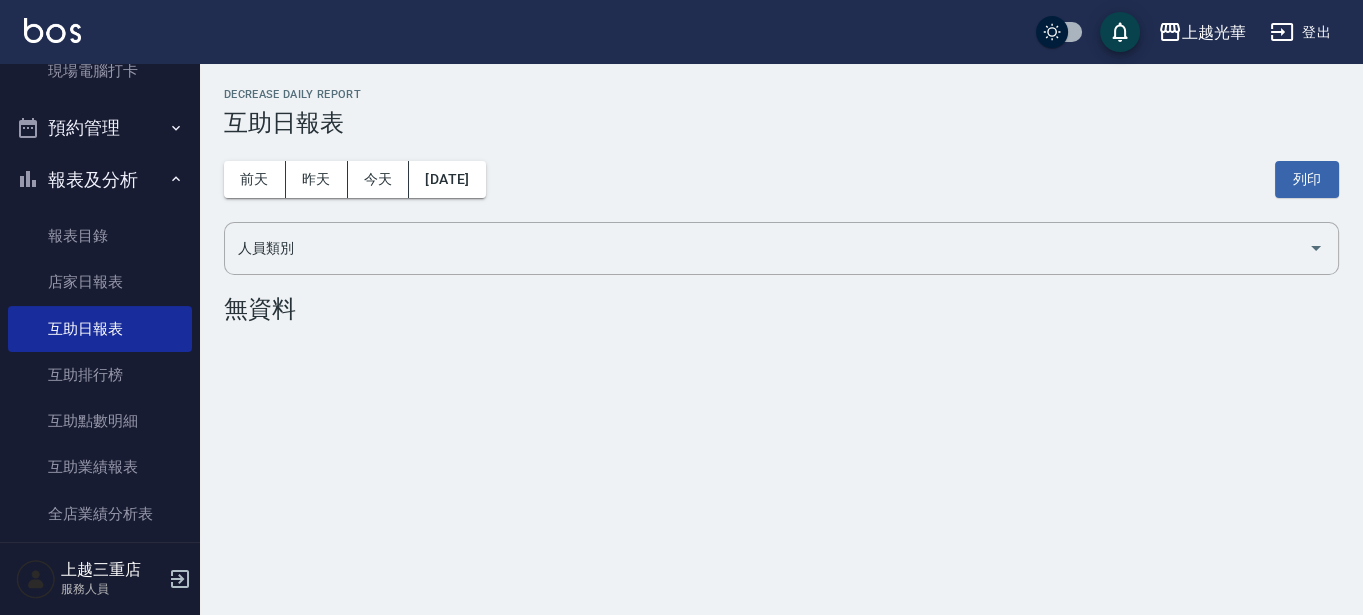 click on "[DATE] [DATE] [DATE] [DATE] 列印" at bounding box center [781, 179] 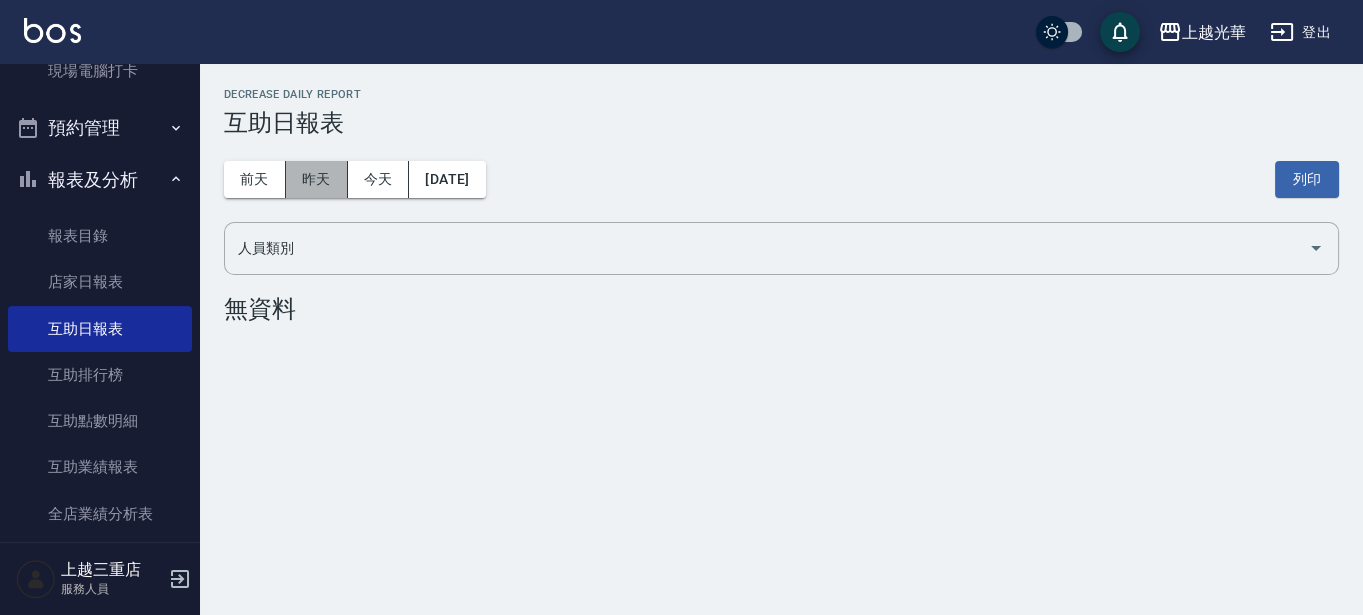 click on "昨天" at bounding box center [317, 179] 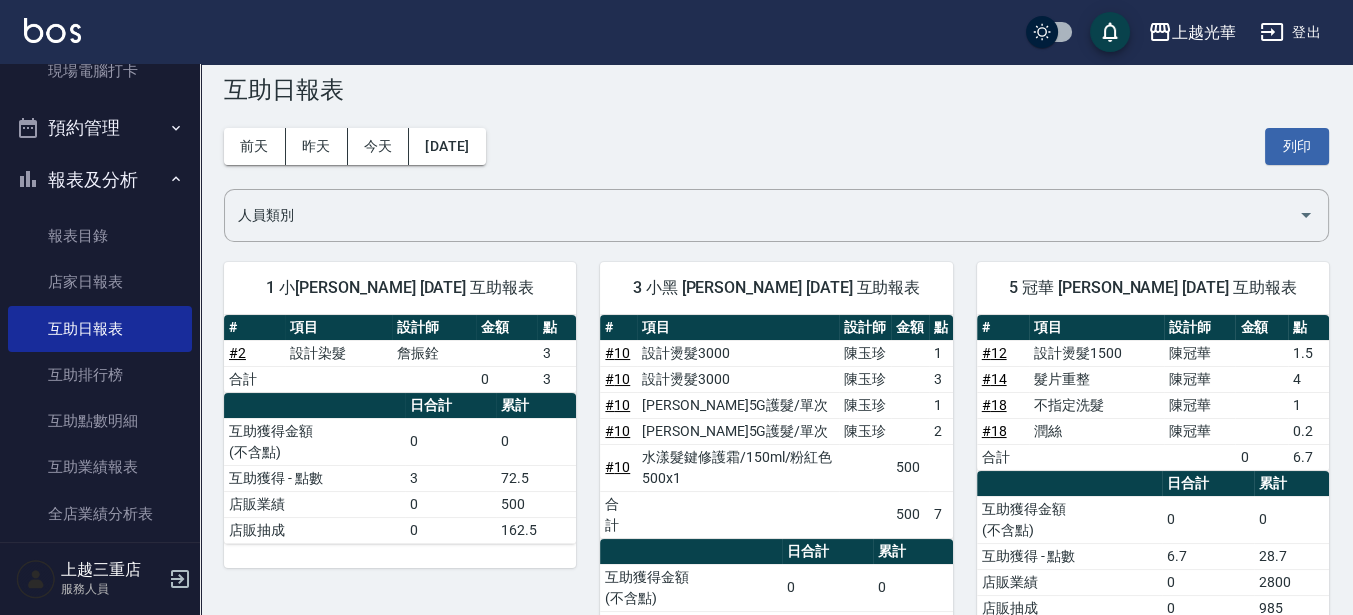 scroll, scrollTop: 0, scrollLeft: 0, axis: both 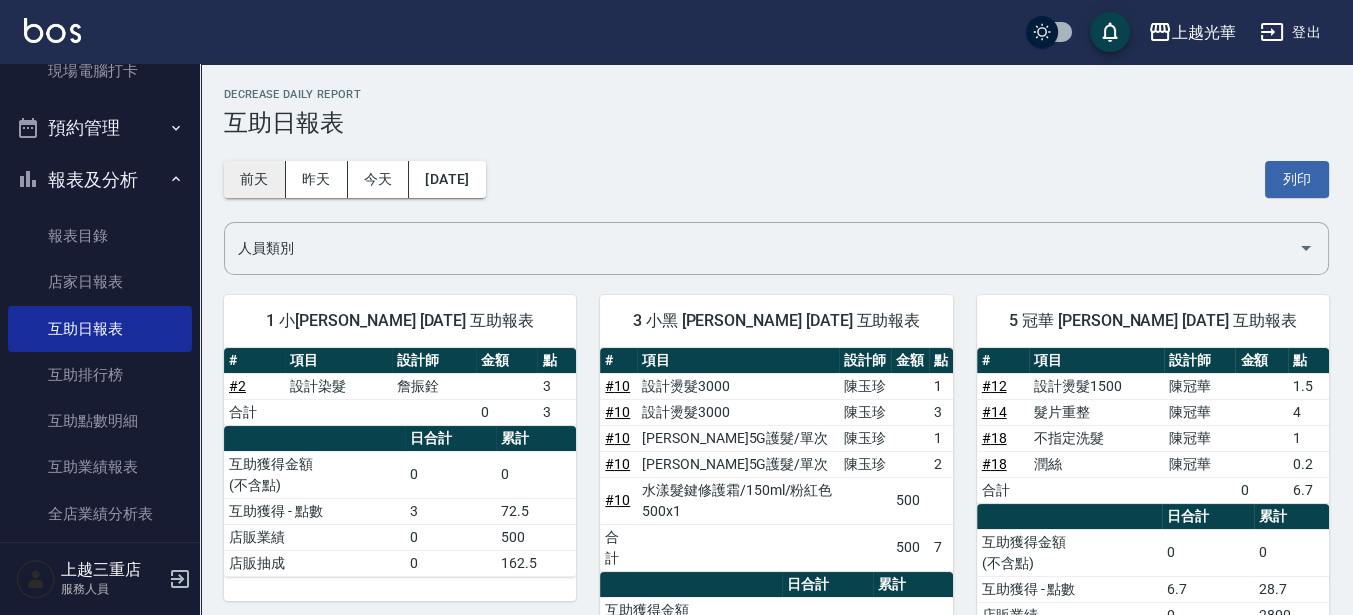 click on "前天" at bounding box center [255, 179] 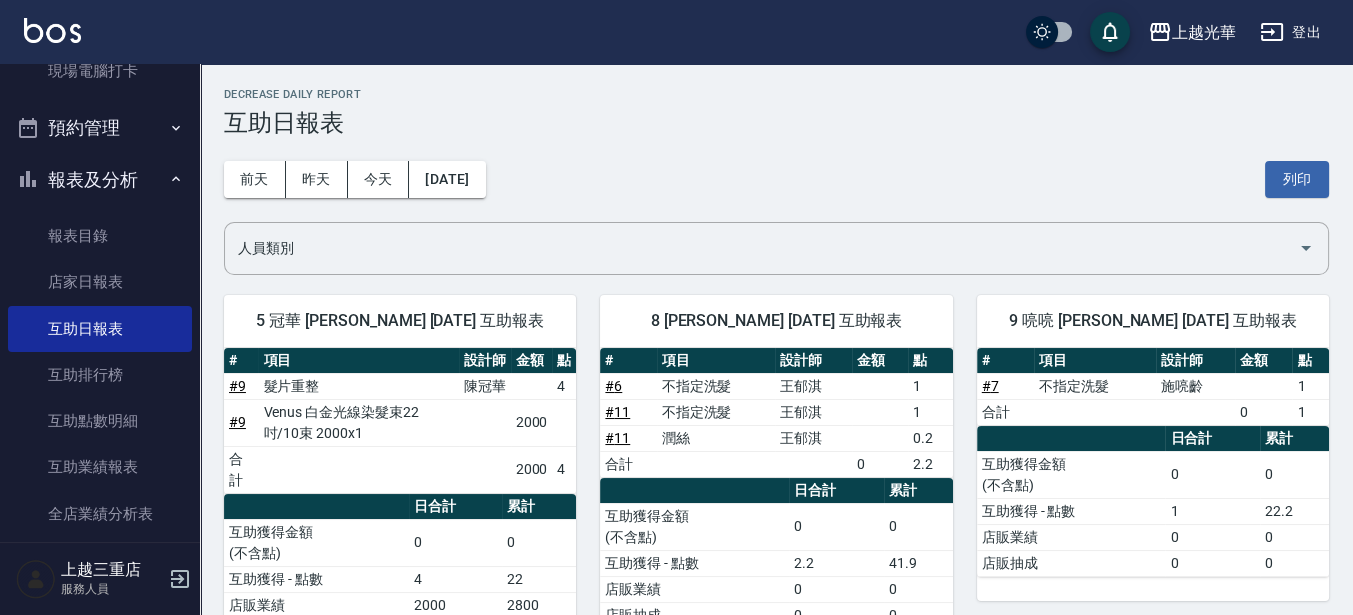 scroll, scrollTop: 0, scrollLeft: 0, axis: both 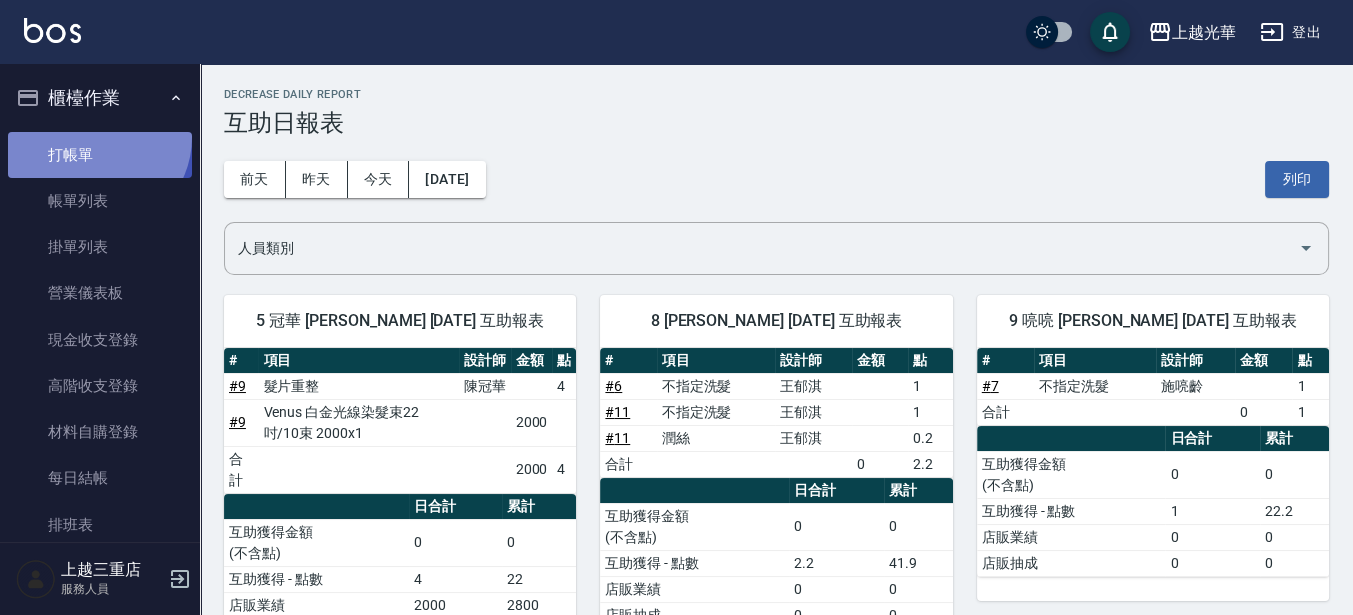 click on "打帳單" at bounding box center [100, 155] 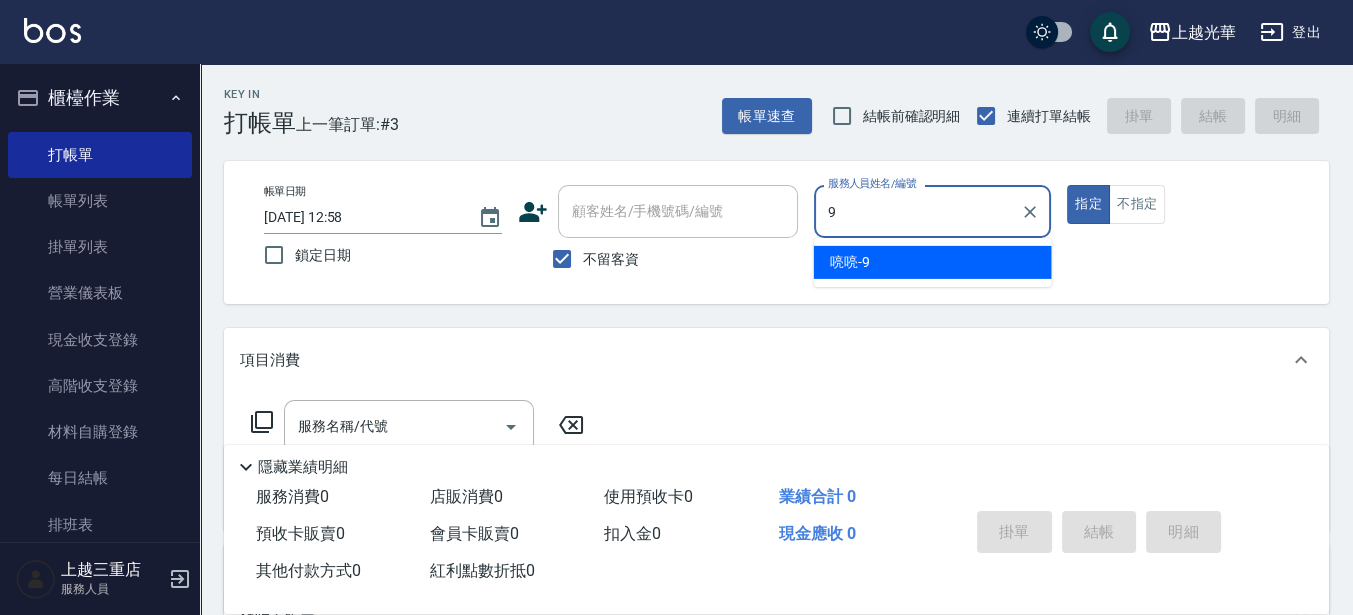 type on "喨喨-9" 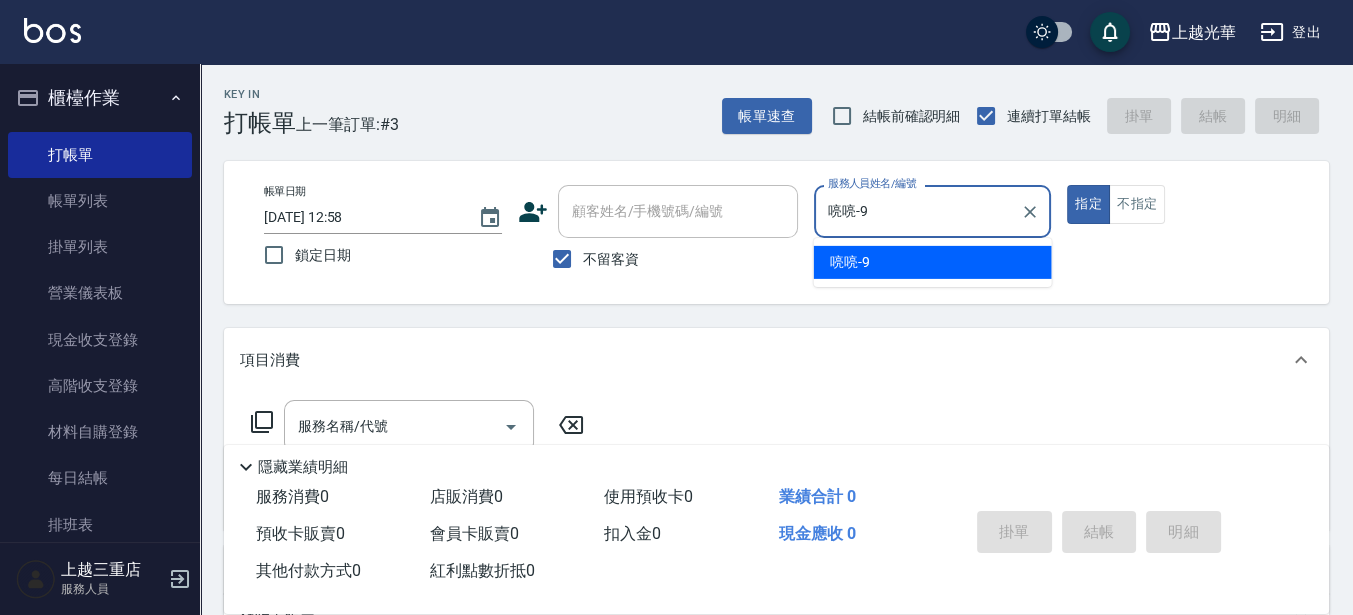 type on "true" 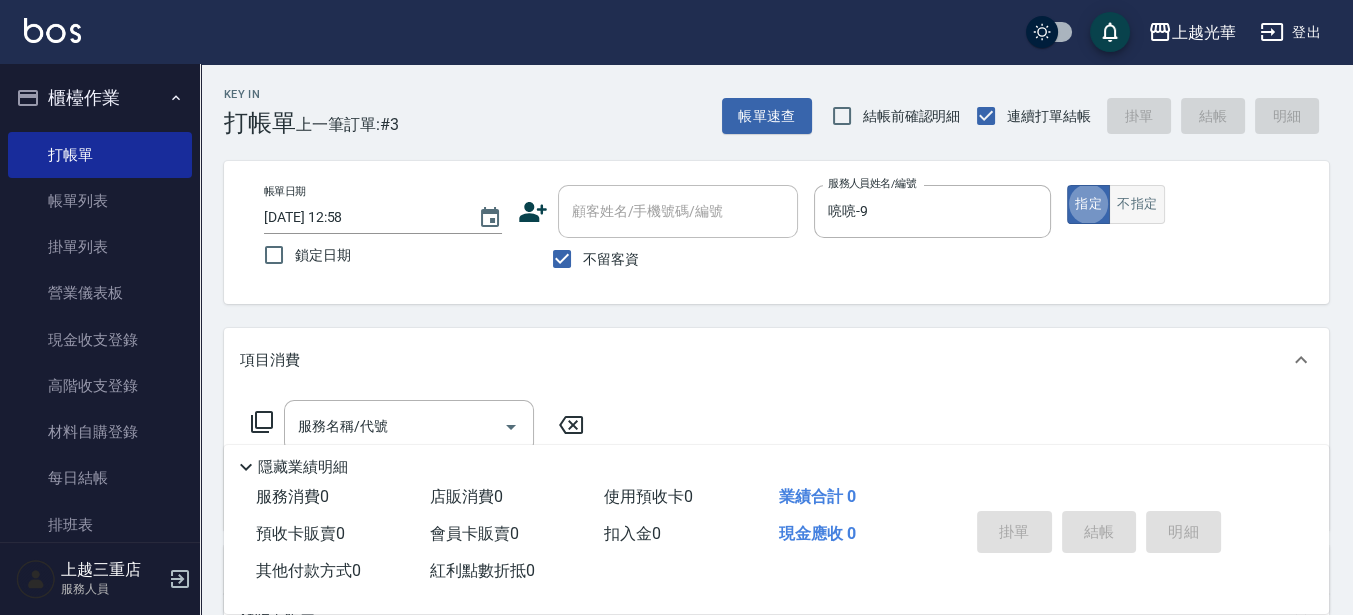click on "不指定" at bounding box center [1137, 204] 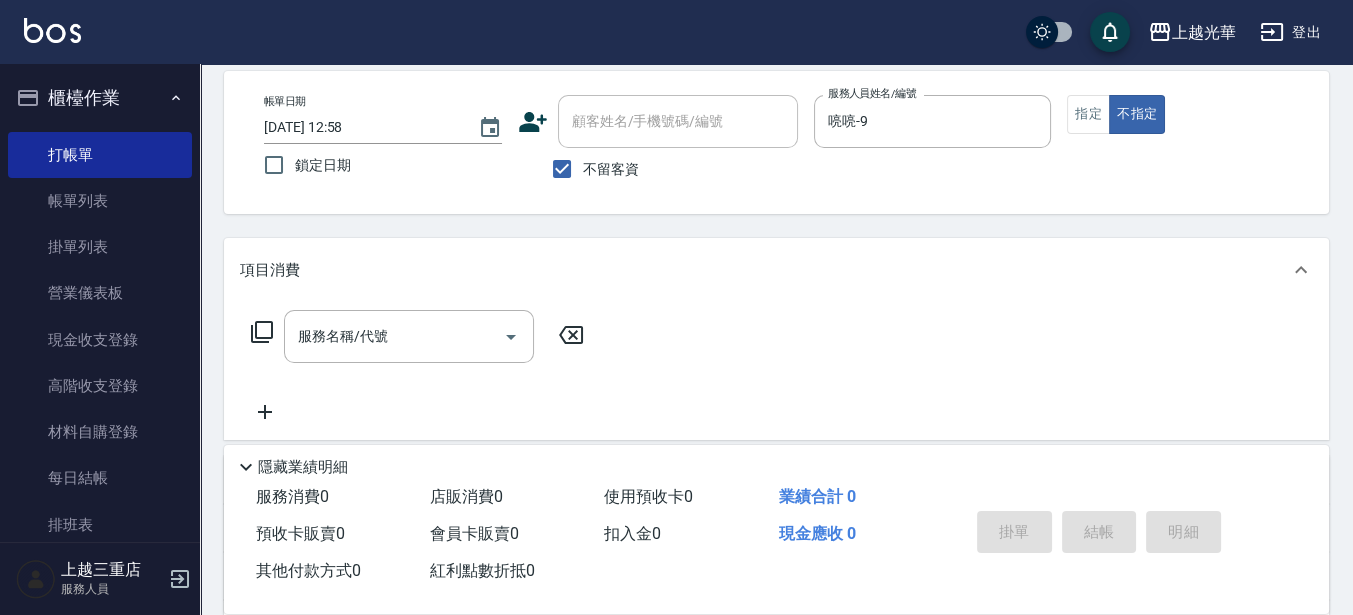 scroll, scrollTop: 125, scrollLeft: 0, axis: vertical 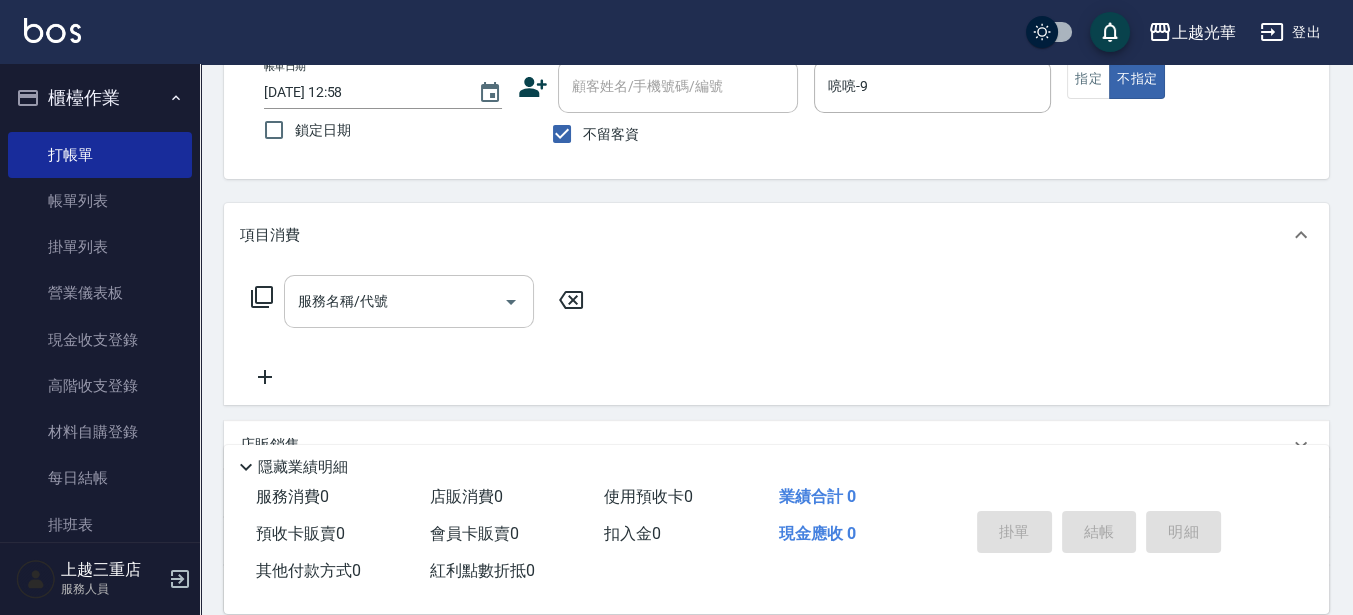 click on "服務名稱/代號" at bounding box center [394, 301] 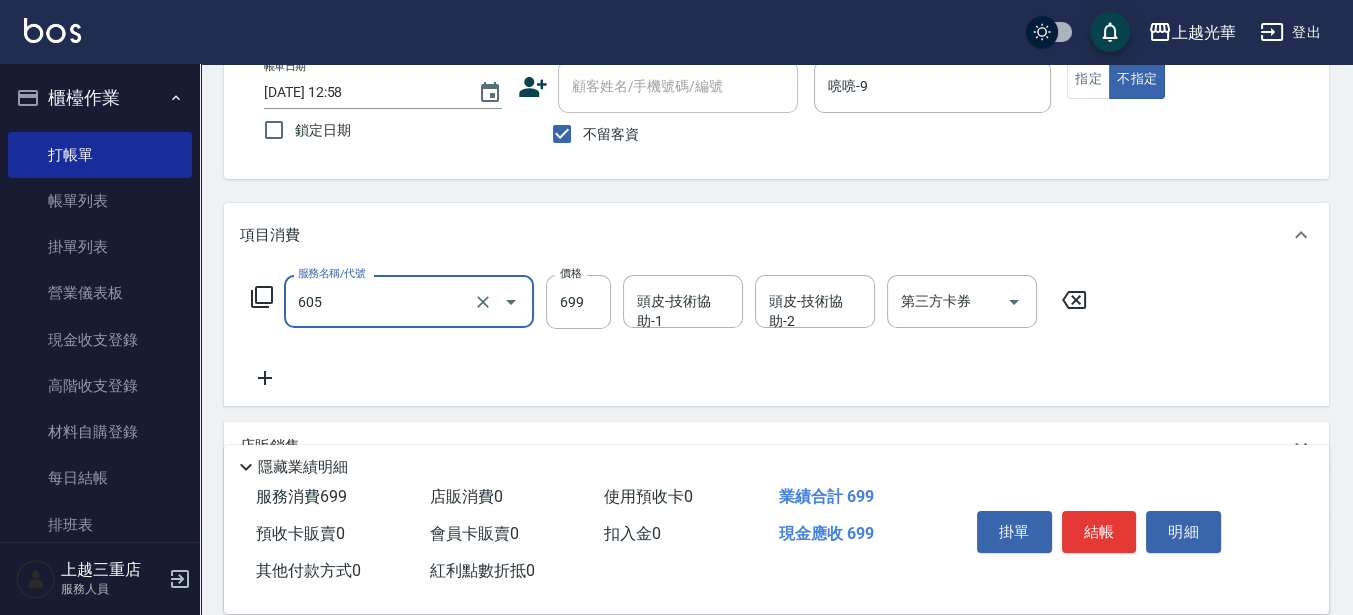 type on "[PERSON_NAME]頭皮冰鎮舒活洗髮(605)" 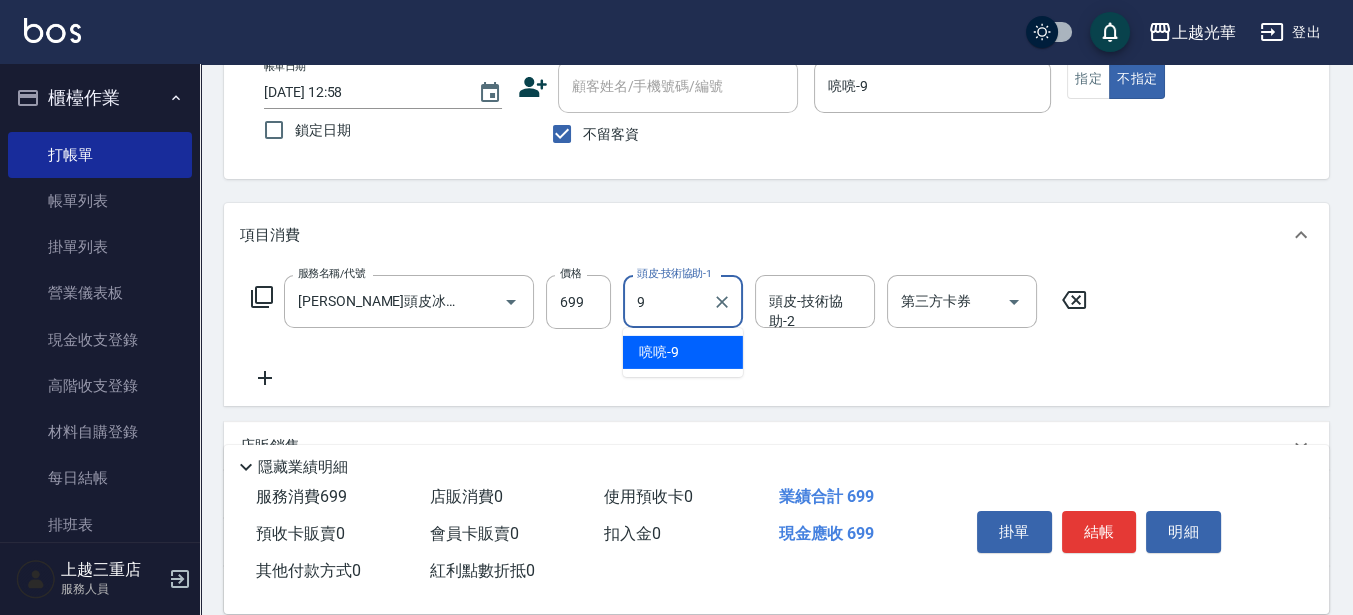 type on "喨喨-9" 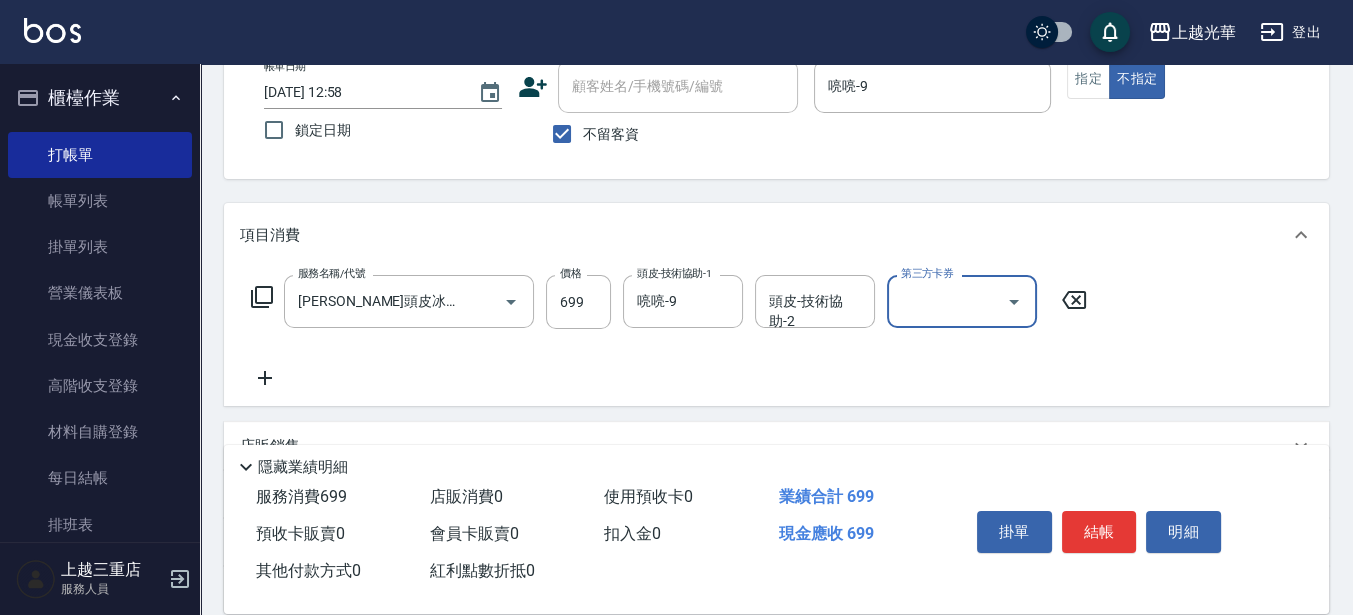 type 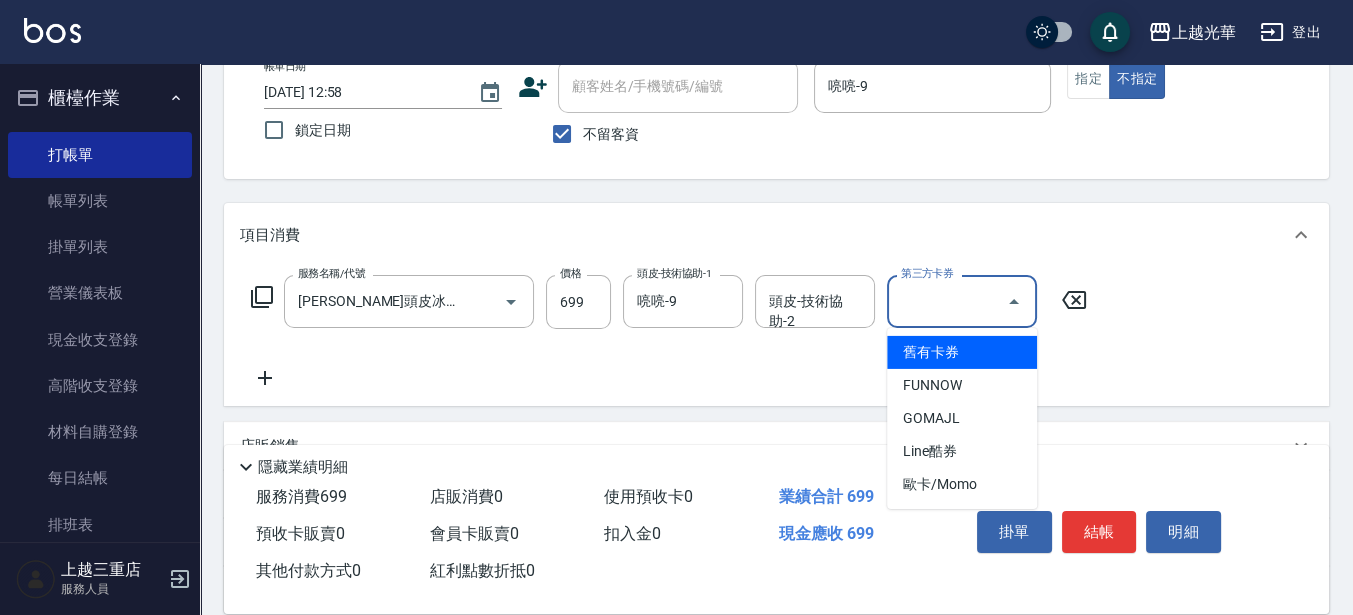 click on "服務名稱/代號 [PERSON_NAME]頭皮冰鎮舒活洗髮(605) 服務名稱/代號 價格 699 價格 頭皮-技術協助-1 喨喨-9 頭皮-技術協助-1 頭皮-技術協助-2 頭皮-技術協助-2 第三方卡券 第三方卡券" at bounding box center [669, 332] 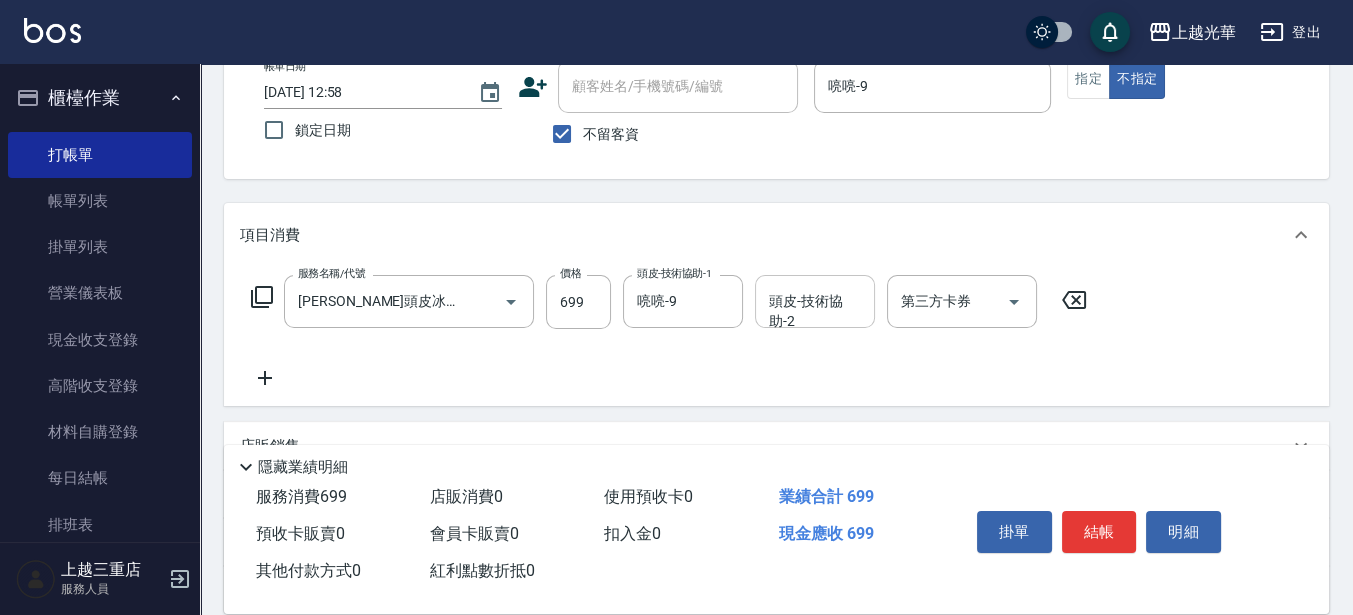 click on "頭皮-技術協助-2" at bounding box center [815, 301] 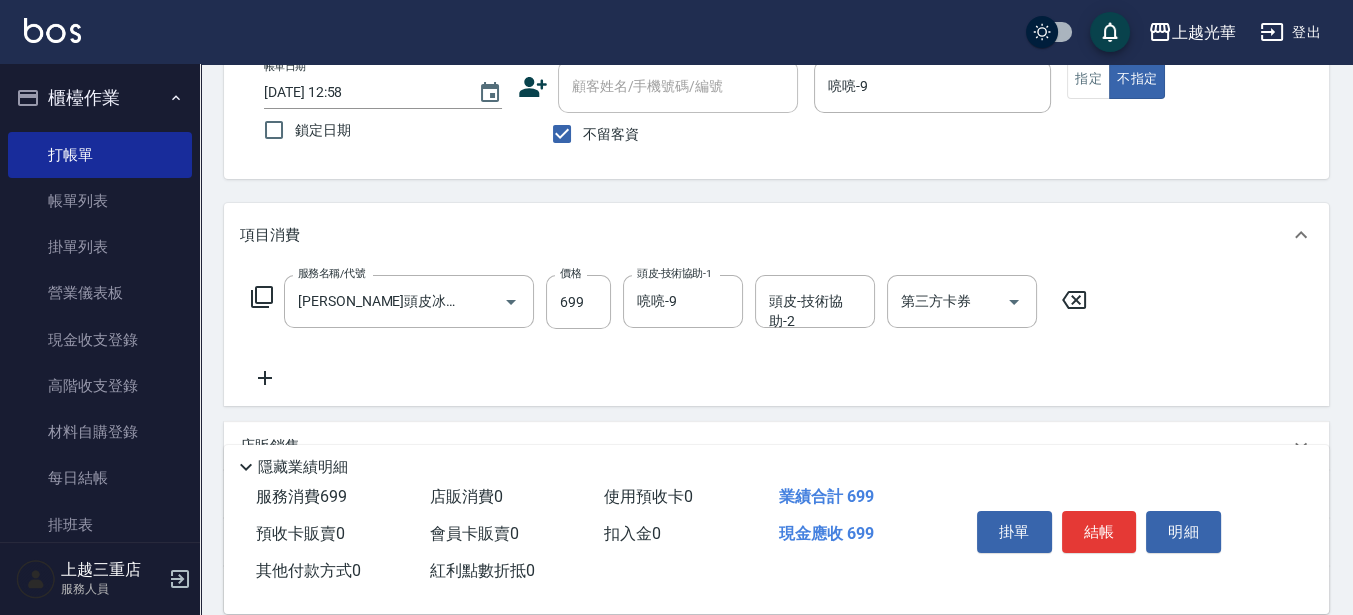 click on "服務名稱/代號 [PERSON_NAME]頭皮冰鎮舒活洗髮(605) 服務名稱/代號 價格 699 價格 頭皮-技術協助-1 喨喨-9 頭皮-技術協助-1 頭皮-技術協助-2 頭皮-技術協助-2 第三方卡券 第三方卡券" at bounding box center (669, 332) 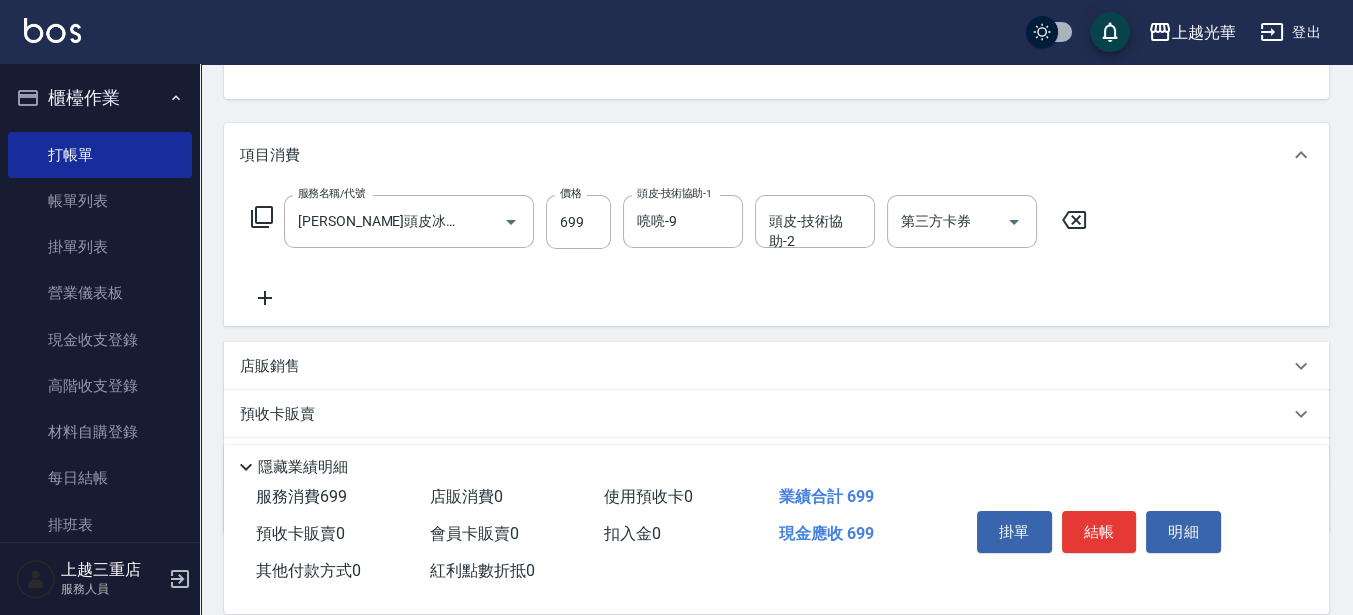 scroll, scrollTop: 250, scrollLeft: 0, axis: vertical 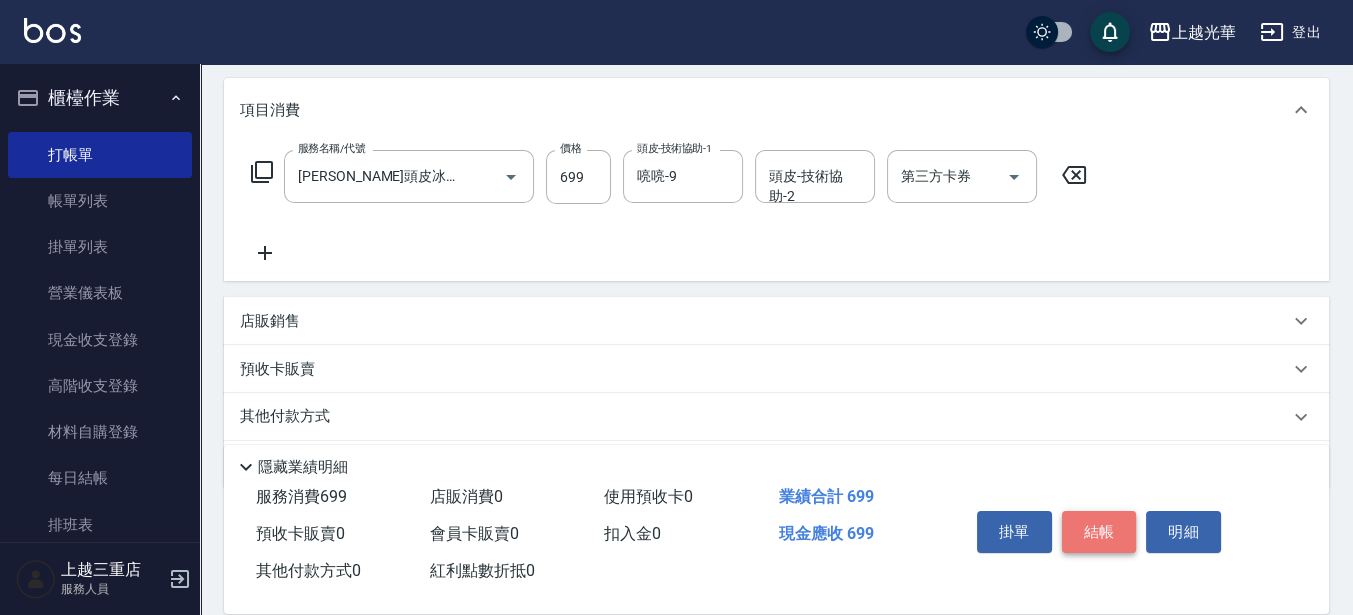 click on "結帳" at bounding box center (1099, 532) 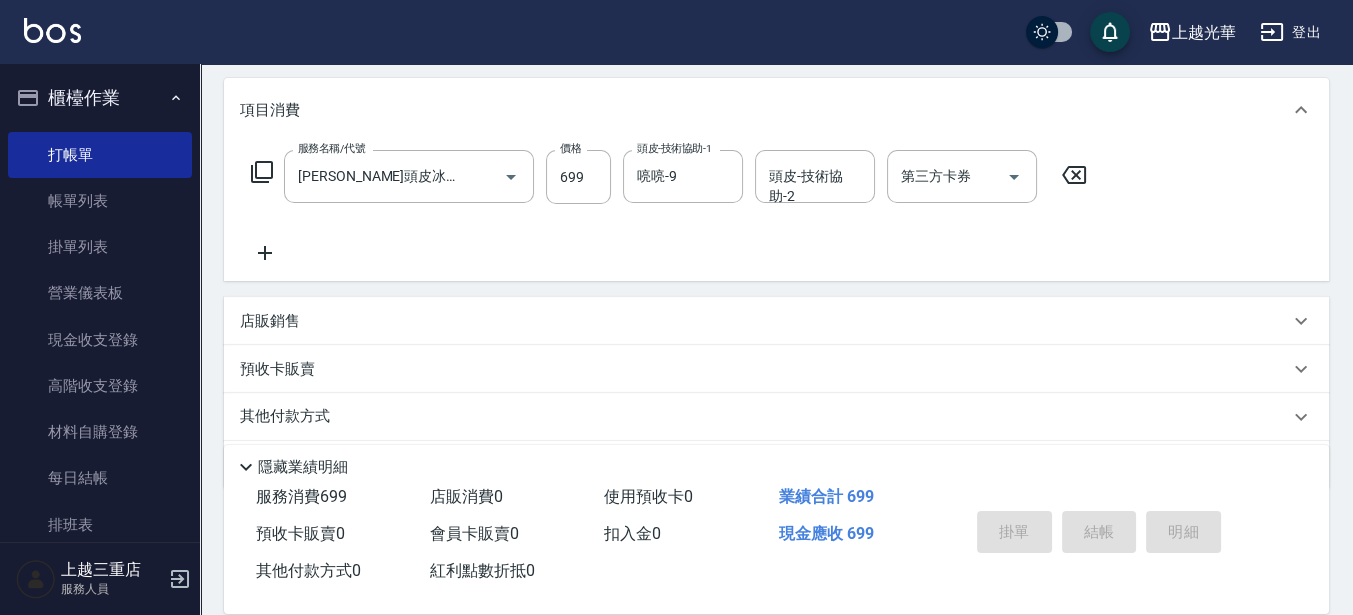 type 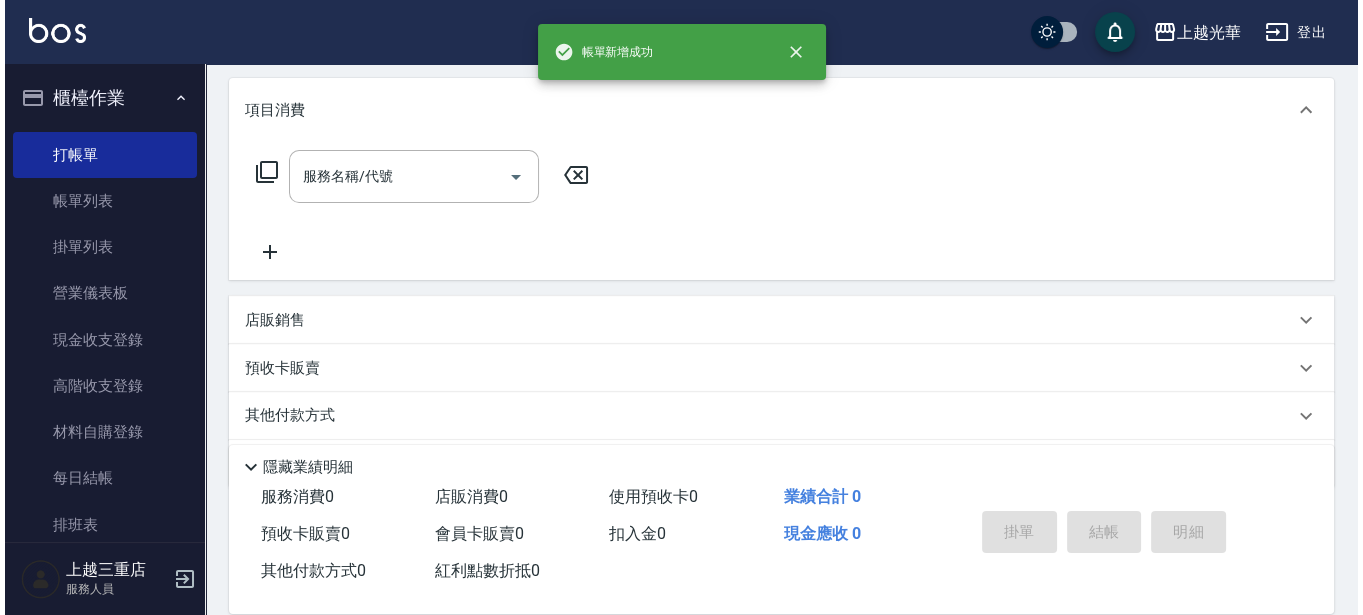 scroll, scrollTop: 0, scrollLeft: 0, axis: both 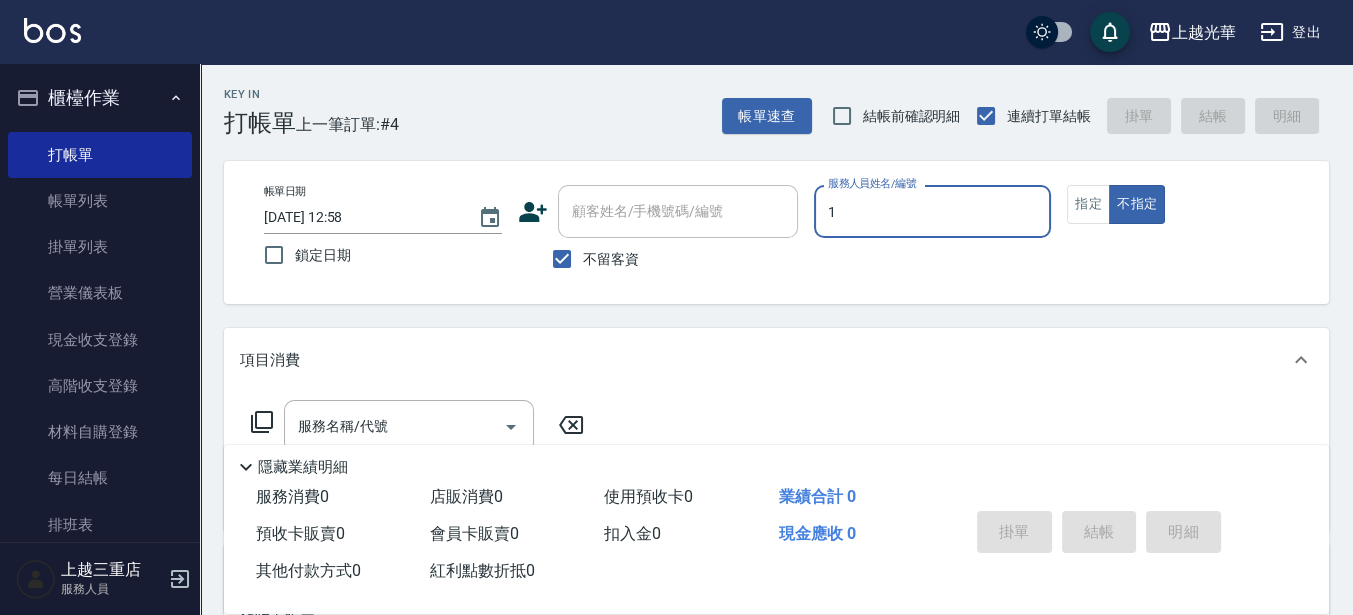 type on "1" 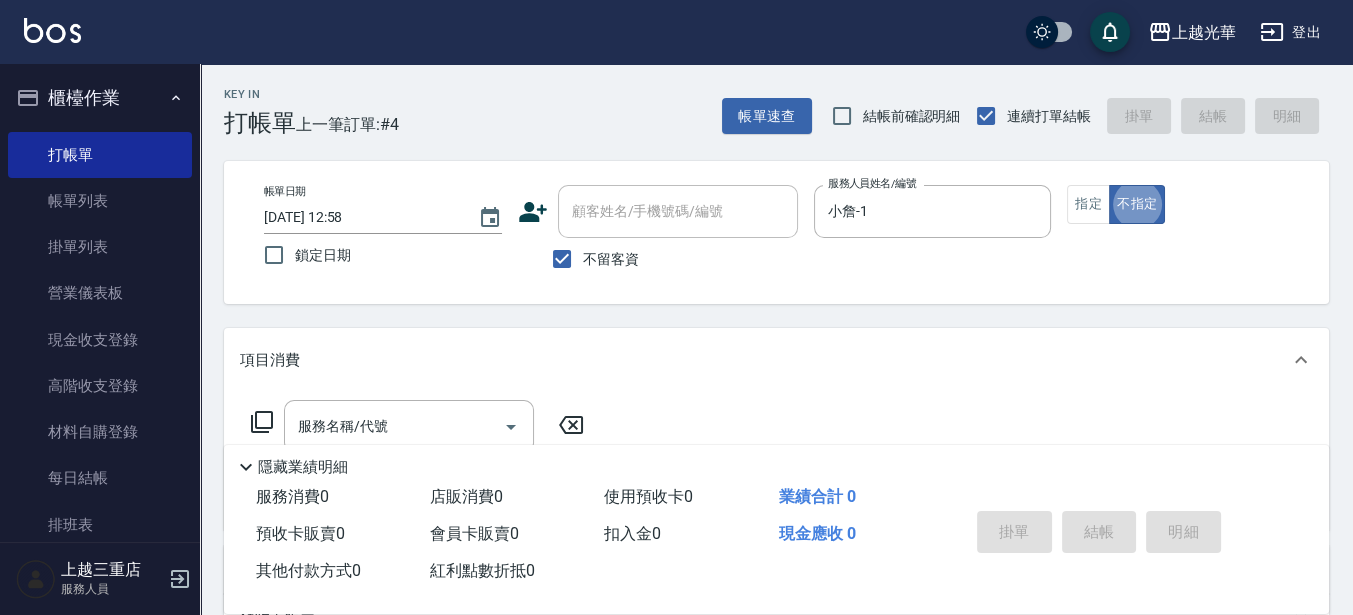 click on "服務名稱/代號" at bounding box center (394, 426) 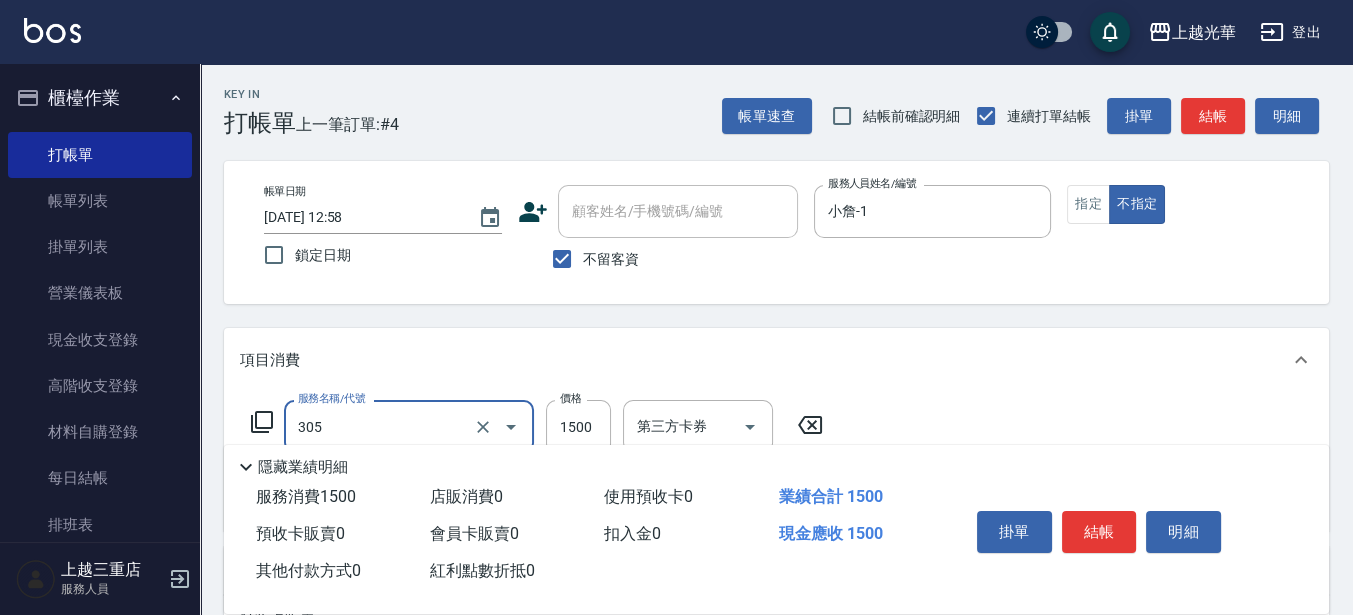 type on "設計燙髮1500(305)" 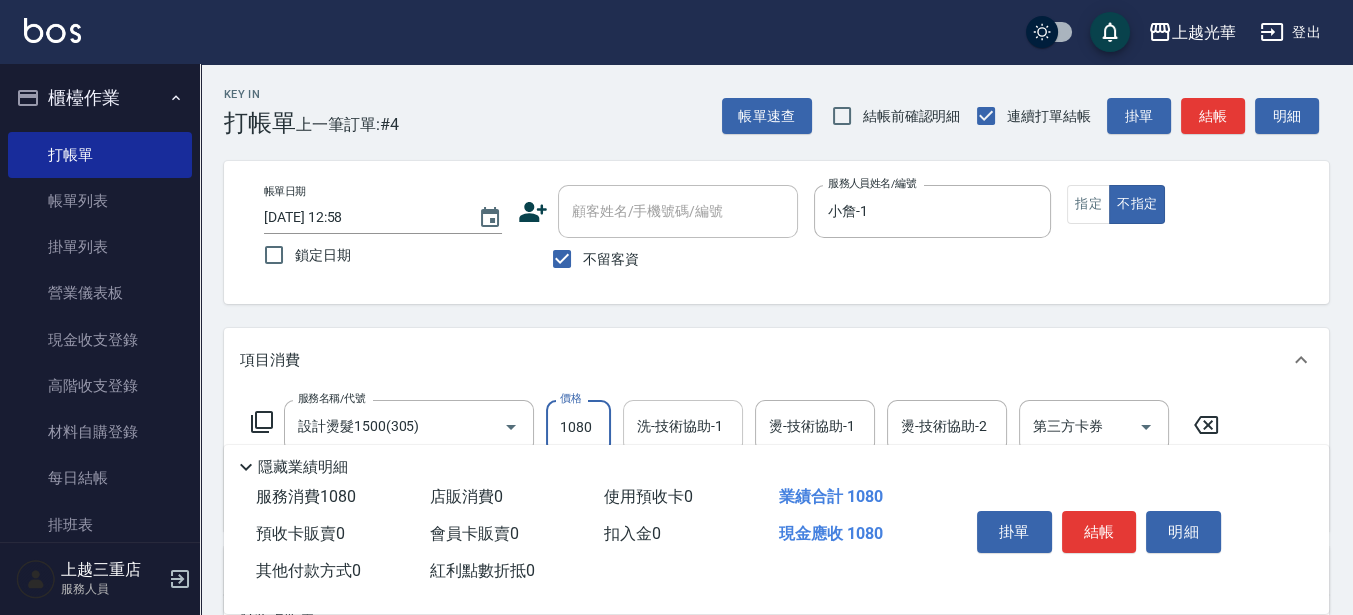 type on "1080" 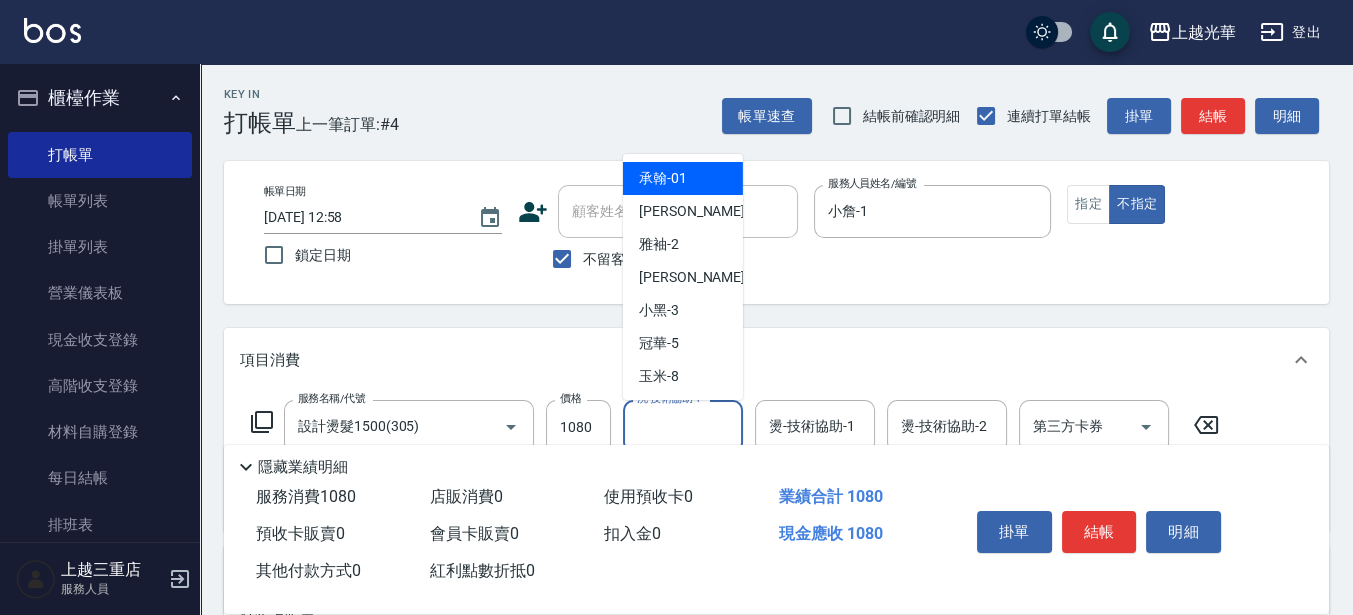 drag, startPoint x: 671, startPoint y: 415, endPoint x: 740, endPoint y: 432, distance: 71.063354 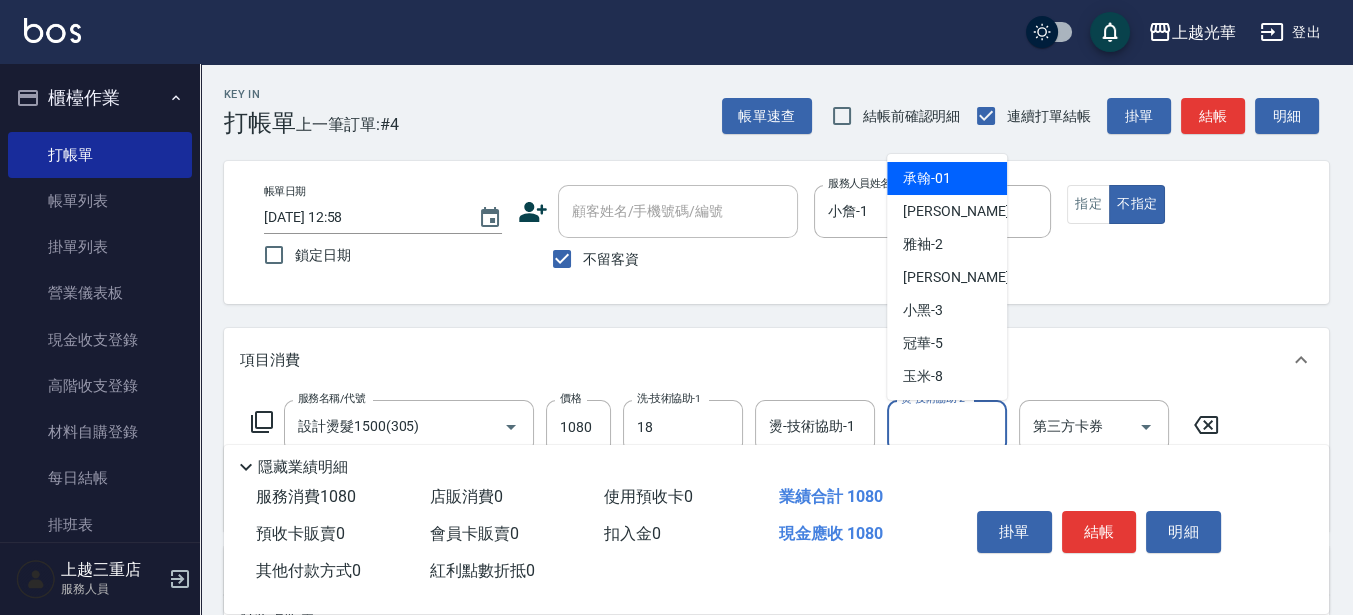 type on "[PERSON_NAME]-18" 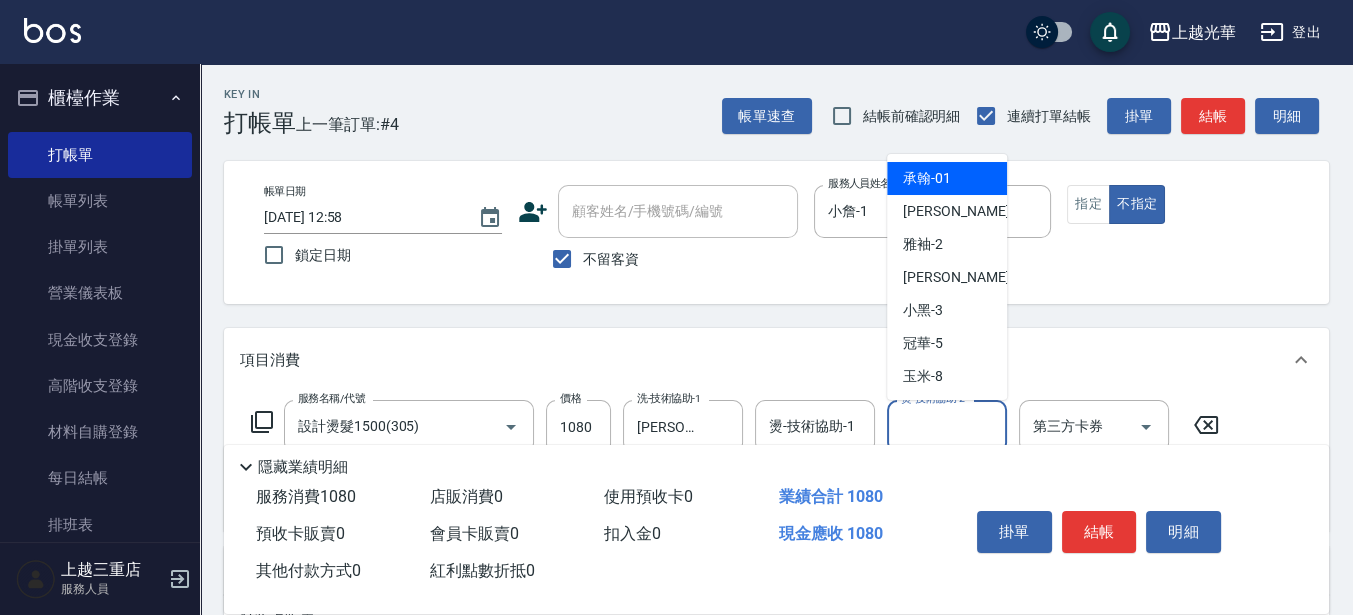 click on "燙-技術協助-2 燙-技術協助-2" at bounding box center [947, 426] 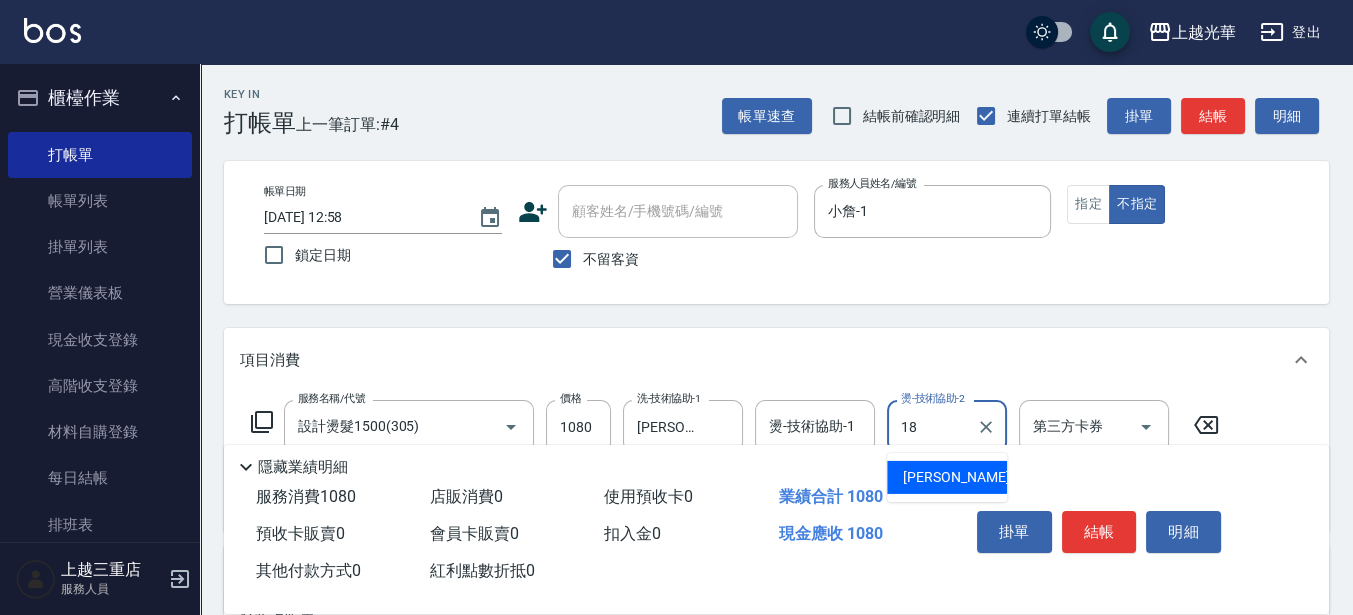 type on "[PERSON_NAME]-18" 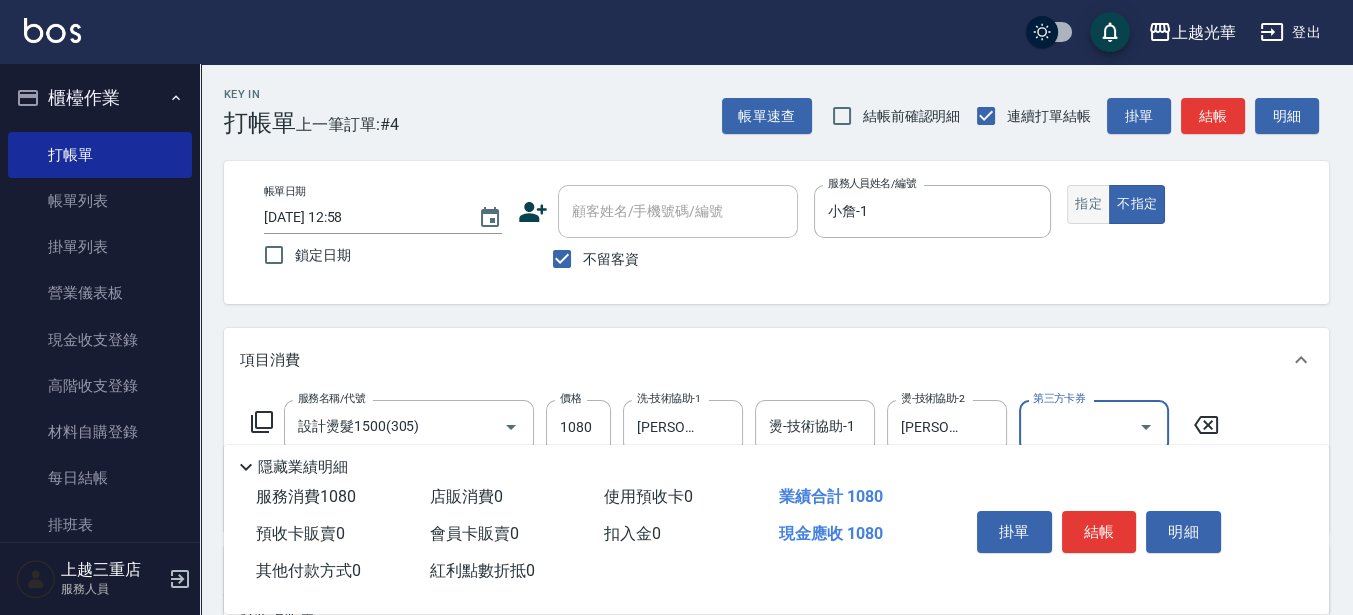 click on "指定" at bounding box center [1088, 204] 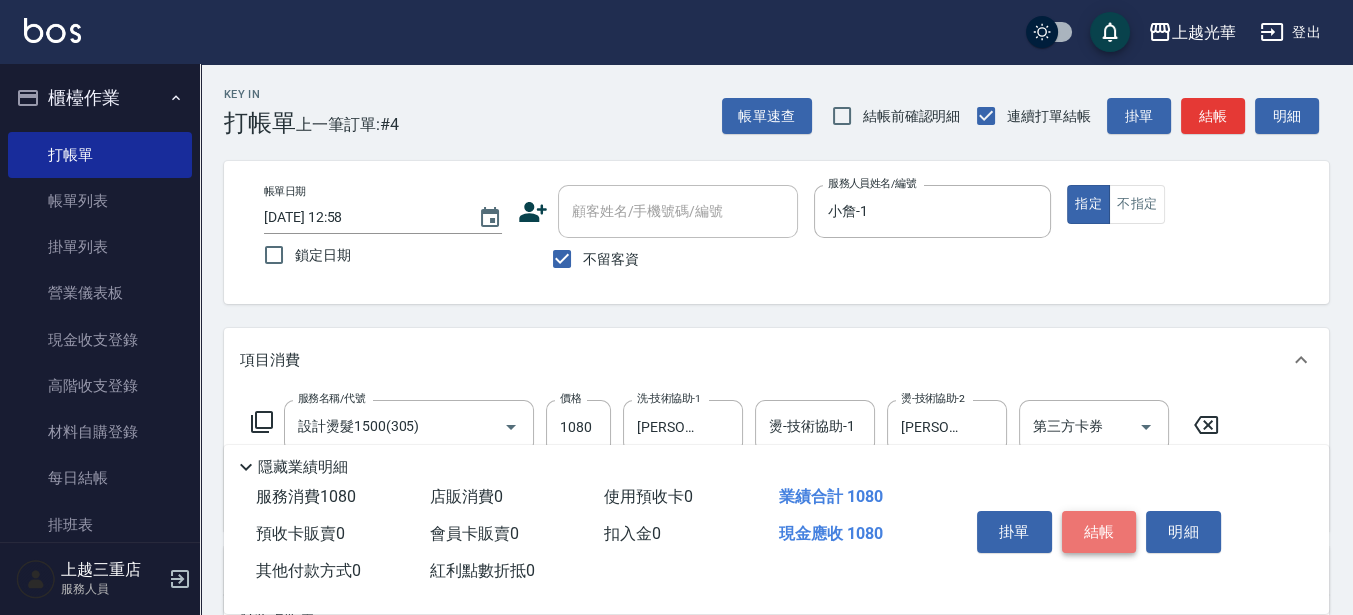 click on "結帳" at bounding box center (1099, 532) 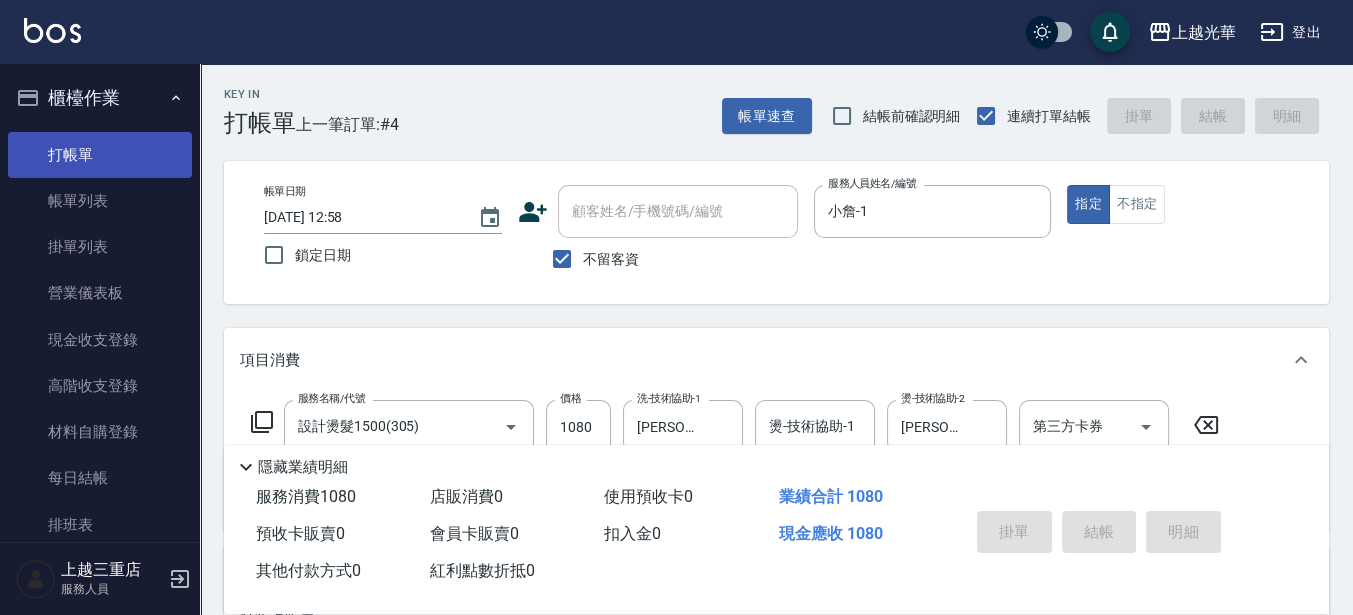 type on "[DATE] 13:16" 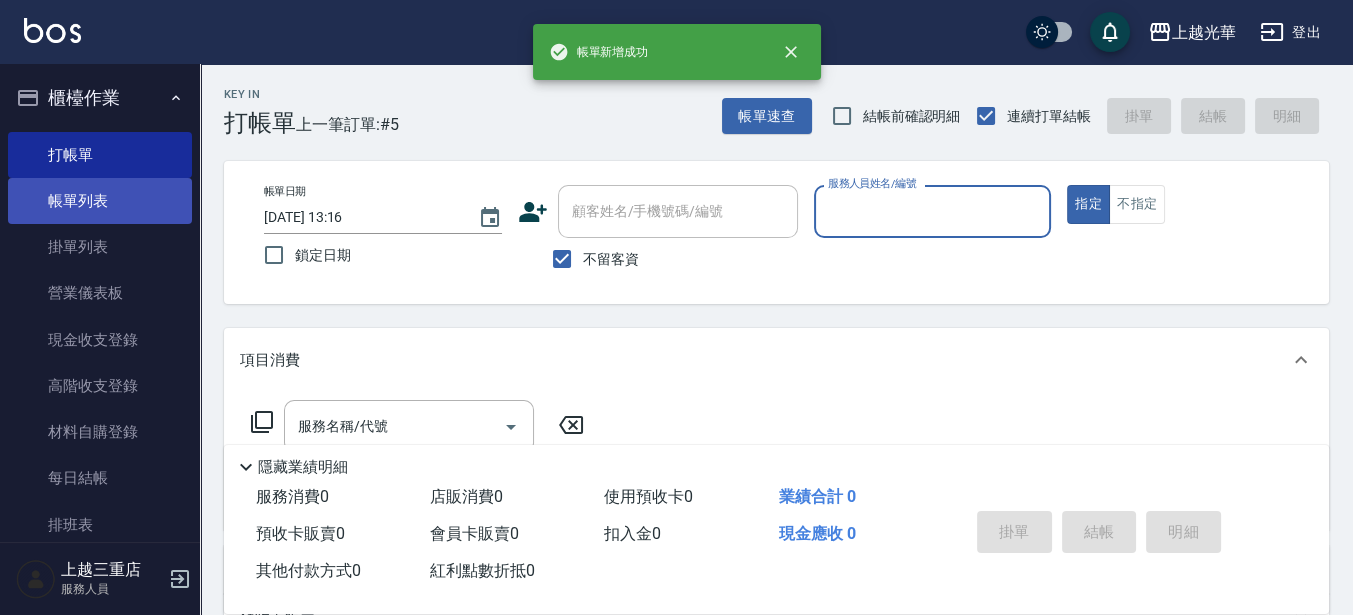 click on "帳單列表" at bounding box center (100, 201) 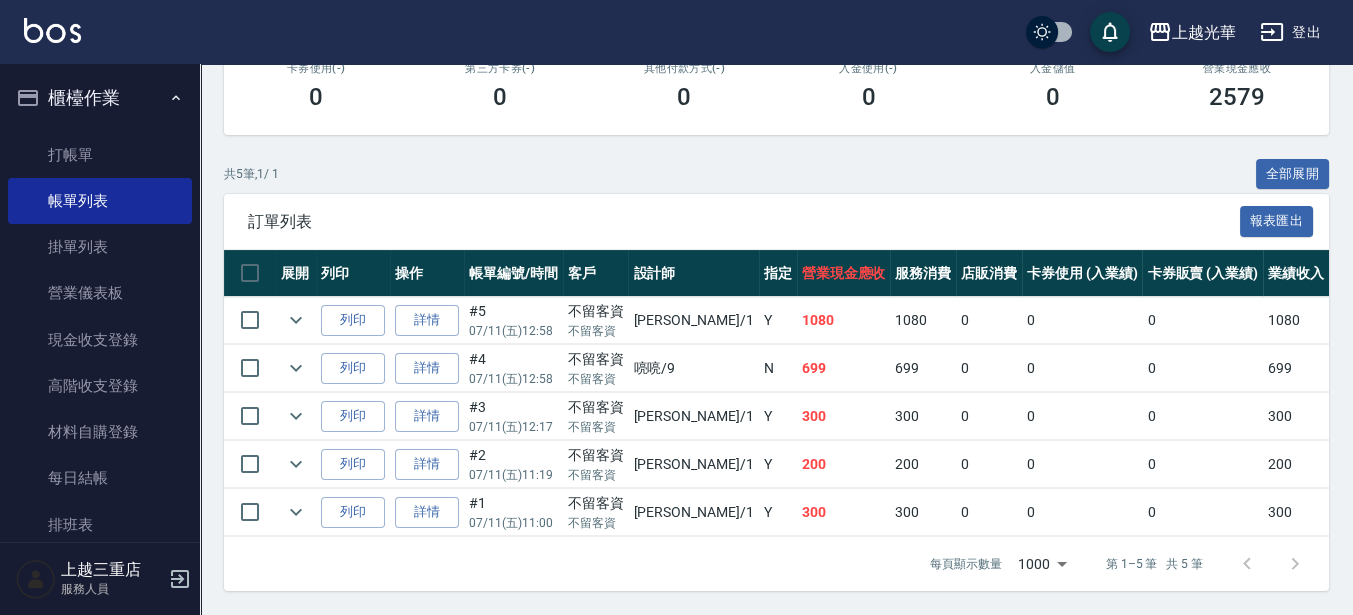 scroll, scrollTop: 0, scrollLeft: 0, axis: both 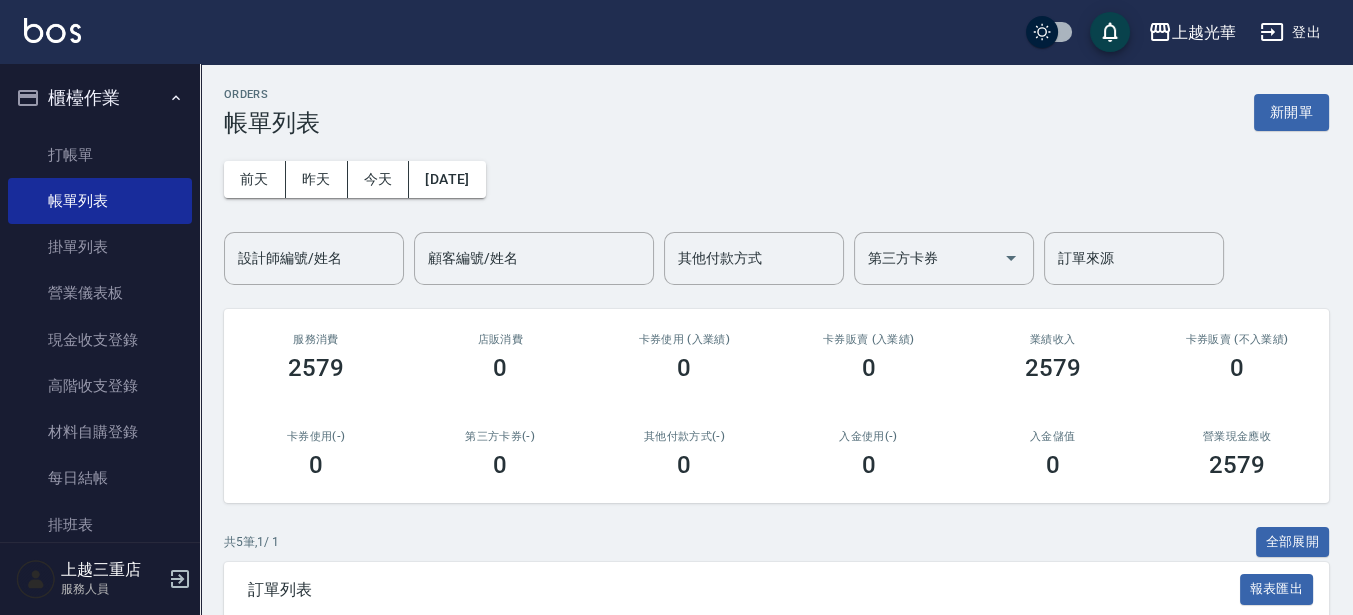 click on "設計師編號/姓名" at bounding box center (314, 258) 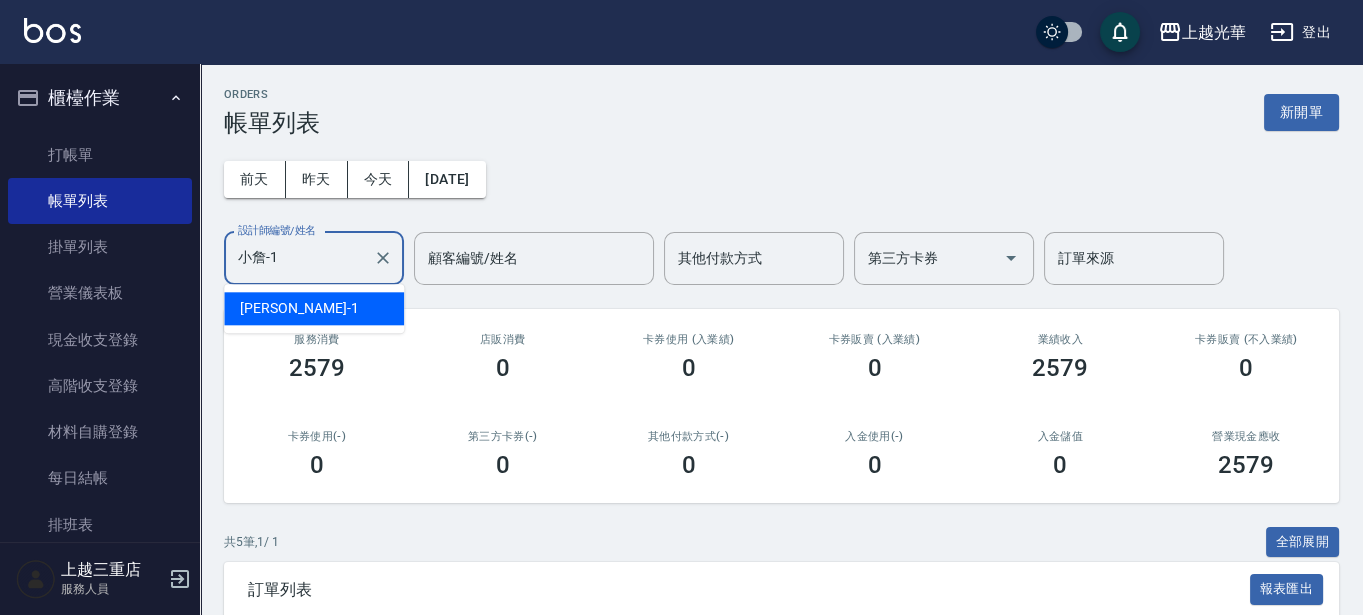 type on "小詹-1" 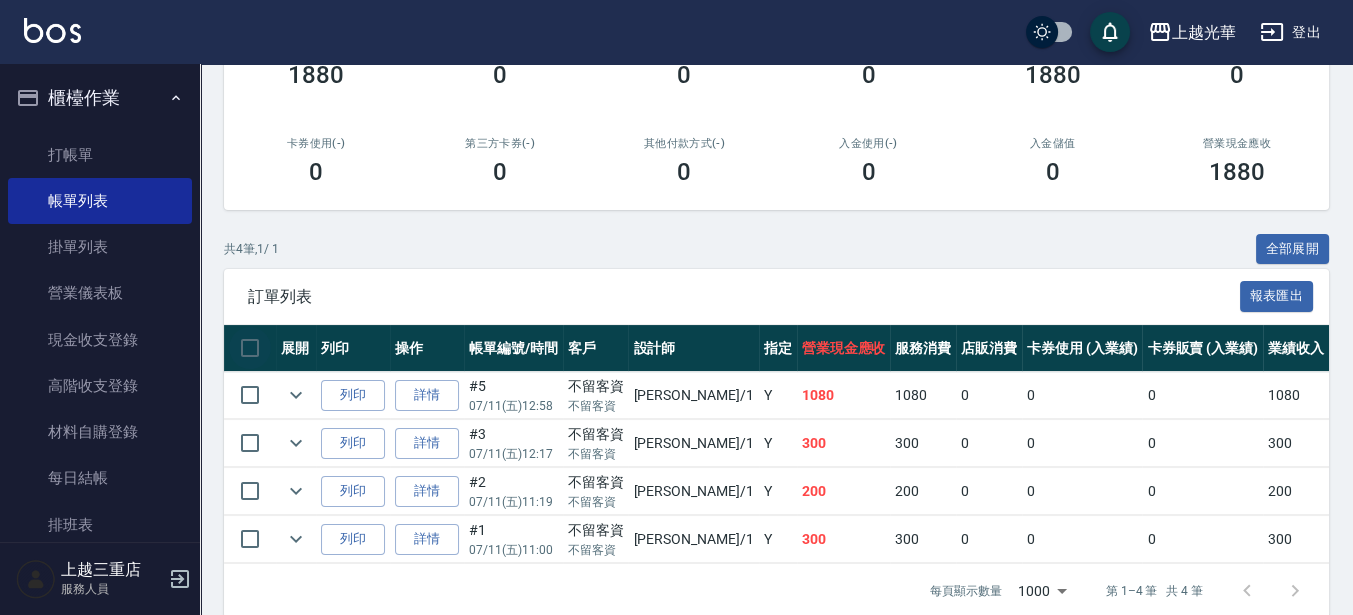 scroll, scrollTop: 335, scrollLeft: 0, axis: vertical 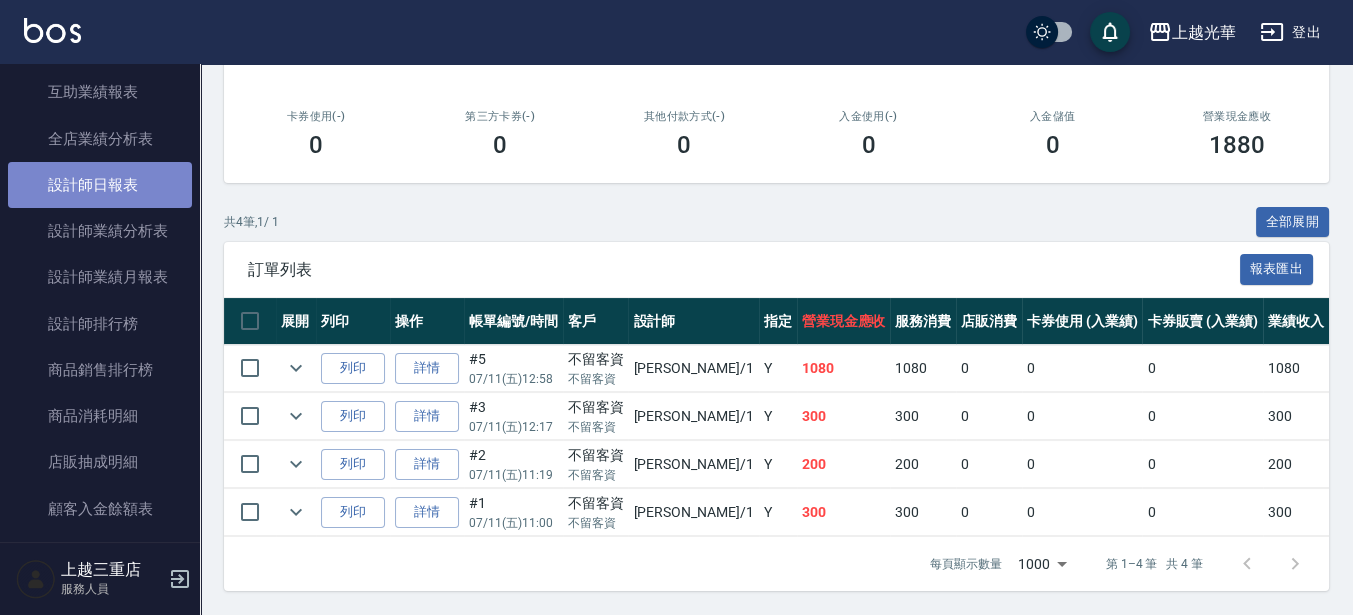 click on "設計師日報表" at bounding box center [100, 185] 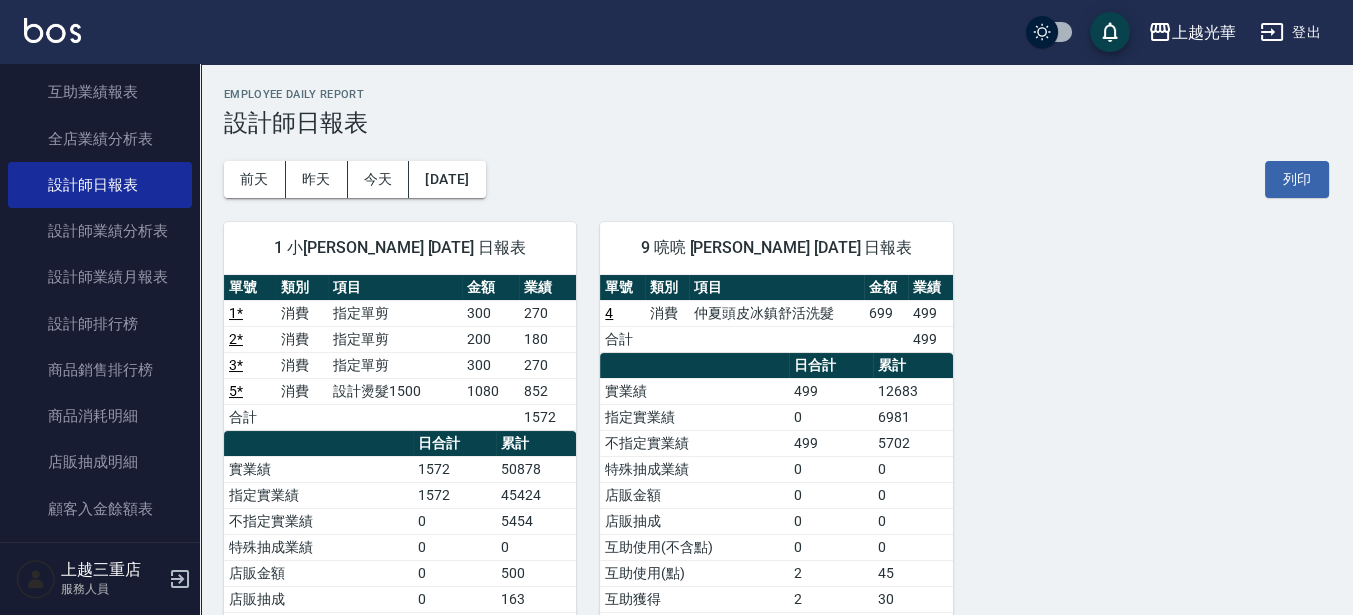 scroll, scrollTop: 125, scrollLeft: 0, axis: vertical 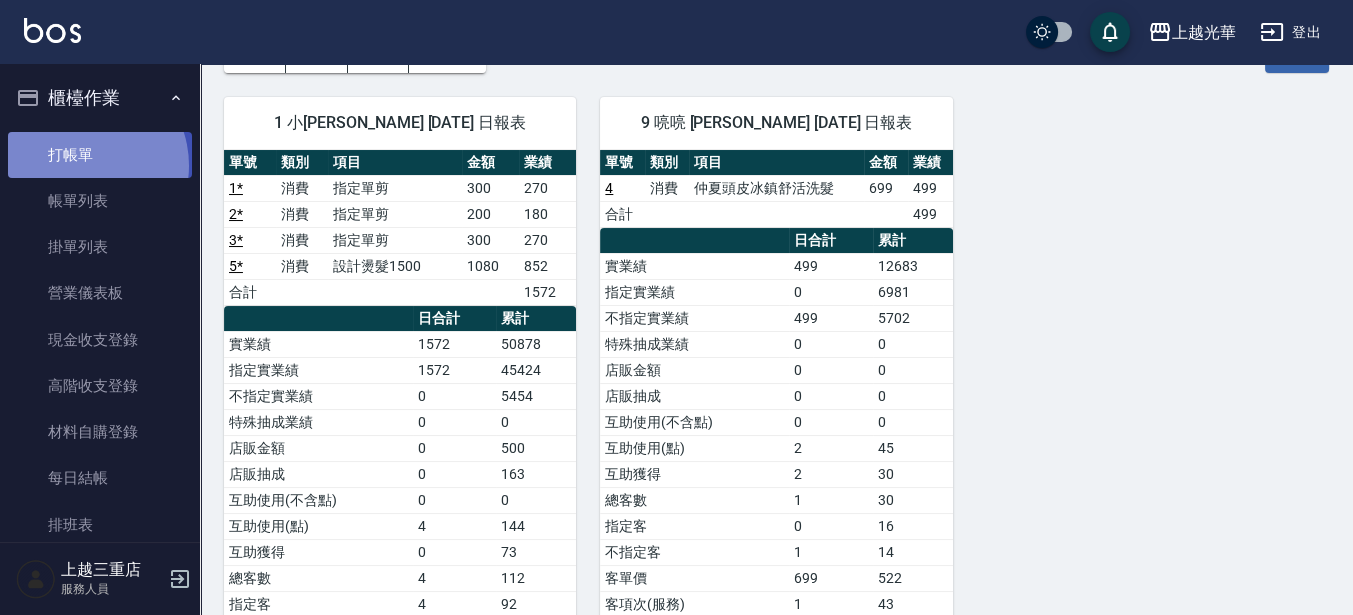 click on "打帳單" at bounding box center [100, 155] 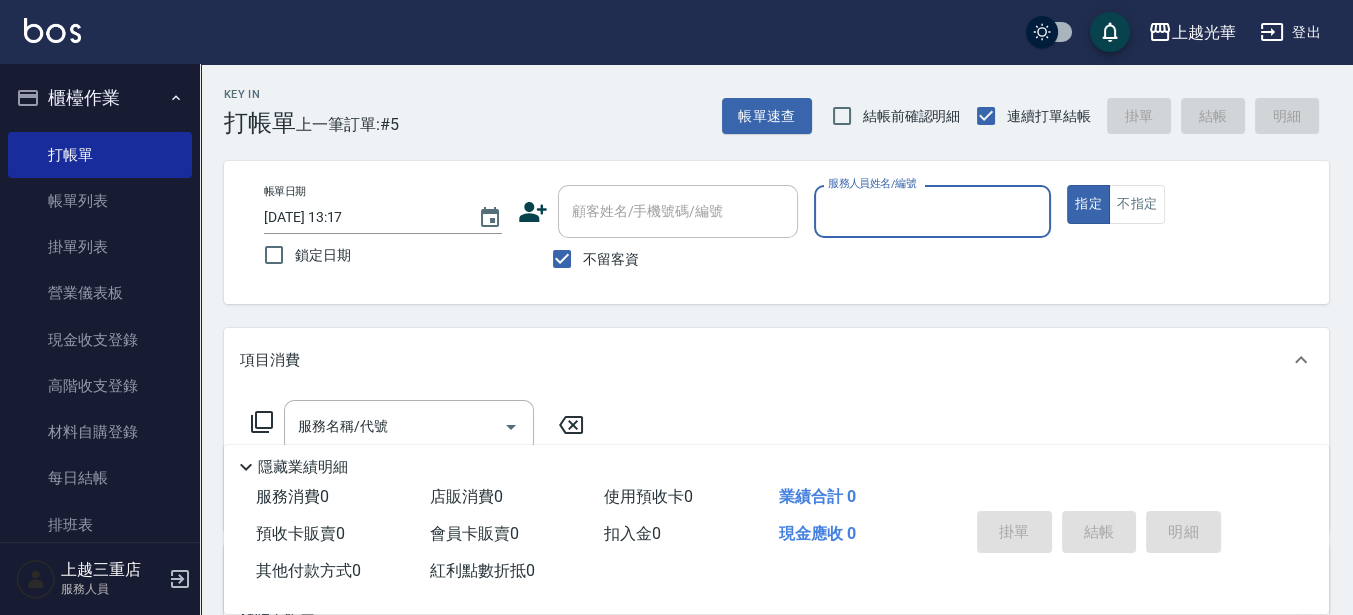 click on "服務人員姓名/編號" at bounding box center [933, 211] 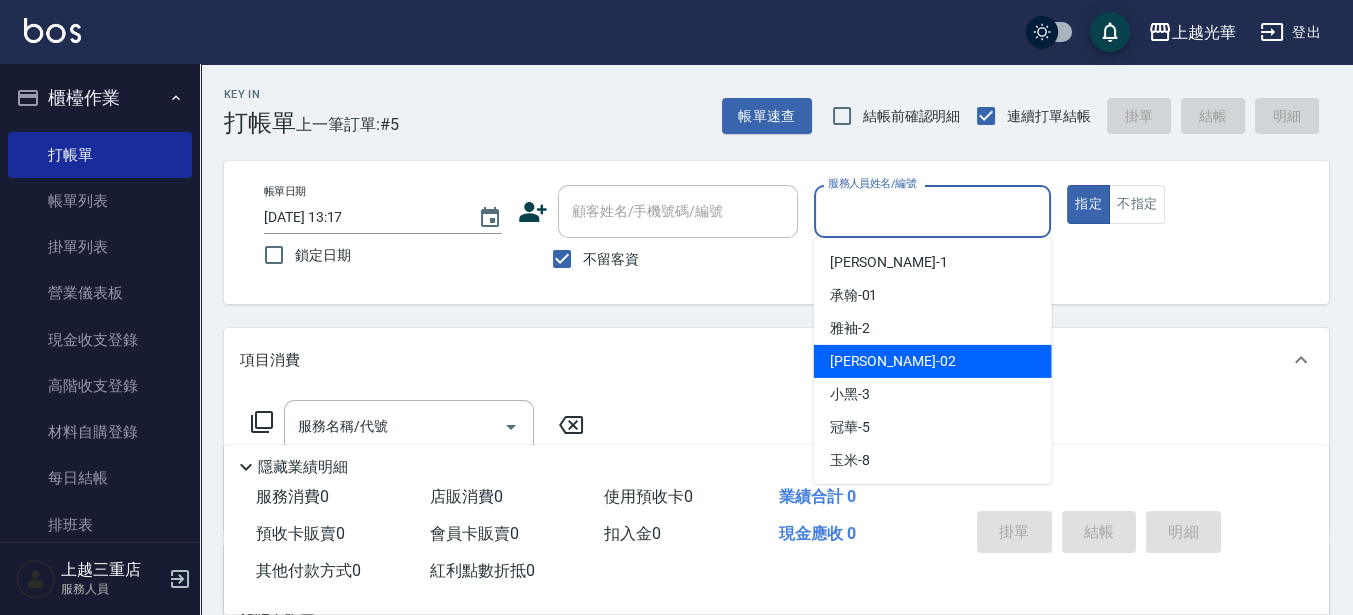 scroll, scrollTop: 125, scrollLeft: 0, axis: vertical 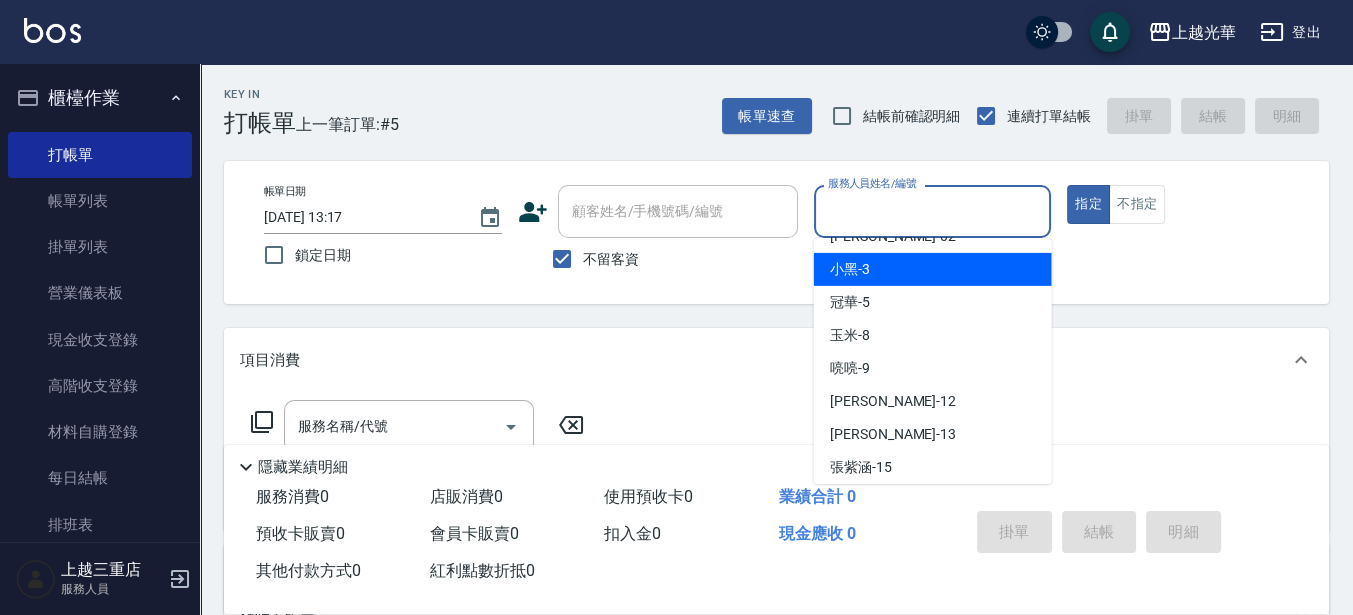 click on "小黑 -3" at bounding box center (933, 269) 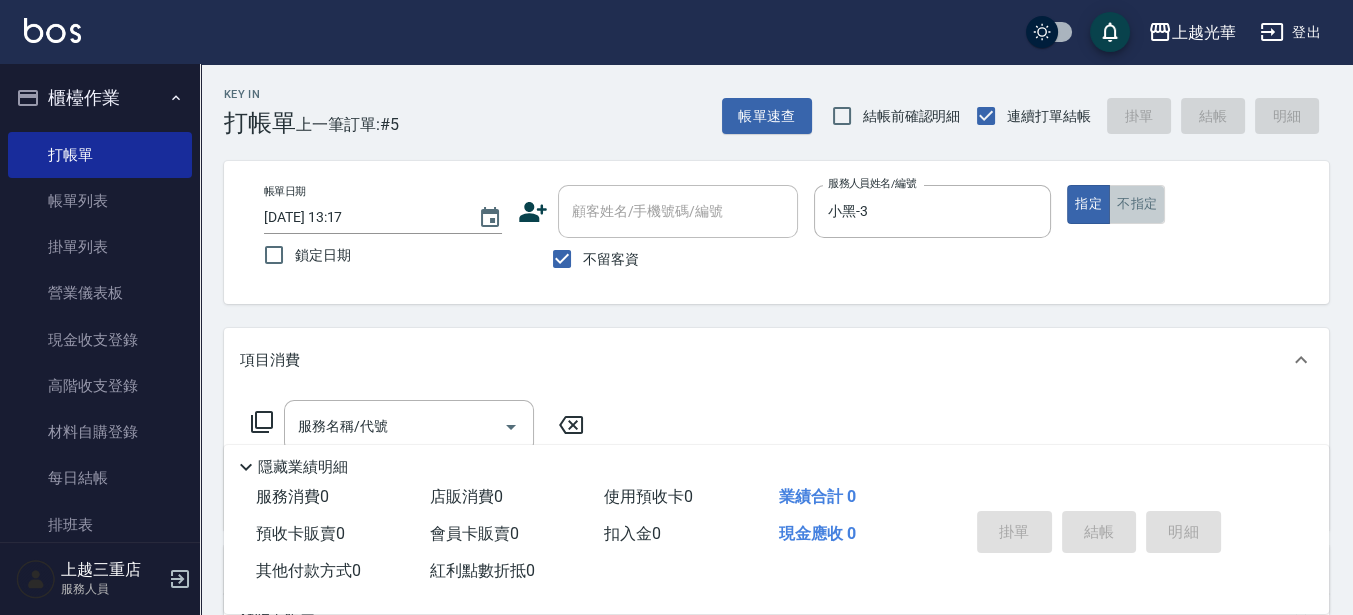 drag, startPoint x: 1117, startPoint y: 218, endPoint x: 1011, endPoint y: 248, distance: 110.16351 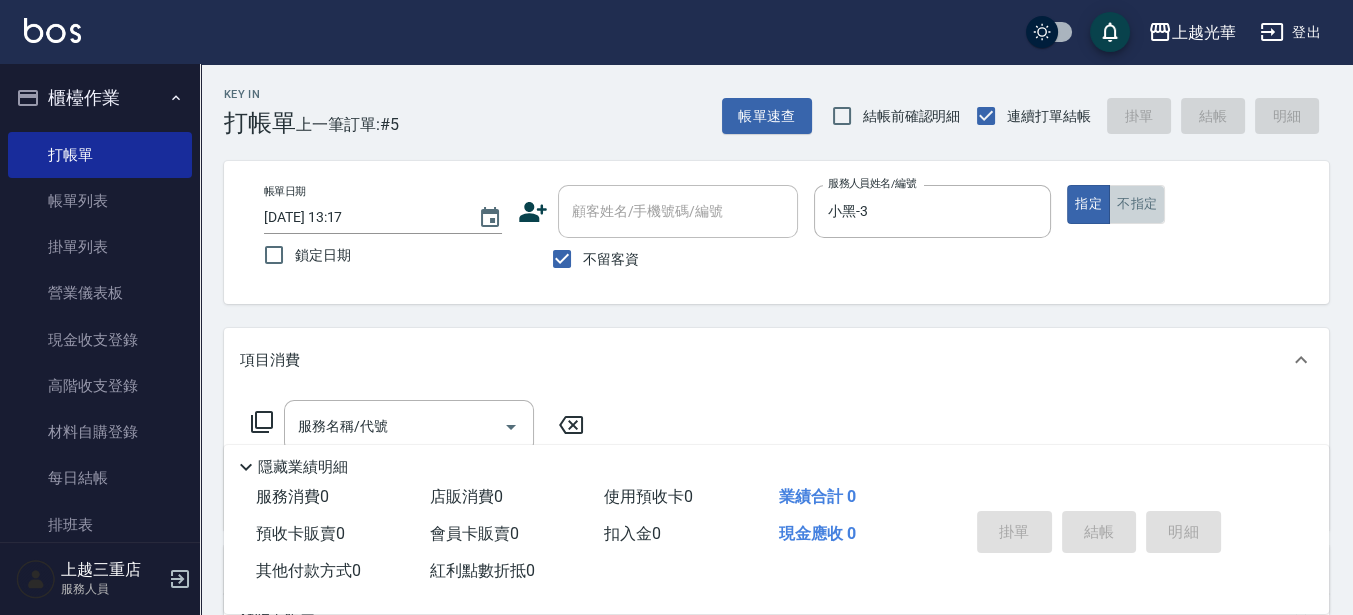 click on "不指定" at bounding box center [1137, 204] 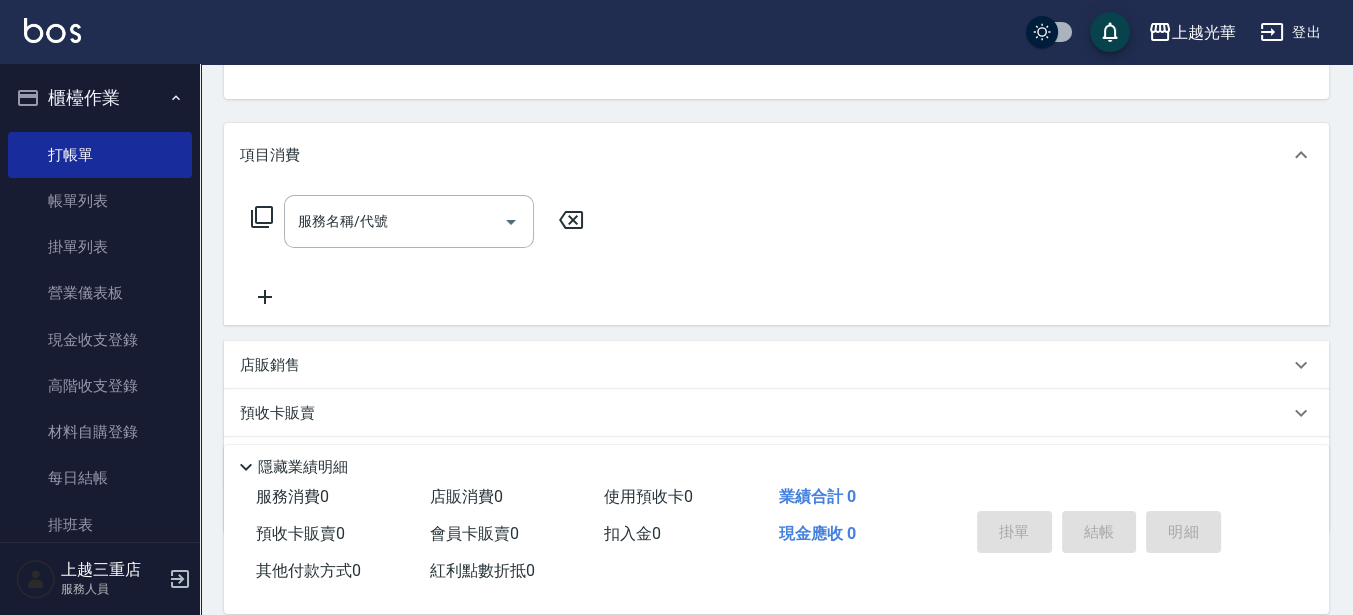 scroll, scrollTop: 250, scrollLeft: 0, axis: vertical 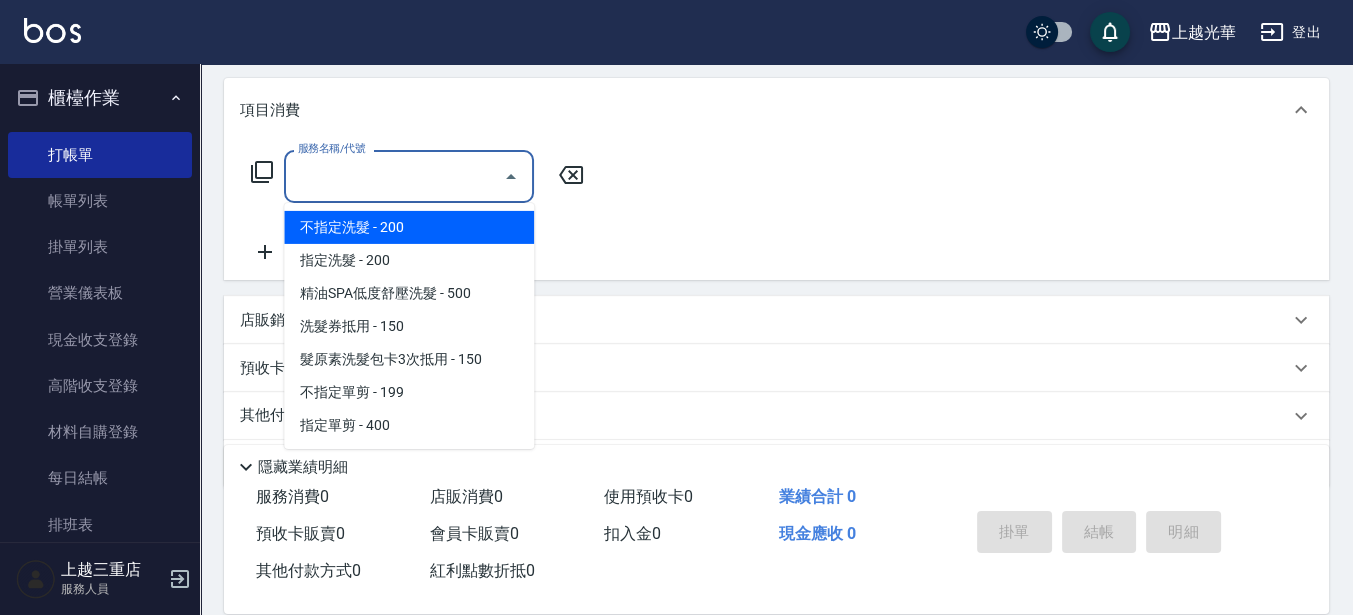click on "服務名稱/代號" at bounding box center [394, 176] 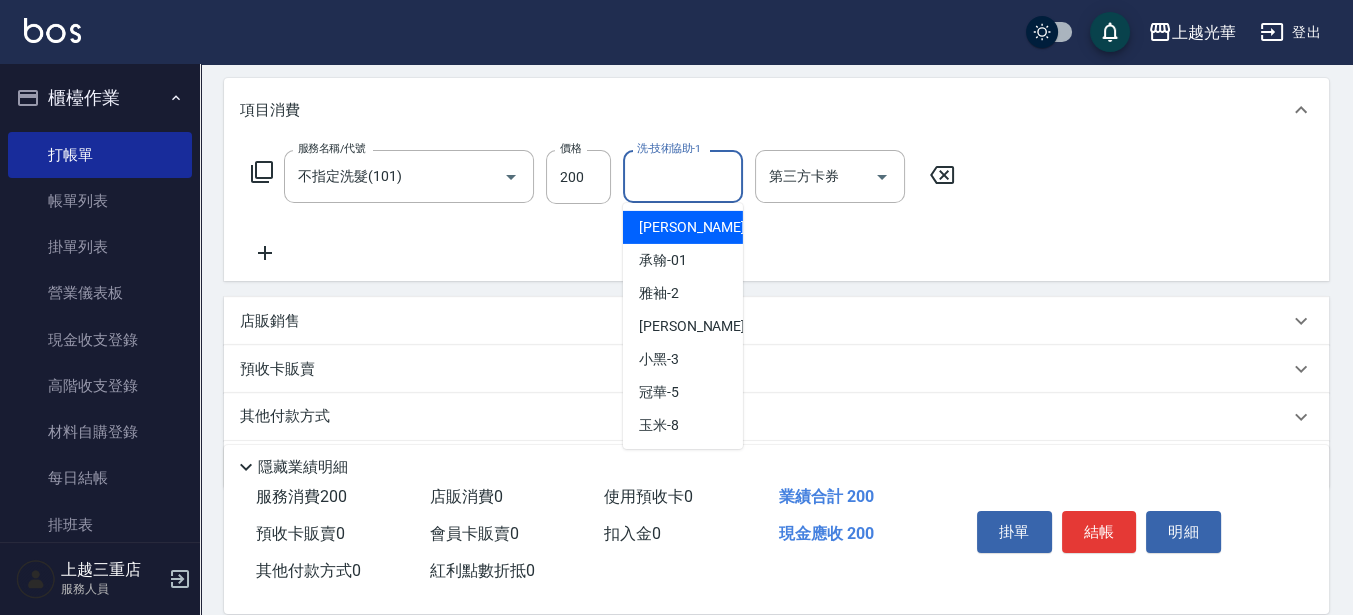 click on "洗-技術協助-1" at bounding box center (683, 176) 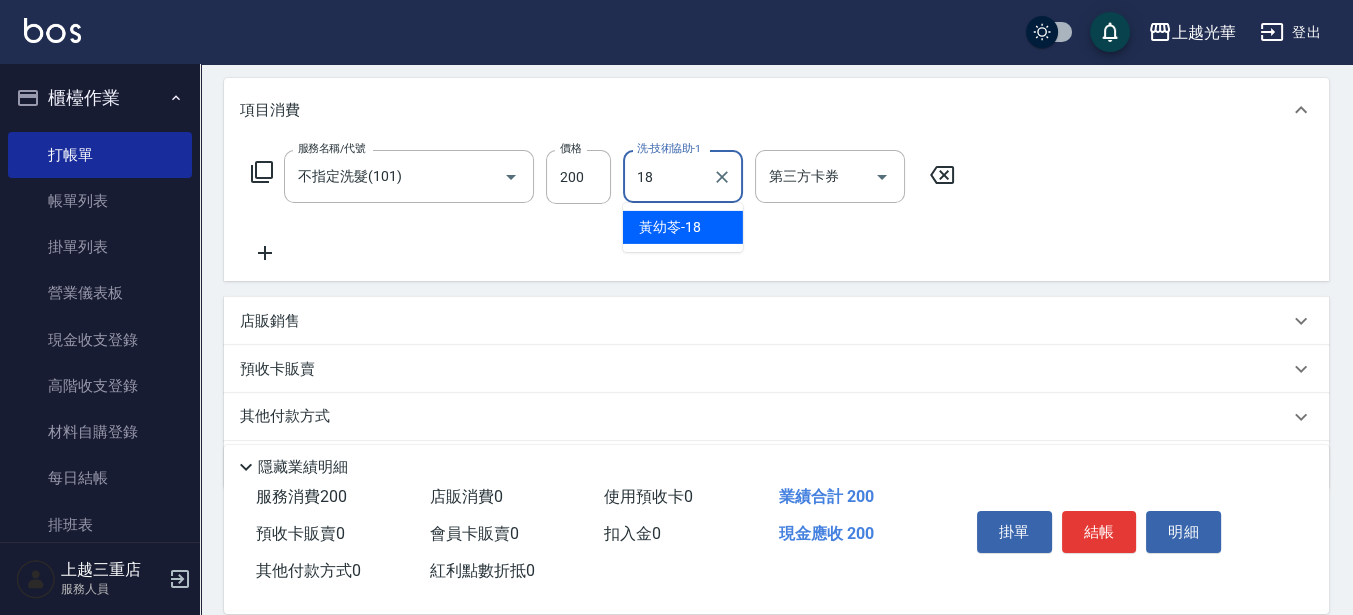 type on "[PERSON_NAME]-18" 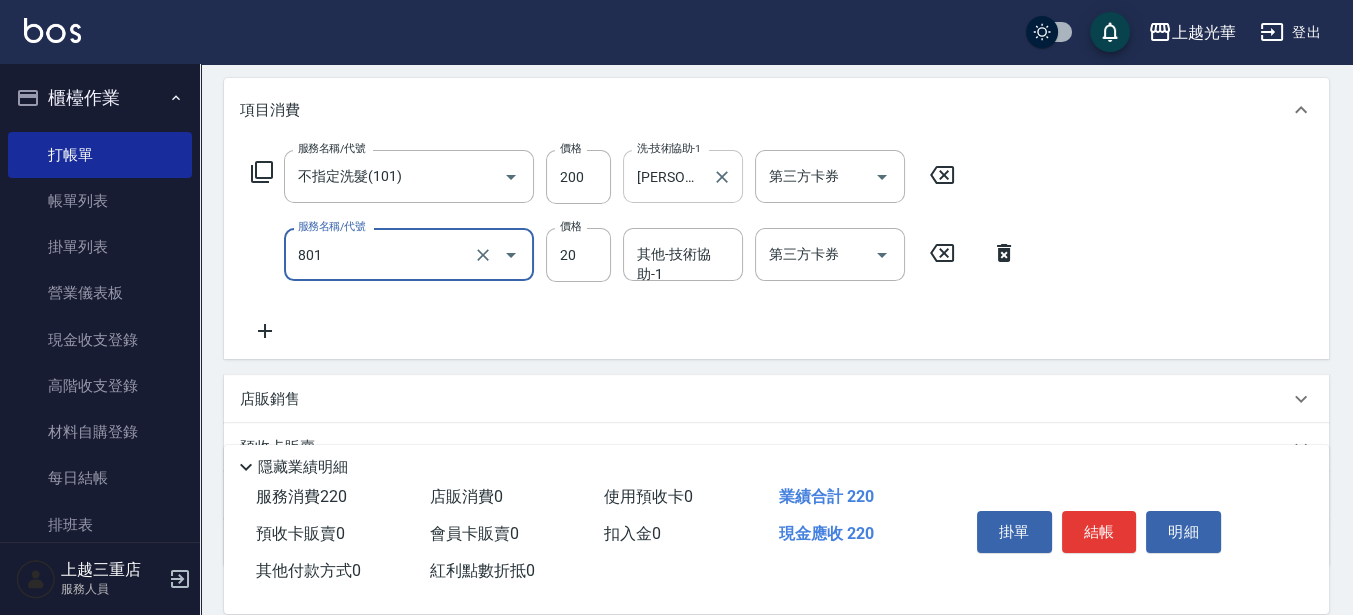 type on "潤絲(801)" 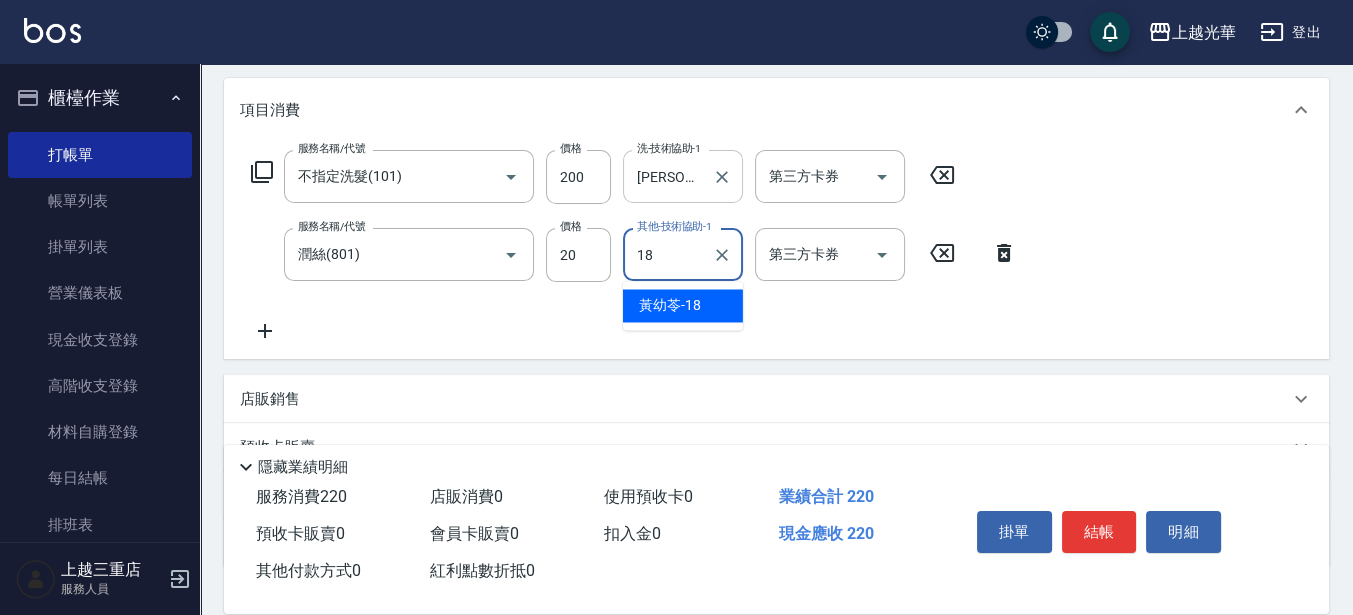 type on "[PERSON_NAME]-18" 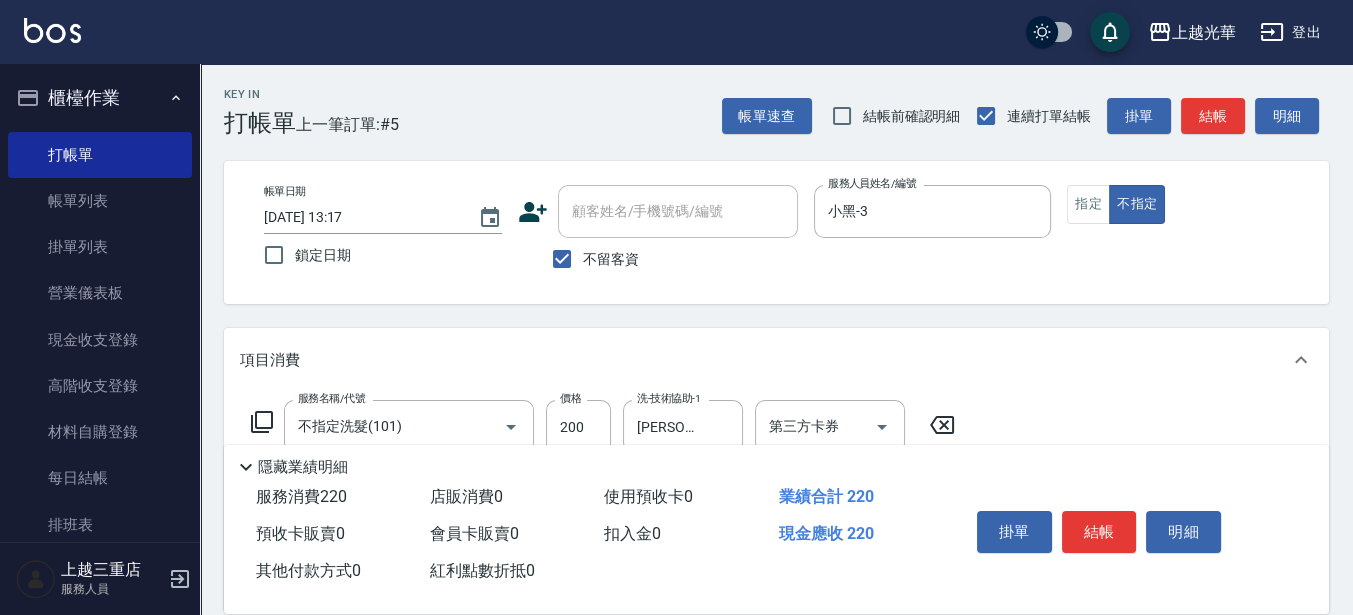 scroll, scrollTop: 125, scrollLeft: 0, axis: vertical 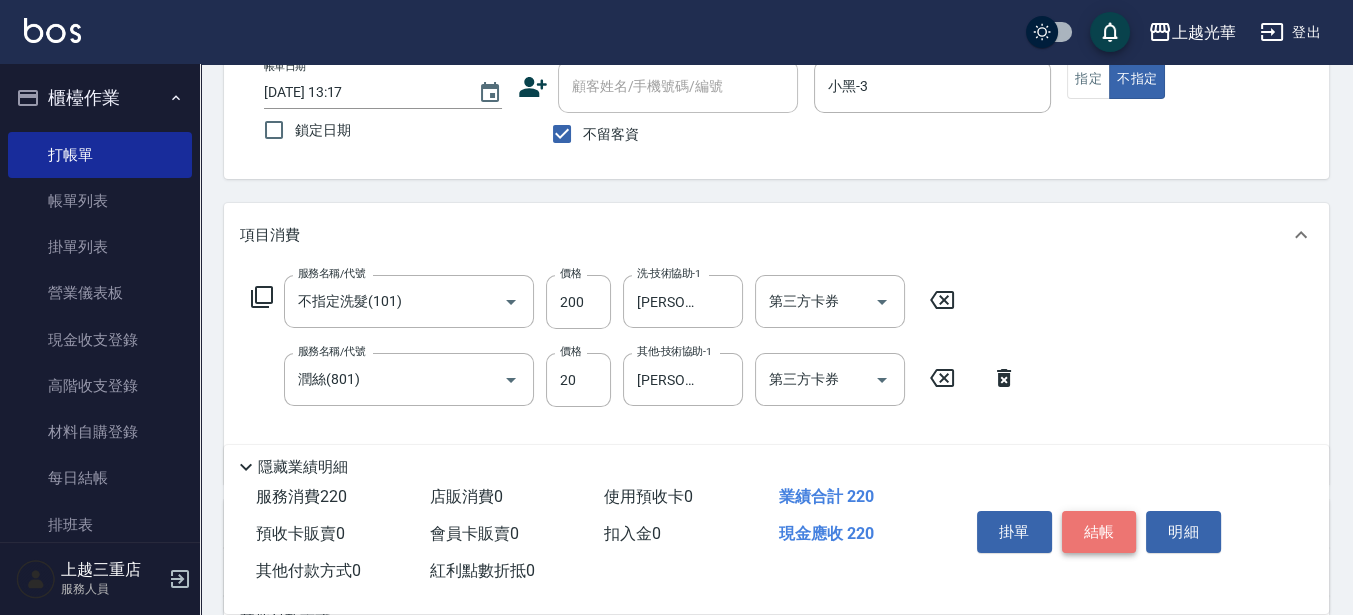 click on "結帳" at bounding box center (1099, 532) 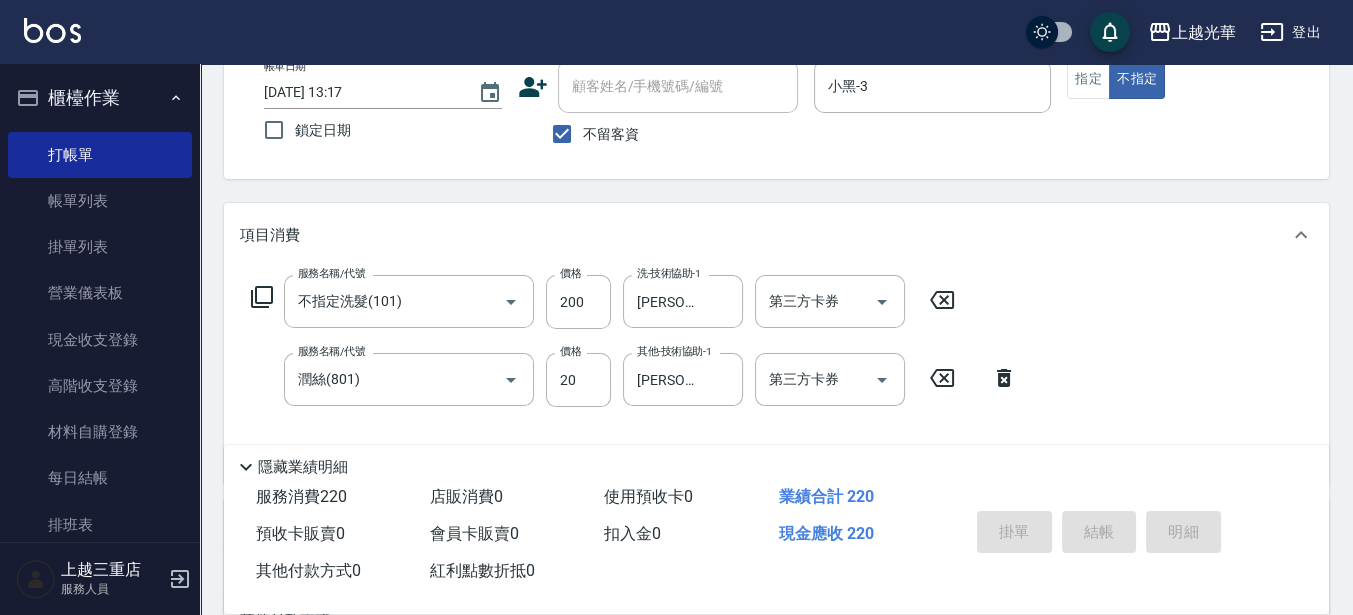 type on "[DATE] 13:35" 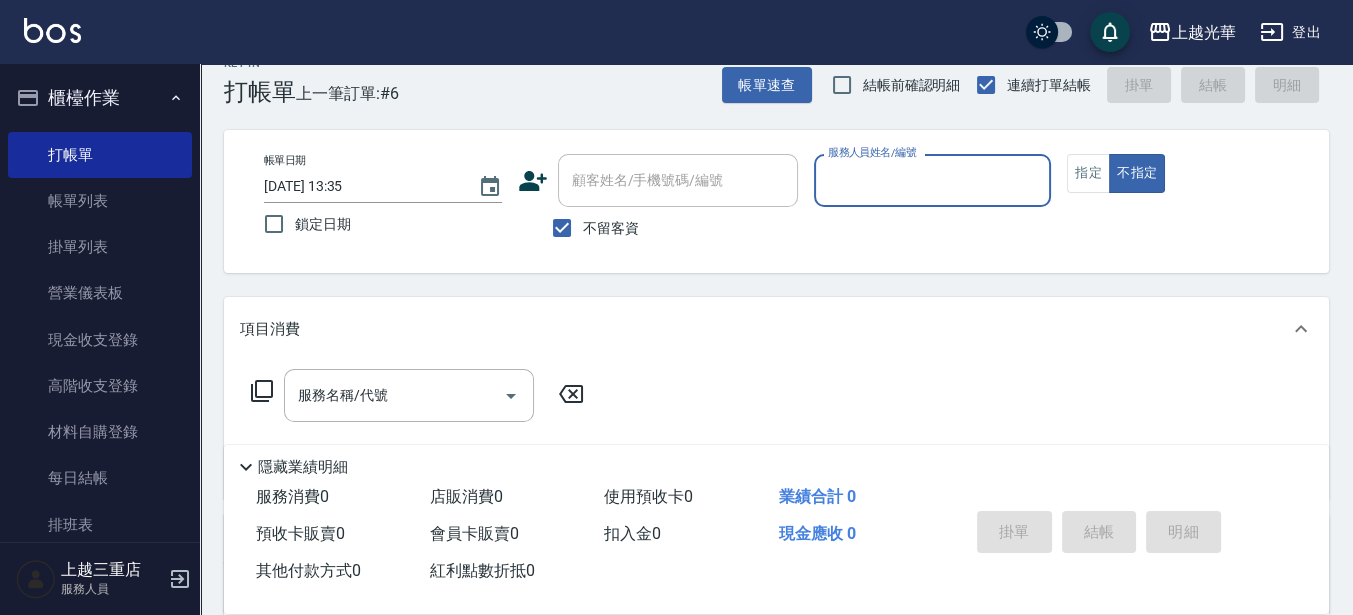 scroll, scrollTop: 0, scrollLeft: 0, axis: both 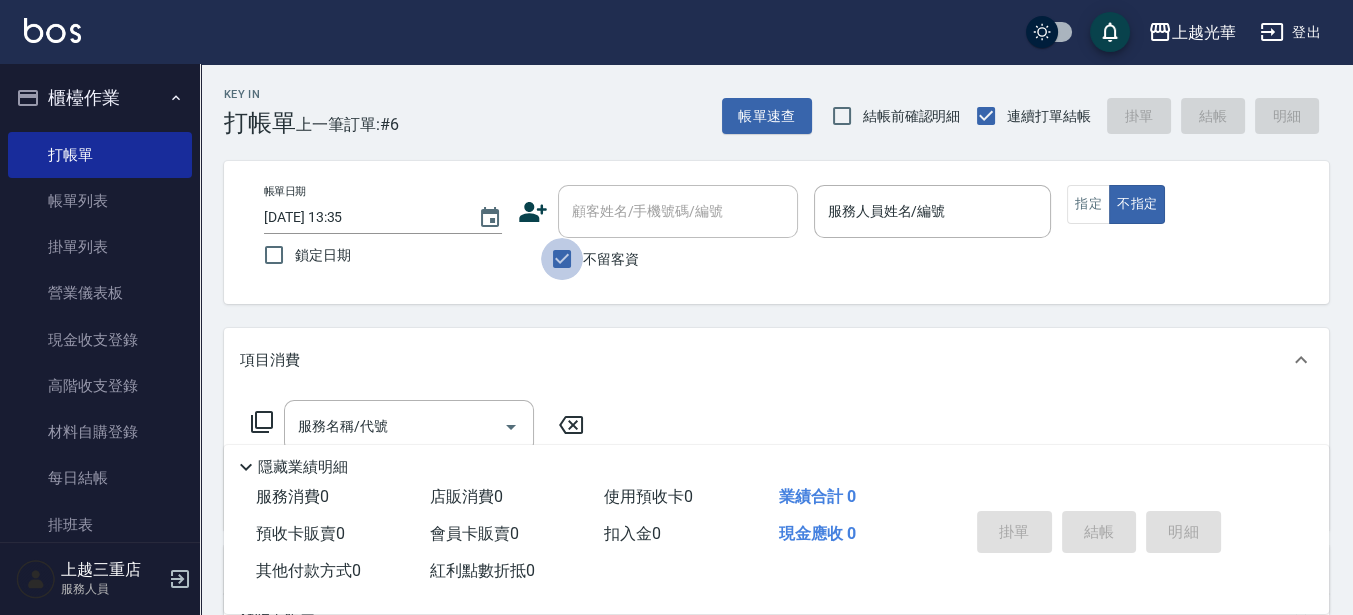 click on "不留客資" at bounding box center (562, 259) 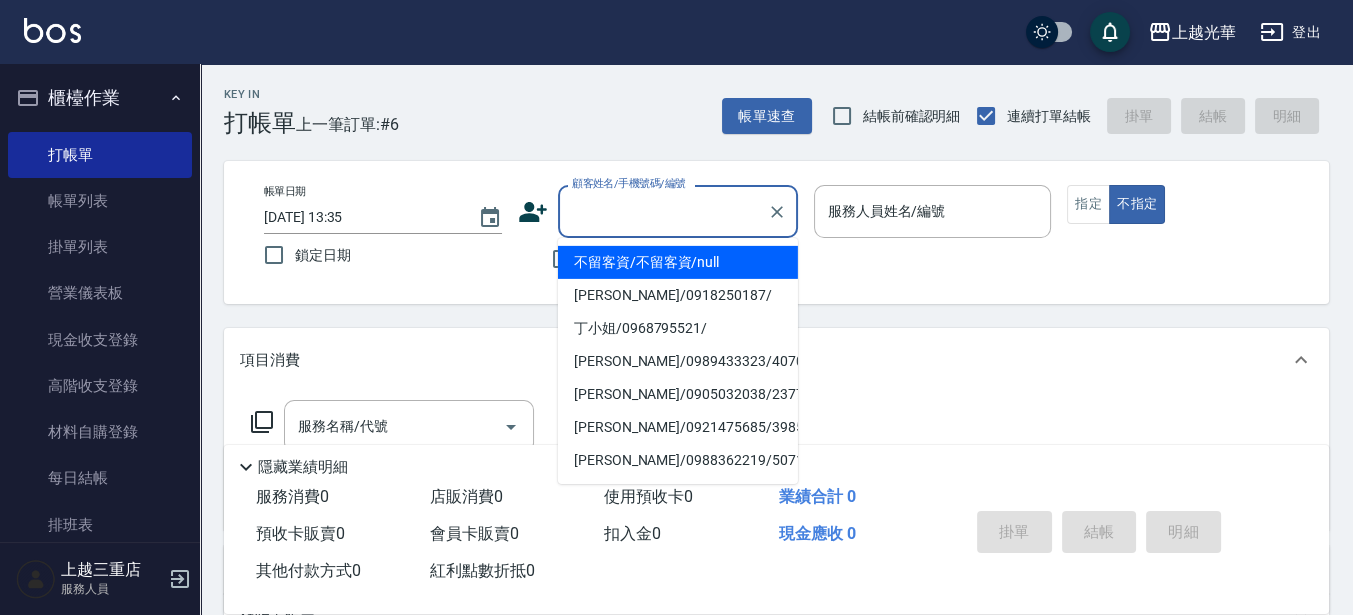 drag, startPoint x: 596, startPoint y: 221, endPoint x: 584, endPoint y: 217, distance: 12.649111 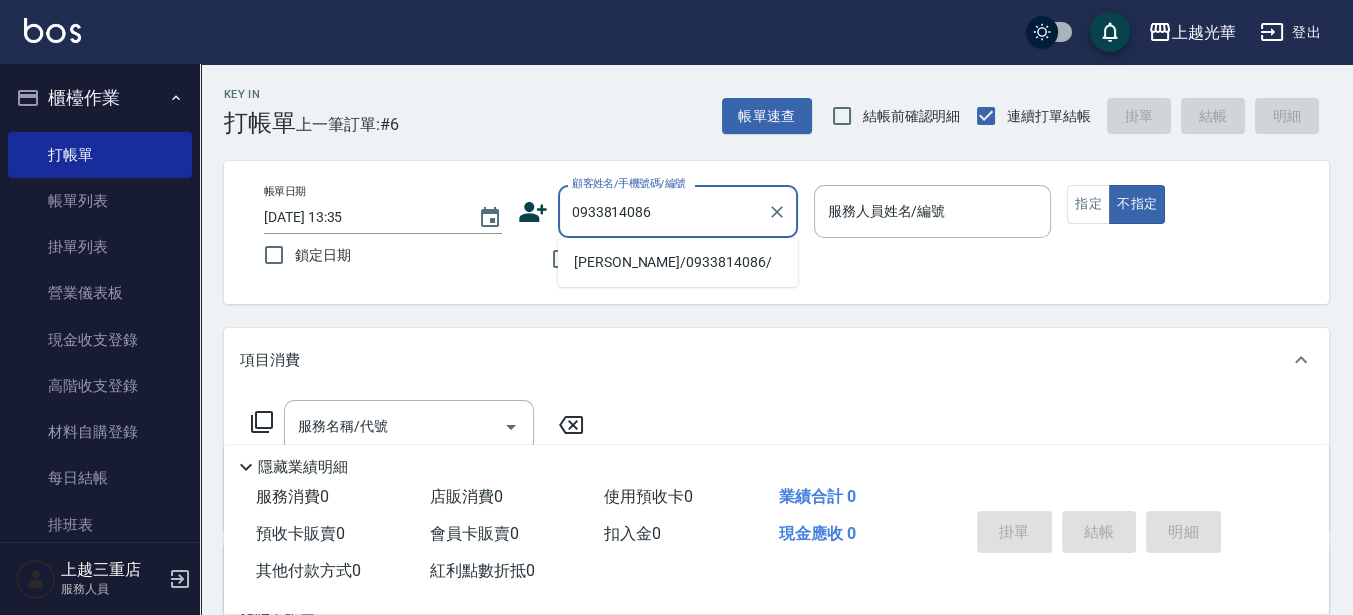 click on "[PERSON_NAME]/0933814086/" at bounding box center [678, 262] 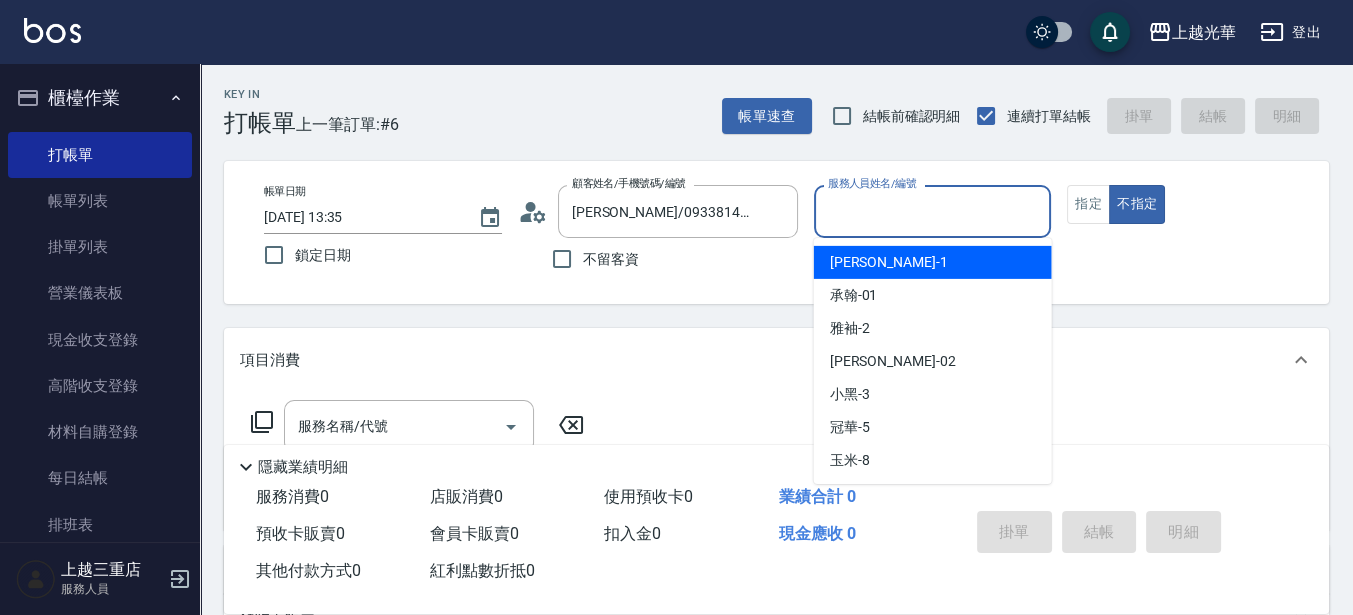 click on "服務人員姓名/編號" at bounding box center [933, 211] 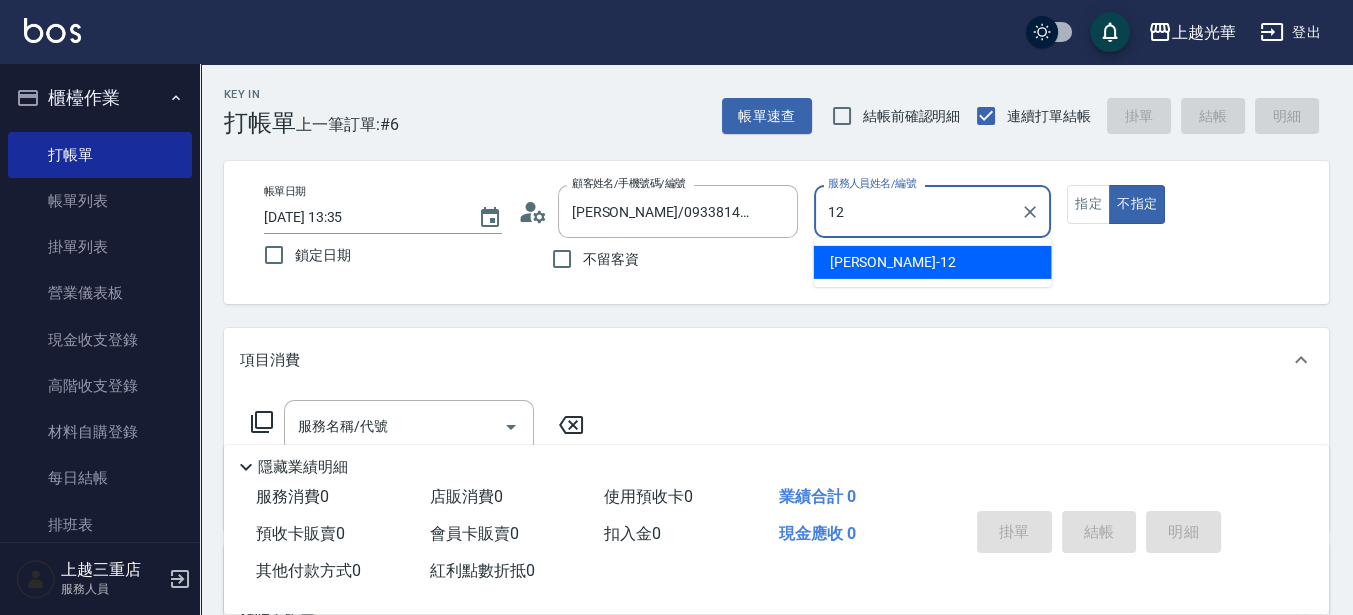 click on "[PERSON_NAME] -12" at bounding box center [933, 262] 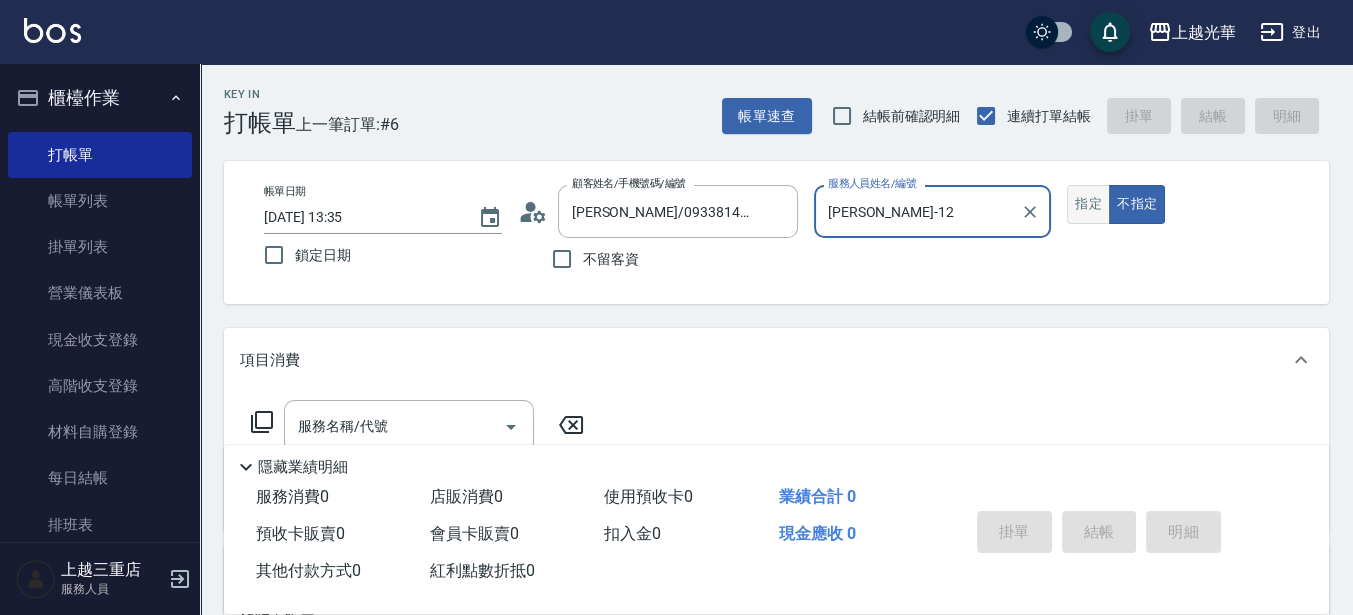 type on "[PERSON_NAME]-12" 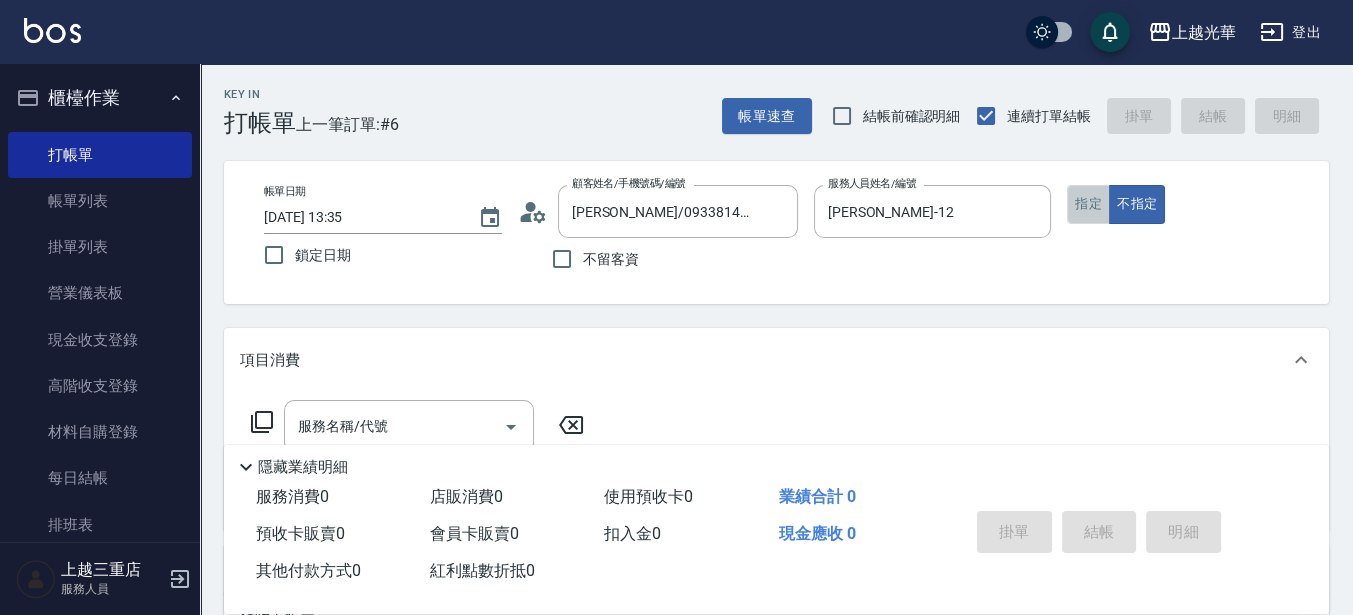 click on "指定" at bounding box center [1088, 204] 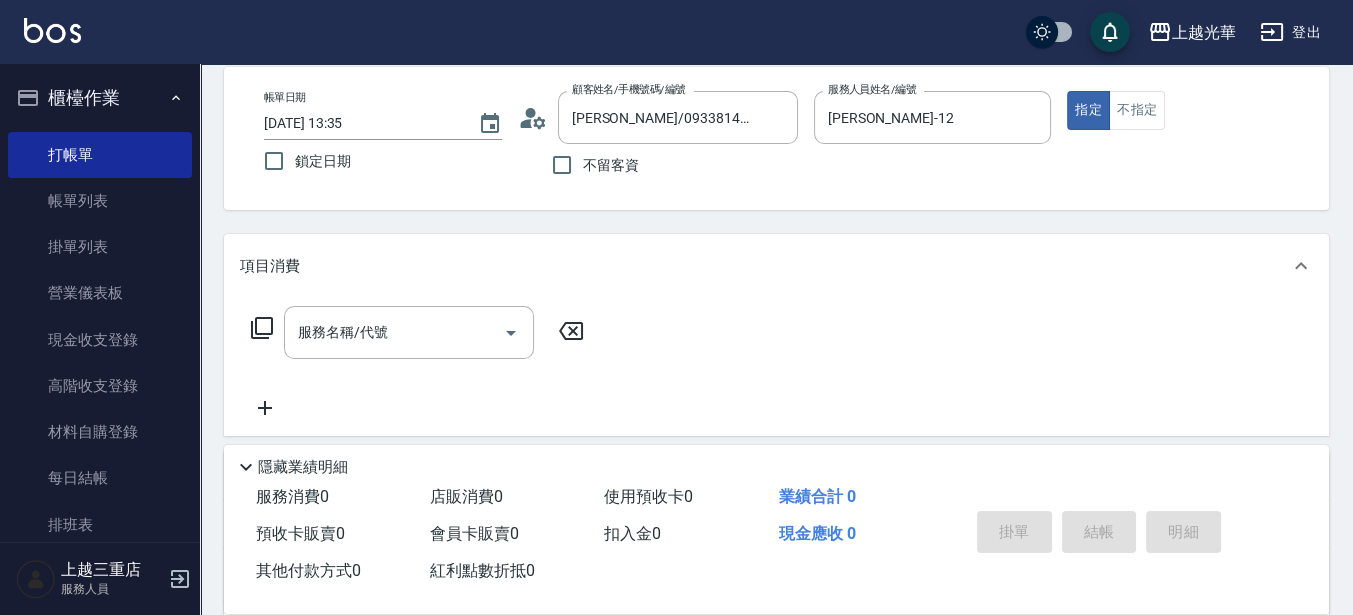 scroll, scrollTop: 125, scrollLeft: 0, axis: vertical 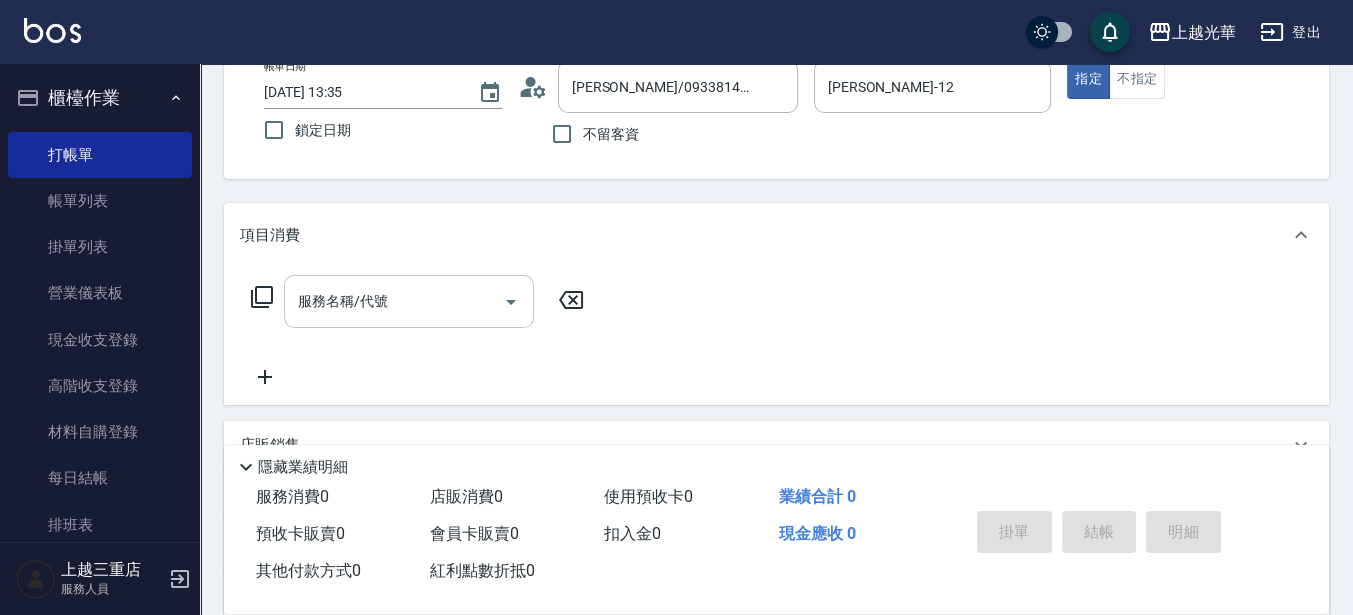 click 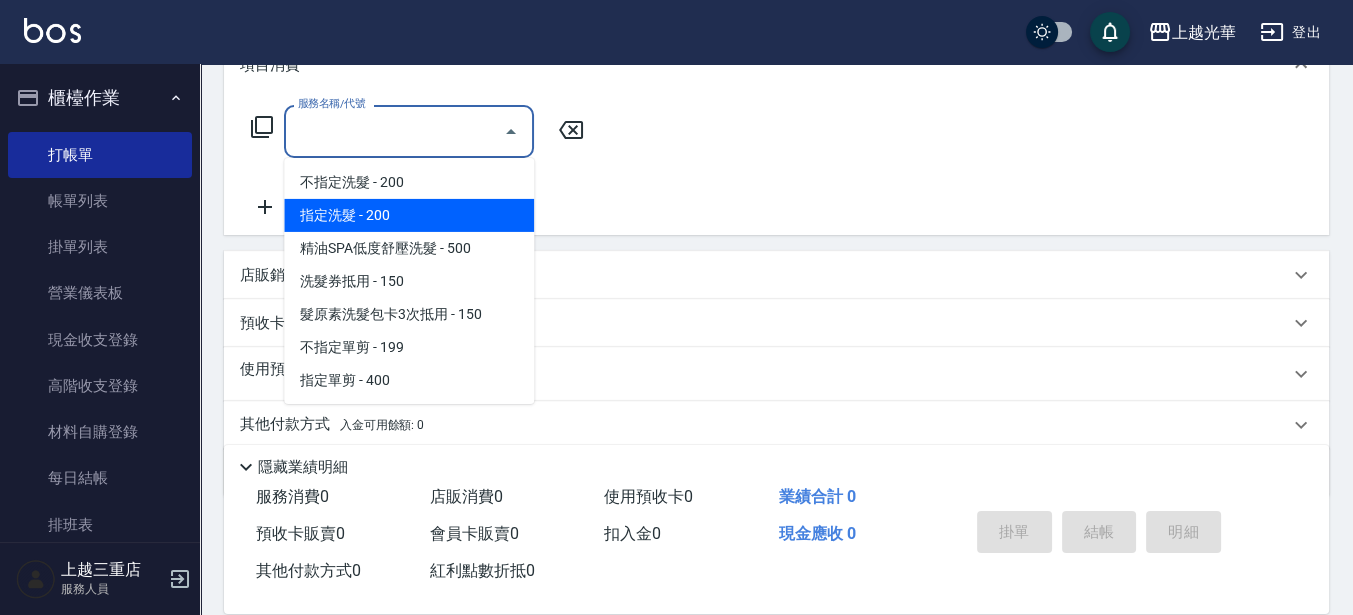 scroll, scrollTop: 365, scrollLeft: 0, axis: vertical 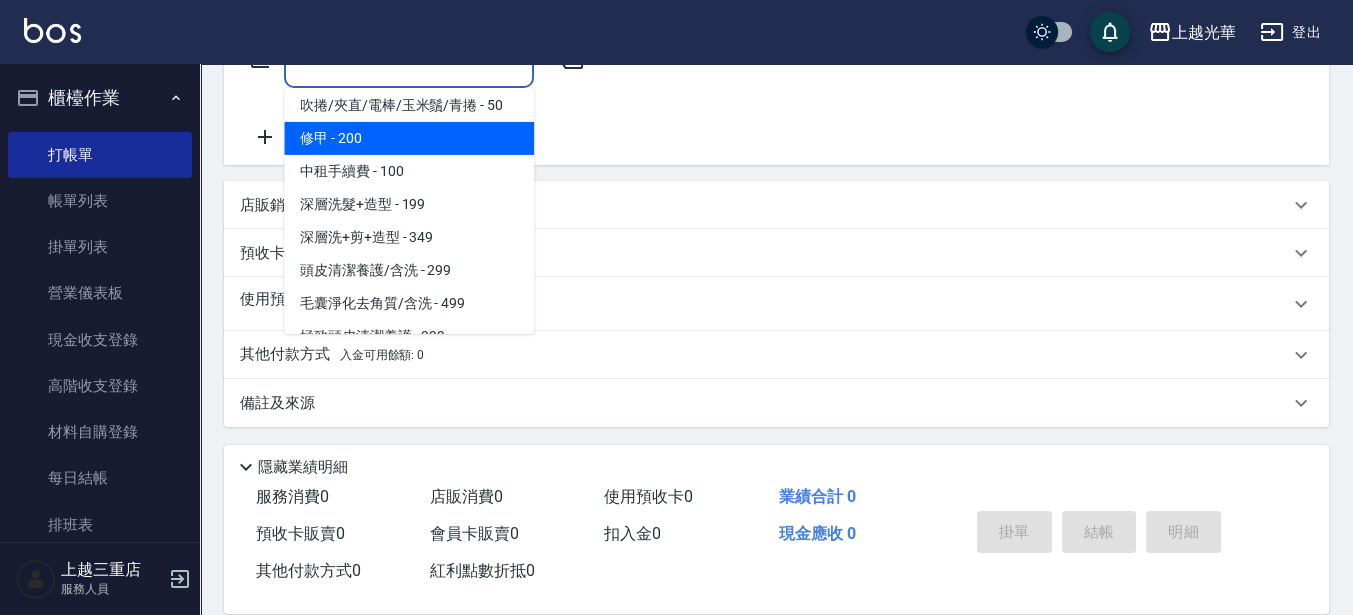 click on "修甲 - 200" at bounding box center [409, 138] 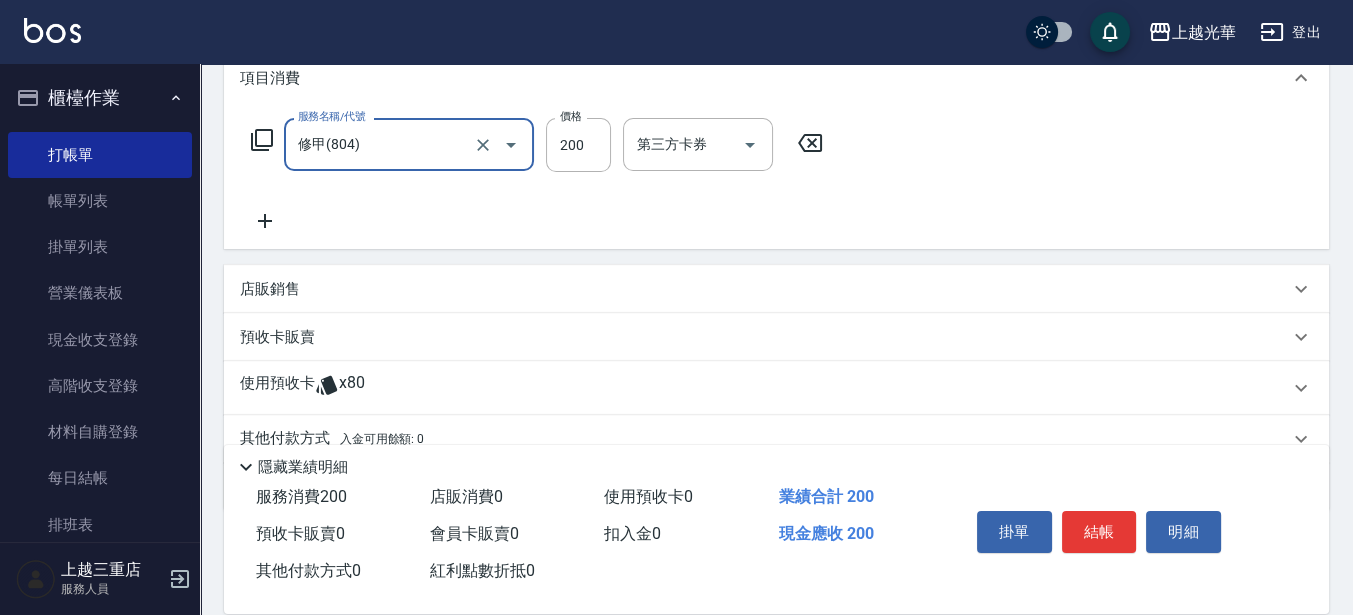scroll, scrollTop: 115, scrollLeft: 0, axis: vertical 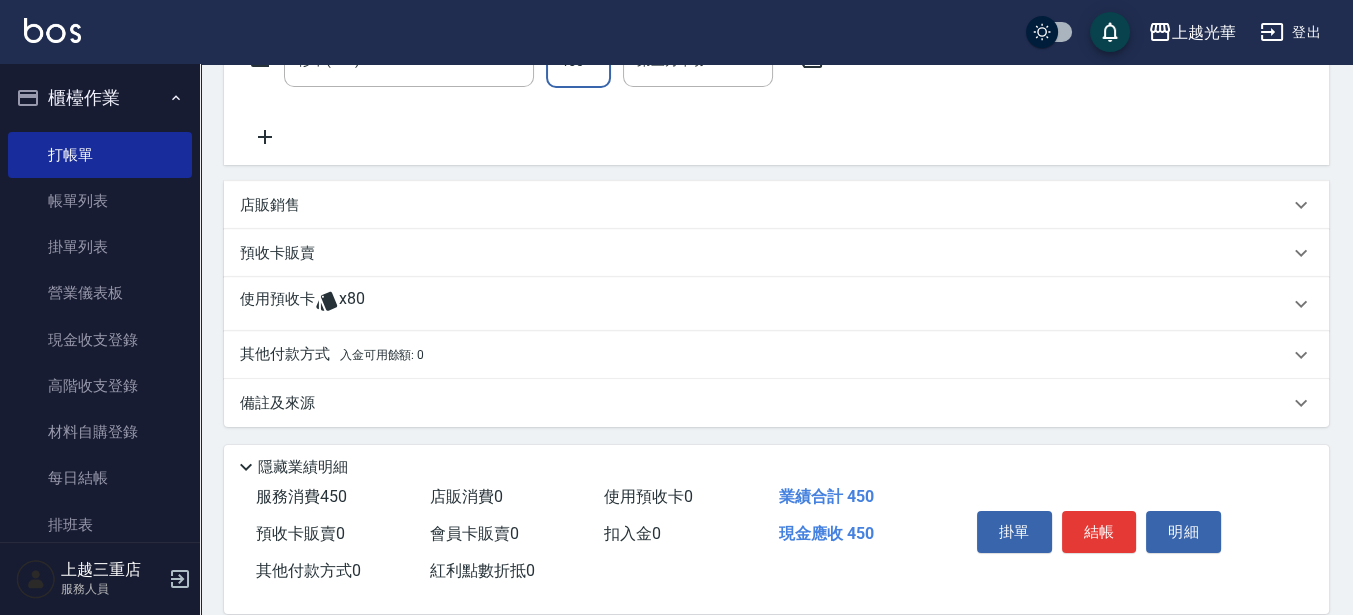 type on "450" 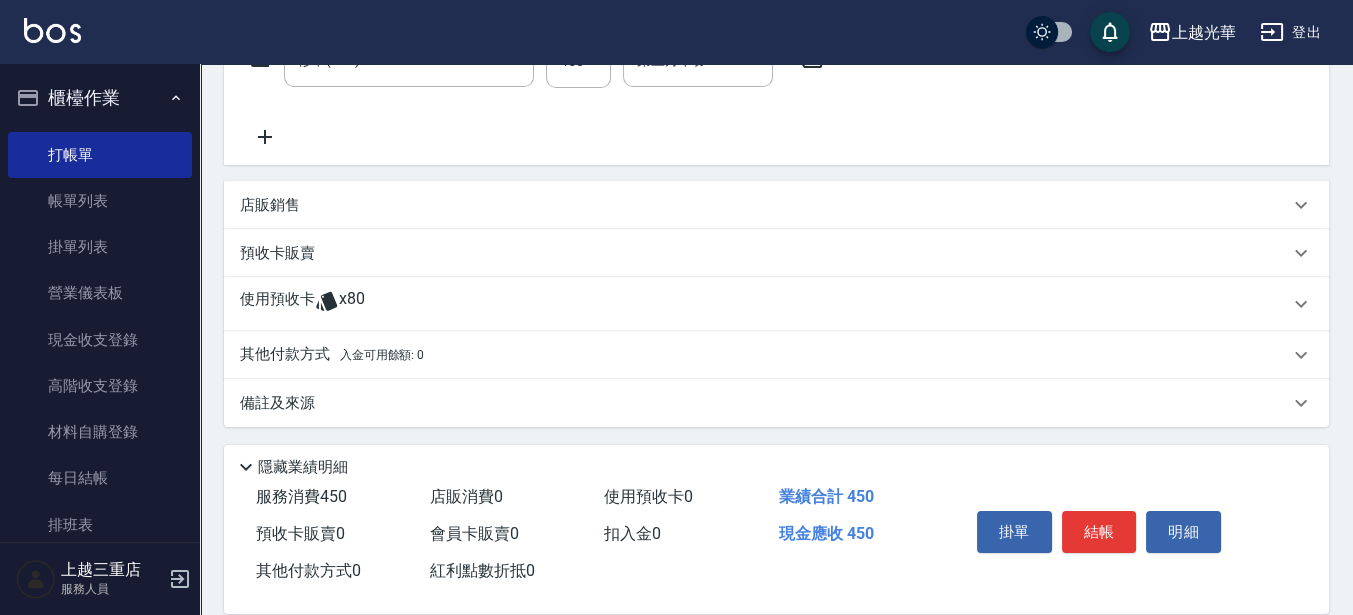 click 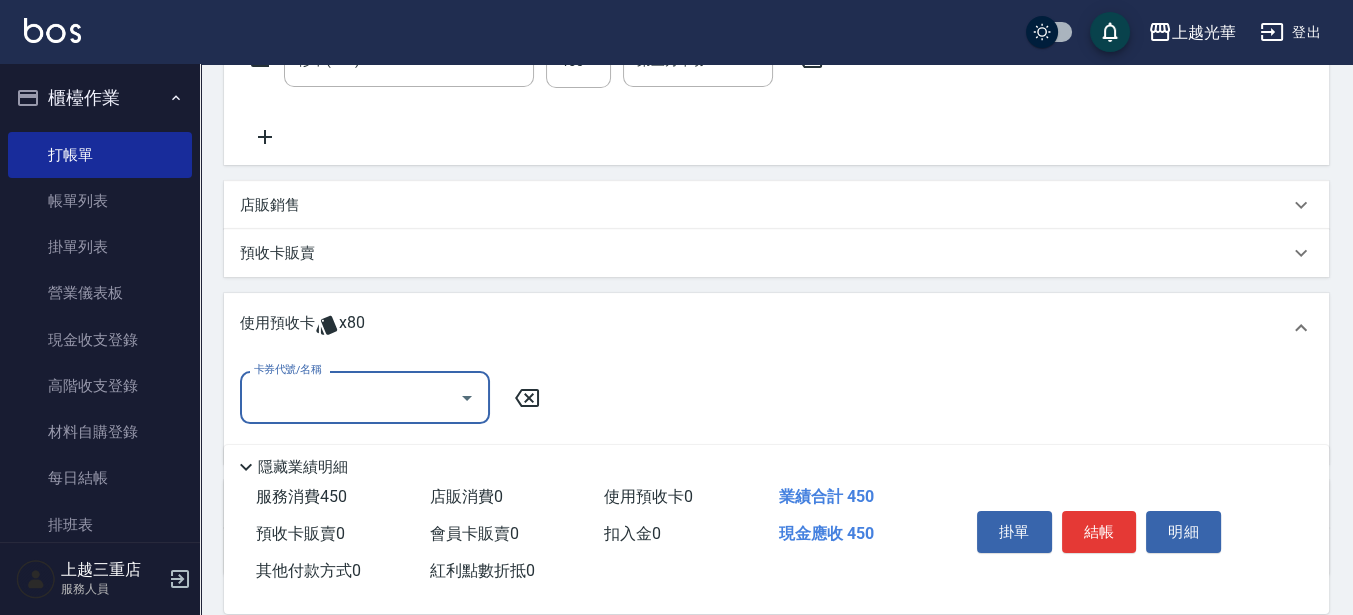 scroll, scrollTop: 0, scrollLeft: 0, axis: both 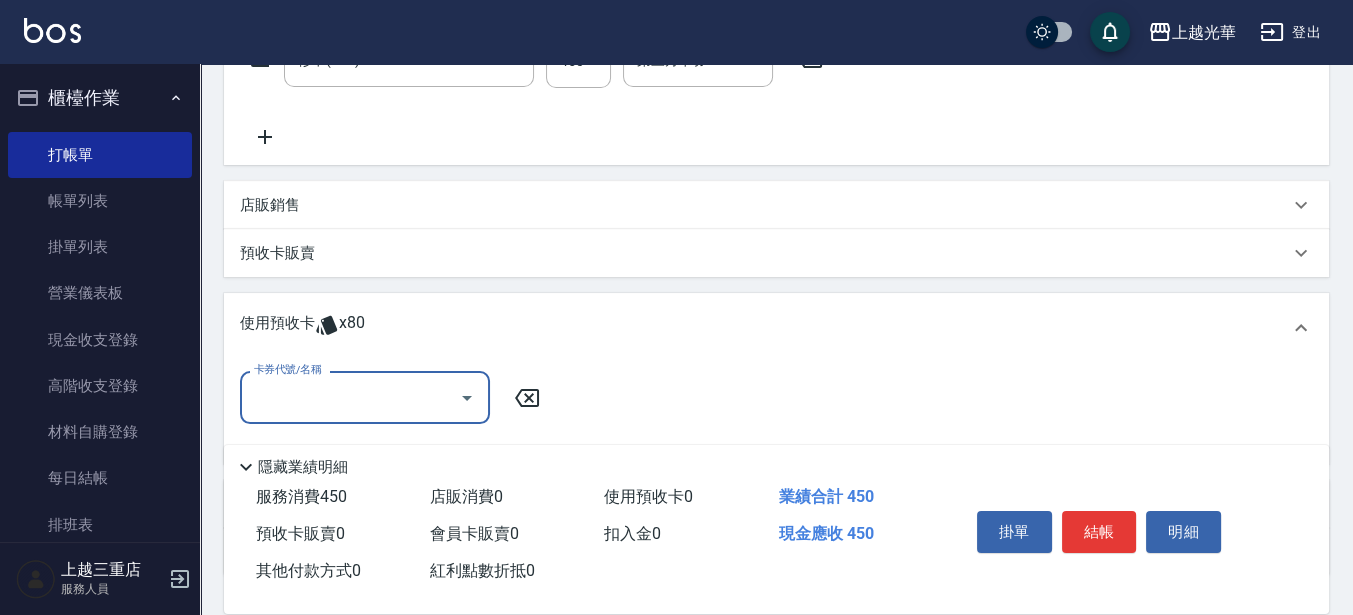 click 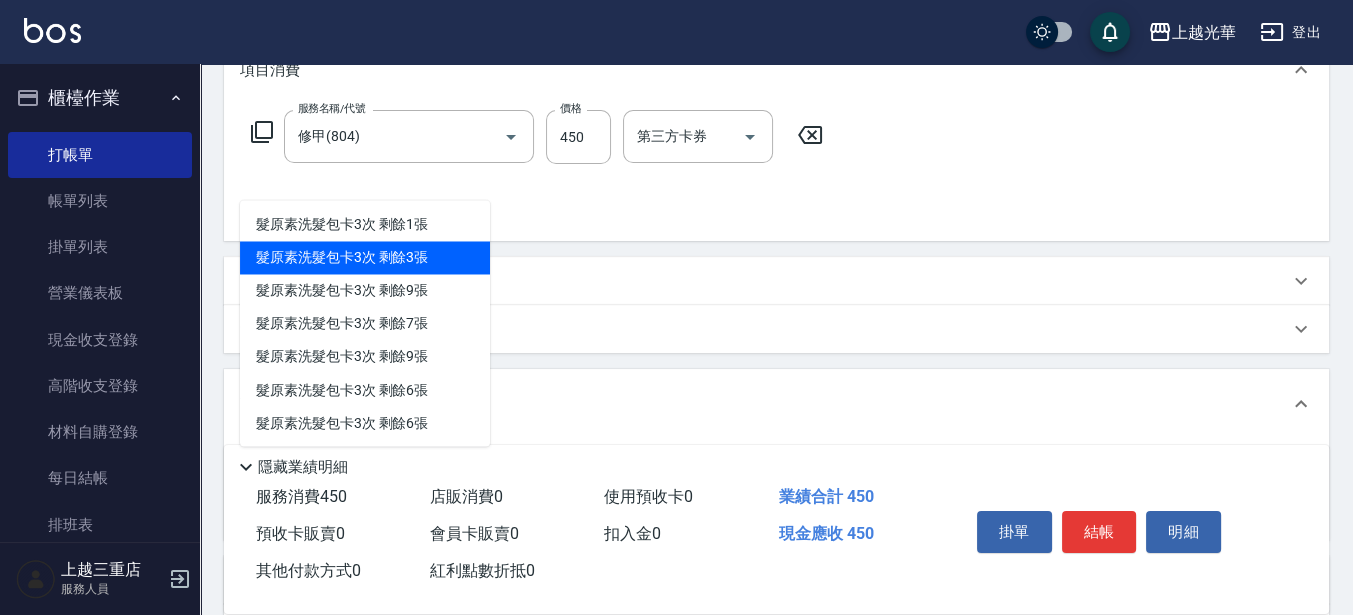 scroll, scrollTop: 116, scrollLeft: 0, axis: vertical 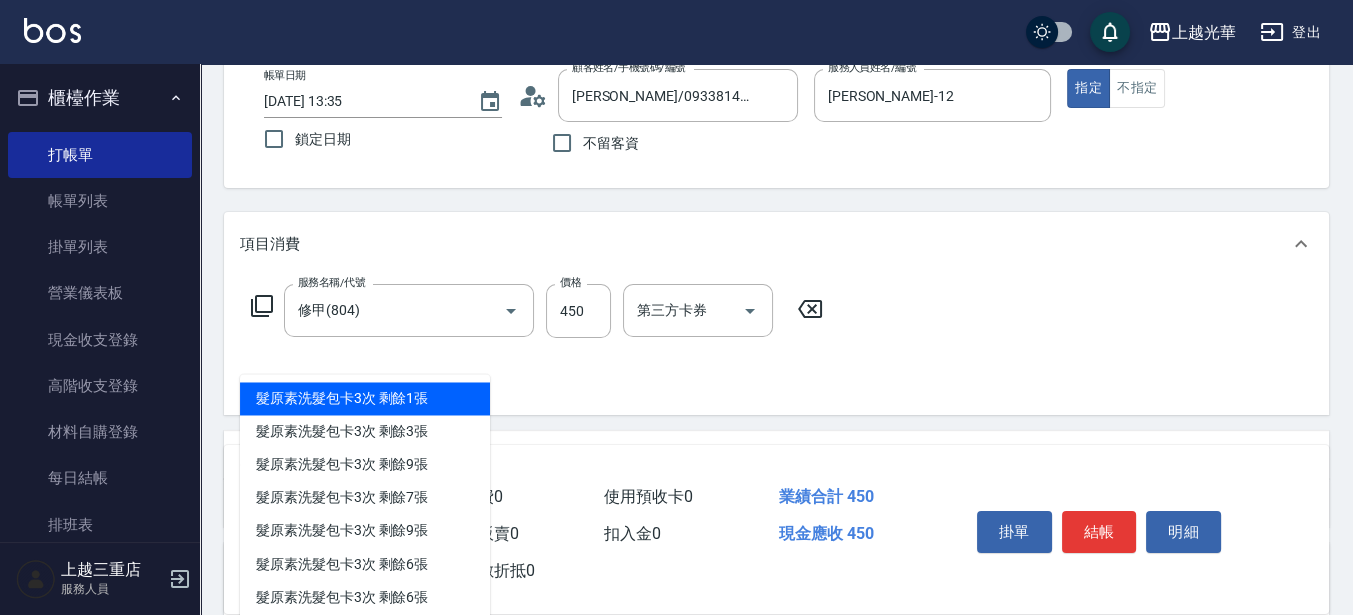 click on "髮原素洗髮包卡3次 剩餘1張" at bounding box center [365, 398] 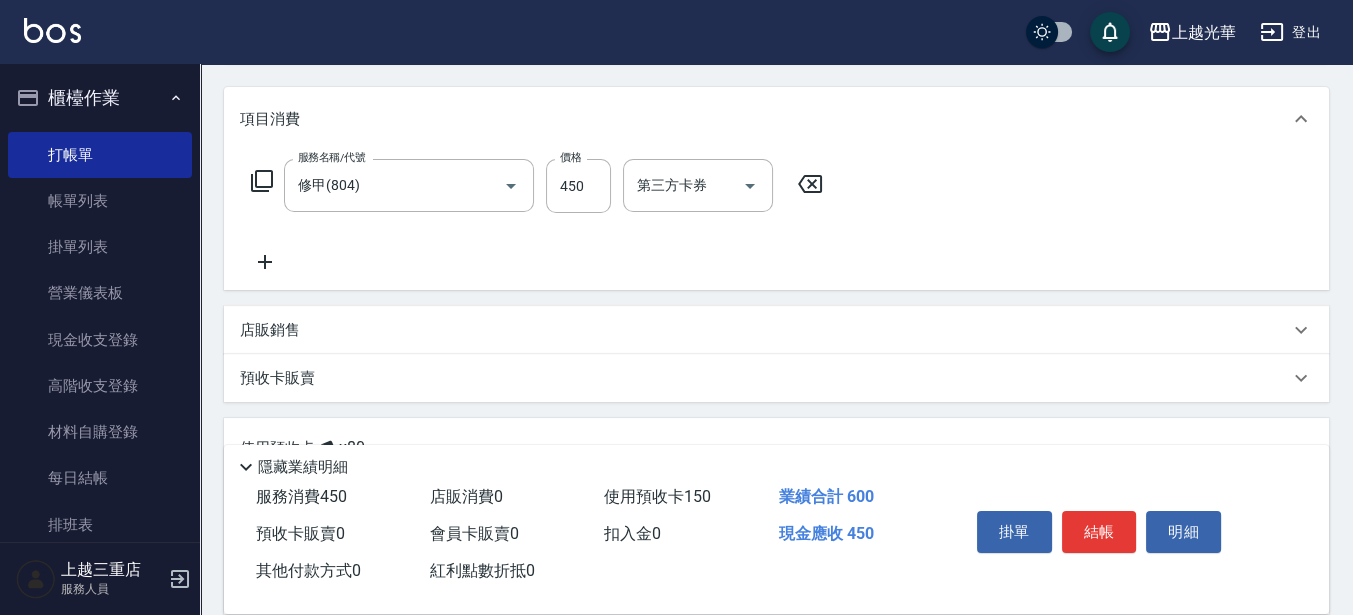 scroll, scrollTop: 491, scrollLeft: 0, axis: vertical 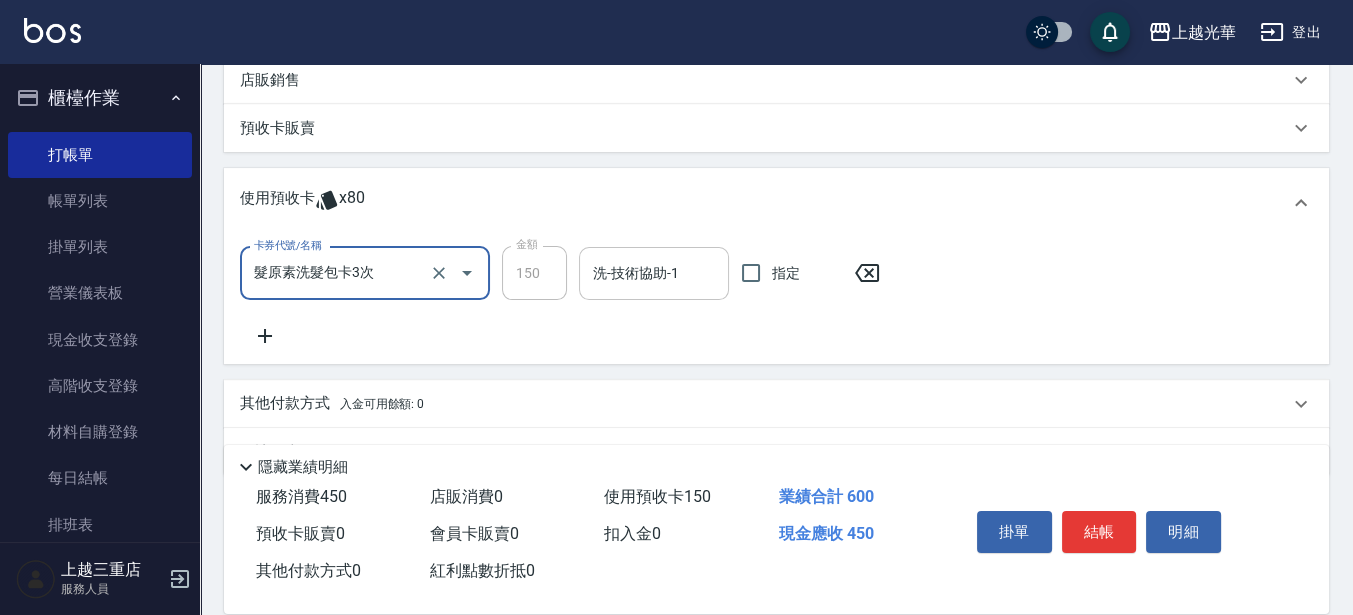 click on "洗-技術協助-1" at bounding box center [654, 273] 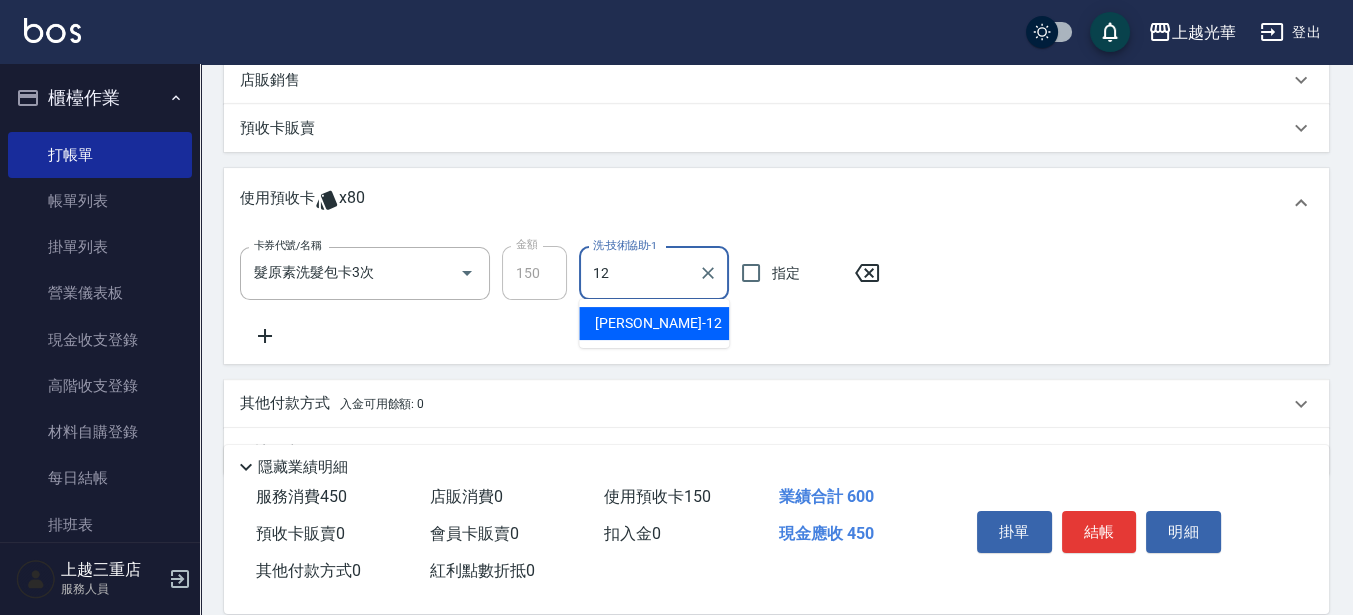 click on "[PERSON_NAME] -12" at bounding box center [654, 323] 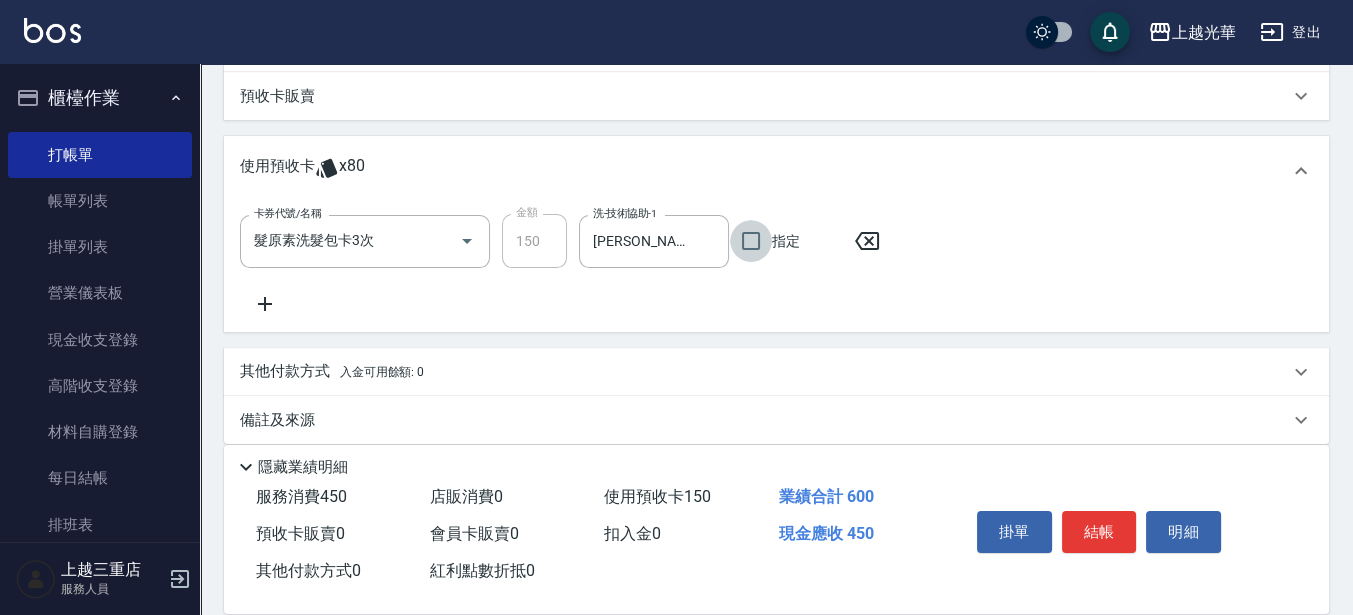 scroll, scrollTop: 540, scrollLeft: 0, axis: vertical 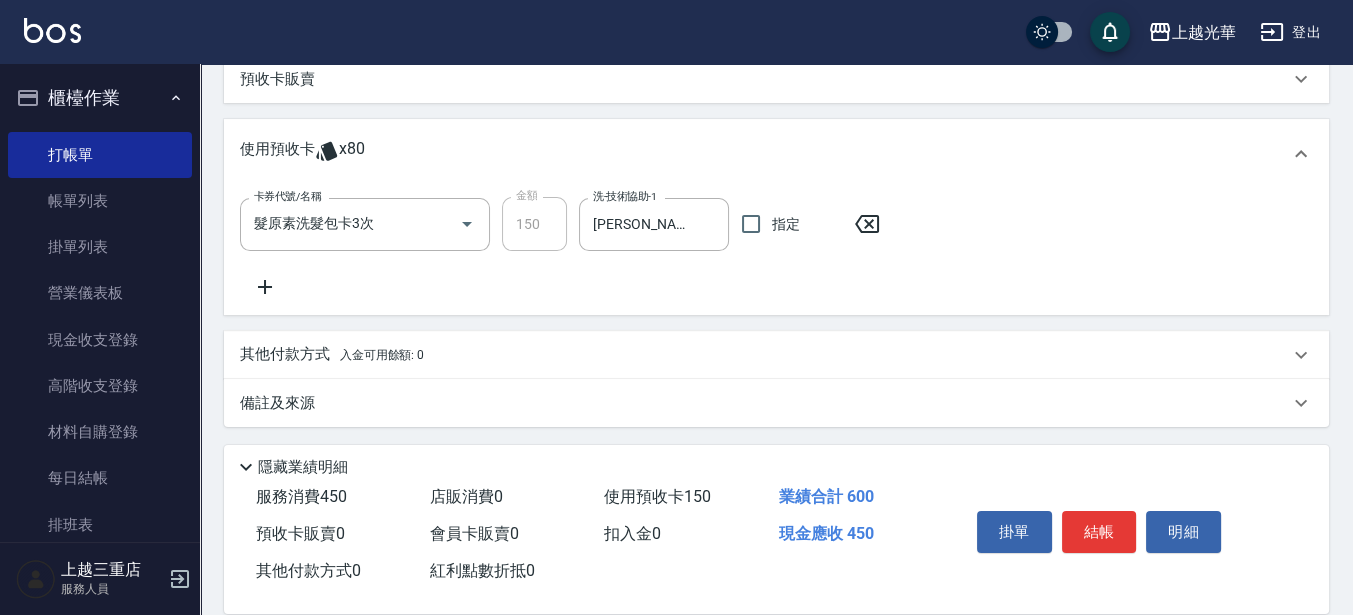 click 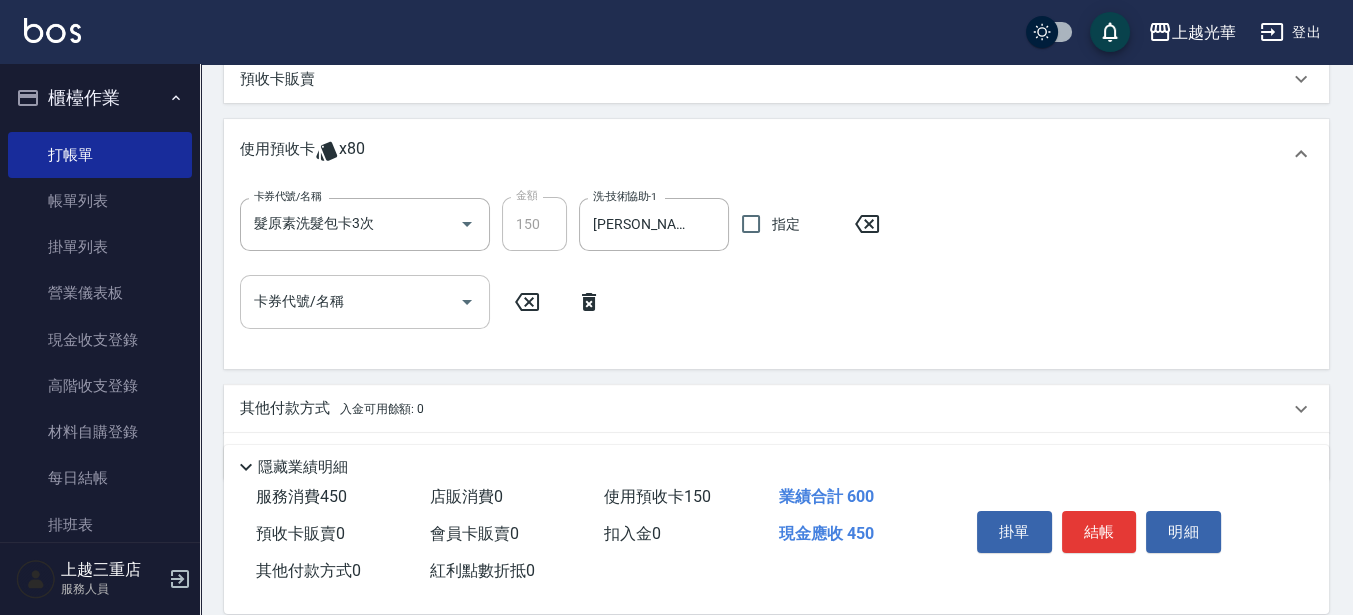 click 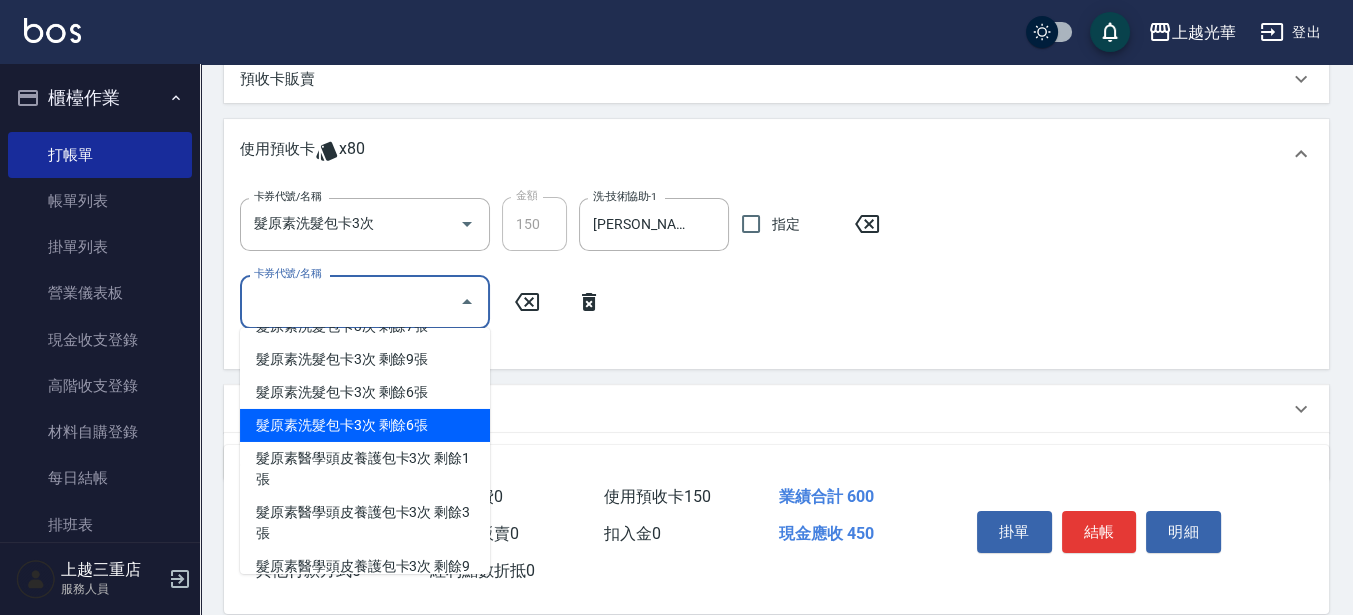 scroll, scrollTop: 125, scrollLeft: 0, axis: vertical 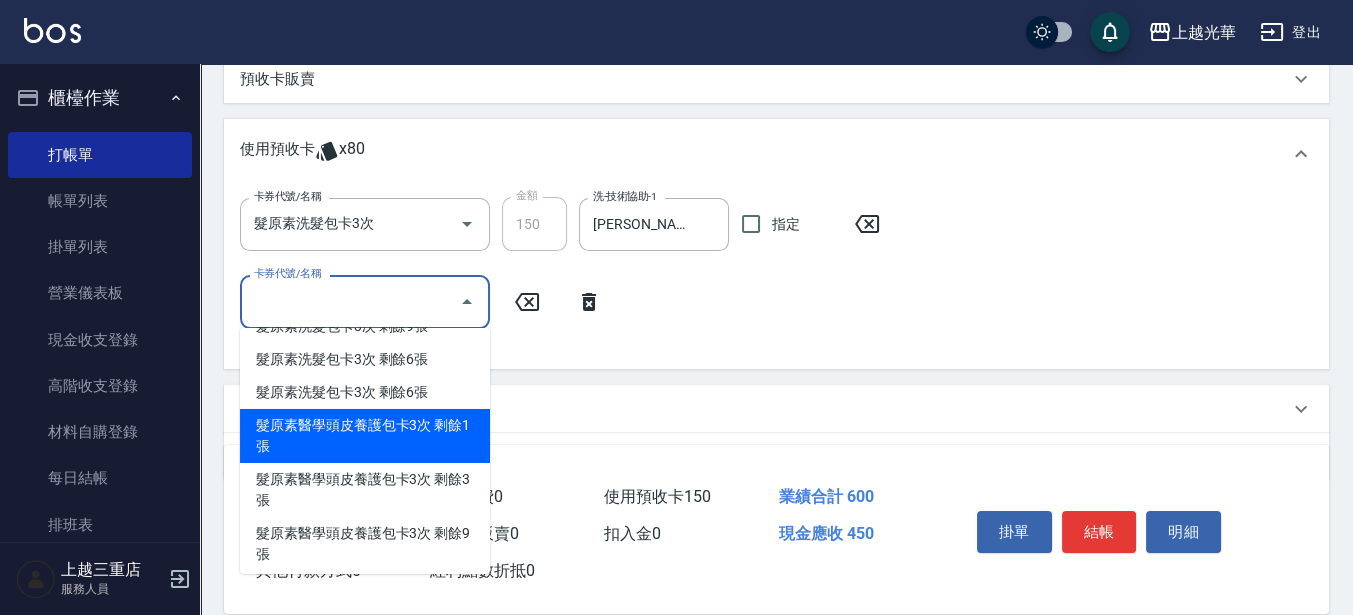 click on "髮原素醫學頭皮養護包卡3次 剩餘1張" at bounding box center (365, 436) 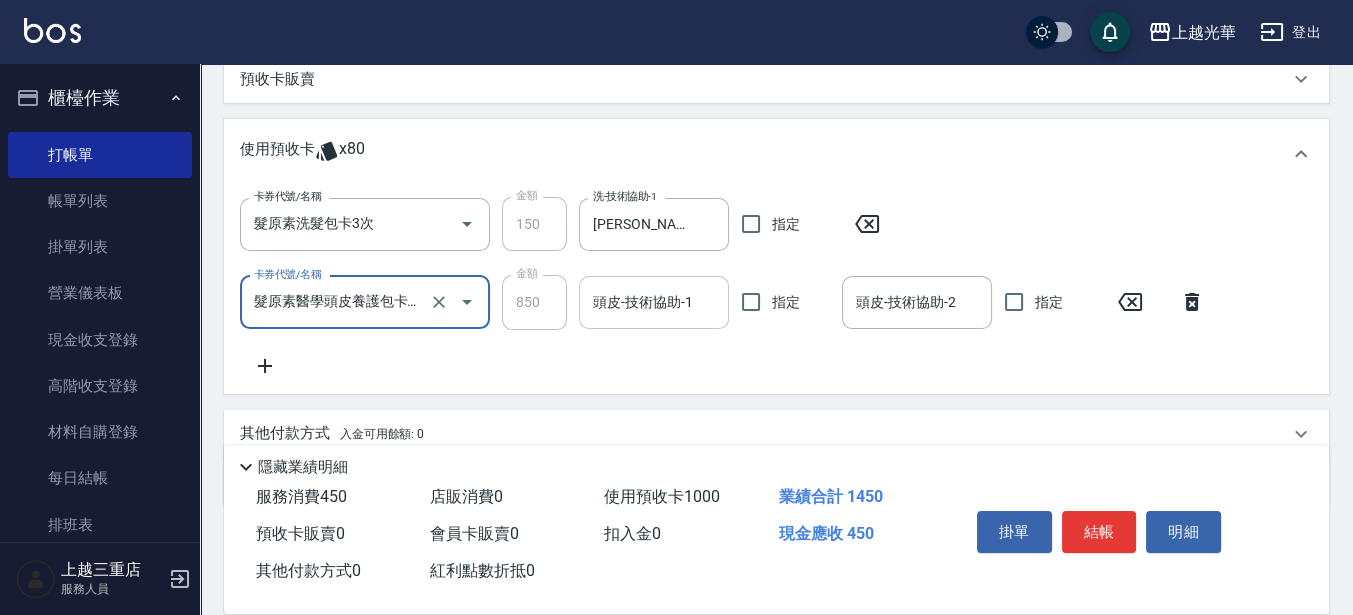 click on "頭皮-技術協助-1" at bounding box center [654, 302] 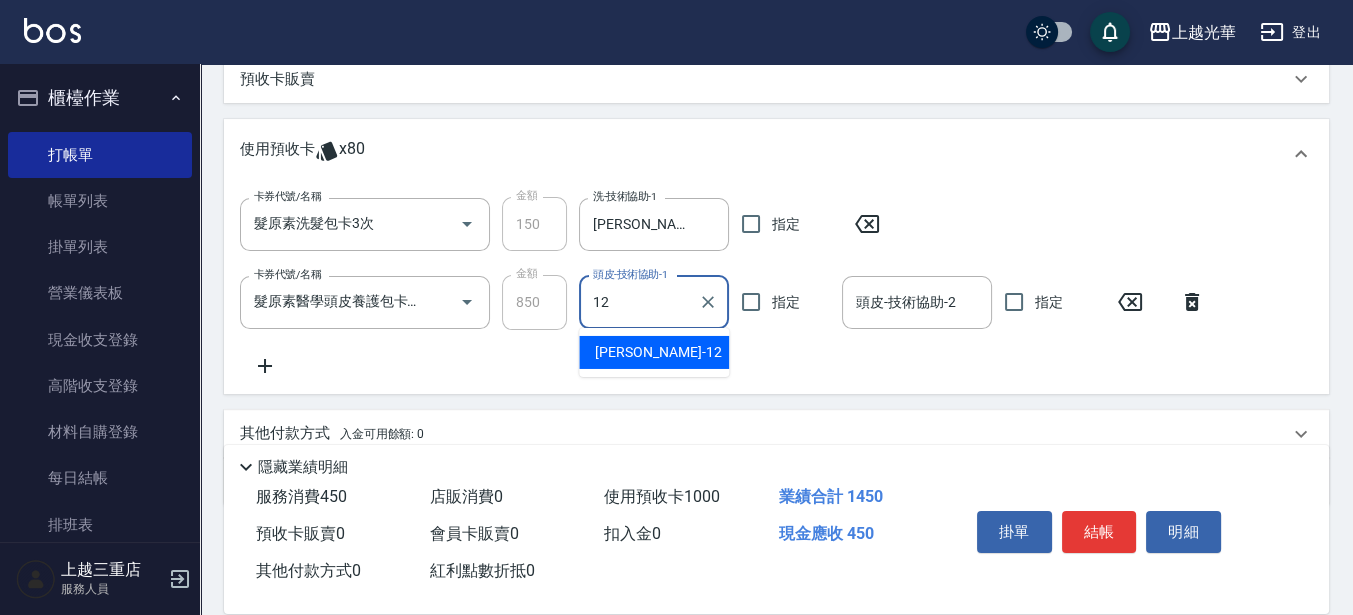 click on "[PERSON_NAME] -12" at bounding box center (658, 352) 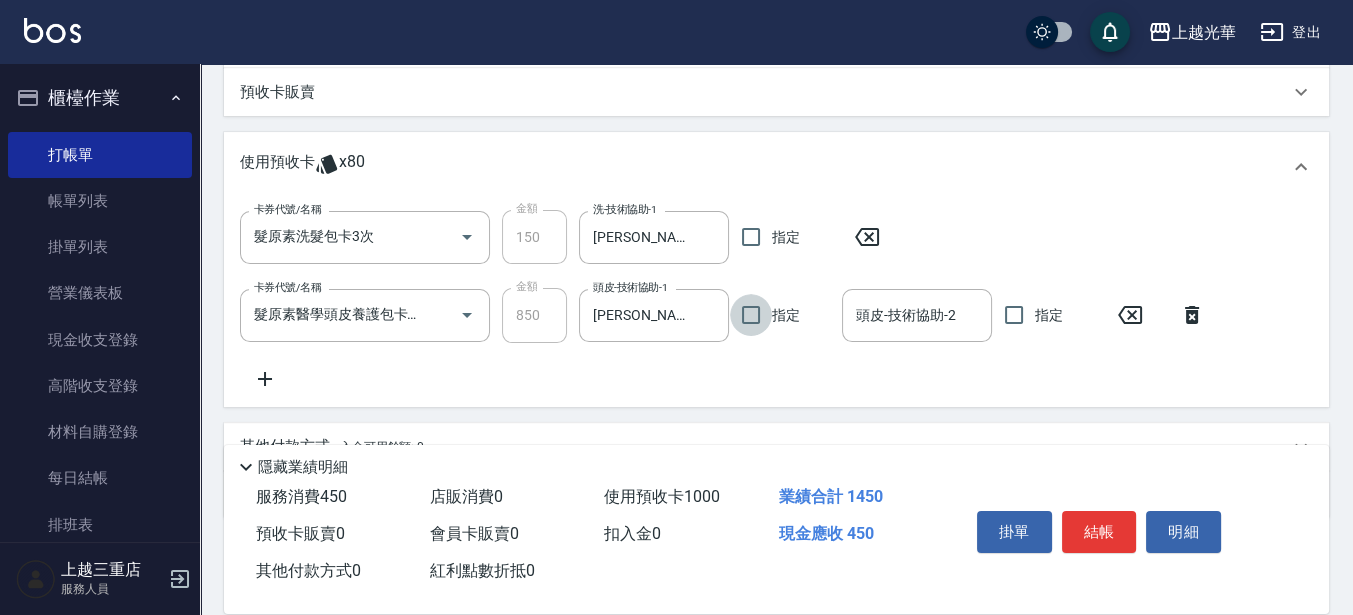 scroll, scrollTop: 493, scrollLeft: 0, axis: vertical 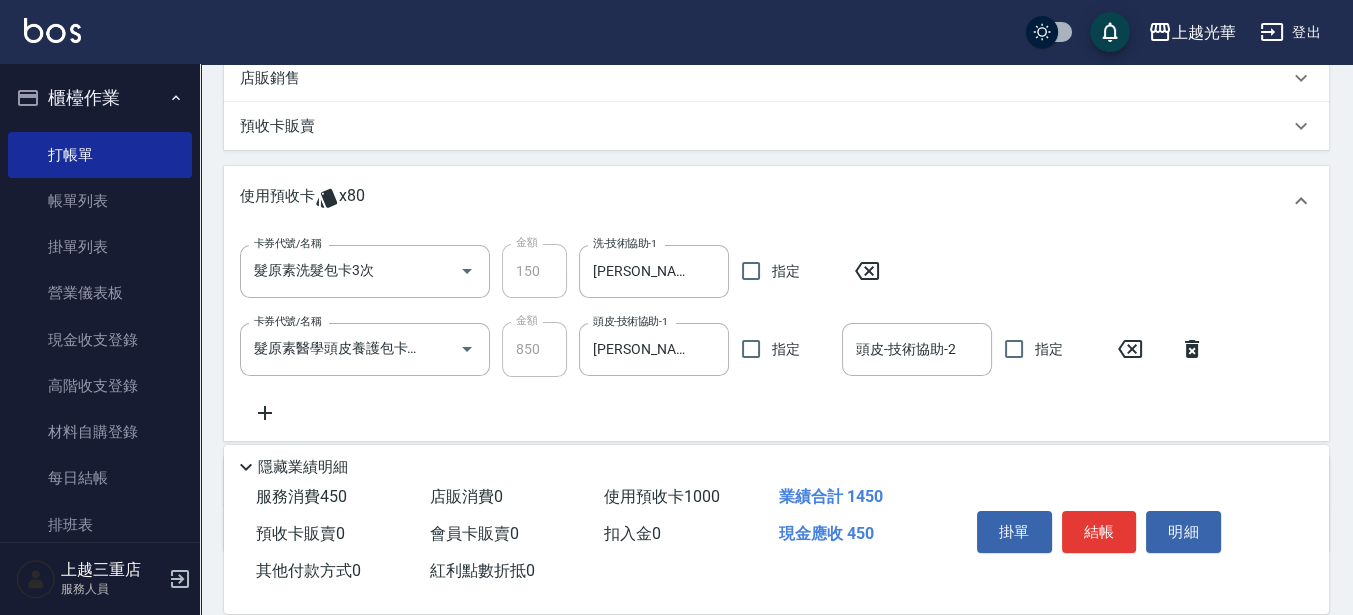 click on "店販銷售" at bounding box center (270, 78) 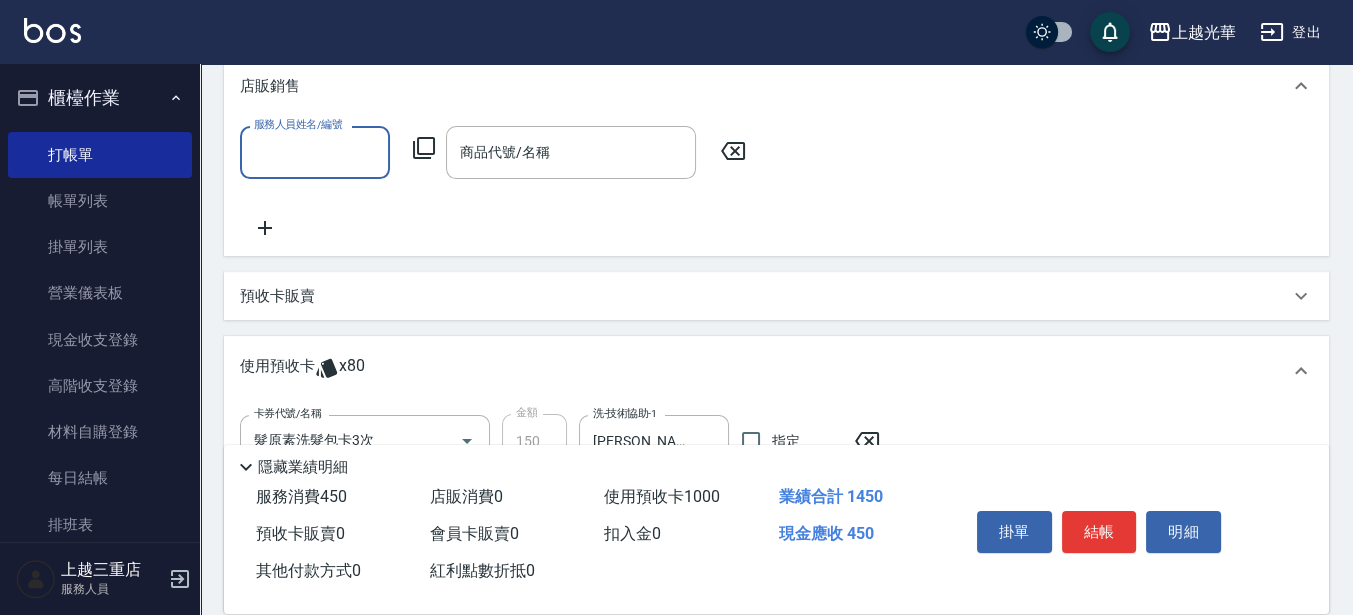scroll, scrollTop: 0, scrollLeft: 0, axis: both 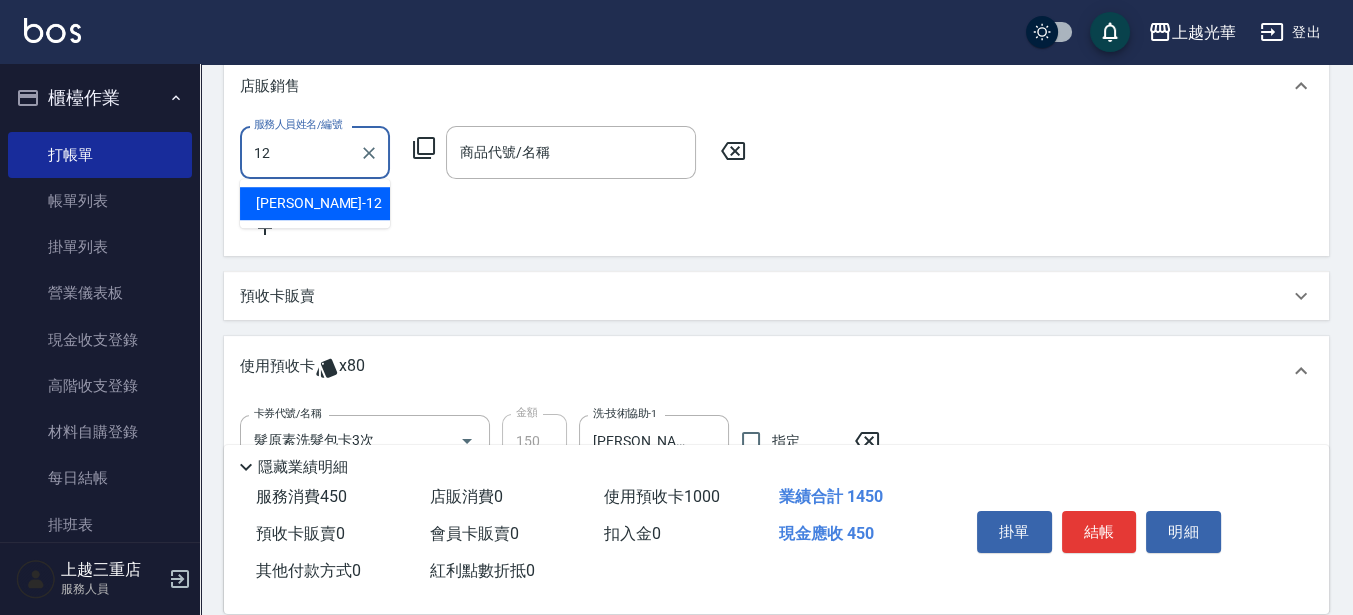 type on "12" 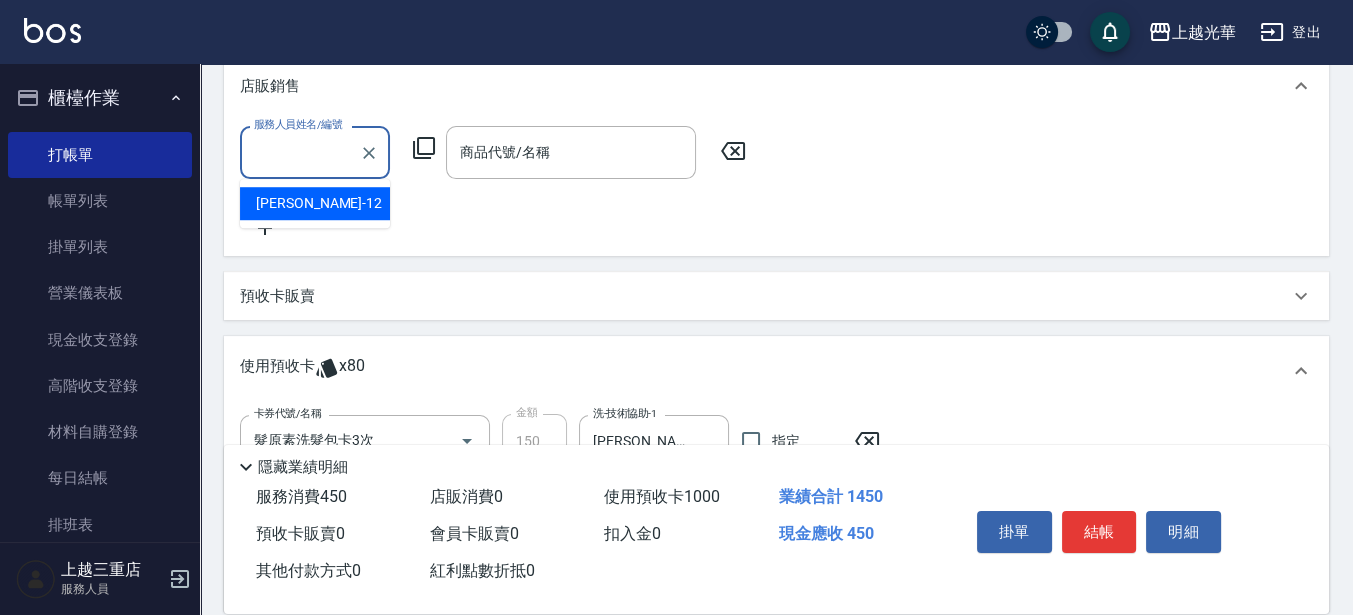 click 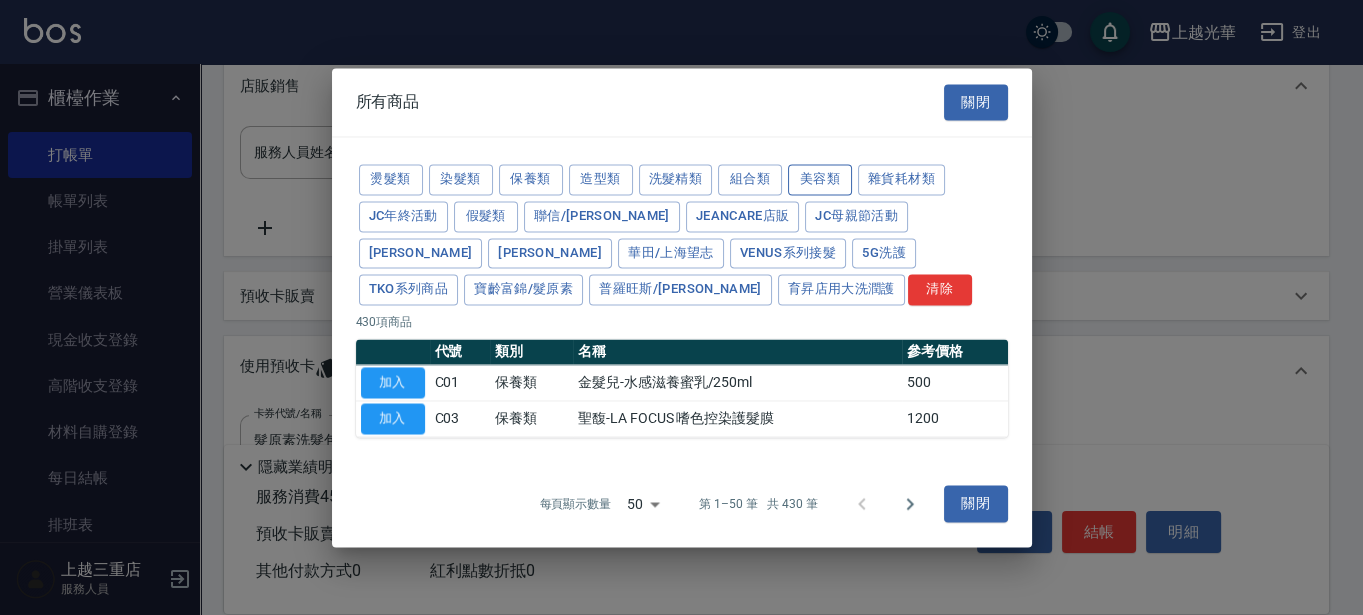 click on "美容類" at bounding box center (820, 179) 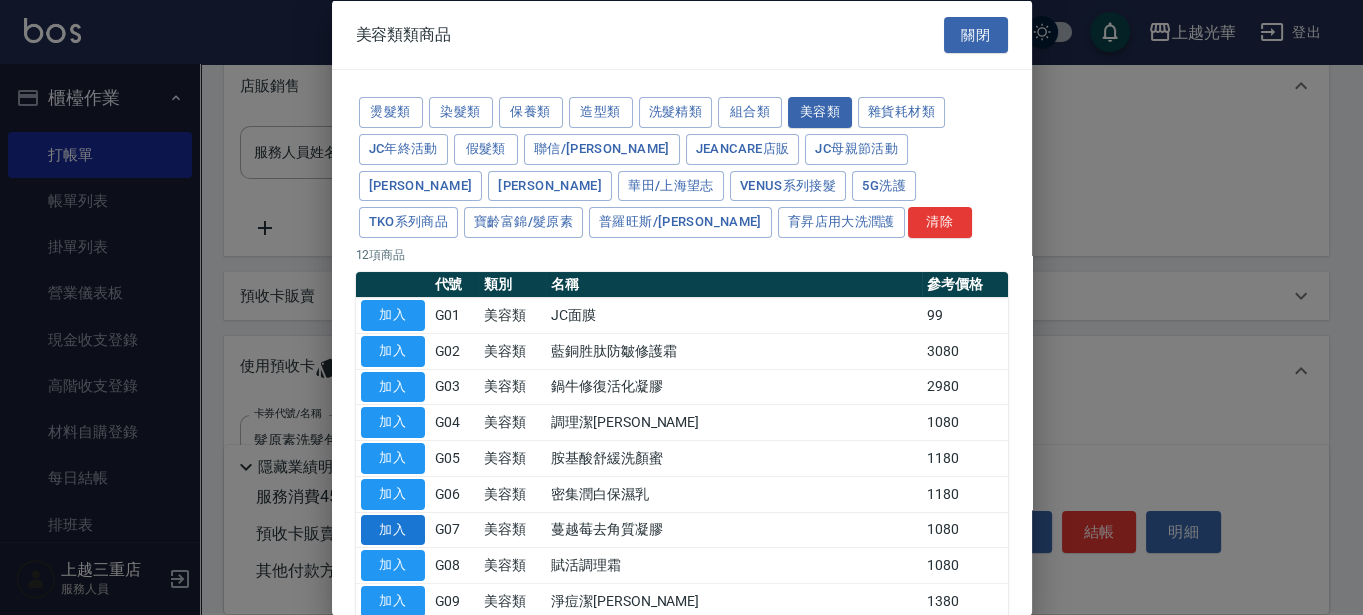 click on "加入" at bounding box center (393, 529) 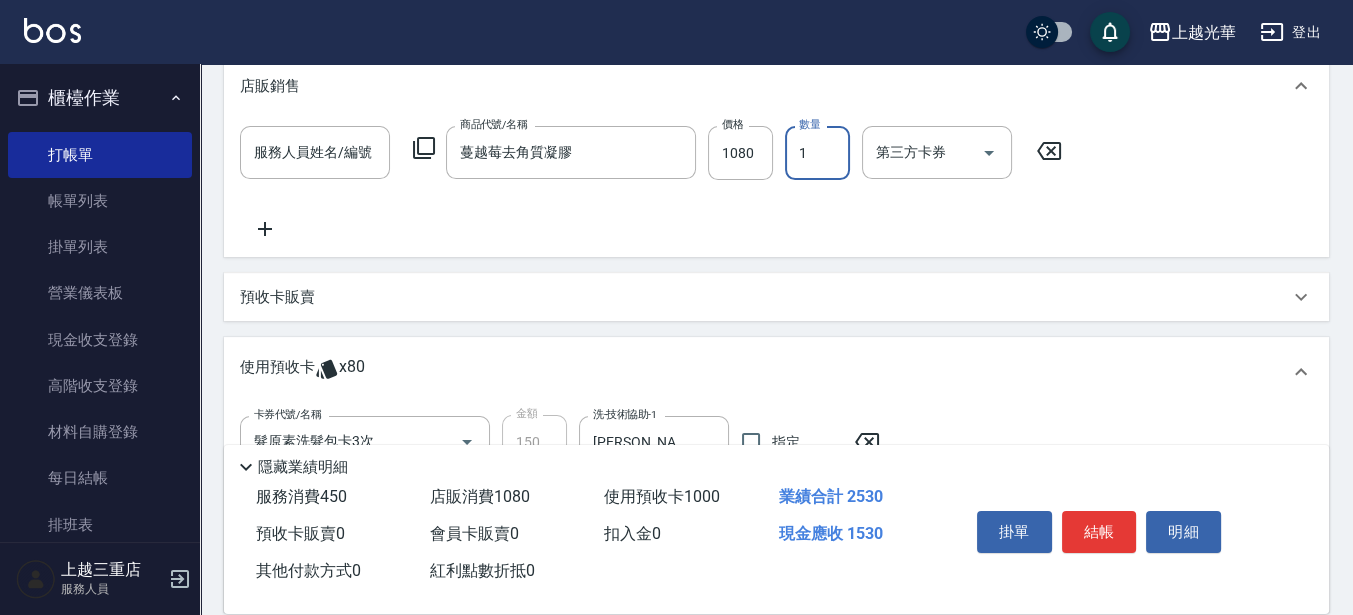 click on "1" at bounding box center [817, 153] 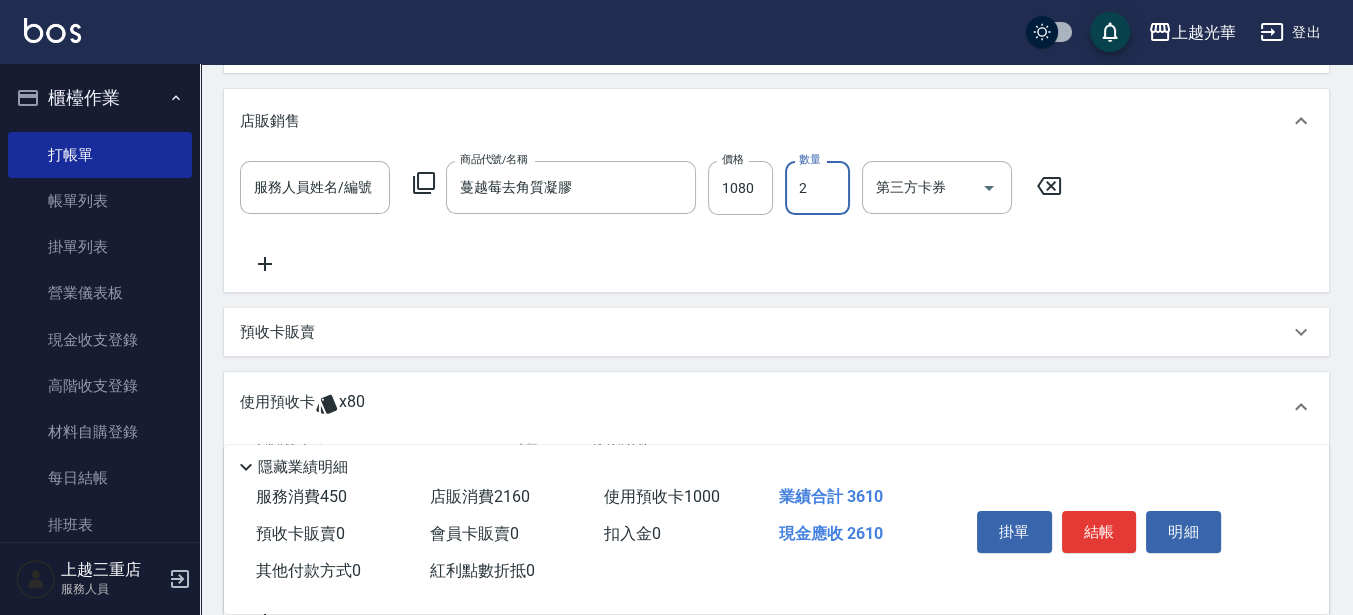 scroll, scrollTop: 368, scrollLeft: 0, axis: vertical 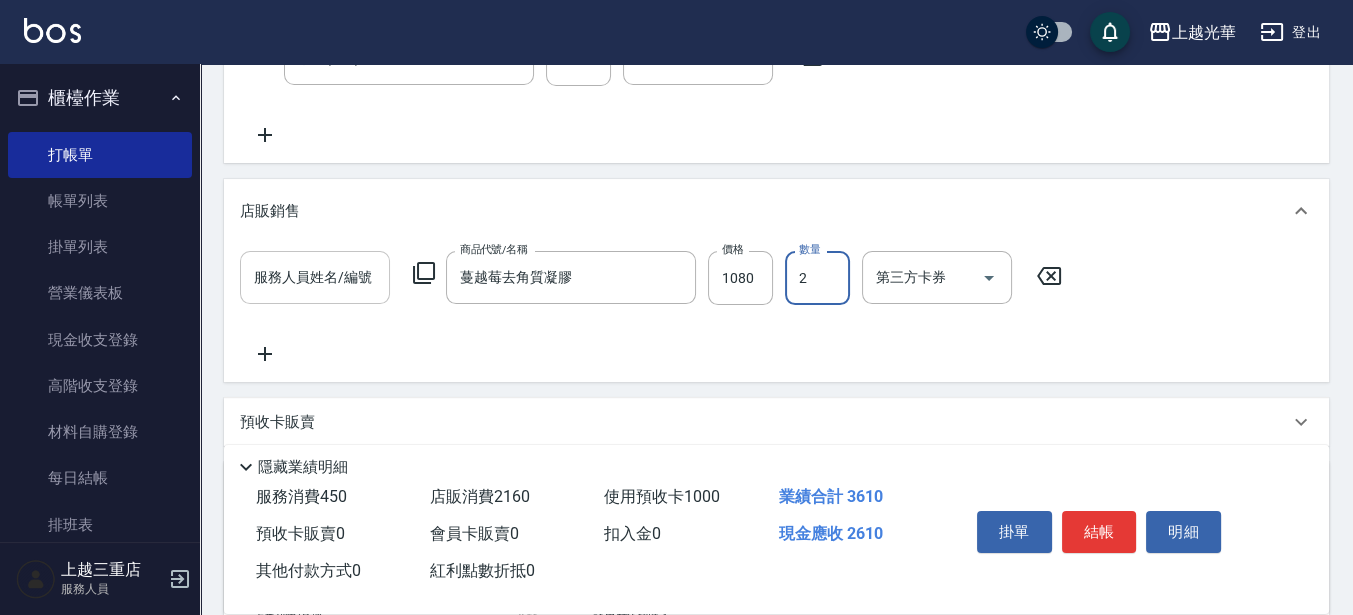 type on "2" 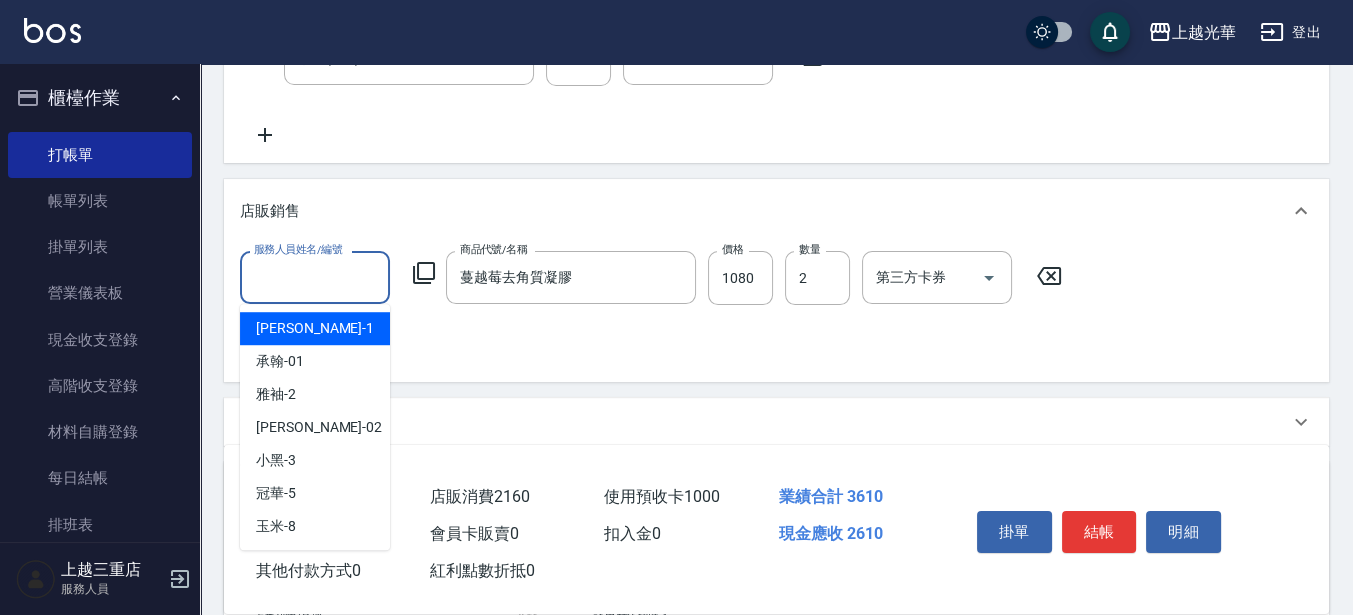 click on "服務人員姓名/編號" at bounding box center (315, 277) 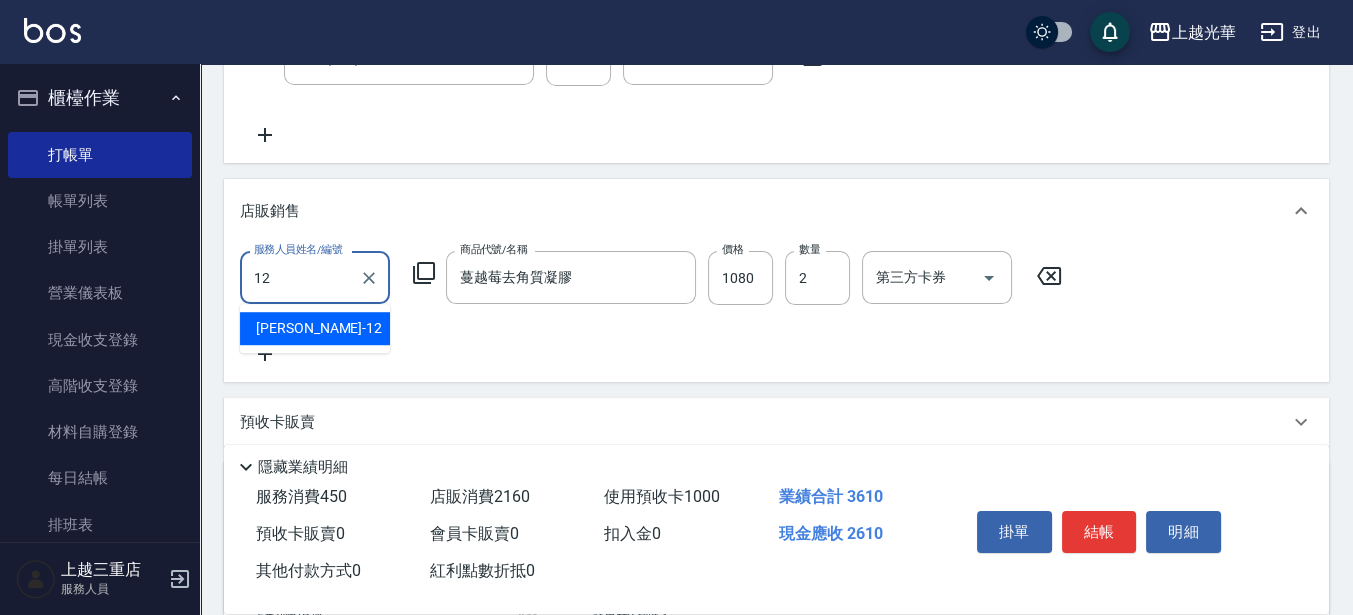 click on "[PERSON_NAME] -12" at bounding box center (319, 328) 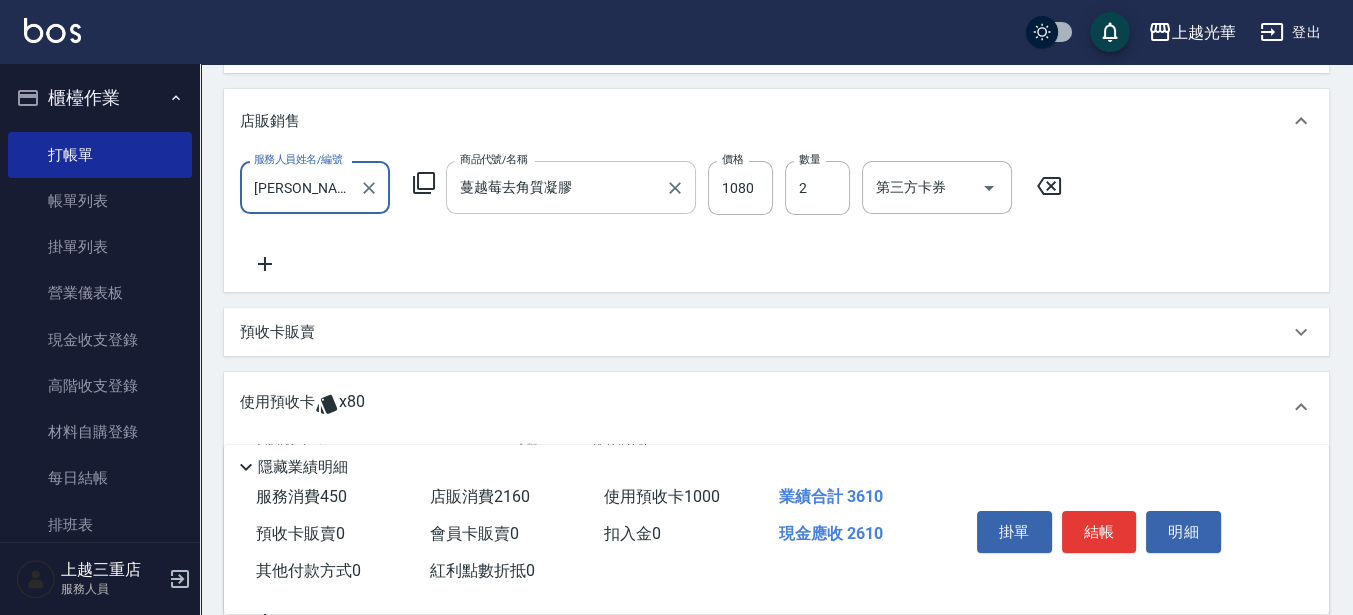scroll, scrollTop: 493, scrollLeft: 0, axis: vertical 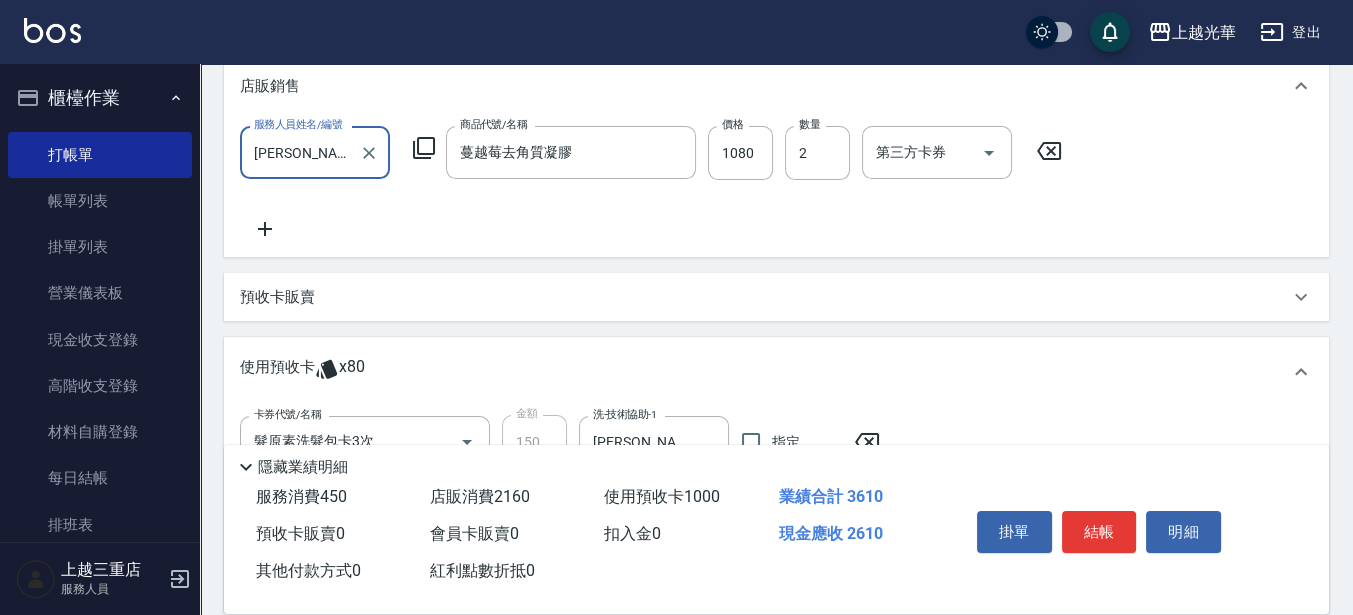 type on "[PERSON_NAME]-12" 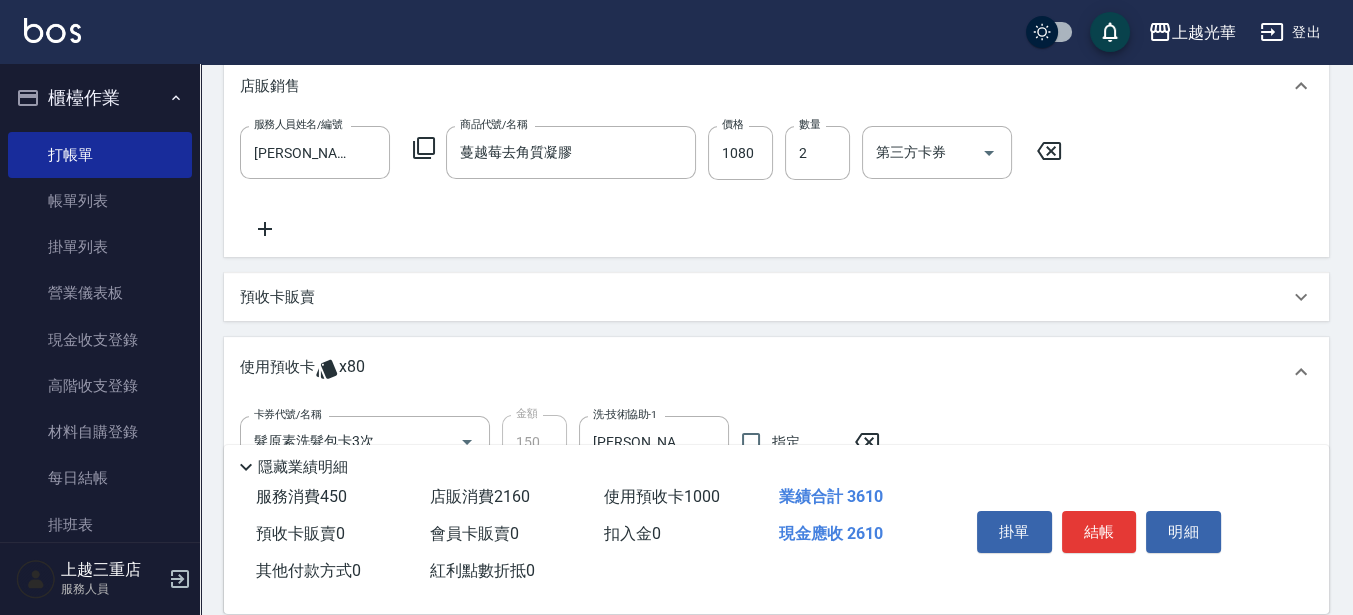click 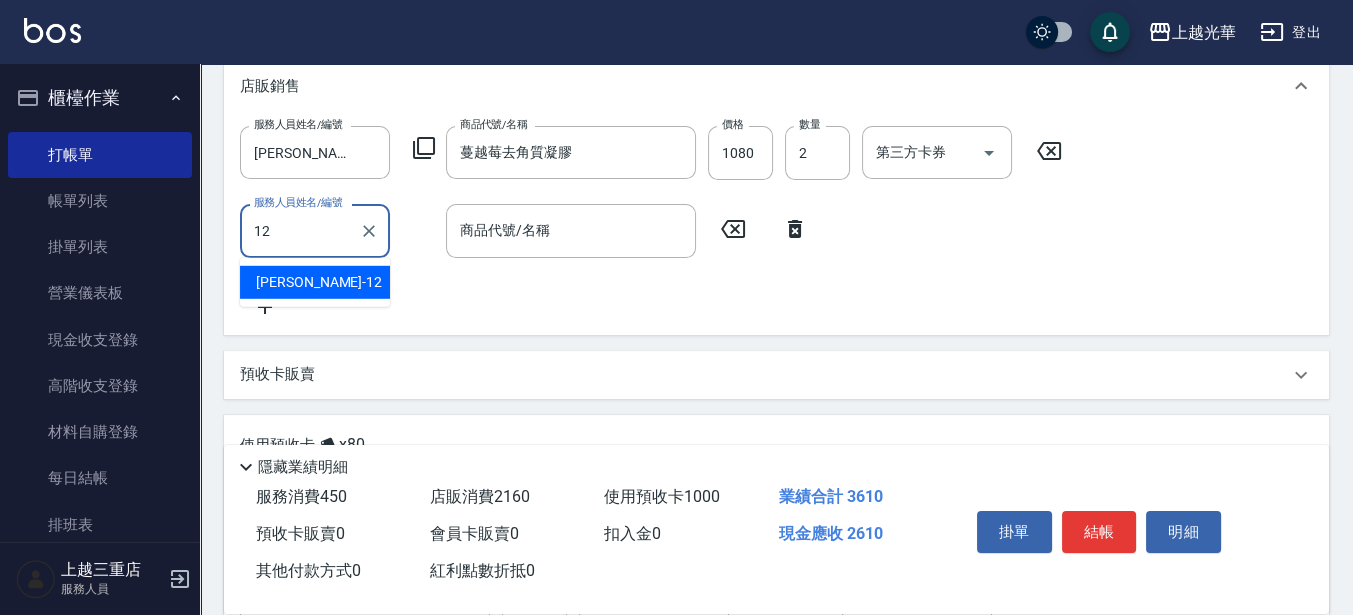 click on "[PERSON_NAME] -12" at bounding box center [319, 282] 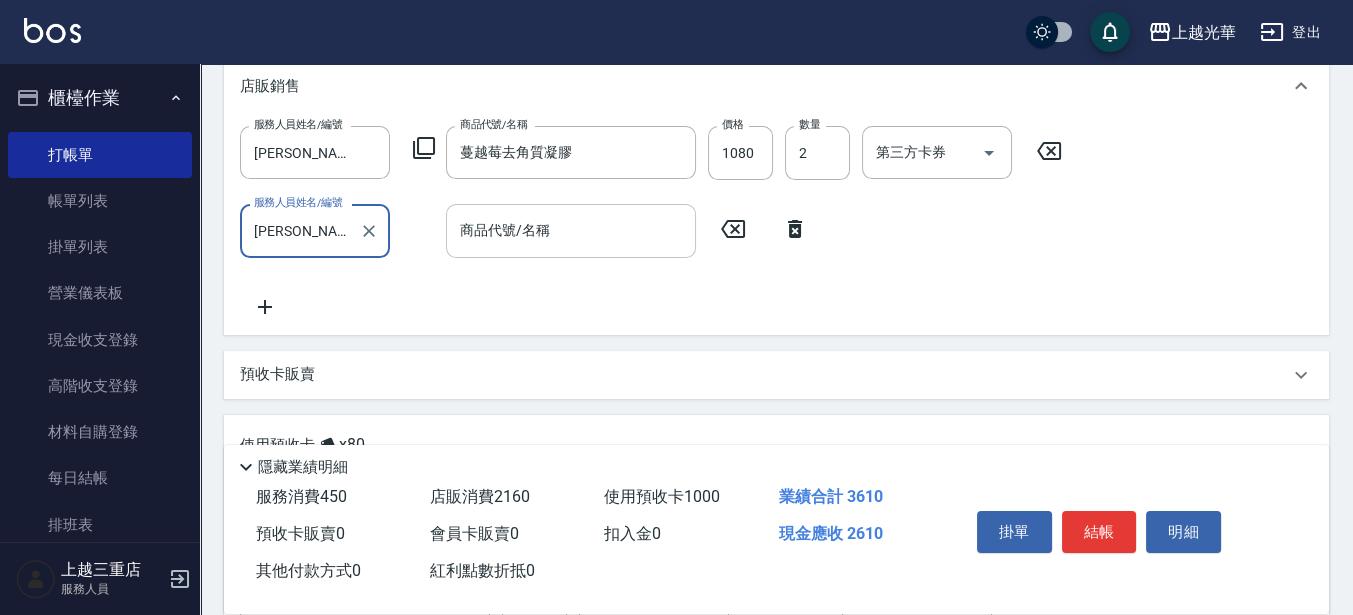 type on "[PERSON_NAME]-12" 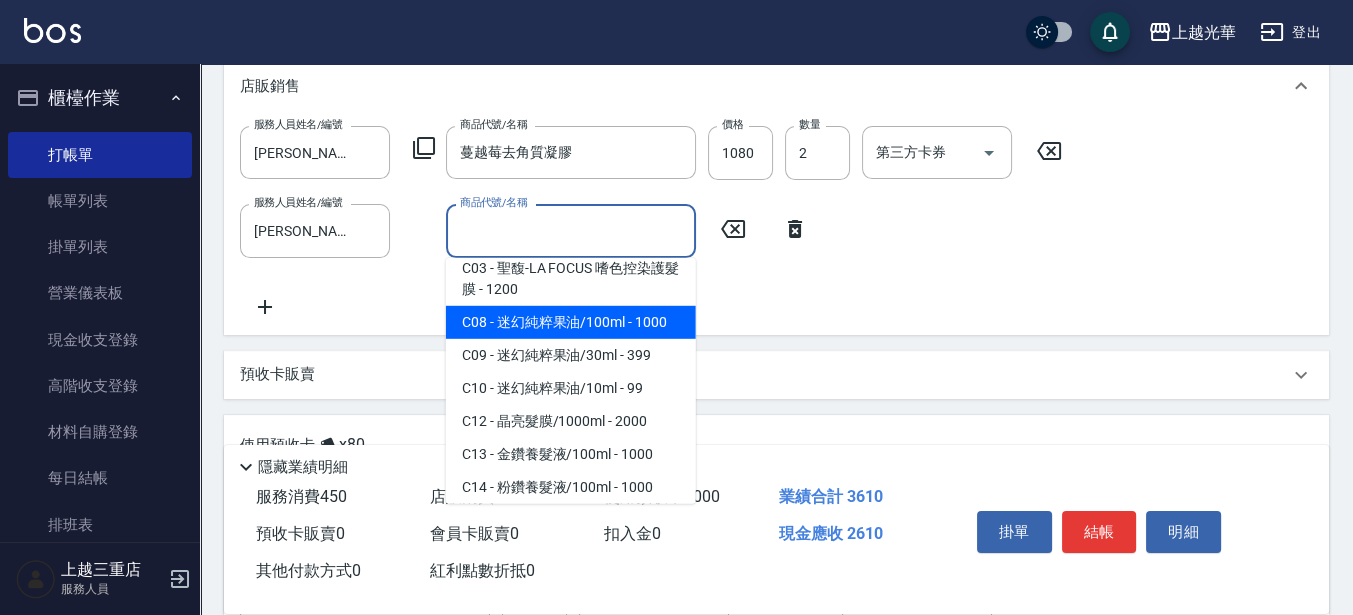scroll, scrollTop: 0, scrollLeft: 0, axis: both 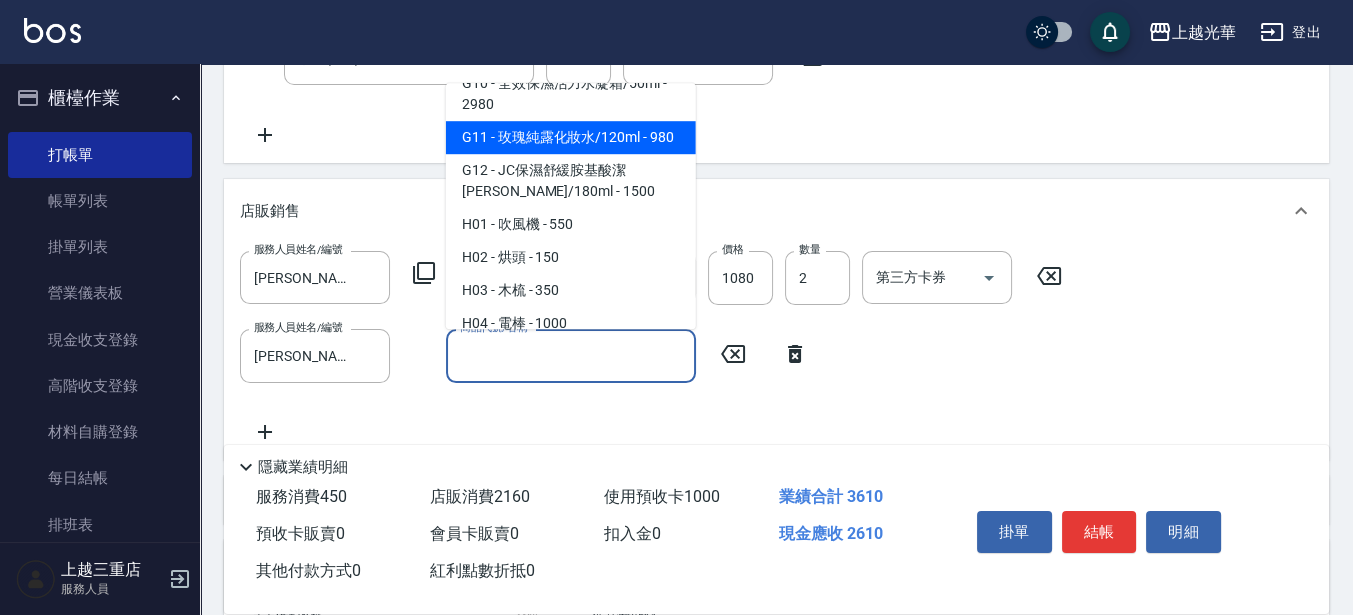 click on "G11 - 玫瑰純露化妝水/120ml - 980" at bounding box center (571, 137) 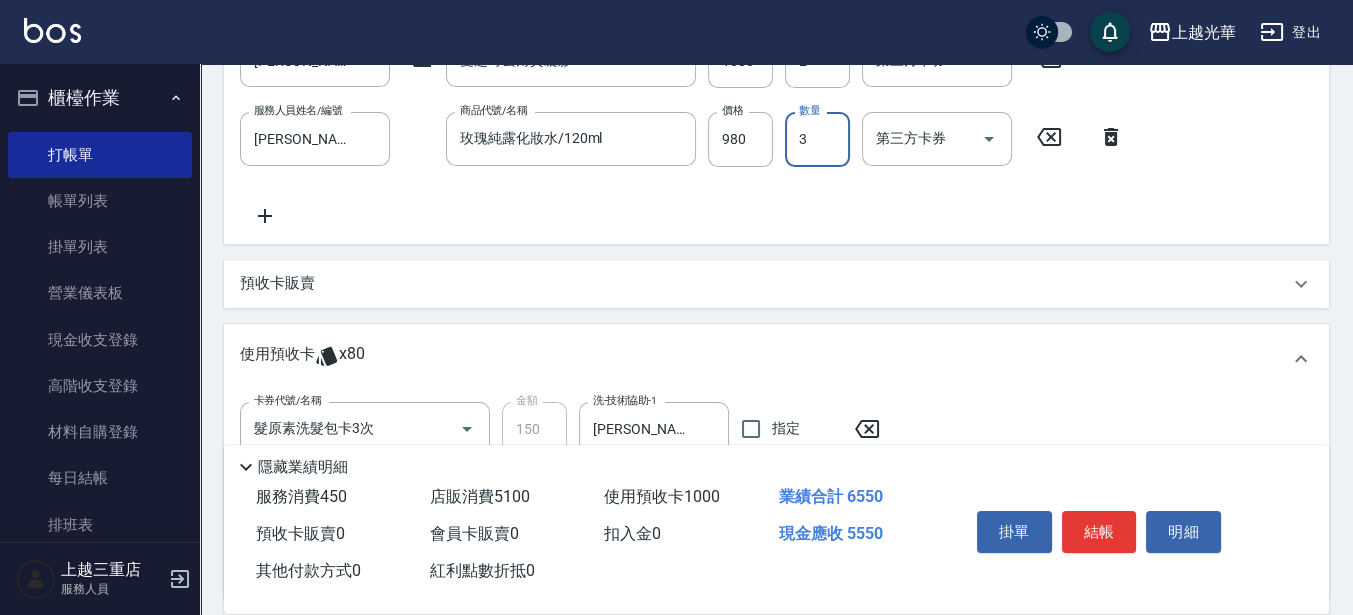 scroll, scrollTop: 618, scrollLeft: 0, axis: vertical 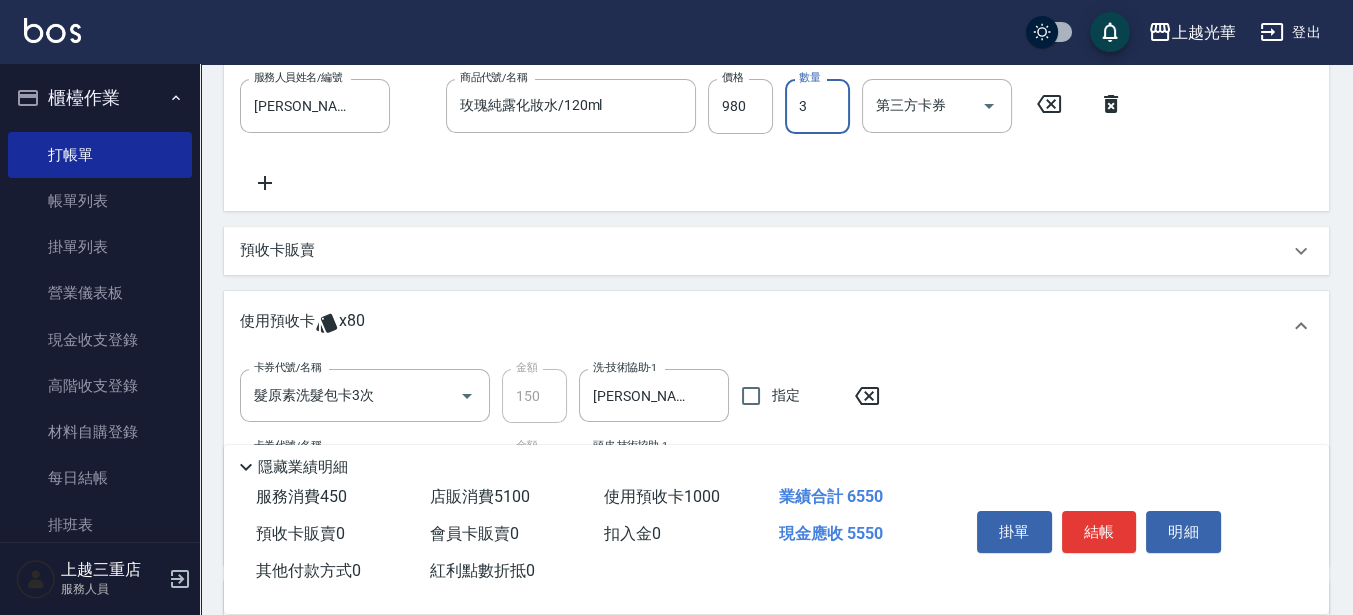 type on "3" 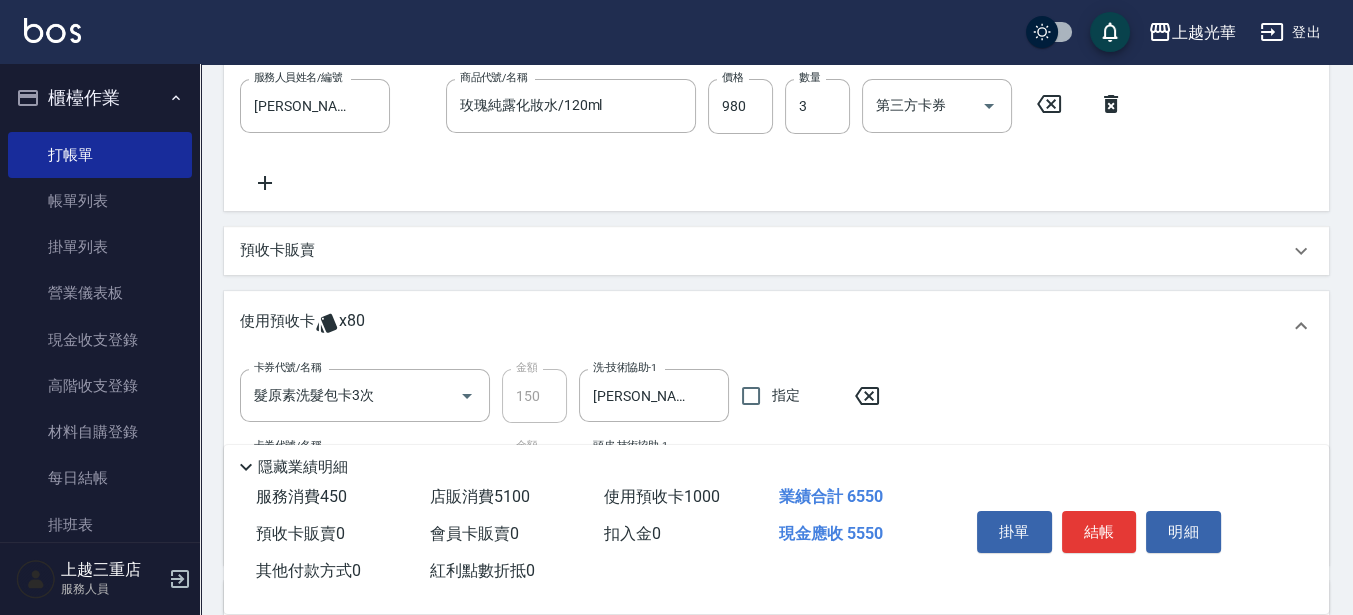 click 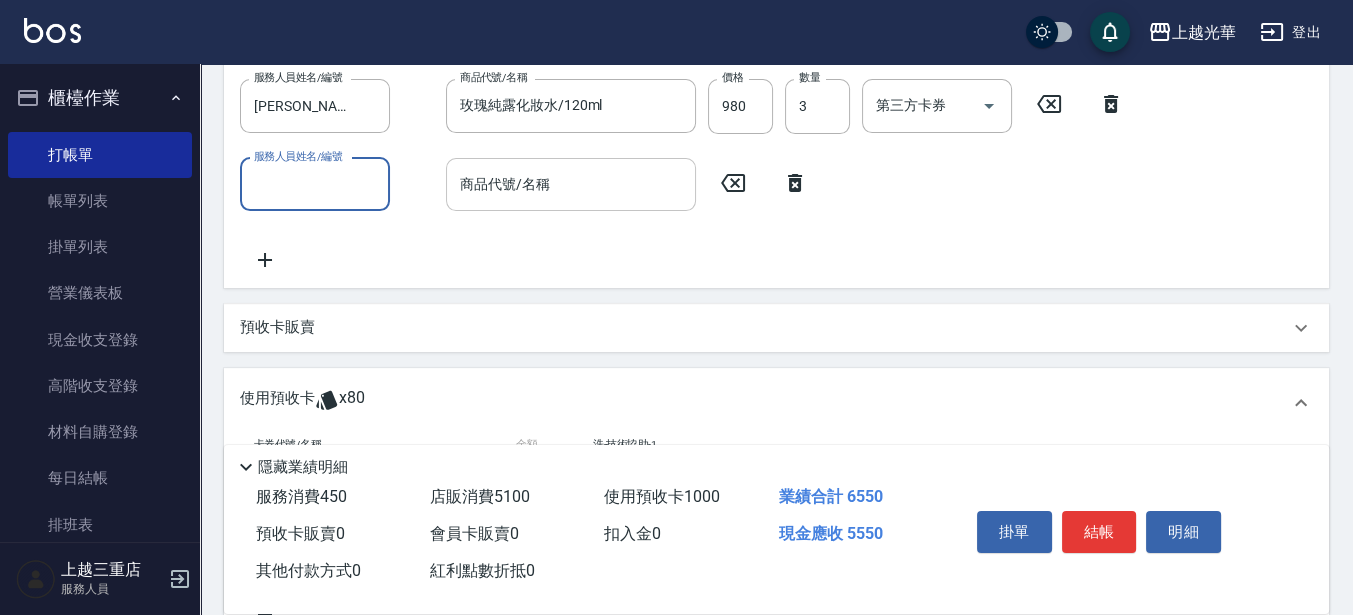 click on "商品代號/名稱" at bounding box center [571, 184] 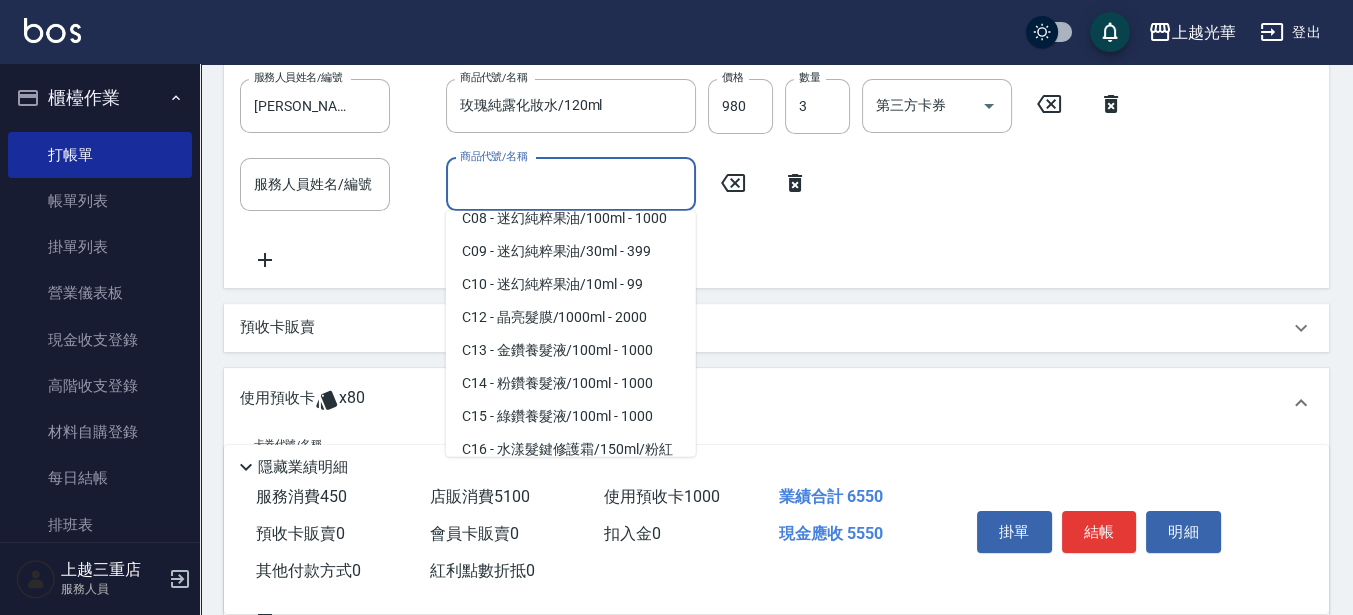 scroll, scrollTop: 0, scrollLeft: 0, axis: both 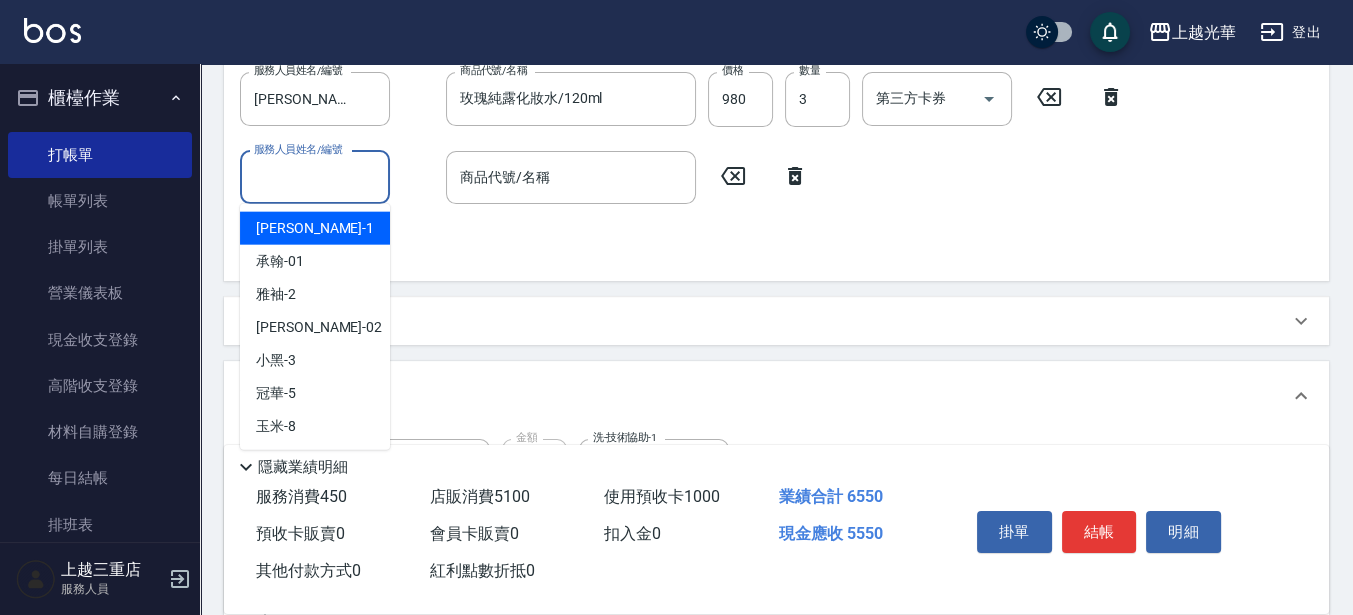 click on "服務人員姓名/編號" at bounding box center (315, 177) 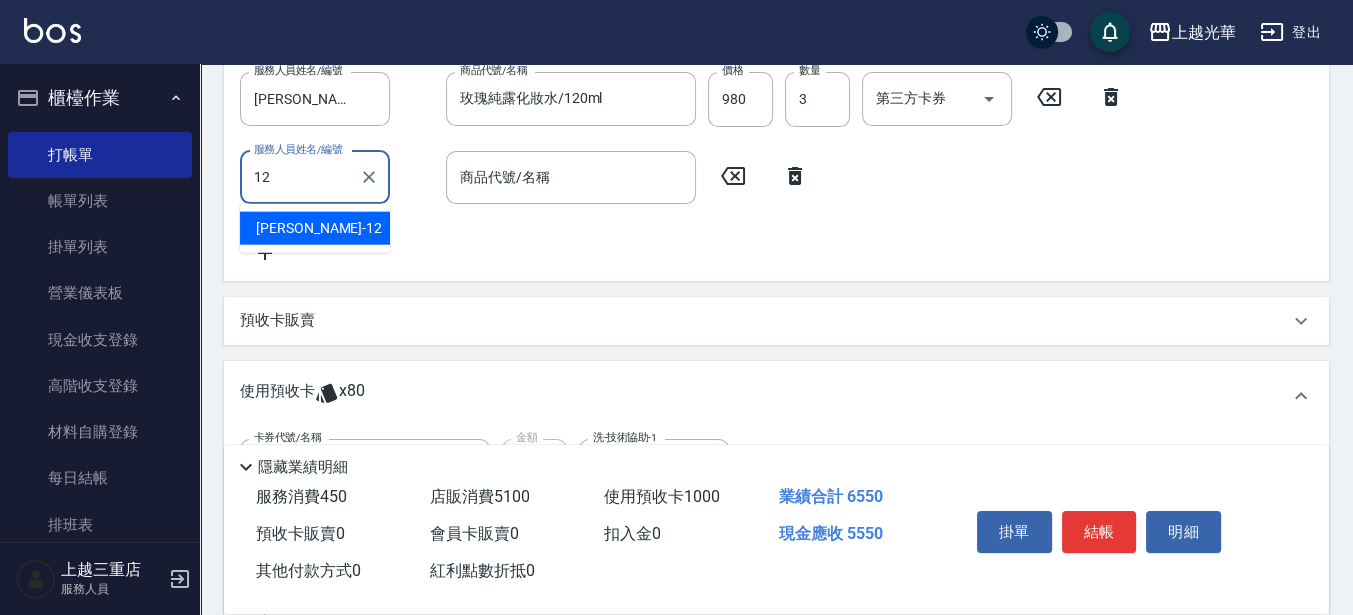 drag, startPoint x: 364, startPoint y: 225, endPoint x: 359, endPoint y: 209, distance: 16.763054 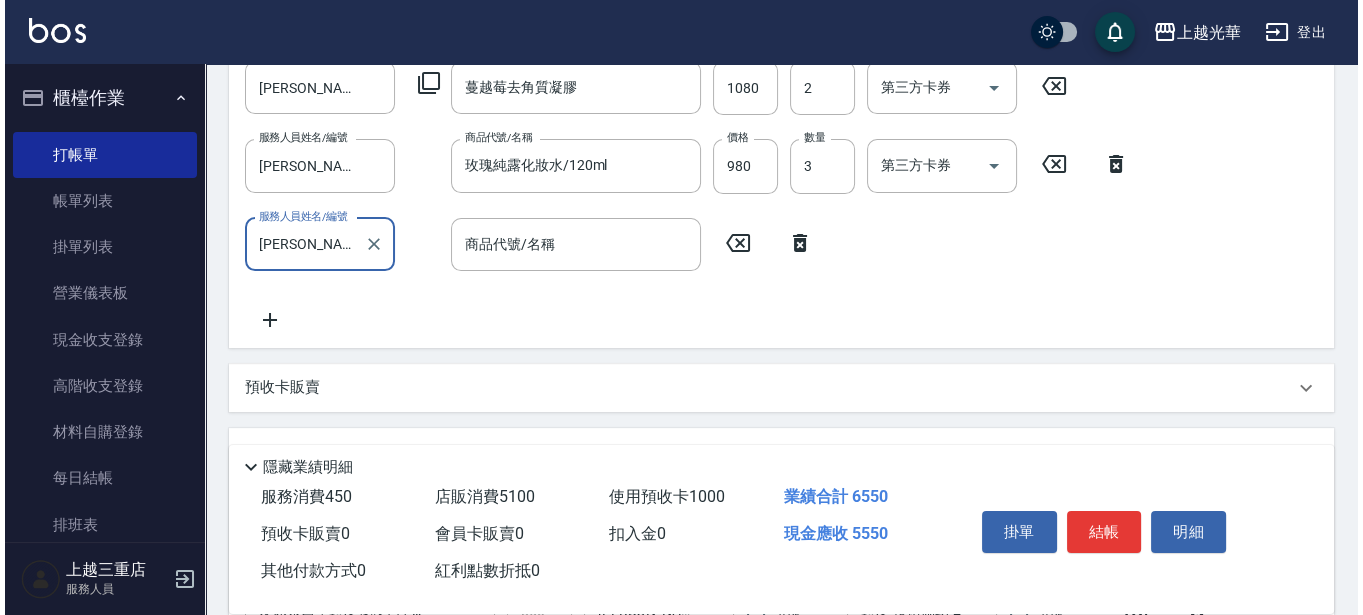 scroll, scrollTop: 375, scrollLeft: 0, axis: vertical 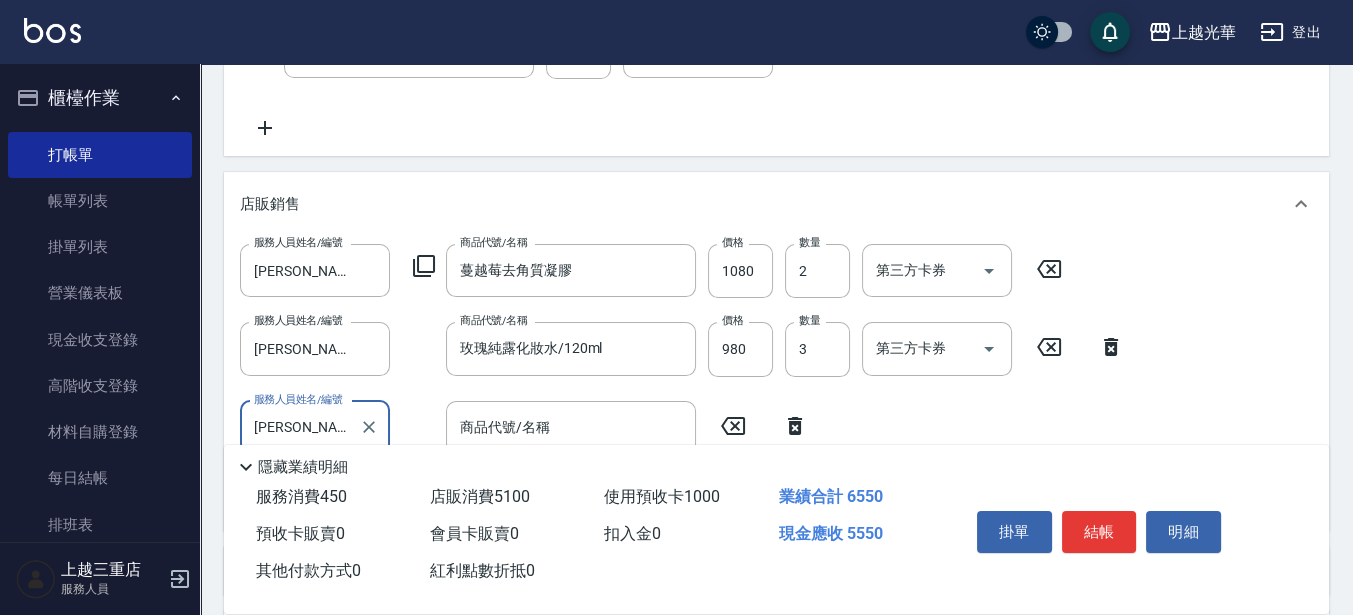 type on "[PERSON_NAME]-12" 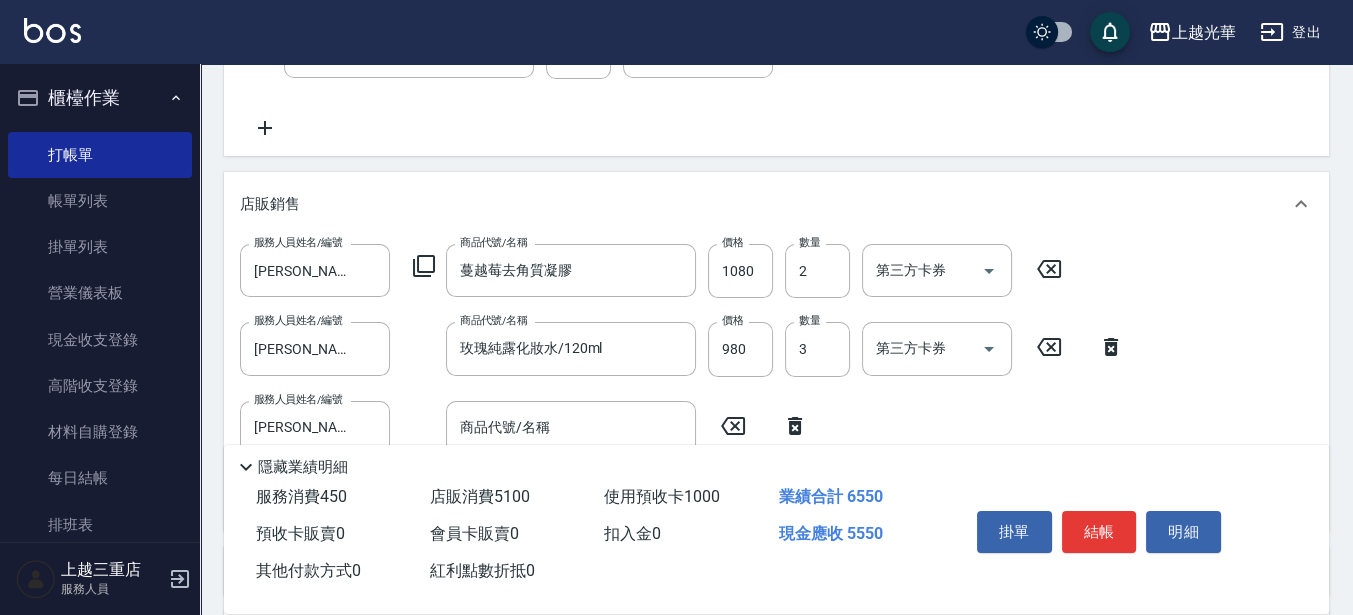 click 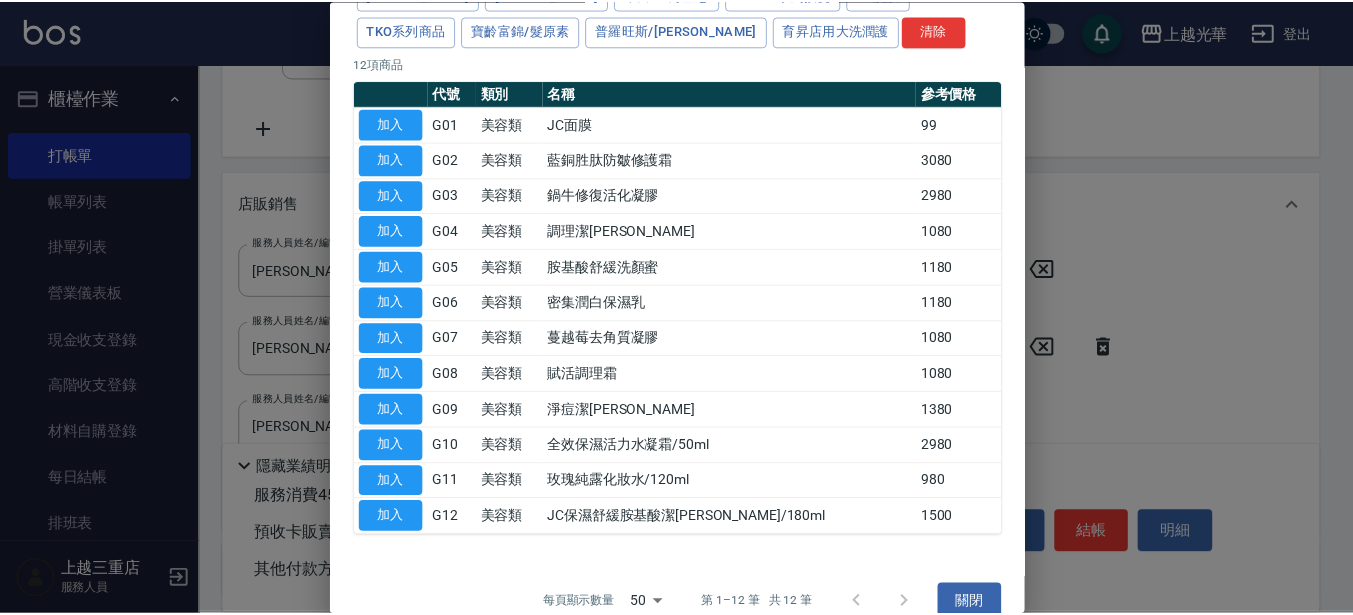 scroll, scrollTop: 215, scrollLeft: 0, axis: vertical 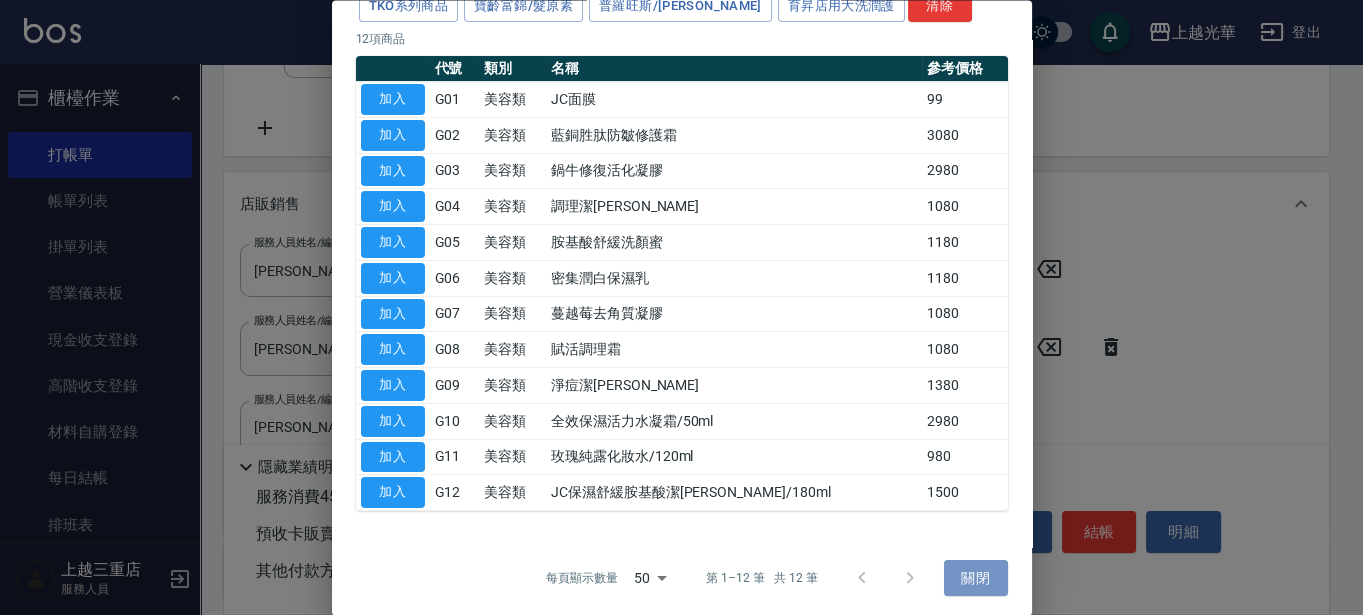 drag, startPoint x: 977, startPoint y: 567, endPoint x: 974, endPoint y: 507, distance: 60.074955 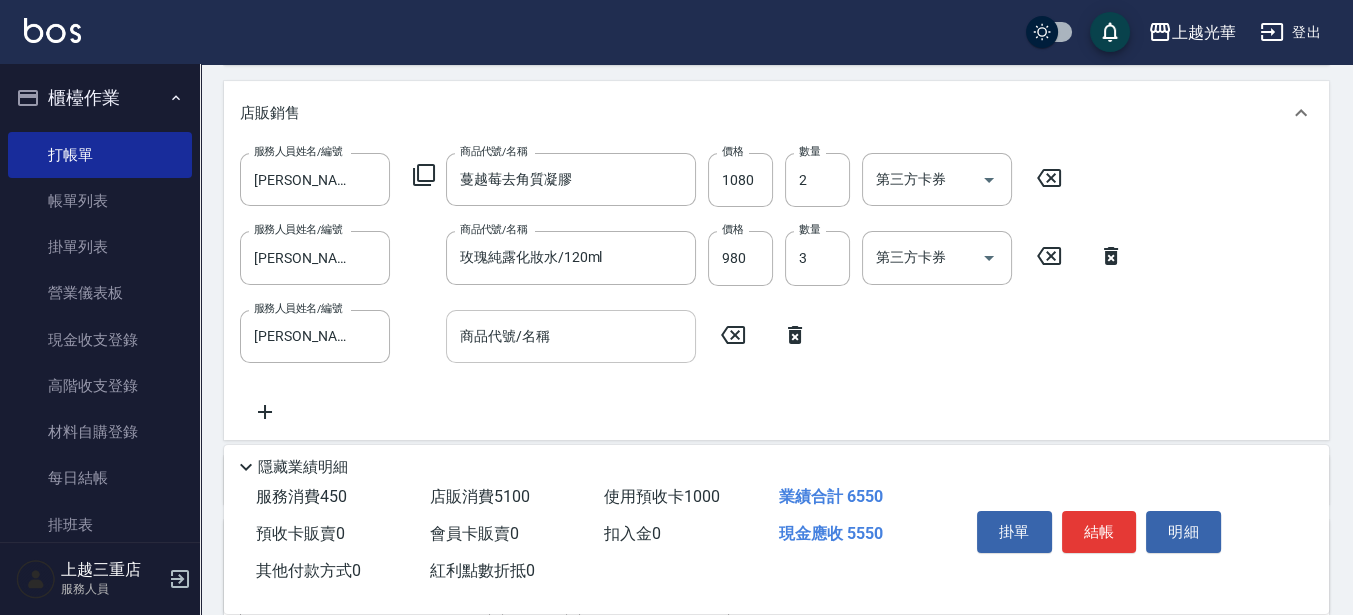 scroll, scrollTop: 500, scrollLeft: 0, axis: vertical 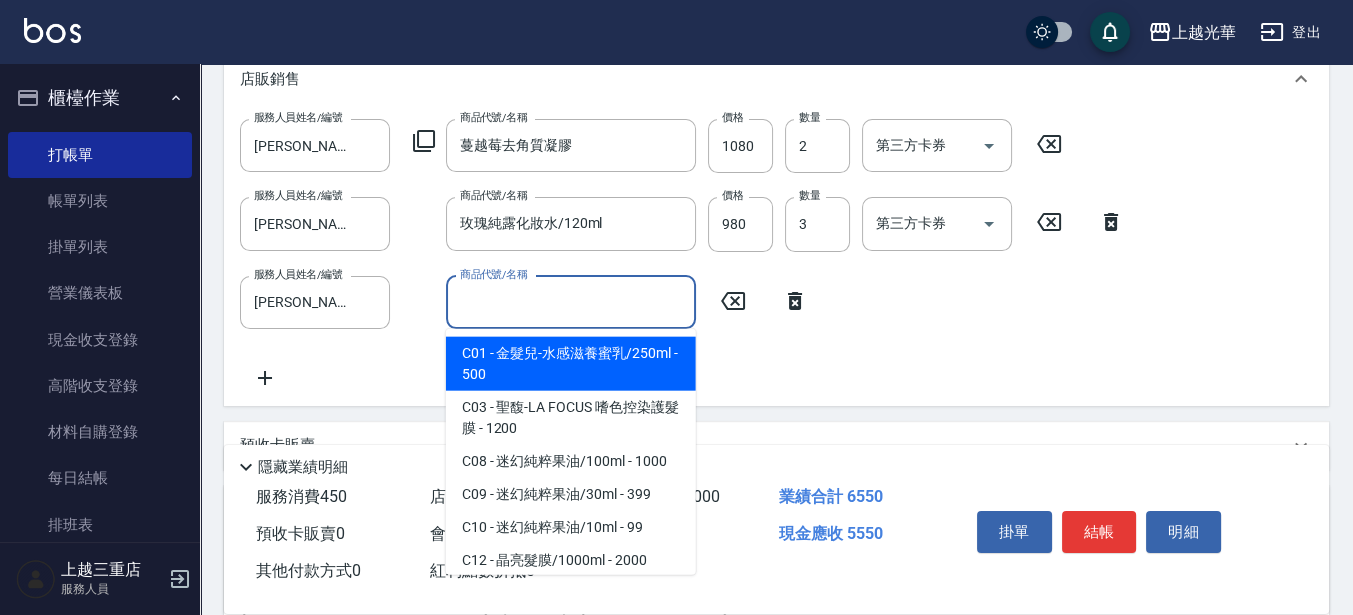 click on "商品代號/名稱" at bounding box center [571, 302] 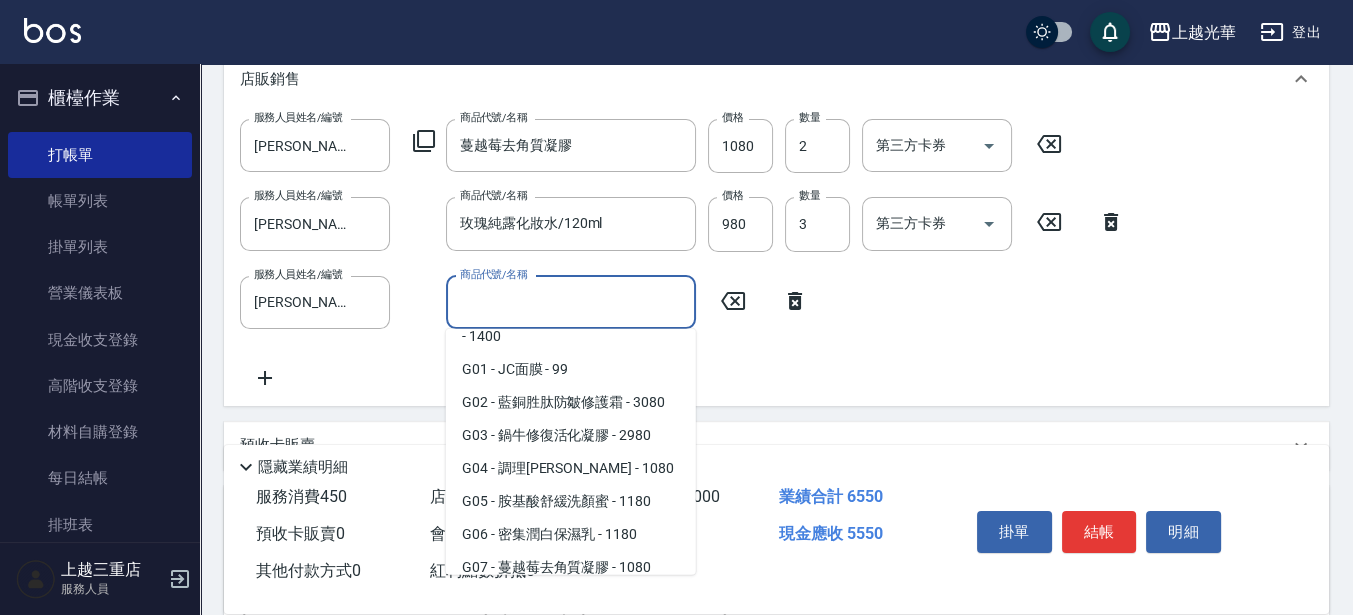scroll, scrollTop: 2125, scrollLeft: 0, axis: vertical 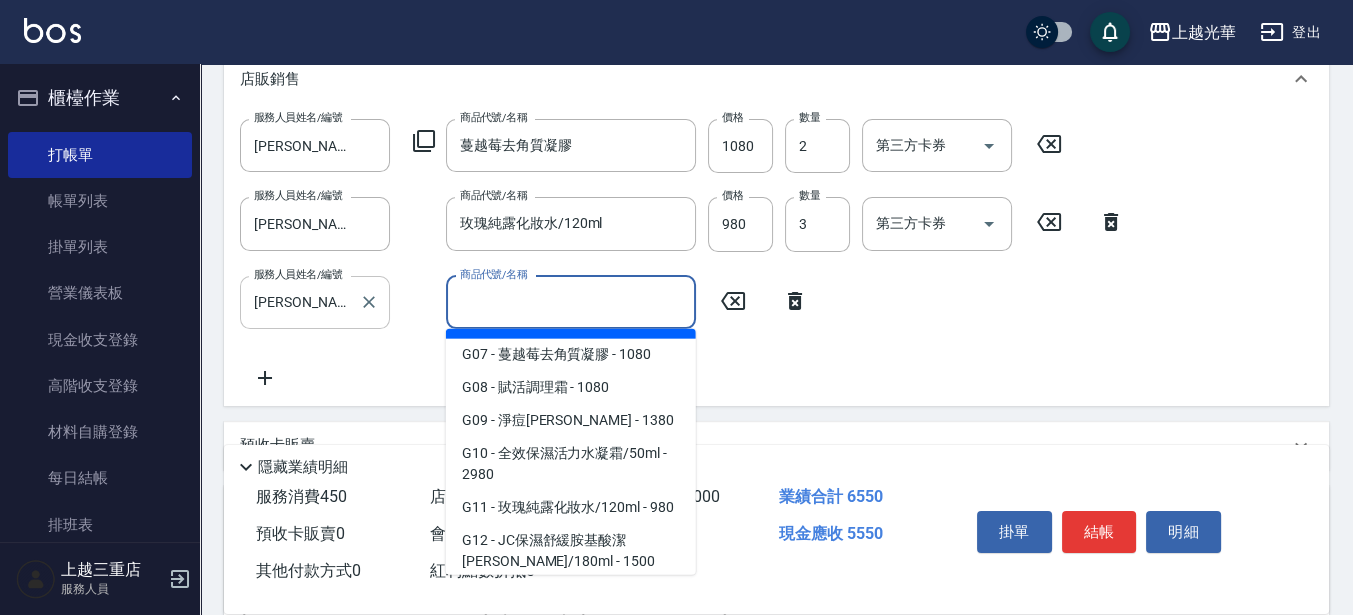 click on "[PERSON_NAME]-12" at bounding box center [300, 302] 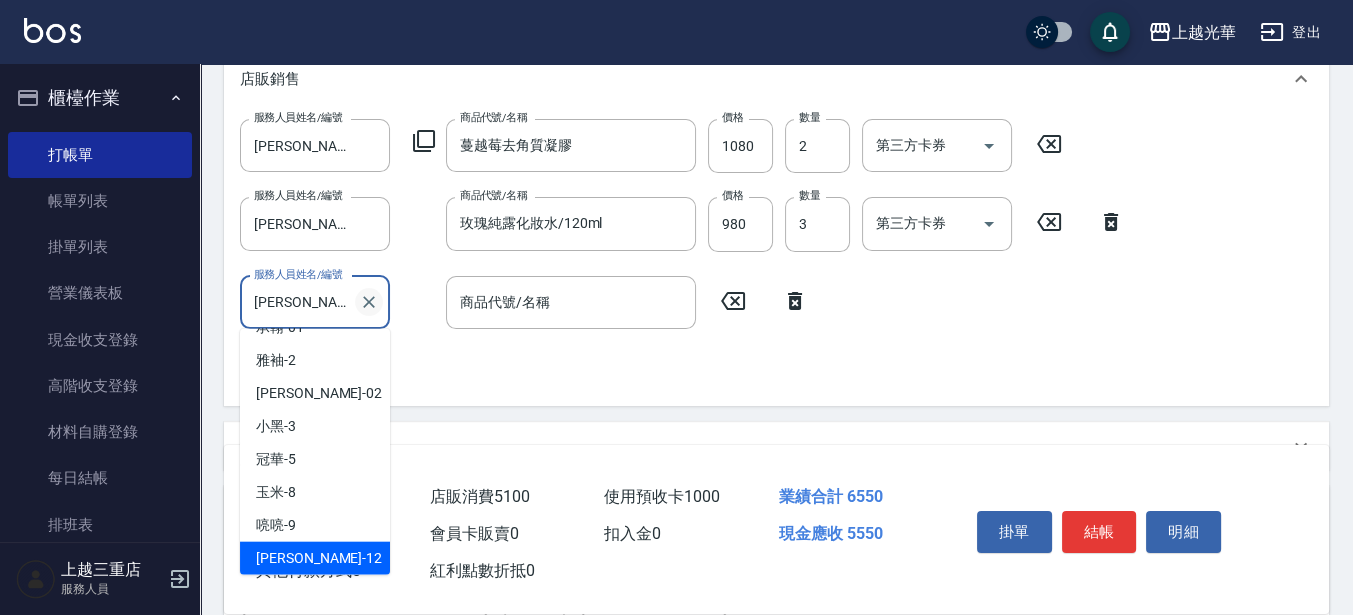 click 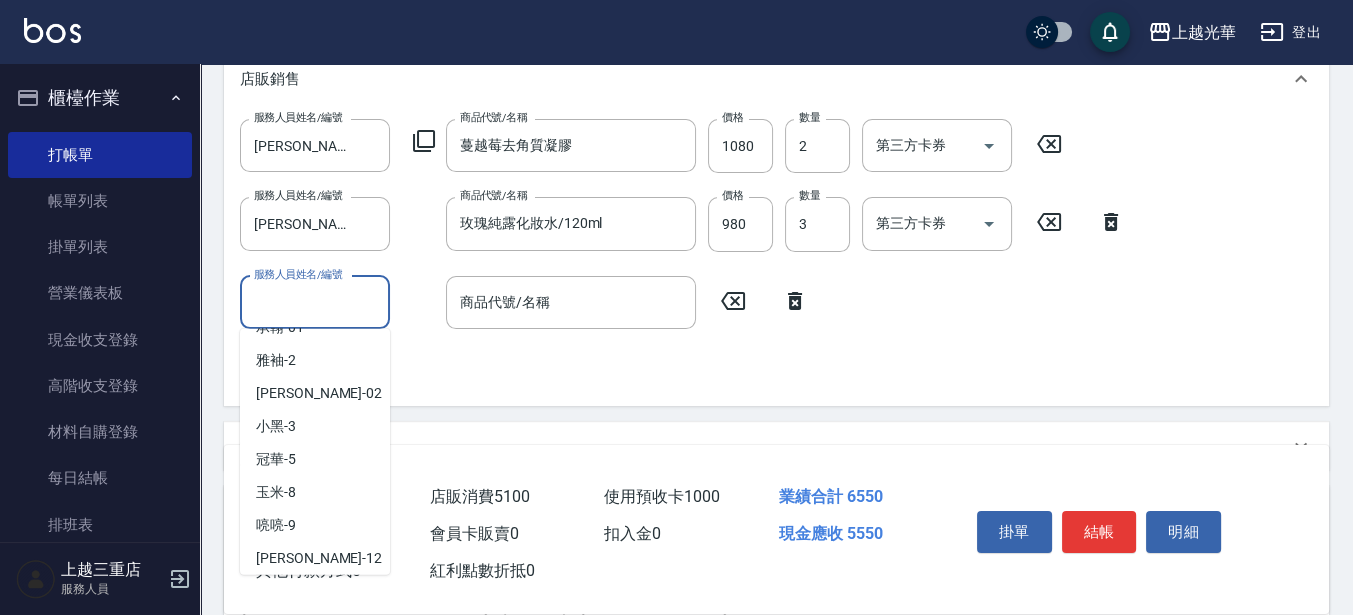 scroll, scrollTop: 7, scrollLeft: 0, axis: vertical 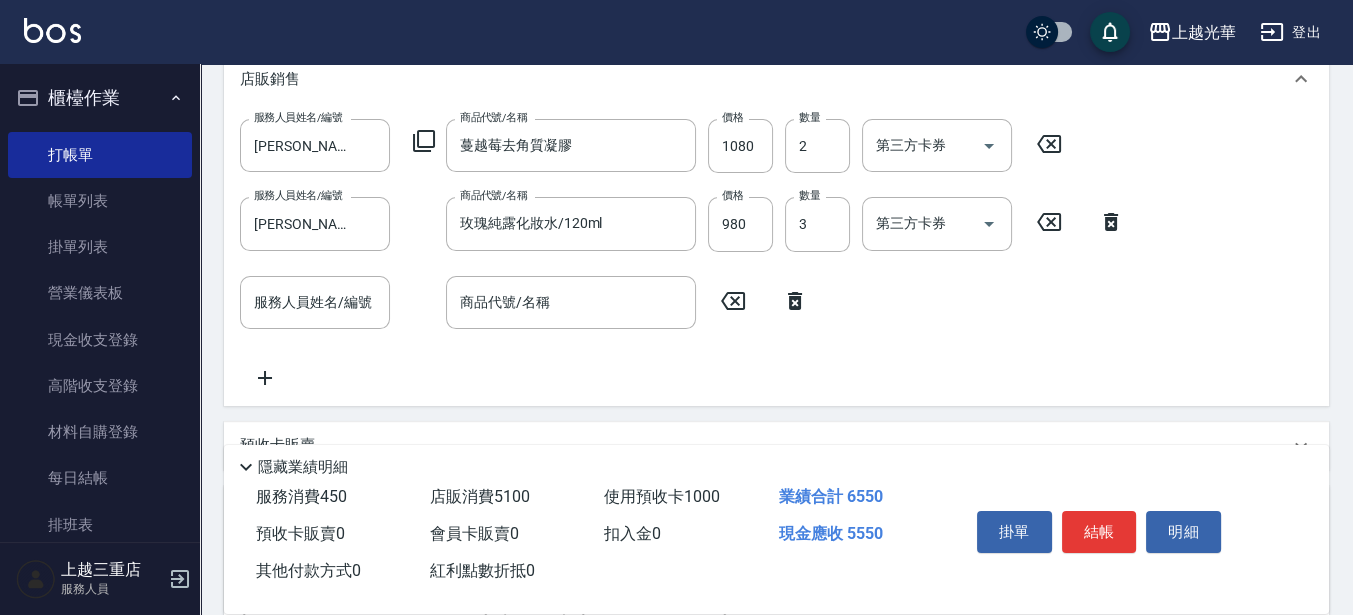 click on "服務人員姓名/編號 [PERSON_NAME]-12 服務人員姓名/編號 商品代號/名稱 蔓越莓去角質凝膠 商品代號/名稱 價格 1080 價格 數量 2 數量 第三方卡券 第三方卡券 服務人員姓名/編號 [PERSON_NAME]-12 服務人員姓名/編號 商品代號/名稱 玫瑰純露化妝水/120ml 商品代號/名稱 價格 980 價格 數量 3 數量 第三方卡券 第三方卡券 服務人員姓名/編號 服務人員姓名/編號 商品代號/名稱 商品代號/名稱" at bounding box center (776, 254) 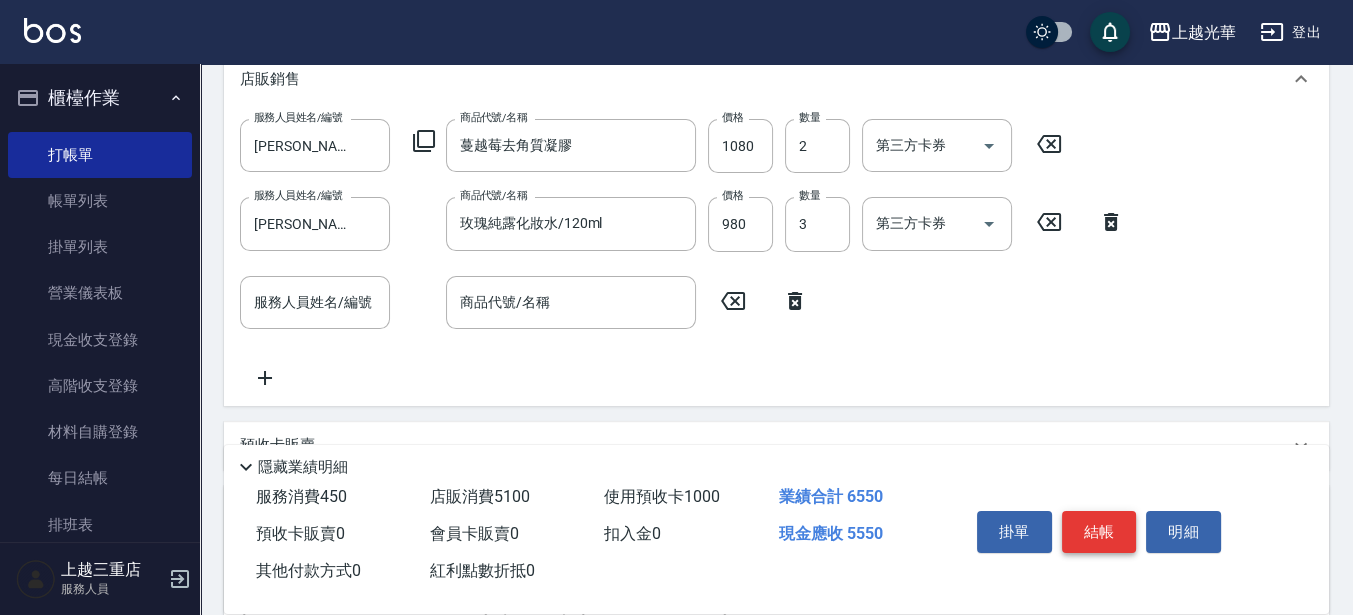 click on "結帳" at bounding box center [1099, 532] 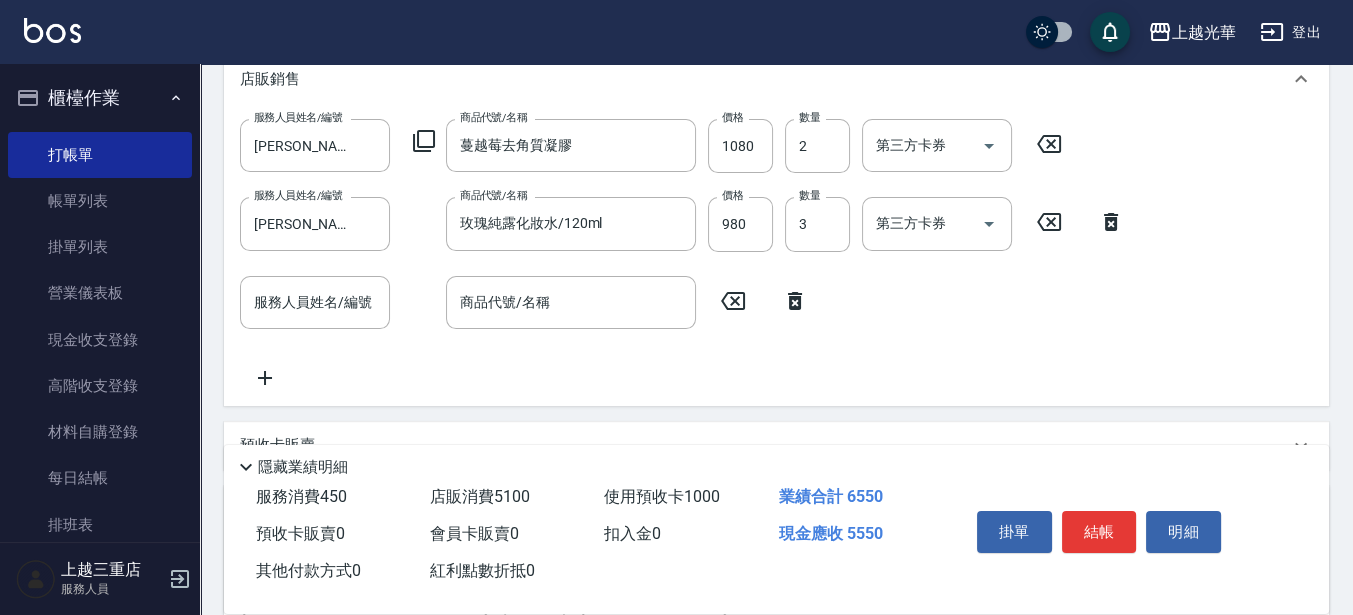 click 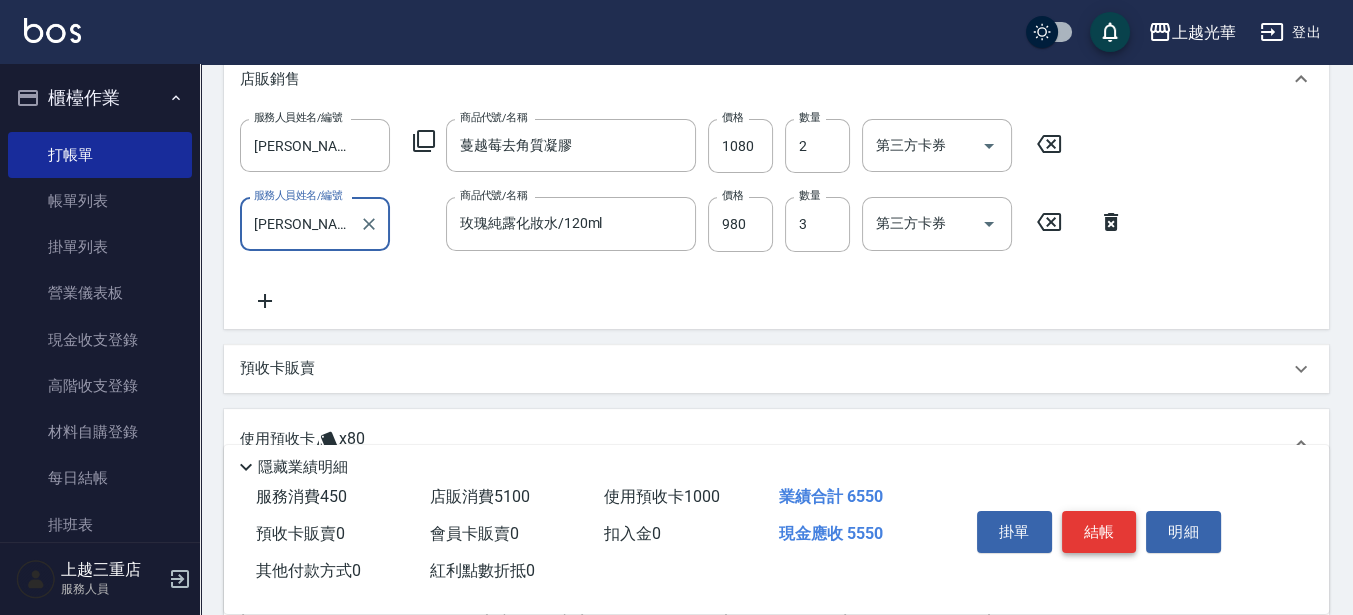 click on "結帳" at bounding box center [1099, 532] 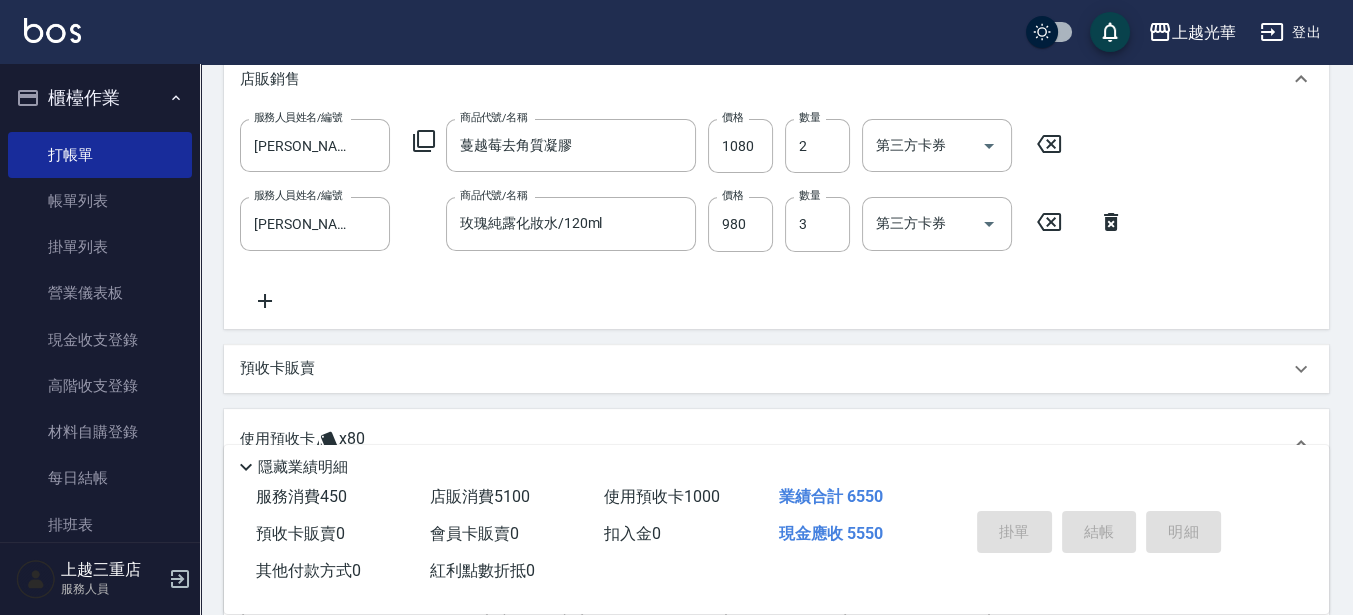 type on "[DATE] 13:52" 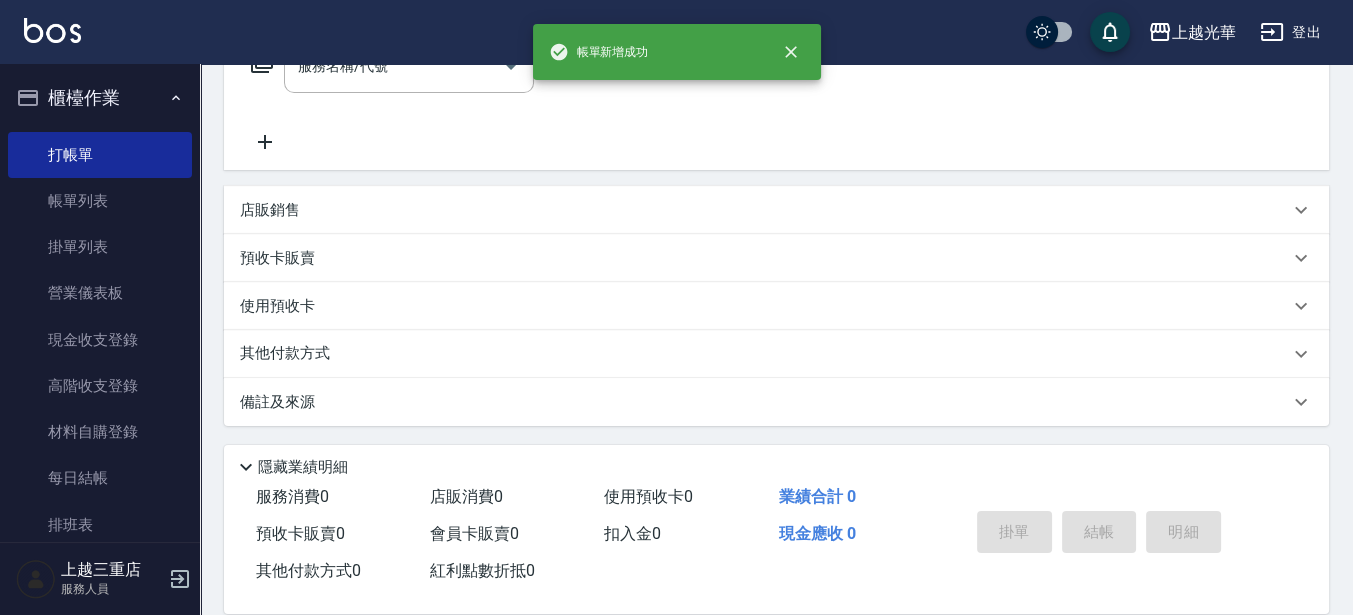 scroll, scrollTop: 0, scrollLeft: 0, axis: both 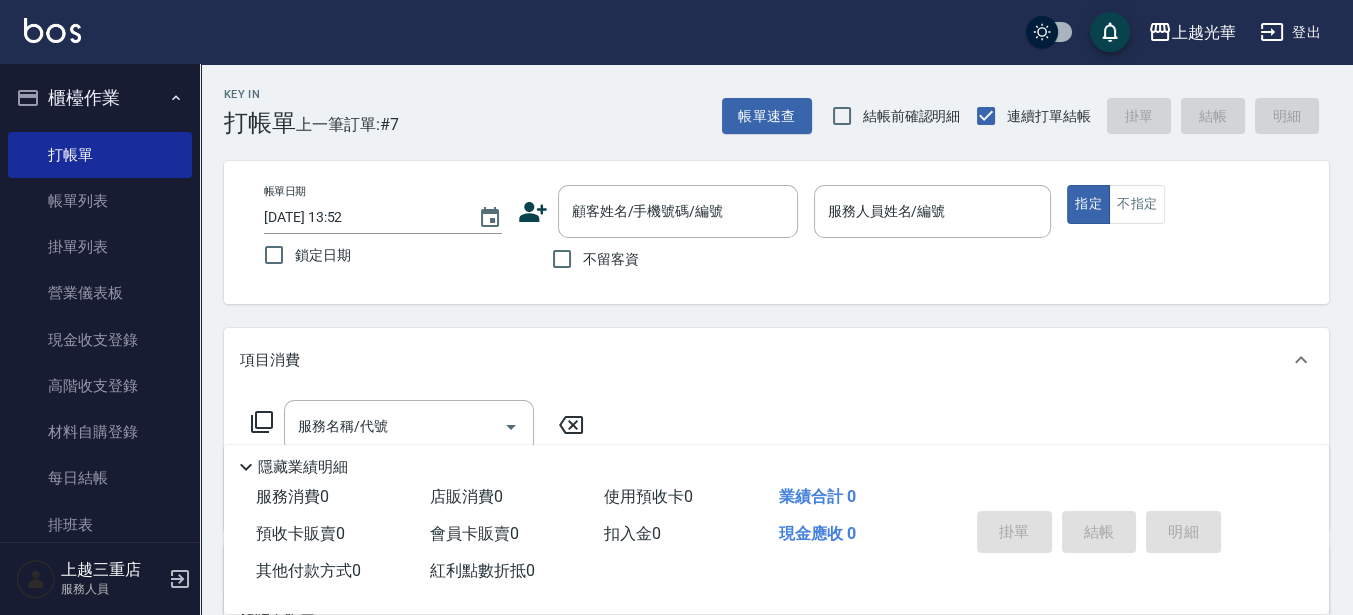 click 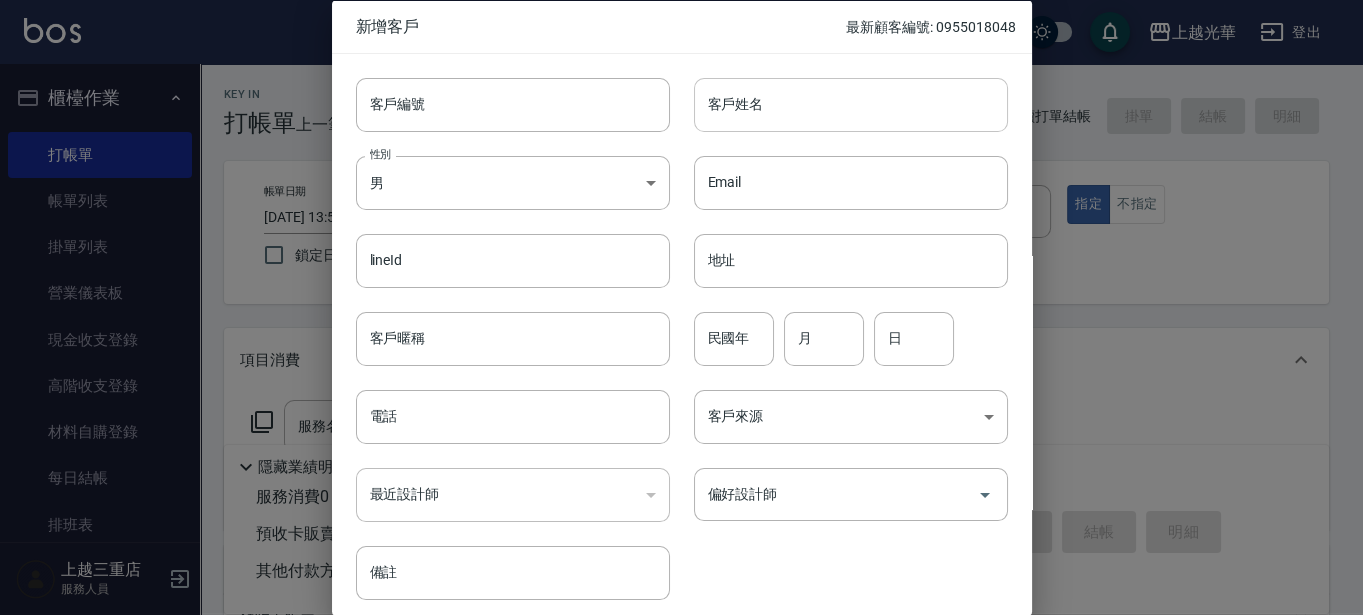 drag, startPoint x: 784, startPoint y: 86, endPoint x: 775, endPoint y: 108, distance: 23.769728 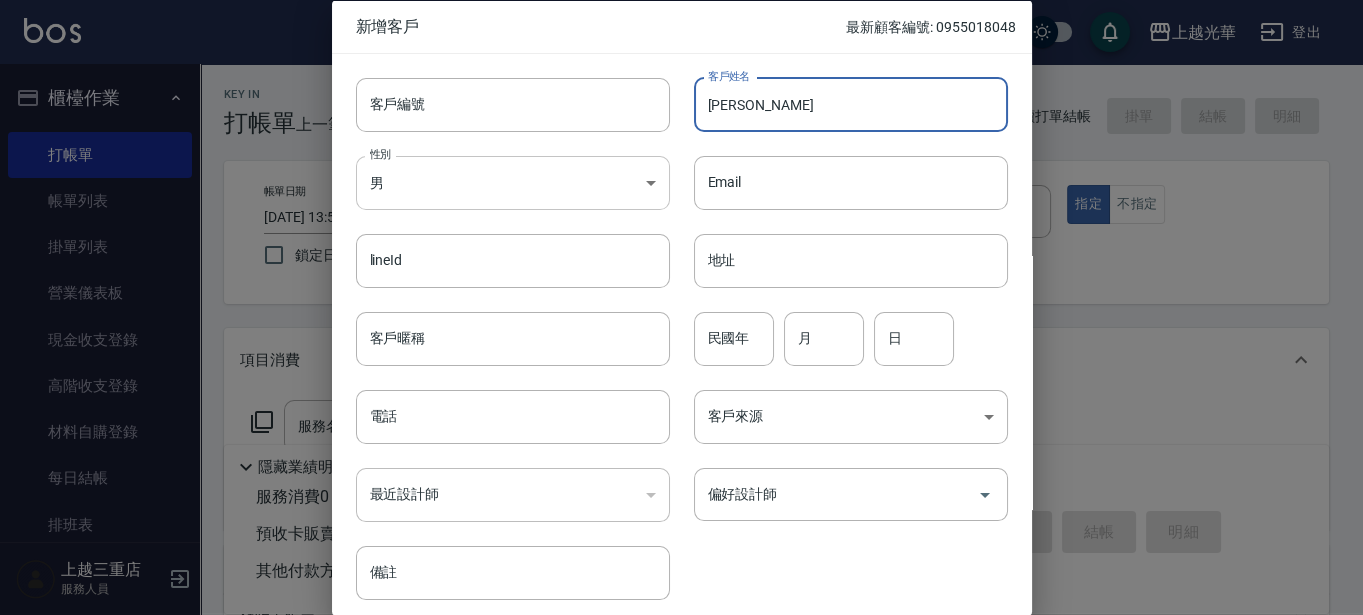 type on "[PERSON_NAME]" 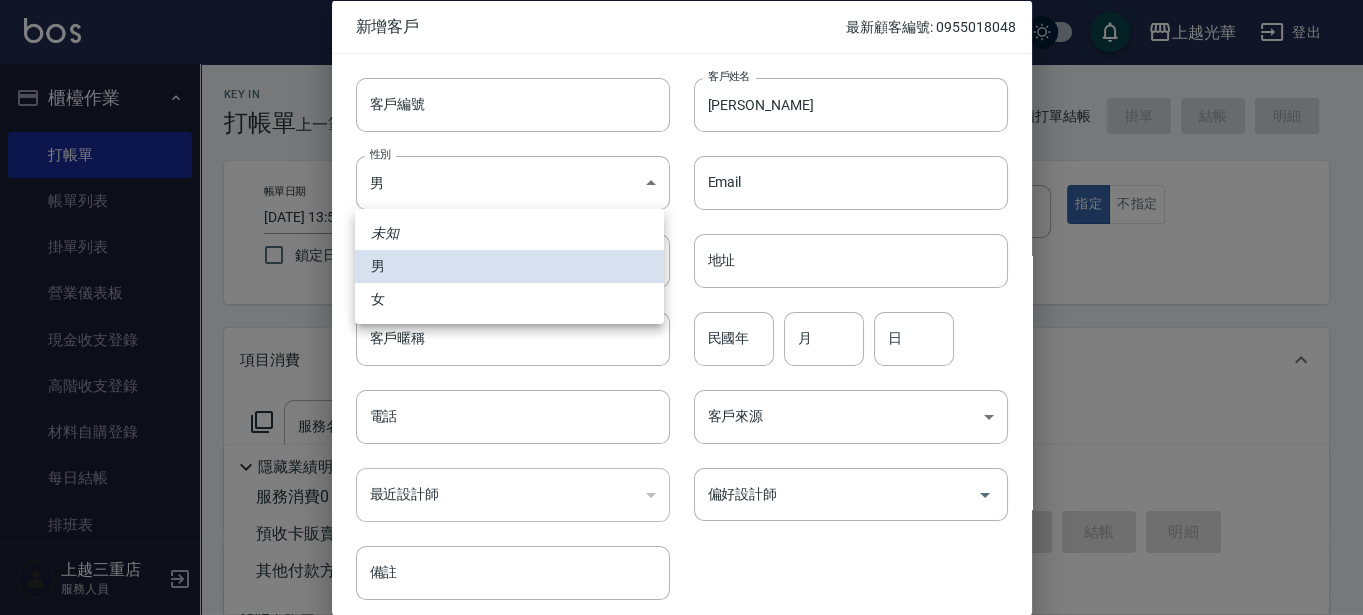 click on "女" at bounding box center (509, 299) 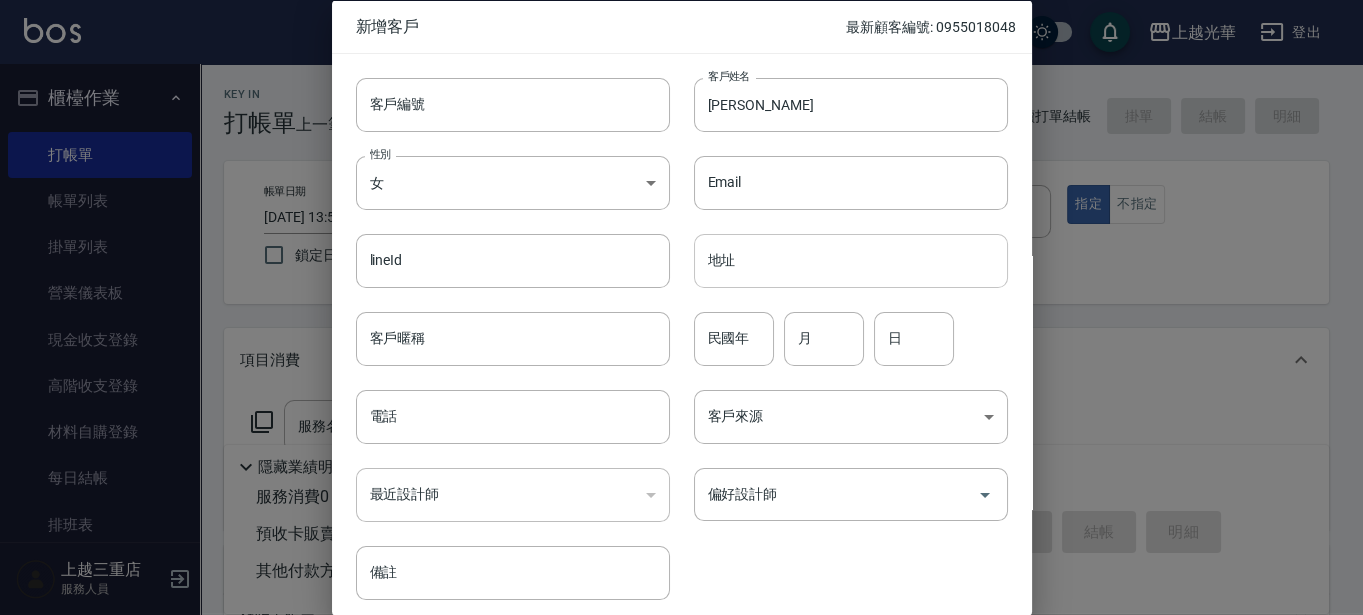 click on "地址" at bounding box center (851, 260) 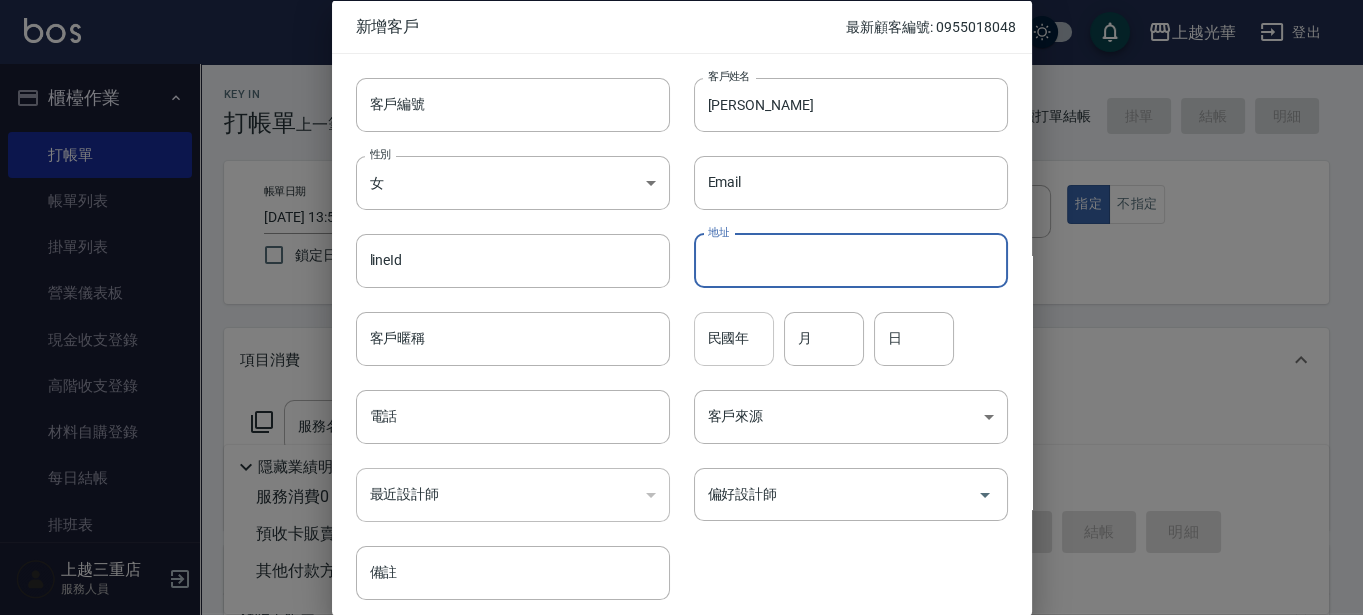 click on "民國年" at bounding box center (734, 338) 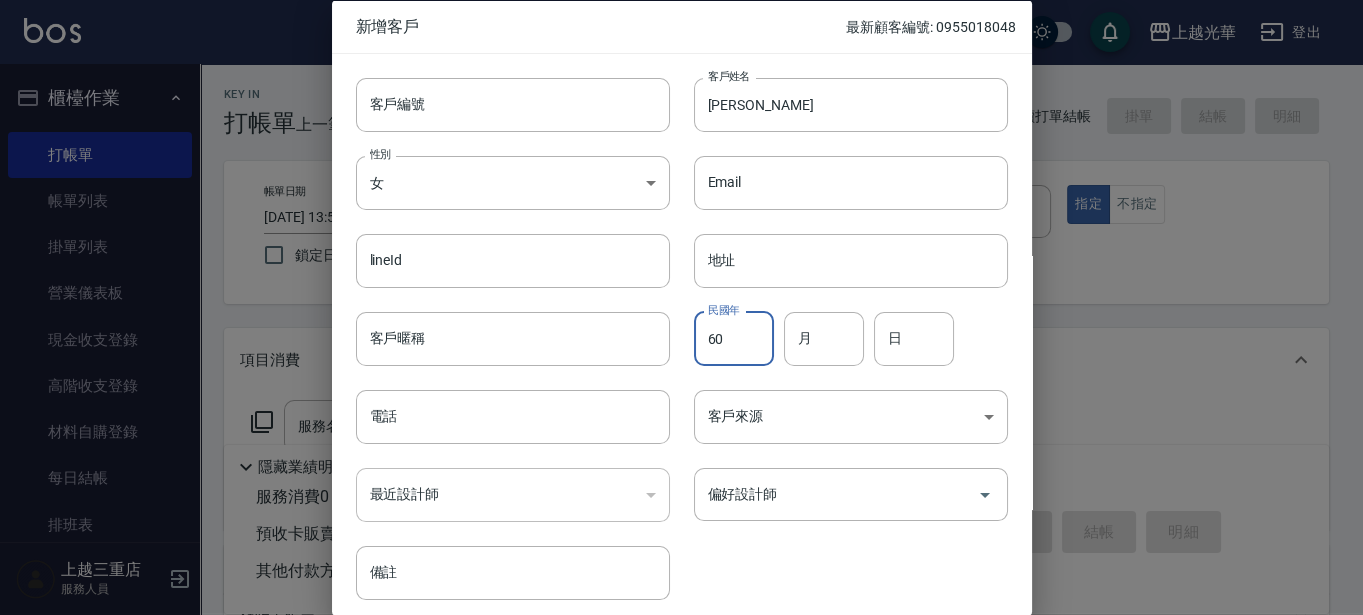 type on "60" 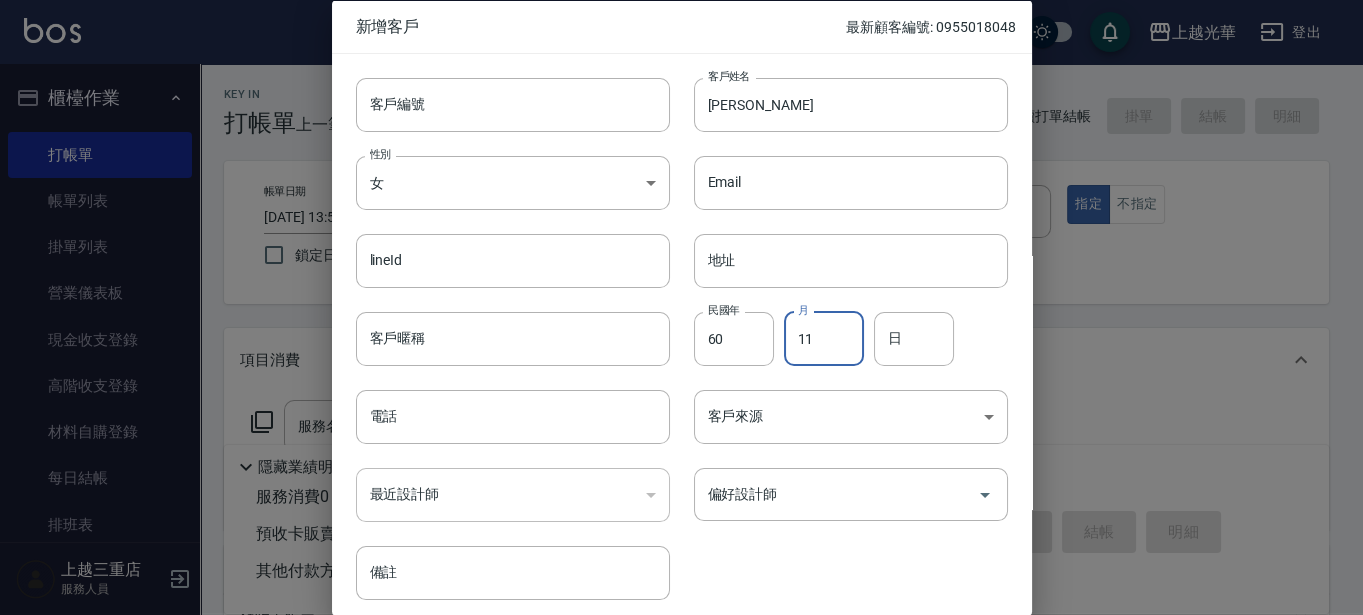 type on "11" 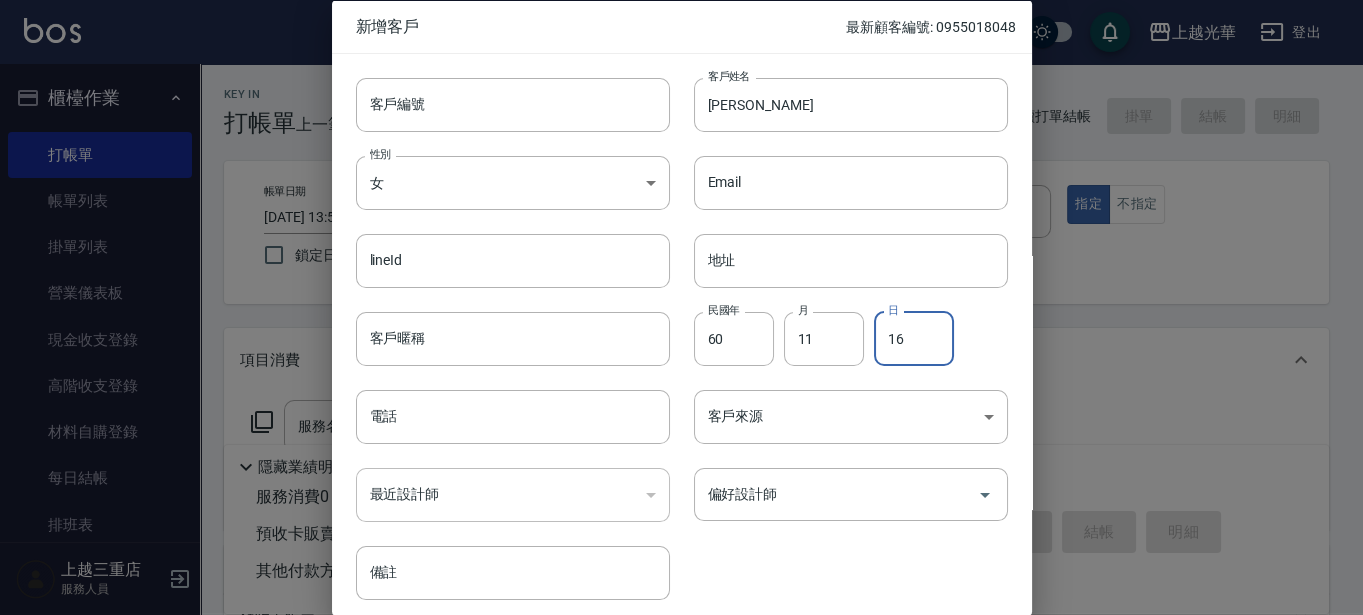 type on "16" 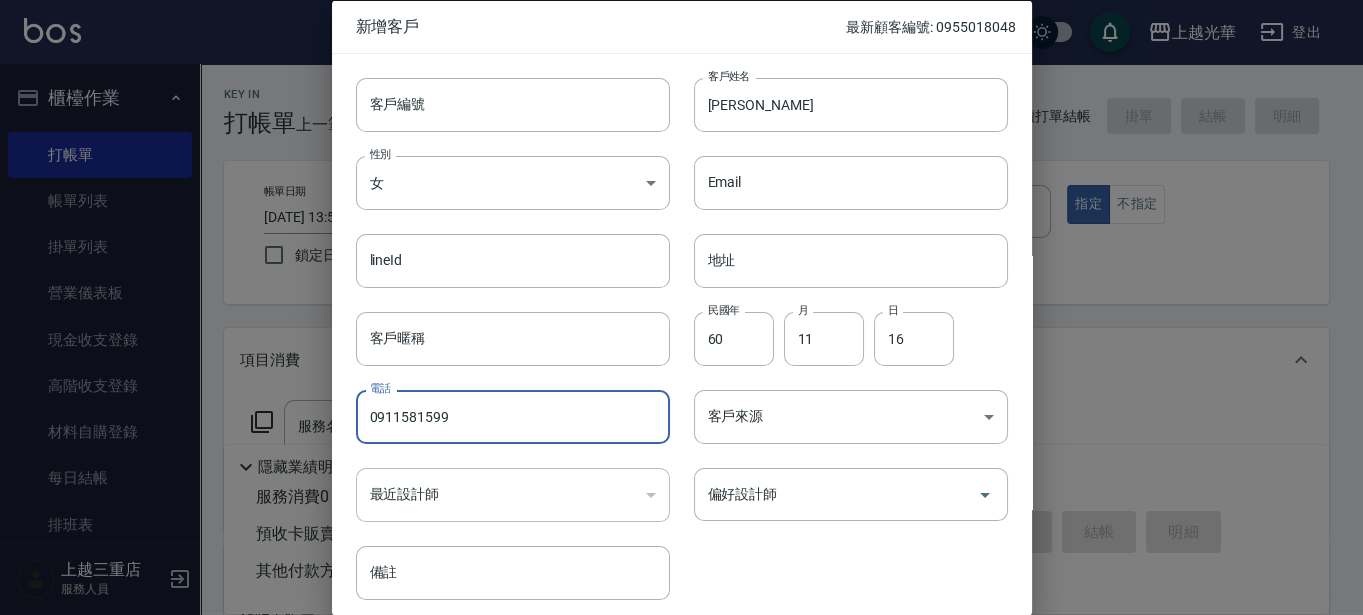 type on "0911581599" 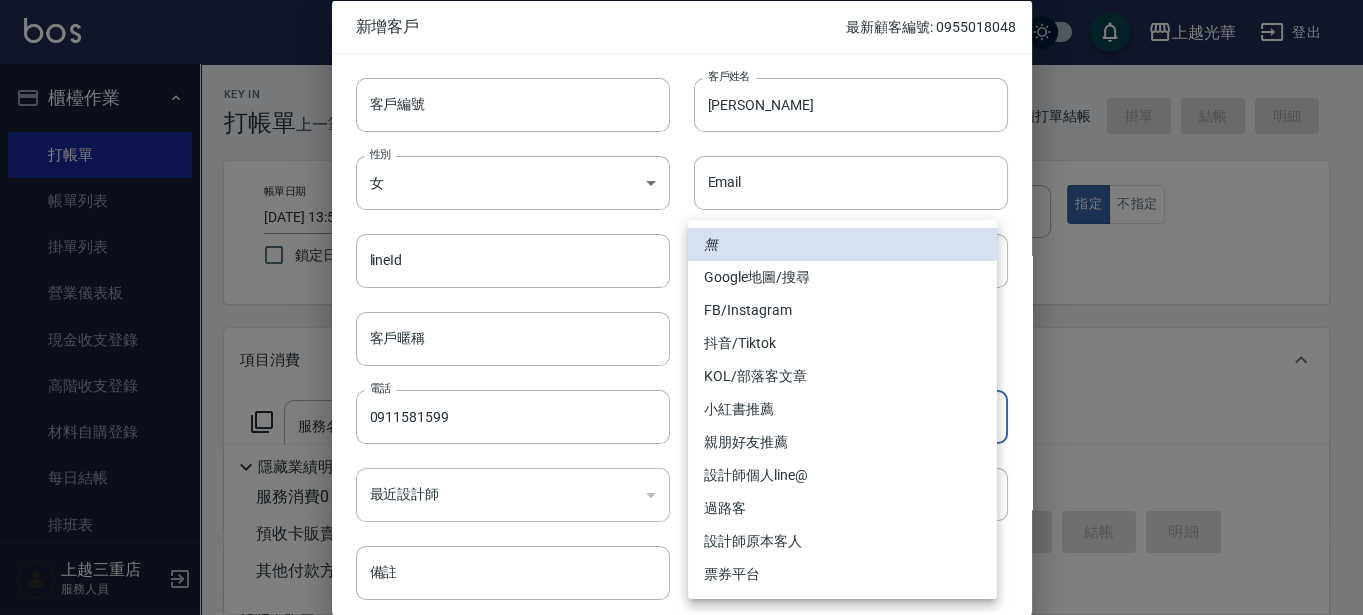 drag, startPoint x: 897, startPoint y: 413, endPoint x: 886, endPoint y: 411, distance: 11.18034 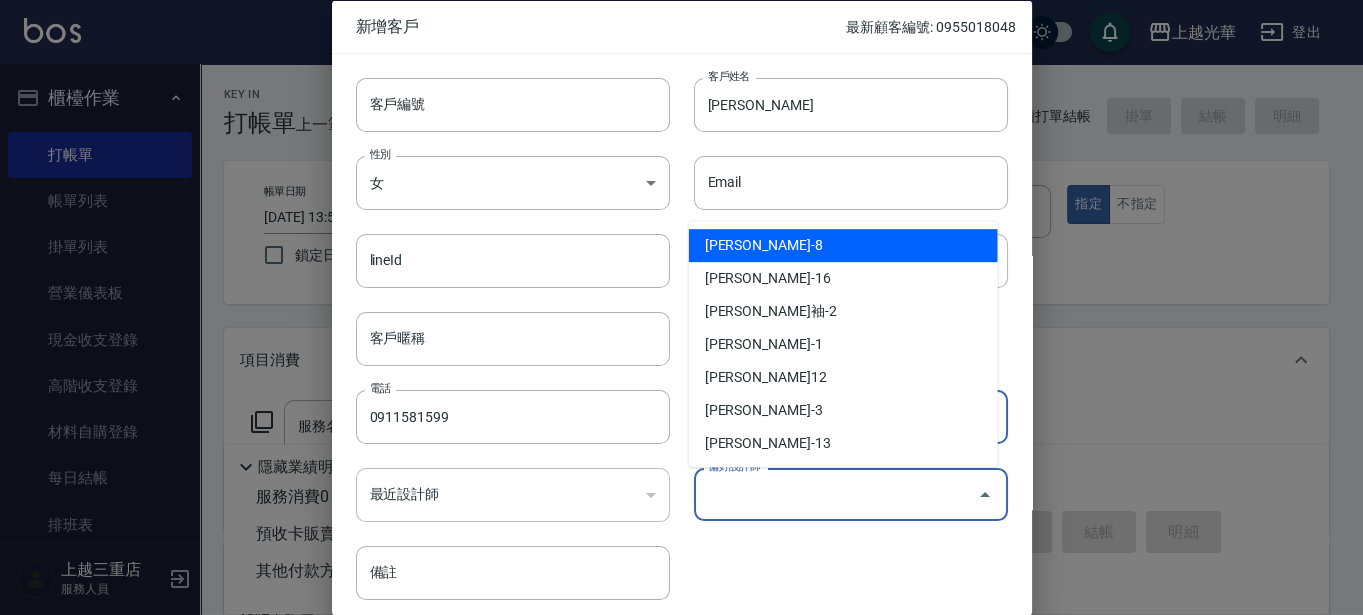 click on "偏好設計師" at bounding box center [836, 494] 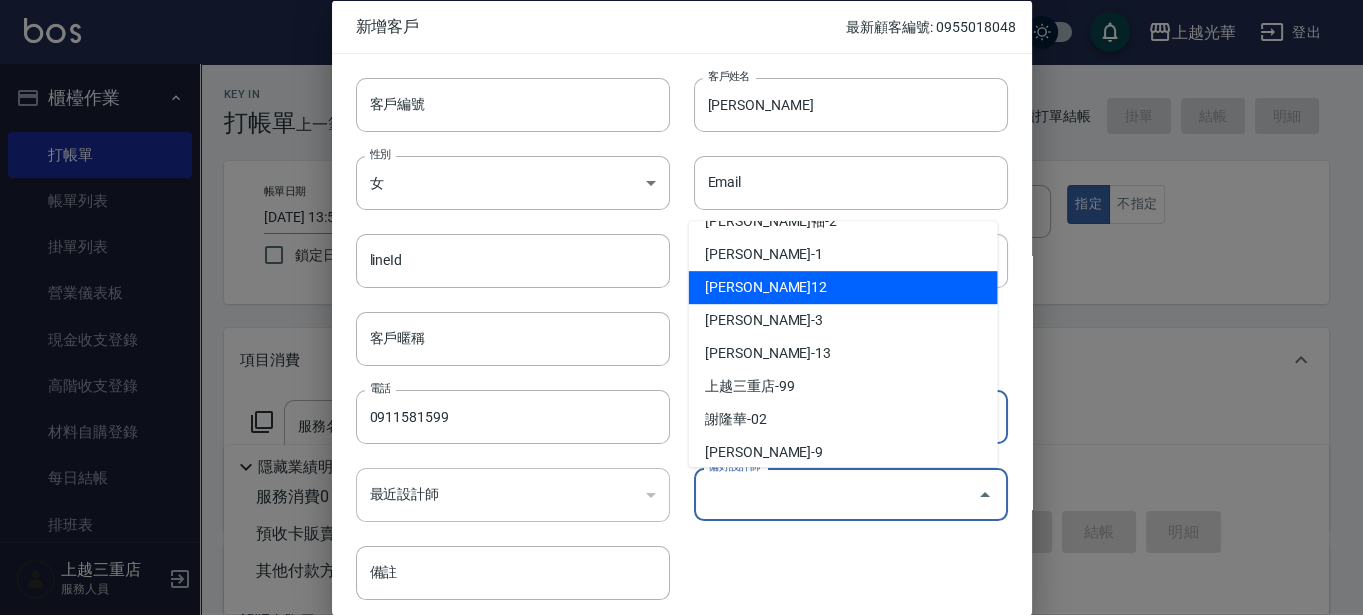 scroll, scrollTop: 125, scrollLeft: 0, axis: vertical 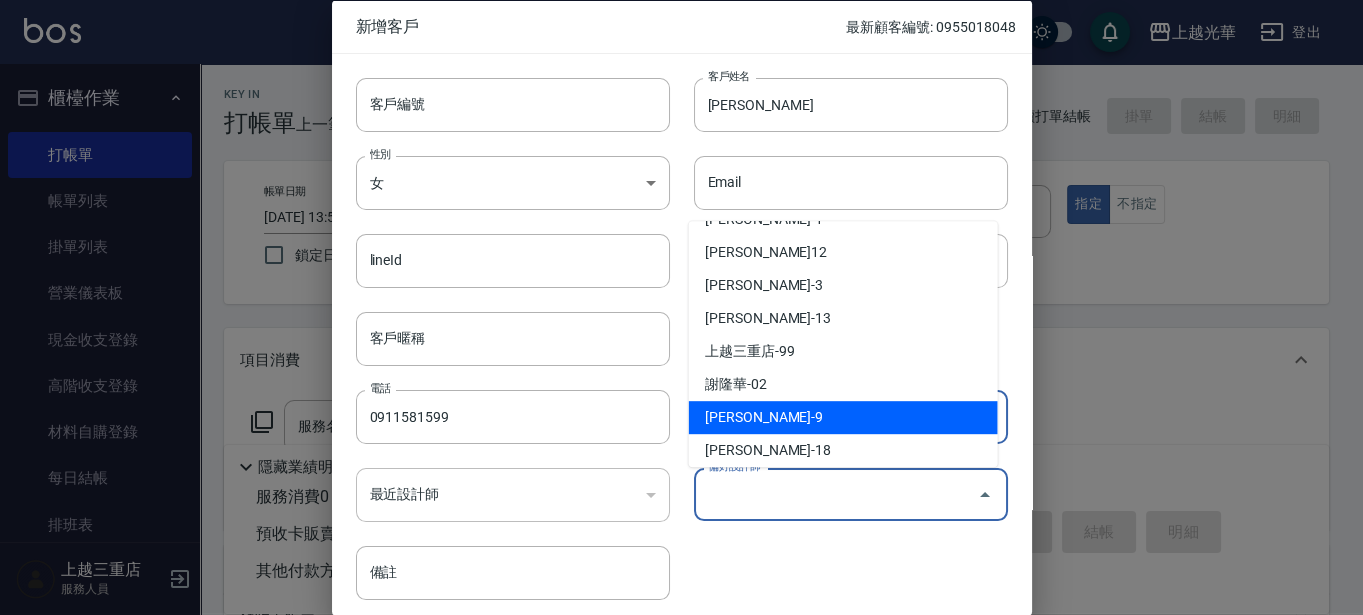 click on "[PERSON_NAME]-9" at bounding box center (843, 417) 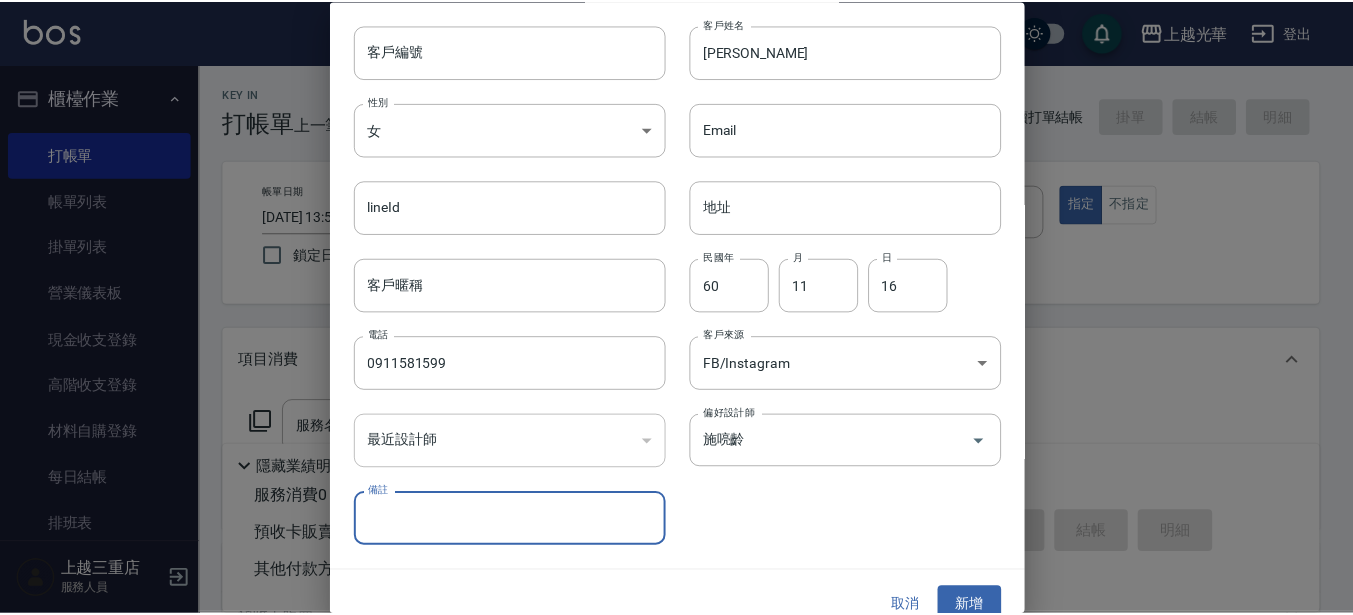 scroll, scrollTop: 77, scrollLeft: 0, axis: vertical 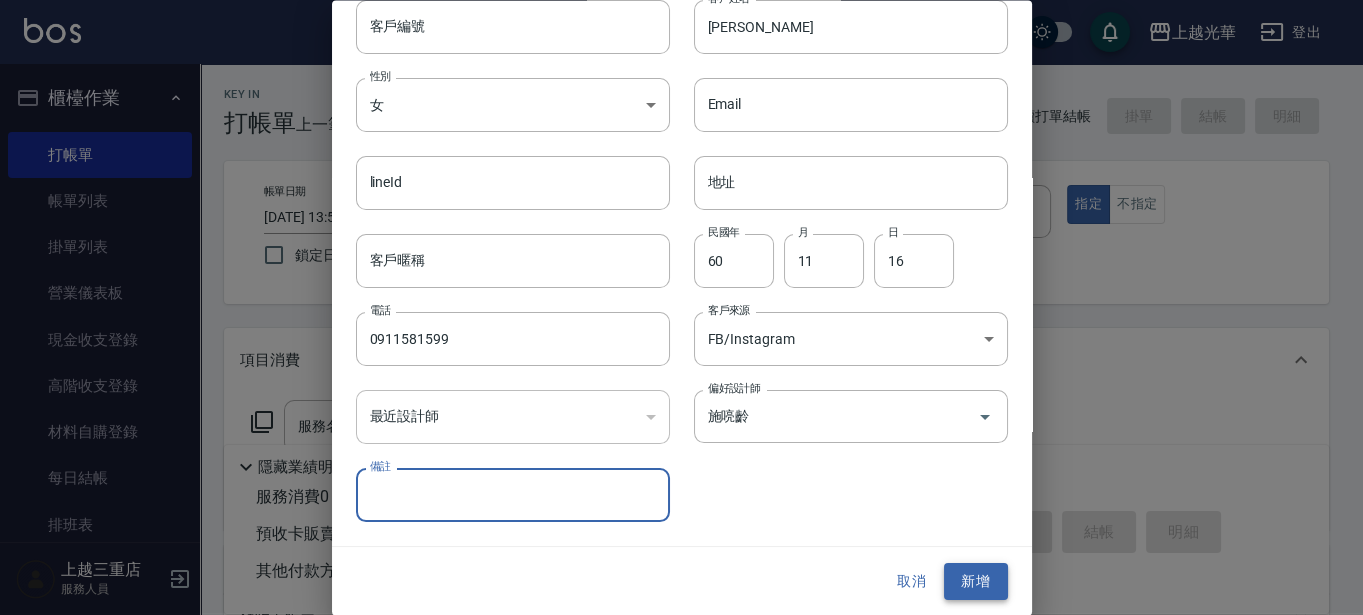 click on "新增" at bounding box center [976, 582] 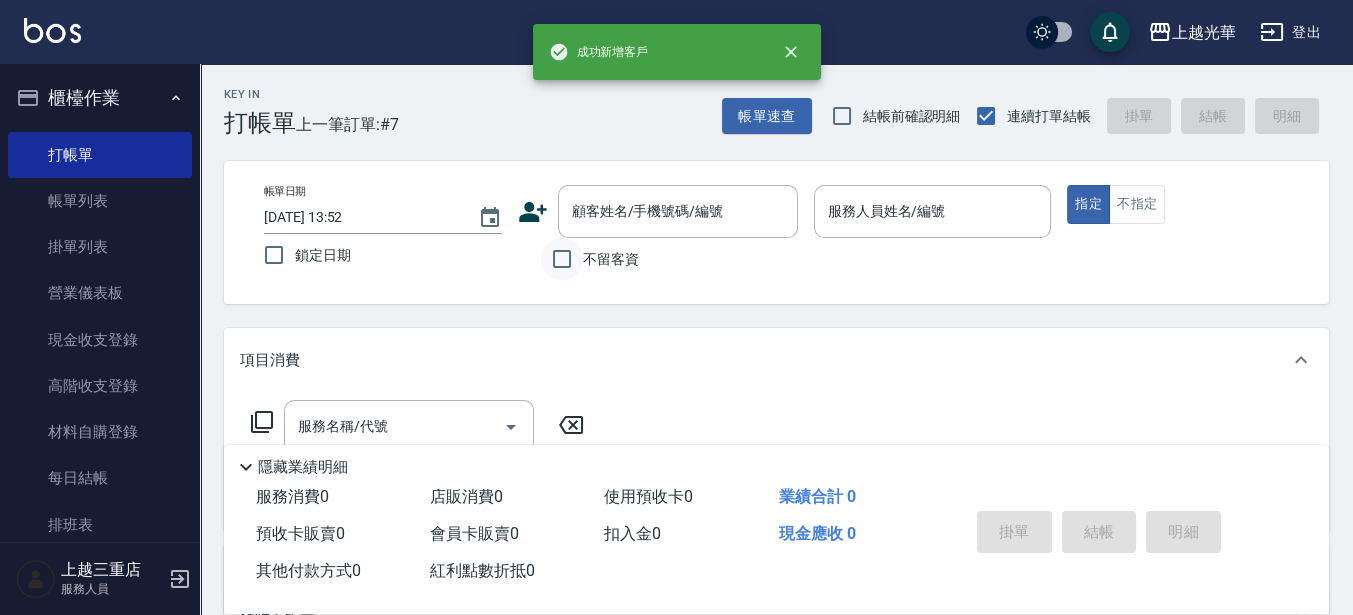 click on "不留客資" at bounding box center (562, 259) 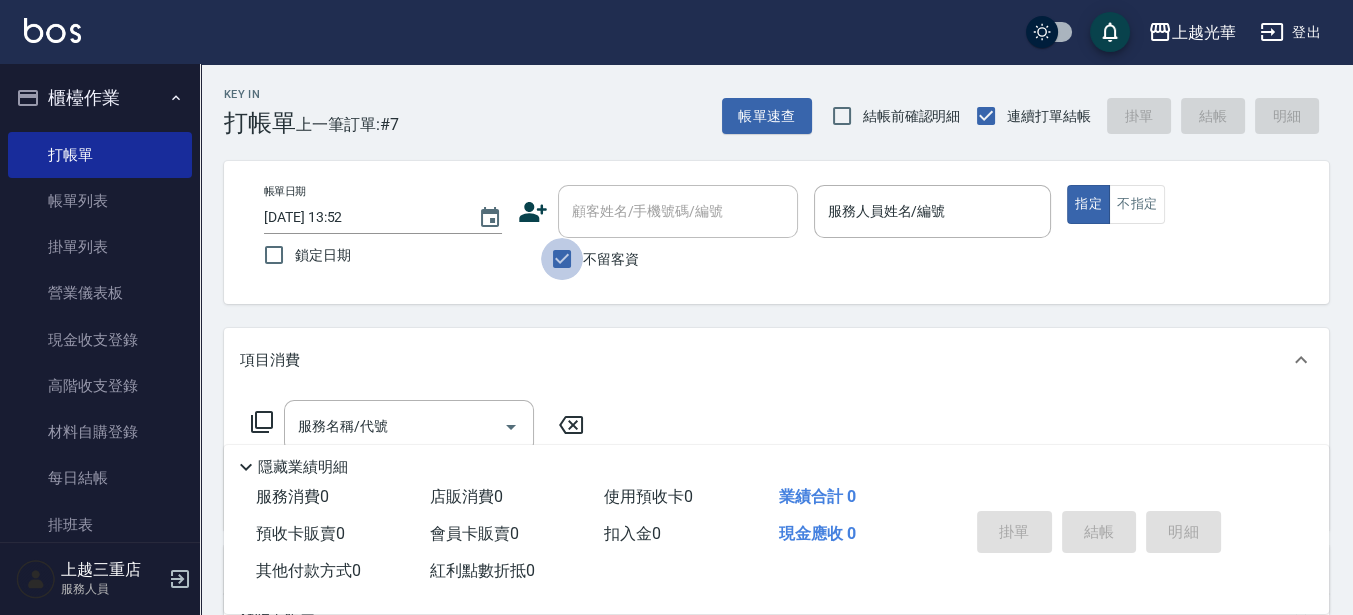 drag, startPoint x: 561, startPoint y: 261, endPoint x: 571, endPoint y: 235, distance: 27.856777 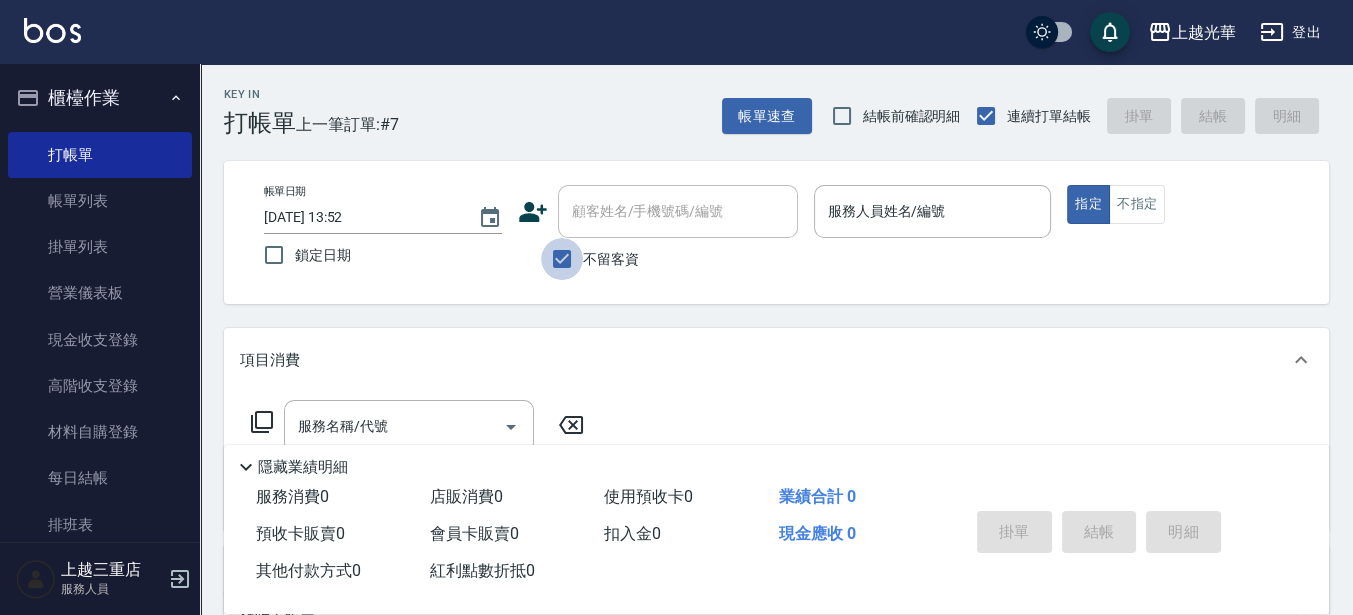click on "不留客資" at bounding box center [562, 259] 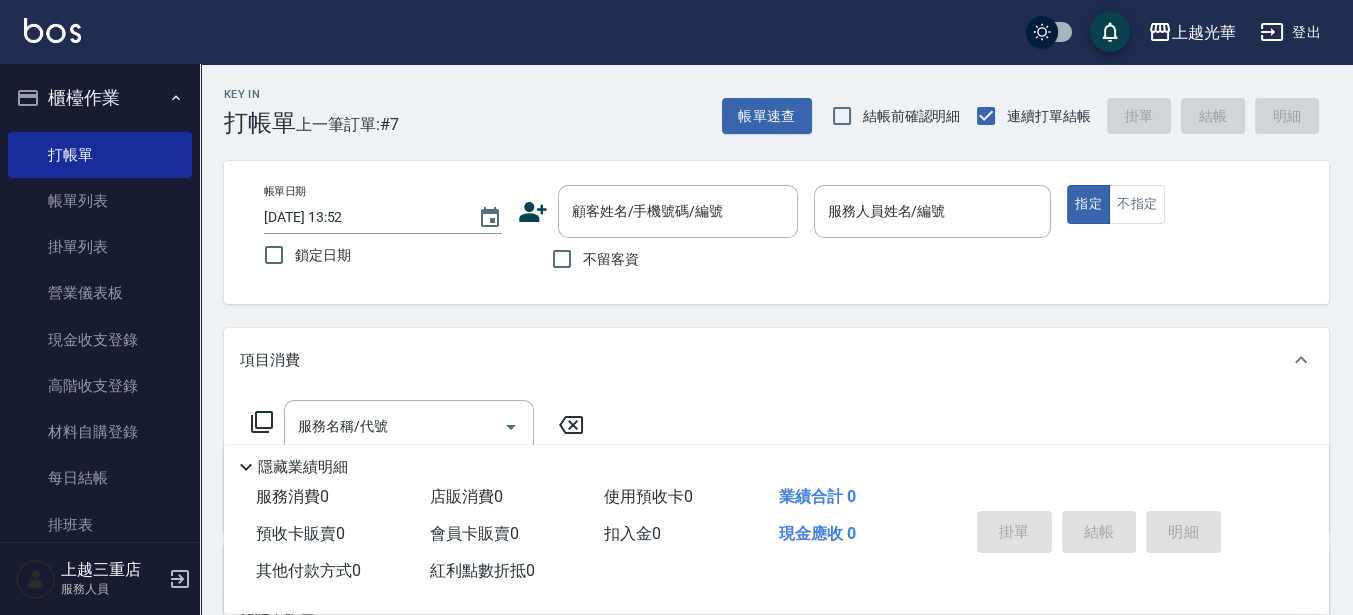 drag, startPoint x: 581, startPoint y: 213, endPoint x: 629, endPoint y: 166, distance: 67.17886 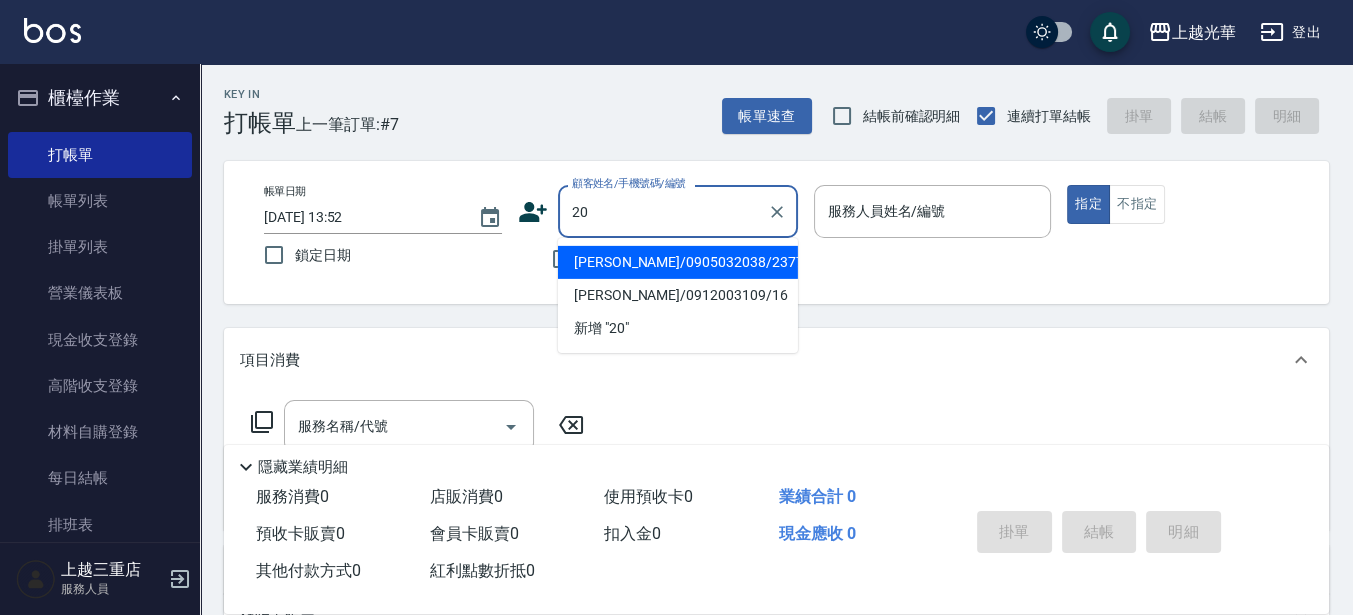 type on "2" 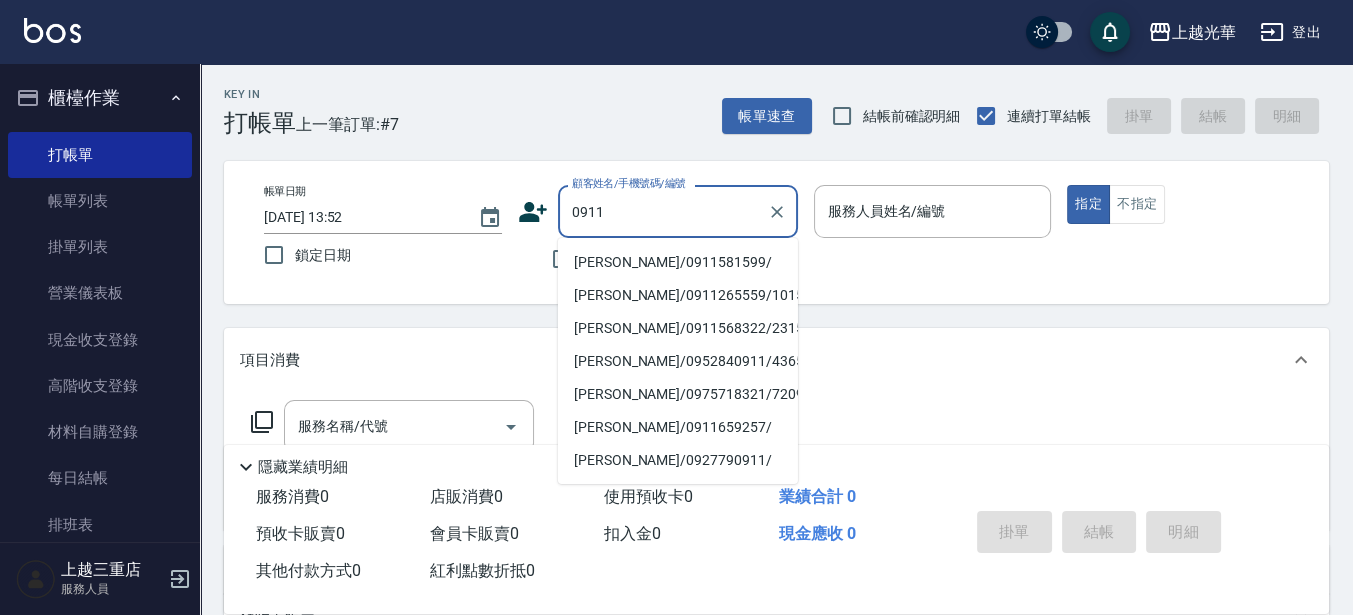 click on "[PERSON_NAME]/0911581599/" at bounding box center (678, 262) 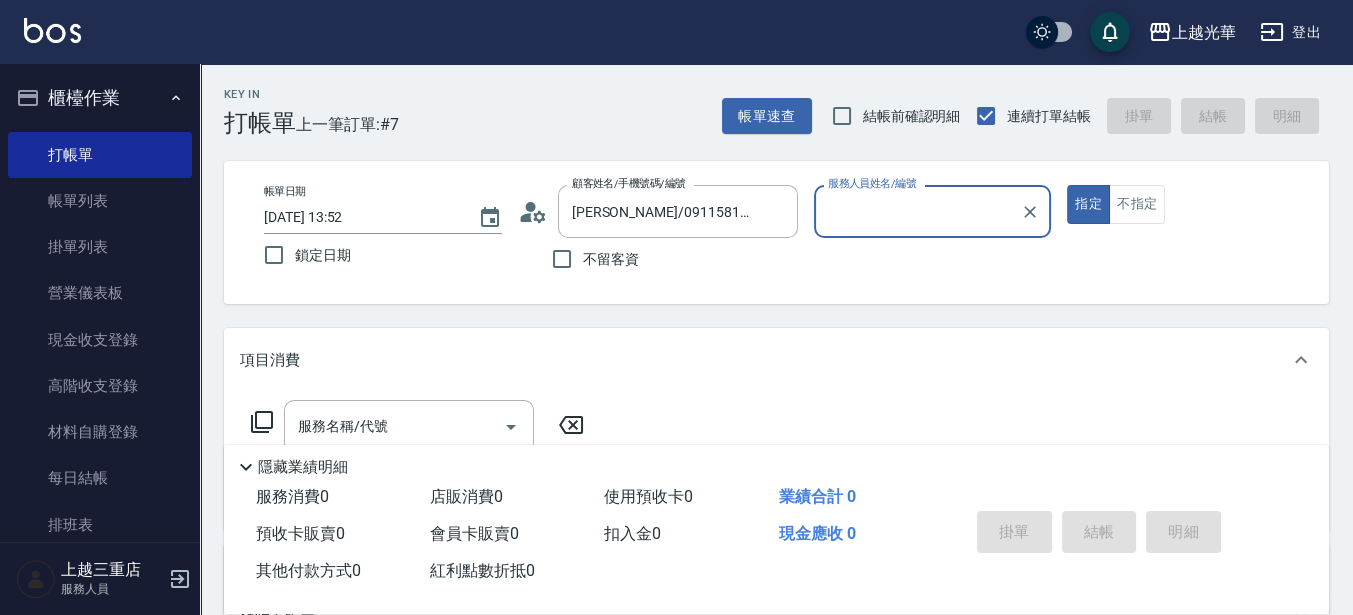 type on "喨喨-9" 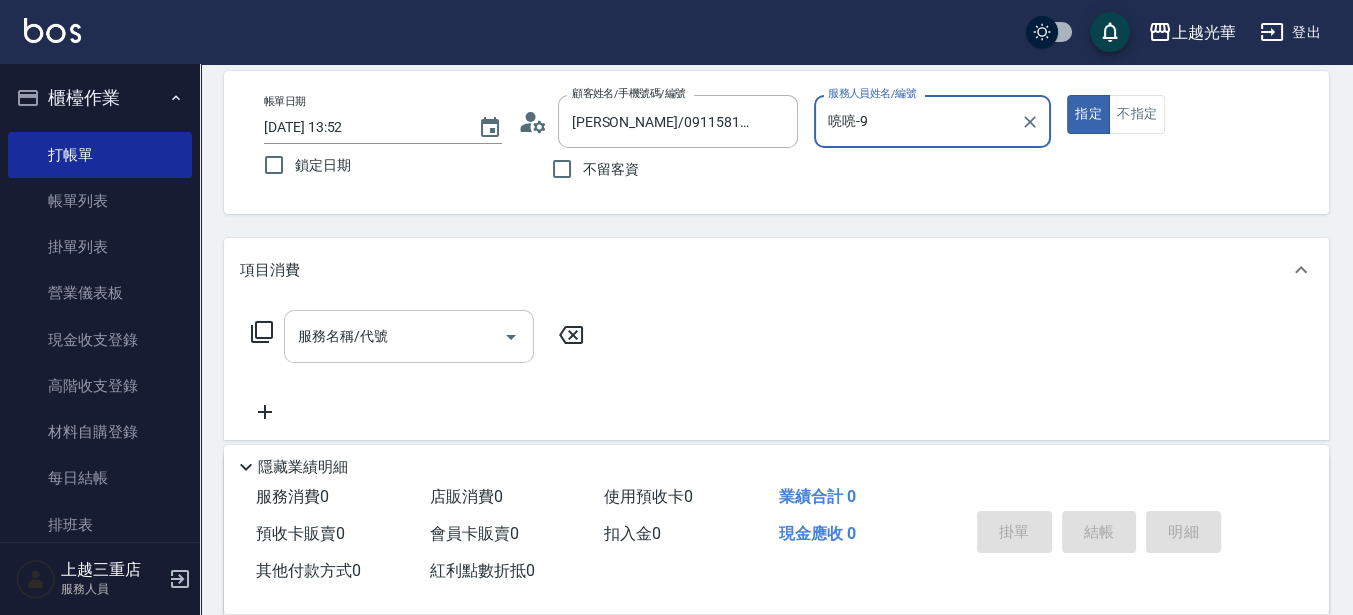 scroll, scrollTop: 125, scrollLeft: 0, axis: vertical 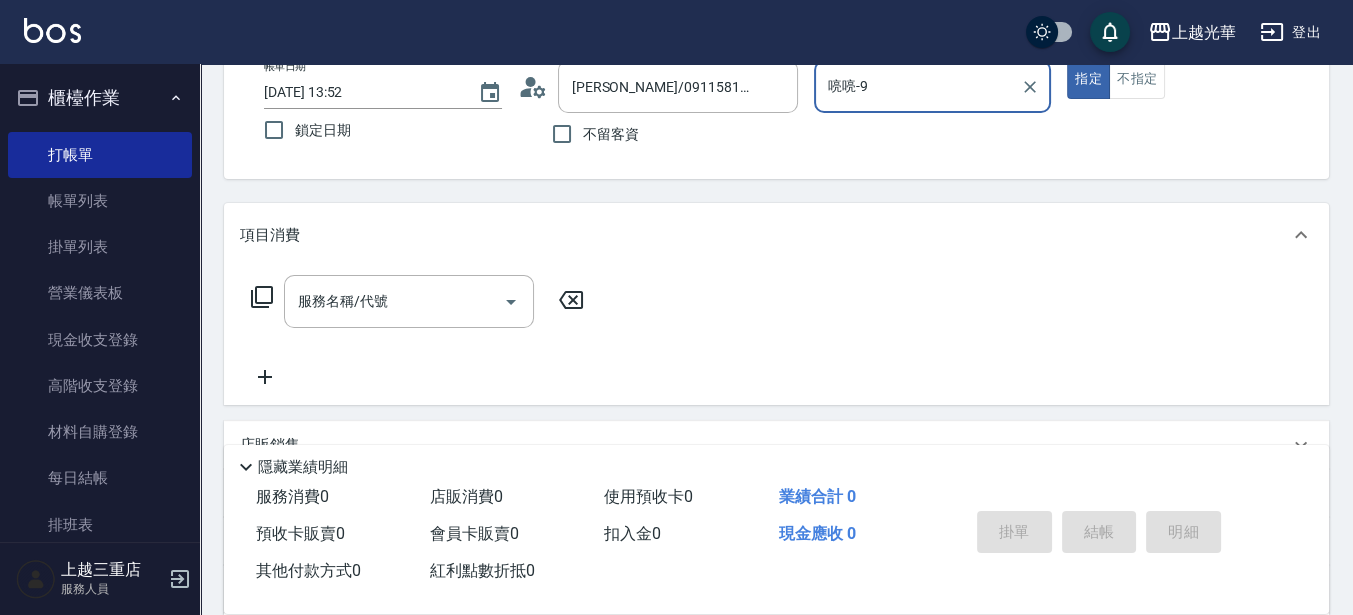 drag, startPoint x: 392, startPoint y: 307, endPoint x: 470, endPoint y: 251, distance: 96.02083 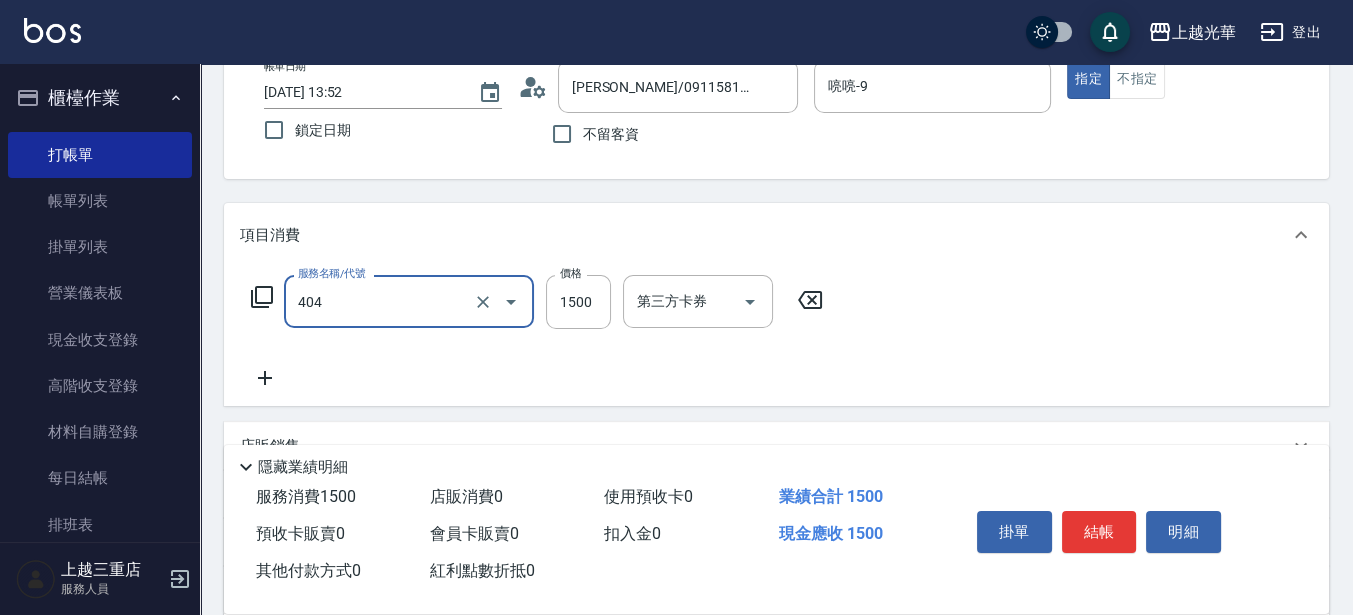 type on "設計染髮(404)" 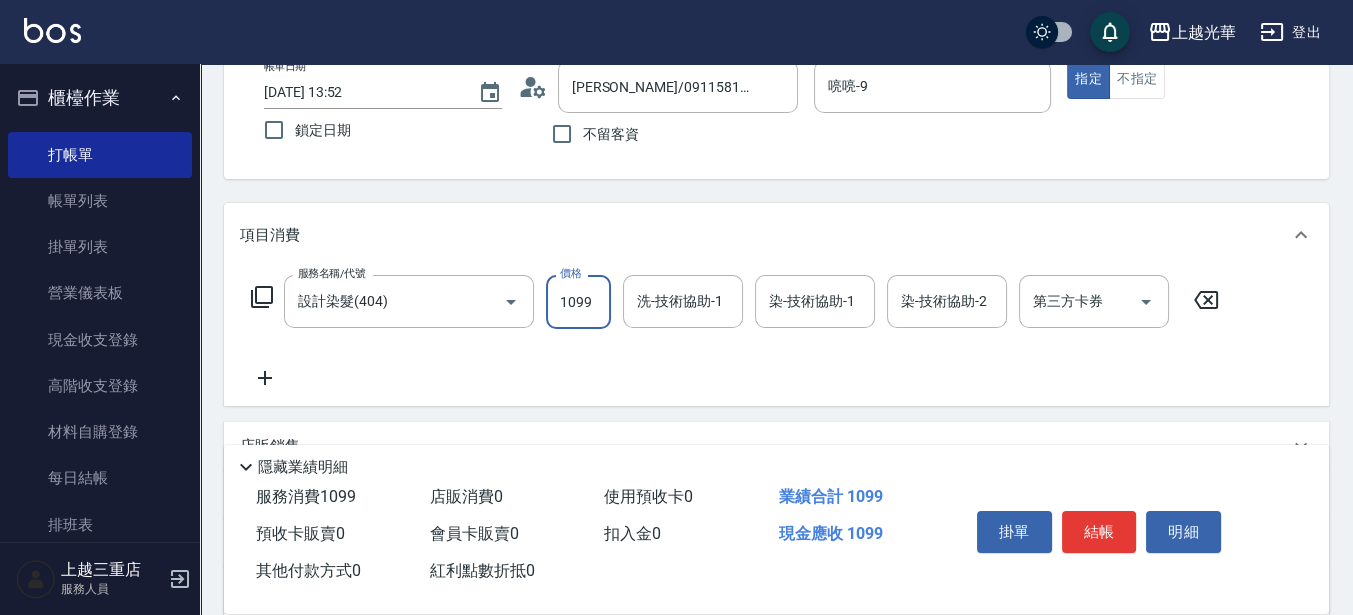type on "1099" 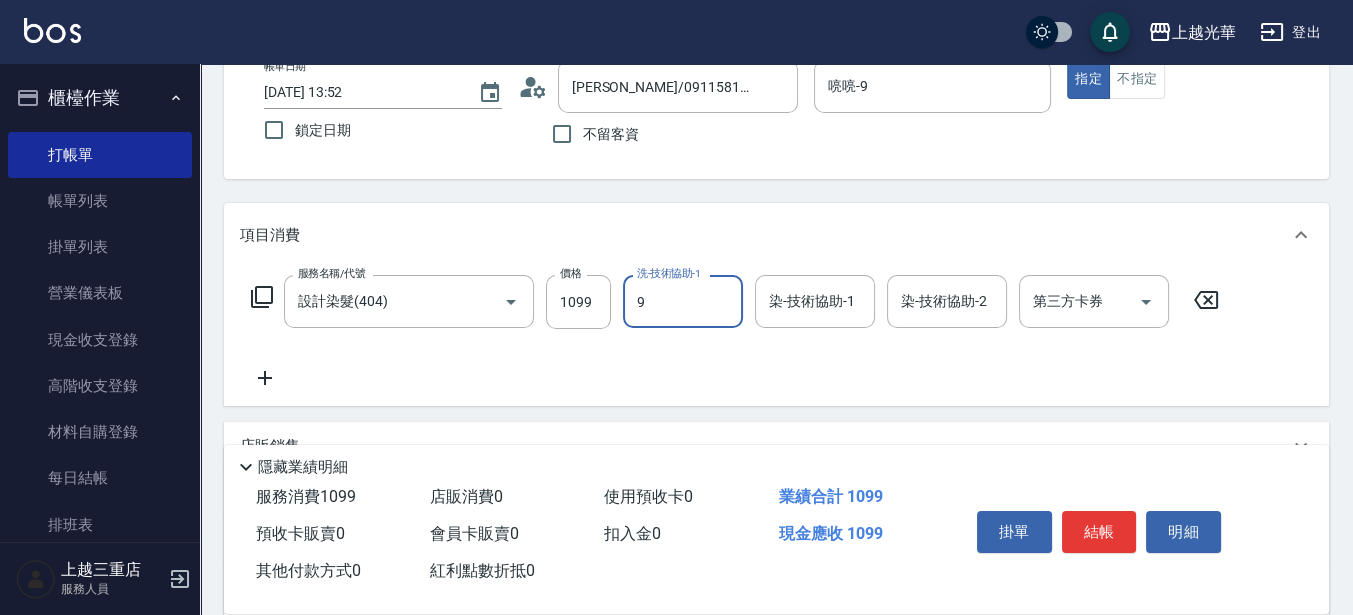 type on "喨喨-9" 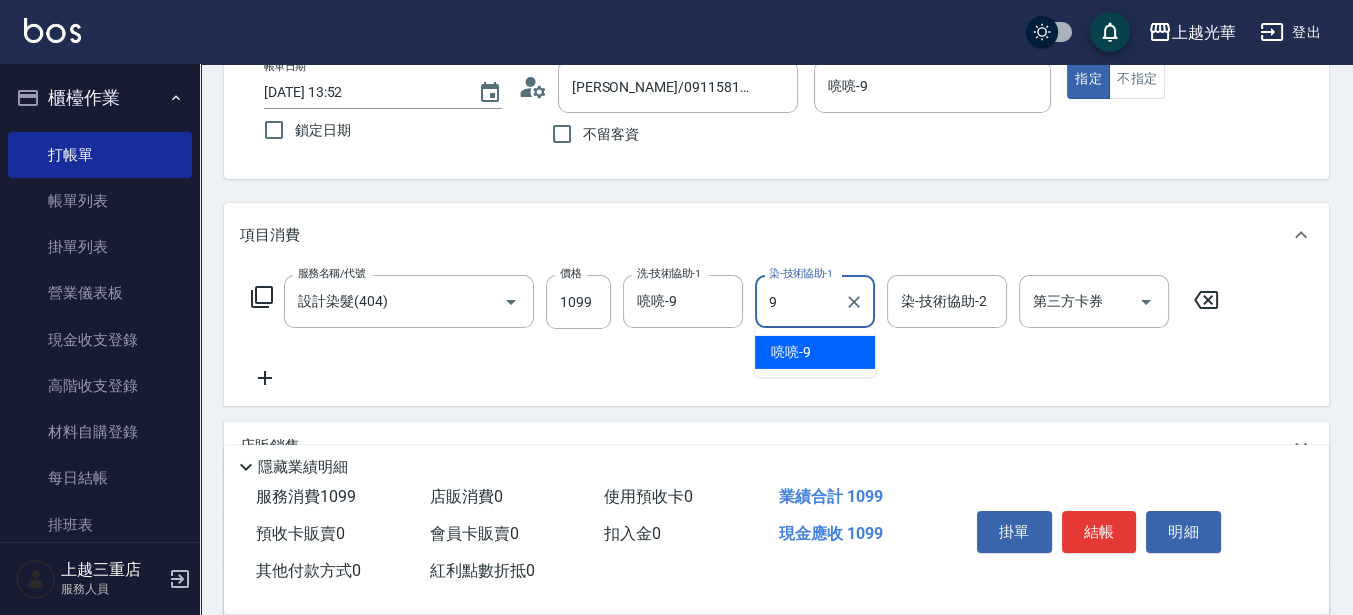 type on "喨喨-9" 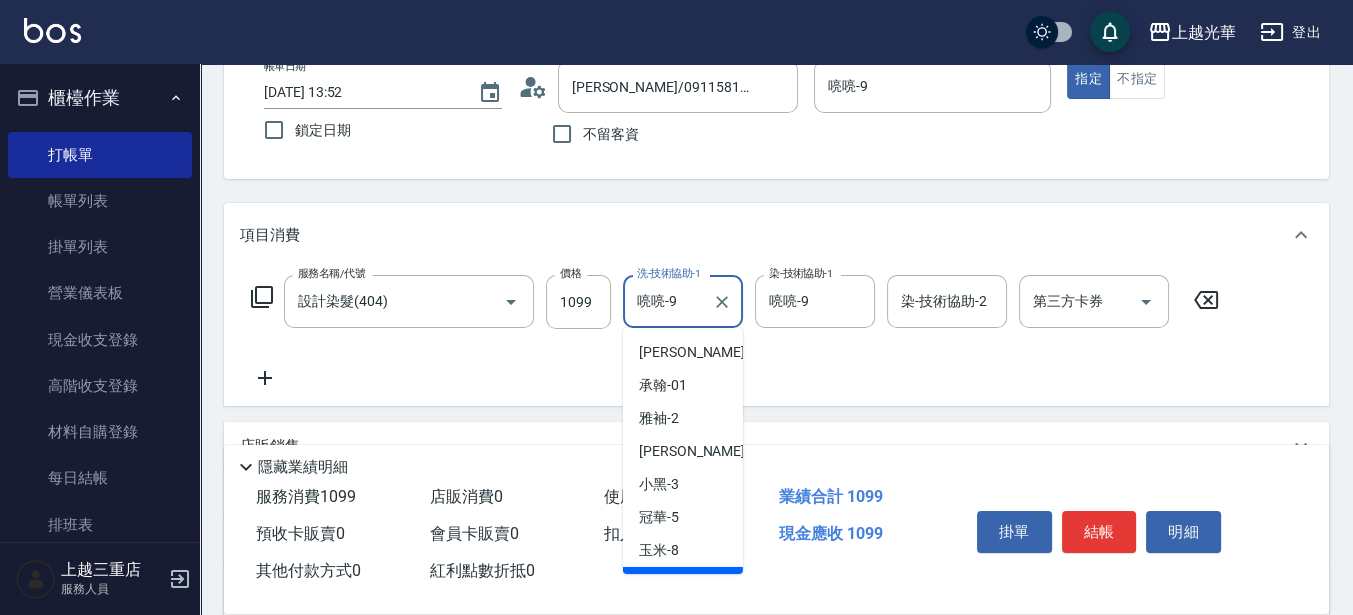 scroll, scrollTop: 25, scrollLeft: 0, axis: vertical 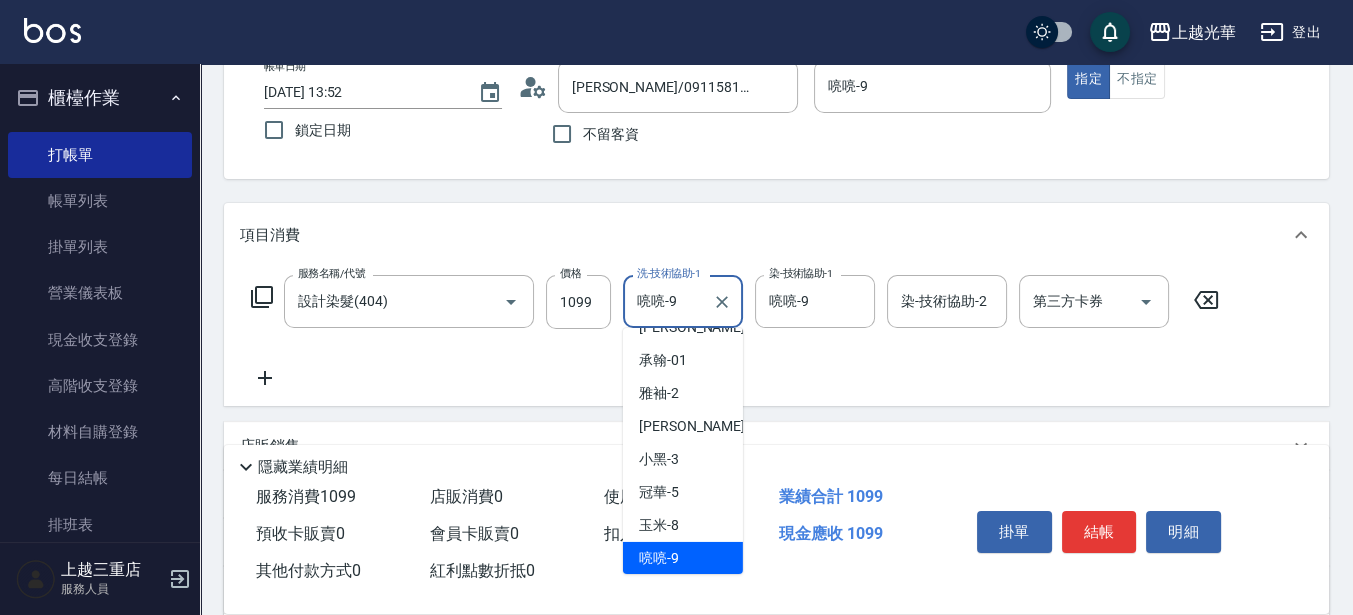 drag, startPoint x: 697, startPoint y: 312, endPoint x: 665, endPoint y: 246, distance: 73.34848 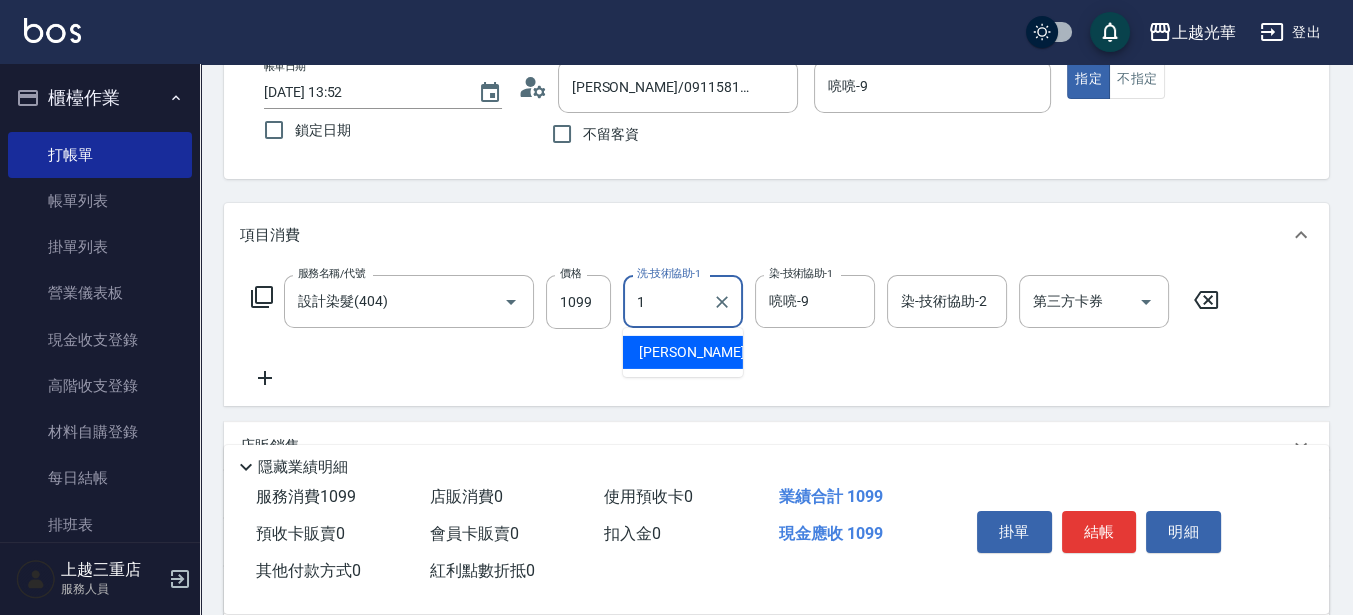 scroll, scrollTop: 0, scrollLeft: 0, axis: both 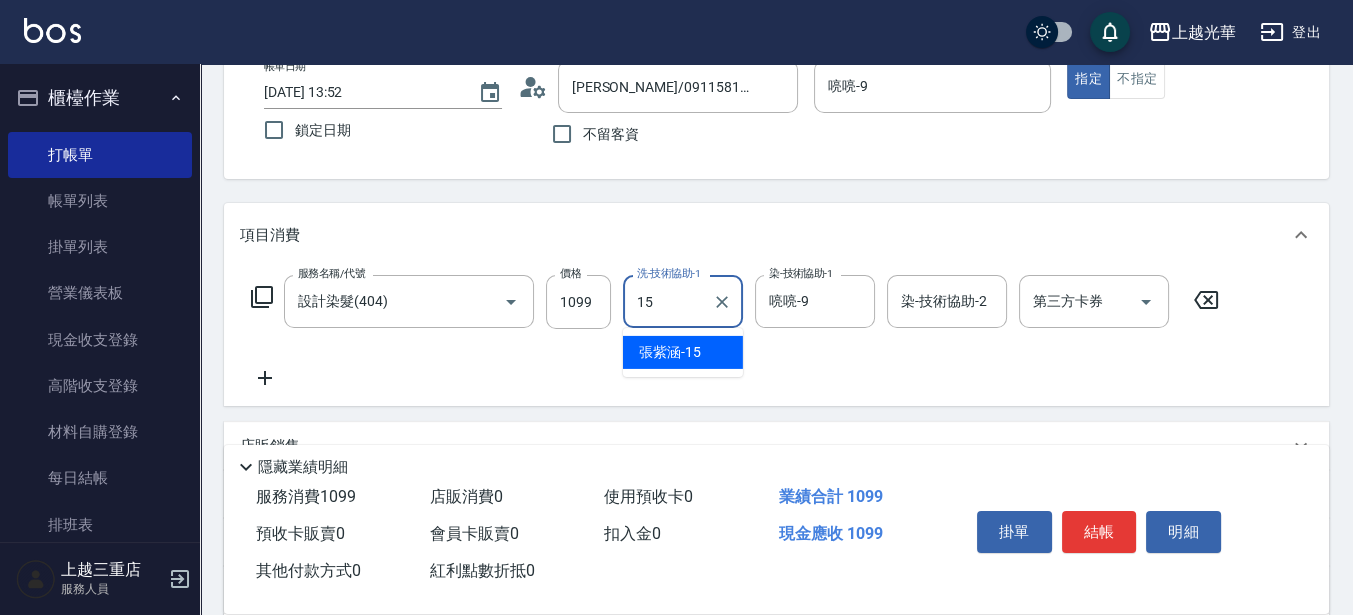 type on "[PERSON_NAME]-15" 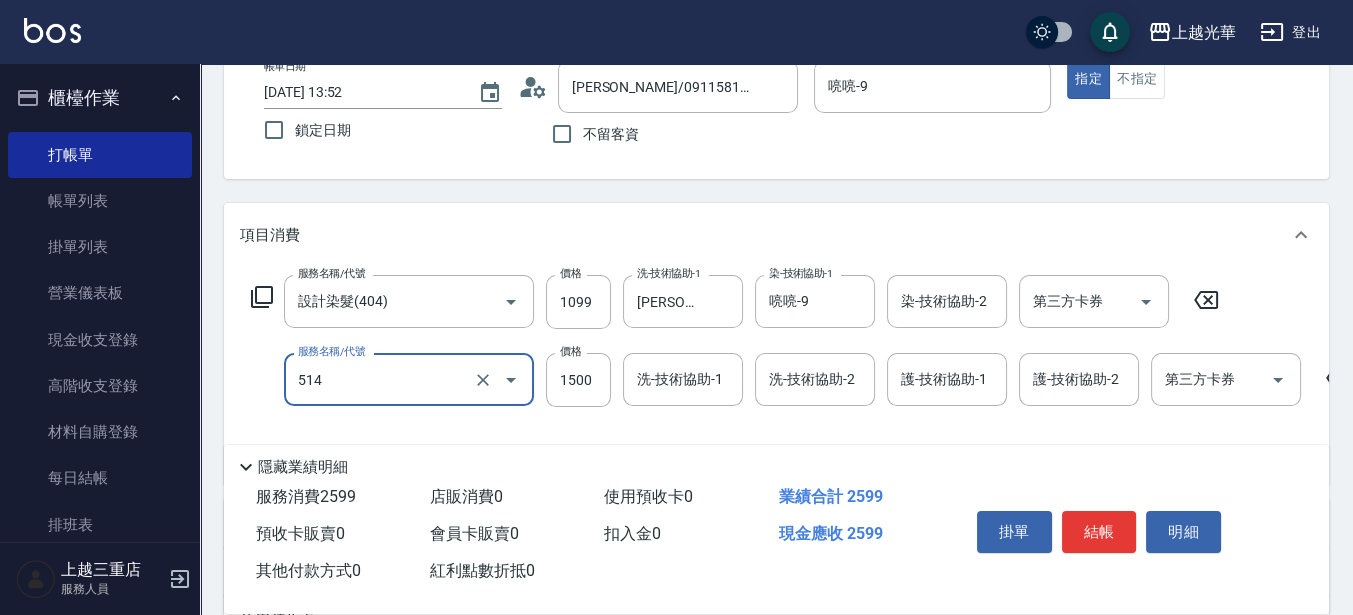 type on "[PERSON_NAME]5G護髮/單次(514)" 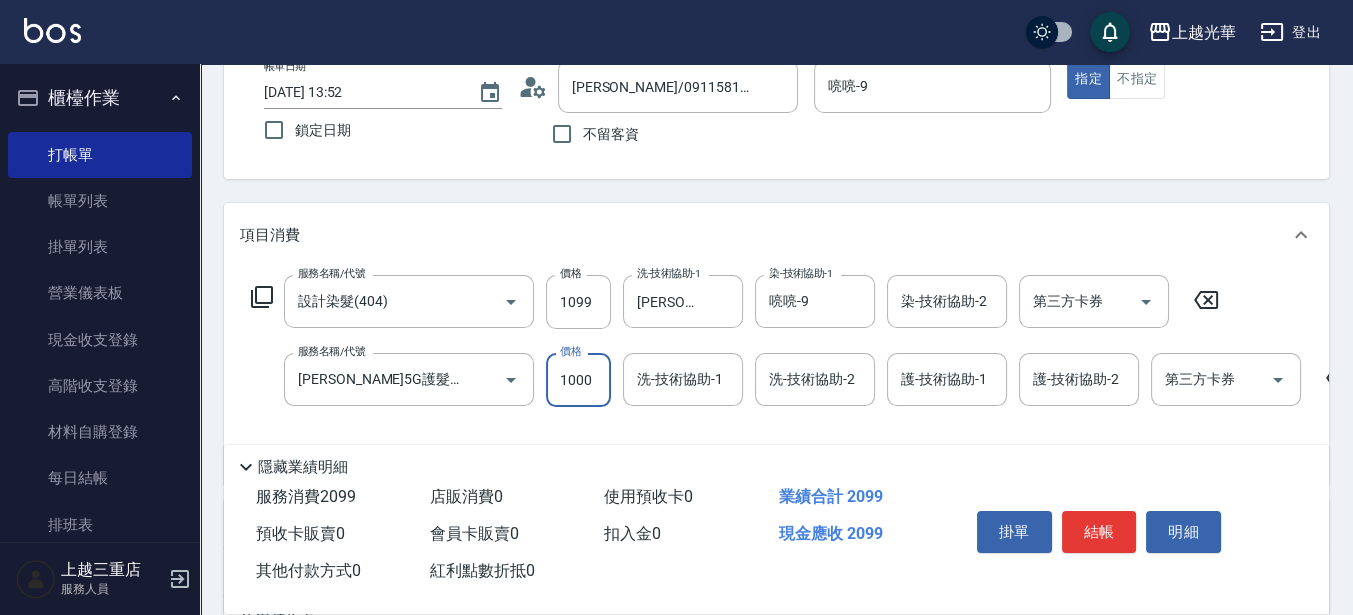 type on "1000" 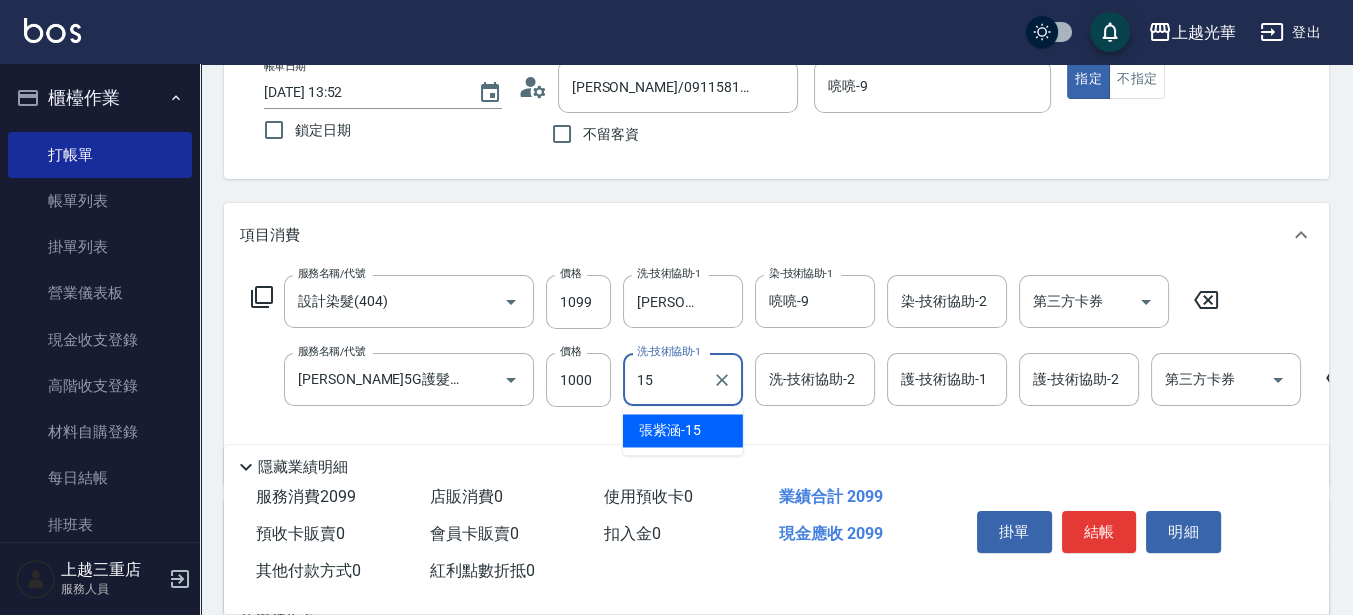 type on "[PERSON_NAME]-15" 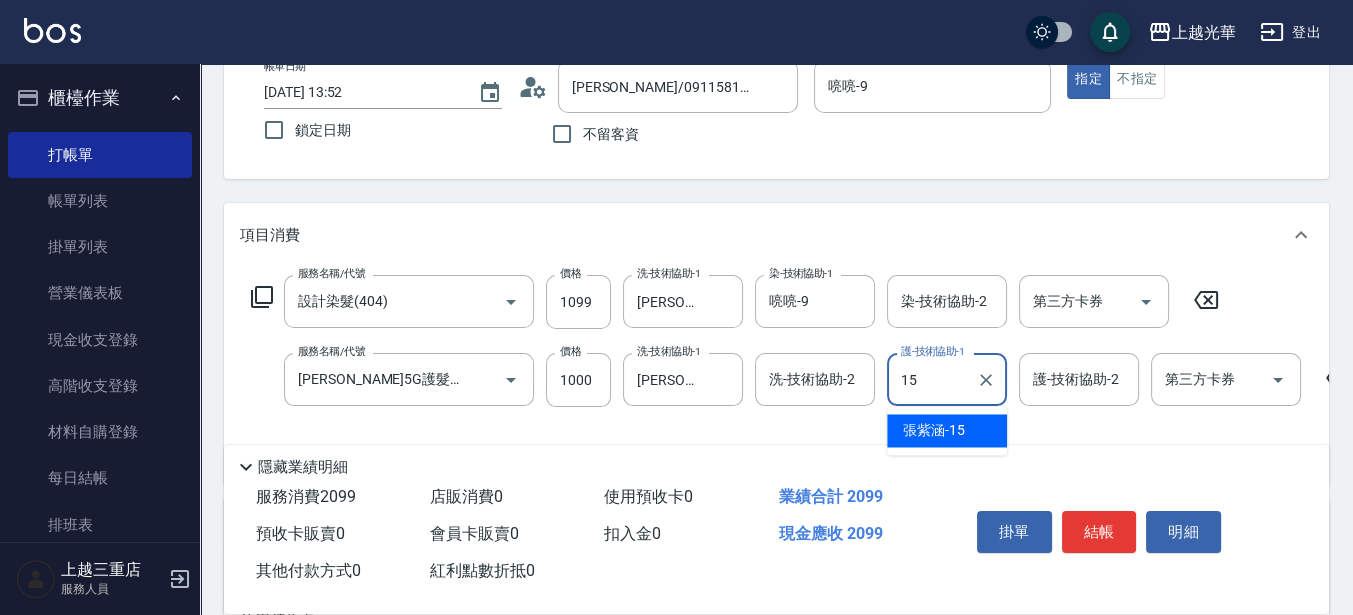 type on "[PERSON_NAME]-15" 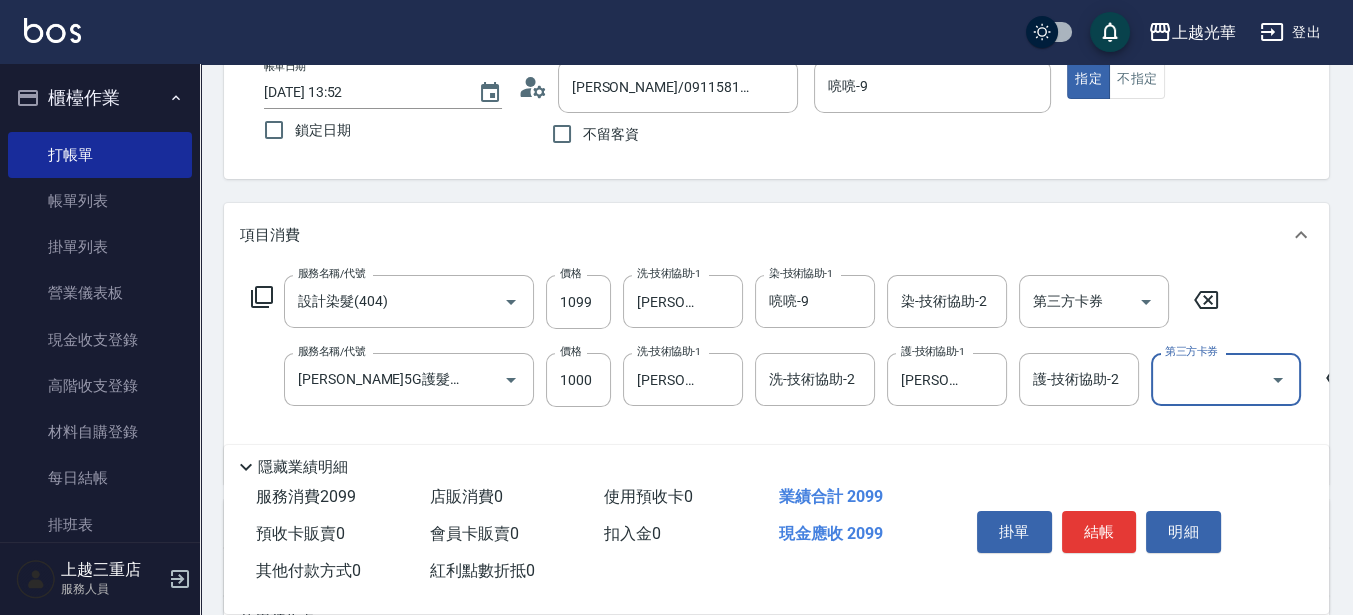 click on "結帳" at bounding box center (1099, 532) 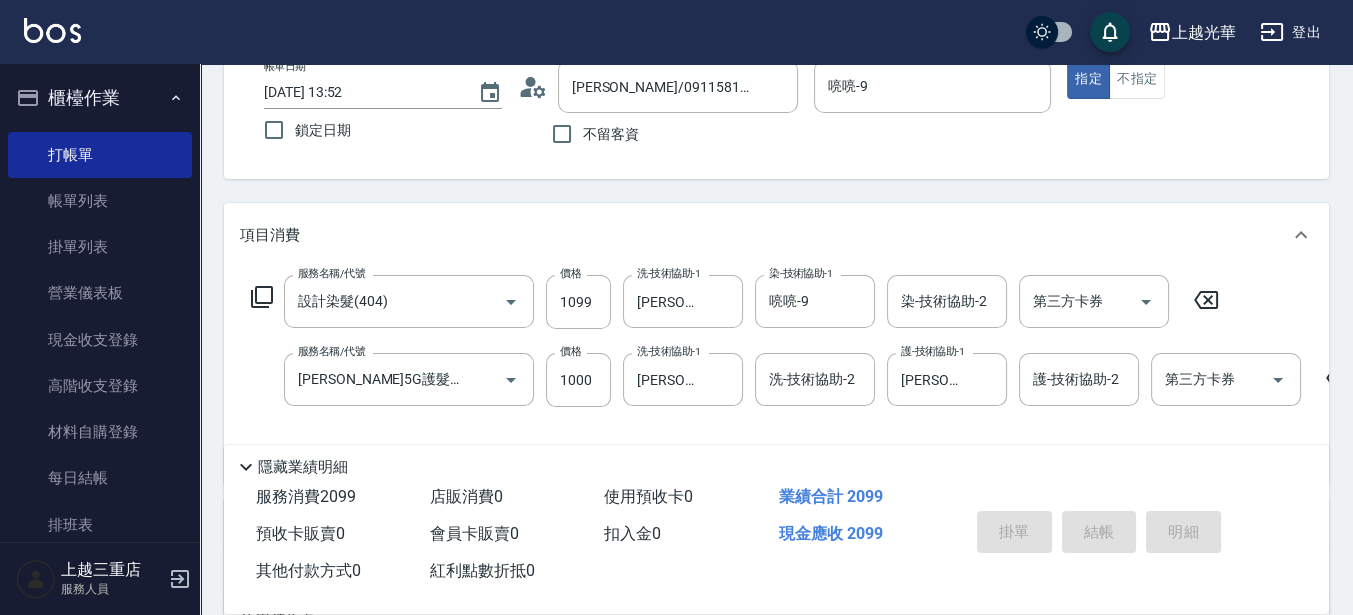 type on "[DATE] 14:01" 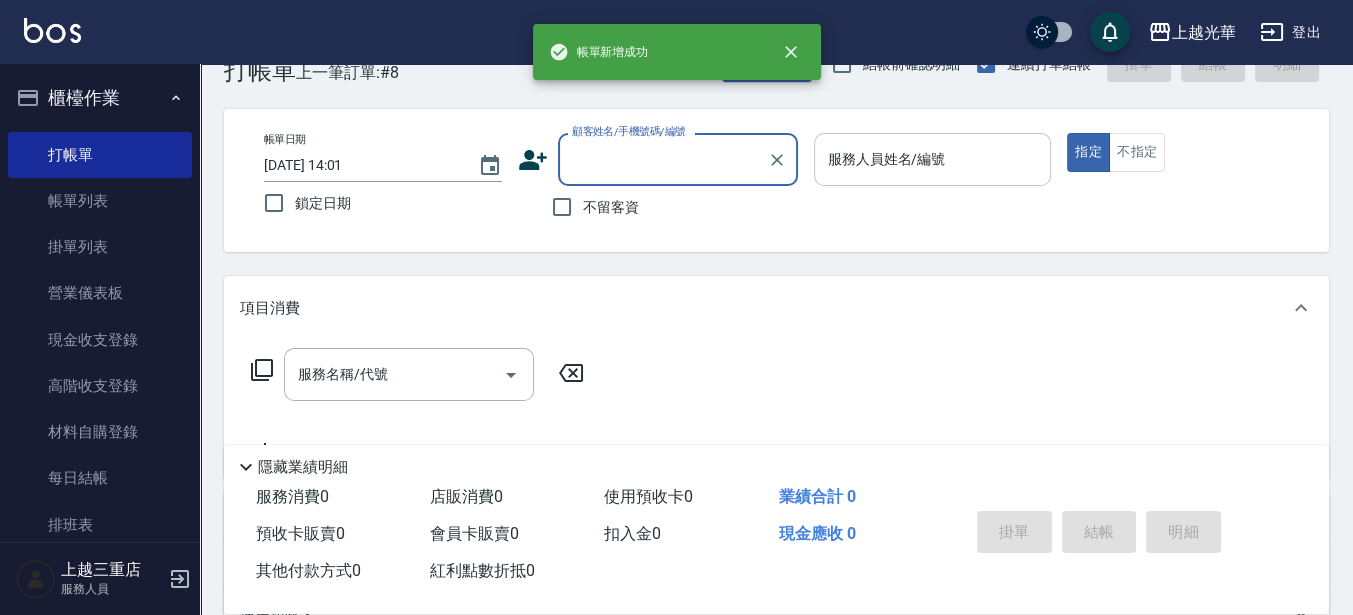 scroll, scrollTop: 0, scrollLeft: 0, axis: both 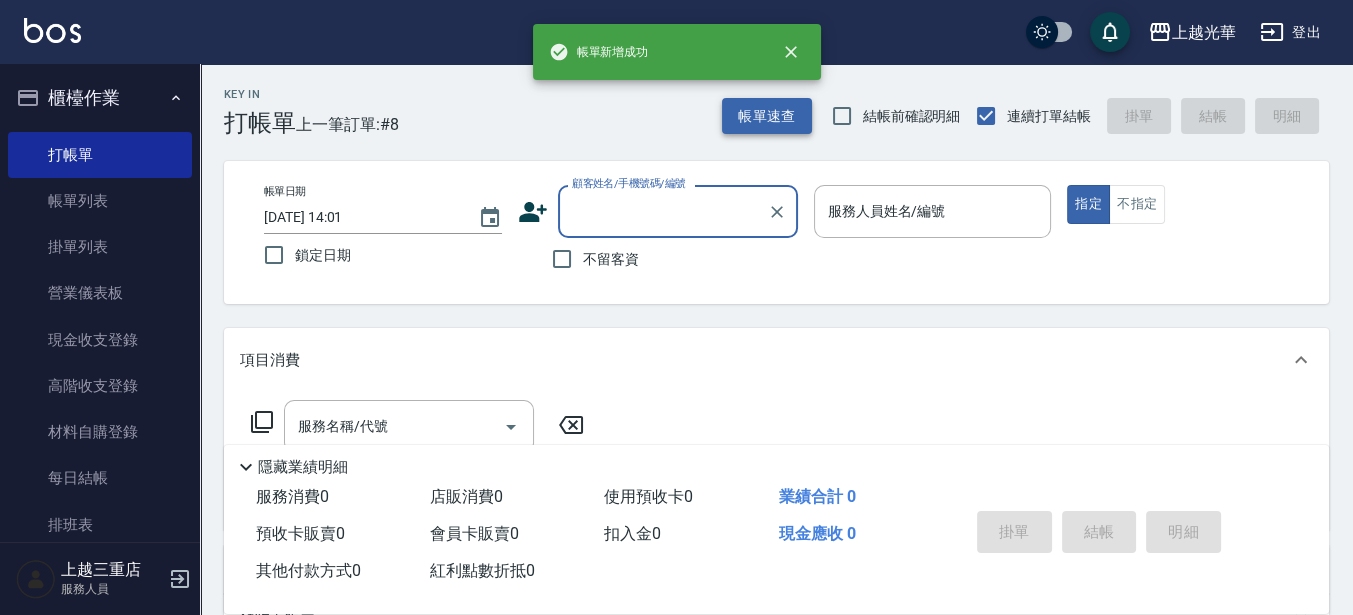 click on "帳單速查" at bounding box center [767, 116] 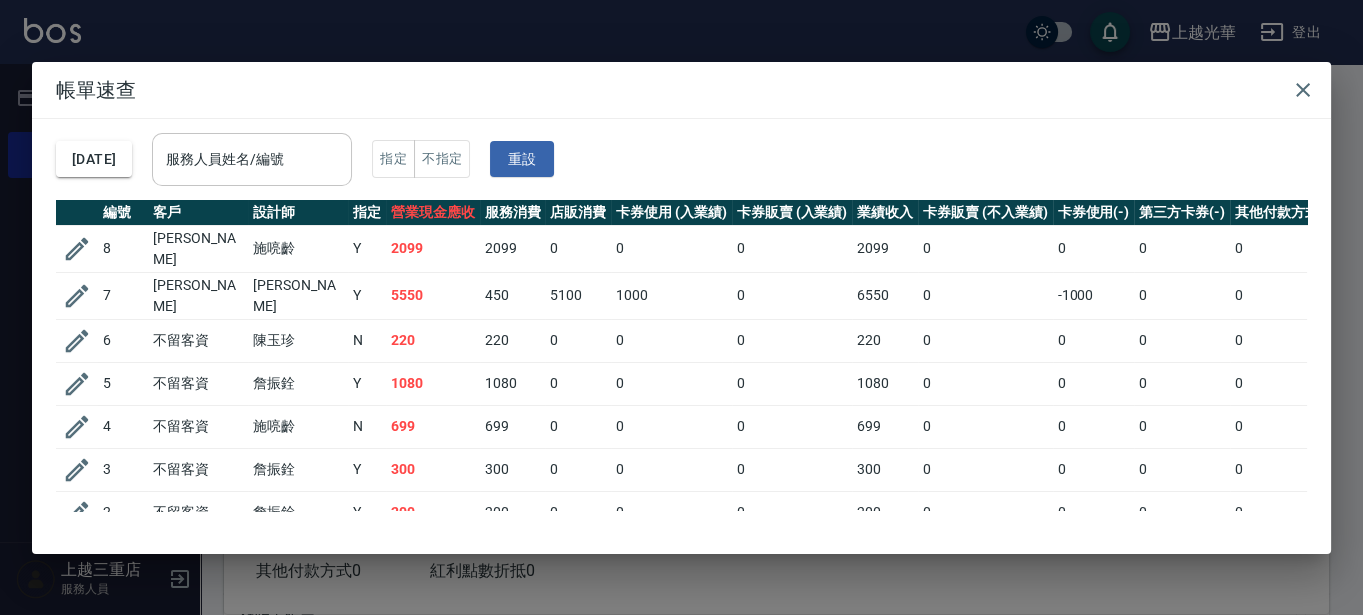 drag, startPoint x: 337, startPoint y: 194, endPoint x: 339, endPoint y: 181, distance: 13.152946 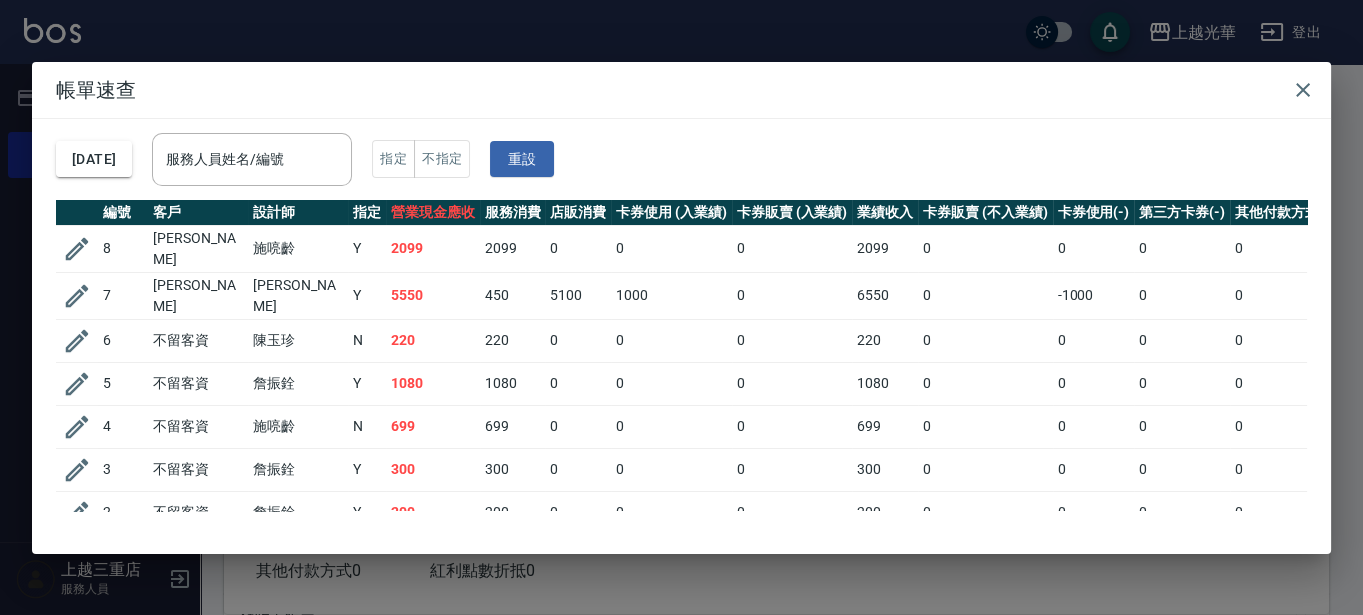 drag, startPoint x: 341, startPoint y: 175, endPoint x: 502, endPoint y: 84, distance: 184.93782 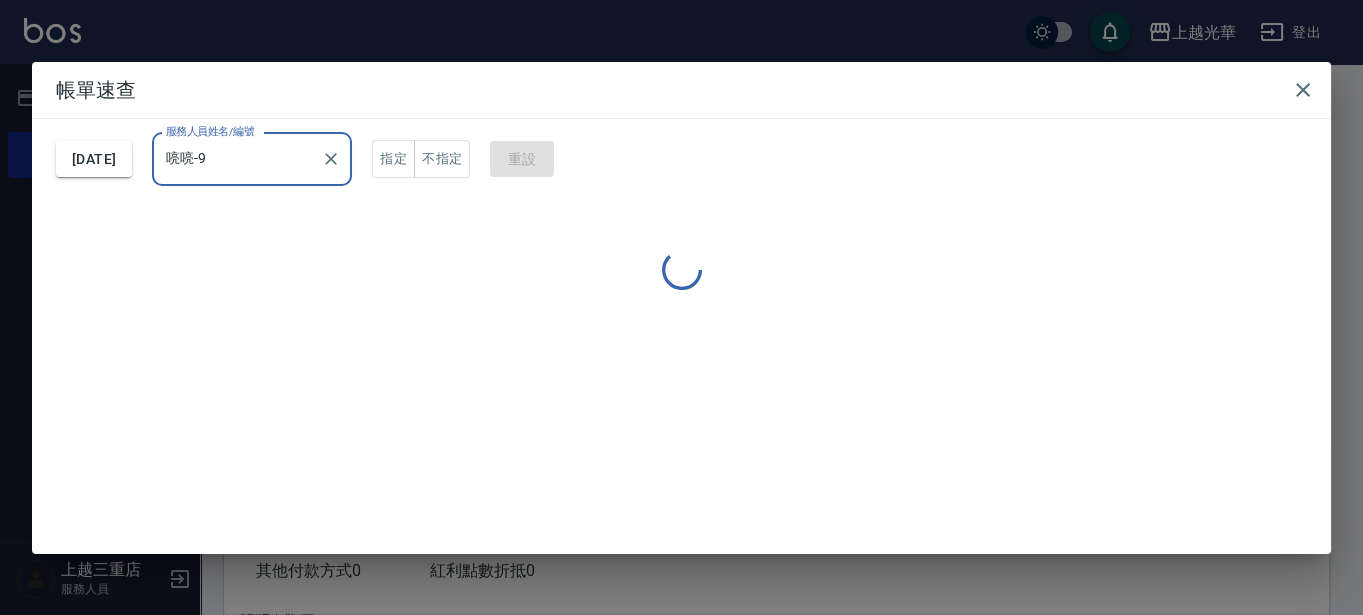 type on "喨喨-9" 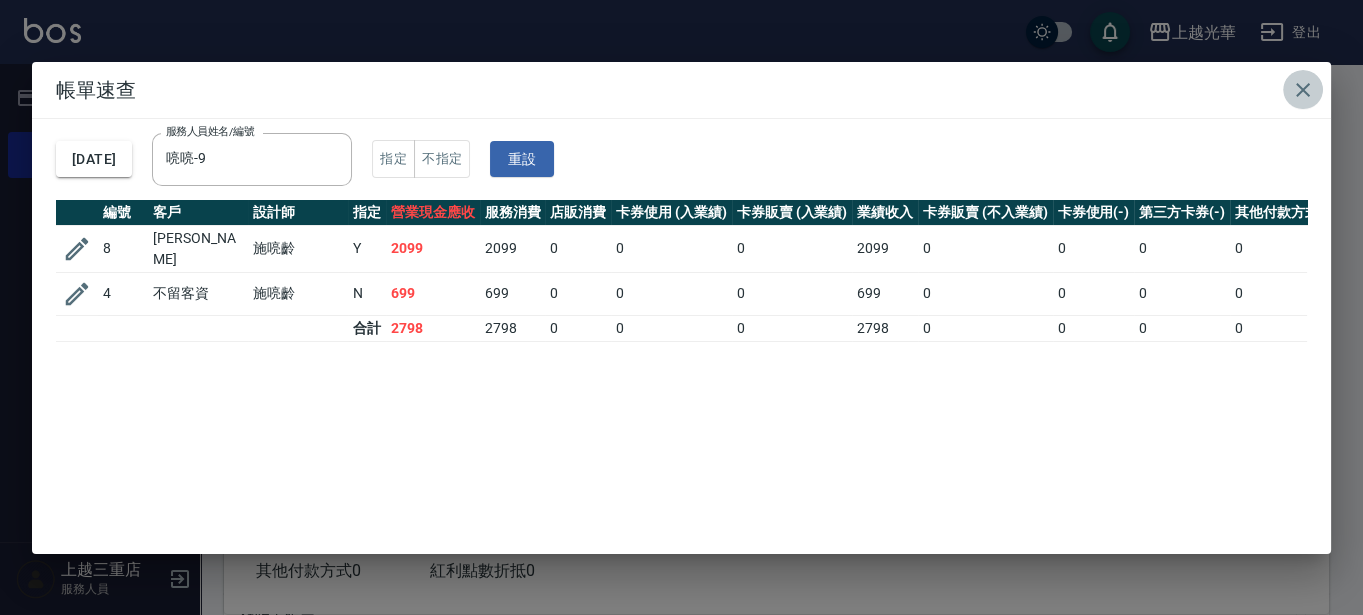 click 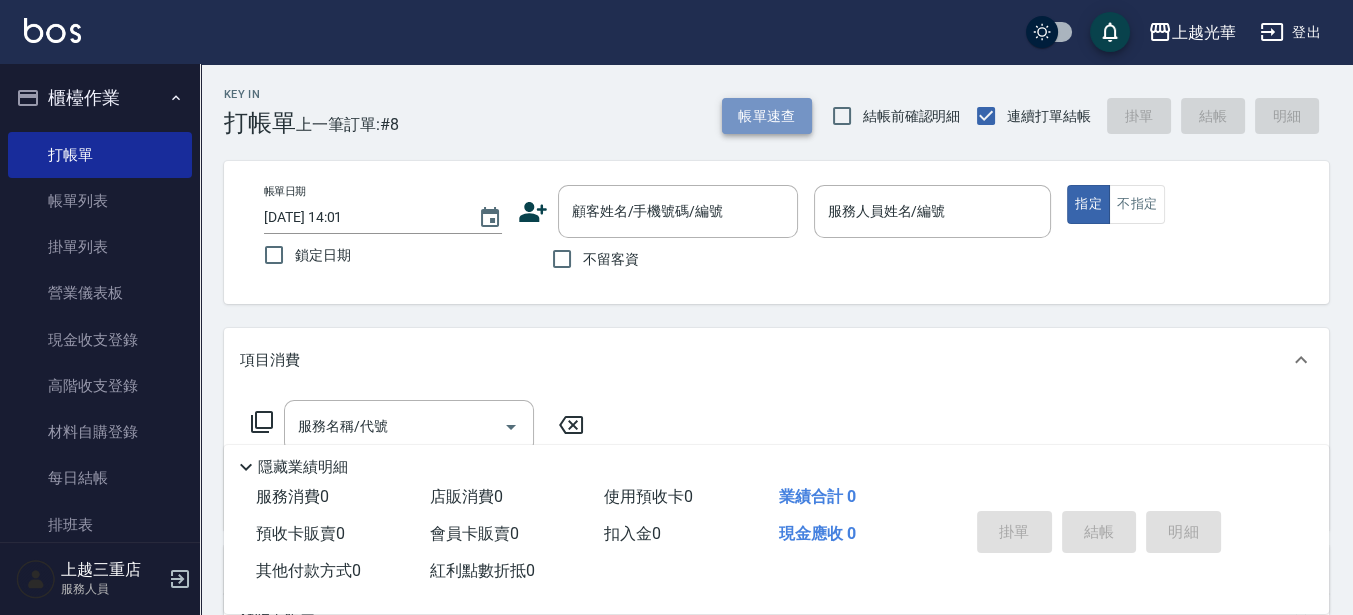 click on "帳單速查" at bounding box center [767, 116] 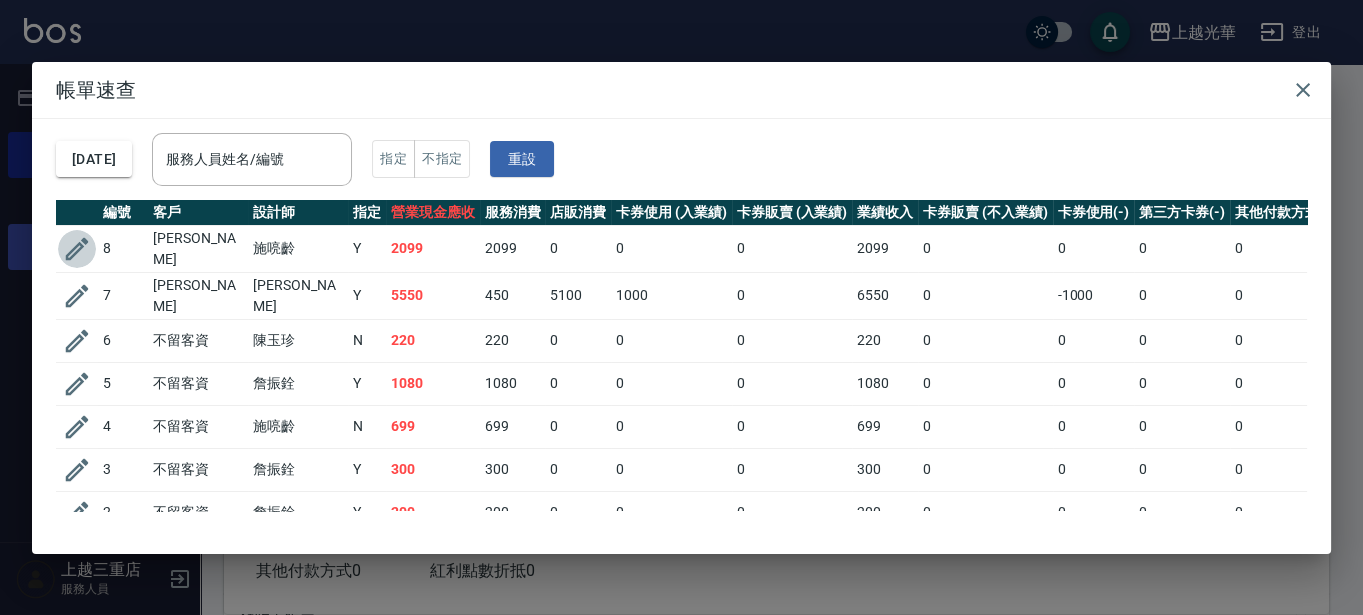 click at bounding box center [77, 249] 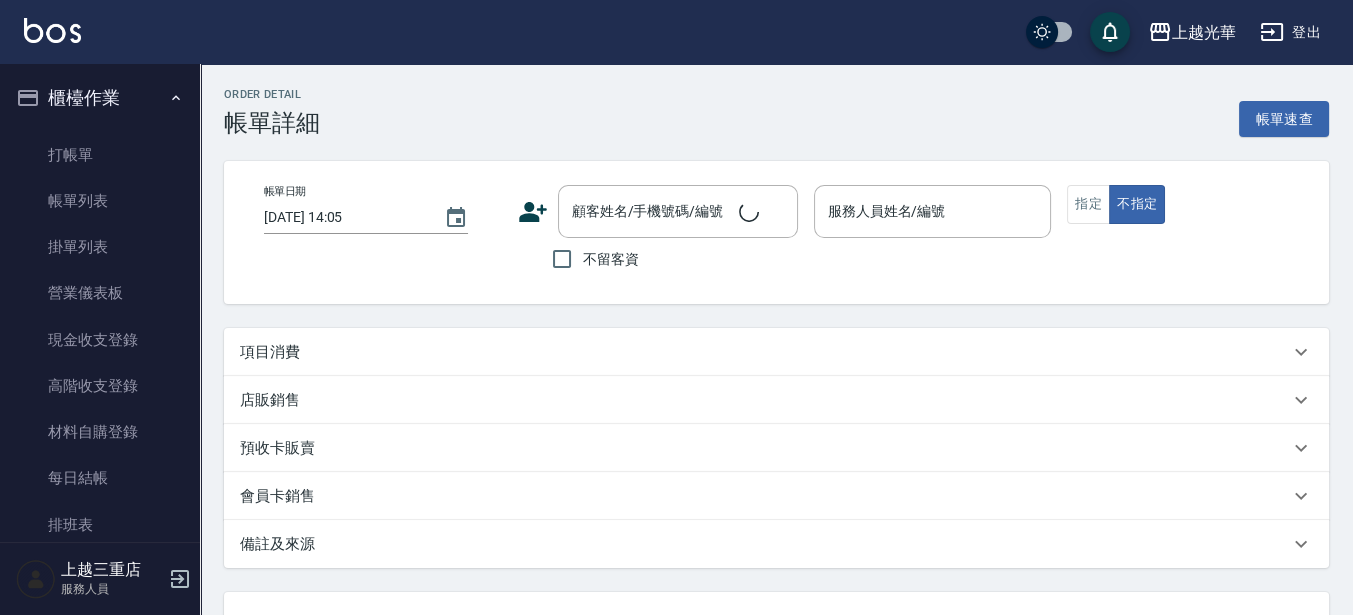 type on "[DATE] 13:52" 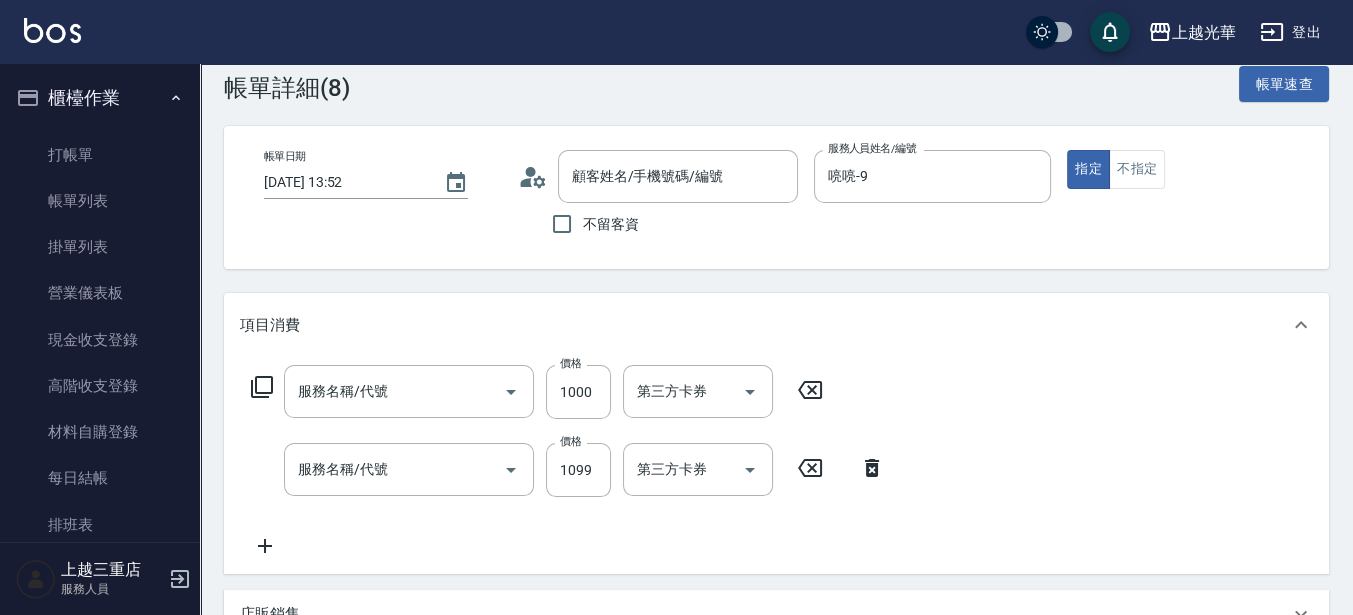 scroll, scrollTop: 250, scrollLeft: 0, axis: vertical 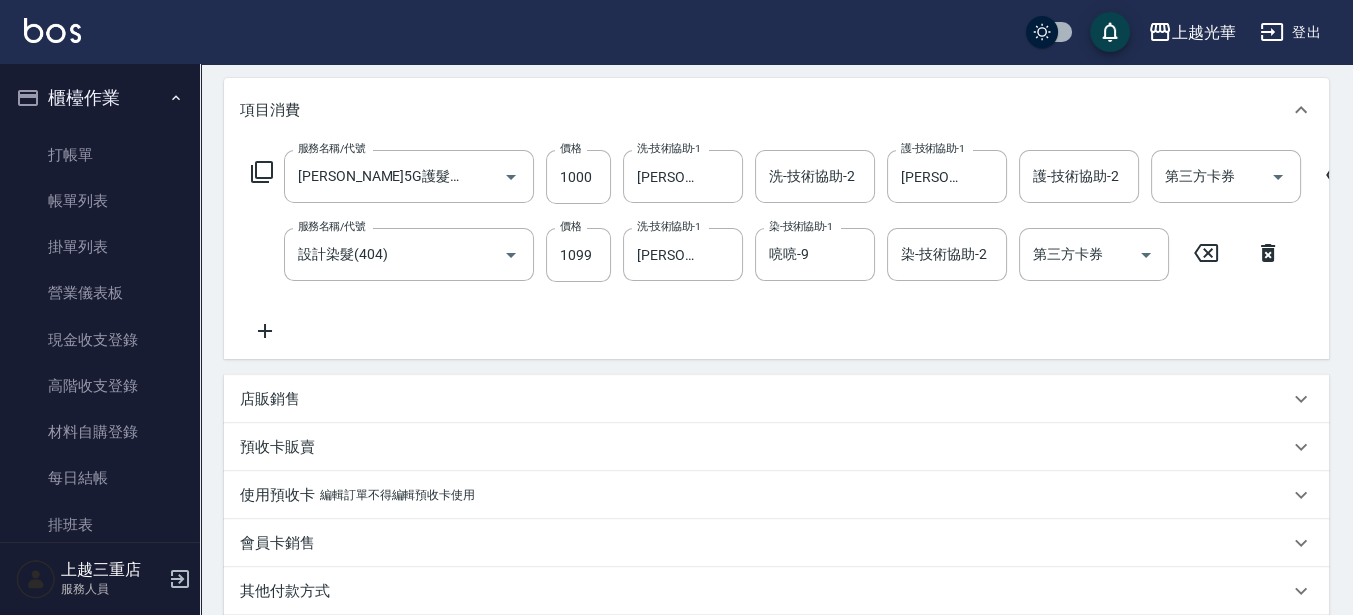 type on "[PERSON_NAME]/0911581599/" 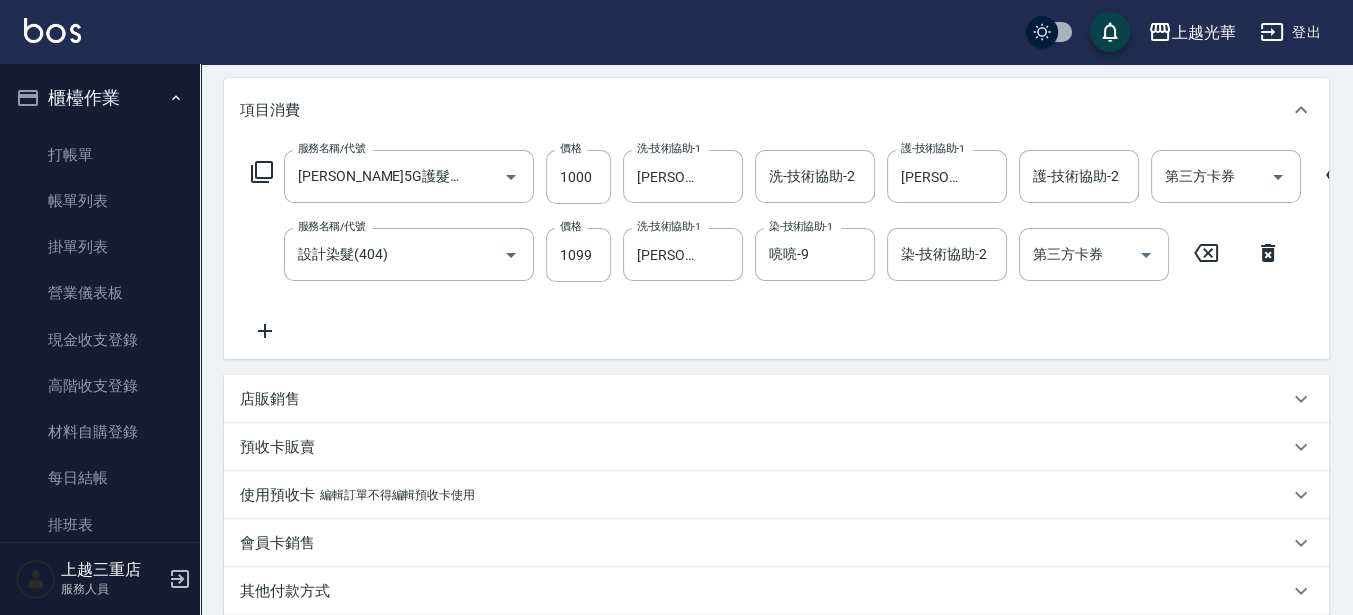 type on "[PERSON_NAME]5G護髮/單次(514)" 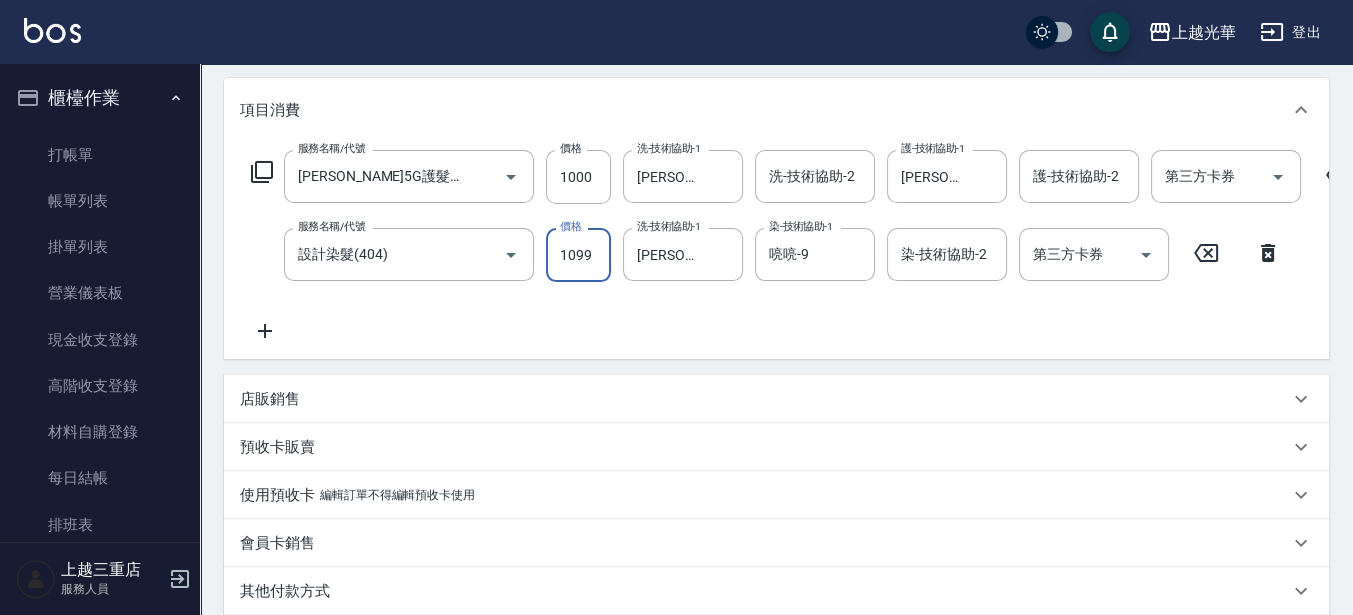 drag, startPoint x: 588, startPoint y: 256, endPoint x: 528, endPoint y: 285, distance: 66.64083 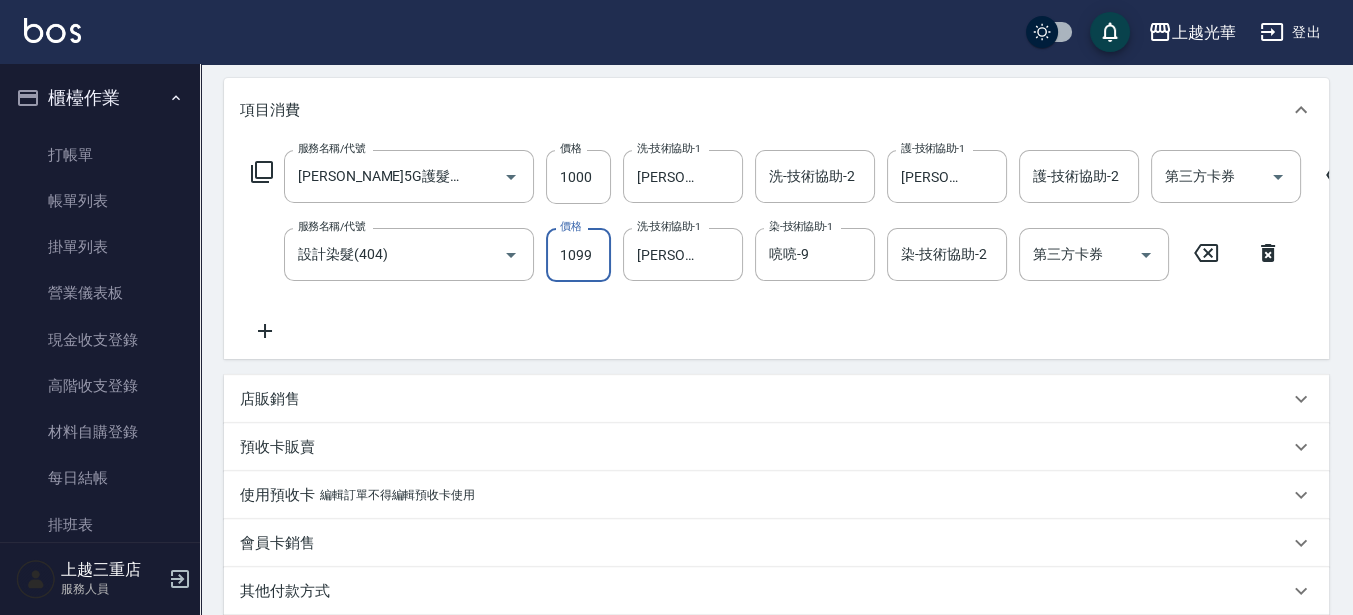 click on "1099" at bounding box center (578, 255) 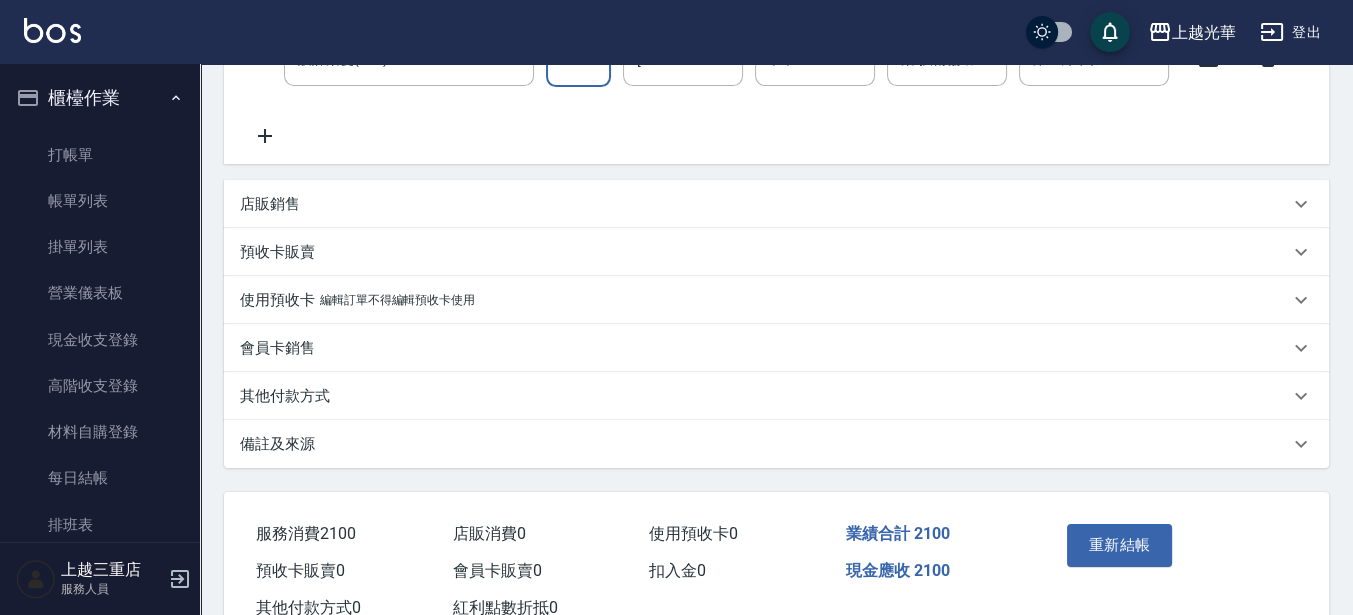 scroll, scrollTop: 529, scrollLeft: 0, axis: vertical 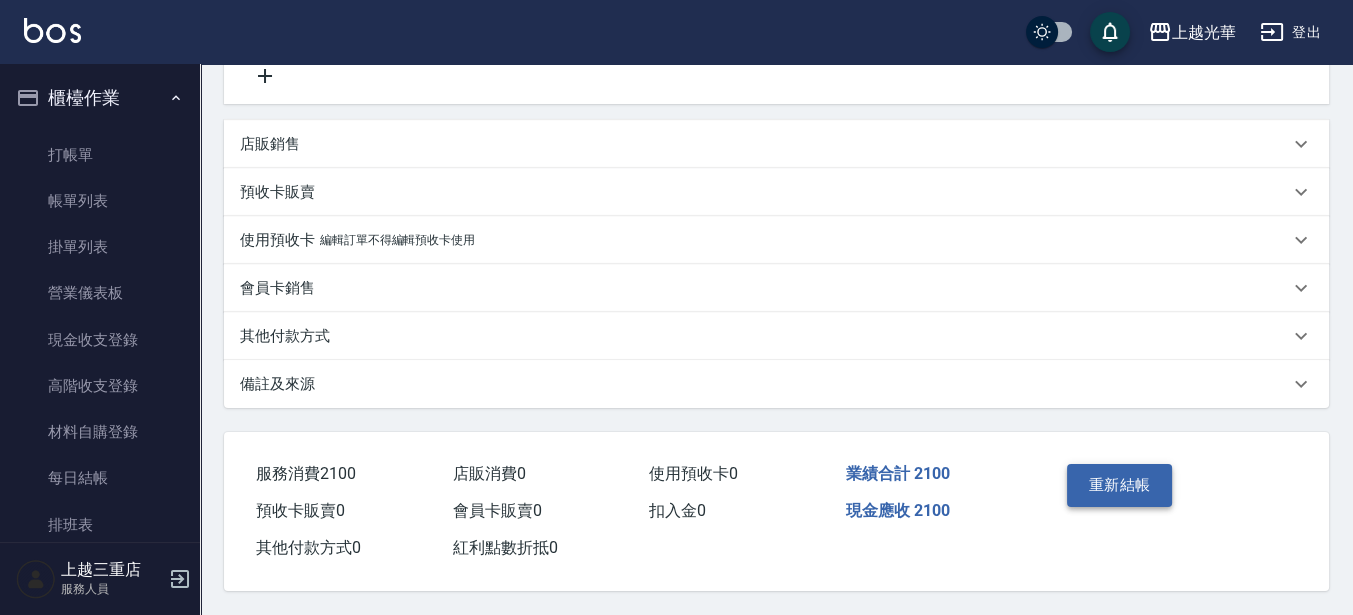 type on "1100" 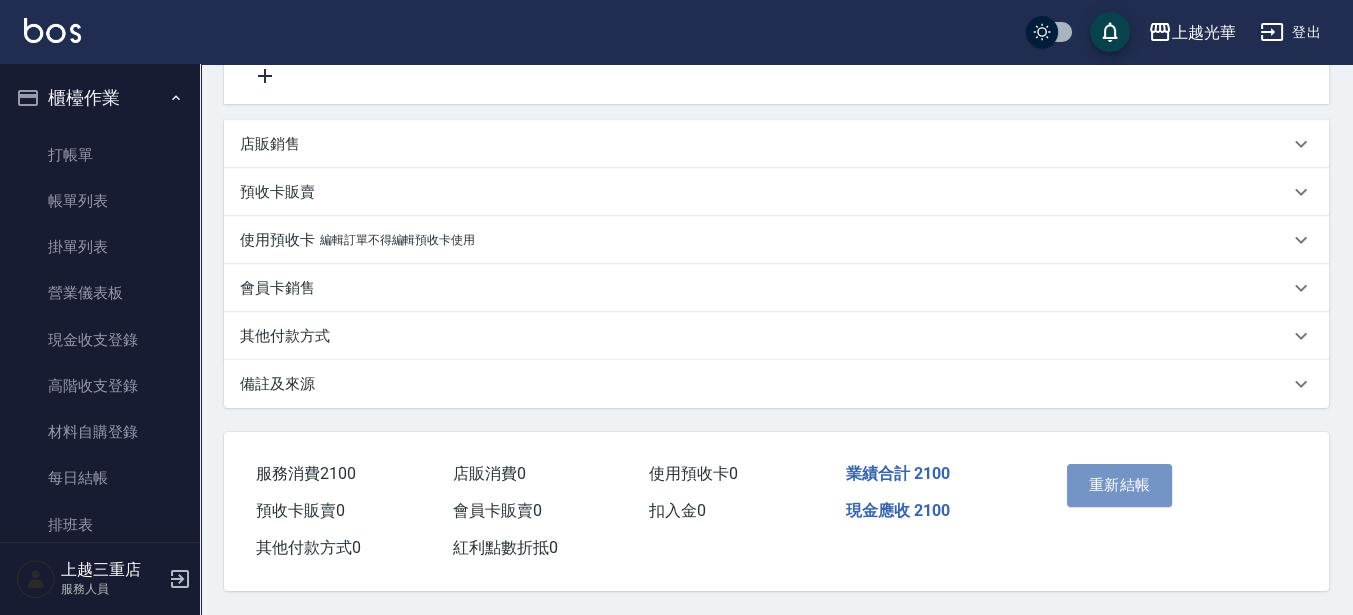 drag, startPoint x: 1114, startPoint y: 485, endPoint x: 1107, endPoint y: 493, distance: 10.630146 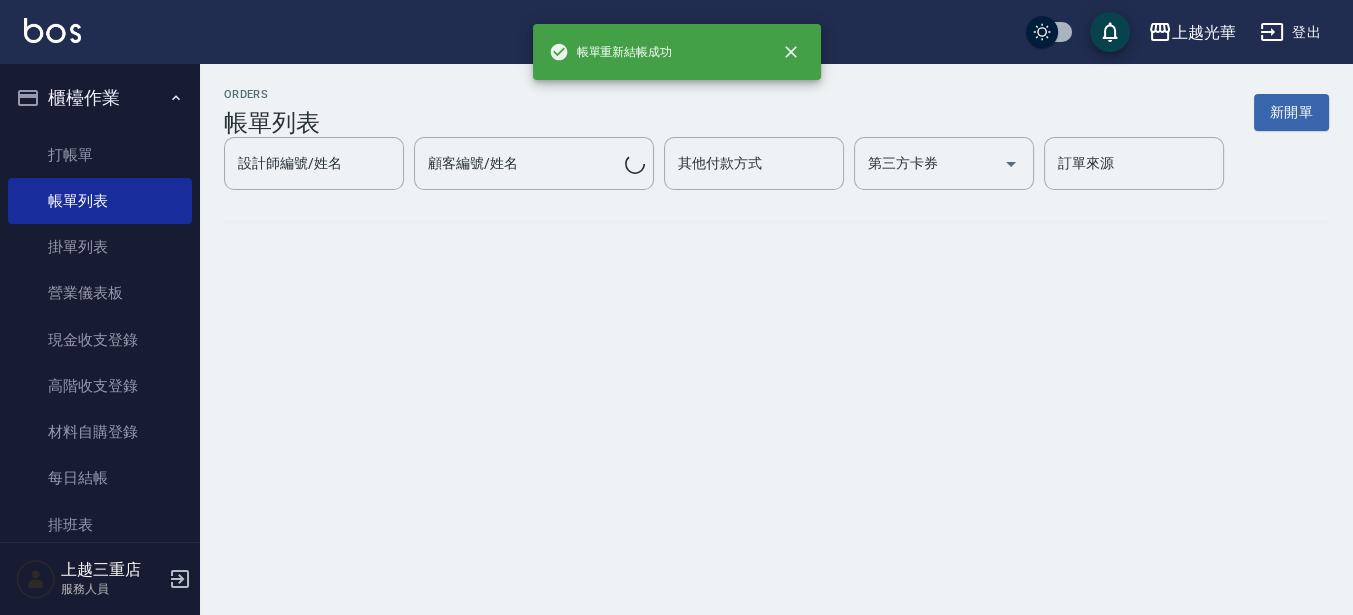 scroll, scrollTop: 0, scrollLeft: 0, axis: both 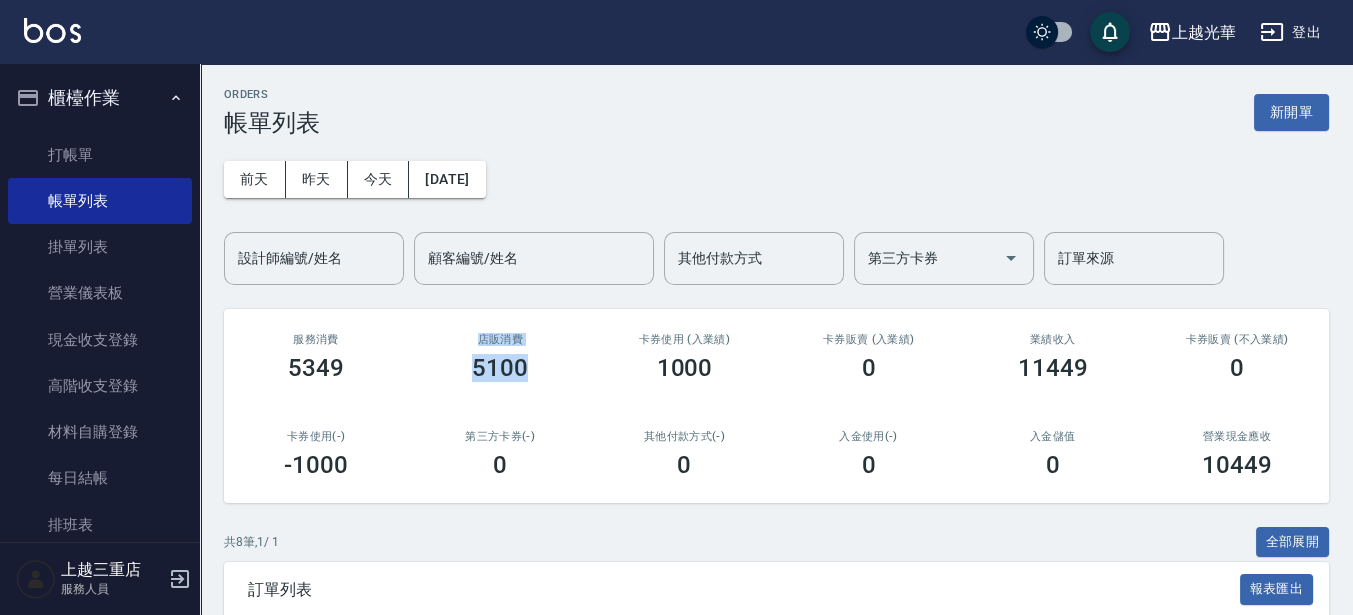 drag, startPoint x: 445, startPoint y: 303, endPoint x: 429, endPoint y: 330, distance: 31.38471 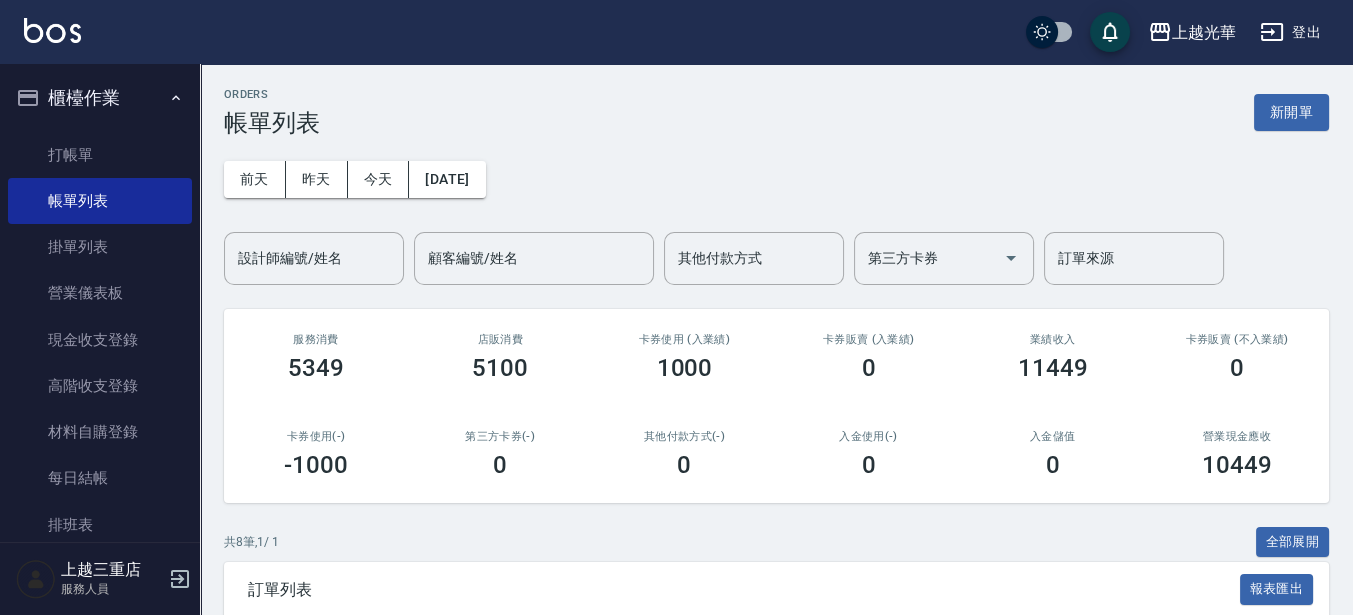 click on "ORDERS 帳單列表 新開單 [DATE] [DATE] [DATE] [DATE] 設計師編號/姓名 設計師編號/姓名 顧客編號/姓名 顧客編號/姓名 其他付款方式 其他付款方式 第三方卡券 第三方卡券 訂單來源 訂單來源 服務消費 5349 店販消費 5100 卡券使用 (入業績) 1000 卡券販賣 (入業績) 0 業績收入 11449 卡券販賣 (不入業績) 0 卡券使用(-) -1000 第三方卡券(-) 0 其他付款方式(-) 0 入金使用(-) 0 入金儲值 0 營業現金應收 10449 共  8  筆,  1  /   1 全部展開 訂單列表 報表匯出 展開 列印 操作 帳單編號/時間 客戶 設計師 指定 營業現金應收 服務消費 店販消費 卡券使用 (入業績) 卡券販賣 (入業績) 業績收入 卡券販賣 (不入業績) 卡券使用(-) 第三方卡券(-) 其他付款方式(-) 入金使用(-) 備註 訂單來源 列印 詳情 #8 07/11 (五) 13:52 [PERSON_NAME]0911581599 喨喨 /9 Y 2100 2100 0 0 0 2100 0 0 0 0 0 列印 詳情 #7 07/11 (五) 13:35 [PERSON_NAME]0933814086 Y" at bounding box center [776, 595] 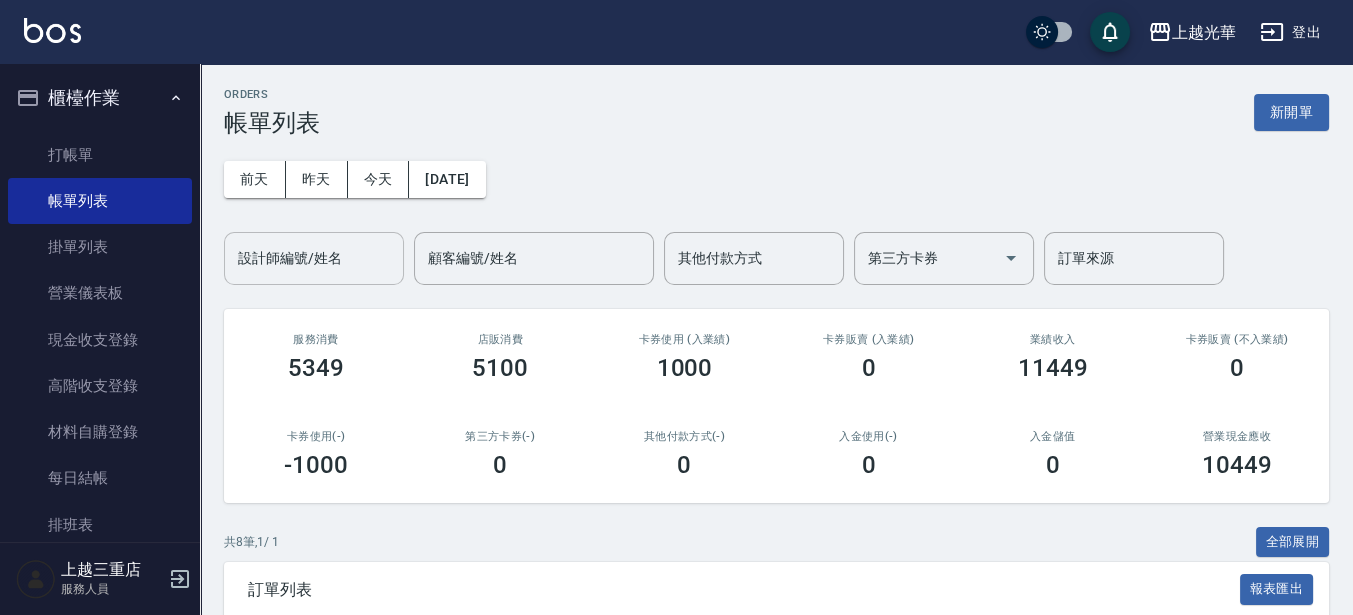 click on "設計師編號/姓名" at bounding box center [314, 258] 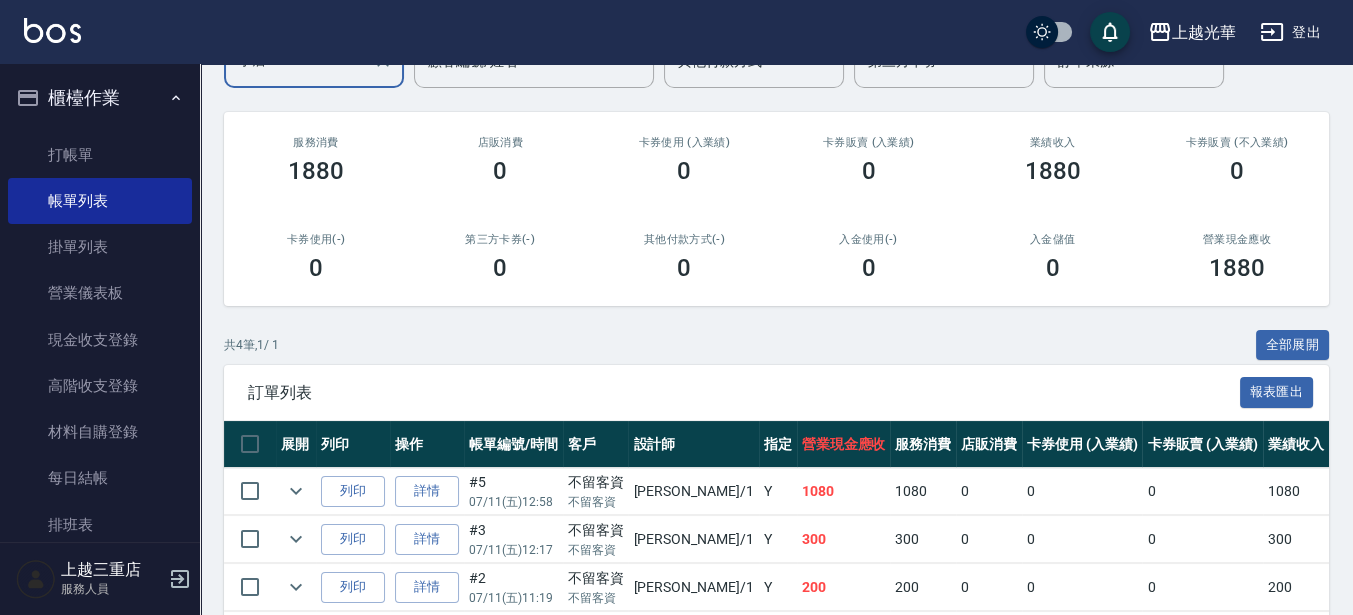 scroll, scrollTop: 335, scrollLeft: 0, axis: vertical 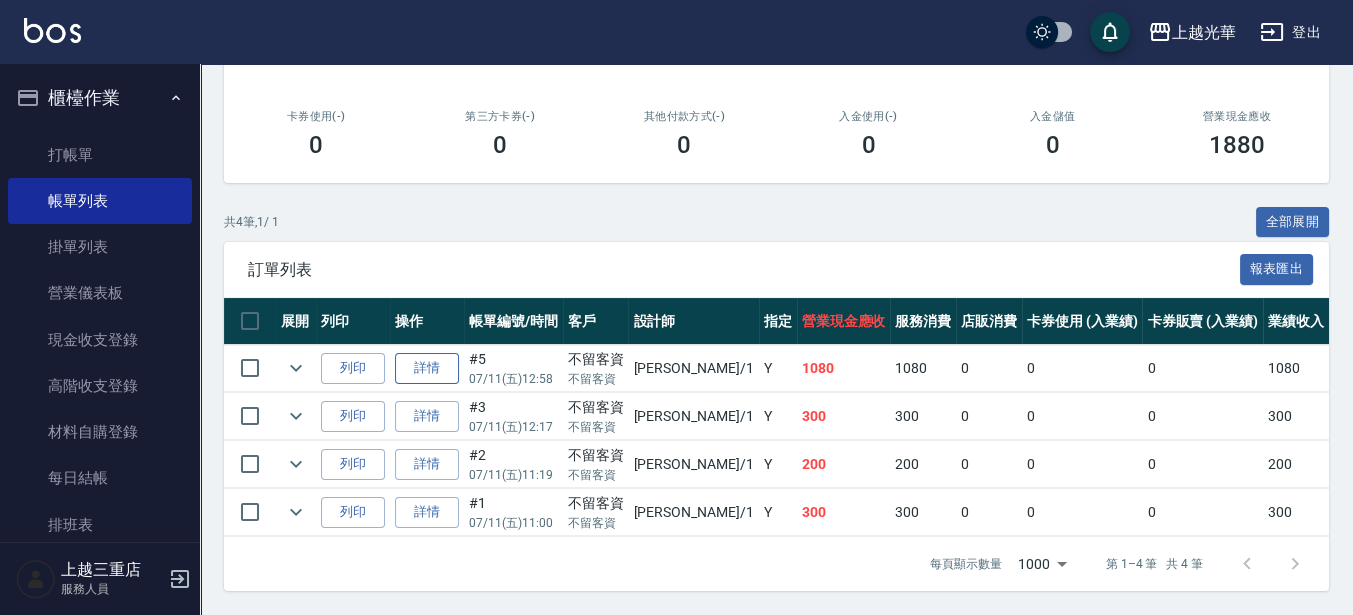 type on "小詹-1" 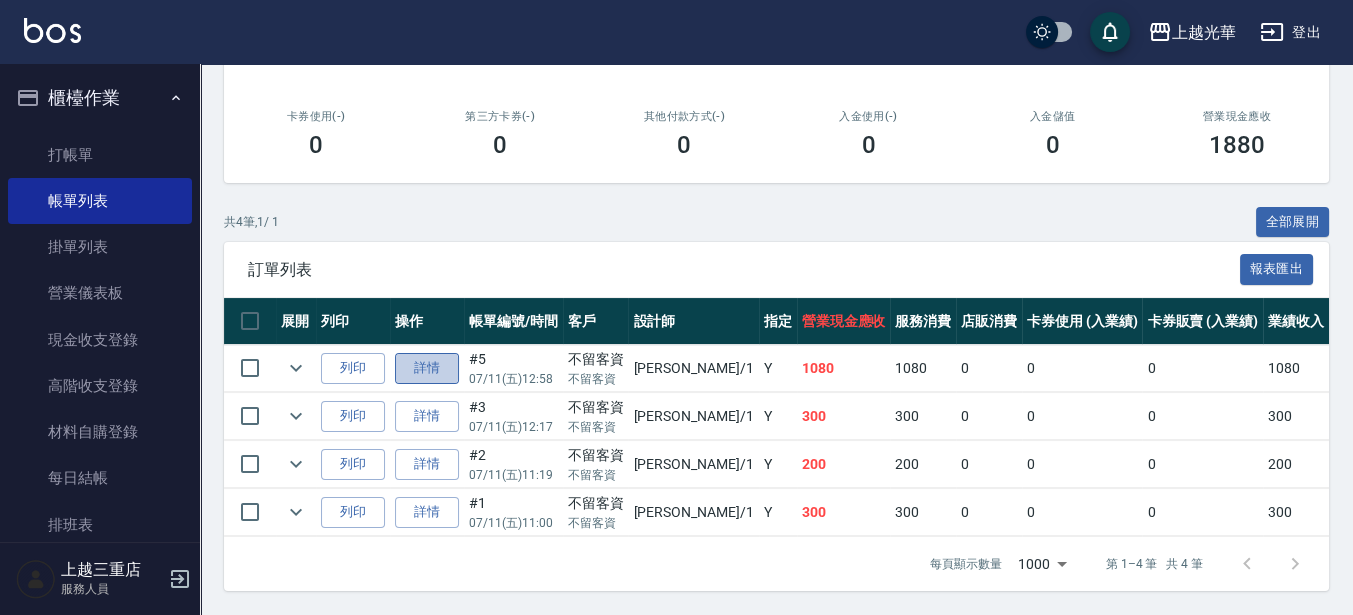 click on "詳情" at bounding box center (427, 368) 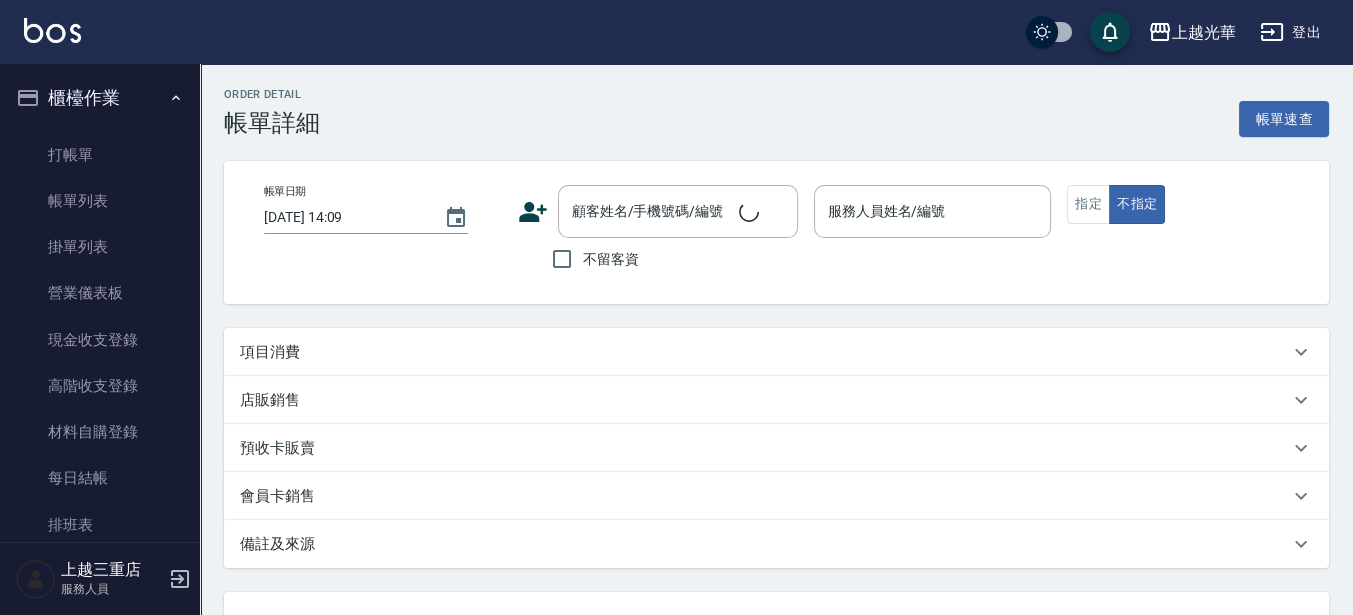 type on "[DATE] 12:58" 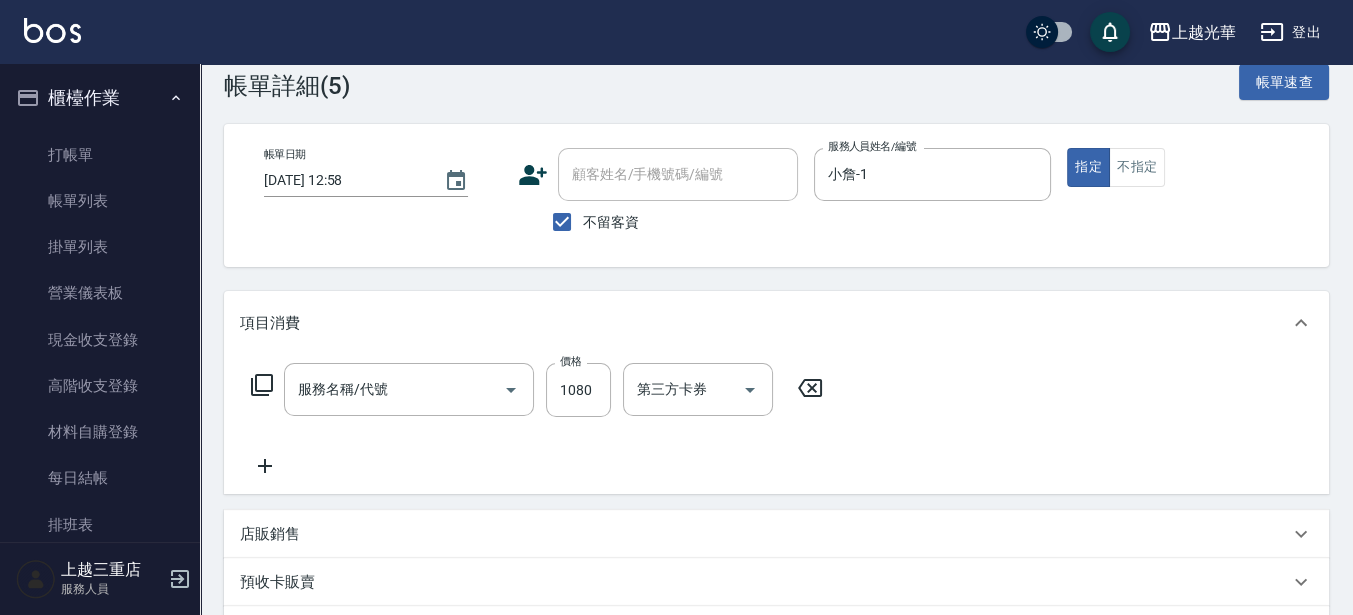 type on "設計燙髮1500(305)" 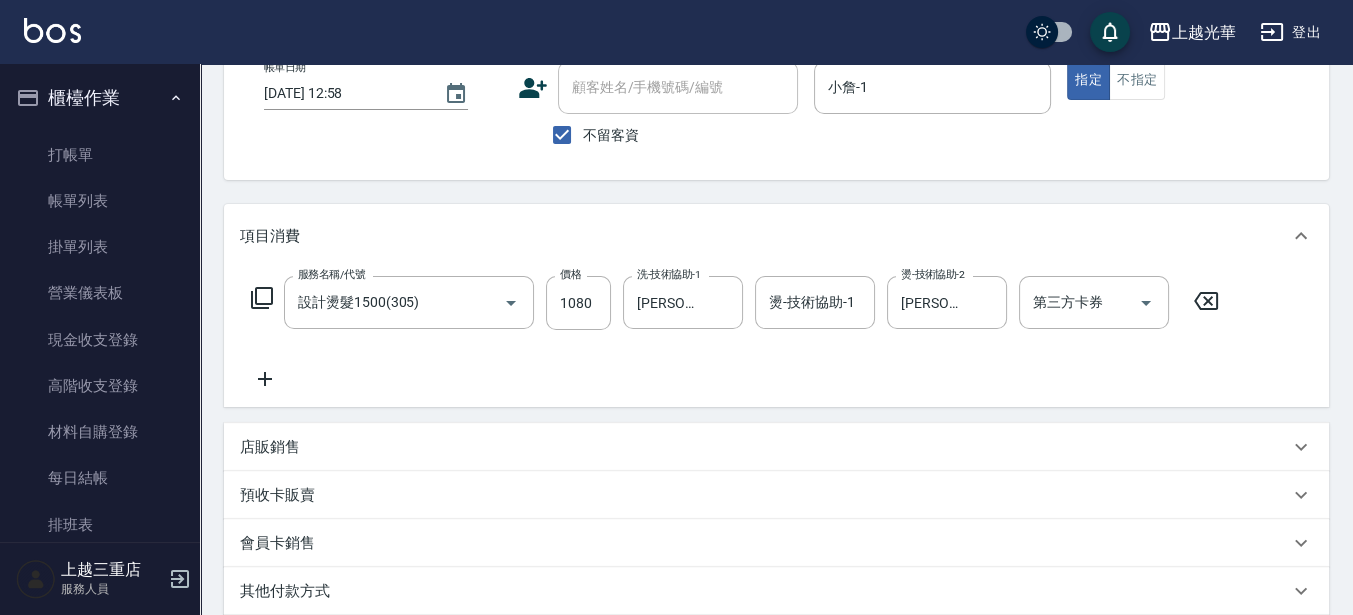 scroll, scrollTop: 125, scrollLeft: 0, axis: vertical 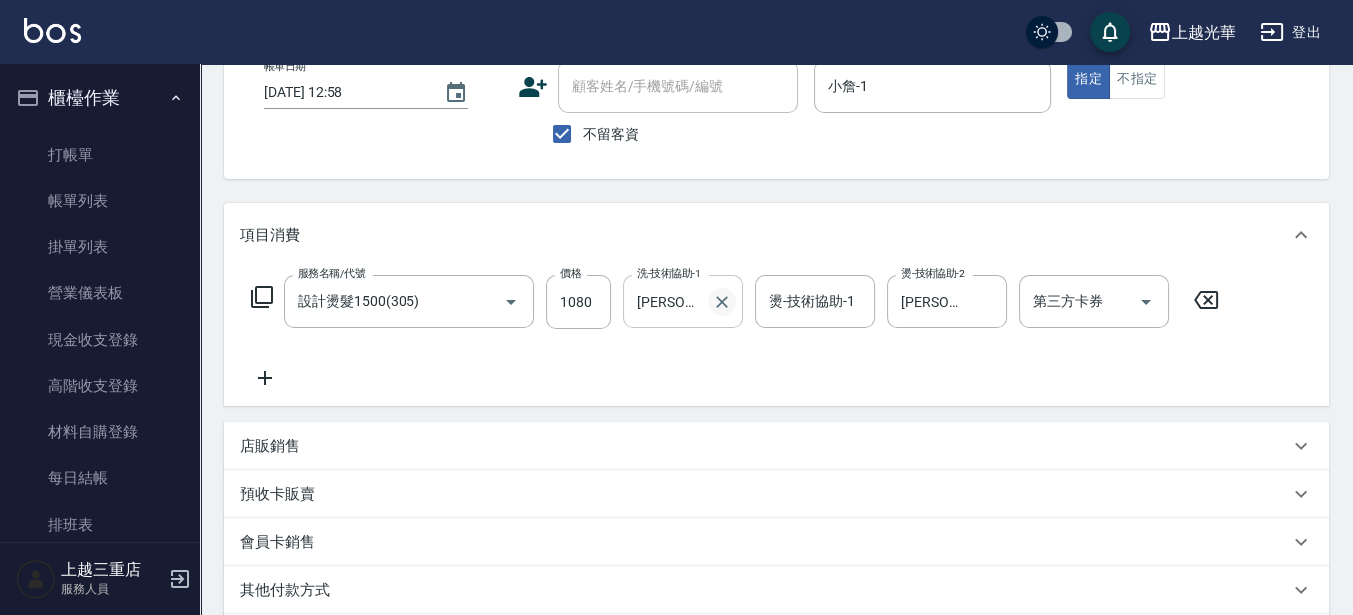 click 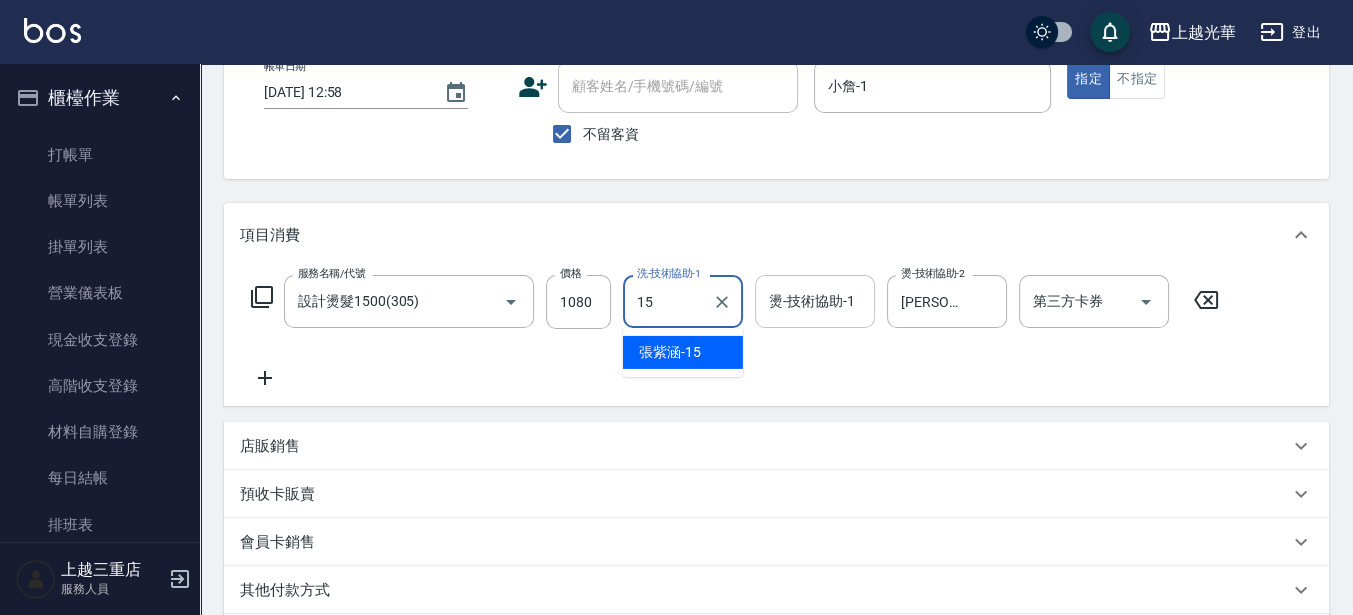 type on "[PERSON_NAME]-15" 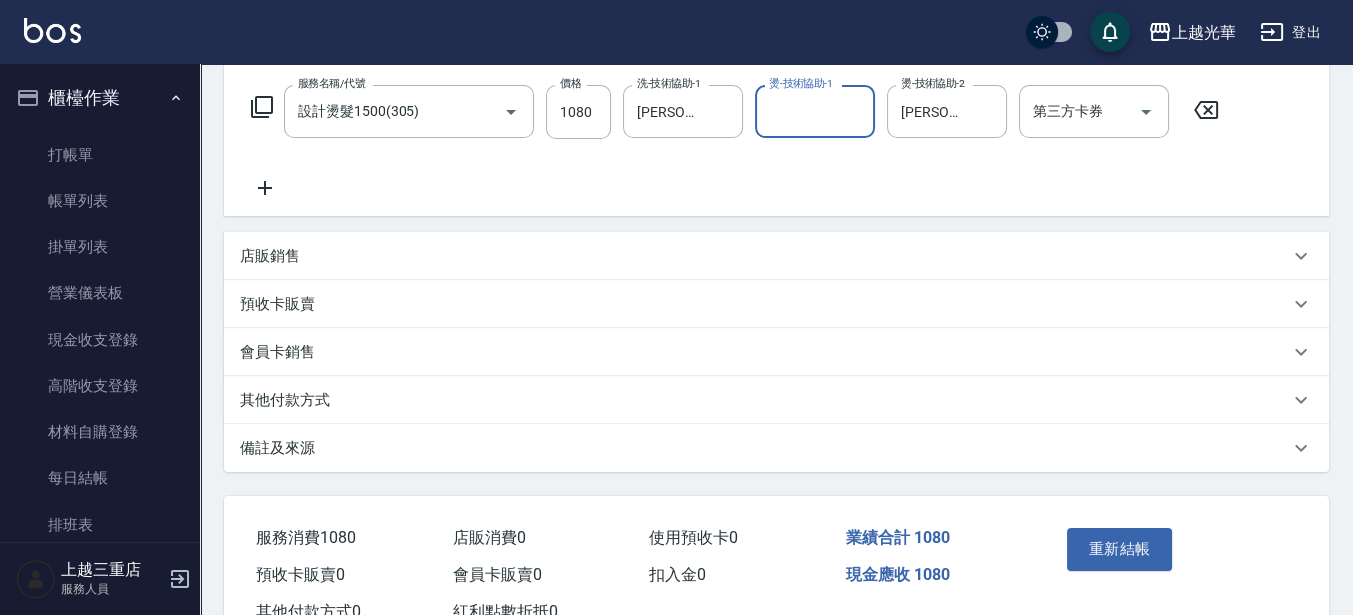 scroll, scrollTop: 384, scrollLeft: 0, axis: vertical 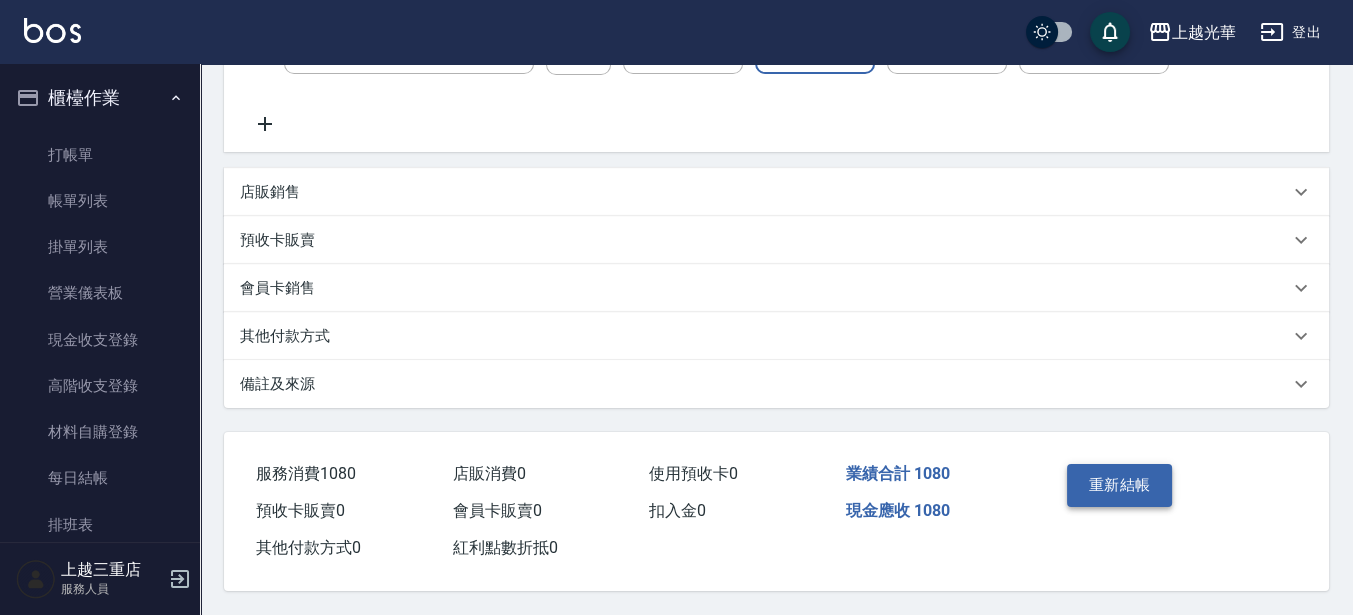 click on "重新結帳" at bounding box center [1120, 485] 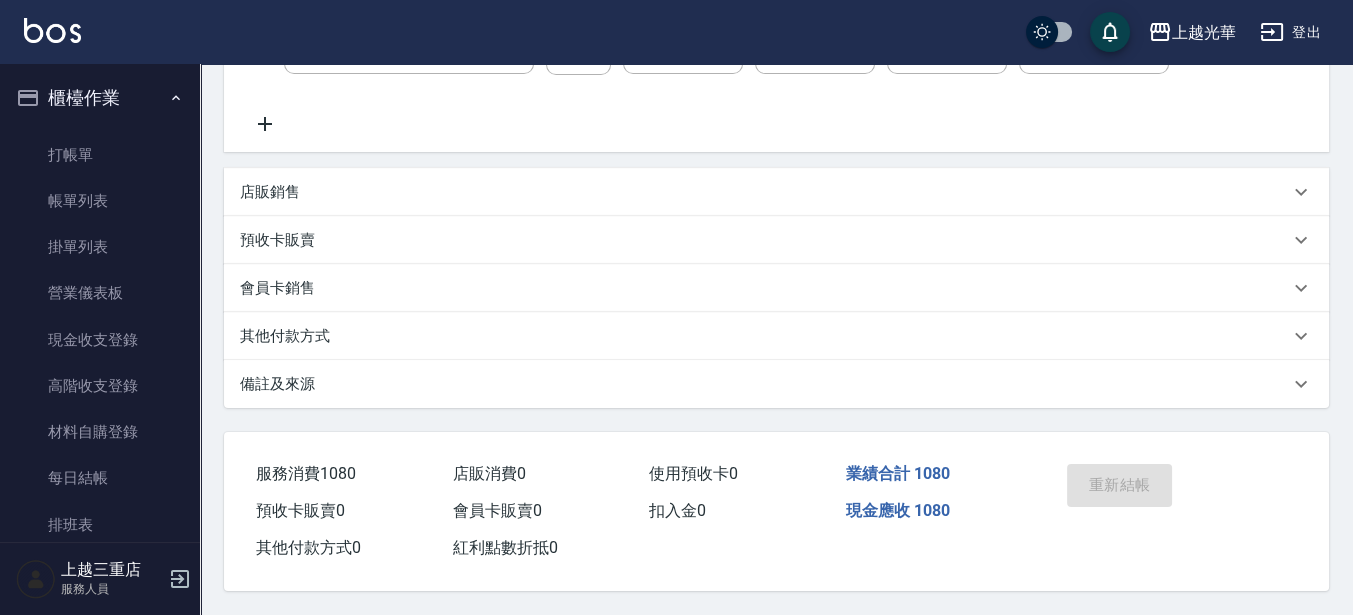 scroll, scrollTop: 81, scrollLeft: 0, axis: vertical 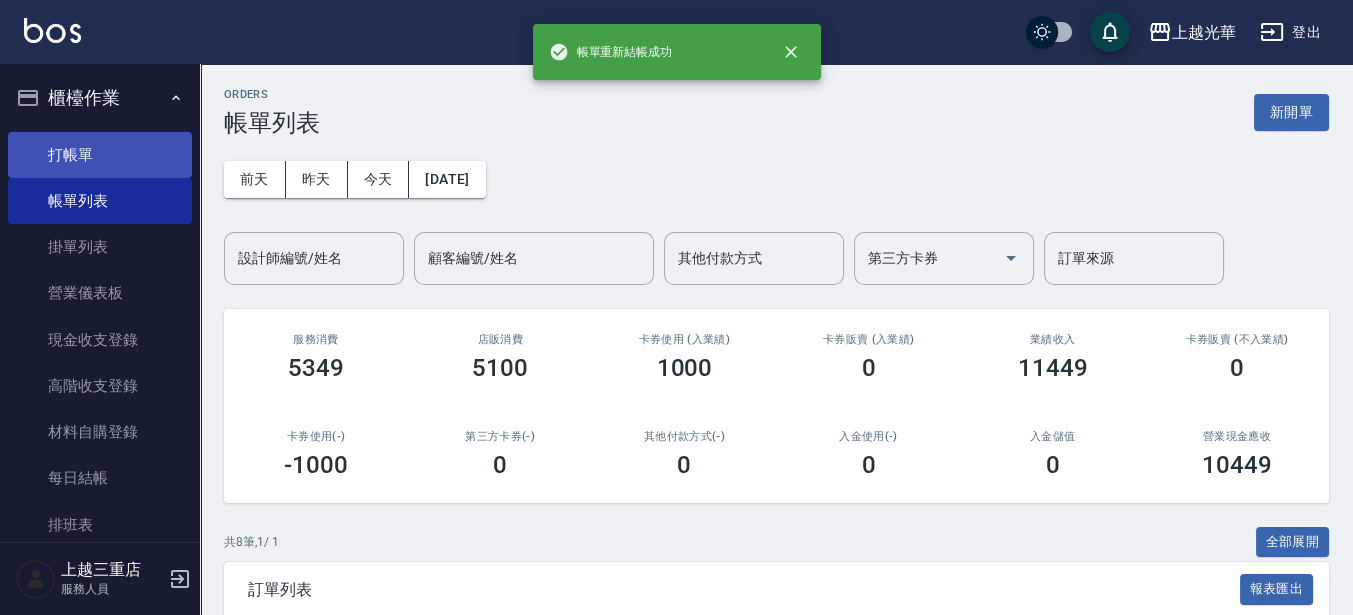 click on "打帳單" at bounding box center (100, 155) 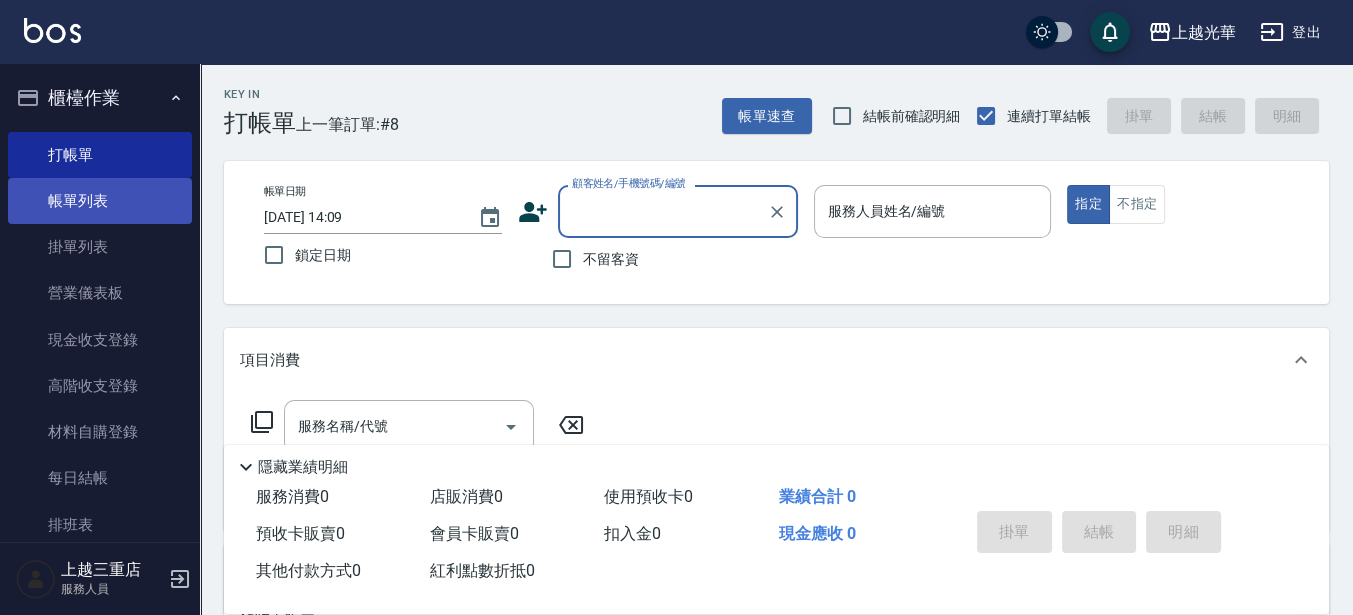 click on "帳單列表" at bounding box center [100, 201] 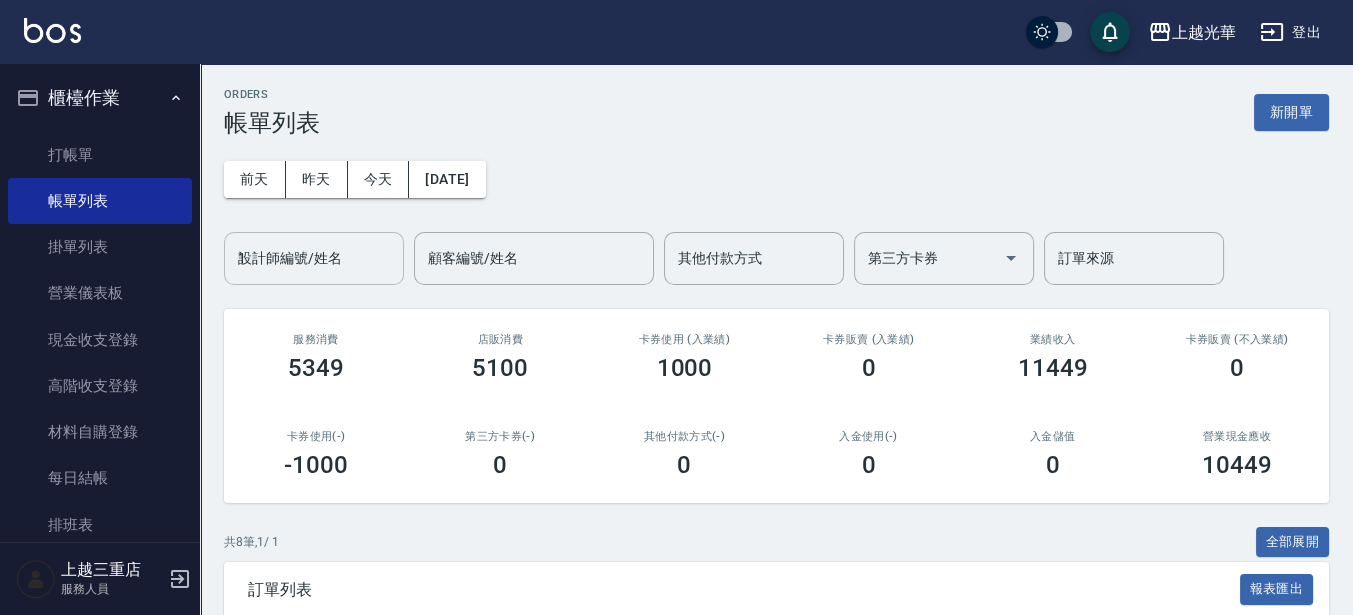 click on "1" at bounding box center (314, 258) 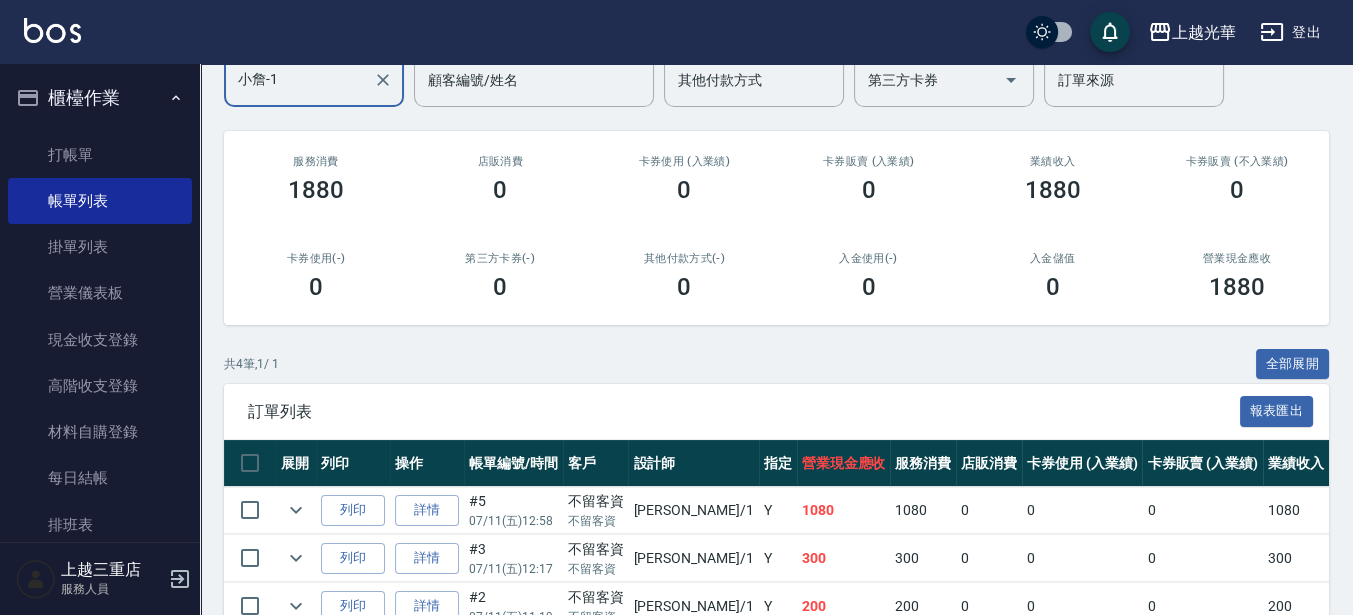 scroll, scrollTop: 250, scrollLeft: 0, axis: vertical 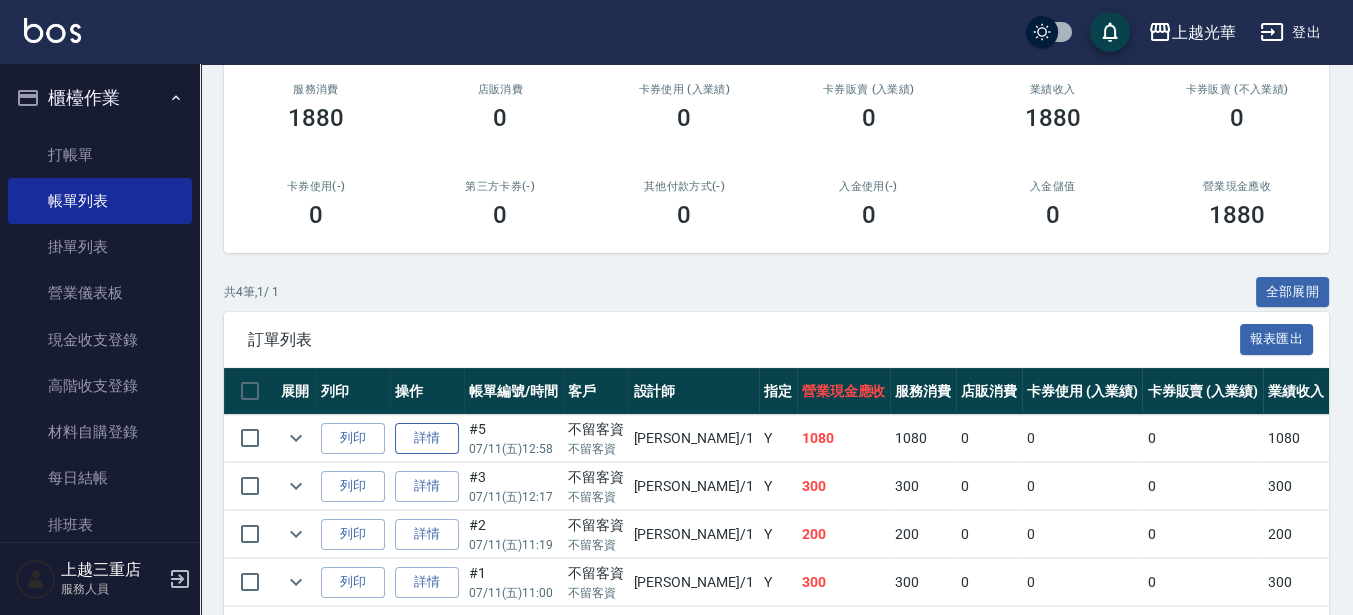 type on "小詹-1" 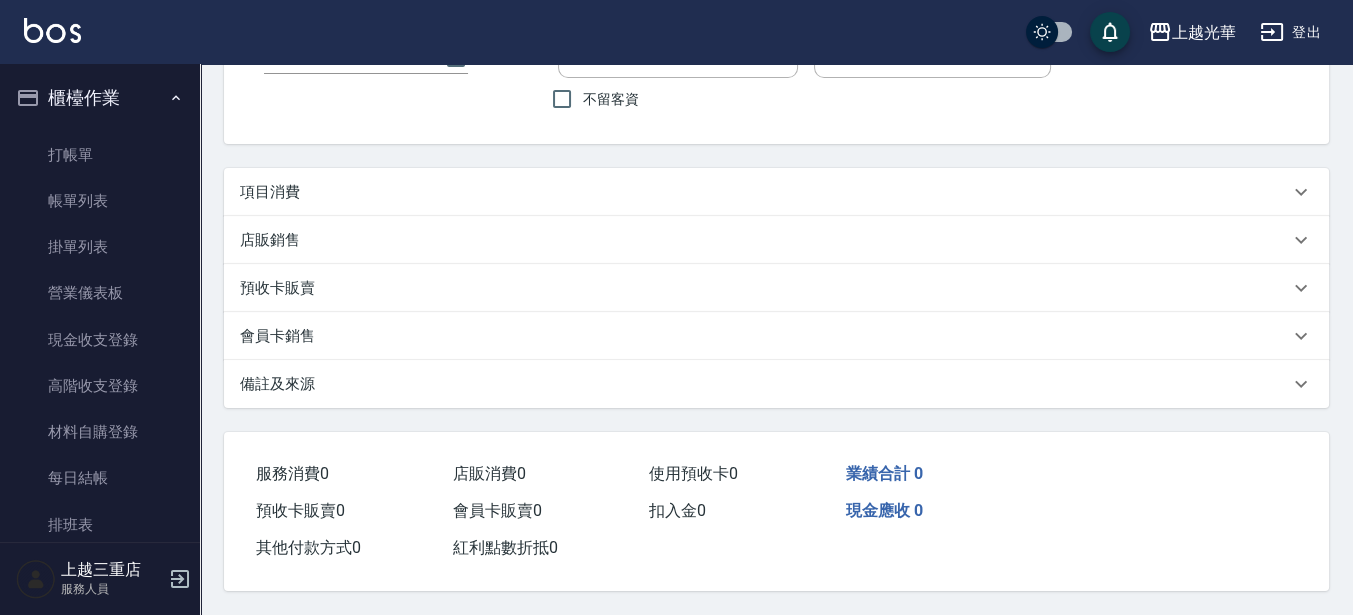 scroll, scrollTop: 0, scrollLeft: 0, axis: both 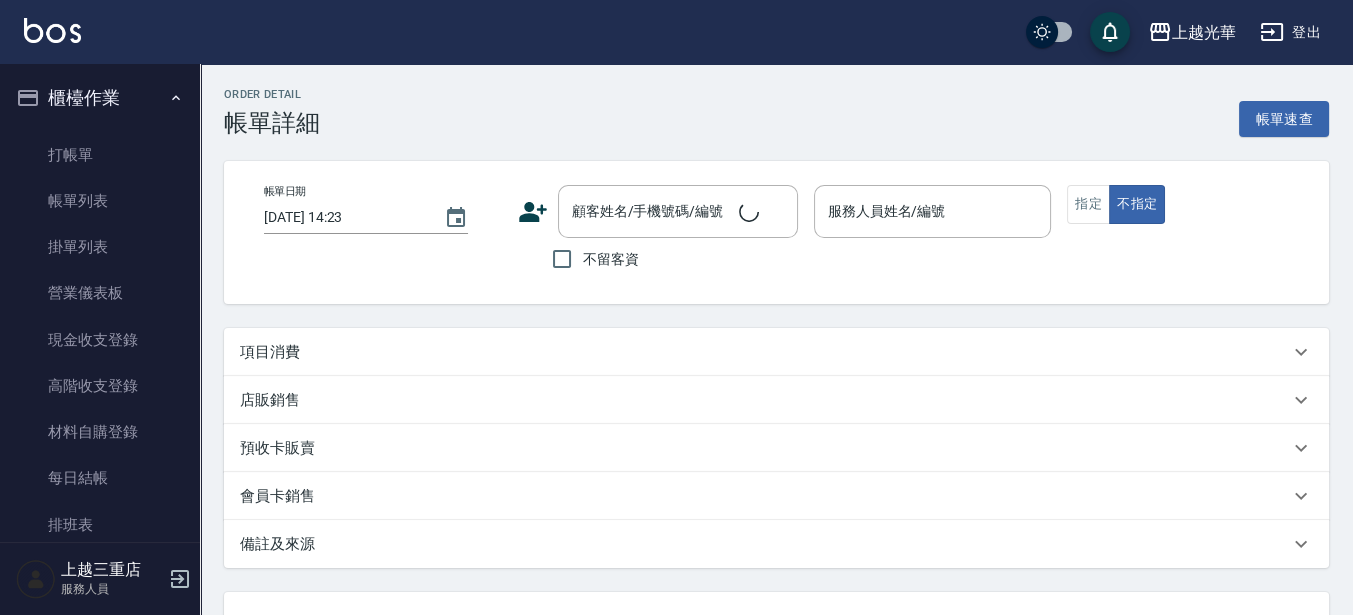 type on "[DATE] 12:58" 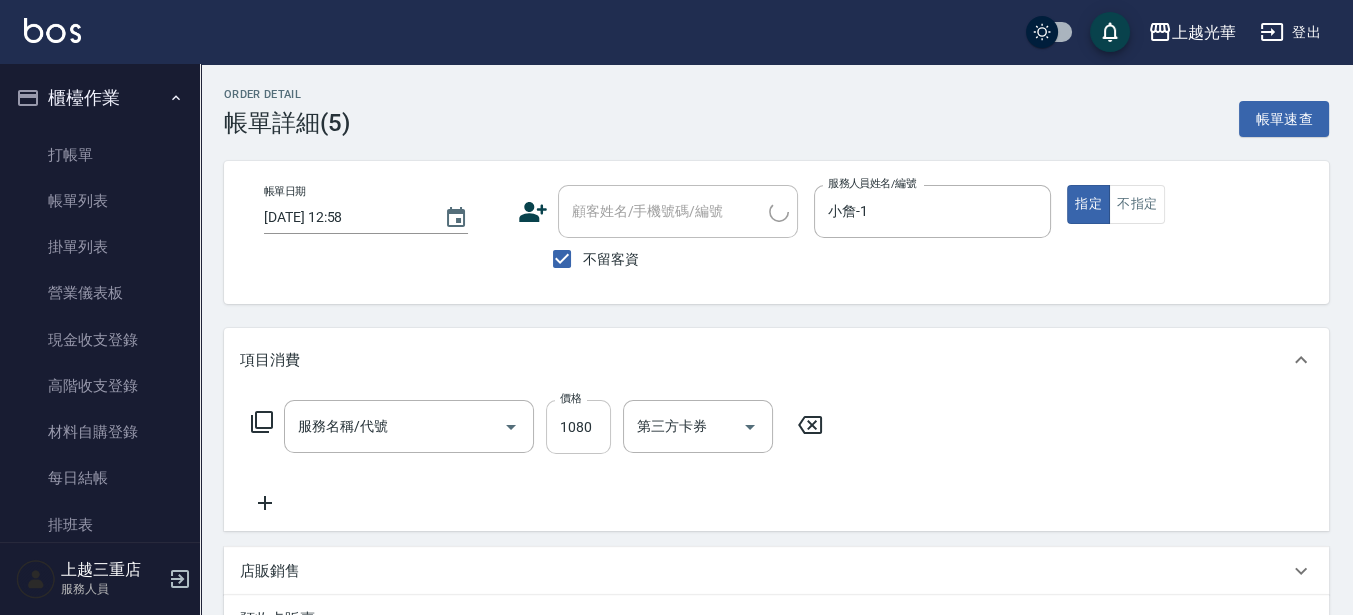 type on "設計燙髮1500(305)" 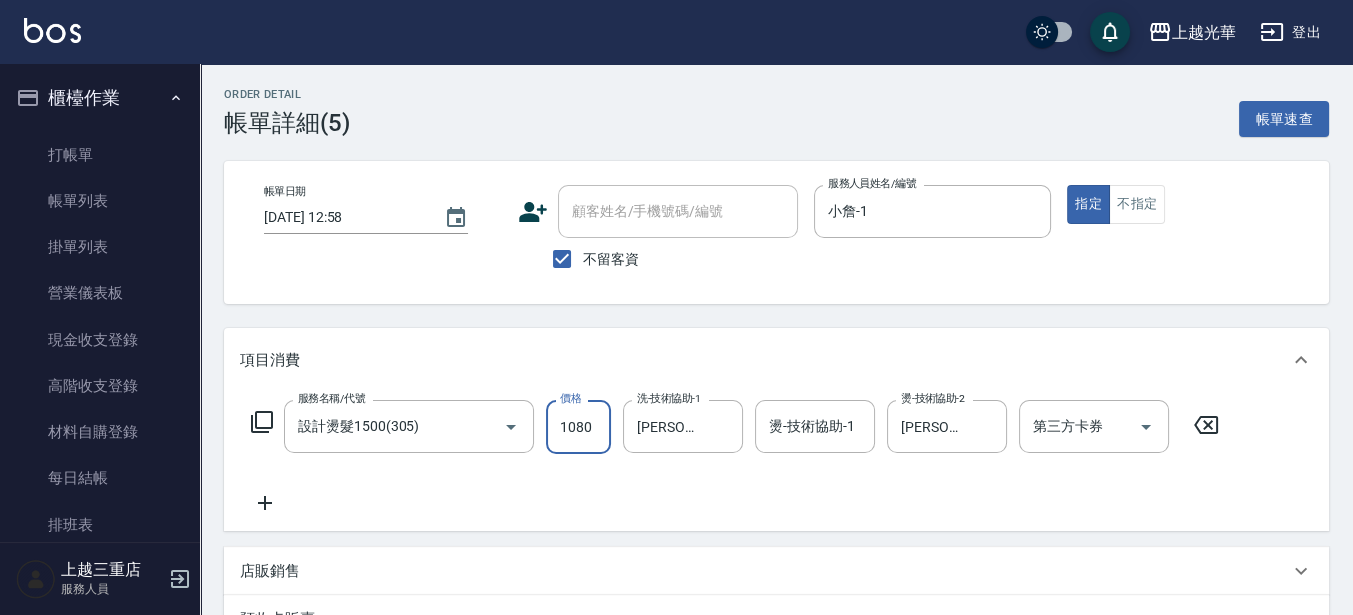 click on "1080" at bounding box center [578, 427] 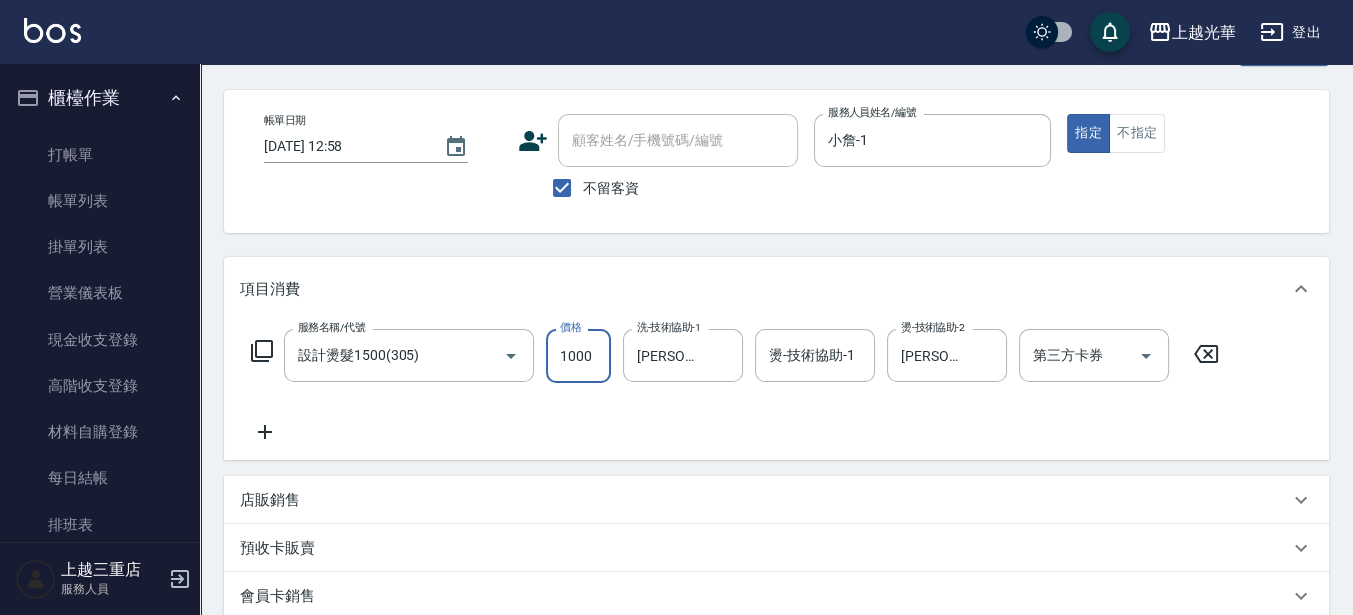 scroll, scrollTop: 384, scrollLeft: 0, axis: vertical 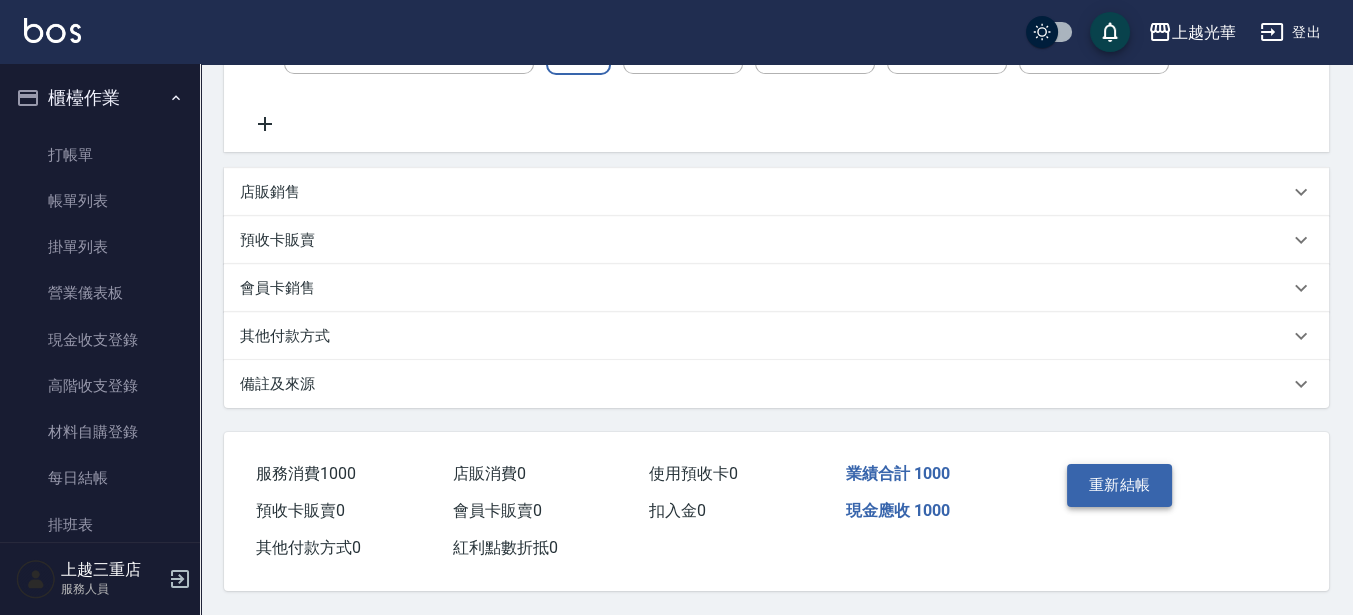type on "1000" 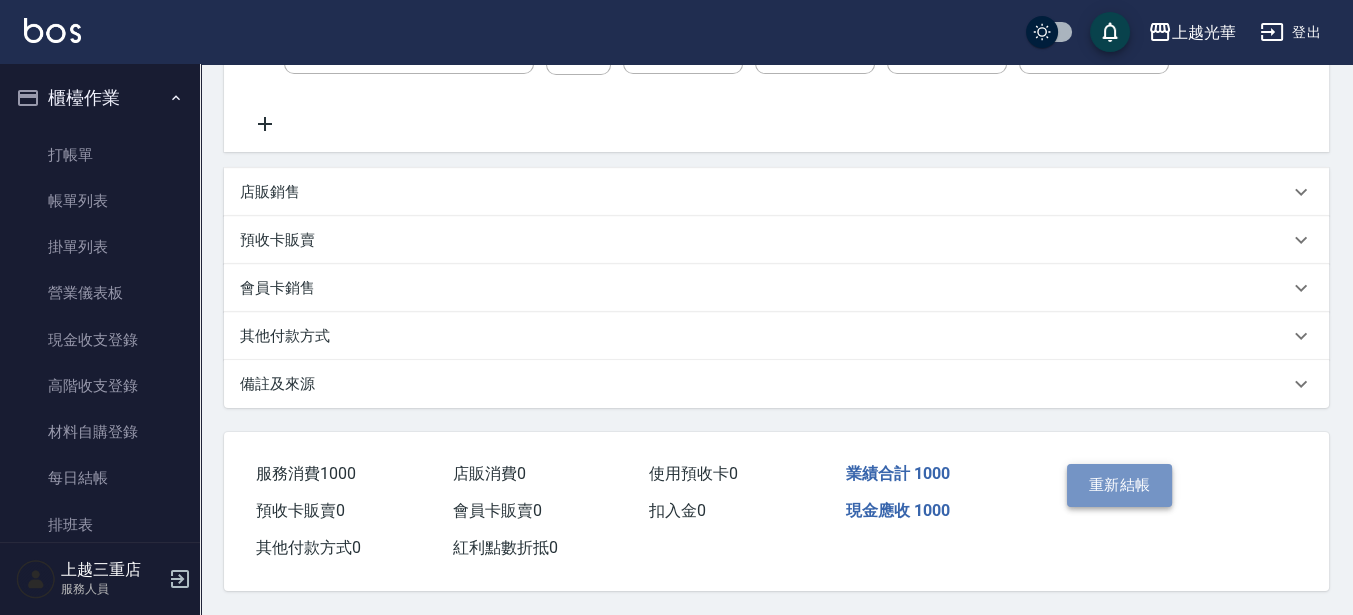 click on "重新結帳" at bounding box center [1120, 485] 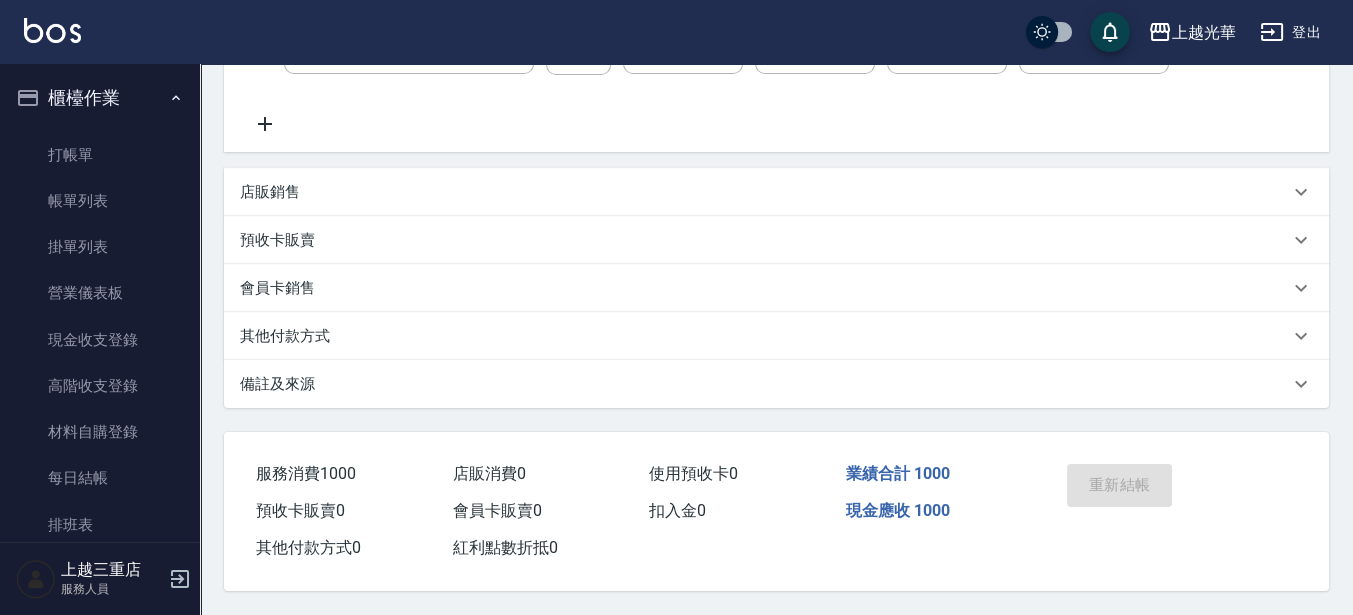 scroll, scrollTop: 0, scrollLeft: 0, axis: both 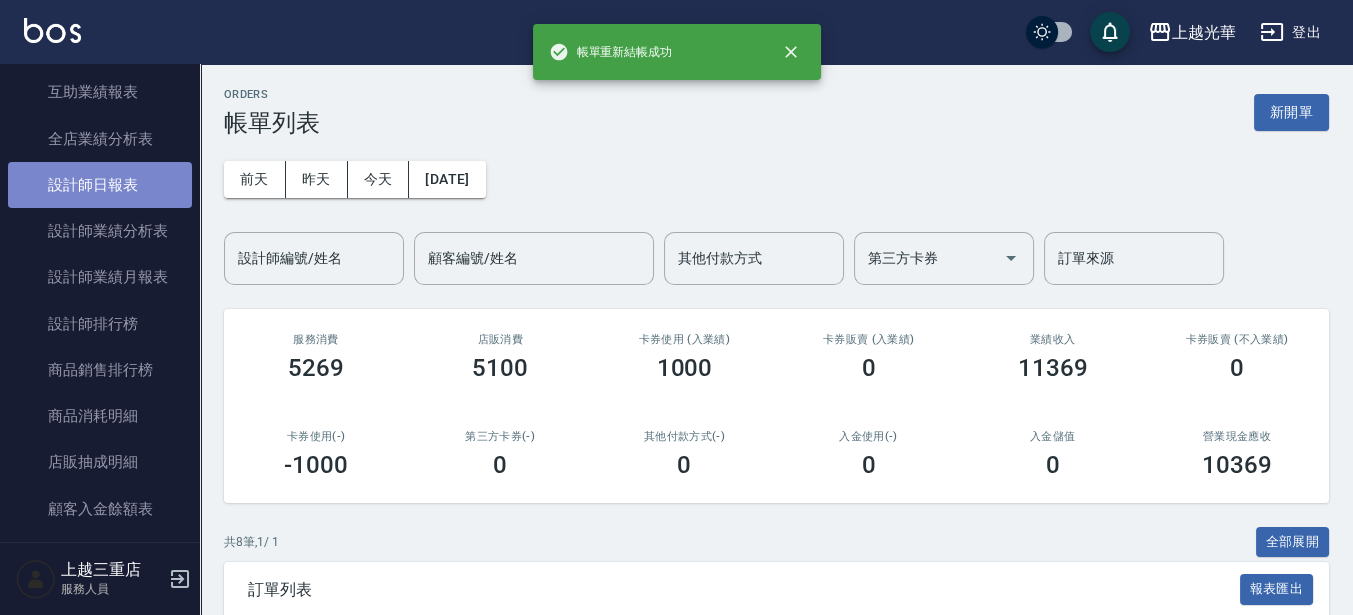 click on "設計師日報表" at bounding box center [100, 185] 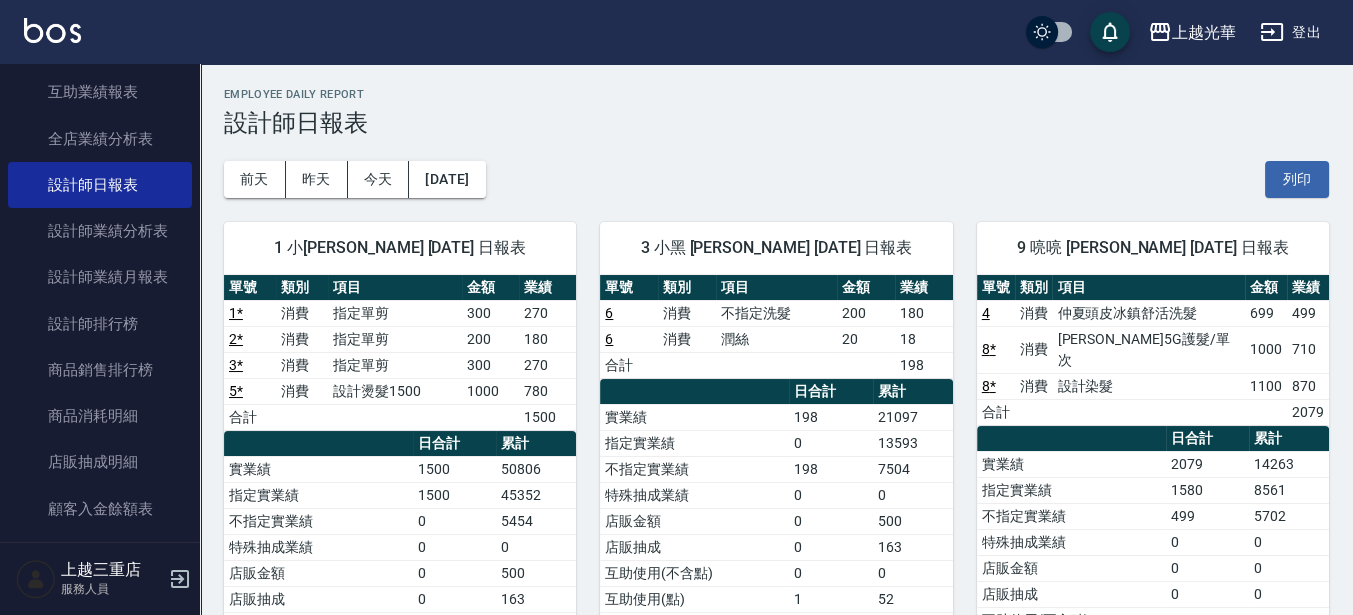 scroll, scrollTop: 250, scrollLeft: 0, axis: vertical 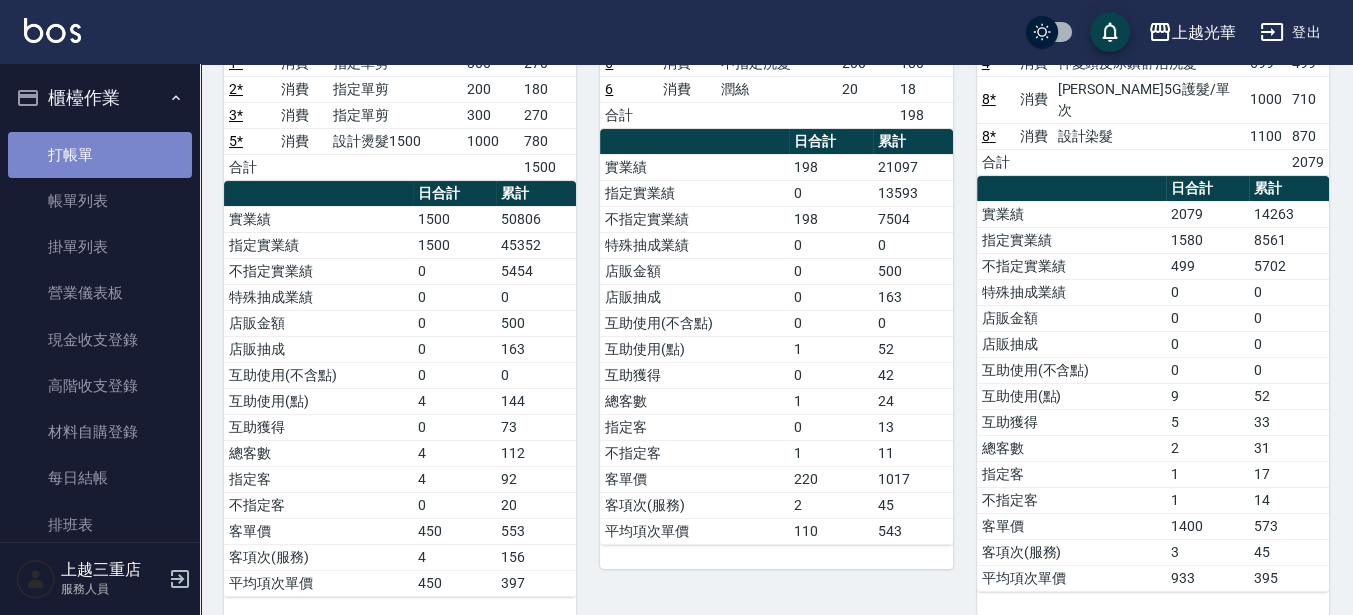 click on "打帳單" at bounding box center (100, 155) 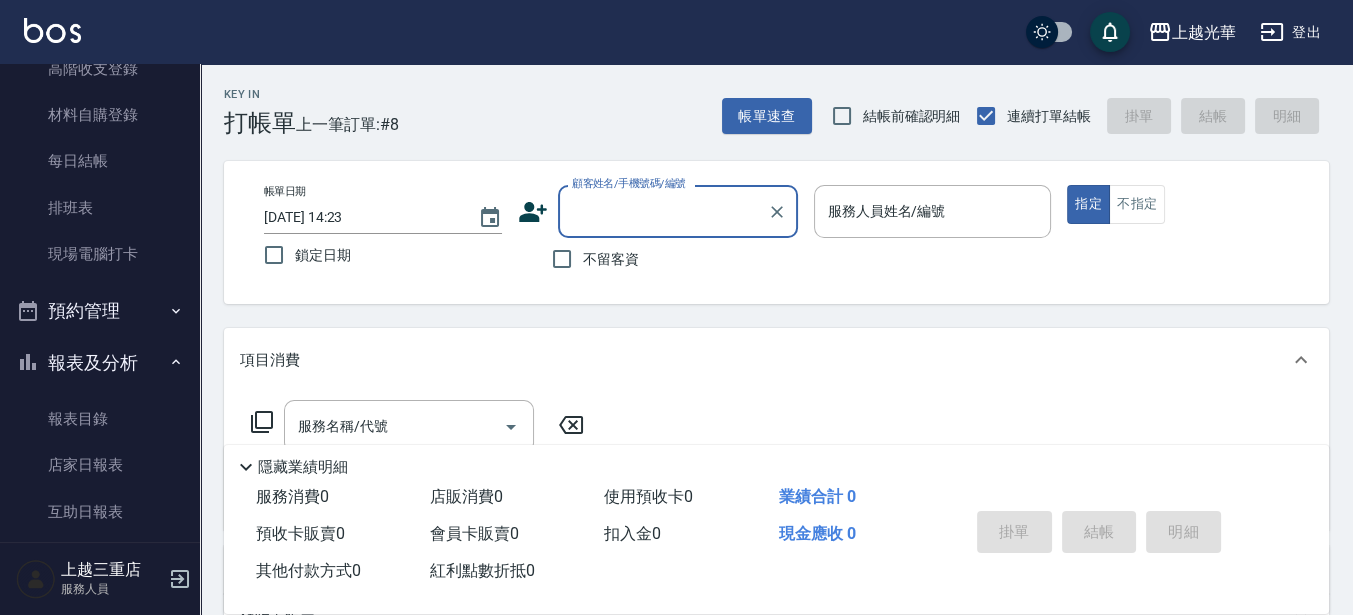 scroll, scrollTop: 750, scrollLeft: 0, axis: vertical 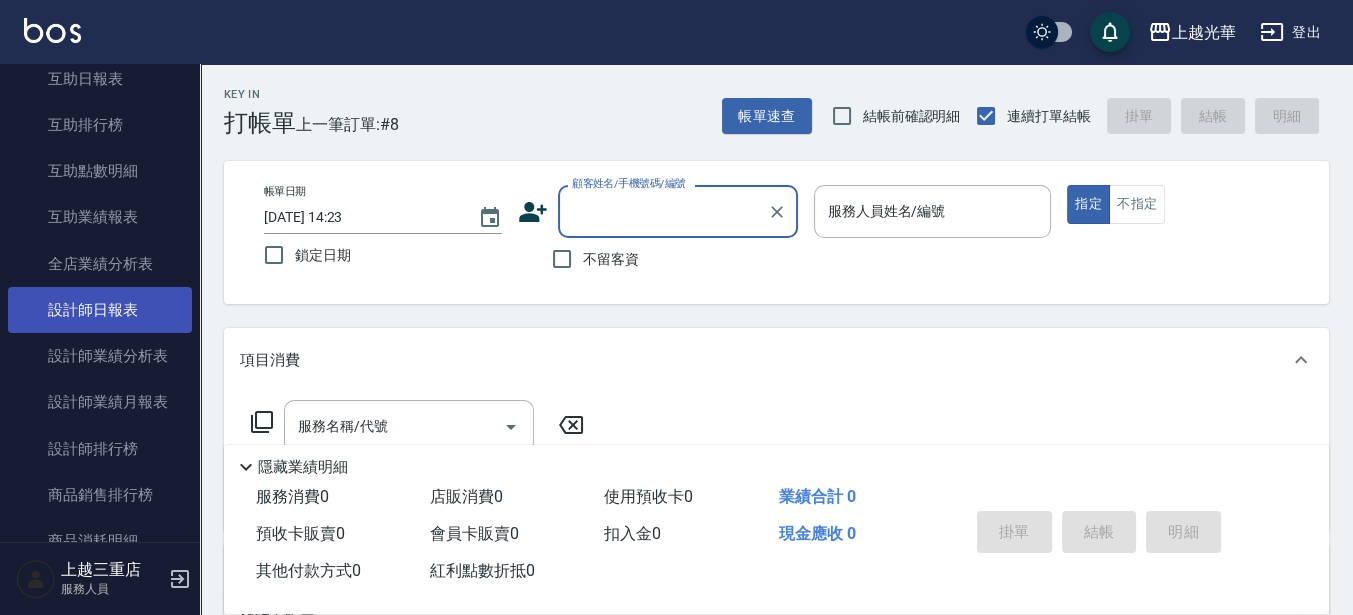 click on "設計師日報表" at bounding box center (100, 310) 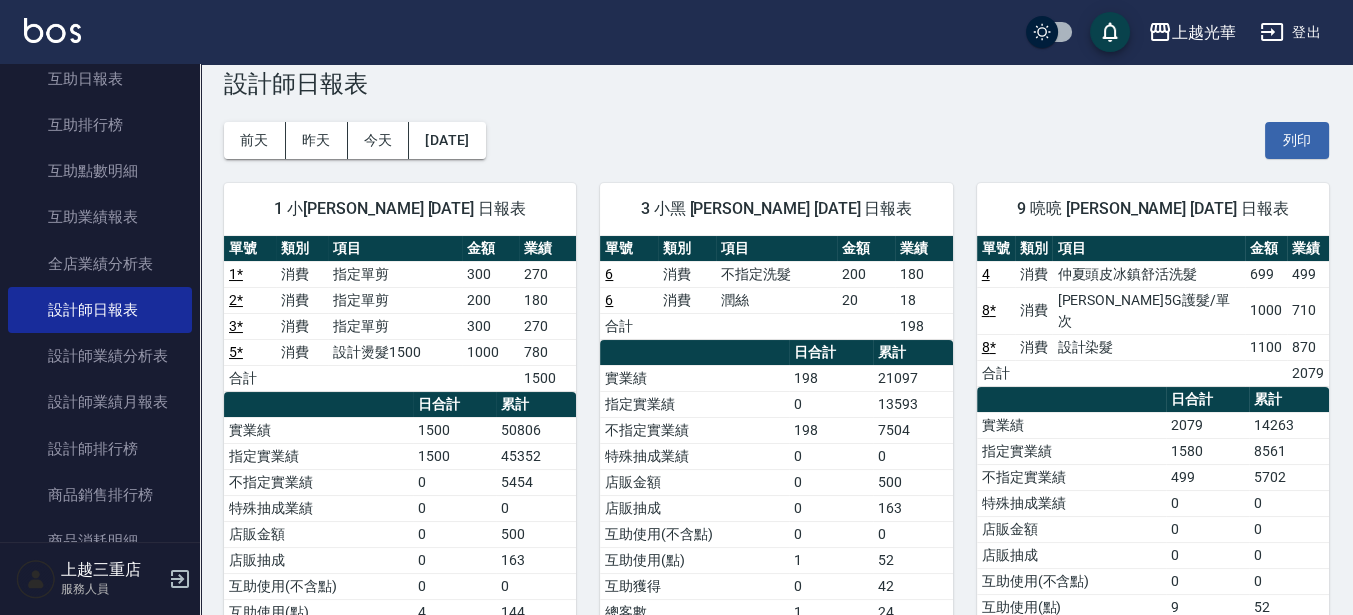 scroll, scrollTop: 125, scrollLeft: 0, axis: vertical 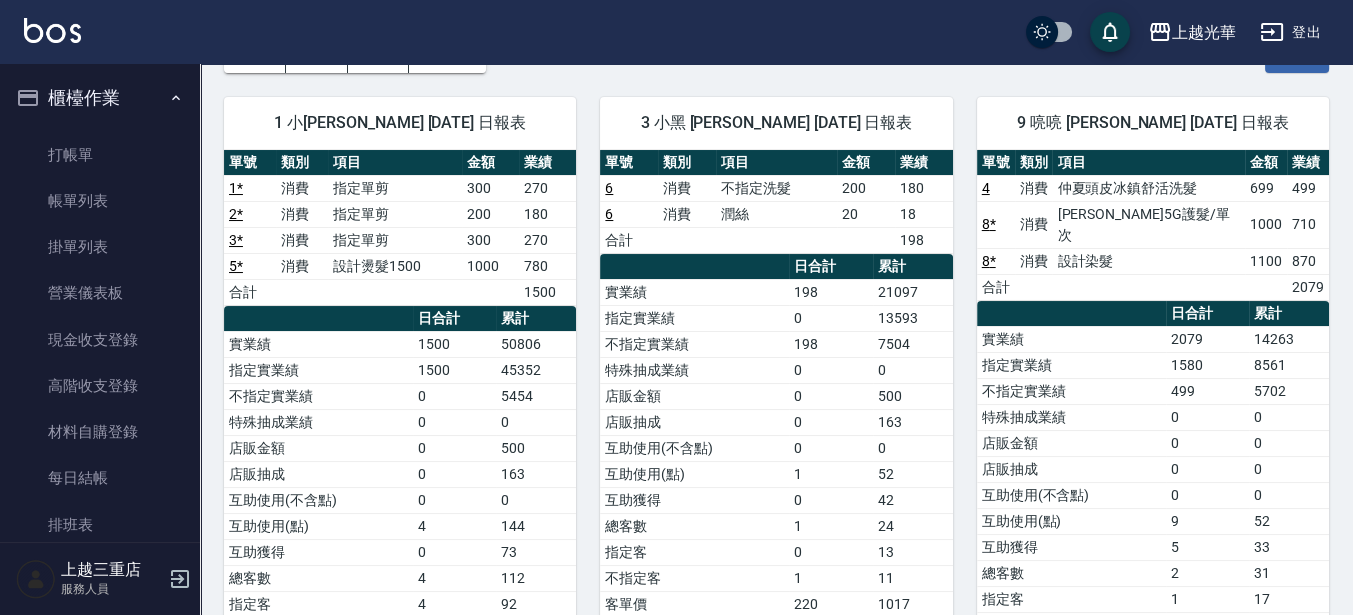 click on "櫃檯作業 打帳單 帳單列表 掛單列表 營業儀表板 現金收支登錄 高階收支登錄 材料自購登錄 每日結帳 排班表 現場電腦打卡 預約管理 預約管理 單日預約紀錄 單週預約紀錄 報表及分析 報表目錄 店家日報表 互助日報表 互助排行榜 互助點數明細 互助業績報表 全店業績分析表 設計師日報表 設計師業績分析表 設計師業績月報表 設計師排行榜 商品銷售排行榜 商品消耗明細 店販抽成明細 顧客入金餘額表 每日非現金明細 每日收支明細 收支分類明細表 客戶管理 客戶列表 卡券管理 入金管理 員工及薪資 員工列表 全店打卡記錄" at bounding box center (100, 303) 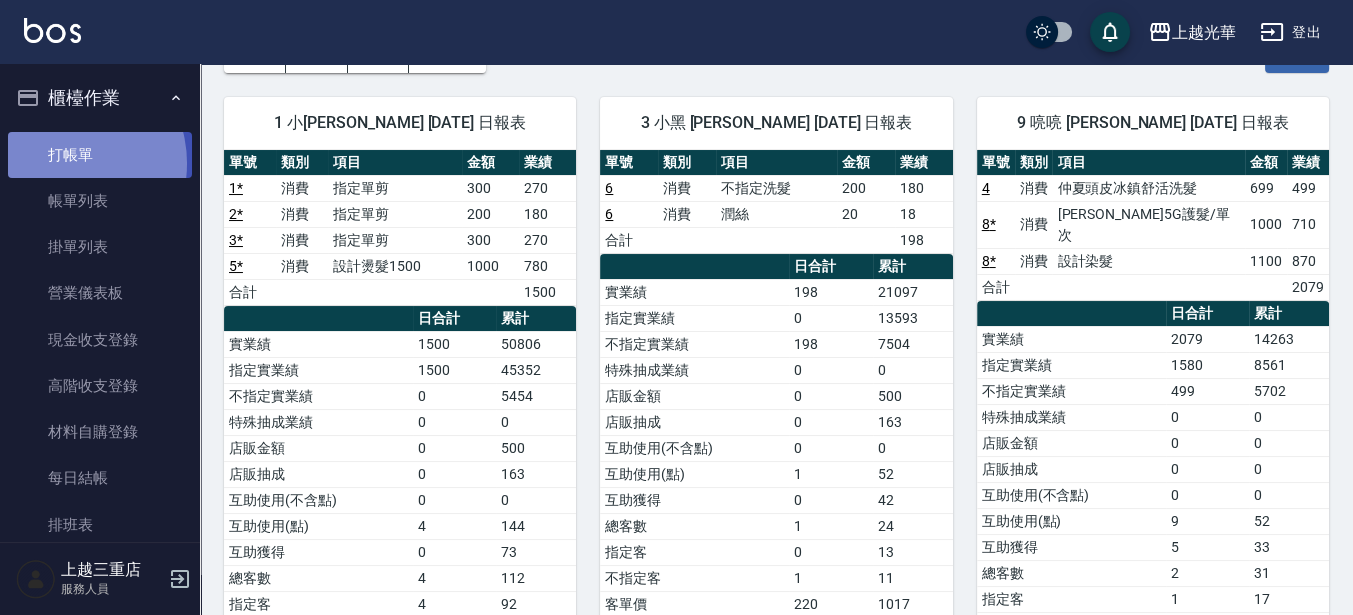 click on "打帳單" at bounding box center [100, 155] 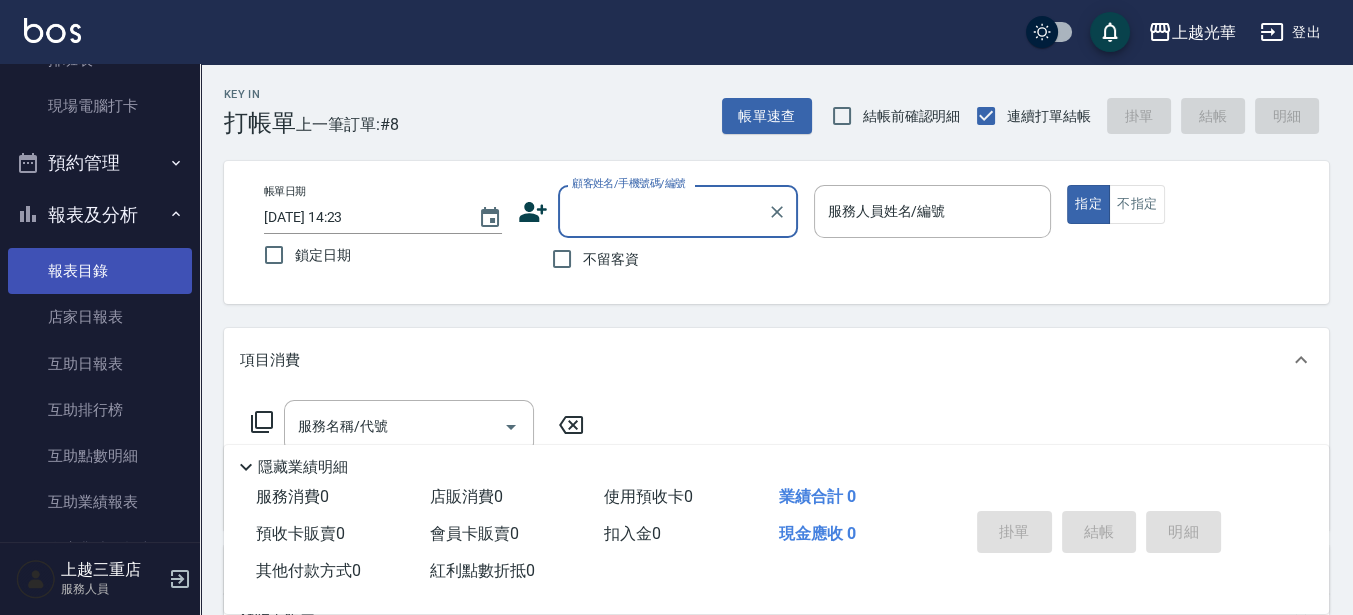 scroll, scrollTop: 500, scrollLeft: 0, axis: vertical 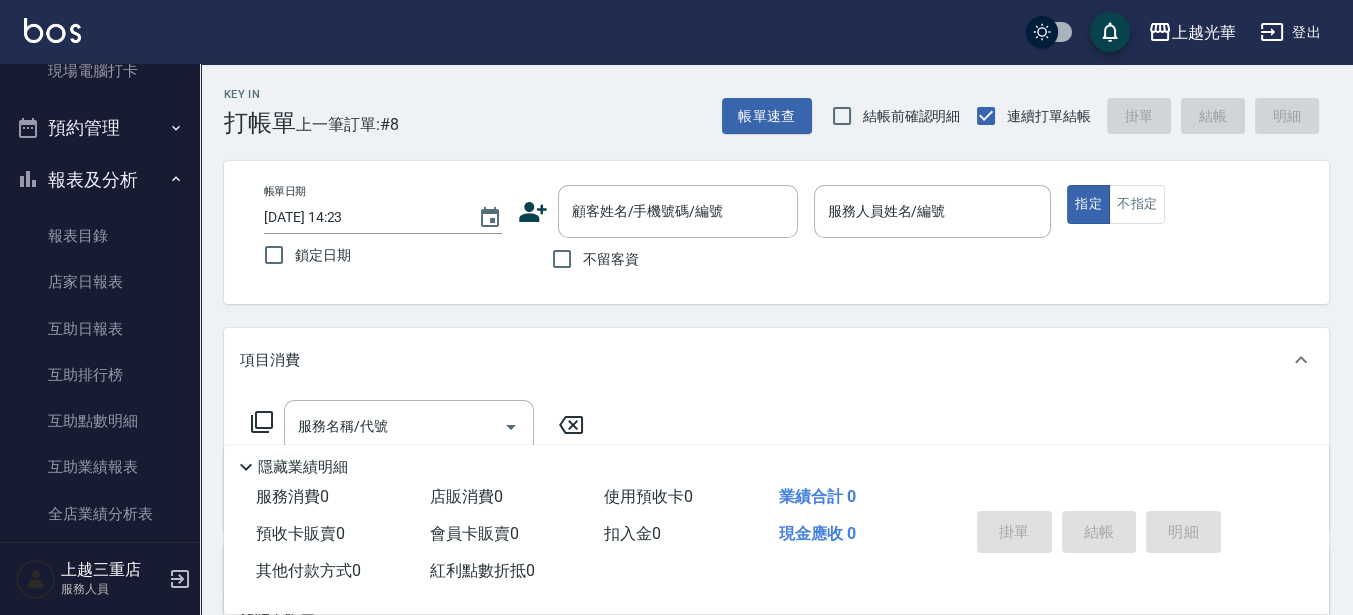 click on "不留客資" at bounding box center (611, 259) 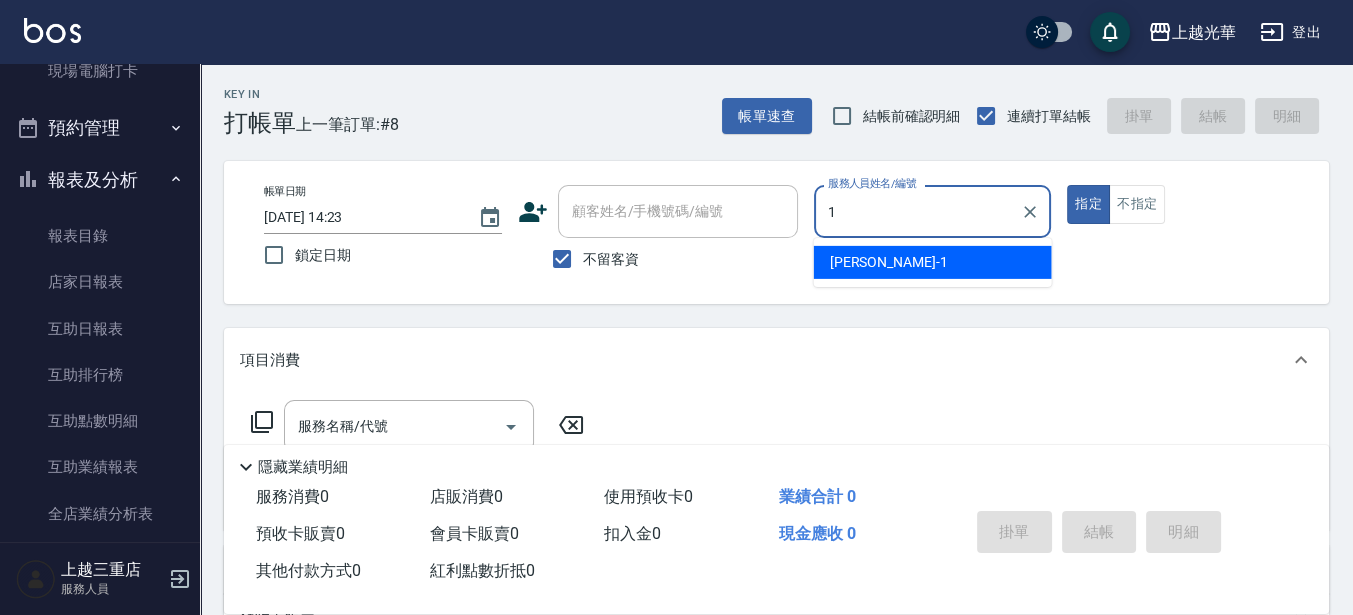 type on "1" 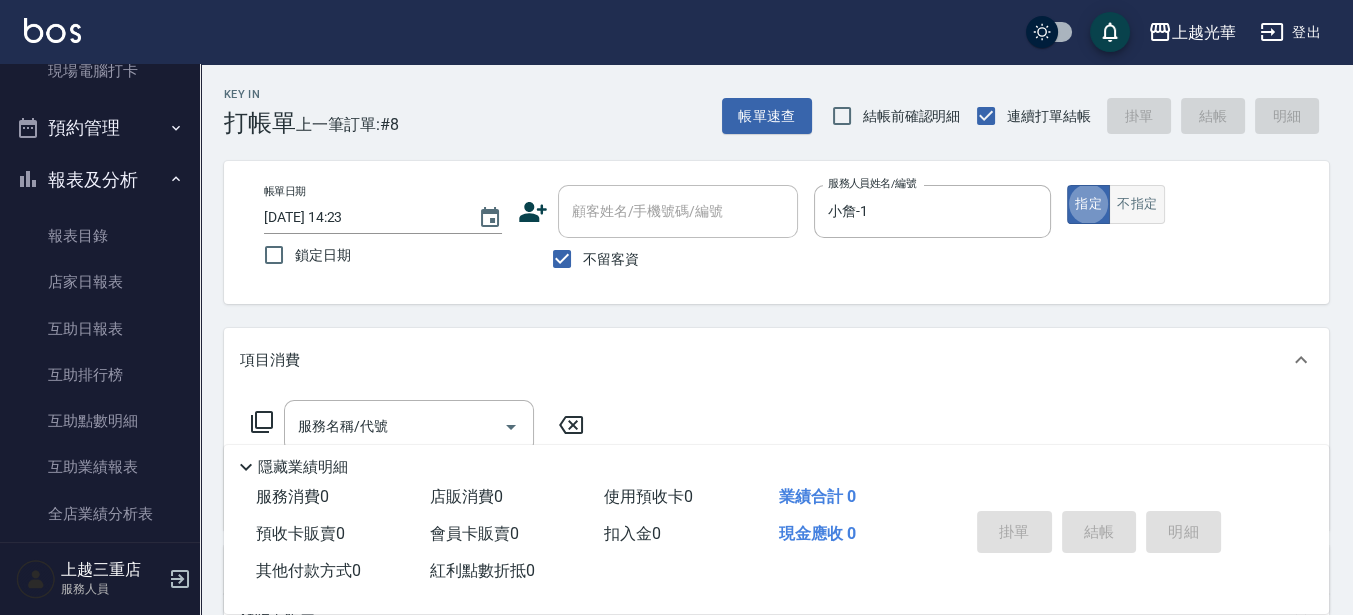 click on "不指定" at bounding box center [1137, 204] 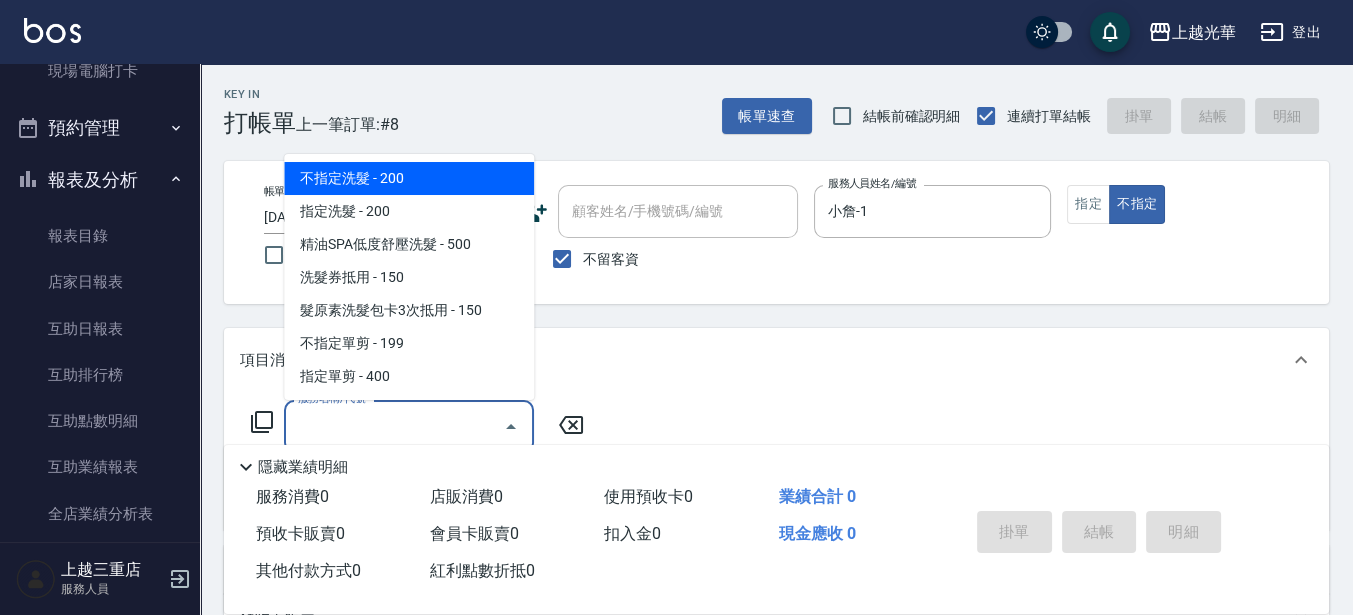 click on "服務名稱/代號" at bounding box center (394, 426) 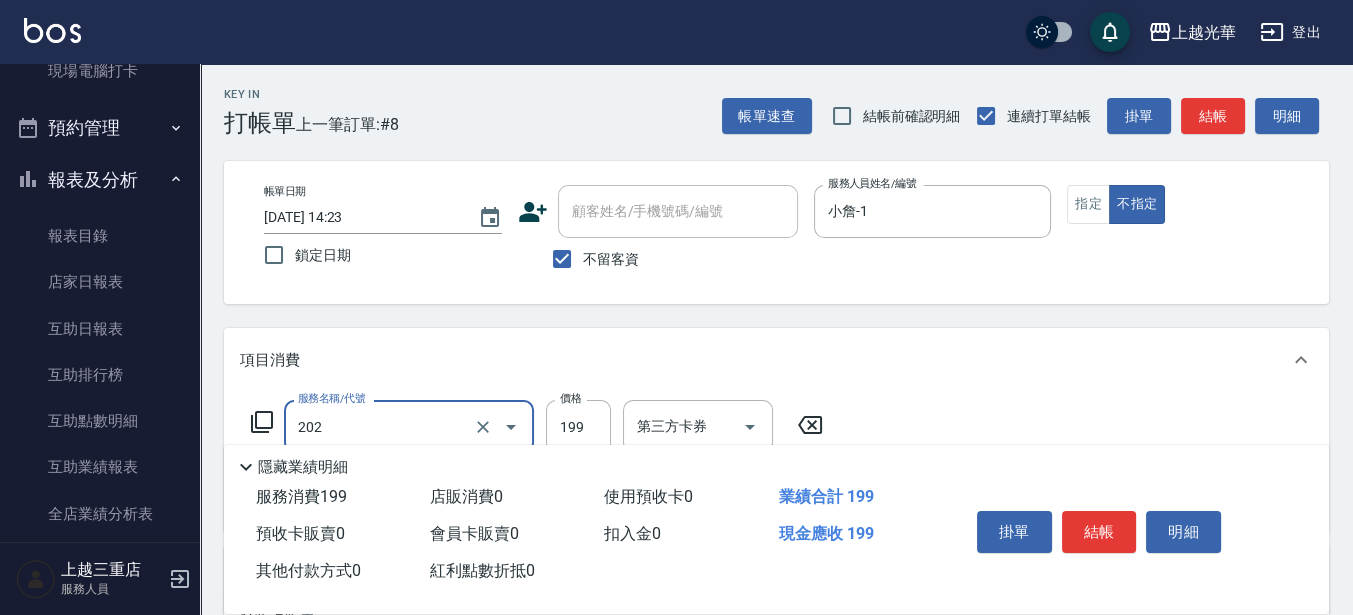 type on "不指定單剪(202)" 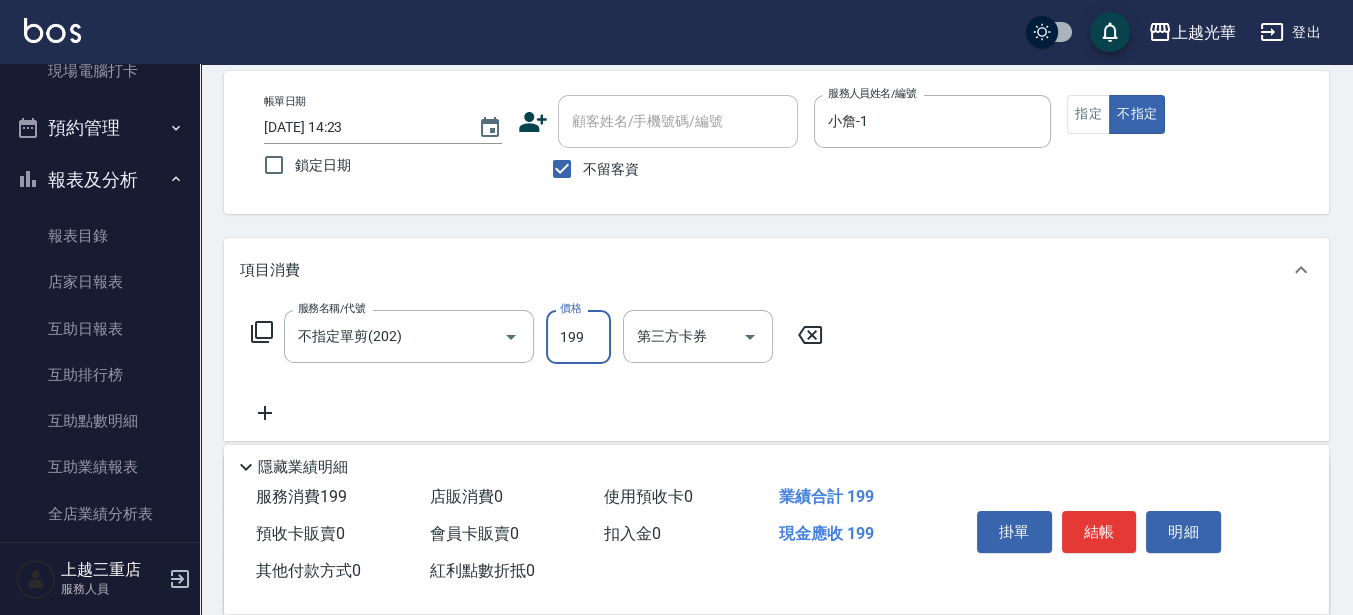 scroll, scrollTop: 125, scrollLeft: 0, axis: vertical 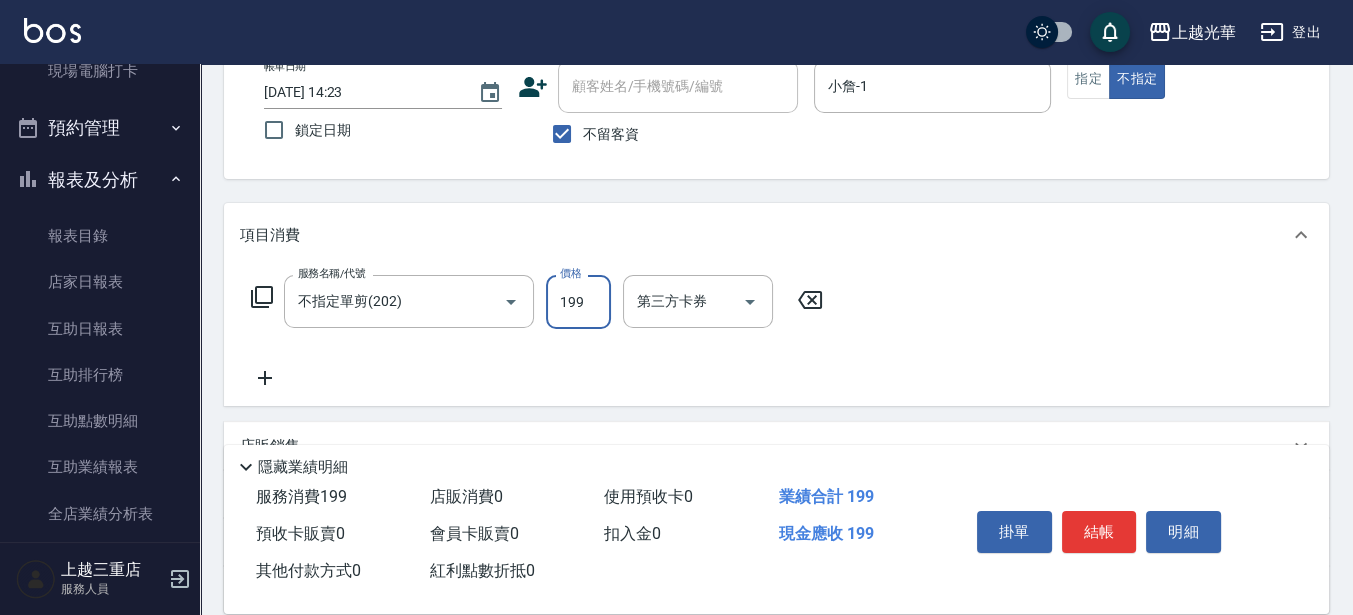 click 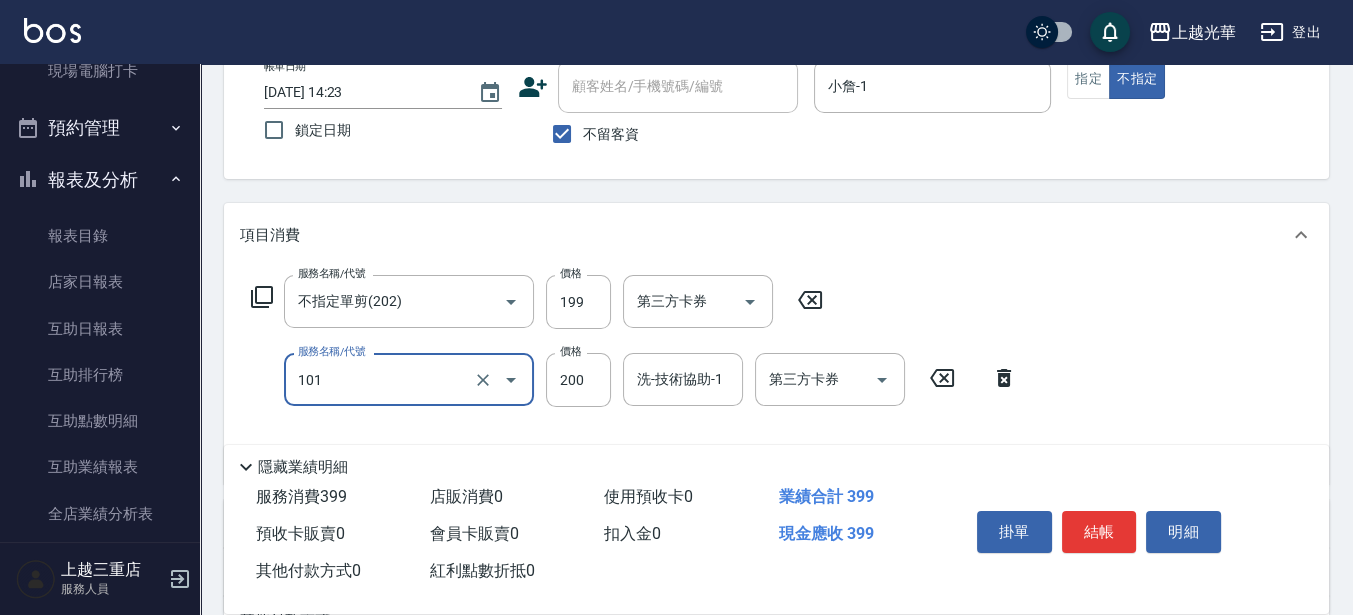 type on "不指定洗髮(101)" 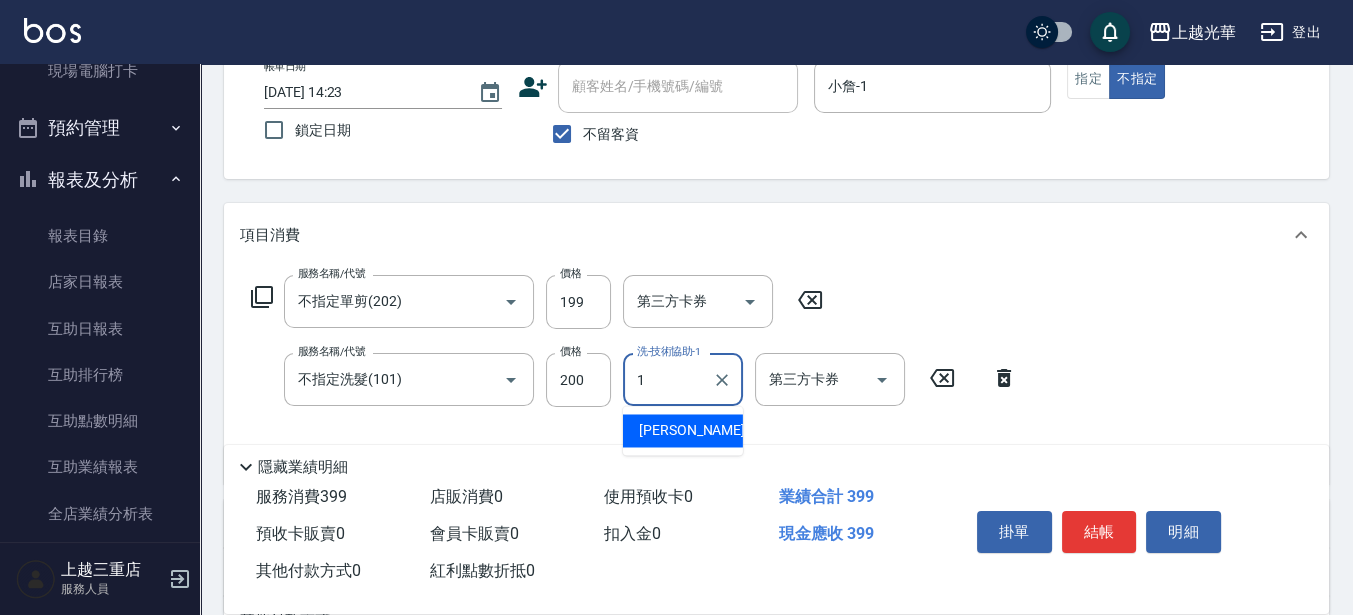 type on "小詹-1" 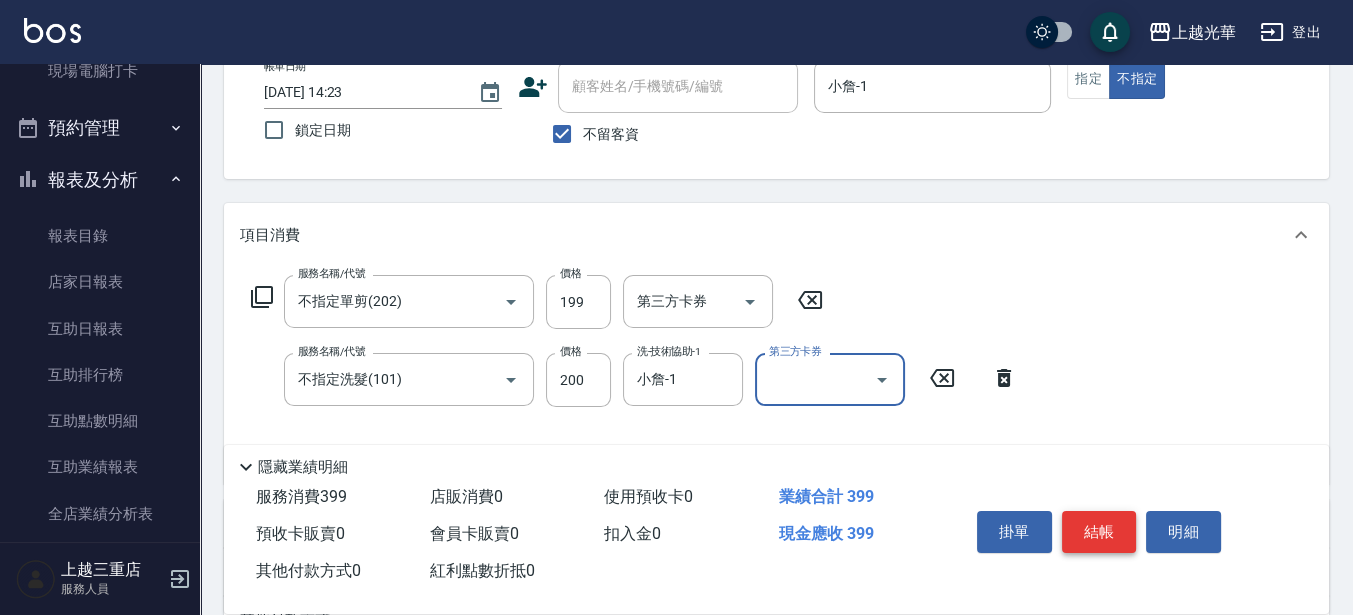 click on "結帳" at bounding box center [1099, 532] 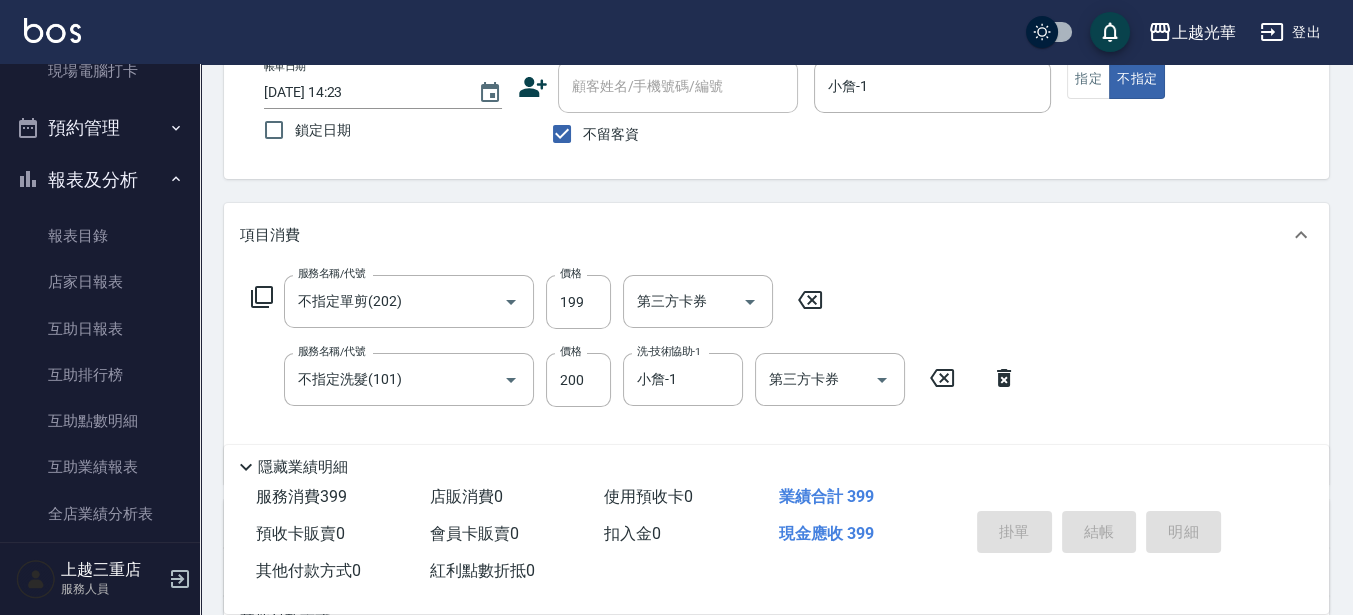 type on "[DATE] 15:26" 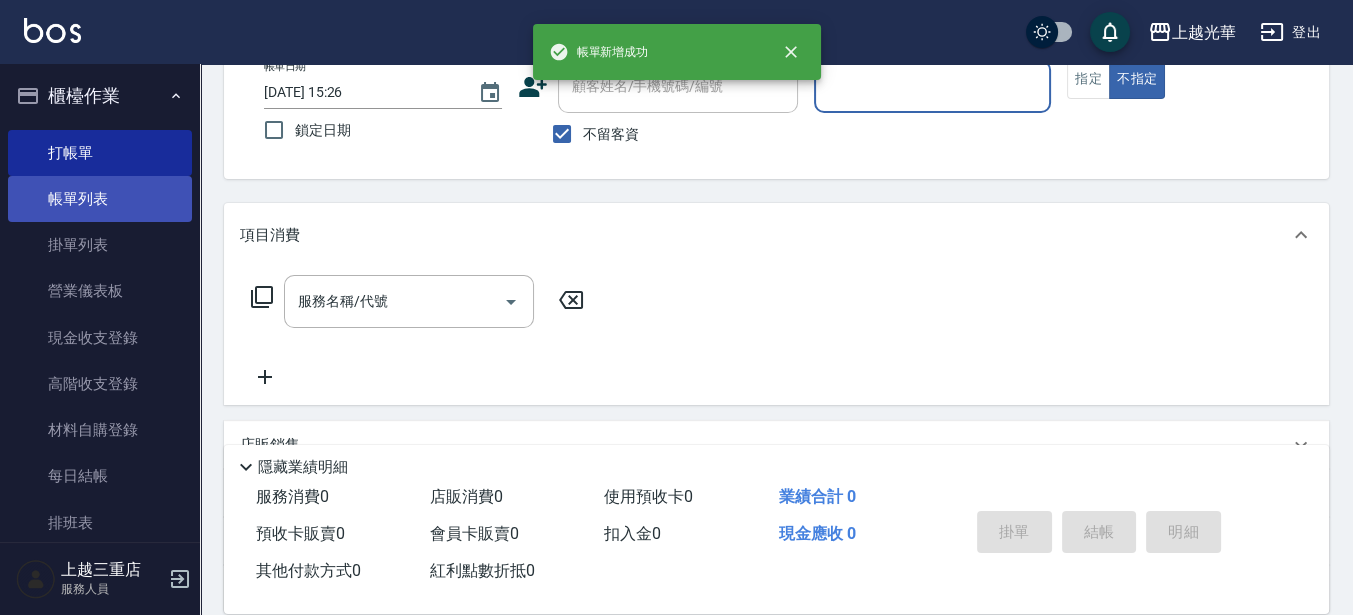 scroll, scrollTop: 0, scrollLeft: 0, axis: both 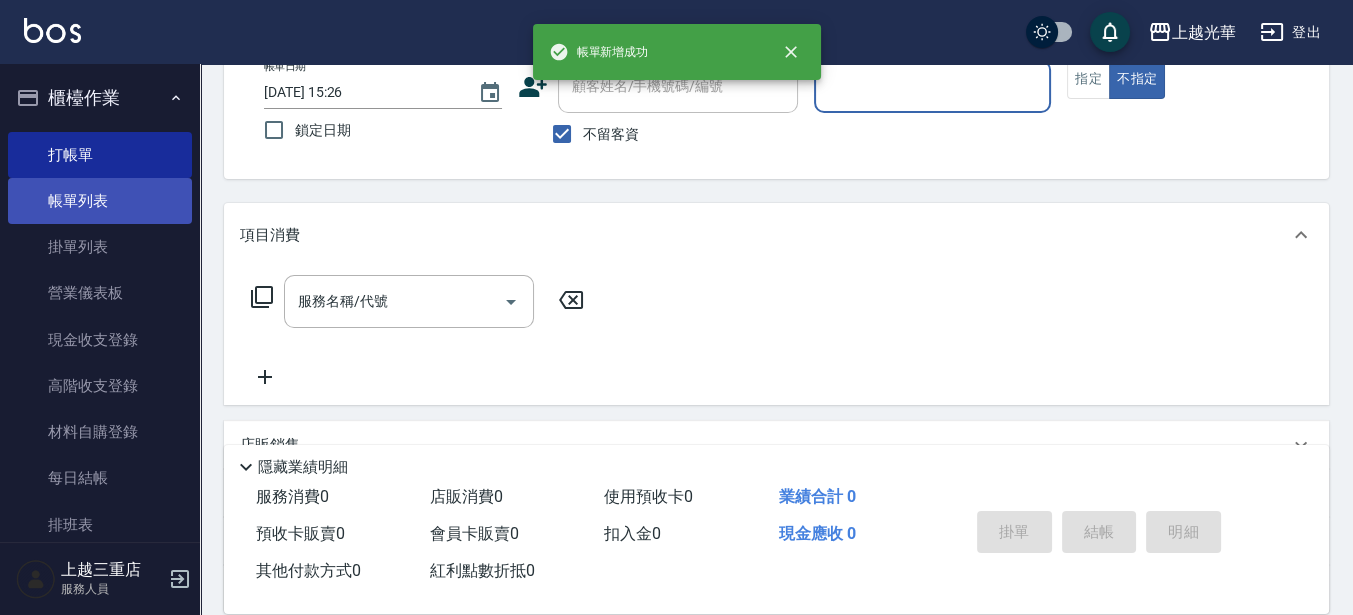 click on "帳單列表" at bounding box center (100, 201) 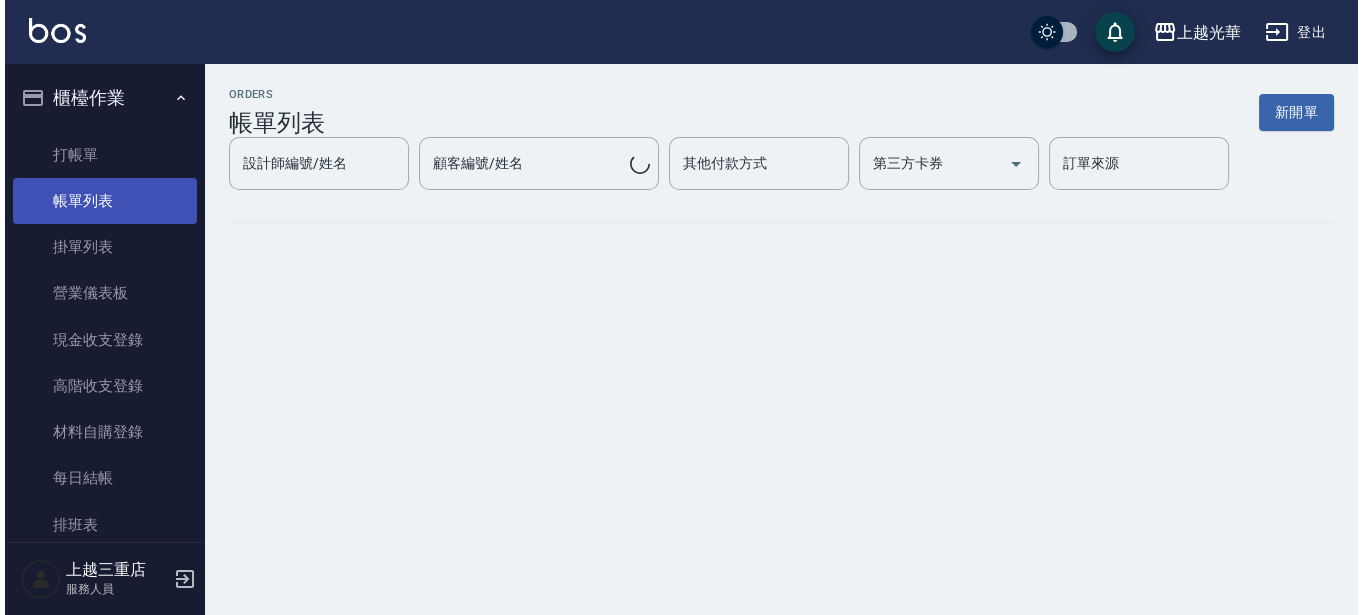 scroll, scrollTop: 0, scrollLeft: 0, axis: both 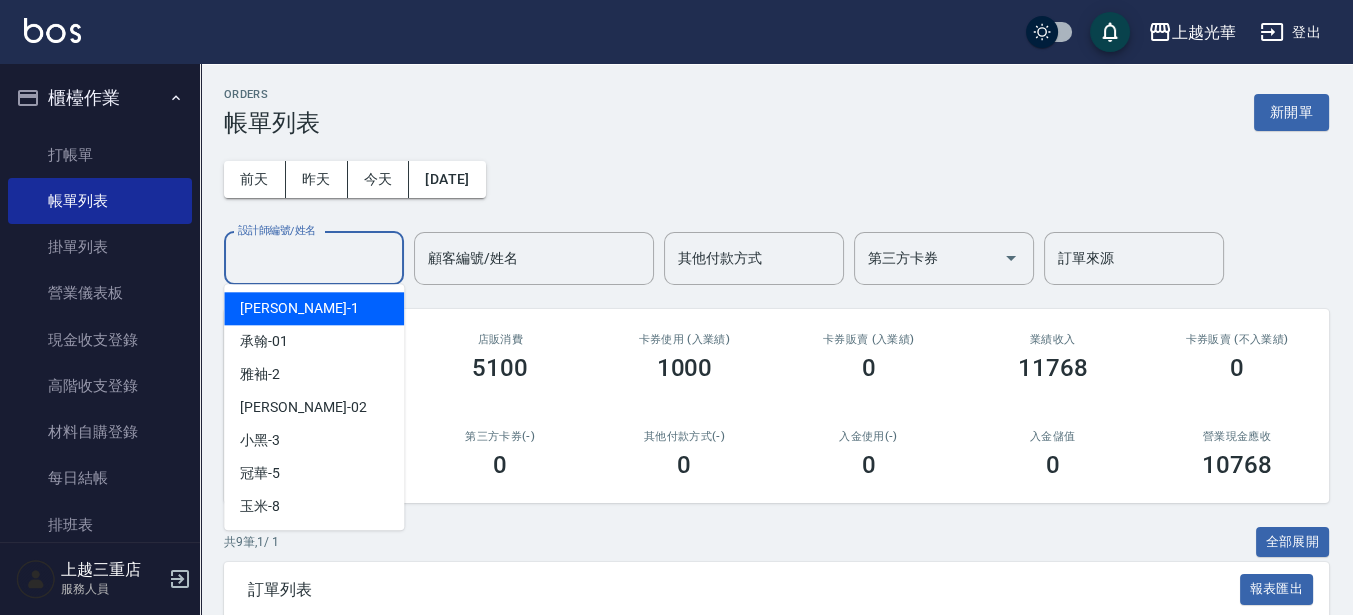 click on "設計師編號/姓名" at bounding box center [314, 258] 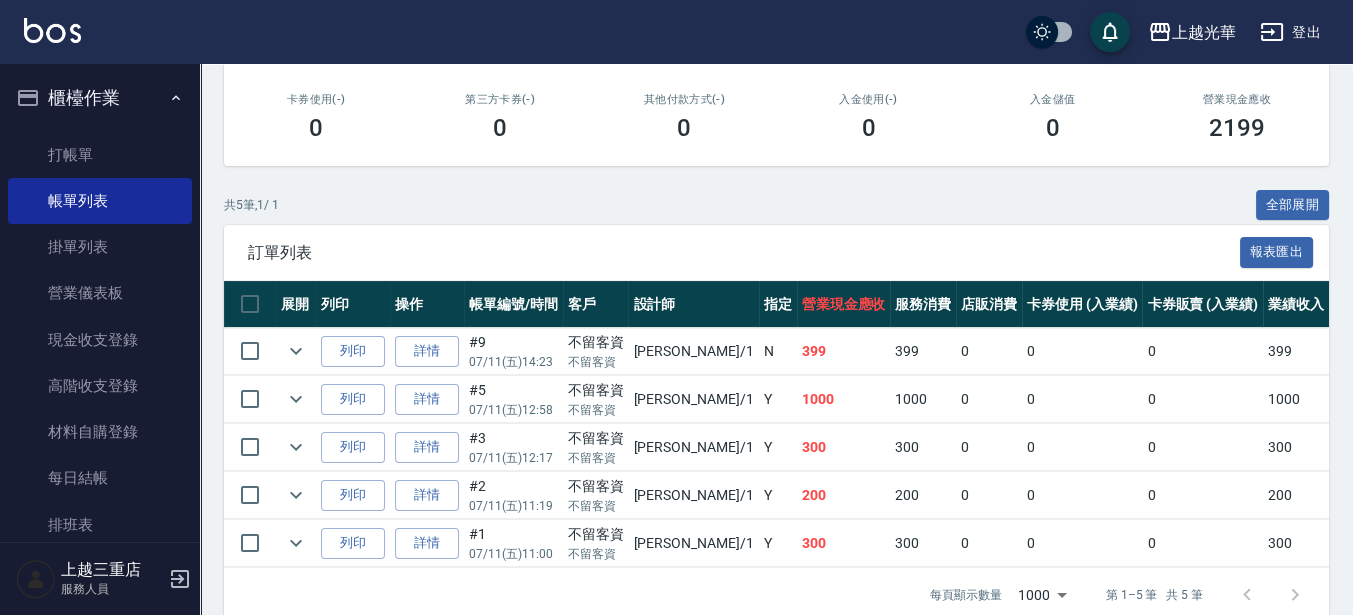 scroll, scrollTop: 382, scrollLeft: 0, axis: vertical 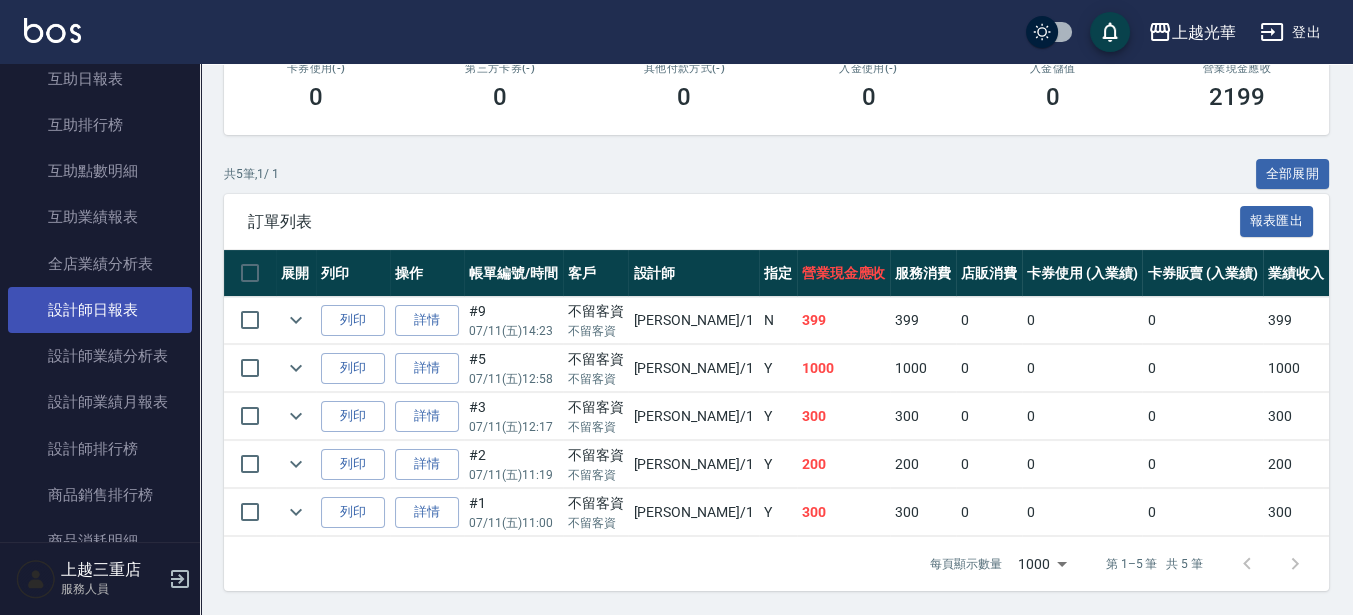type on "小詹-1" 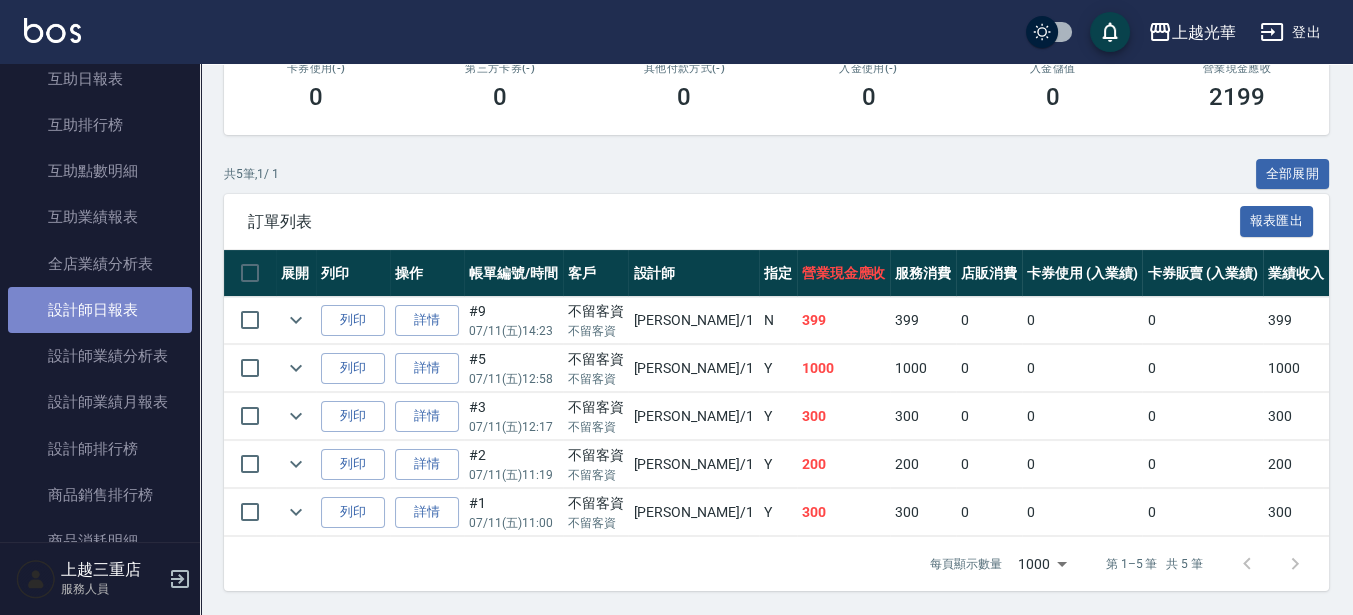 click on "設計師日報表" at bounding box center [100, 310] 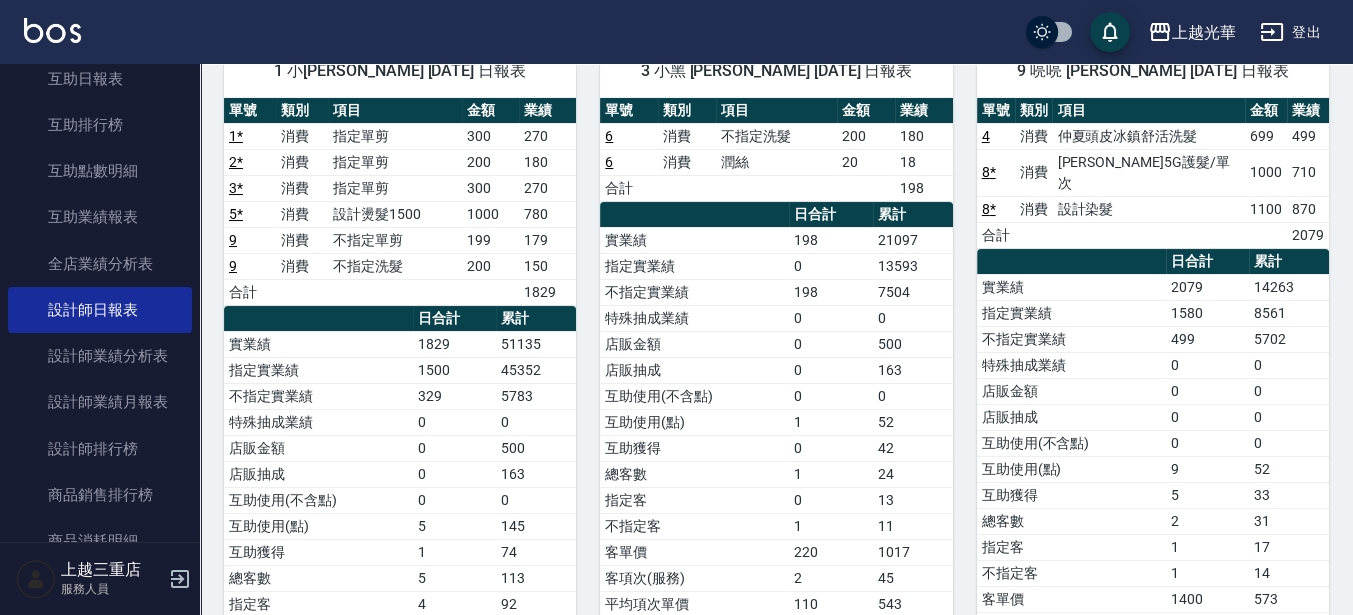 scroll, scrollTop: 250, scrollLeft: 0, axis: vertical 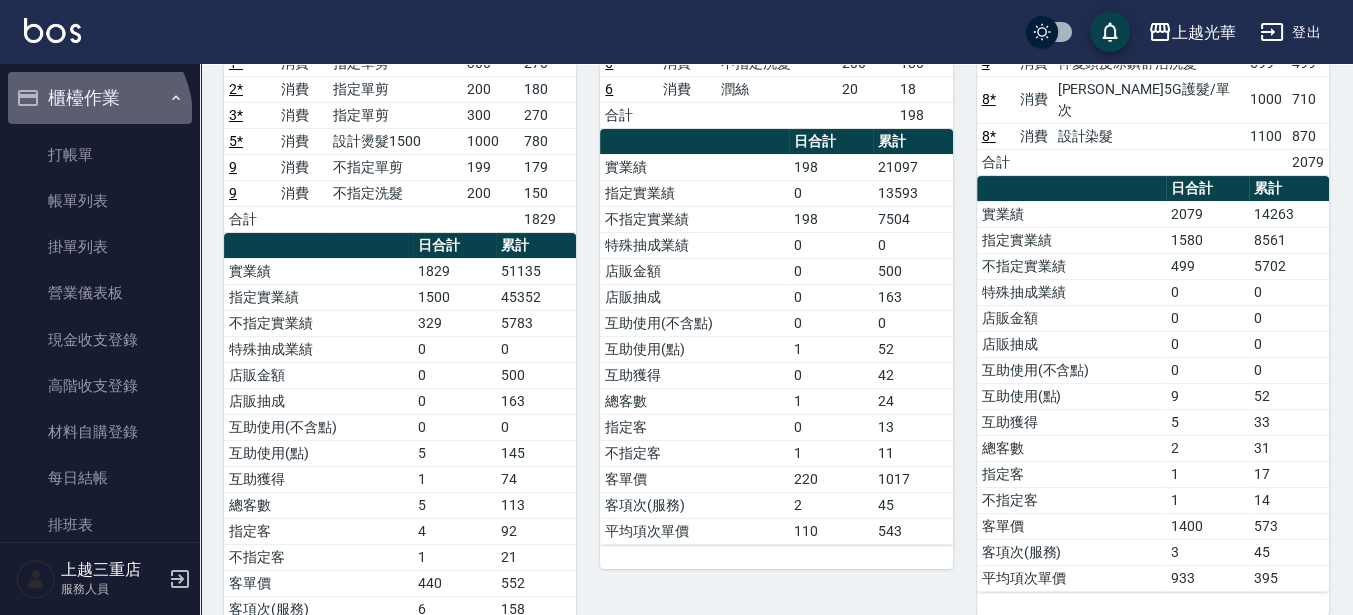 click on "櫃檯作業" at bounding box center [100, 98] 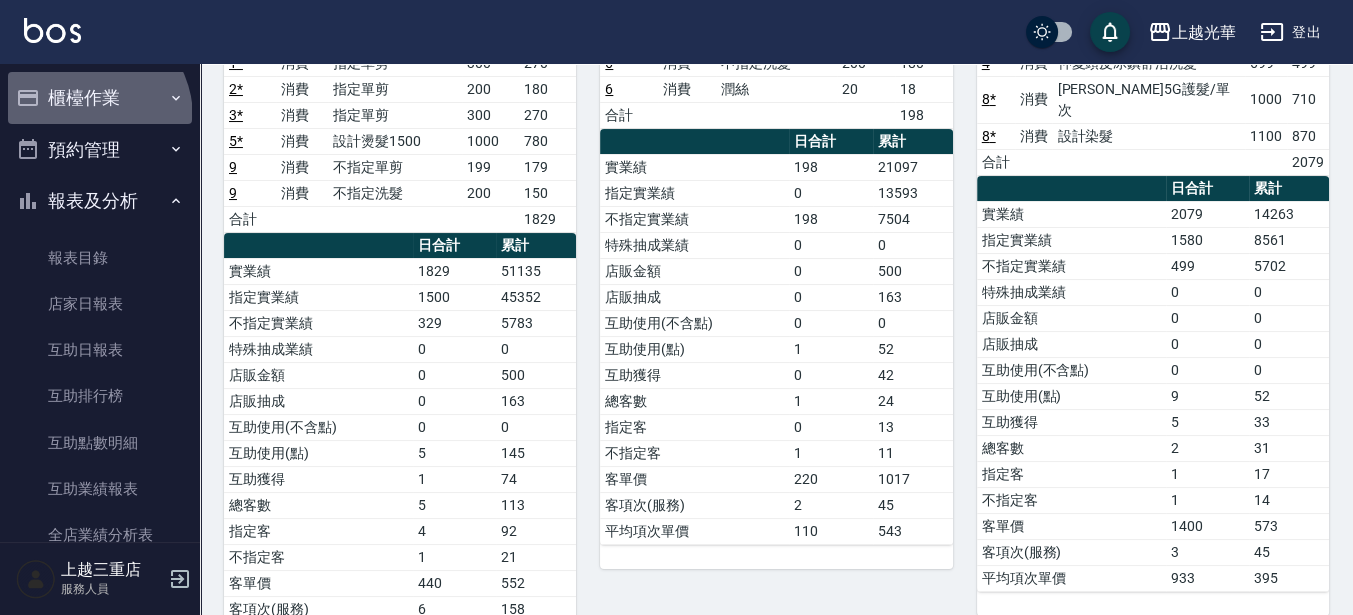 click on "櫃檯作業" at bounding box center [100, 98] 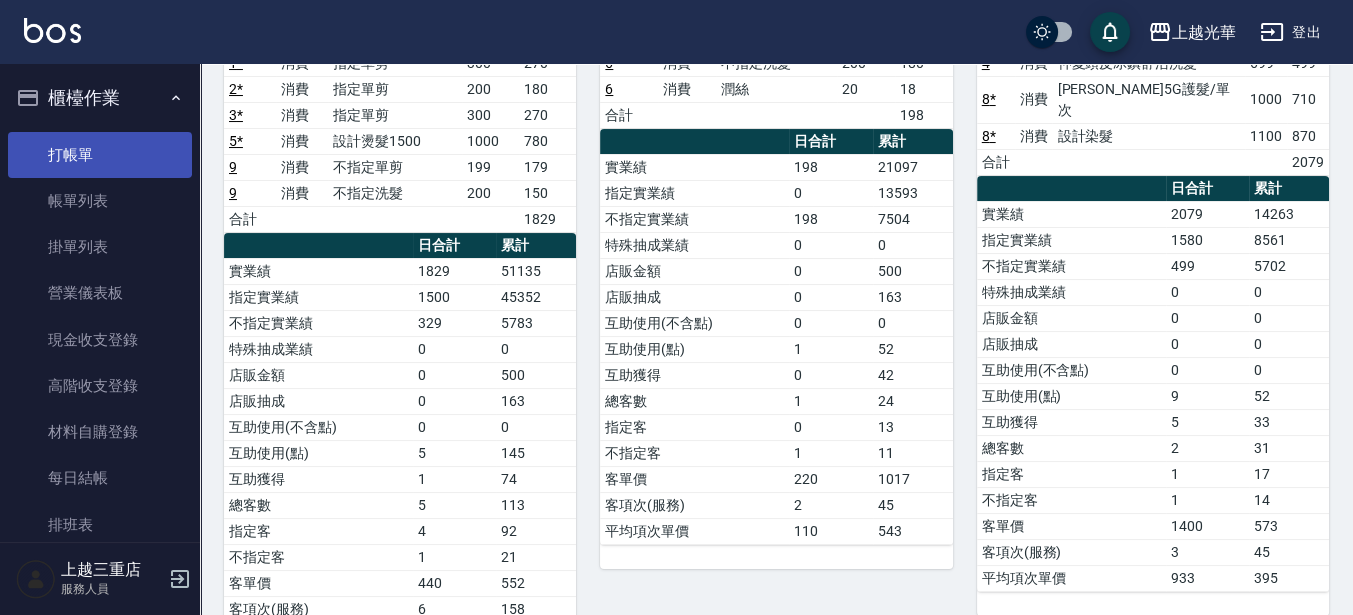 click on "打帳單" at bounding box center (100, 155) 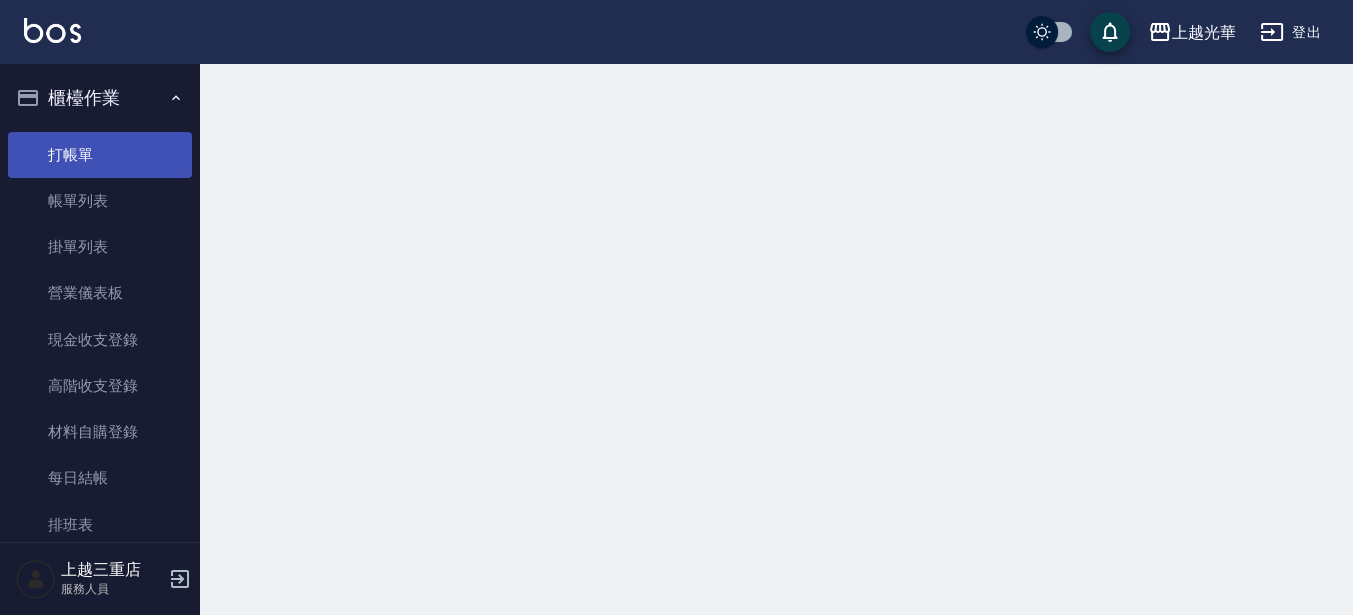 scroll, scrollTop: 0, scrollLeft: 0, axis: both 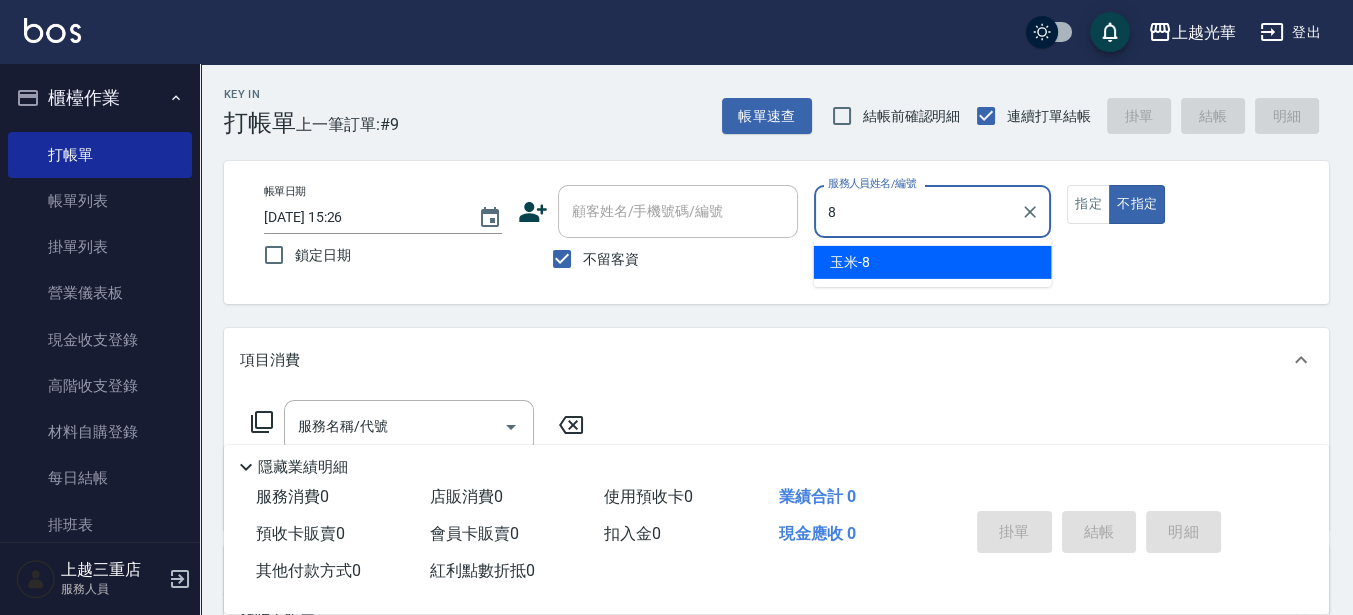 type on "玉米-8" 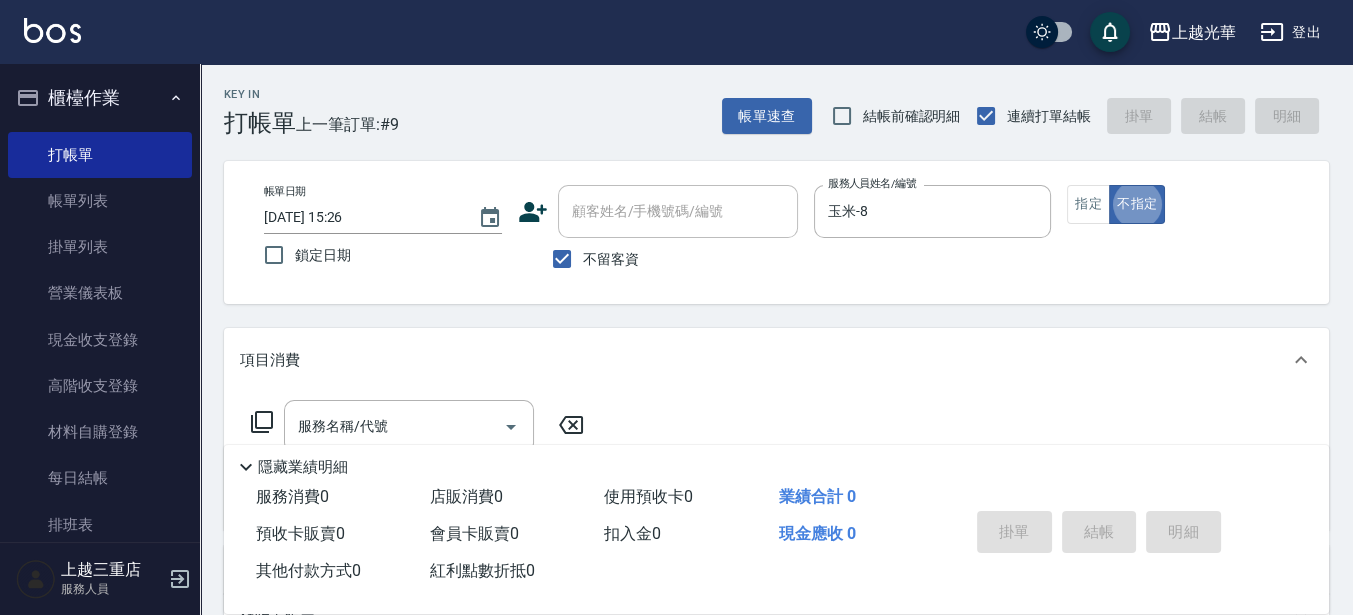 type on "false" 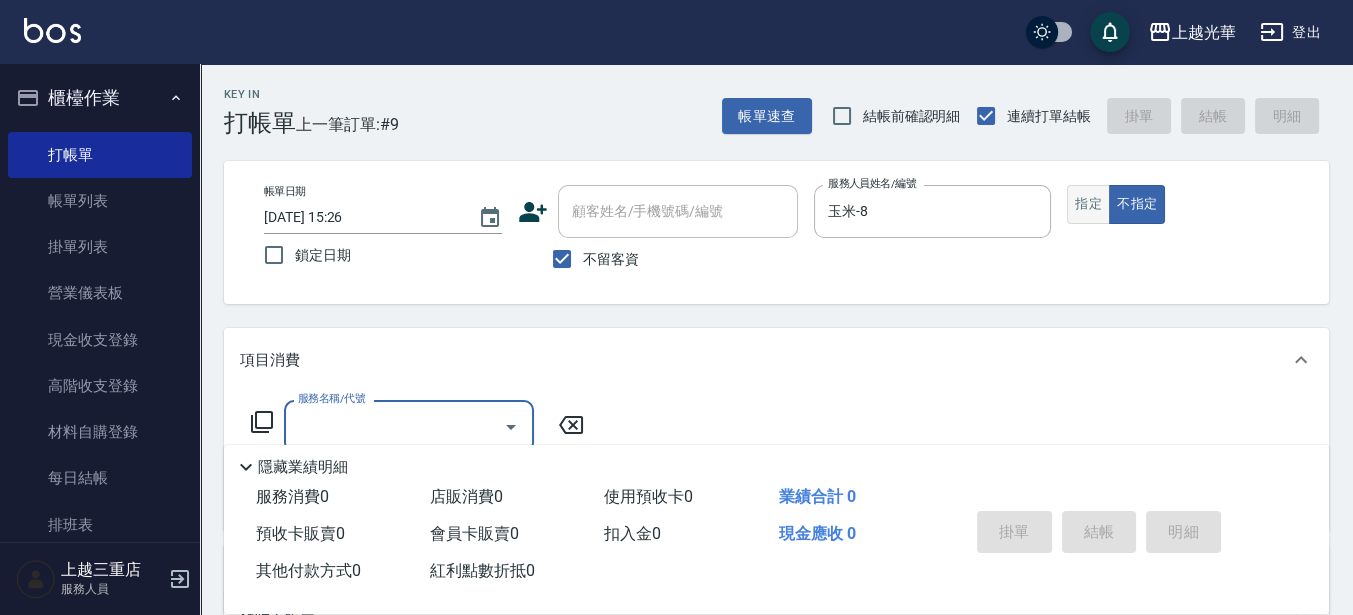 click on "指定" at bounding box center [1088, 204] 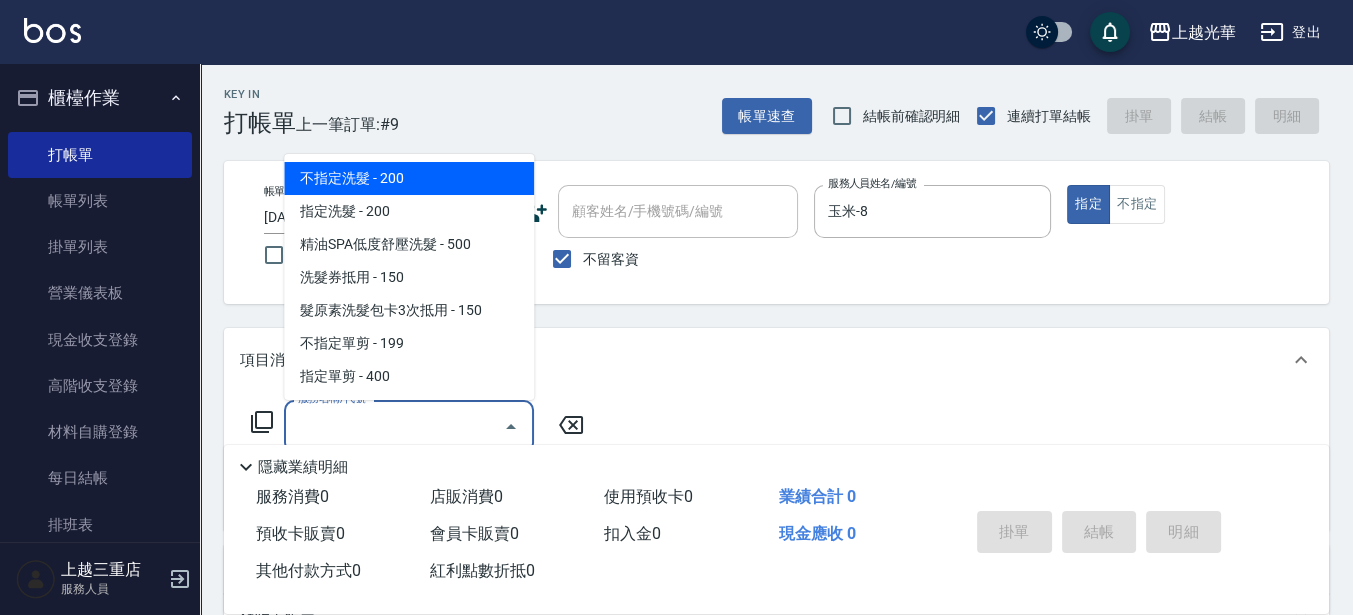 click on "服務名稱/代號" at bounding box center (394, 426) 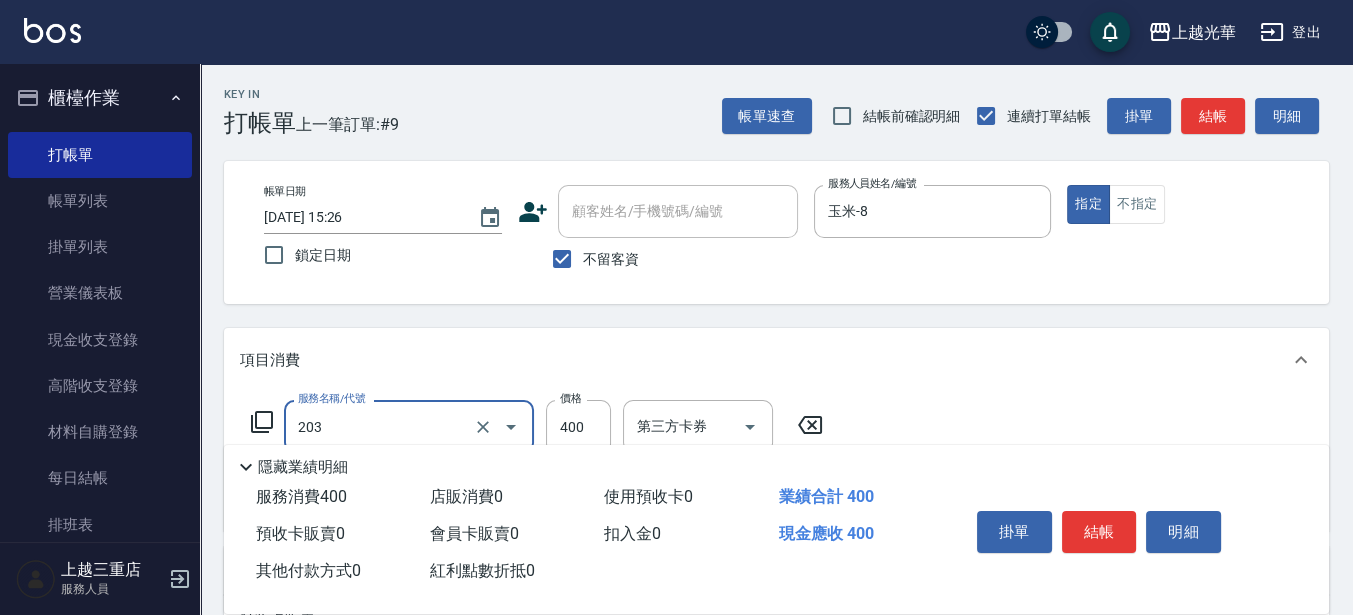 type on "指定單剪(203)" 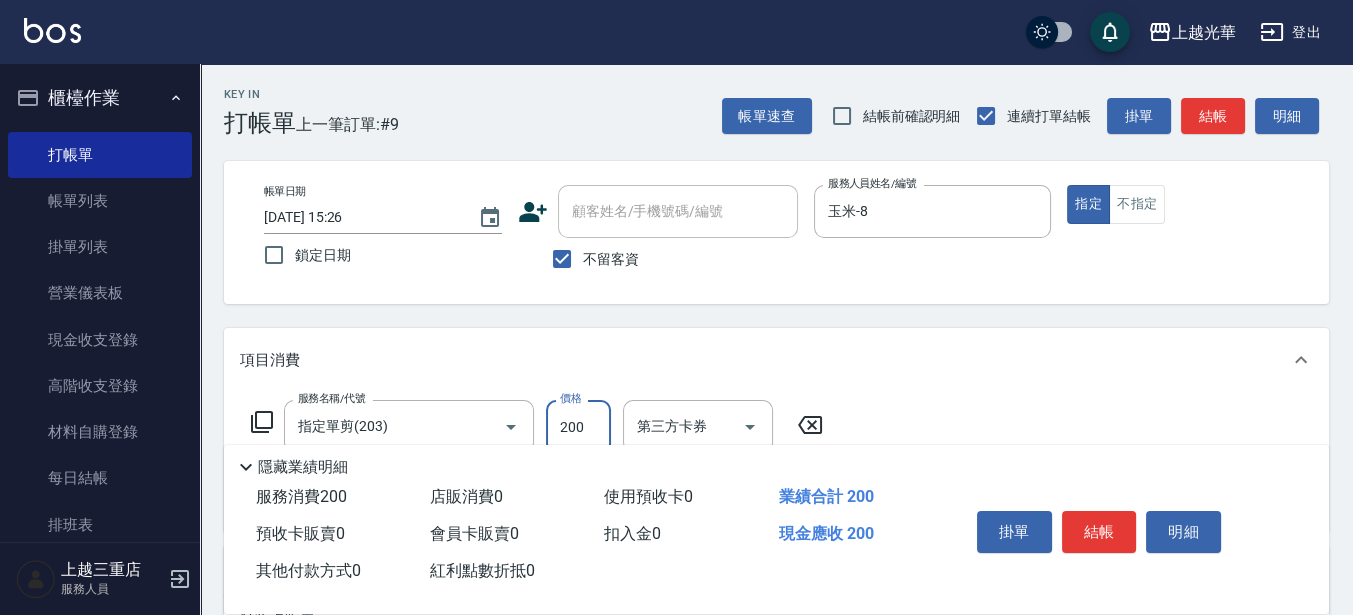 type on "200" 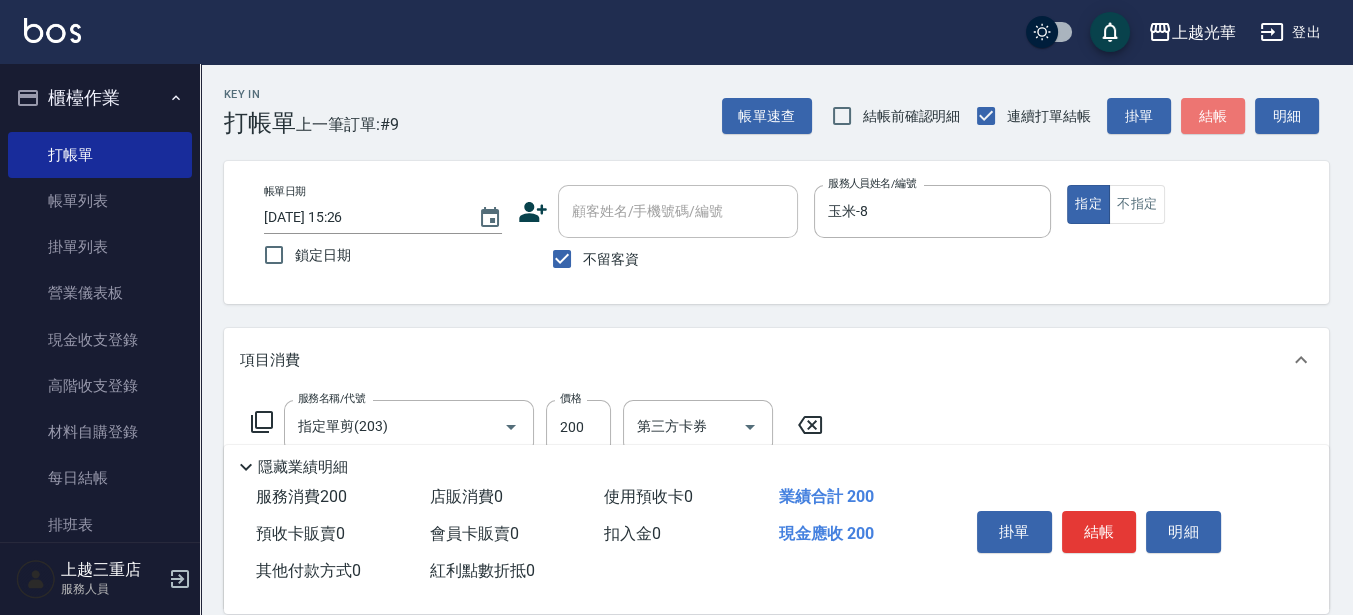 click on "結帳" at bounding box center (1213, 116) 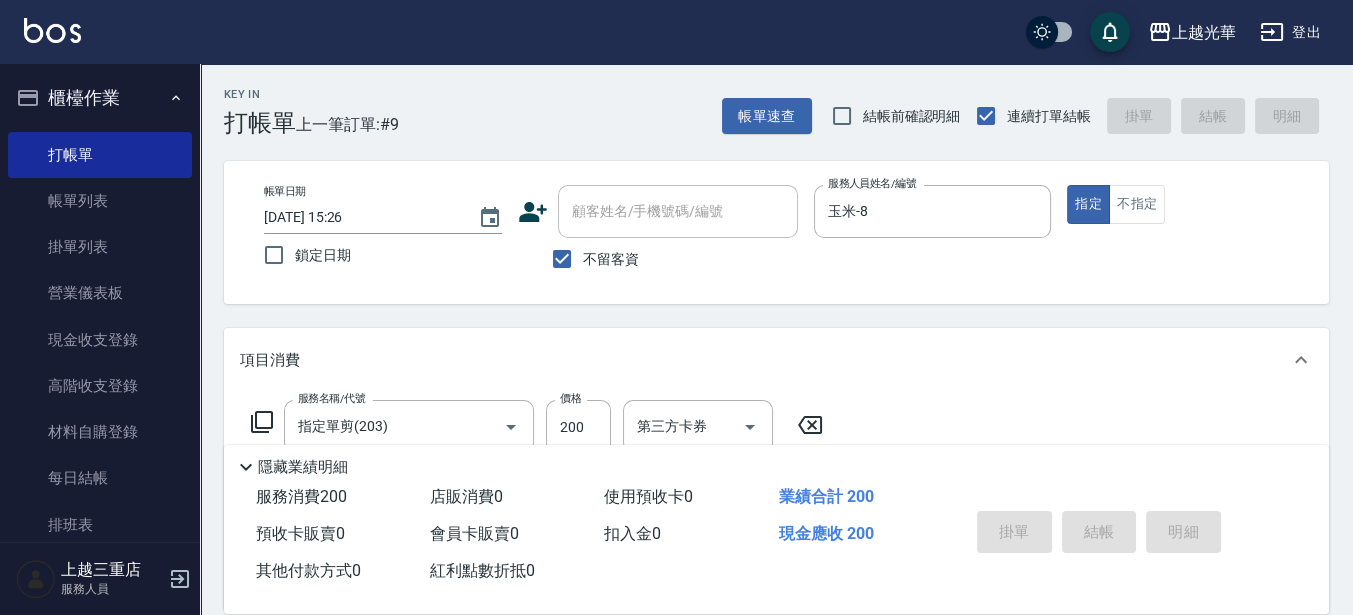 type on "[DATE] 15:30" 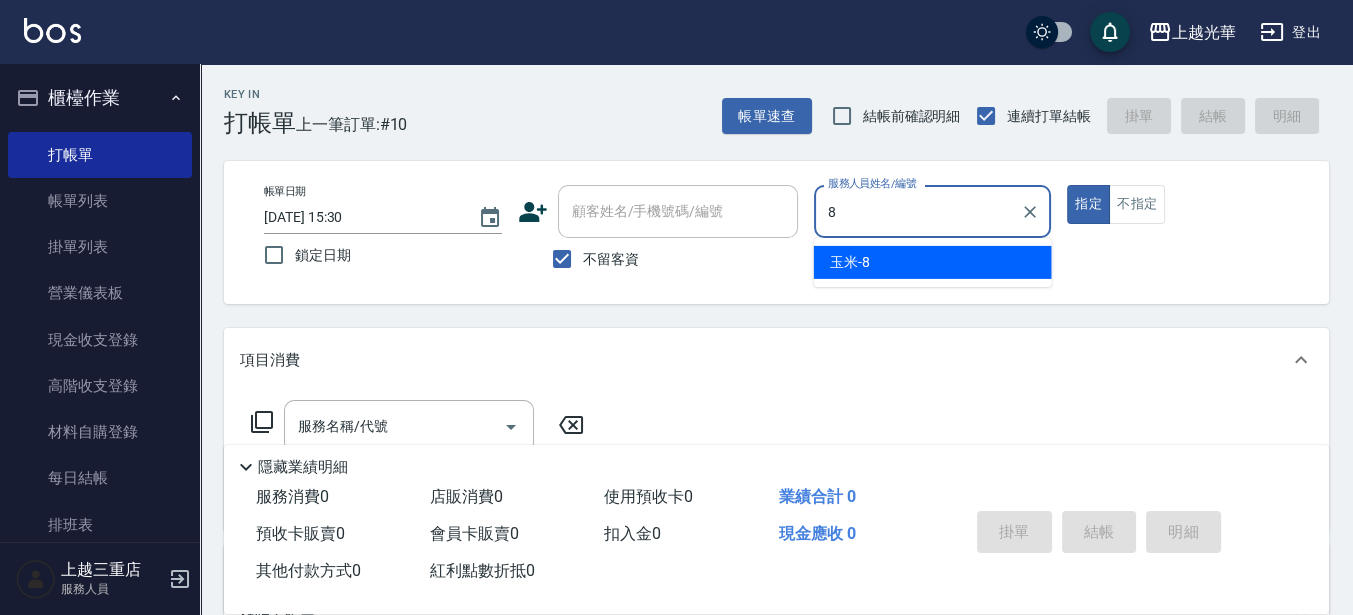 type on "玉米-8" 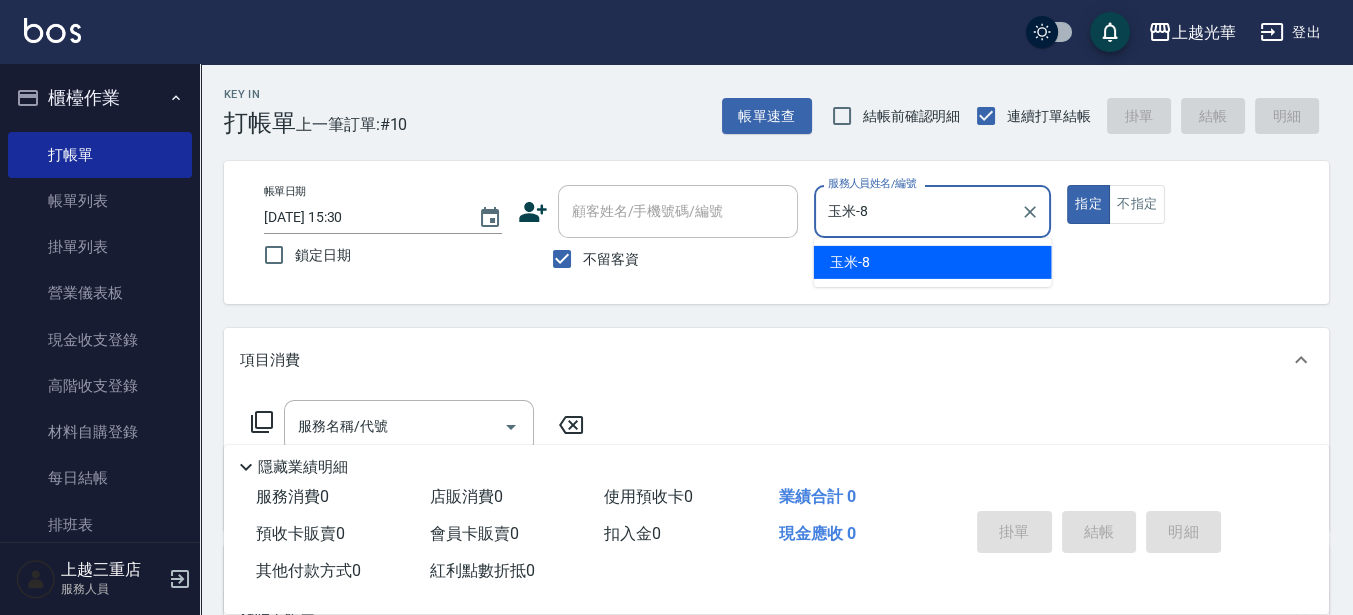 type on "true" 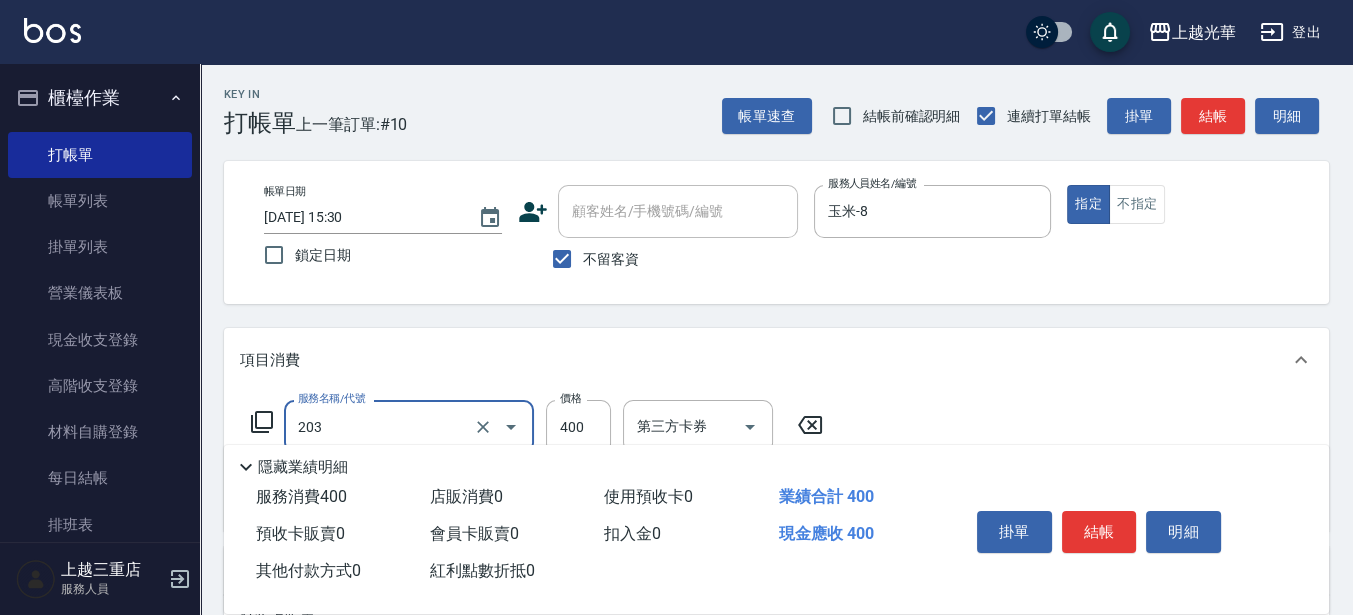type on "指定單剪(203)" 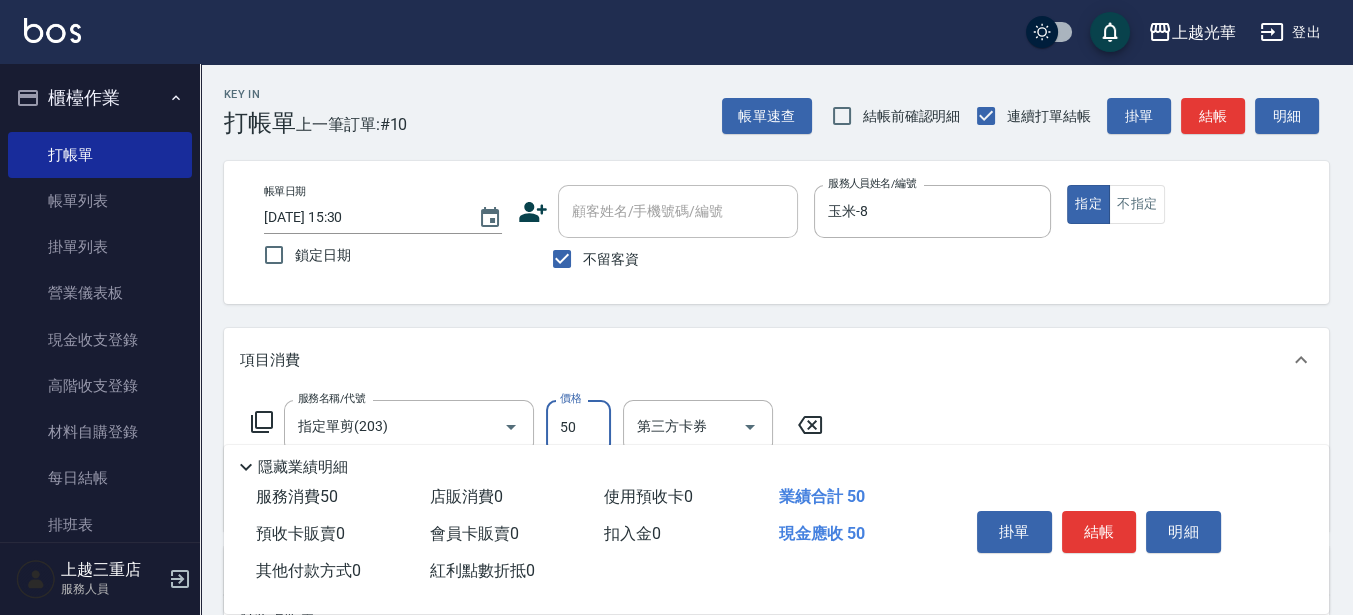 type on "50" 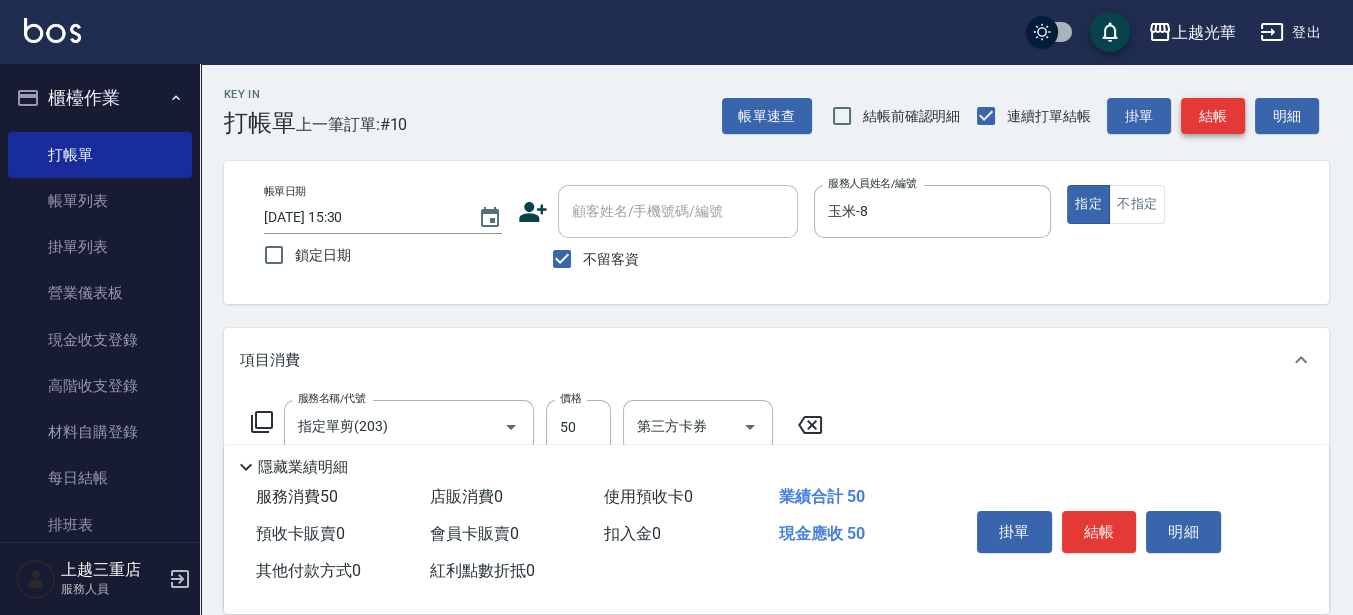 drag, startPoint x: 1175, startPoint y: 121, endPoint x: 1187, endPoint y: 115, distance: 13.416408 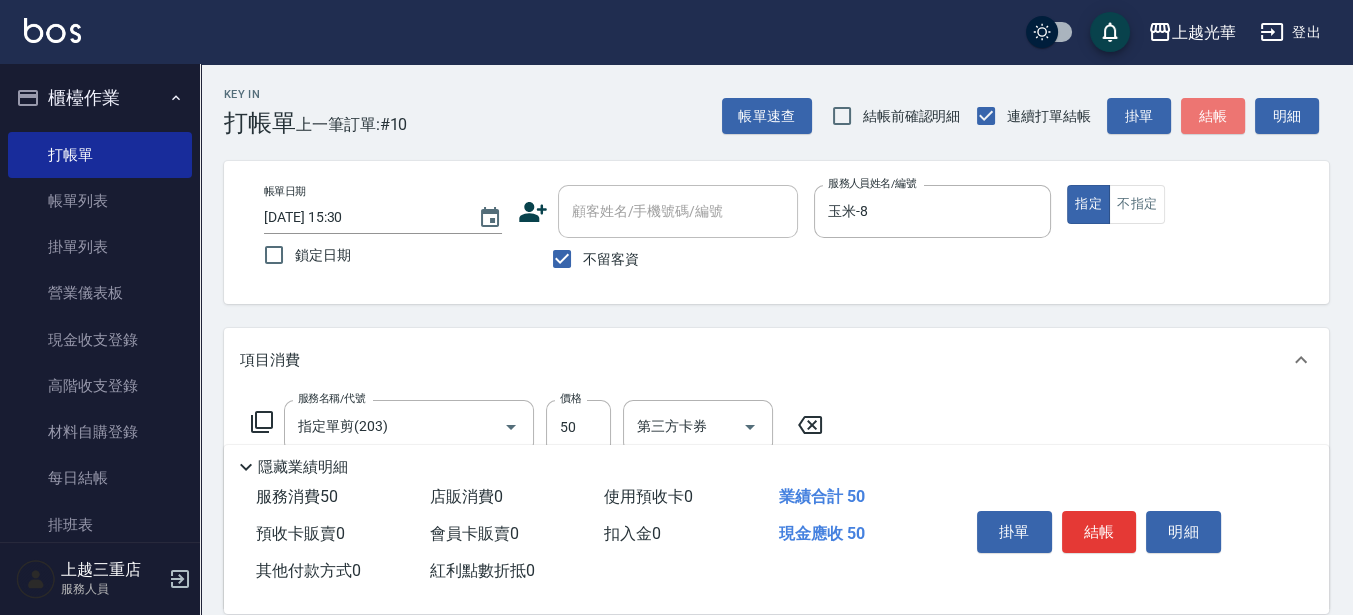 click on "帳單速查 結帳前確認明細 連續打單結帳 掛單 結帳 明細" at bounding box center (1025, 116) 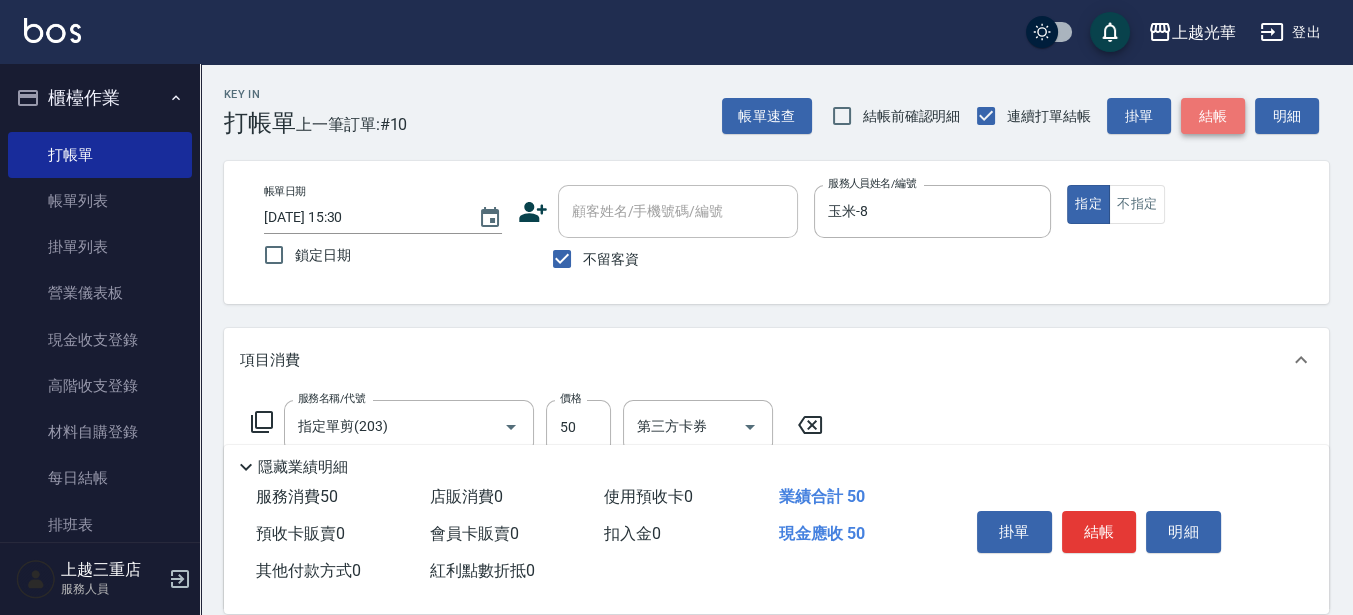 click on "結帳" at bounding box center (1213, 116) 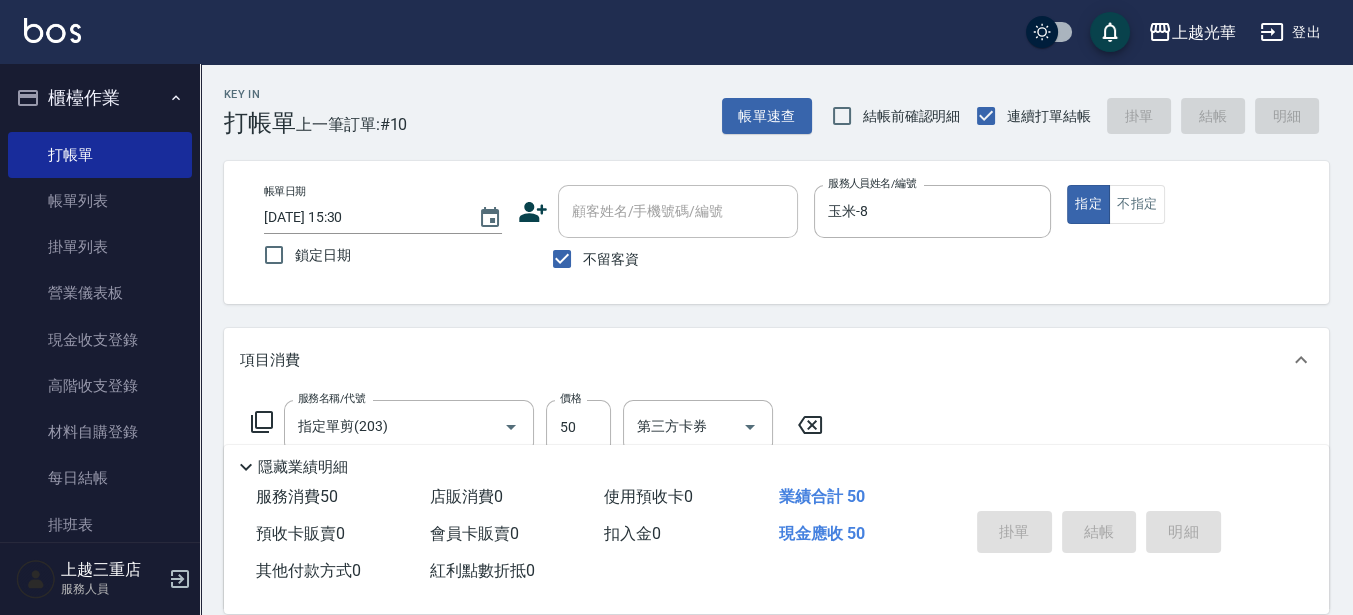 type 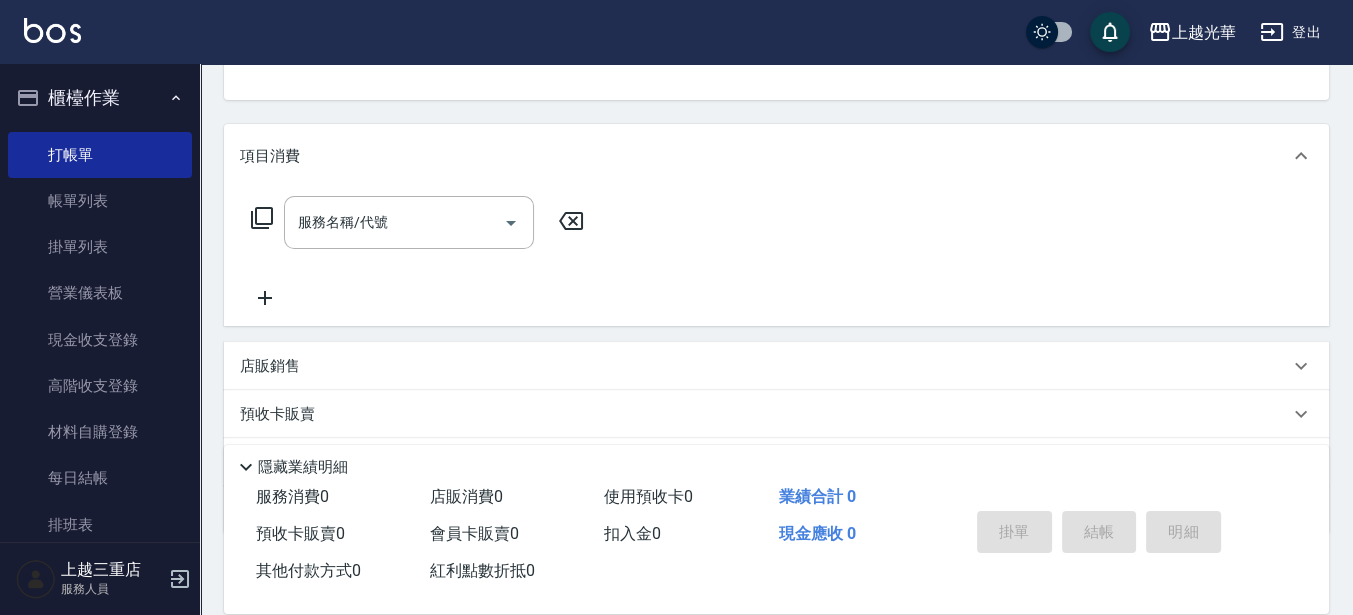 scroll, scrollTop: 250, scrollLeft: 0, axis: vertical 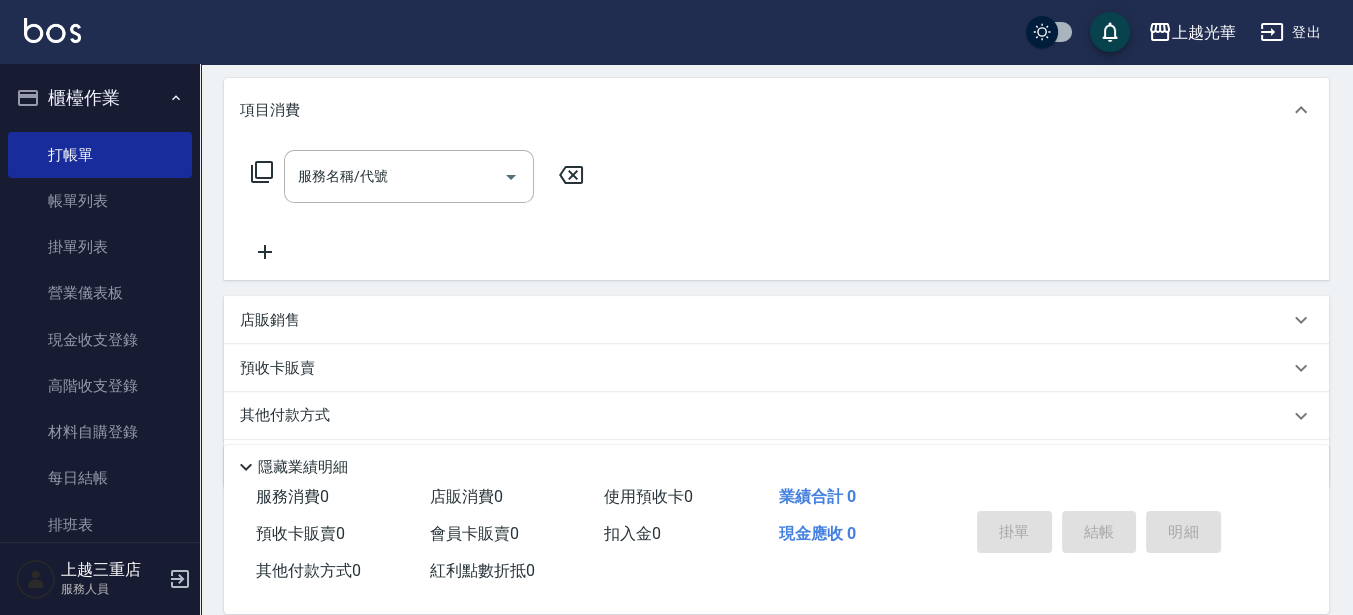 click on "店販銷售" at bounding box center [270, 320] 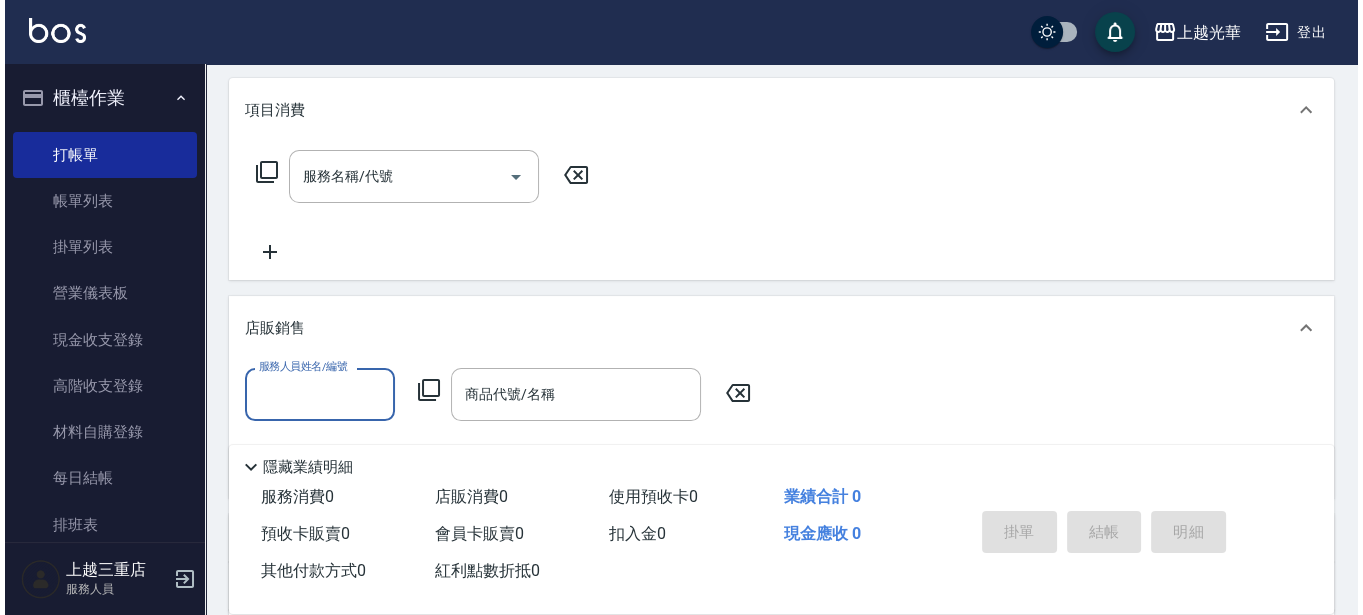 scroll, scrollTop: 0, scrollLeft: 0, axis: both 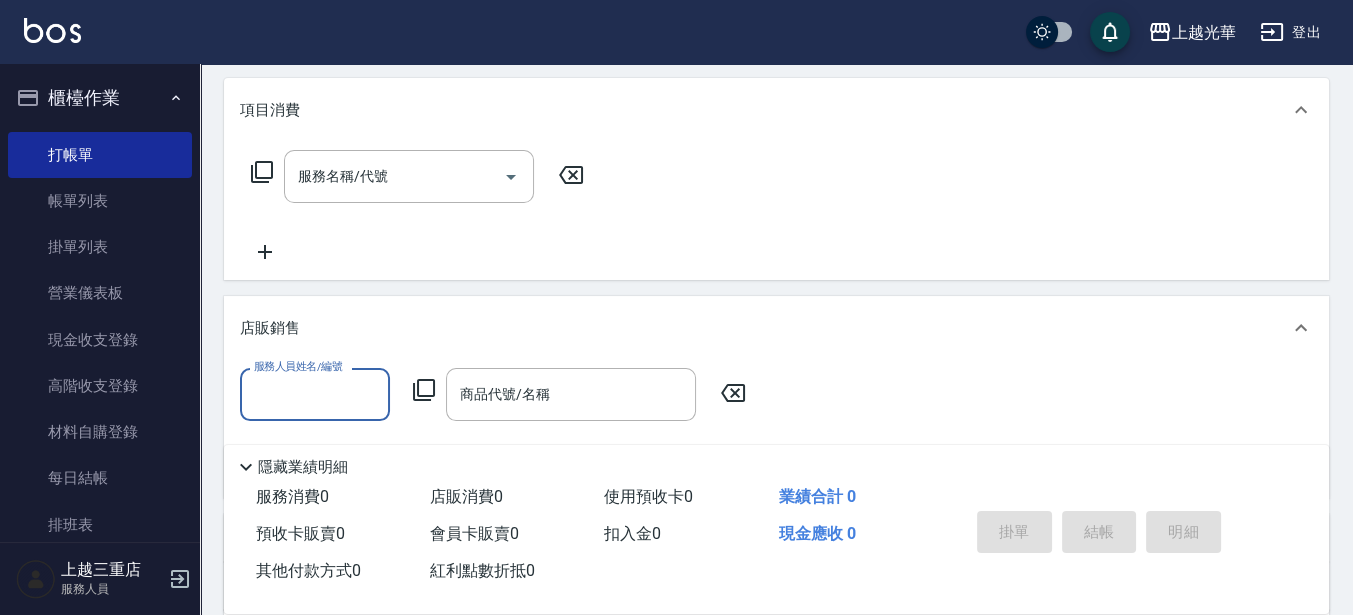 click 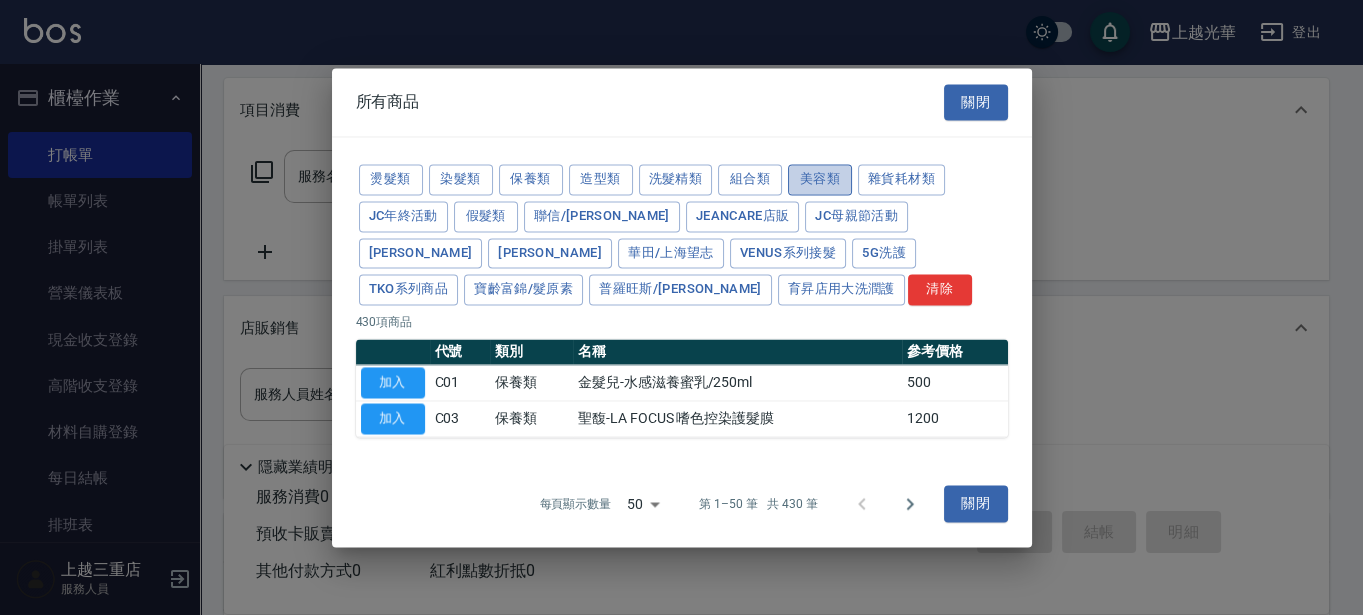 click on "美容類" at bounding box center (820, 179) 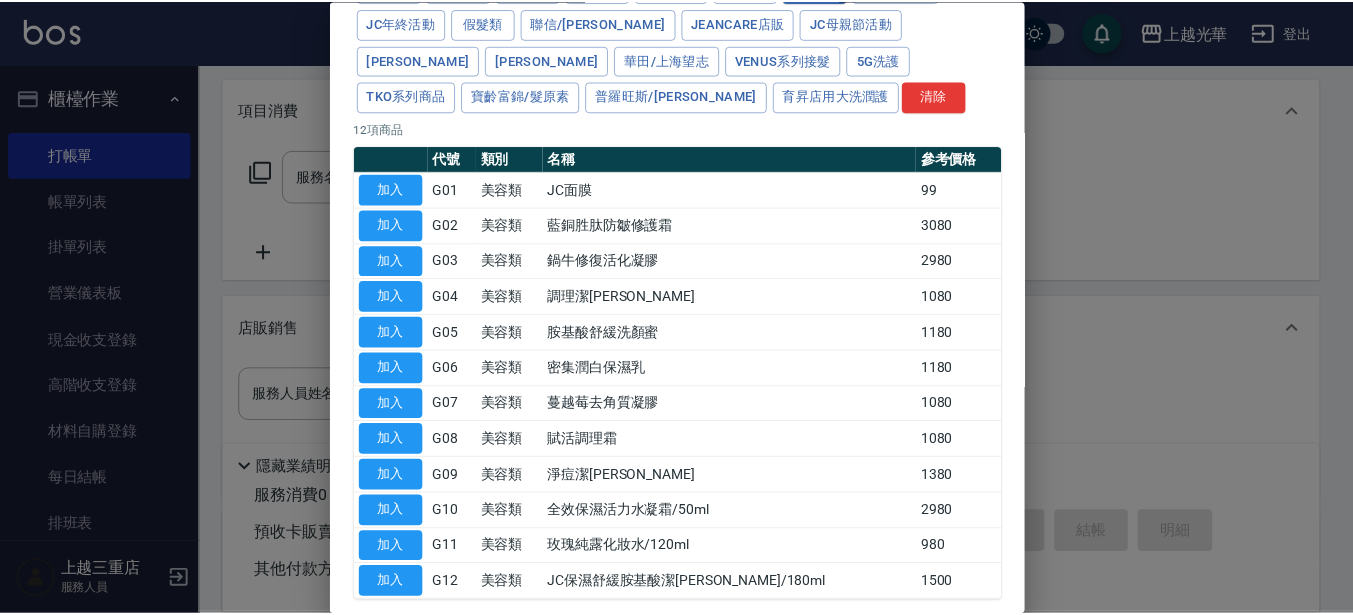scroll, scrollTop: 215, scrollLeft: 0, axis: vertical 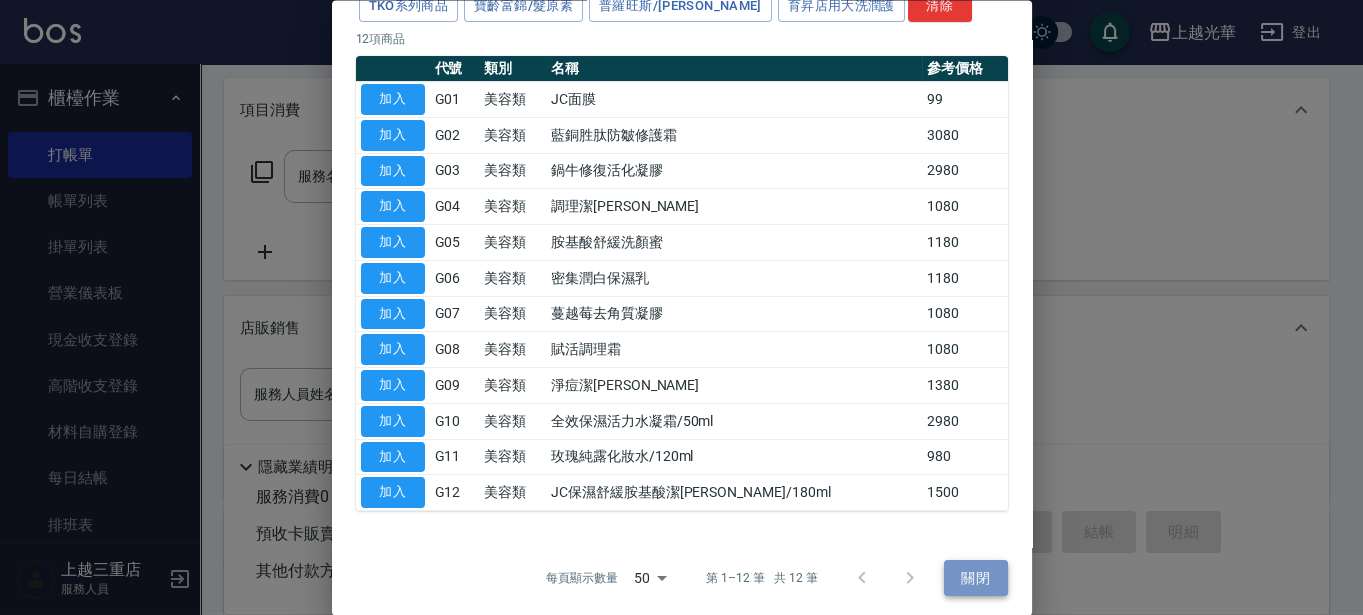 click on "關閉" at bounding box center [976, 578] 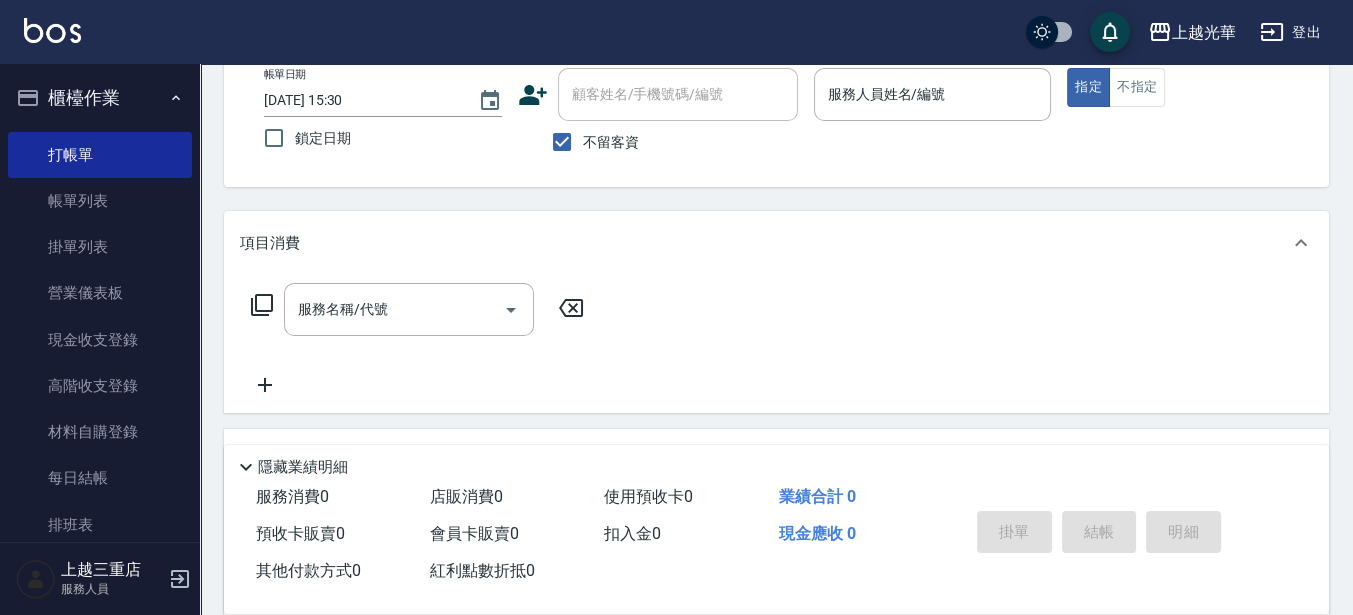 scroll, scrollTop: 0, scrollLeft: 0, axis: both 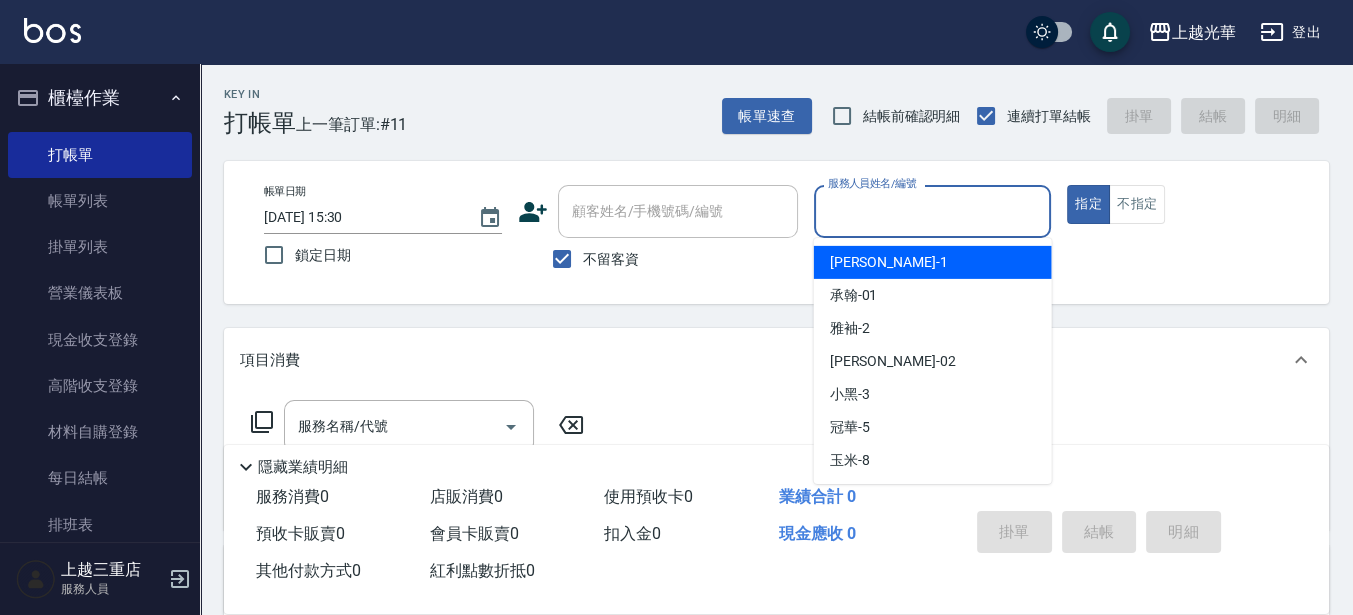 click on "服務人員姓名/編號" at bounding box center [933, 211] 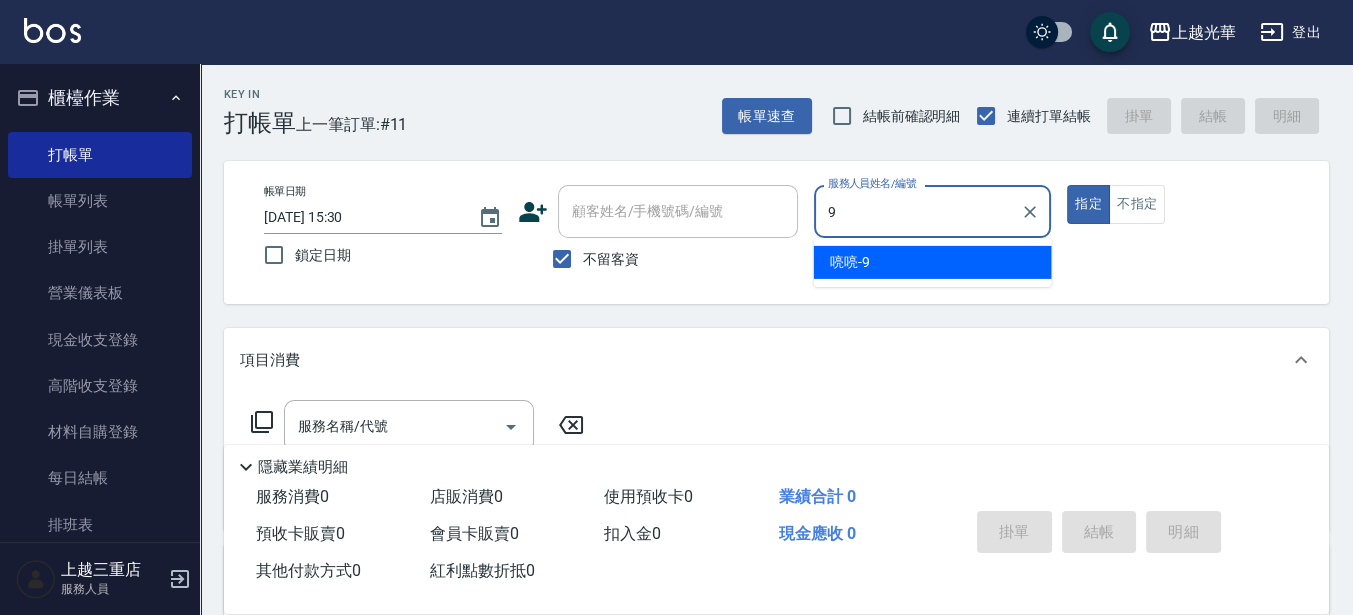 type on "喨喨-9" 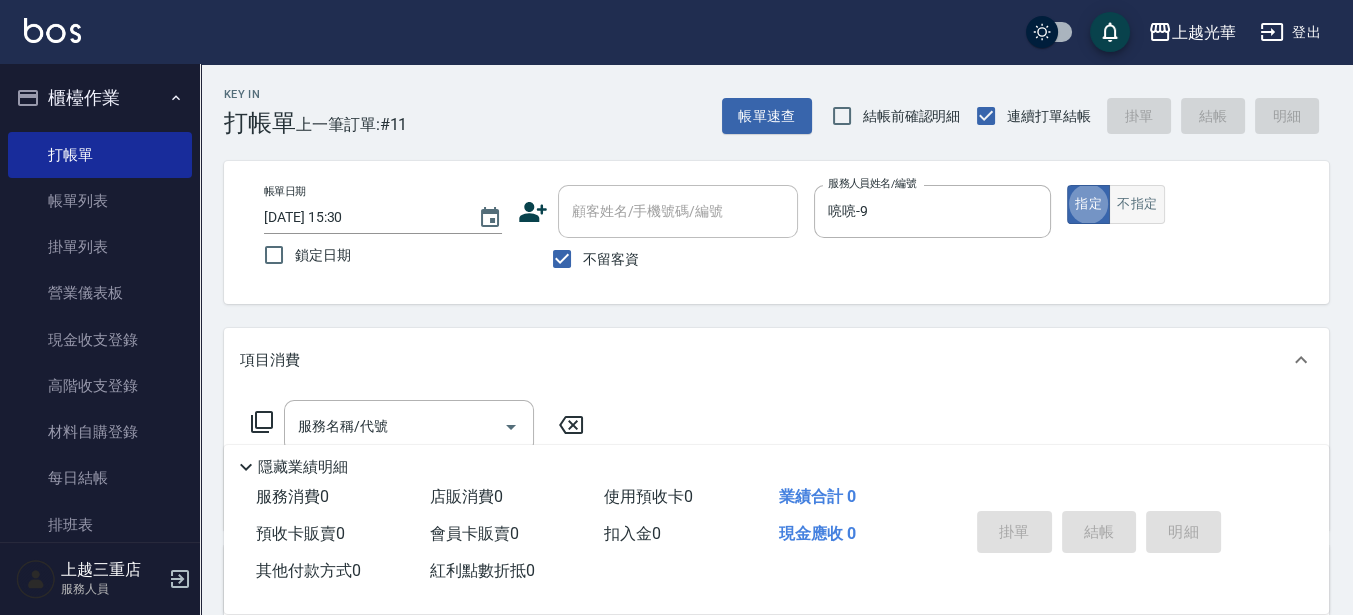 click on "不指定" at bounding box center [1137, 204] 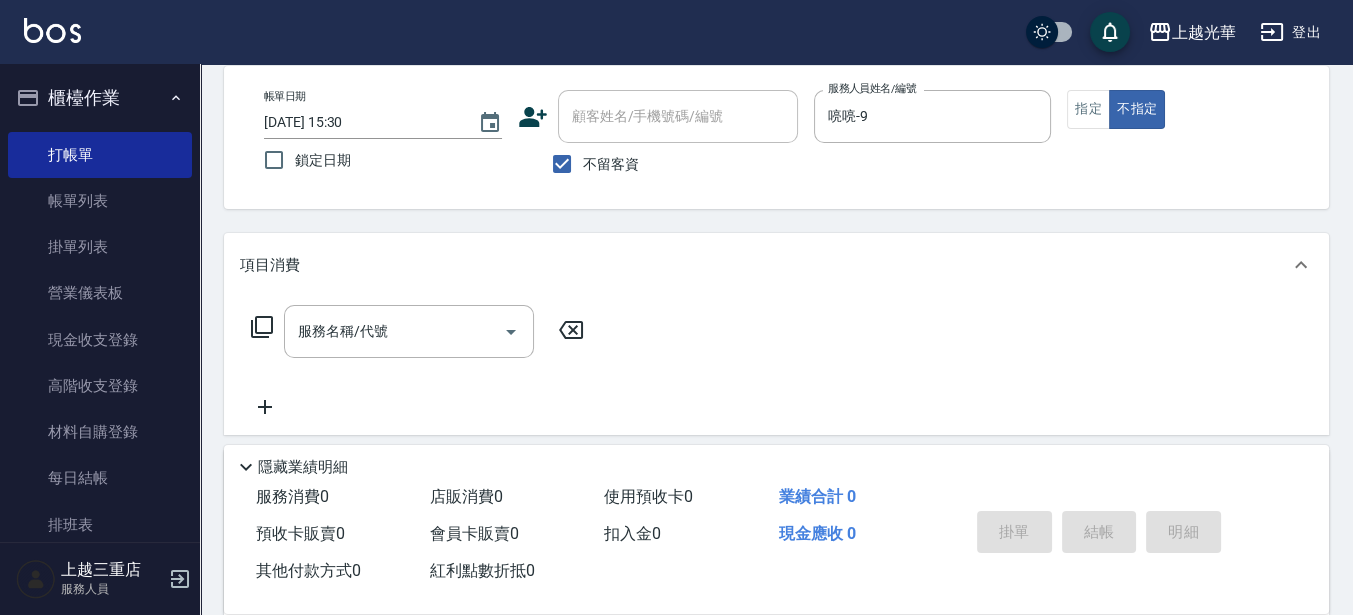 scroll, scrollTop: 125, scrollLeft: 0, axis: vertical 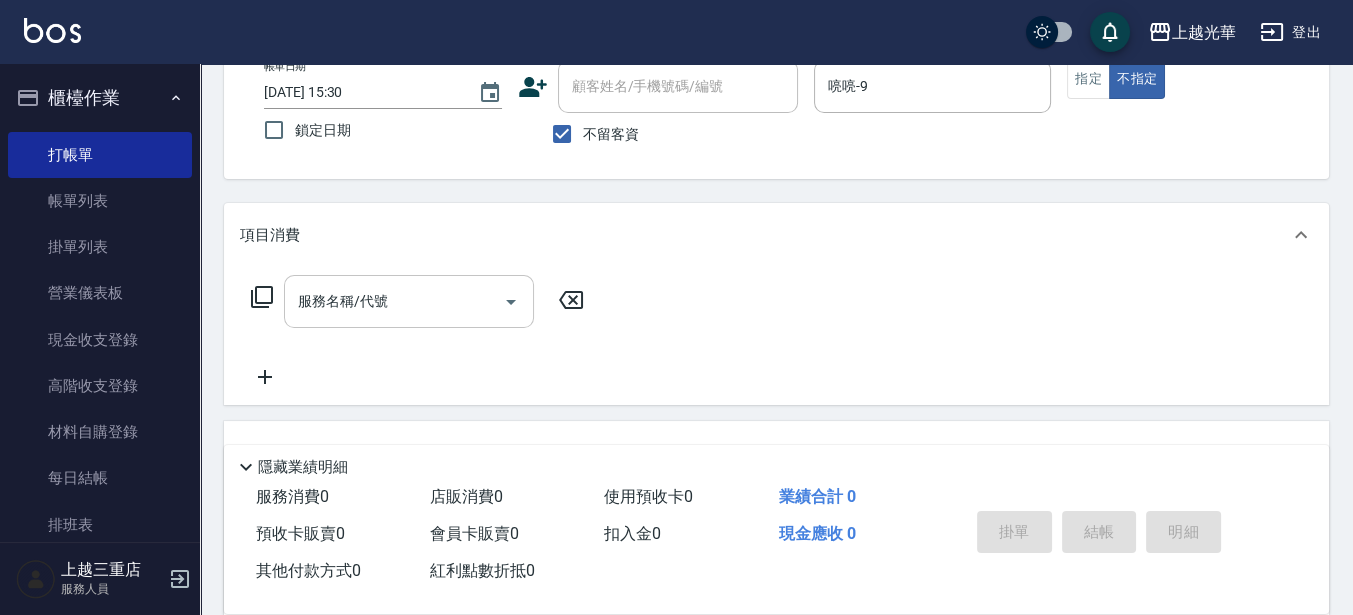 click on "項目消費" at bounding box center (776, 235) 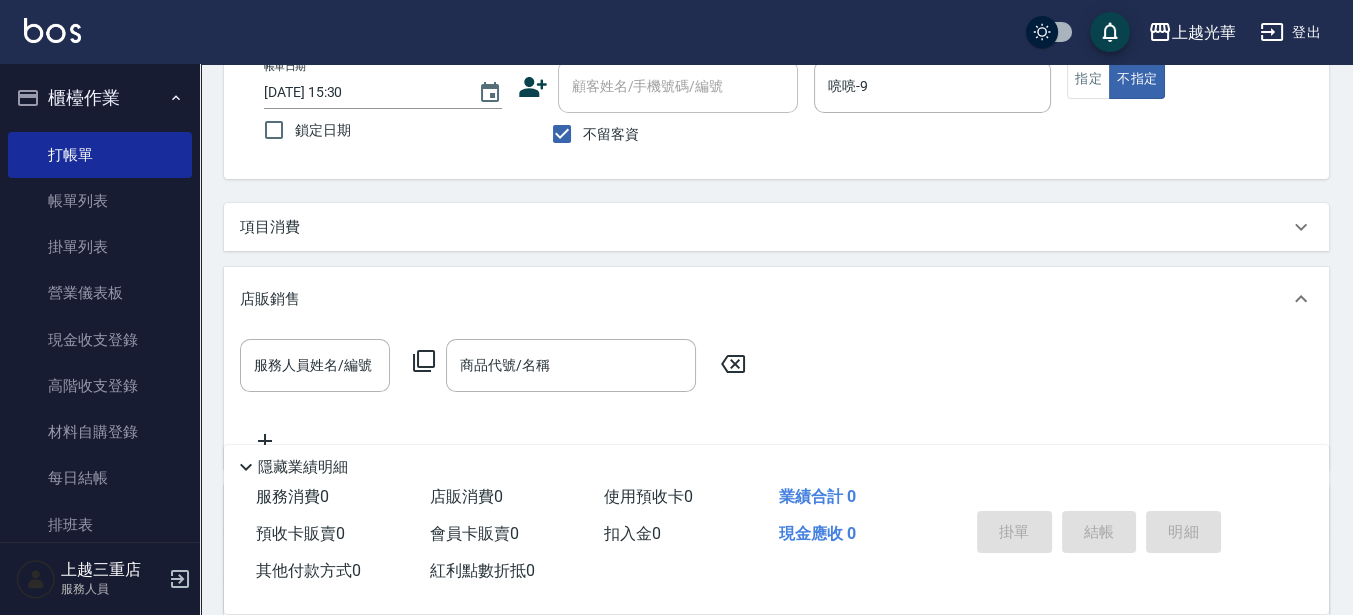 click on "項目消費" at bounding box center [776, 227] 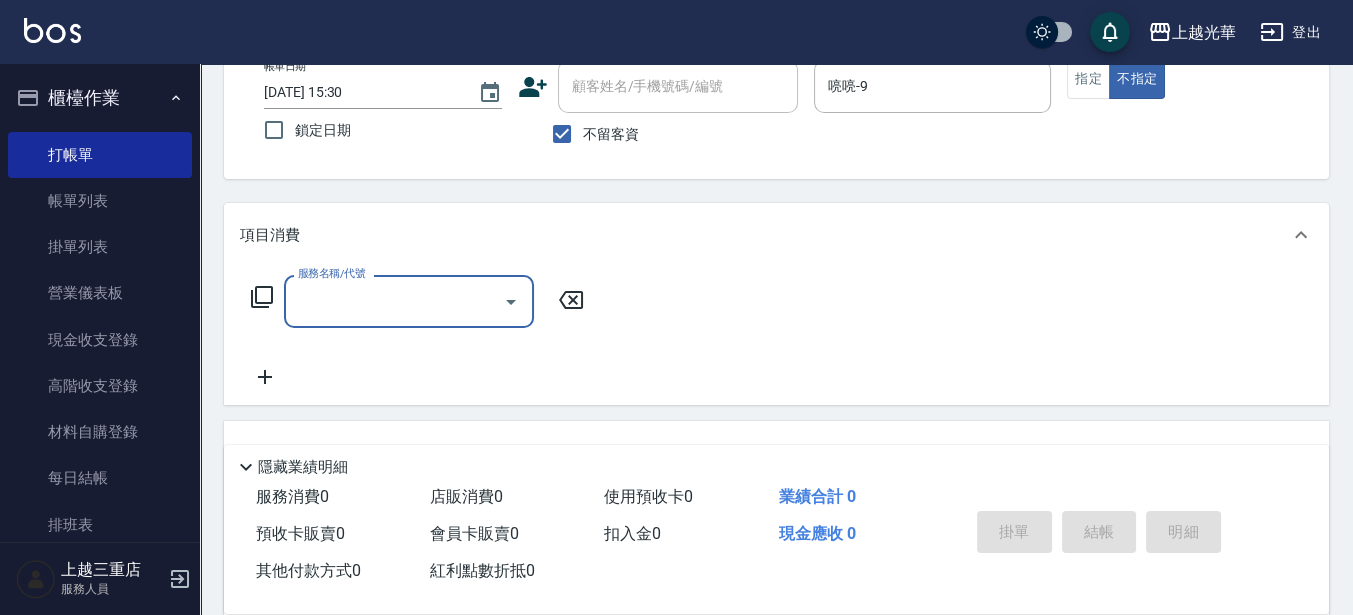 scroll, scrollTop: 0, scrollLeft: 0, axis: both 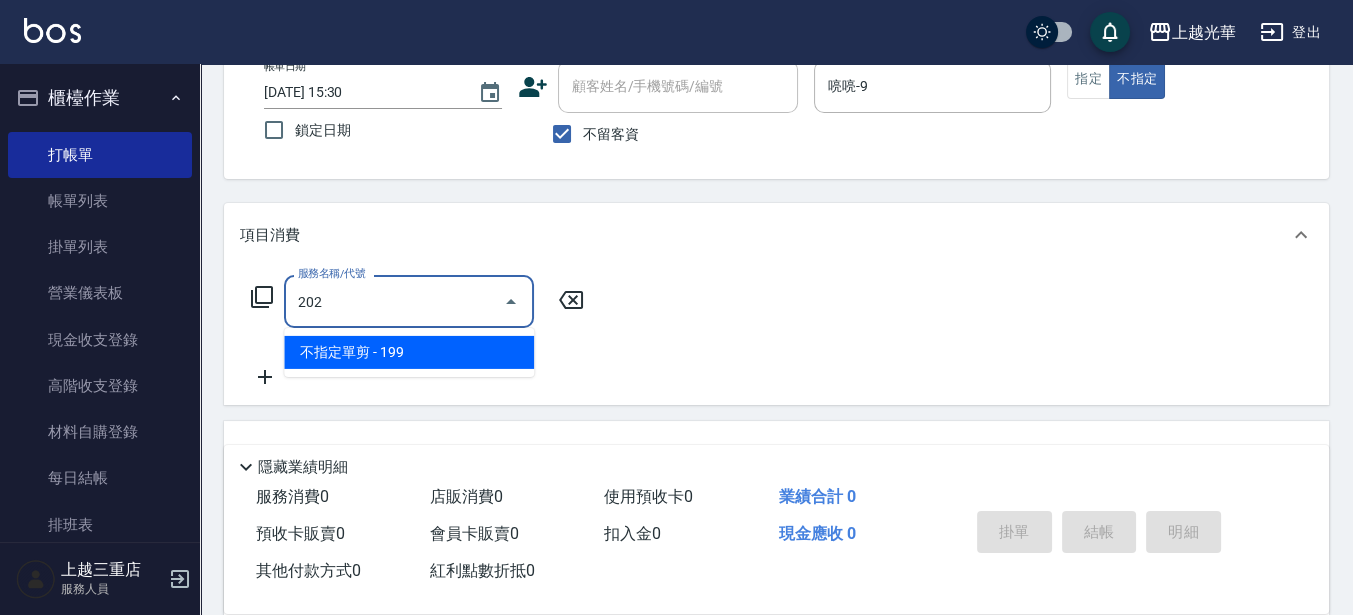 type on "不指定單剪(202)" 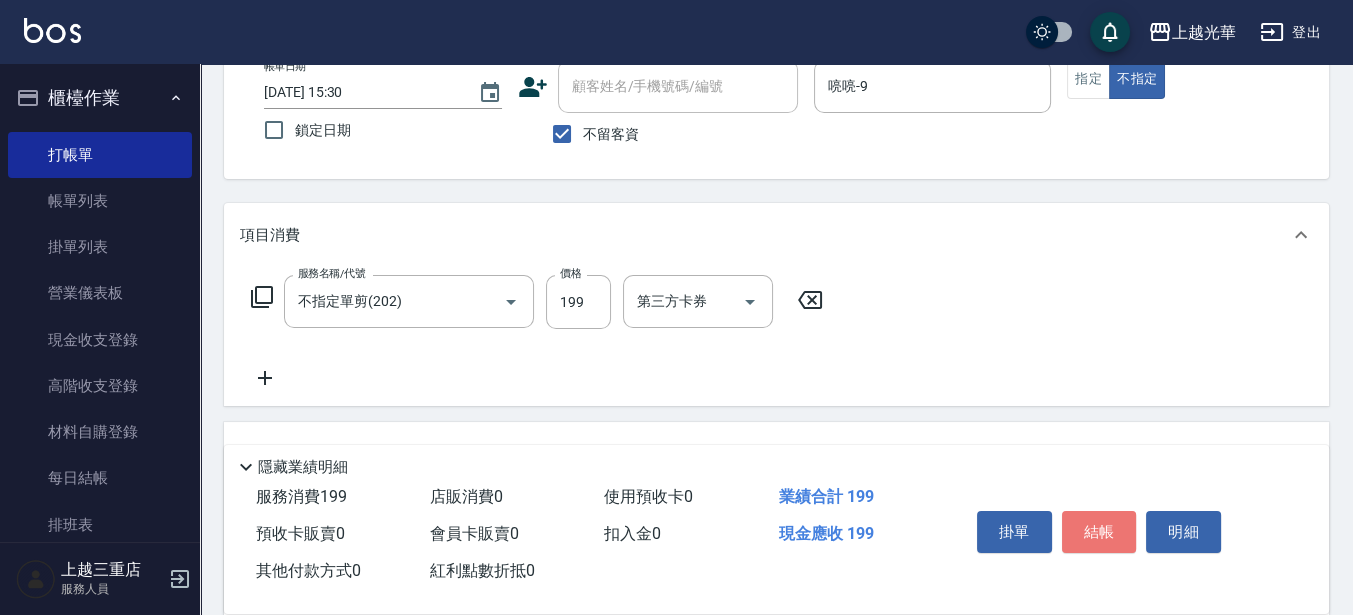 click on "結帳" at bounding box center (1099, 532) 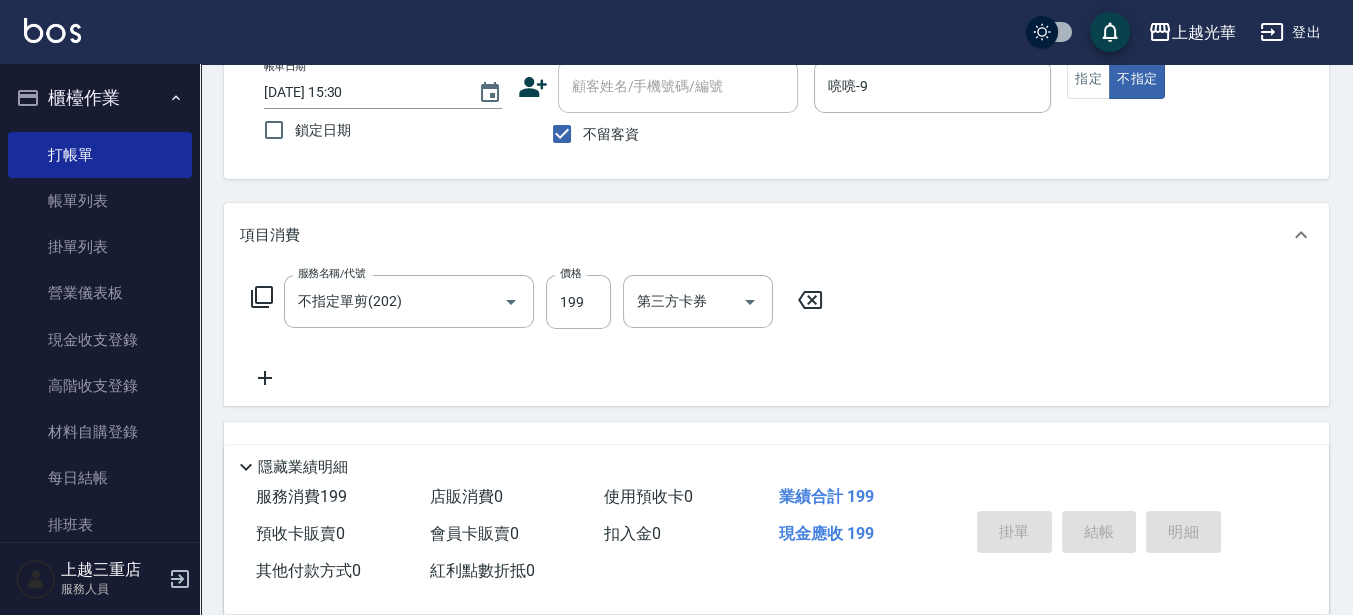 type on "[DATE] 15:43" 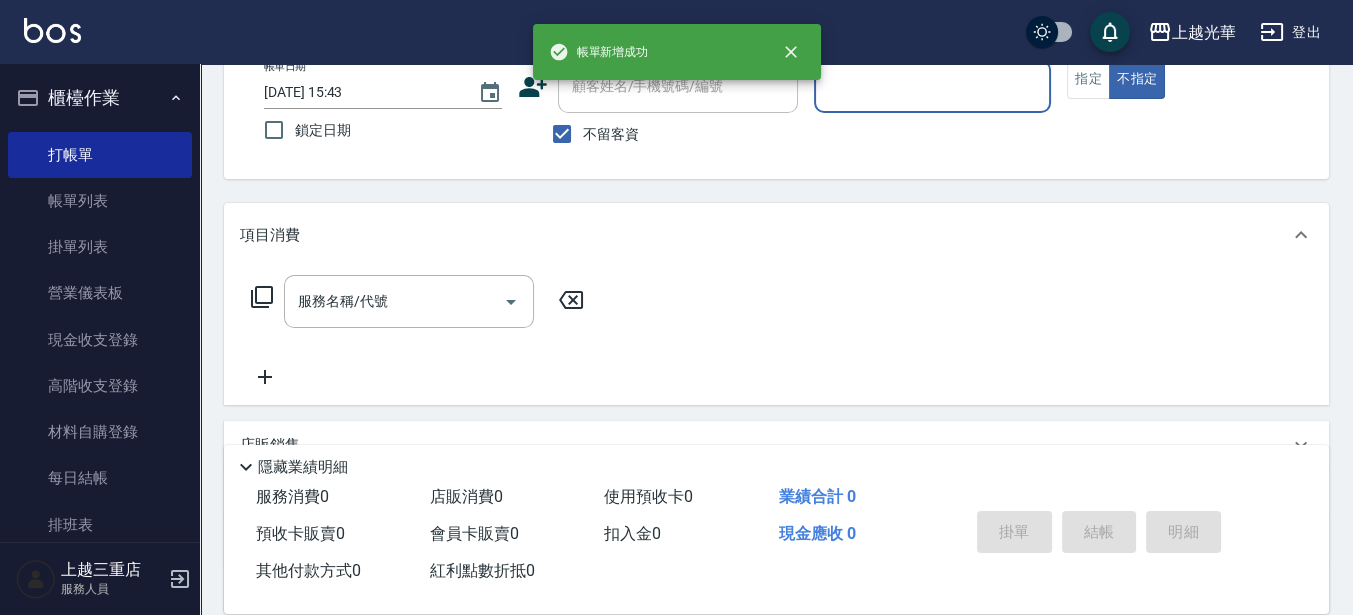 scroll, scrollTop: 125, scrollLeft: 0, axis: vertical 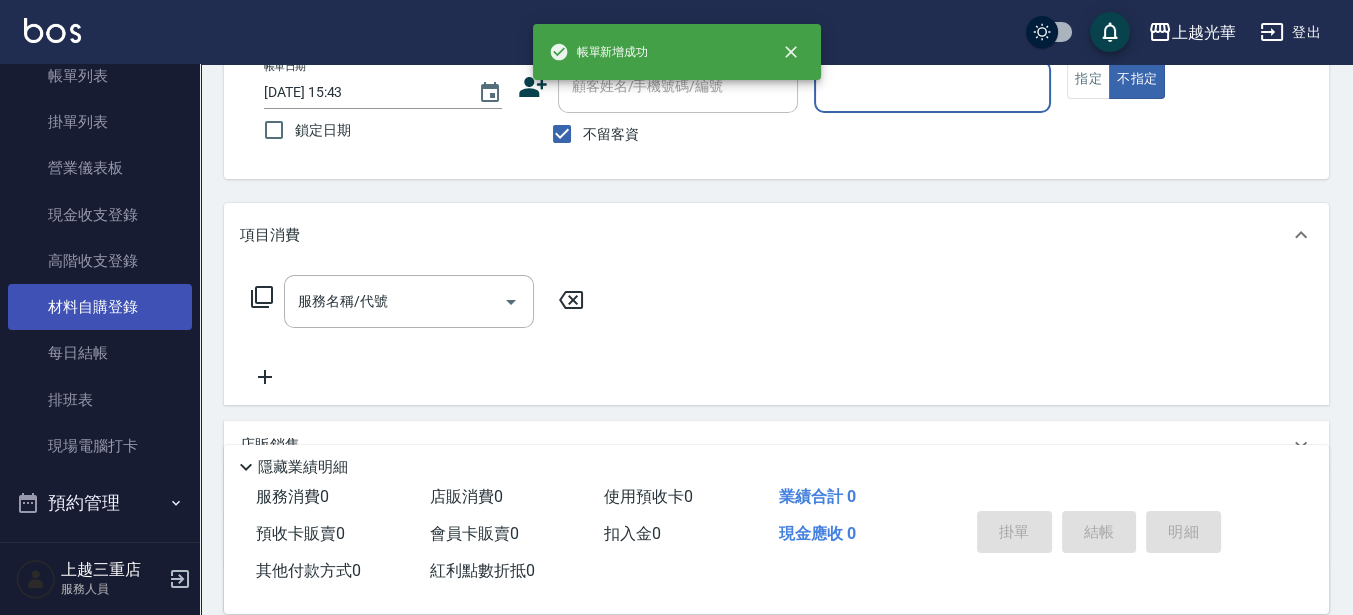 click on "材料自購登錄" at bounding box center (100, 307) 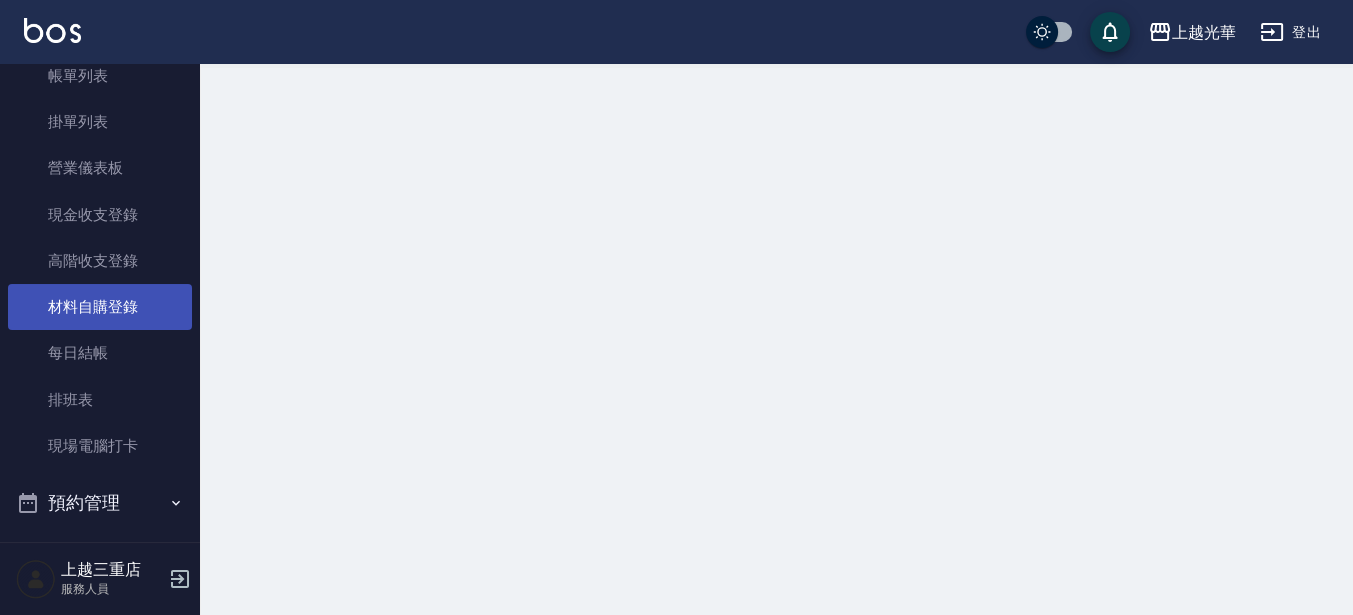 scroll, scrollTop: 0, scrollLeft: 0, axis: both 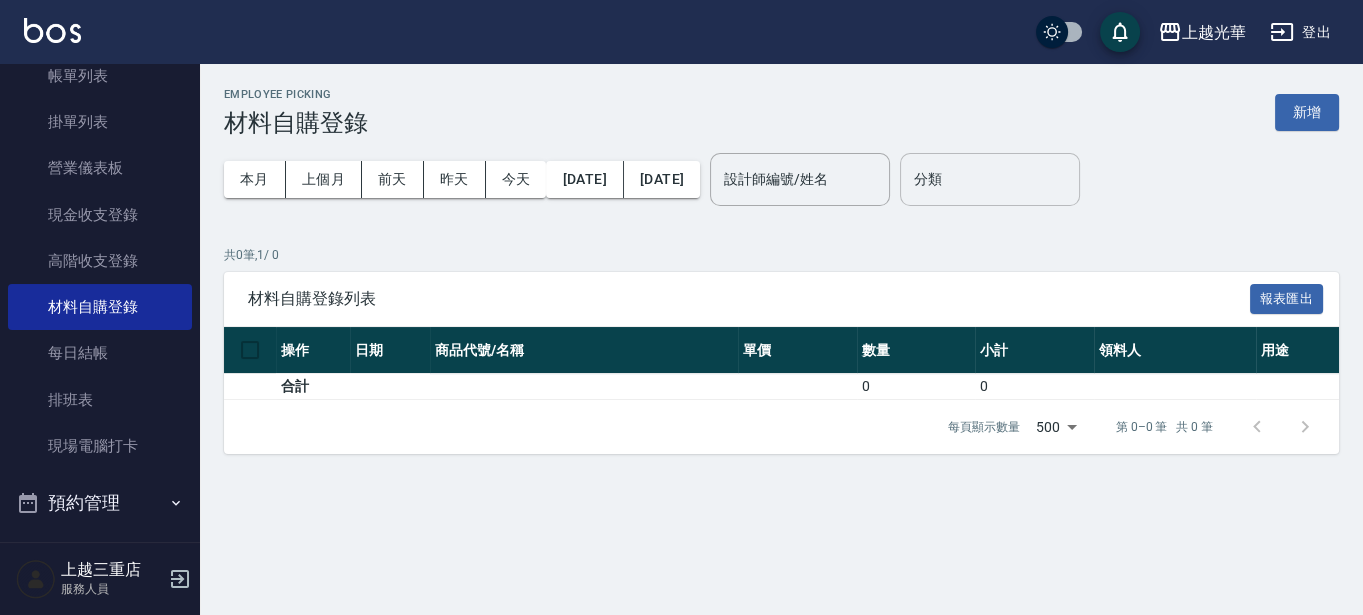 click on "分類" at bounding box center [990, 179] 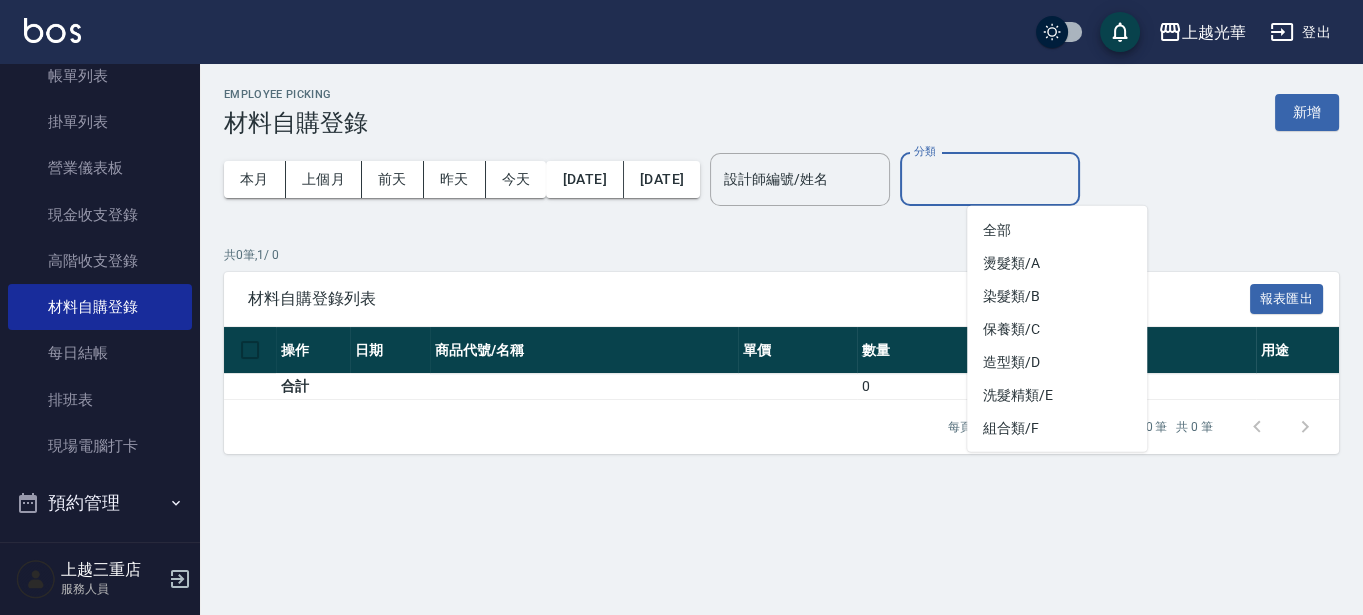 click on "Employee Picking 材料自購登錄 新增 本月 上個月 [DATE] [DATE] [DATE] [DATE] [DATE] 設計師編號/姓名 設計師編號/姓名 分類 分類 共  0  筆, 1  /   0 材料自購登錄列表 報表匯出 操作 日期 商品代號/名稱 單價 數量 小計 領料人 用途 備註 合計 0 0 每頁顯示數量 500 500 第 0–0 筆   共 0 筆 0  selected 刪除" at bounding box center (781, 271) 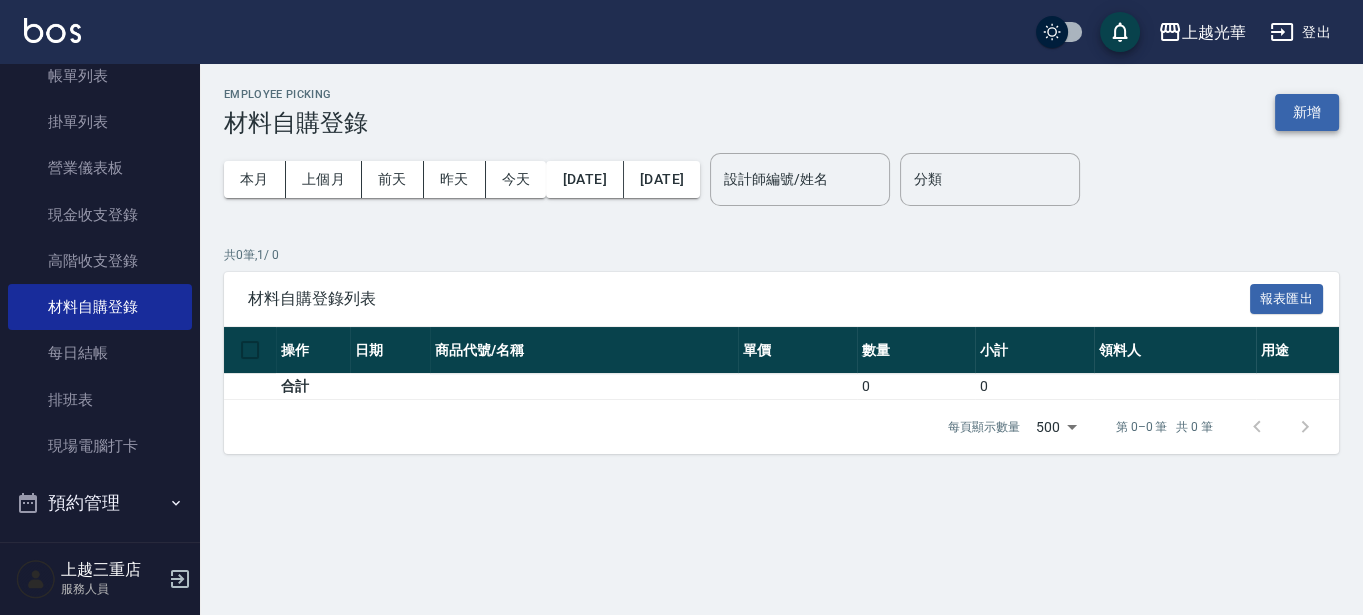 click on "新增" at bounding box center [1307, 112] 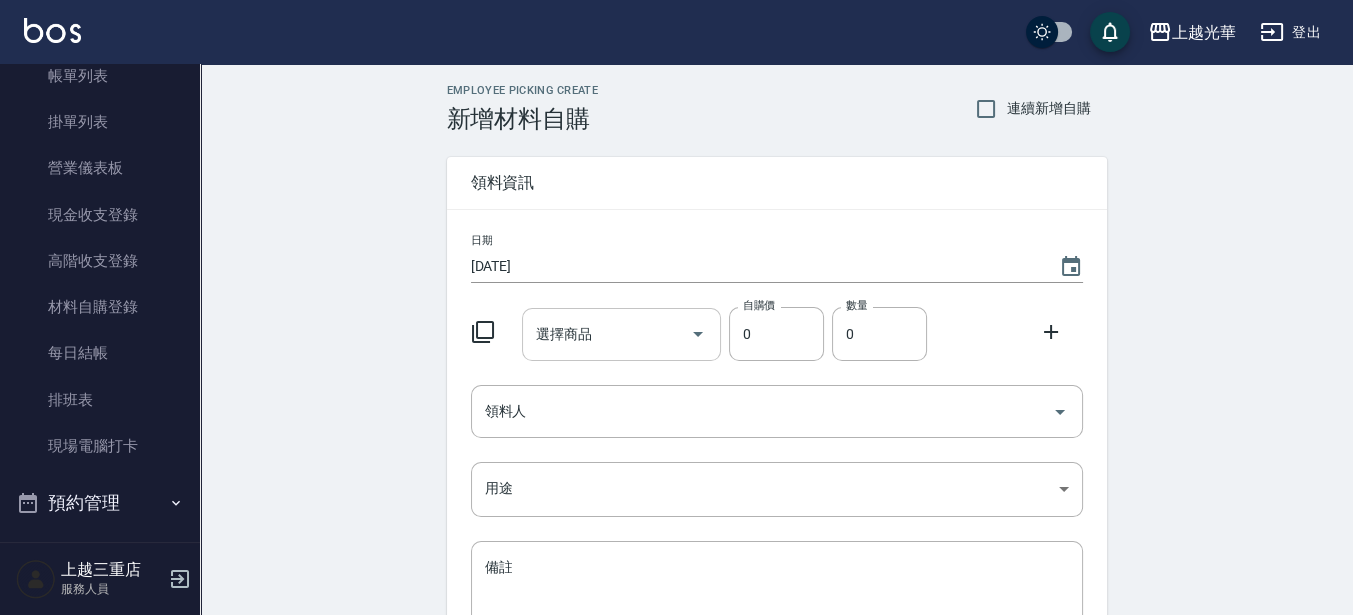 click on "選擇商品" at bounding box center (606, 334) 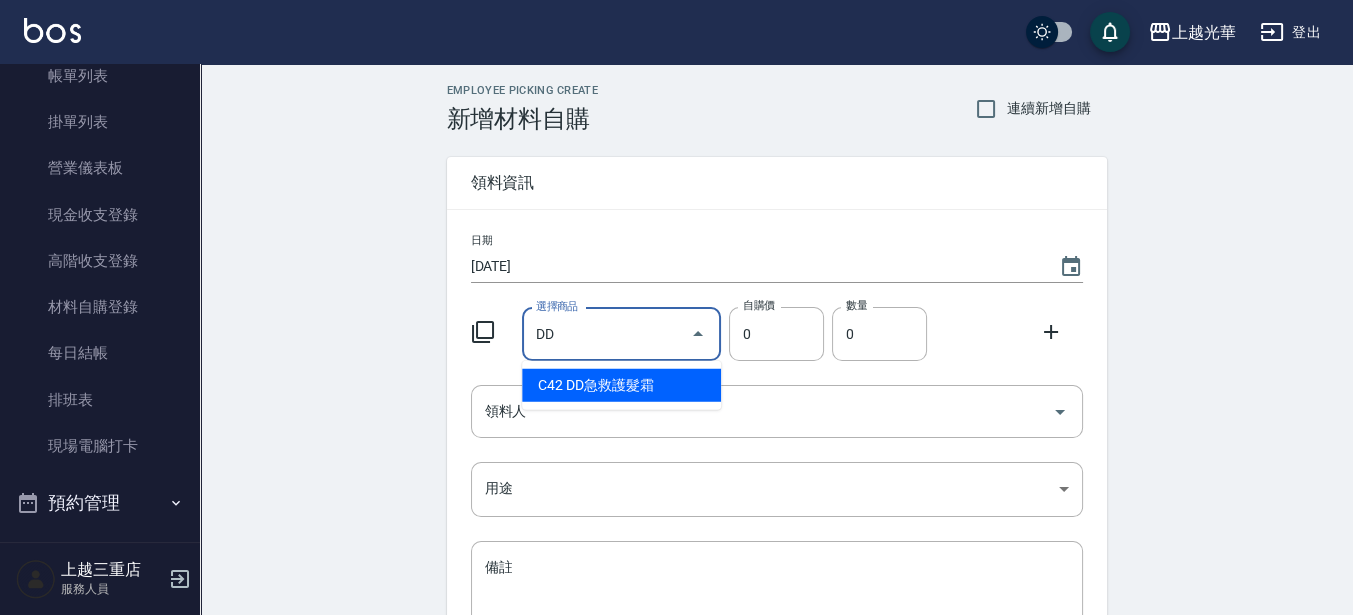 click on "C42 DD急救護髮霜" at bounding box center [621, 385] 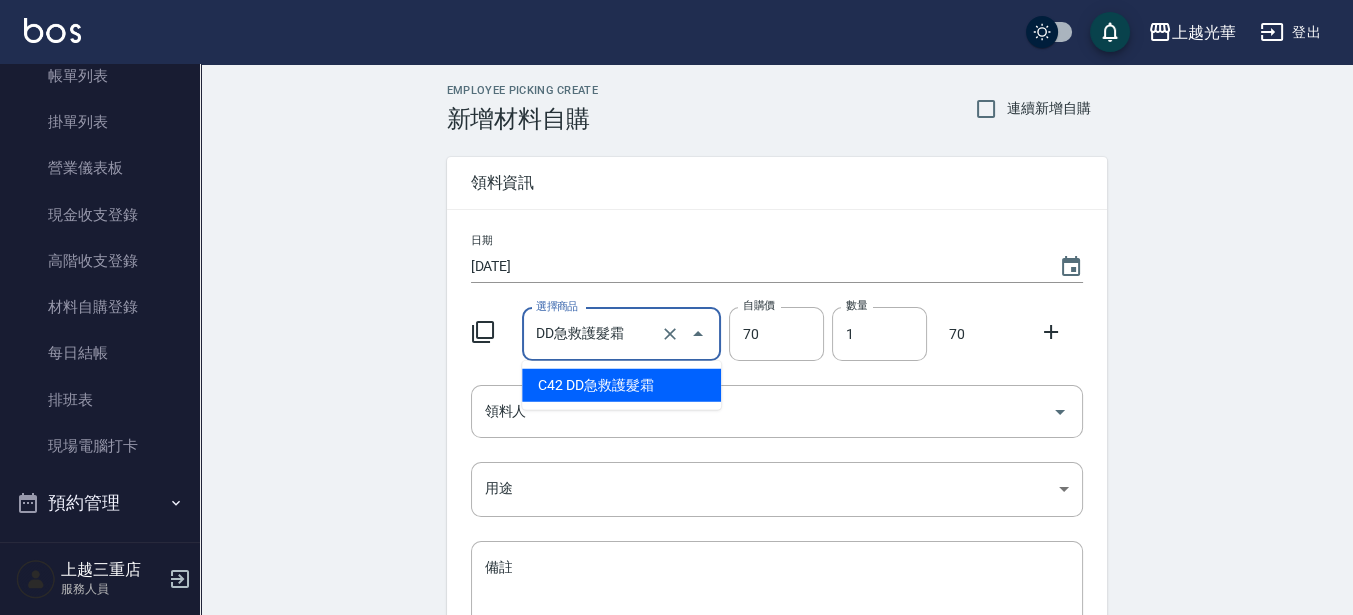 drag, startPoint x: 627, startPoint y: 341, endPoint x: 447, endPoint y: 327, distance: 180.54362 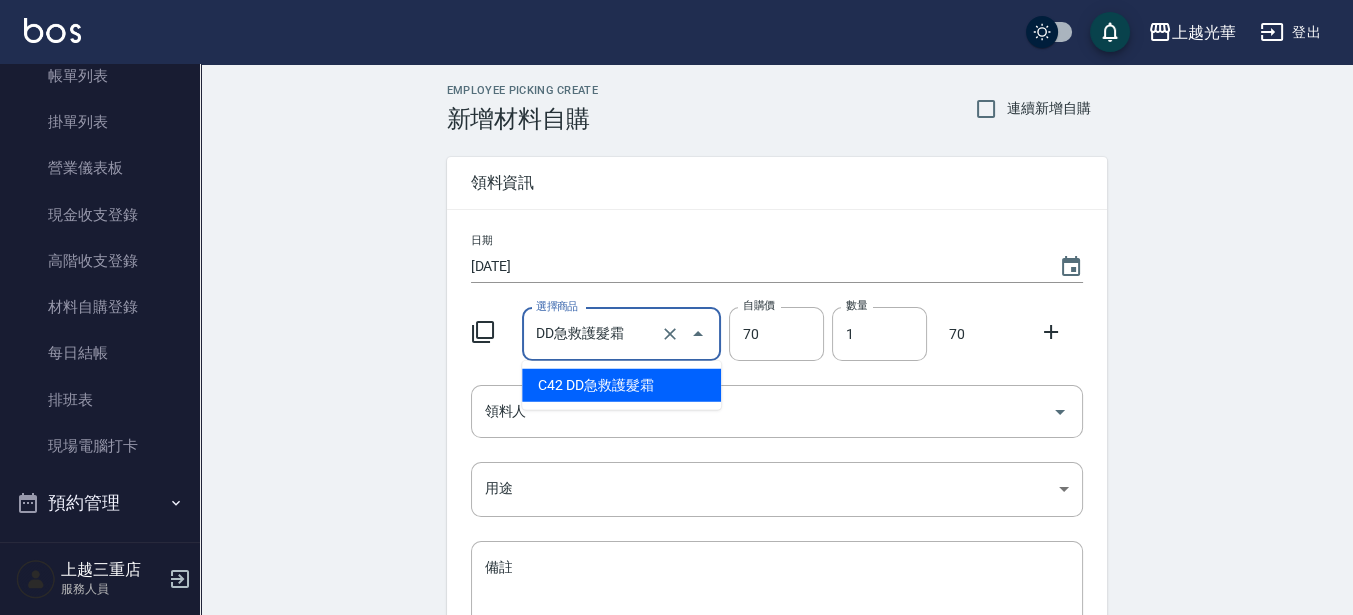 click on "日期 [DATE] 選擇商品 DD急救護髮霜 選擇商品 自購價 70 自購價 數量 1 數量 70 領料人 領料人 用途 ​ 用途 備註 x 備註" at bounding box center (777, 450) 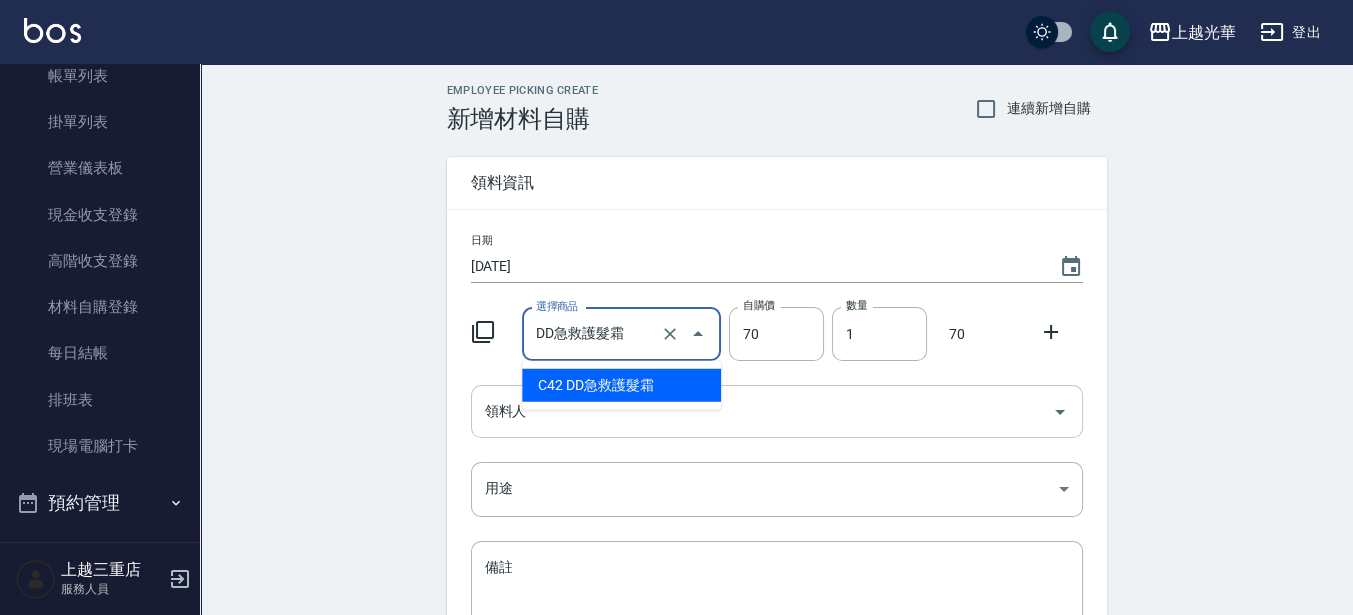 type 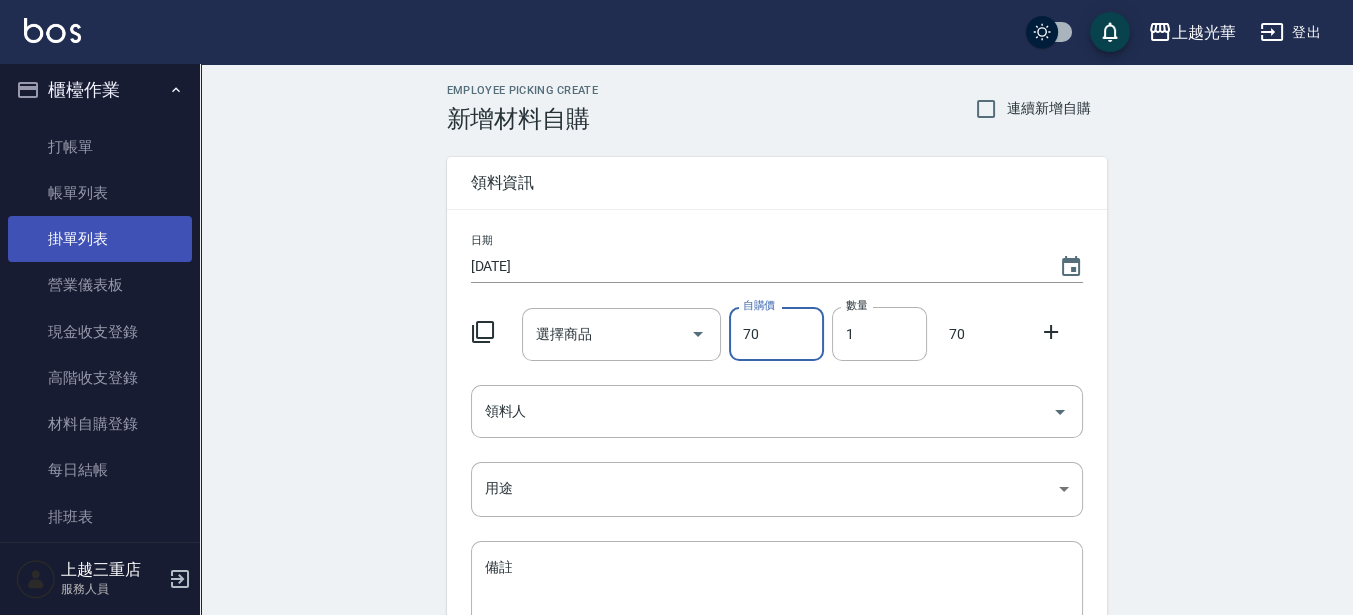 scroll, scrollTop: 0, scrollLeft: 0, axis: both 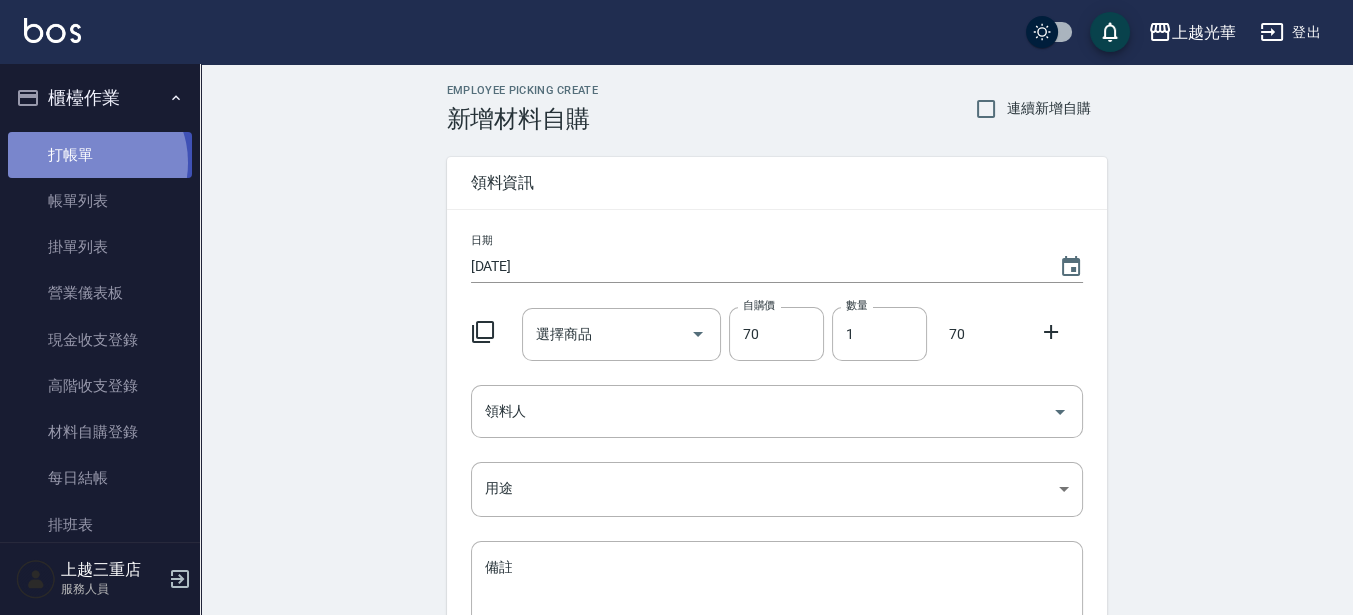 click on "打帳單" at bounding box center (100, 155) 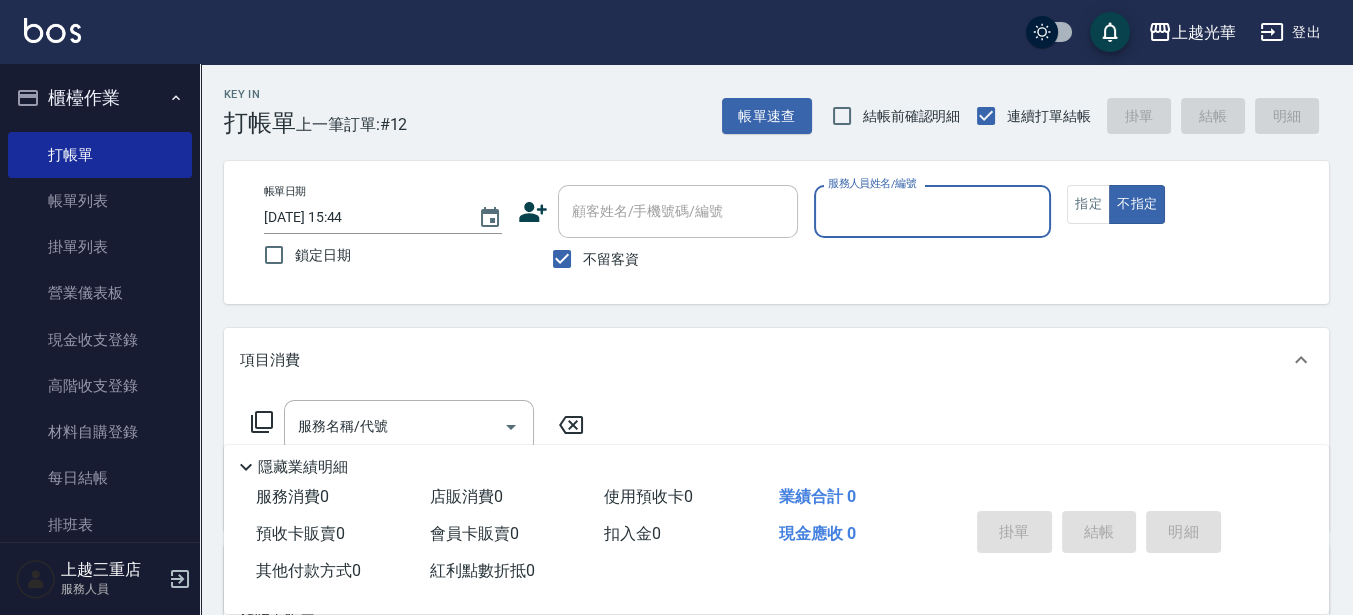 drag, startPoint x: 567, startPoint y: 256, endPoint x: 590, endPoint y: 231, distance: 33.970577 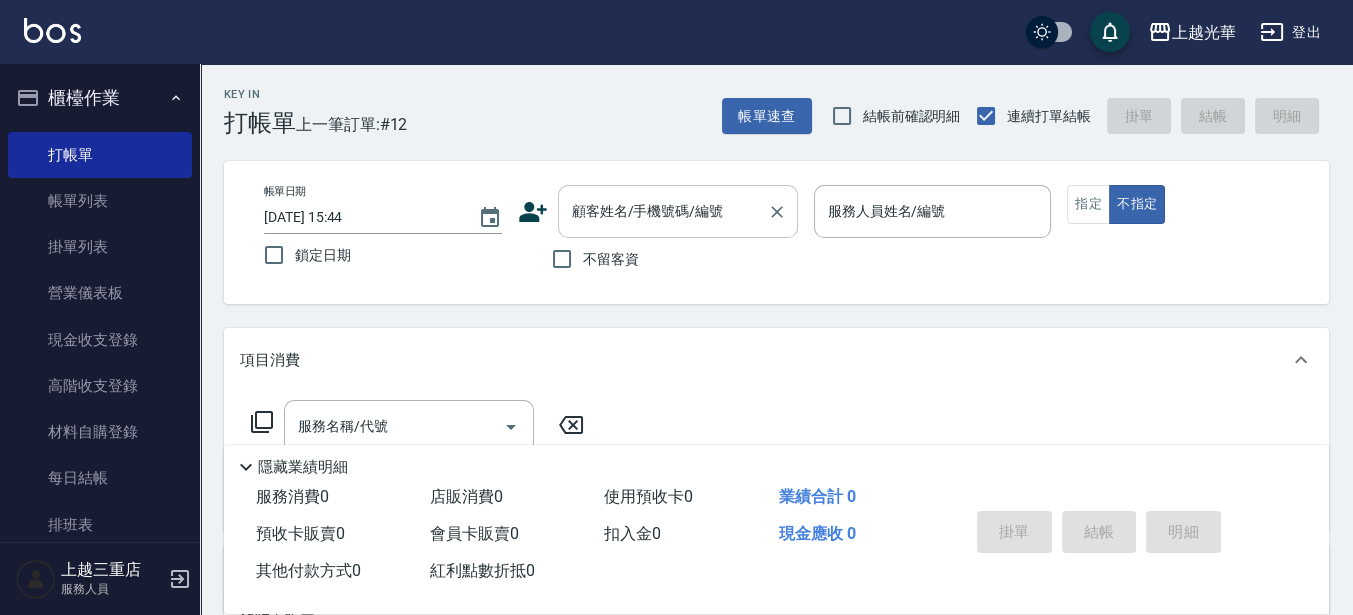 drag, startPoint x: 607, startPoint y: 211, endPoint x: 622, endPoint y: 208, distance: 15.297058 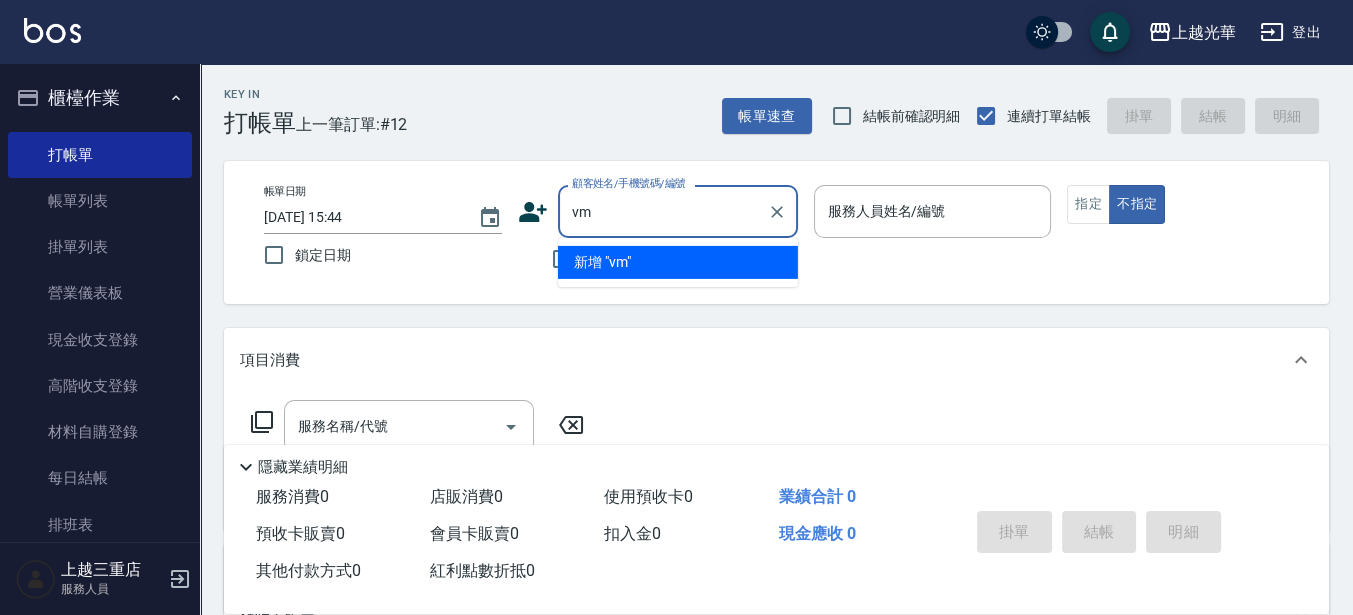 type on "v" 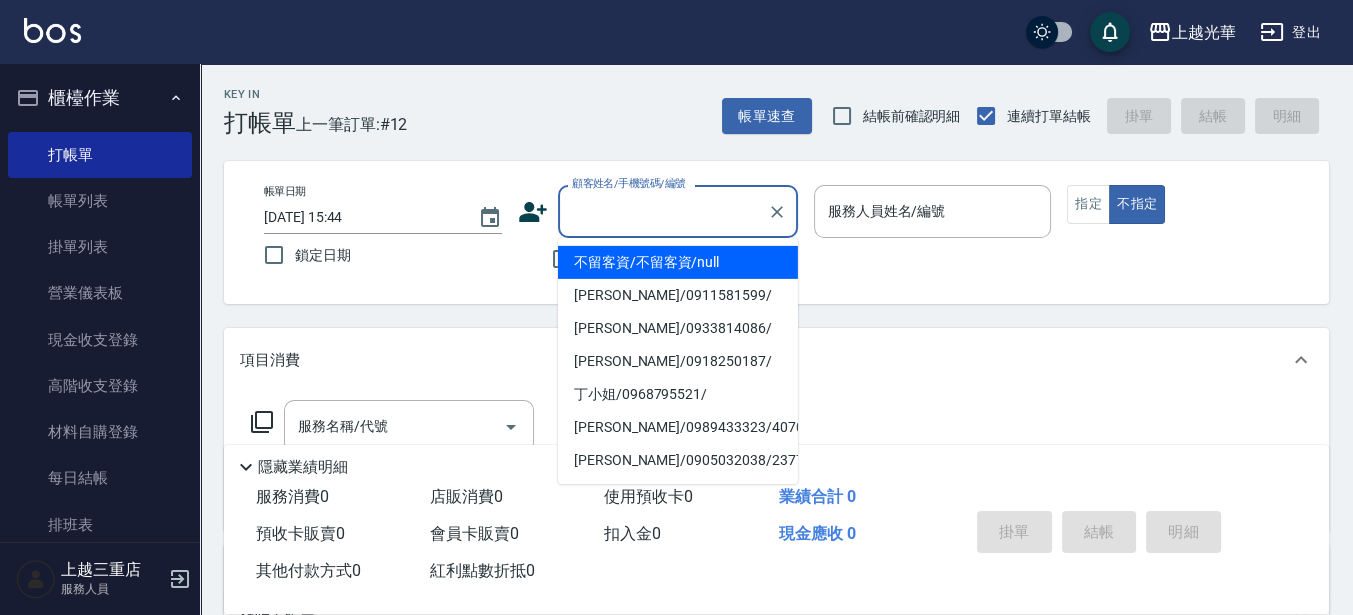 type on "ㄖ" 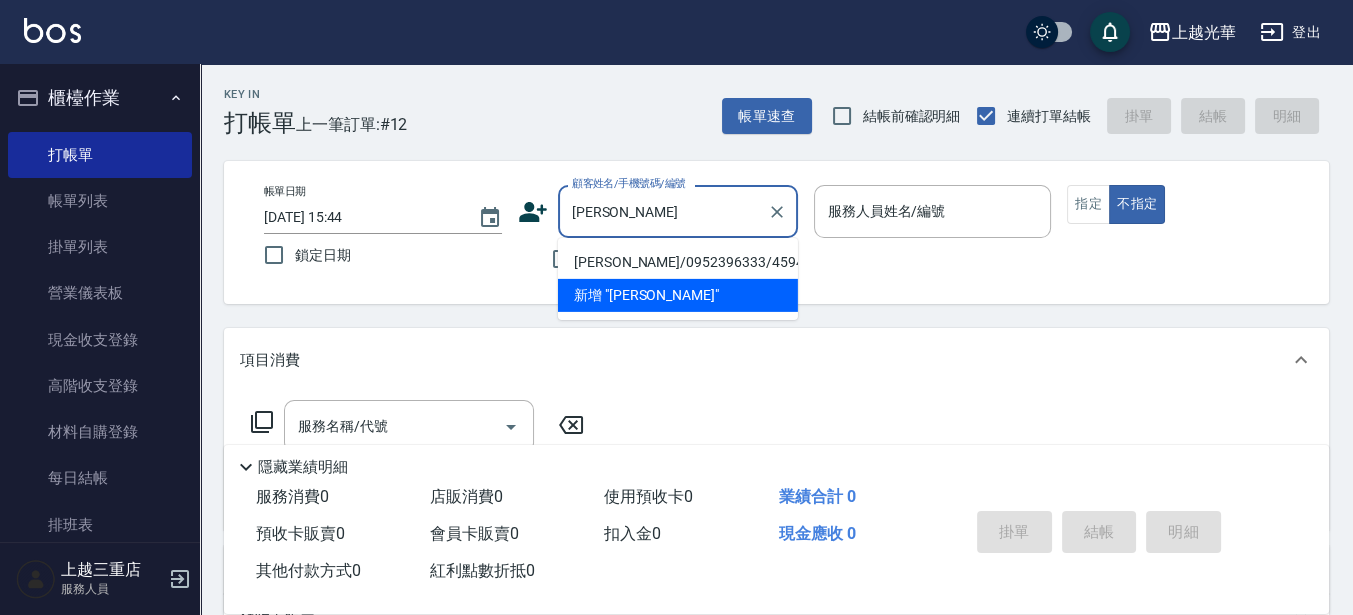 click on "[PERSON_NAME]/0952396333/4594" at bounding box center (678, 262) 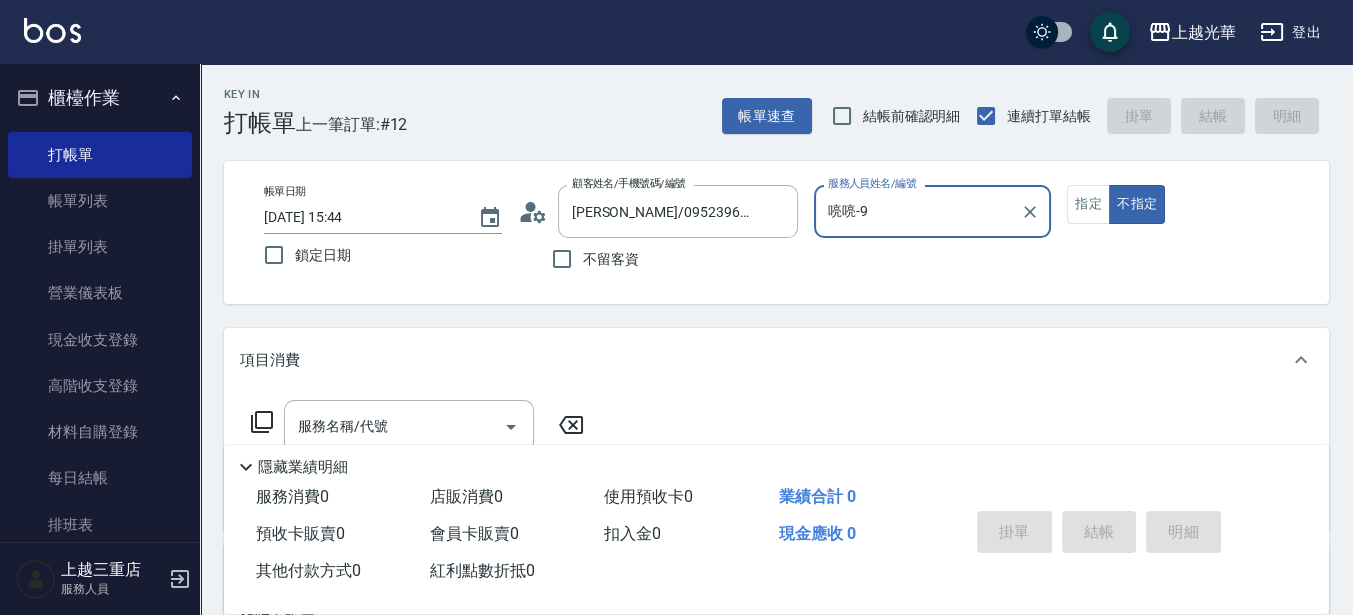 type on "喨喨-9" 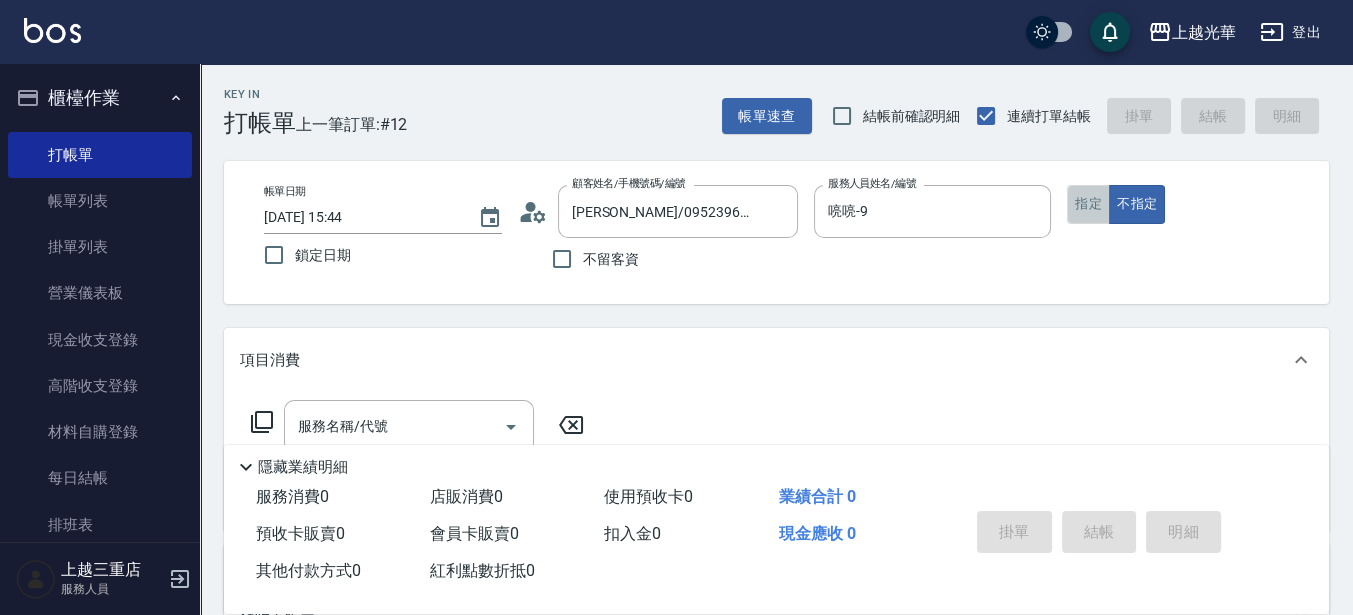 click on "指定" at bounding box center [1088, 204] 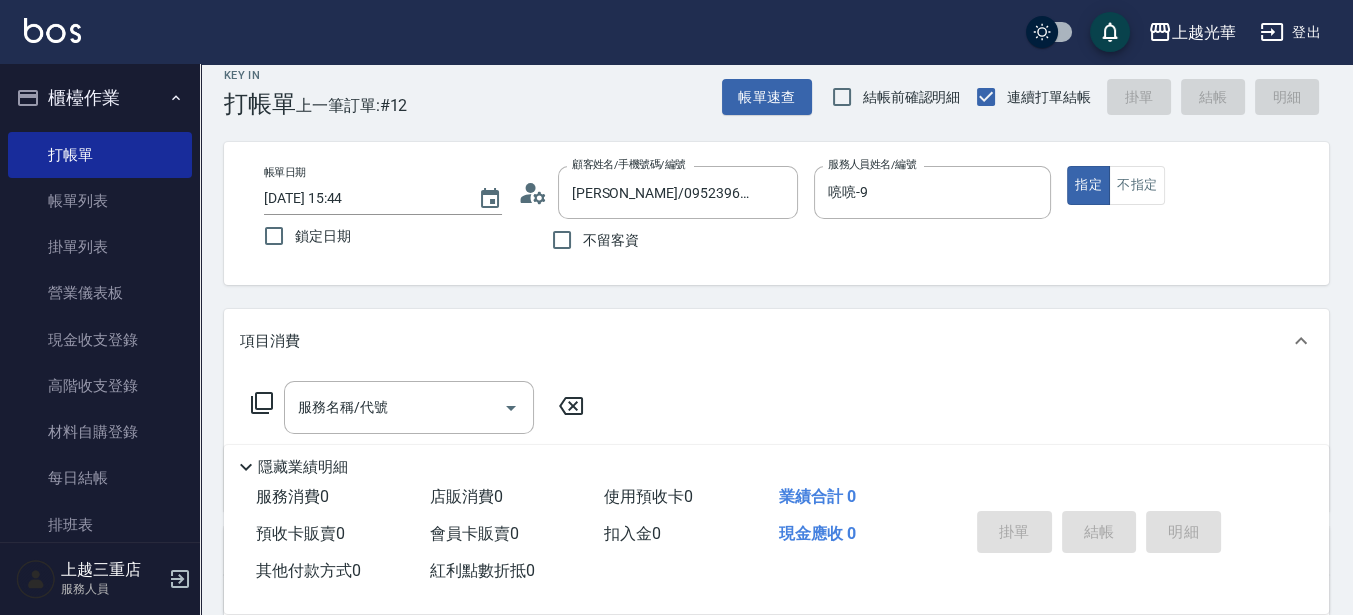 scroll, scrollTop: 125, scrollLeft: 0, axis: vertical 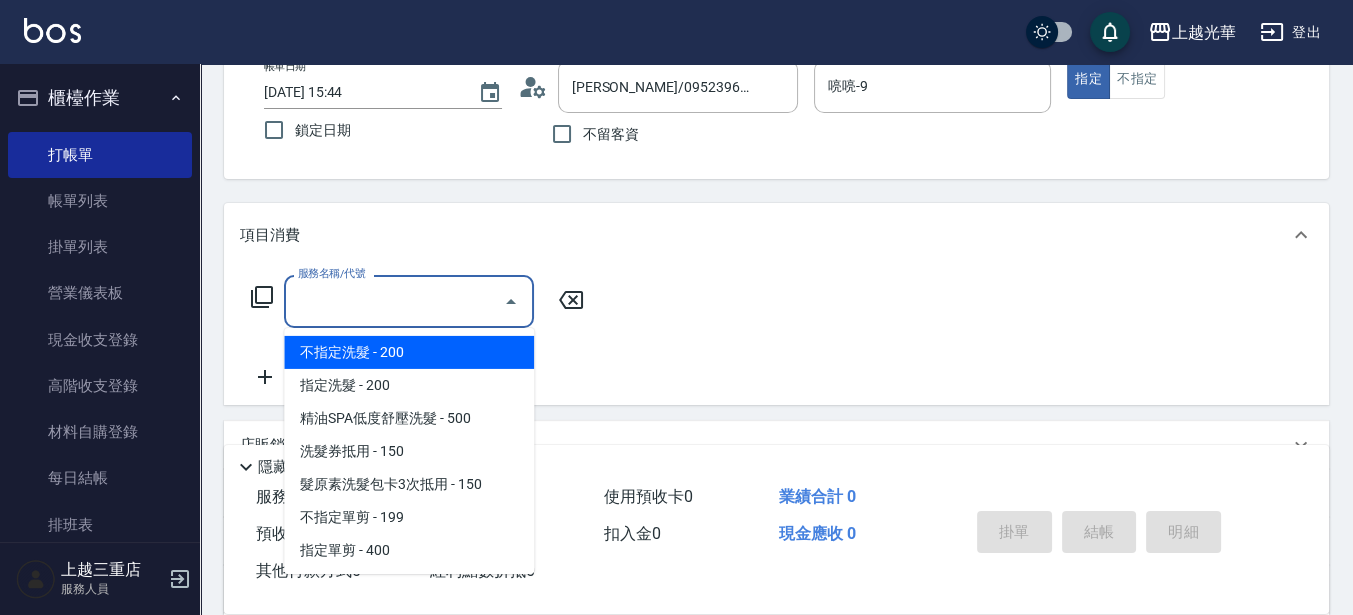 drag, startPoint x: 447, startPoint y: 288, endPoint x: 367, endPoint y: 275, distance: 81.04937 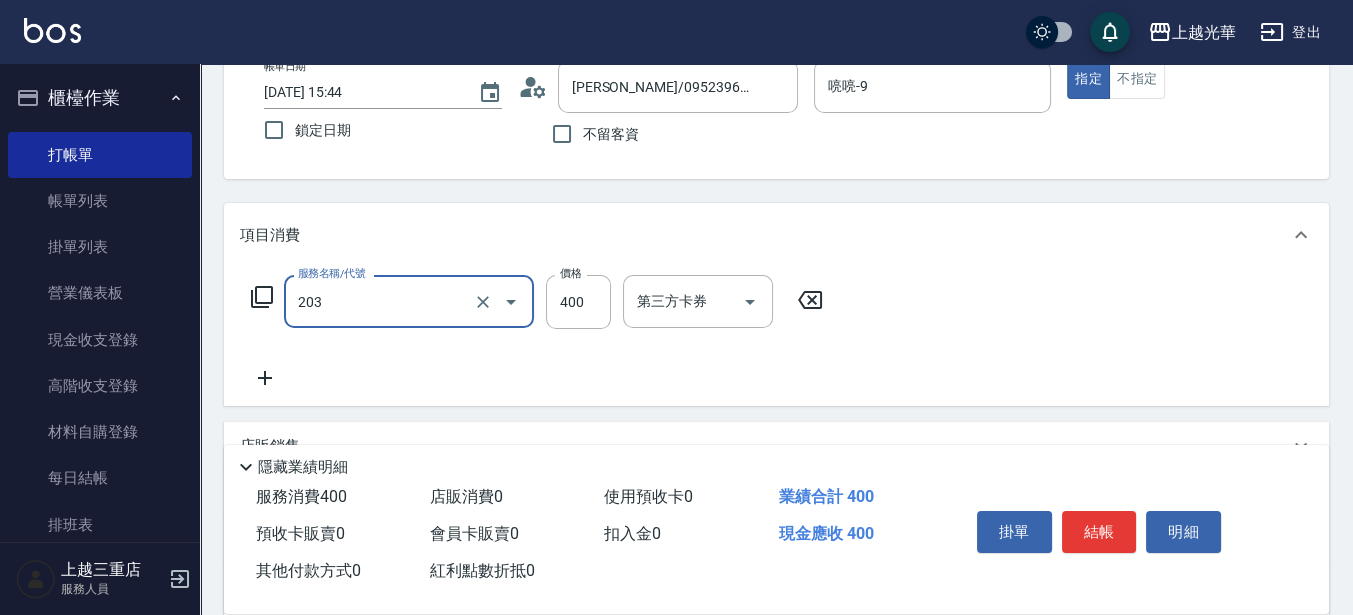 type on "指定單剪(203)" 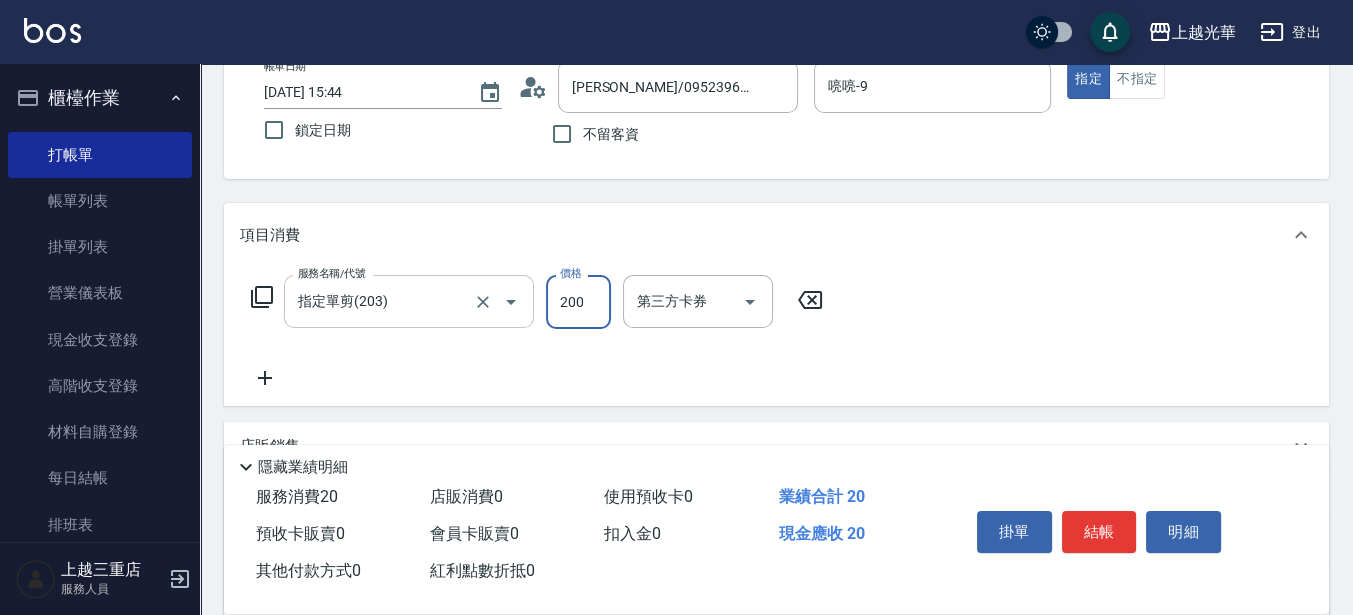 type on "200" 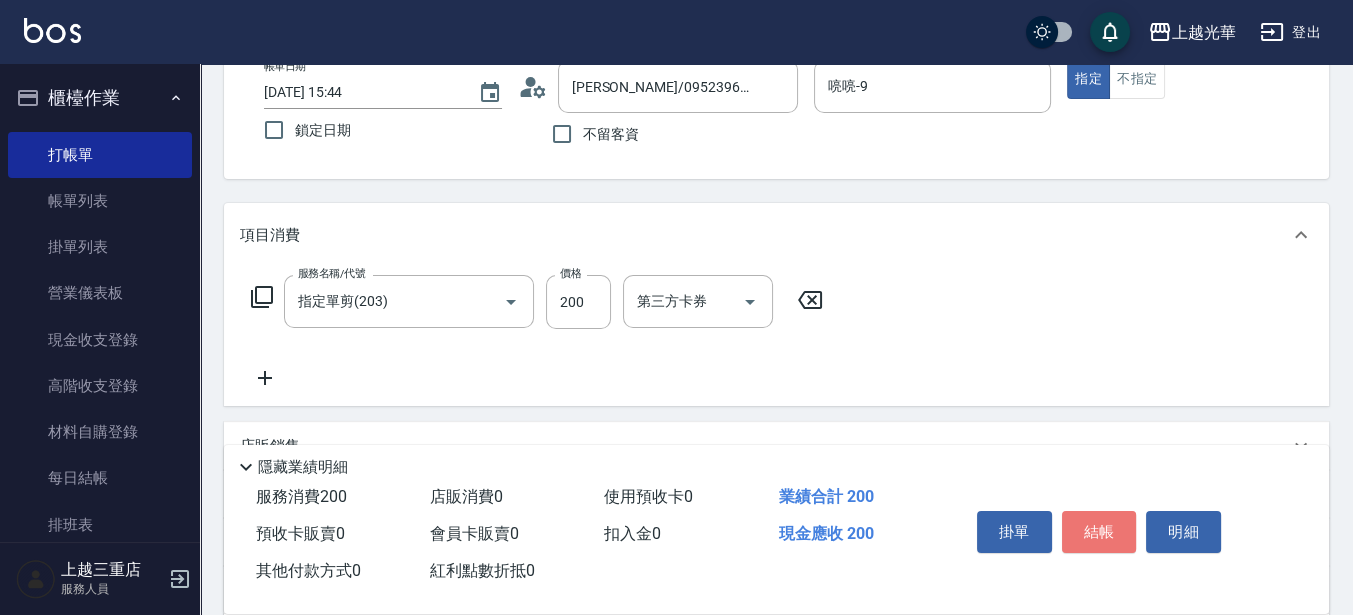 click on "結帳" at bounding box center (1099, 532) 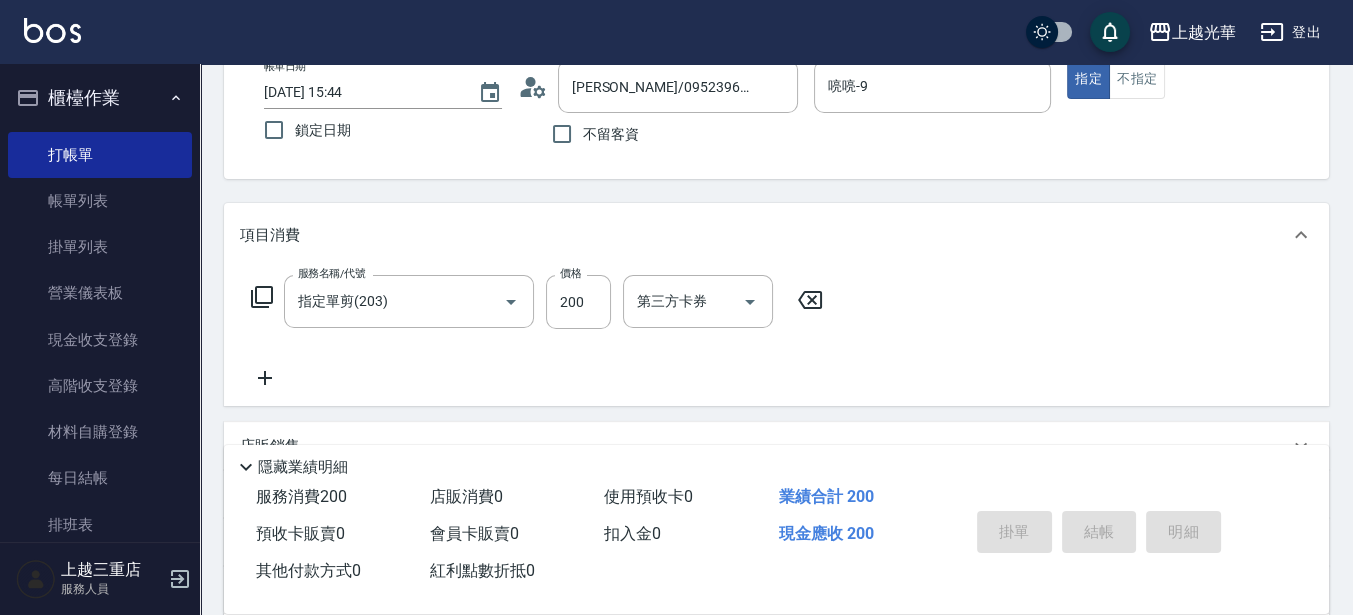 type on "[DATE] 16:17" 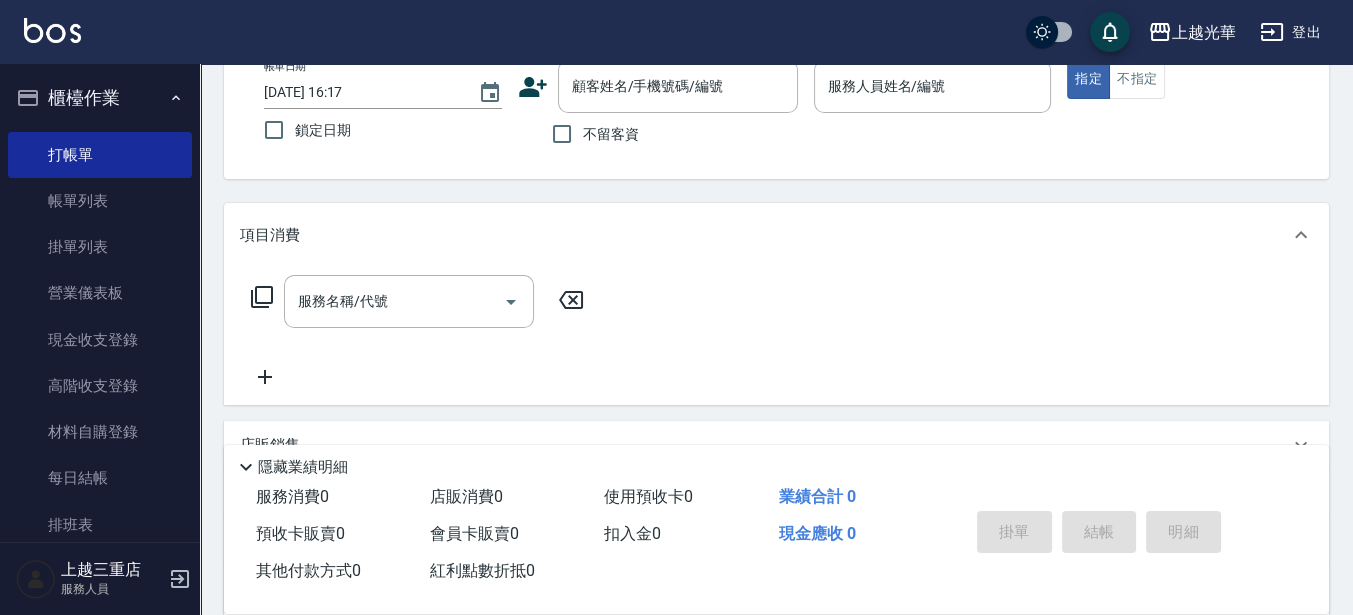 click on "不留客資" at bounding box center [611, 134] 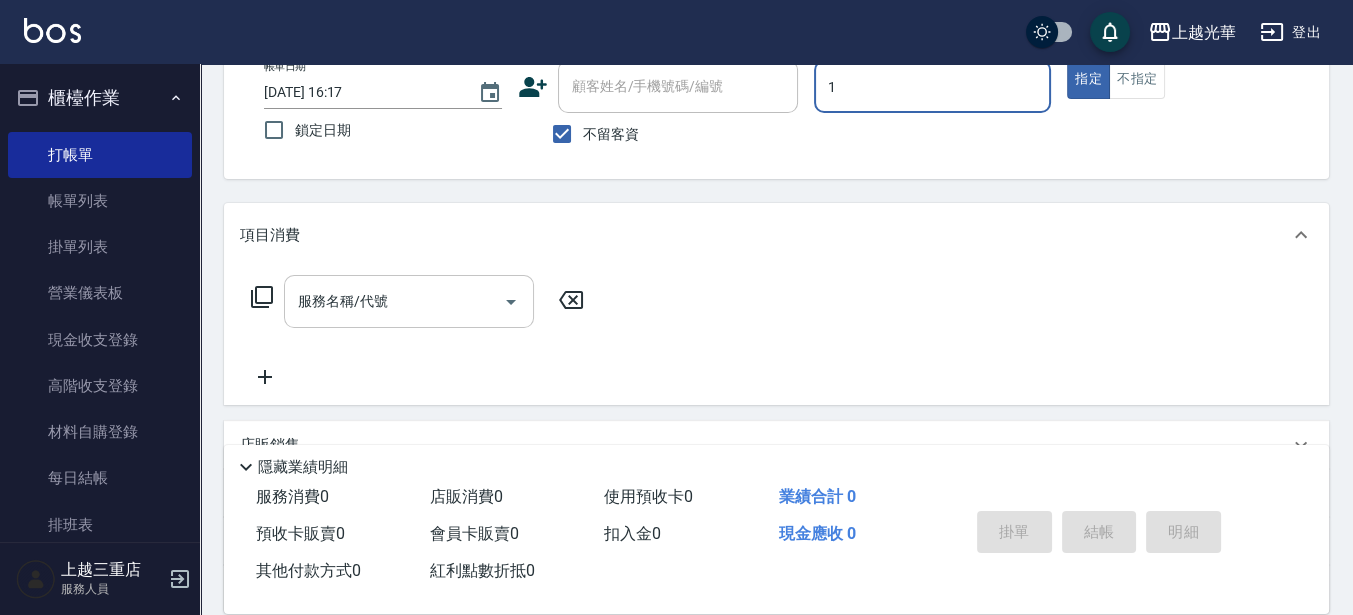type on "1" 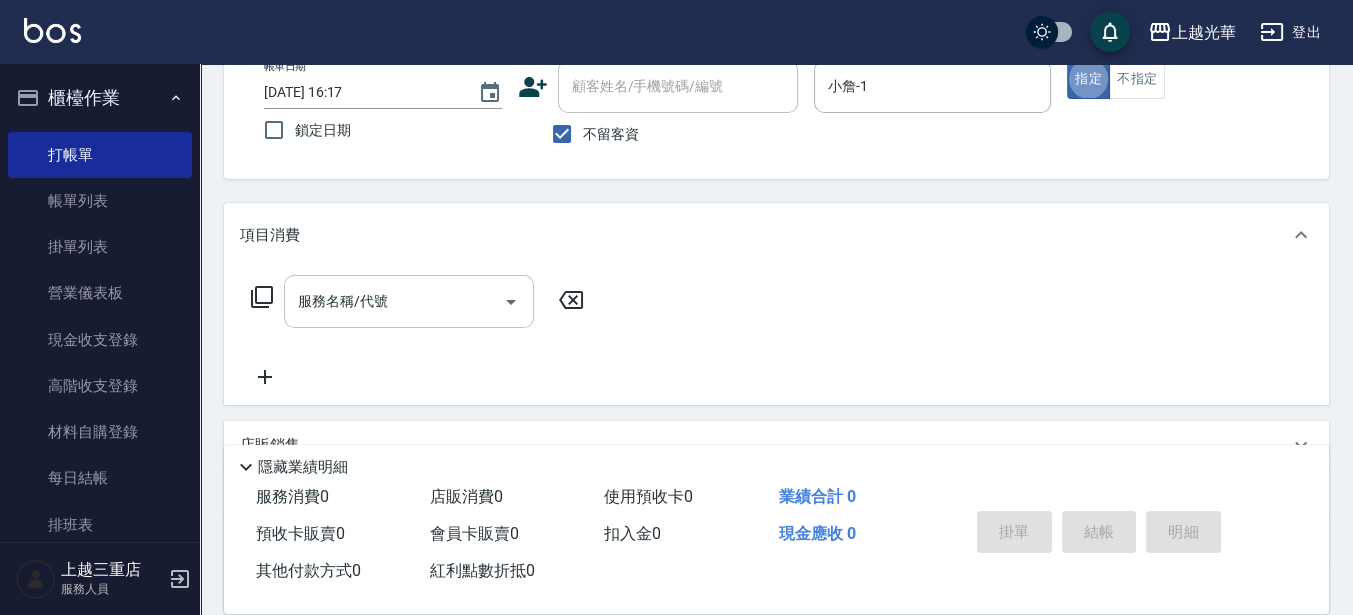 drag, startPoint x: 425, startPoint y: 320, endPoint x: 560, endPoint y: 316, distance: 135.05925 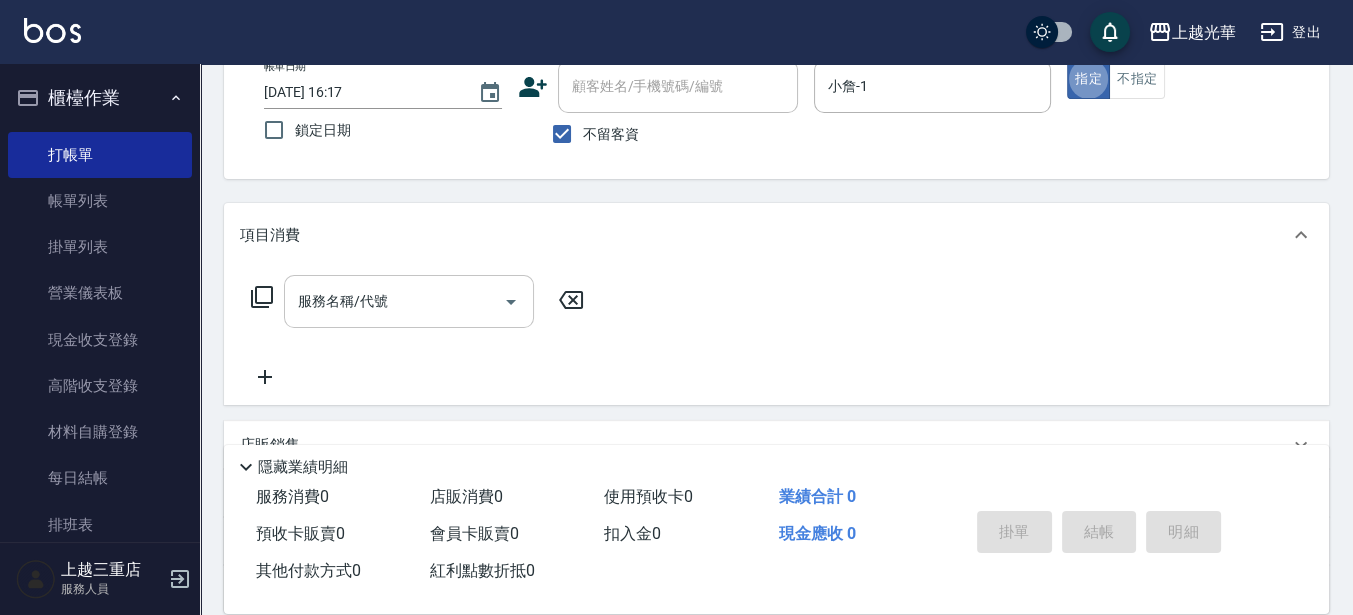 click on "服務名稱/代號" at bounding box center [409, 301] 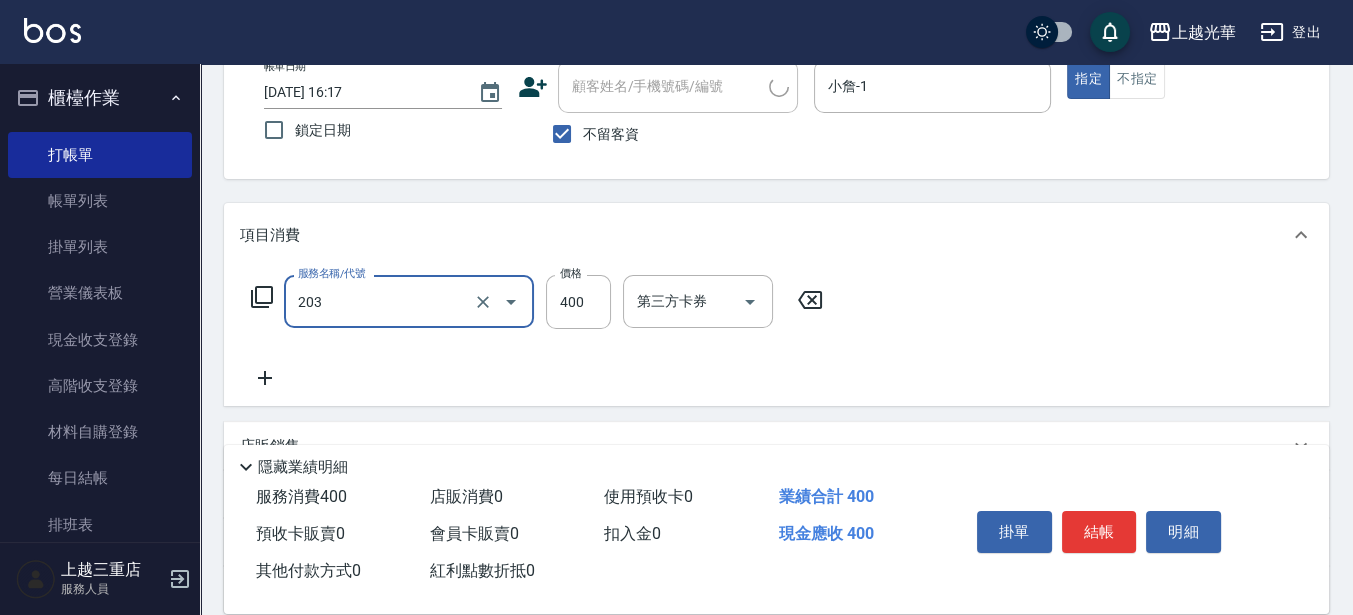 type on "指定單剪(203)" 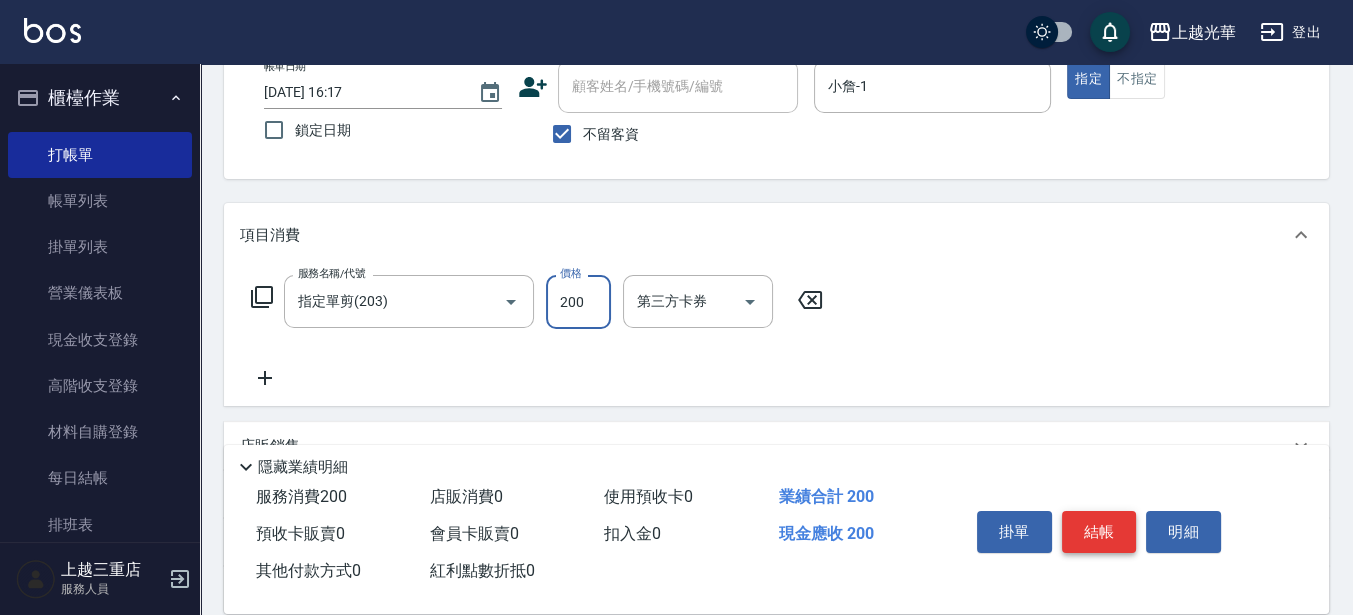 type on "200" 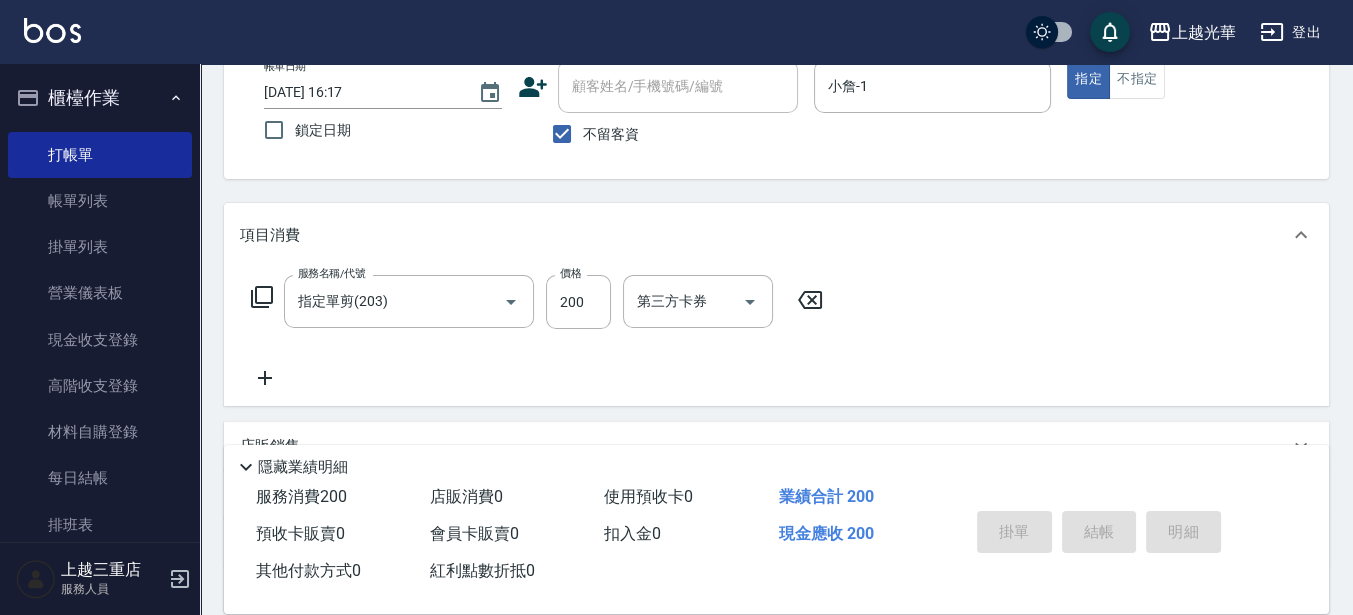 type on "[DATE] 16:20" 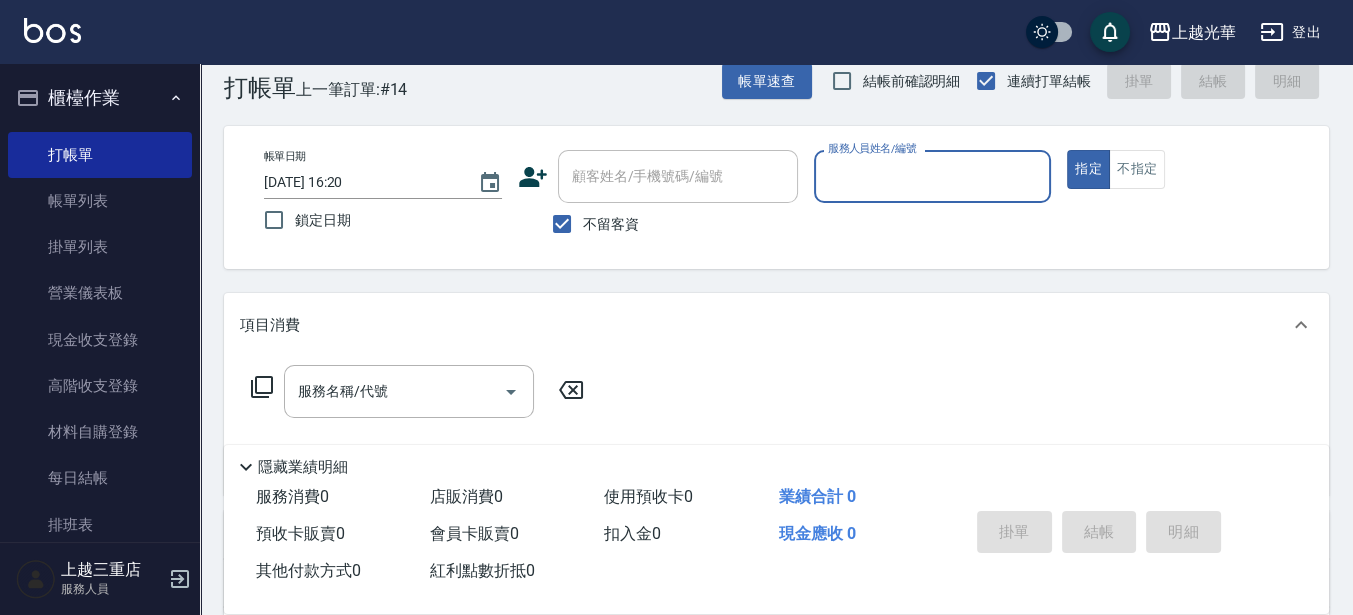 scroll, scrollTop: 0, scrollLeft: 0, axis: both 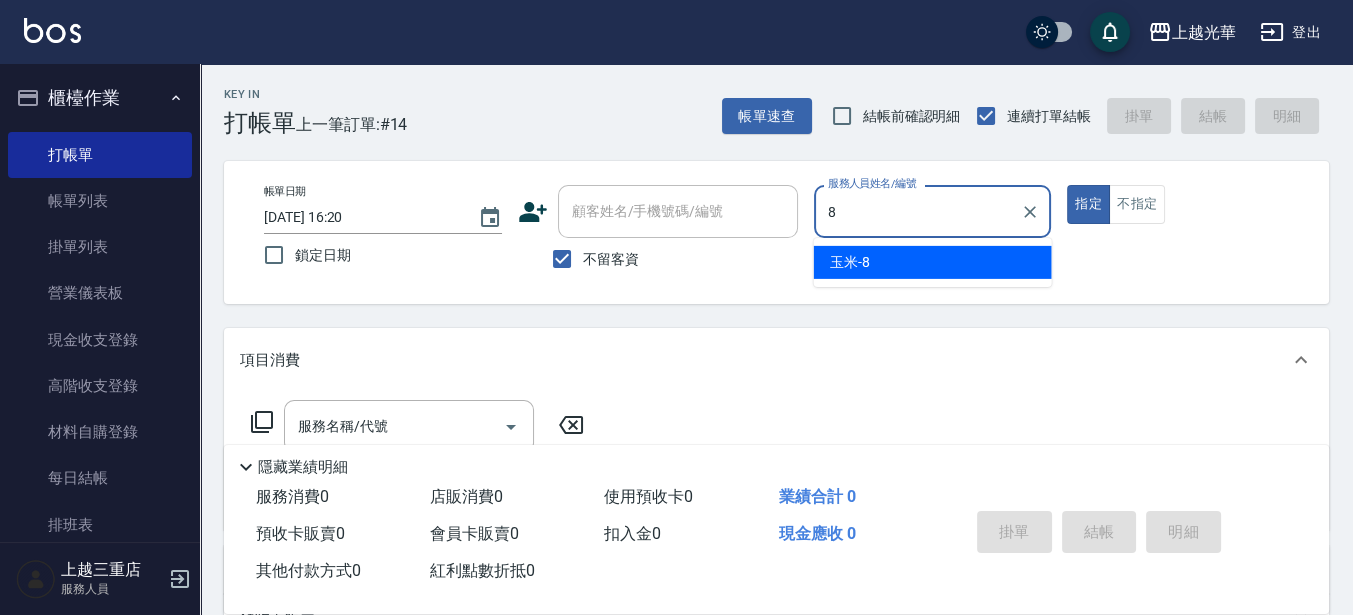 type on "玉米-8" 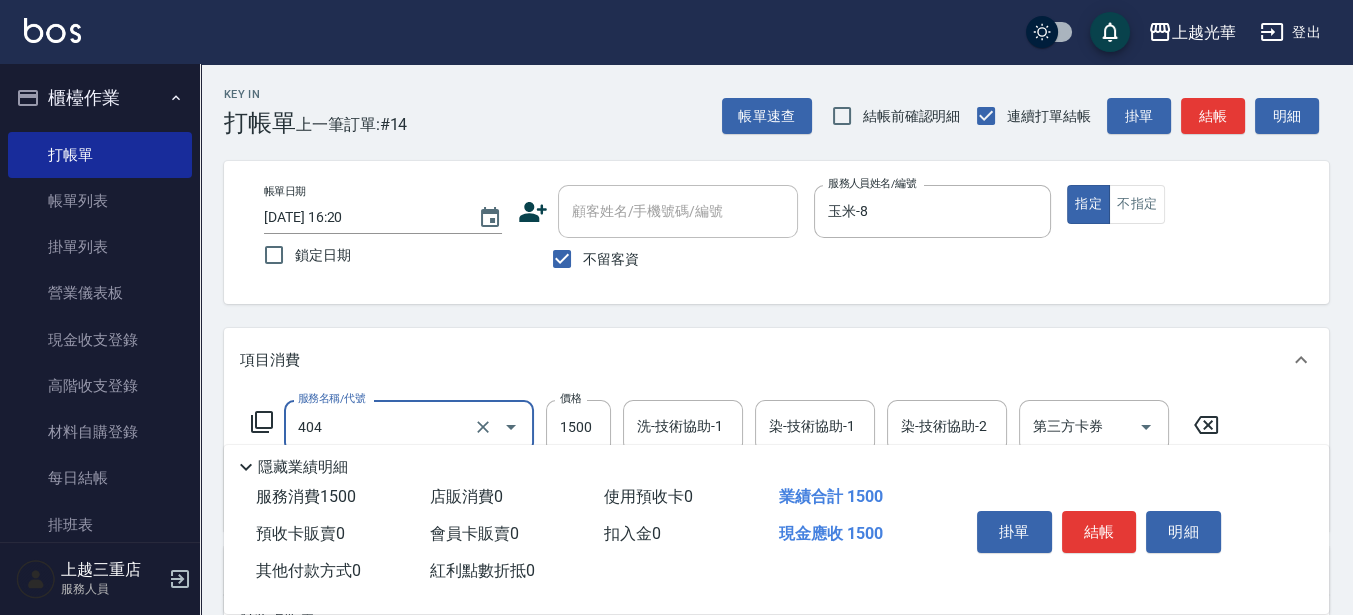 type on "設計染髮(404)" 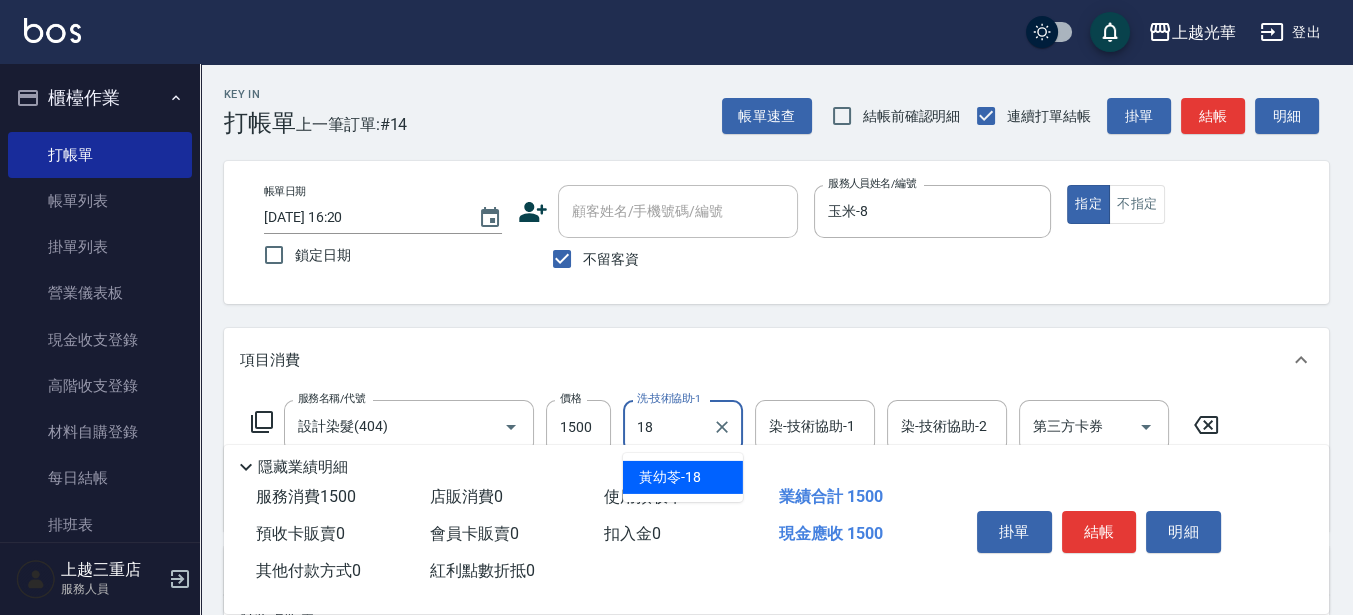 type on "[PERSON_NAME]-18" 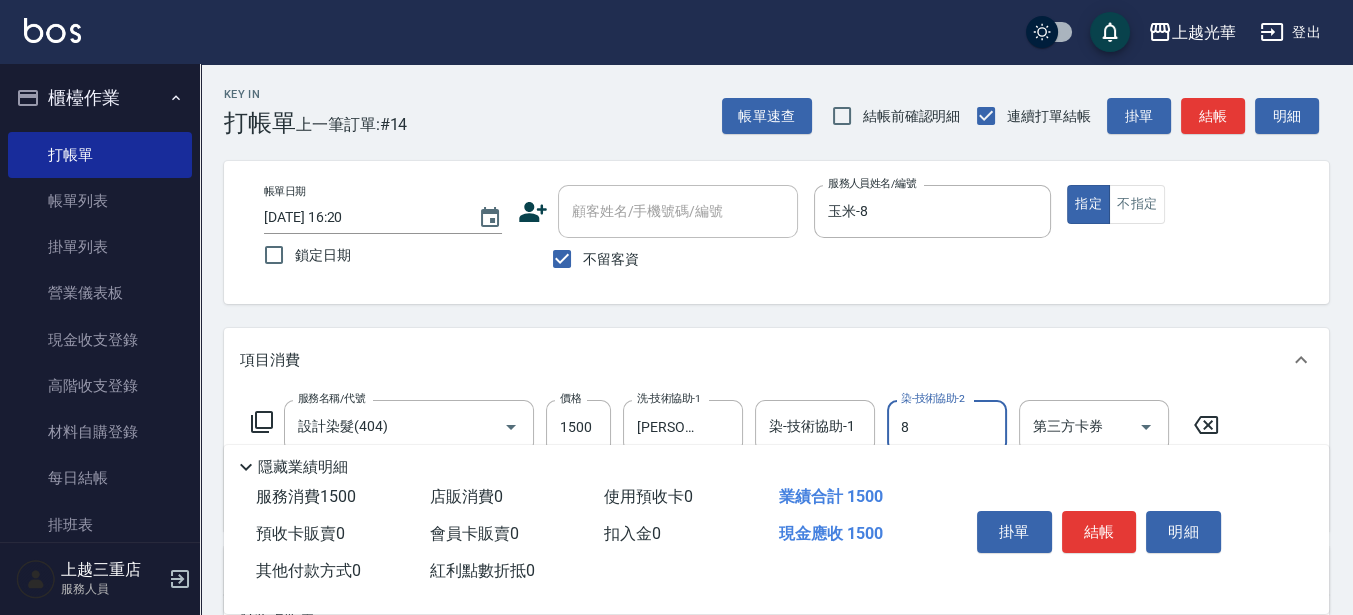 type on "玉米-8" 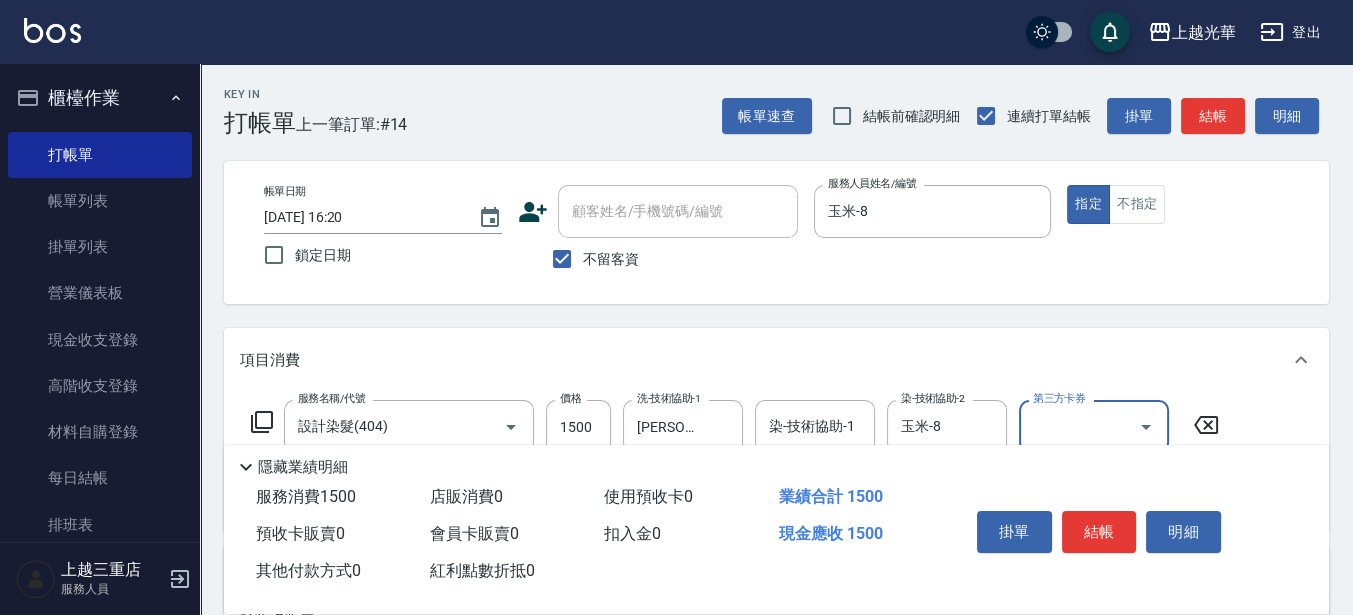 scroll, scrollTop: 125, scrollLeft: 0, axis: vertical 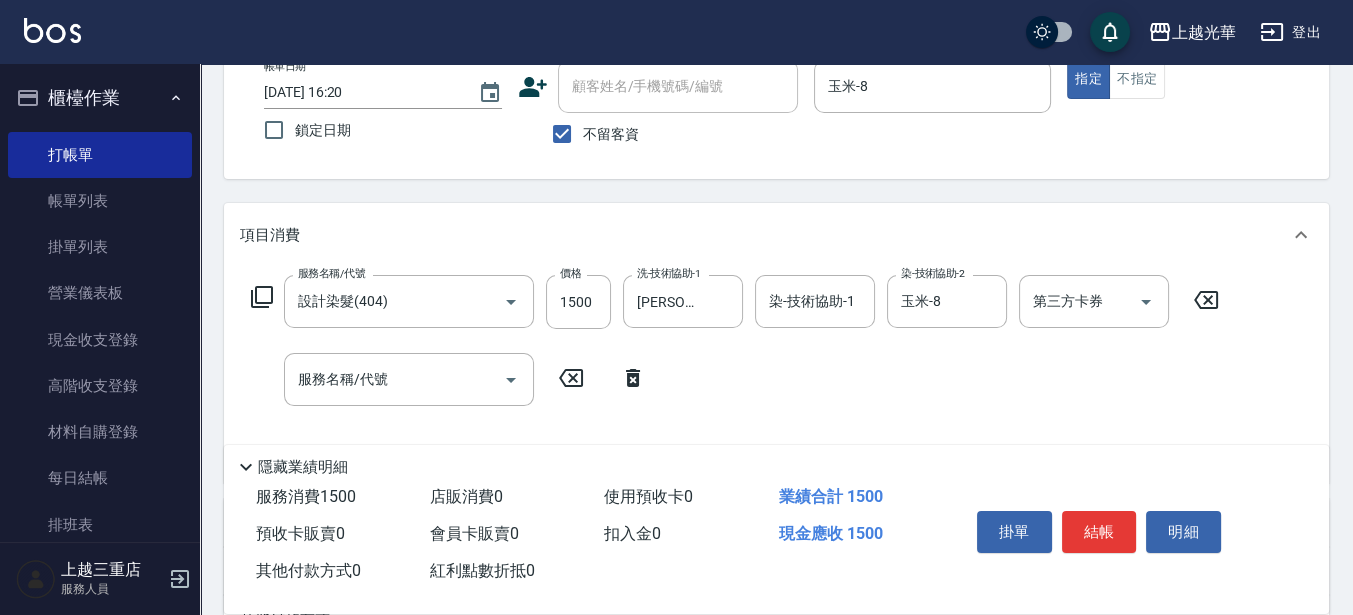 click 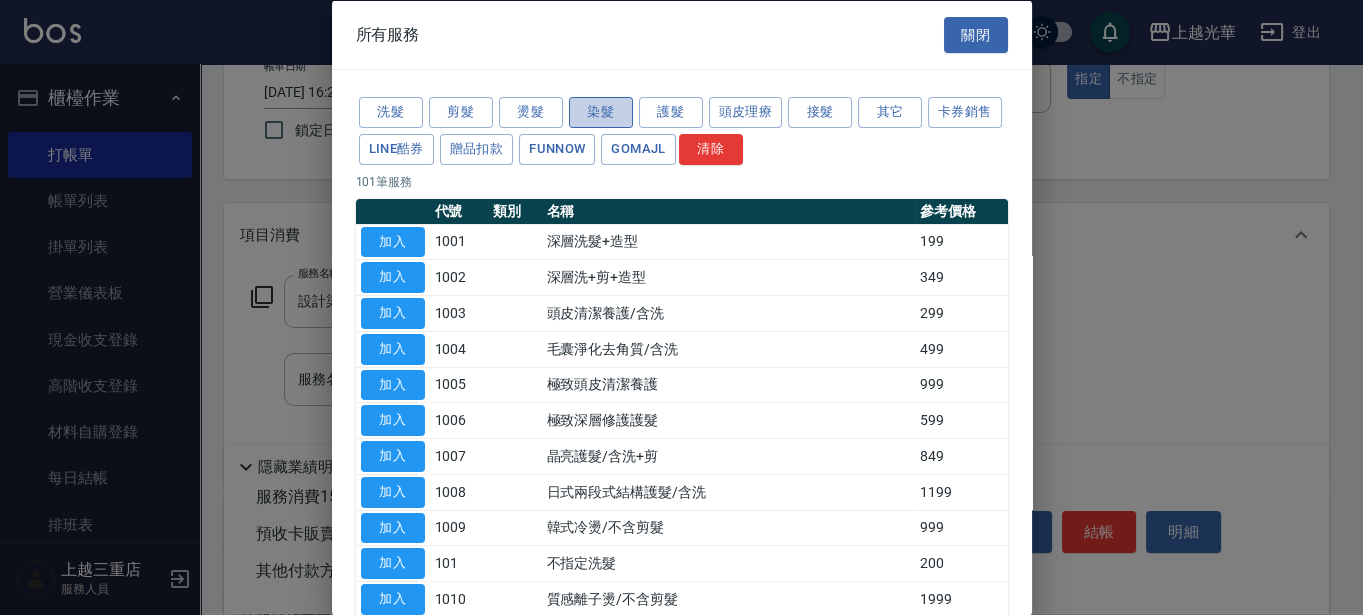 click on "染髮" at bounding box center [601, 112] 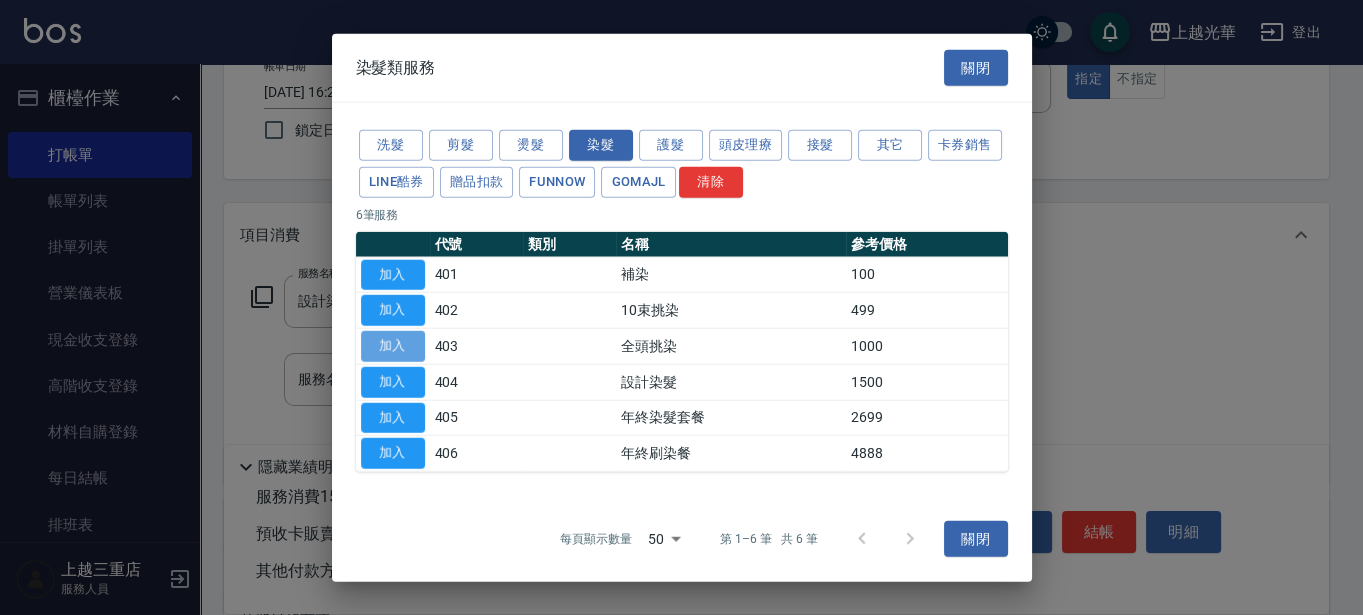click on "加入" at bounding box center [393, 346] 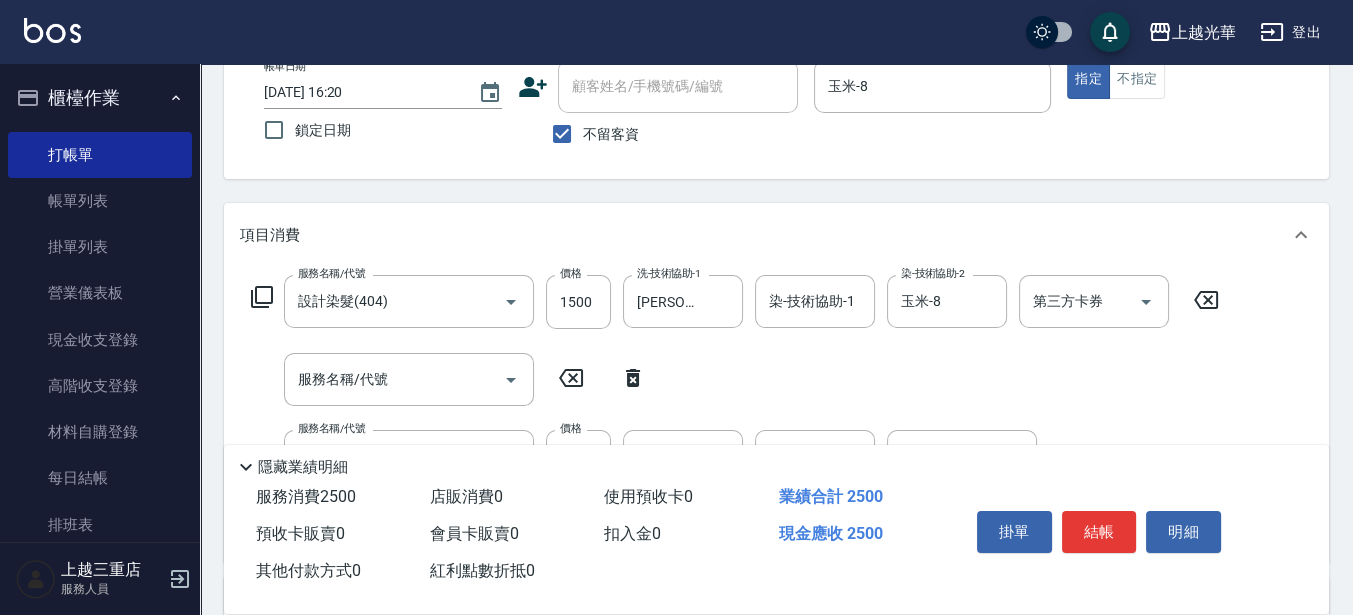 scroll, scrollTop: 250, scrollLeft: 0, axis: vertical 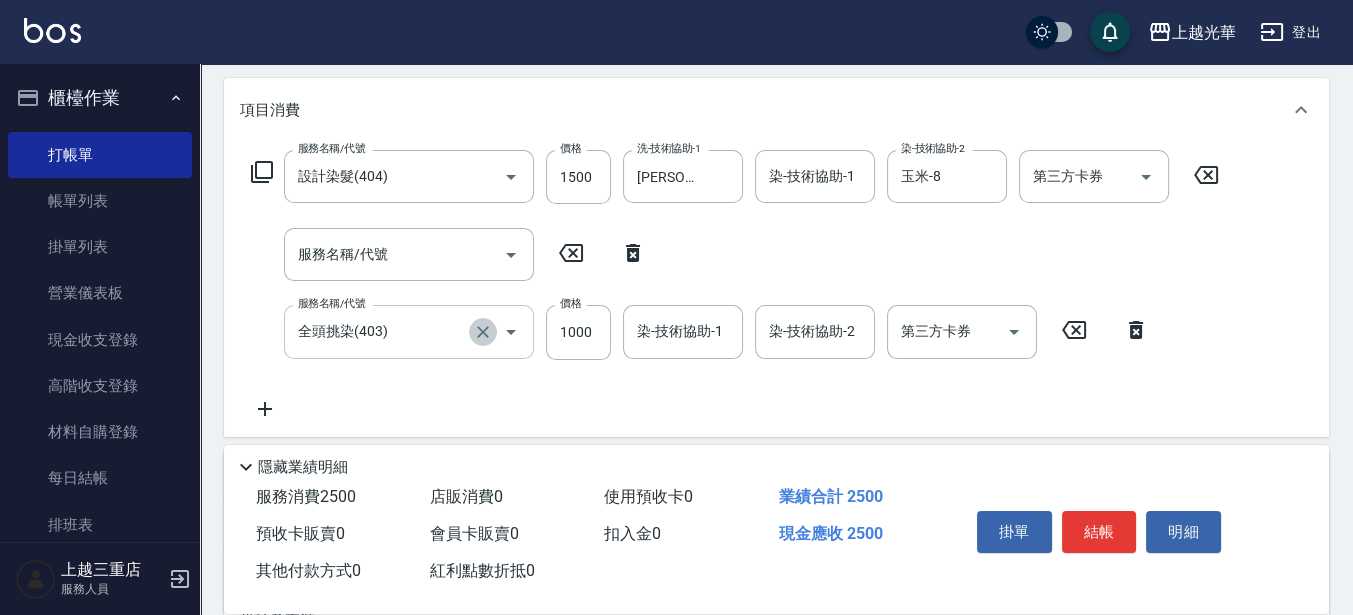 click 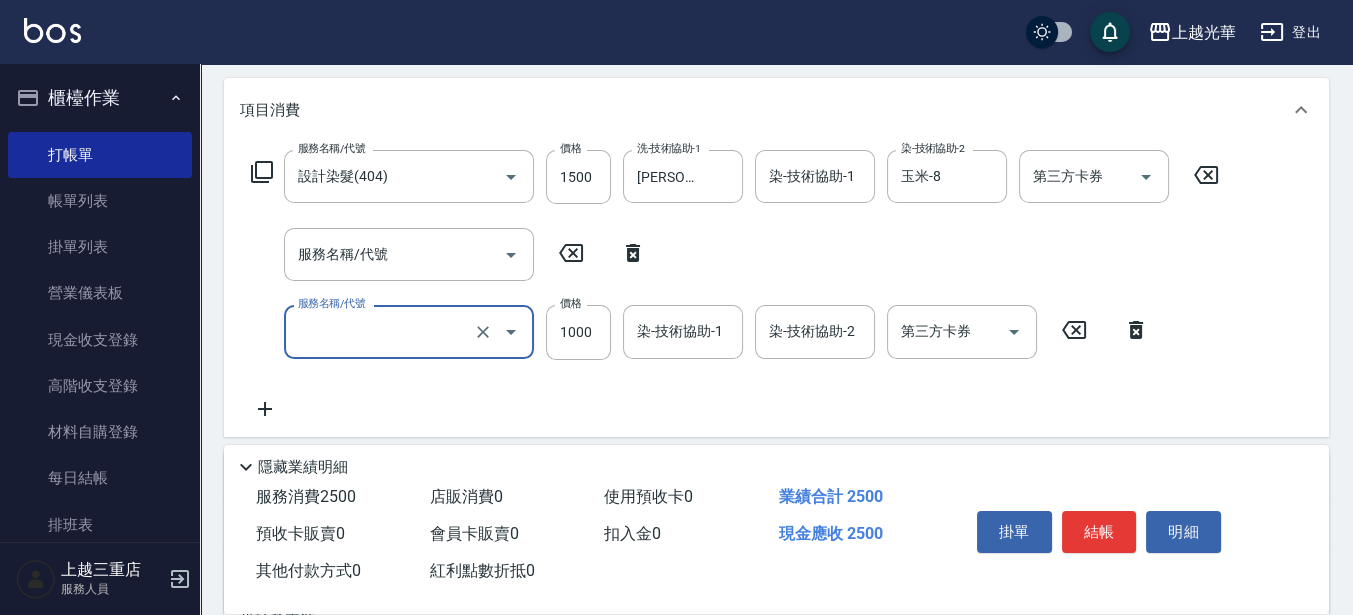 type on "全頭挑染(403)" 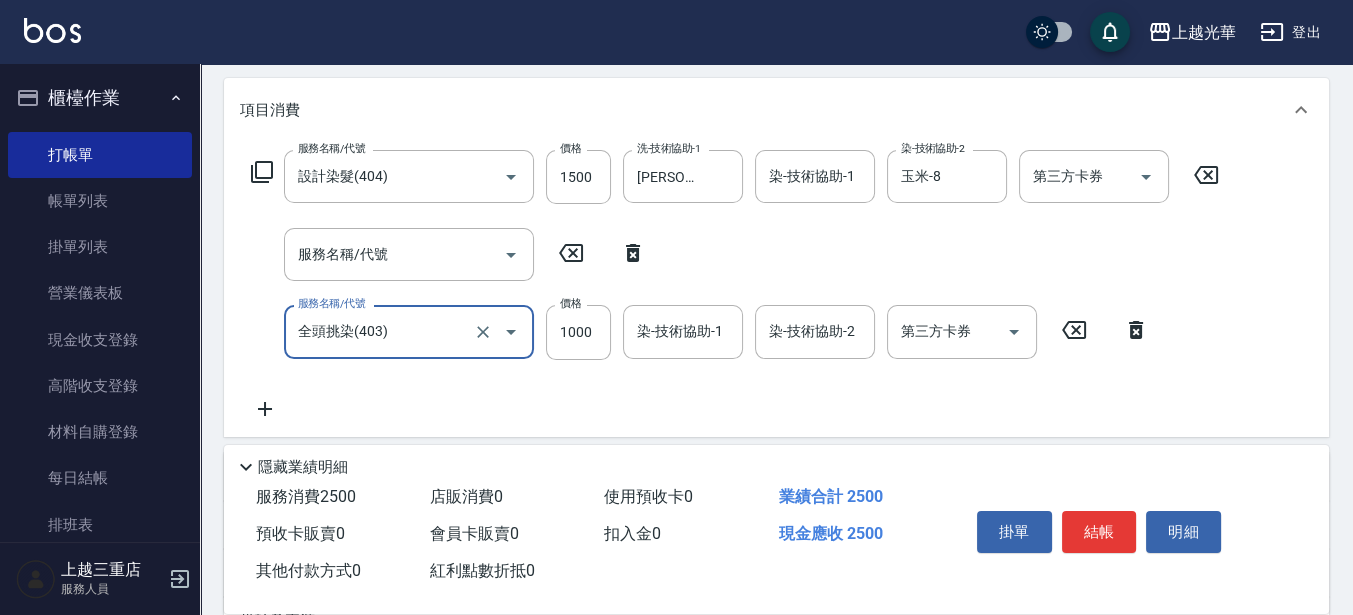 click 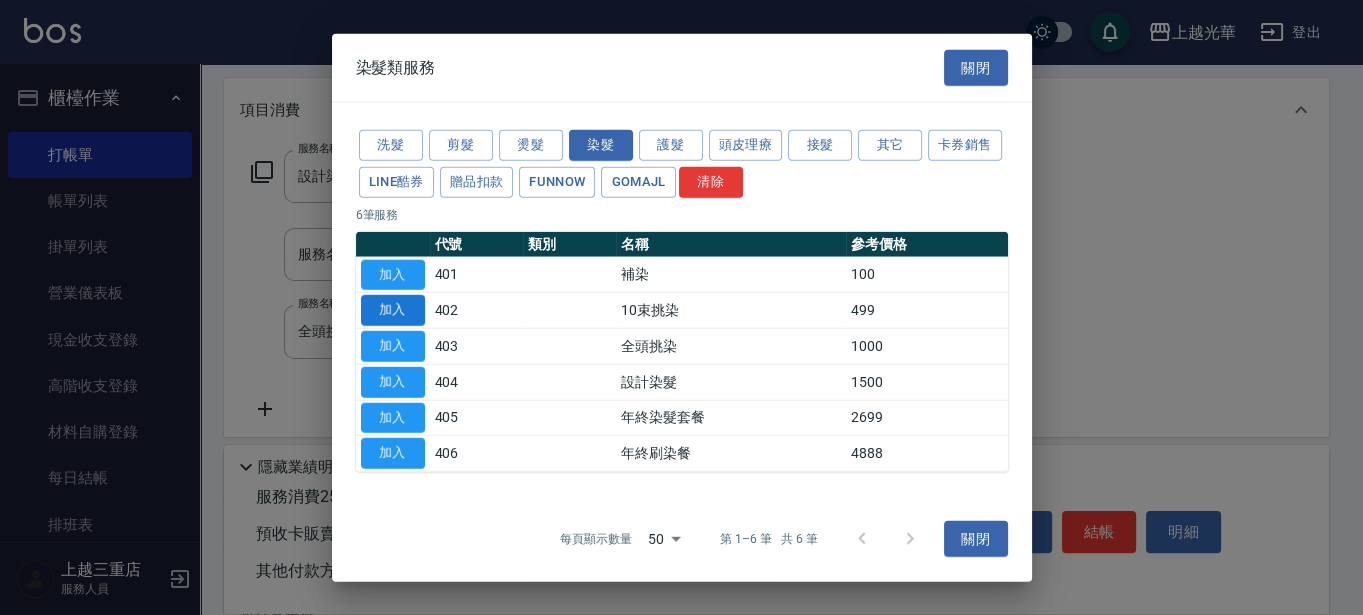 click on "加入" at bounding box center (393, 310) 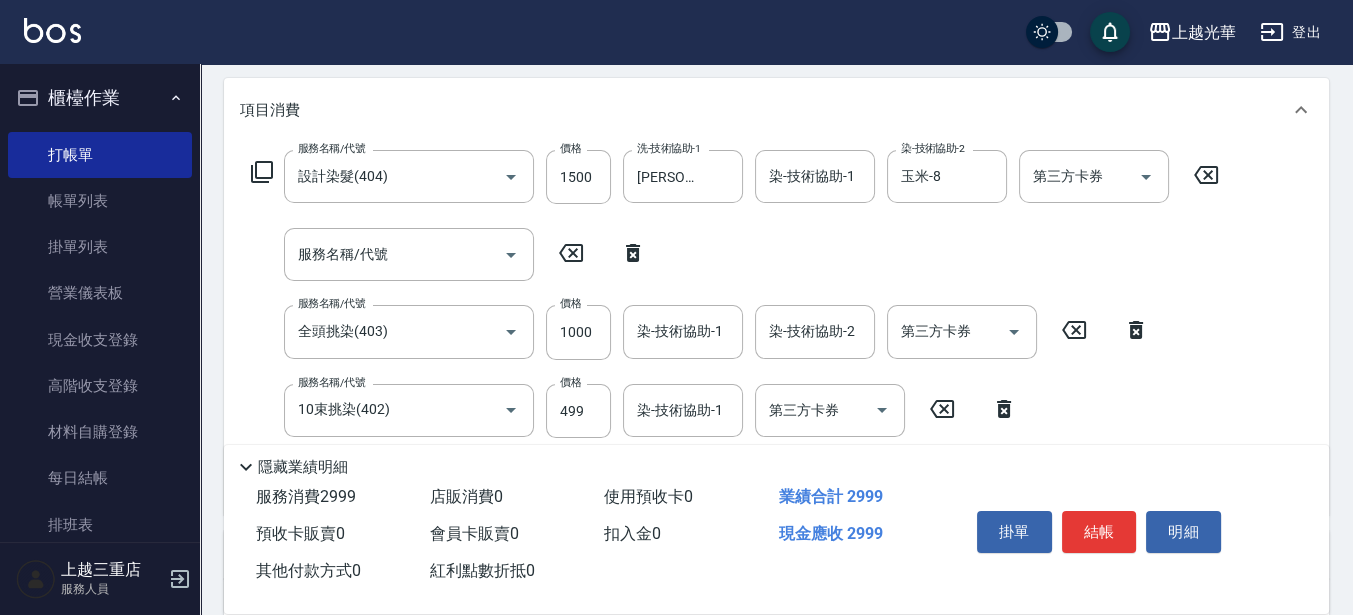 click 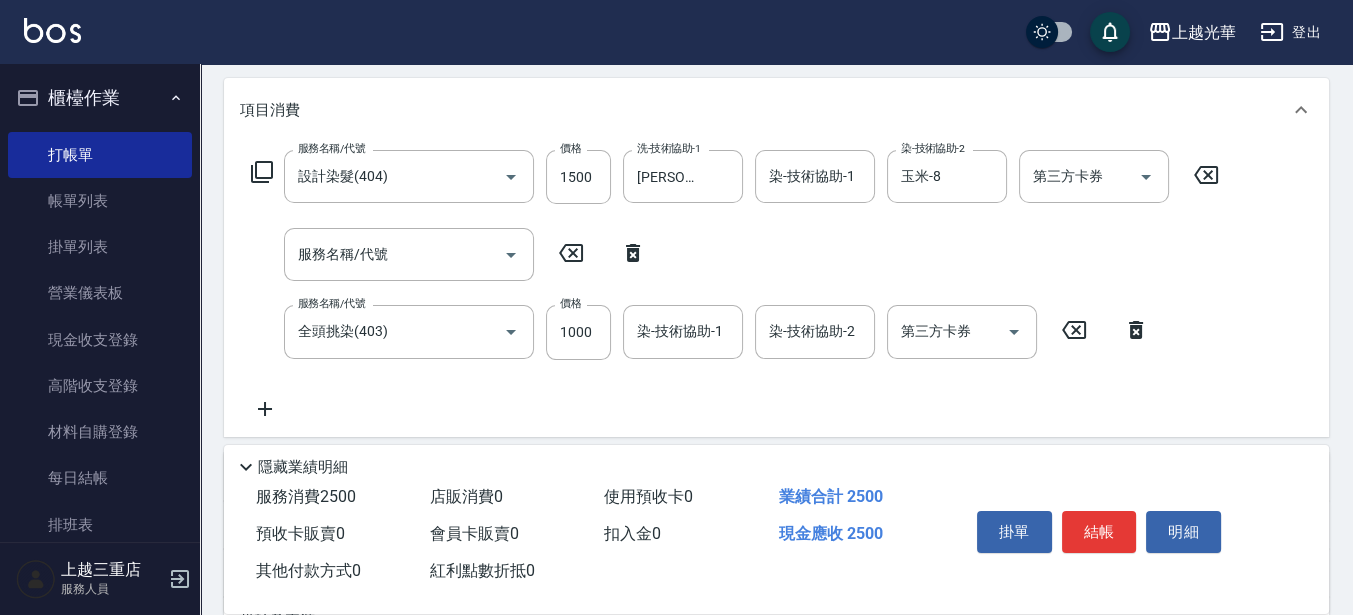 click 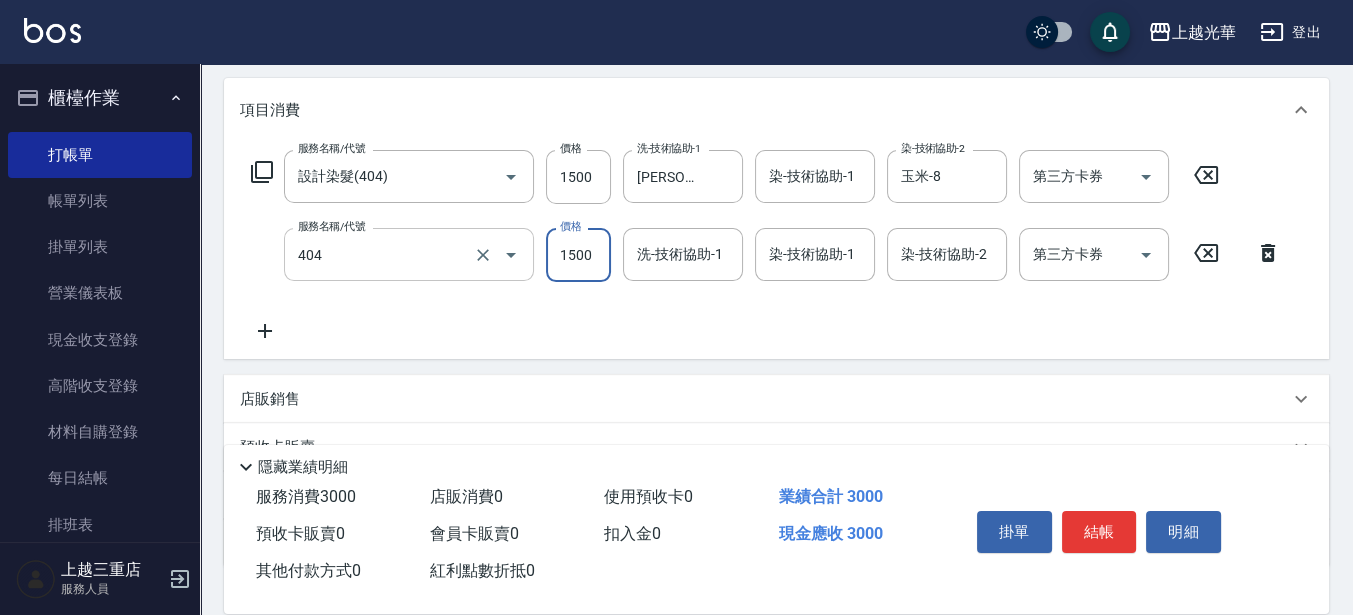type on "設計染髮(404)" 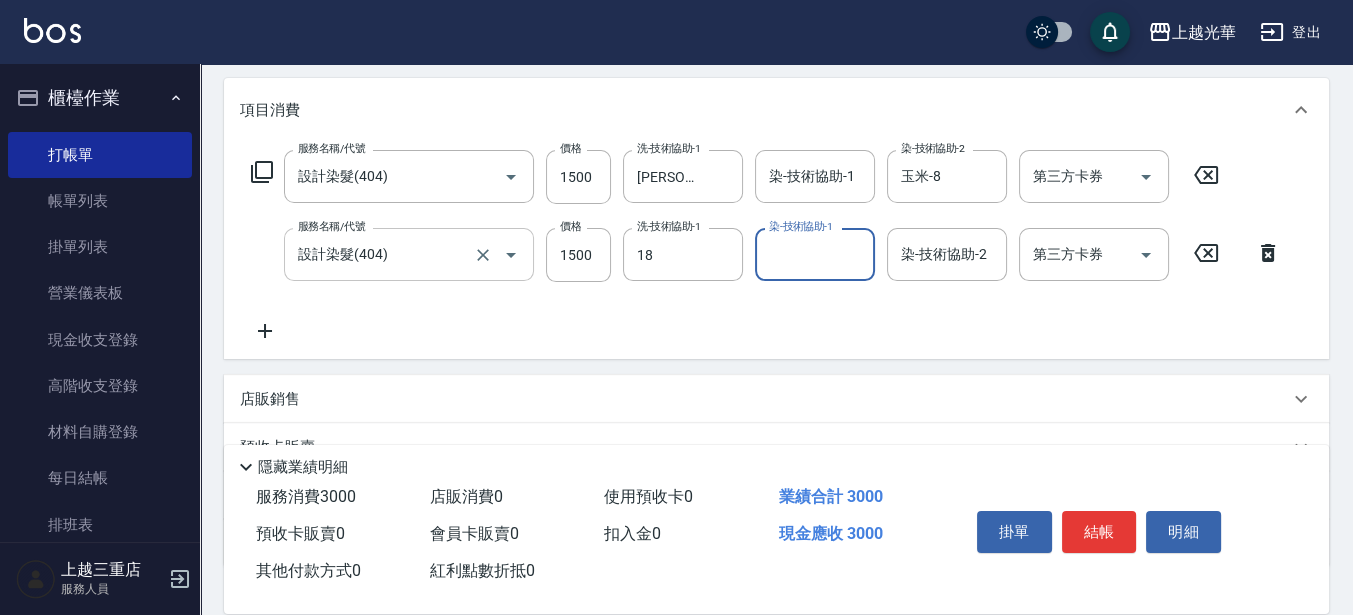 type on "[PERSON_NAME]-18" 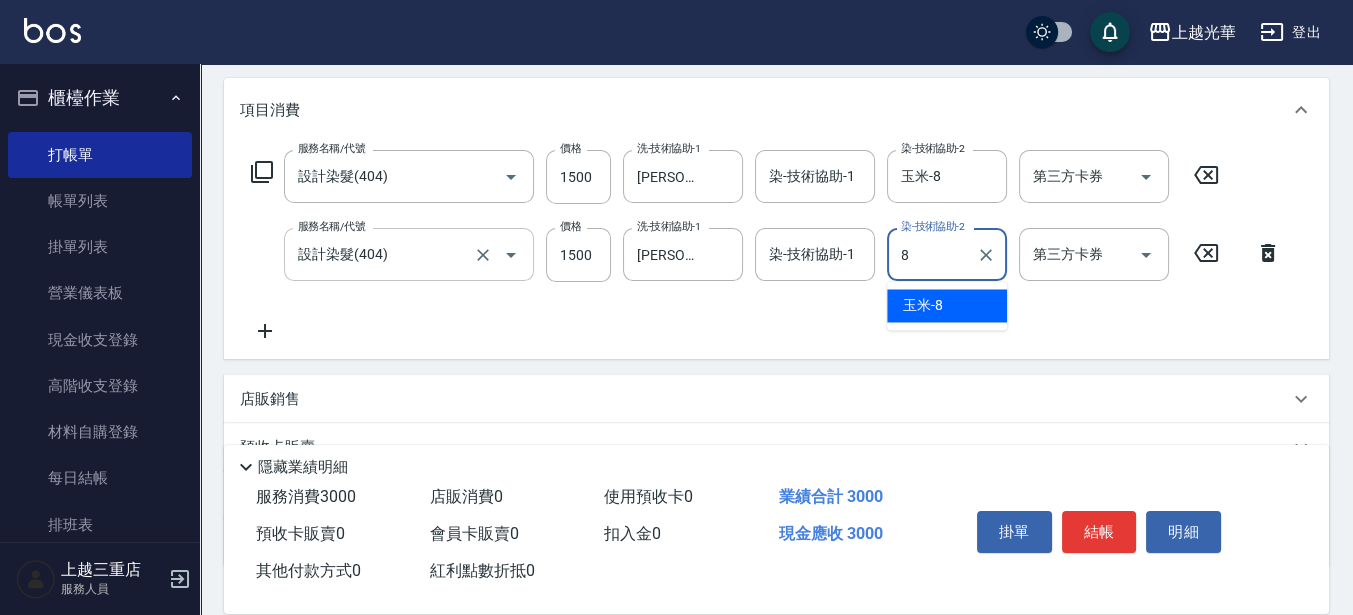 type on "玉米-8" 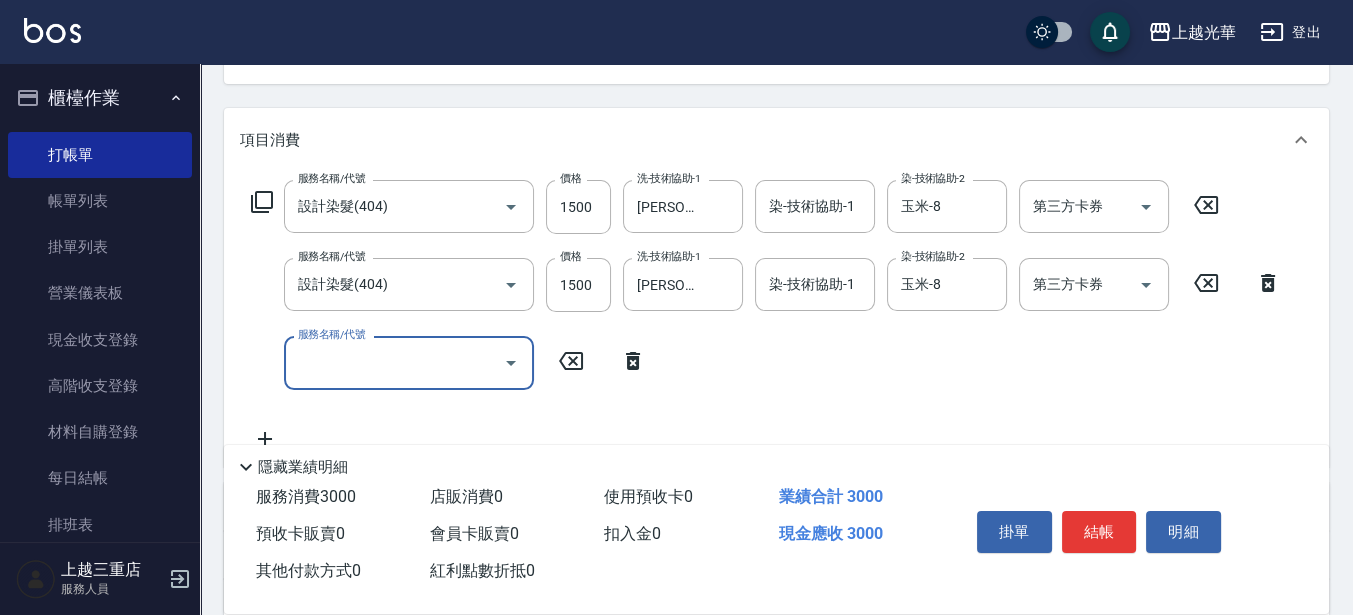 scroll, scrollTop: 0, scrollLeft: 0, axis: both 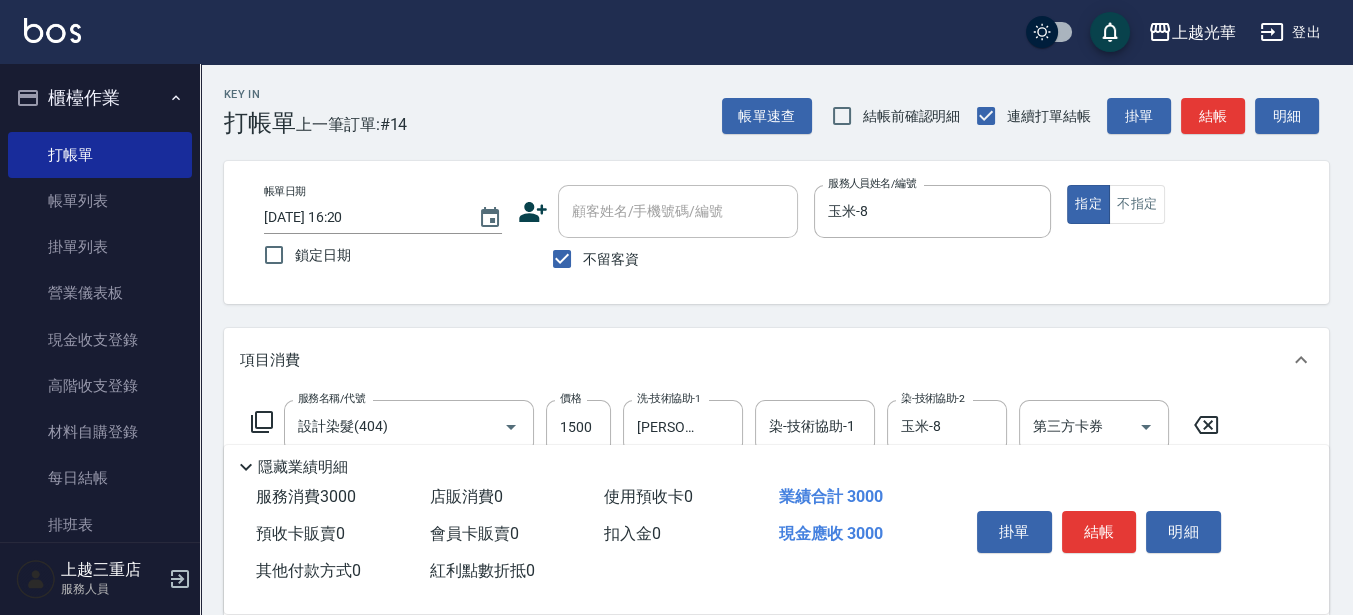 click on "不留客資" at bounding box center [611, 259] 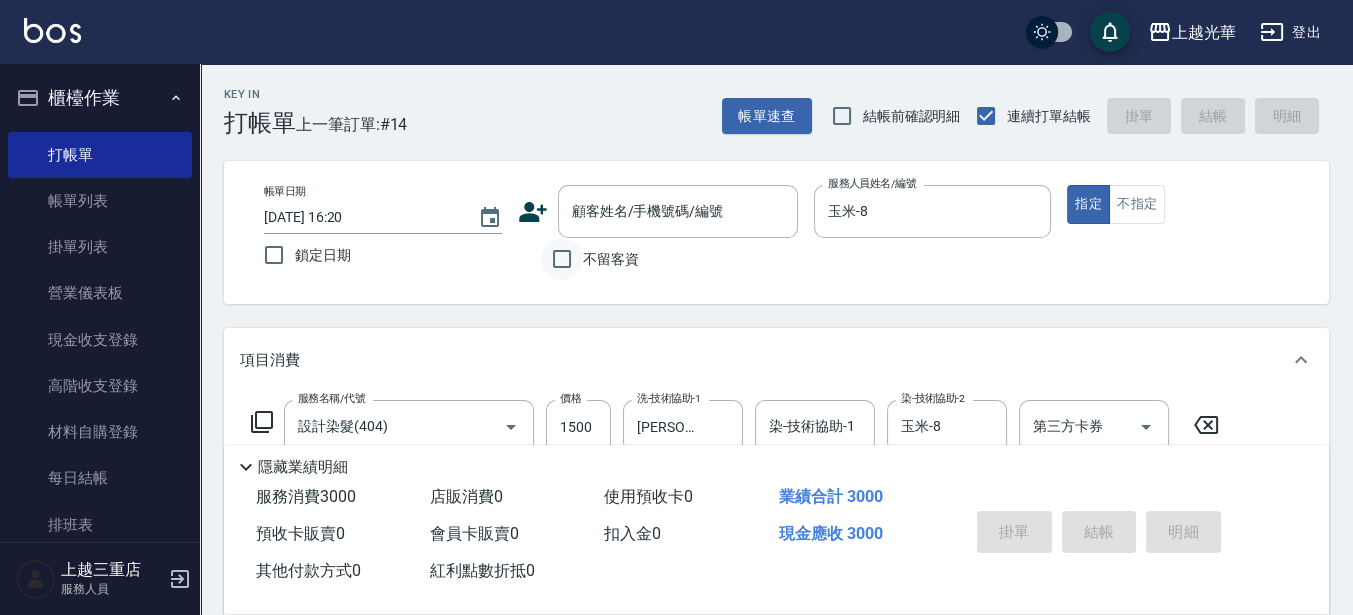 click on "不留客資" at bounding box center [562, 259] 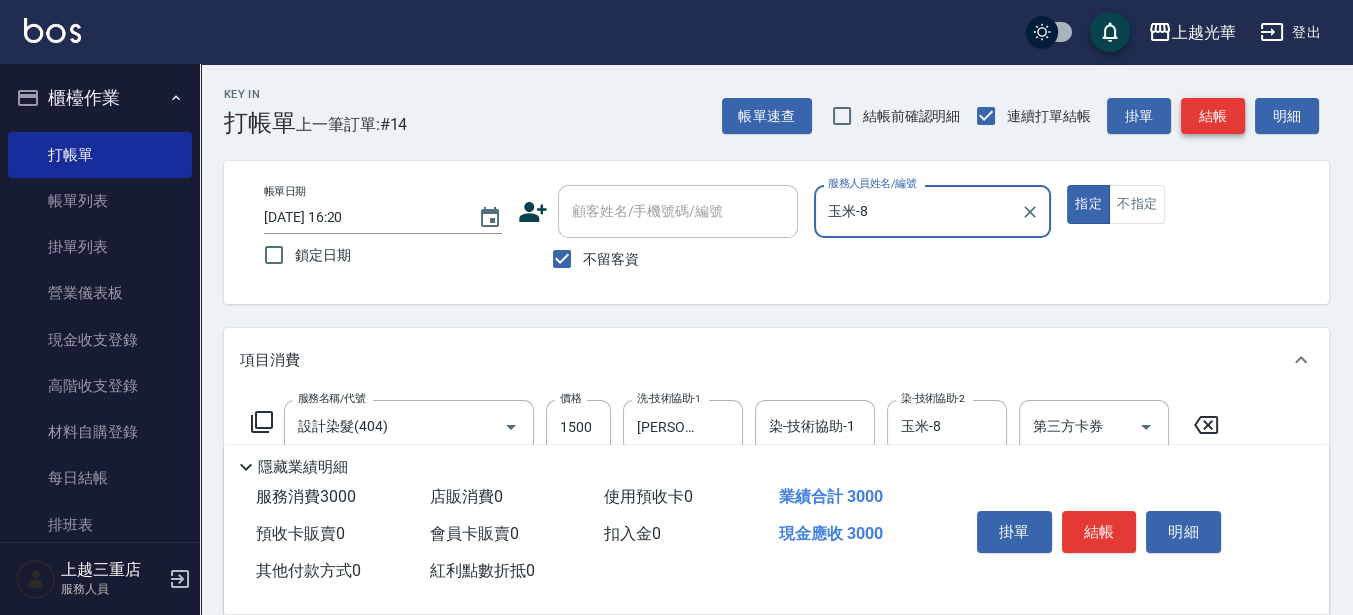 click on "結帳" at bounding box center [1213, 116] 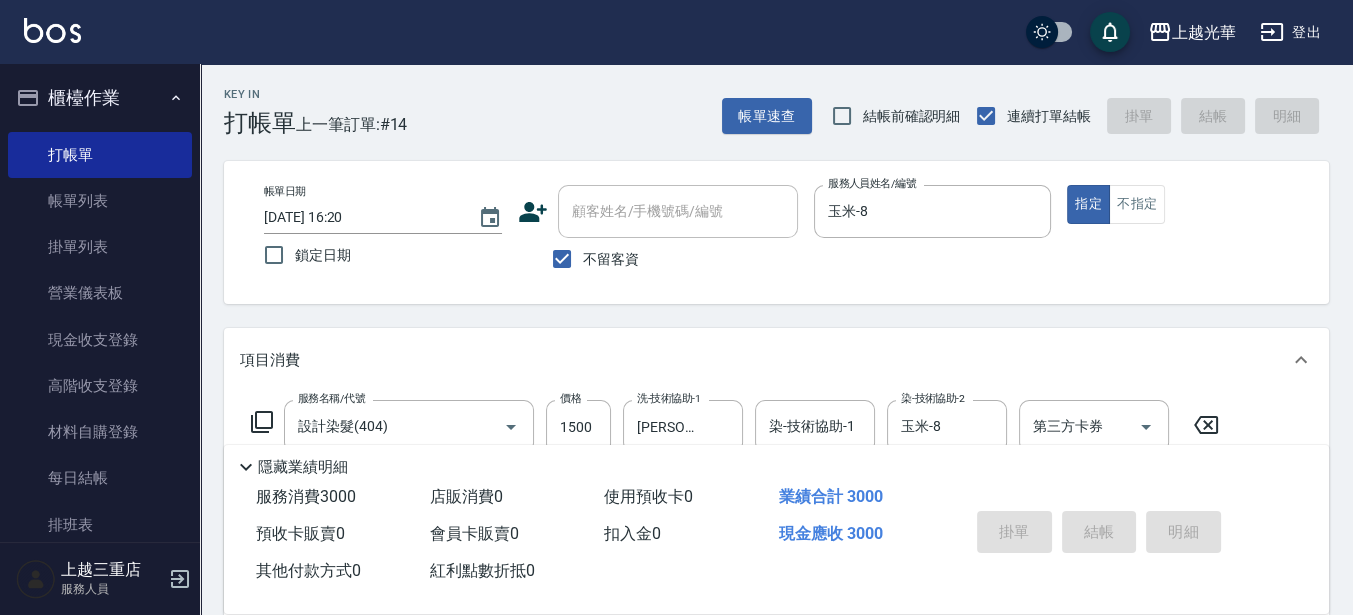 type on "[DATE] 16:26" 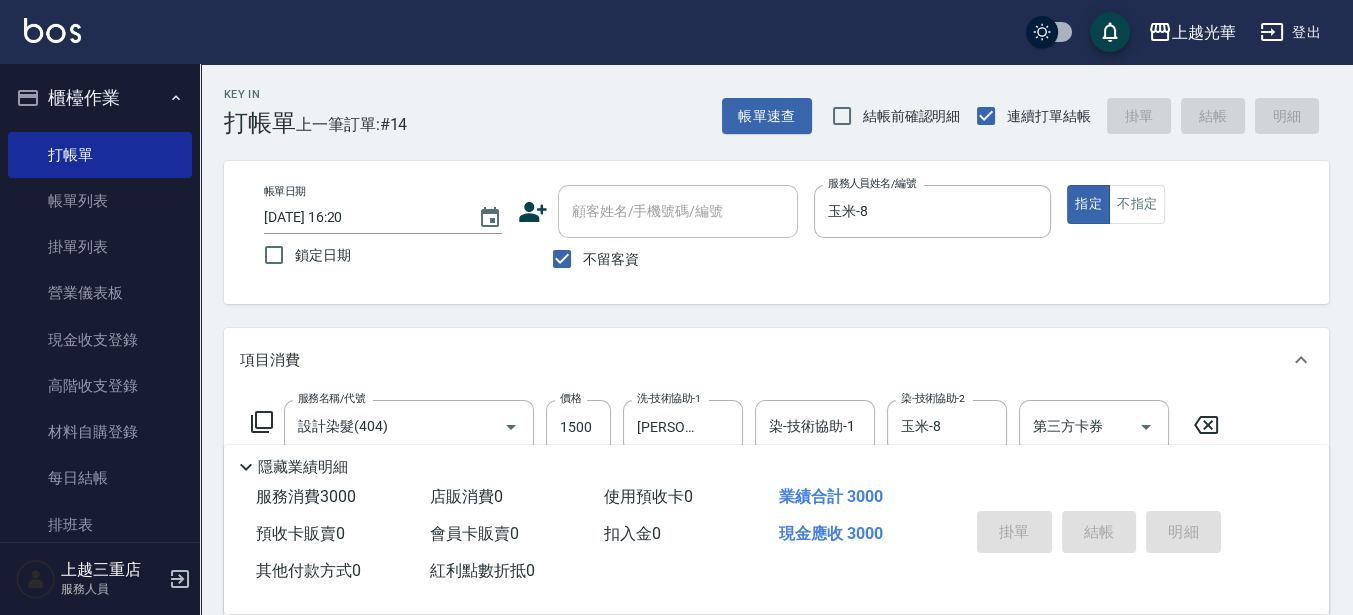 type 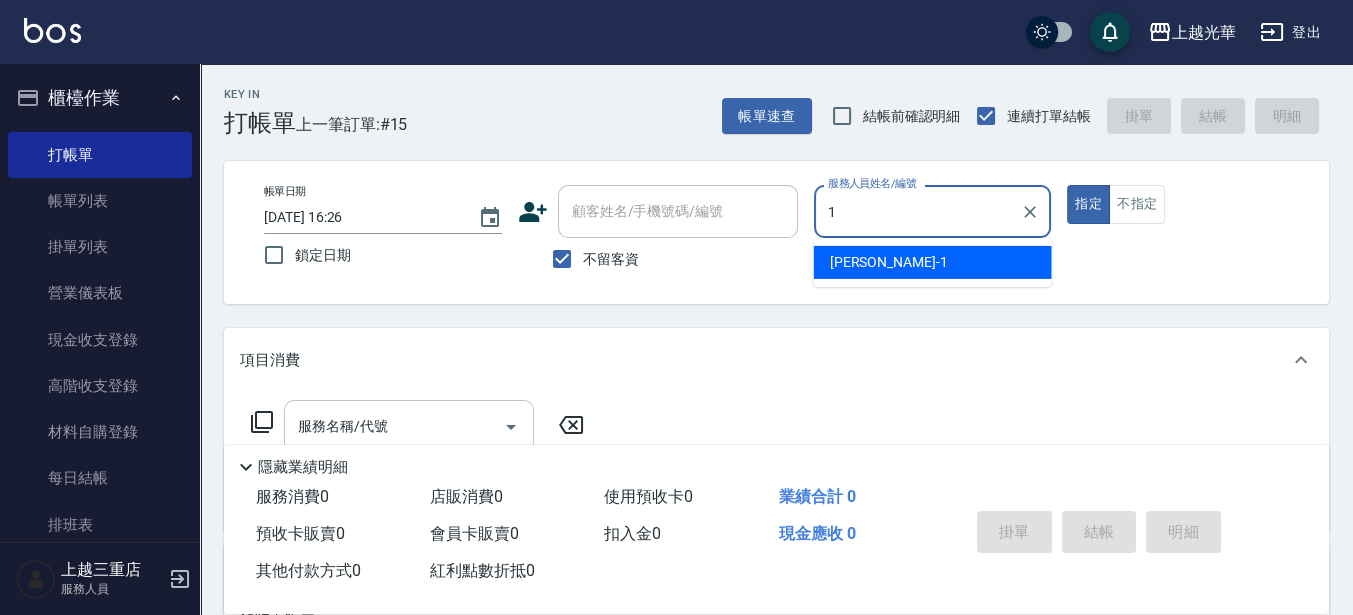 type on "小詹-1" 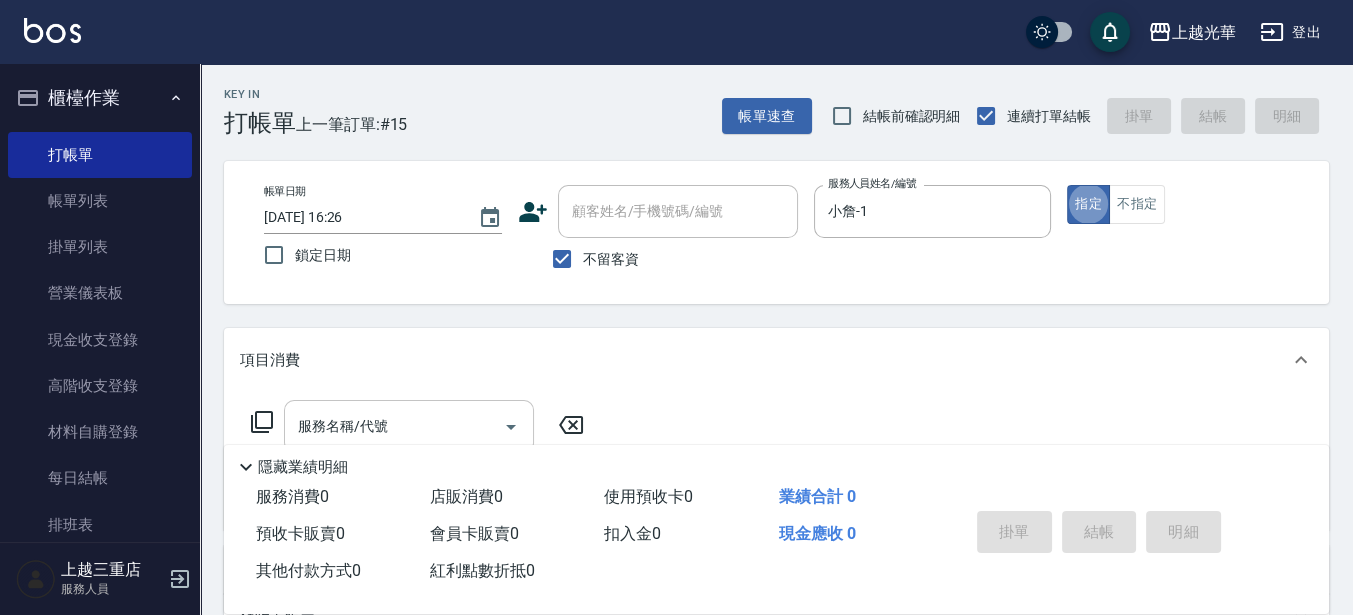 click on "服務名稱/代號" at bounding box center [409, 426] 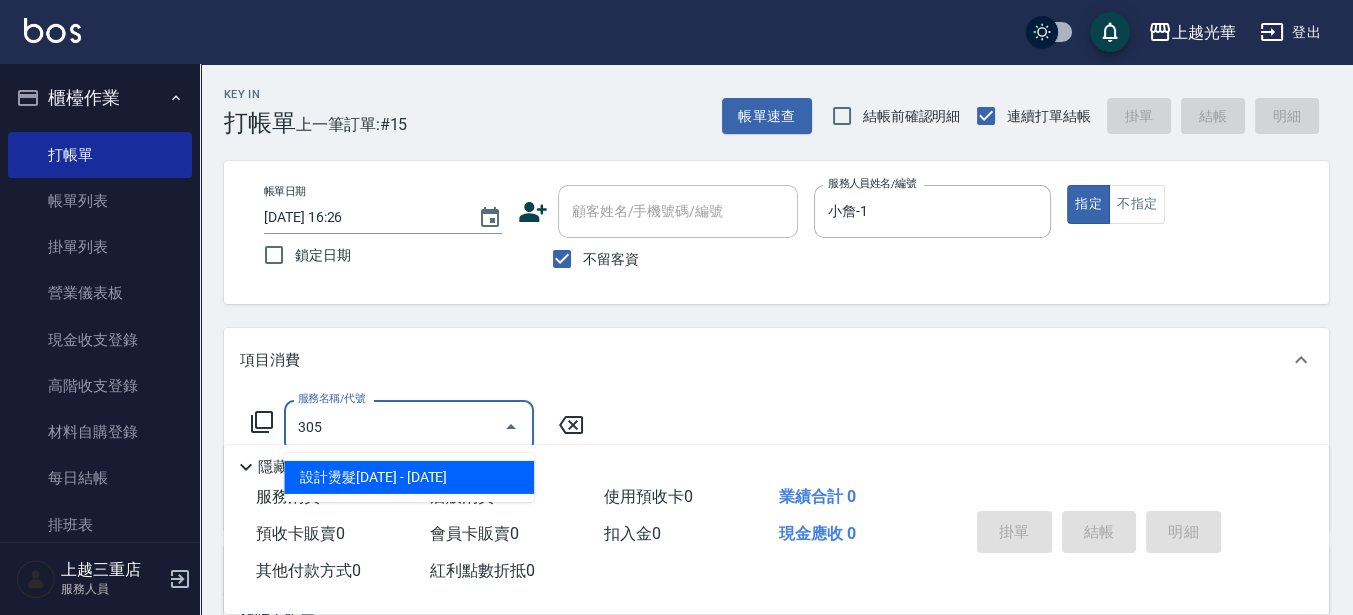 type on "設計燙髮1500(305)" 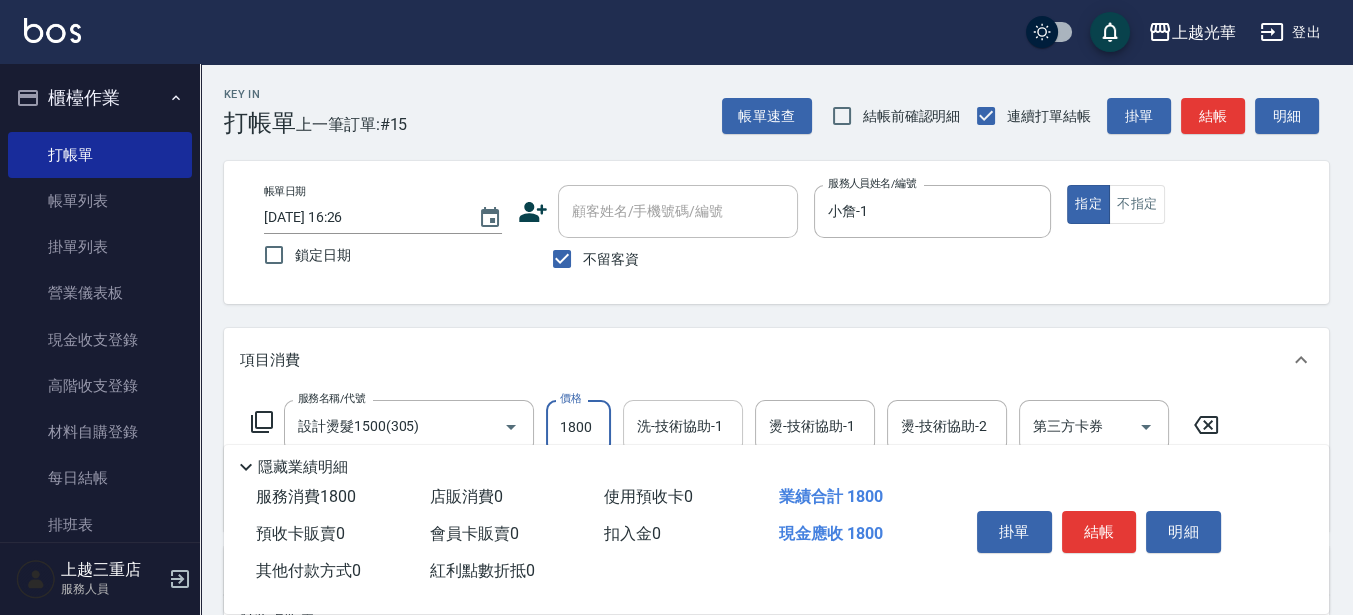 type on "1800" 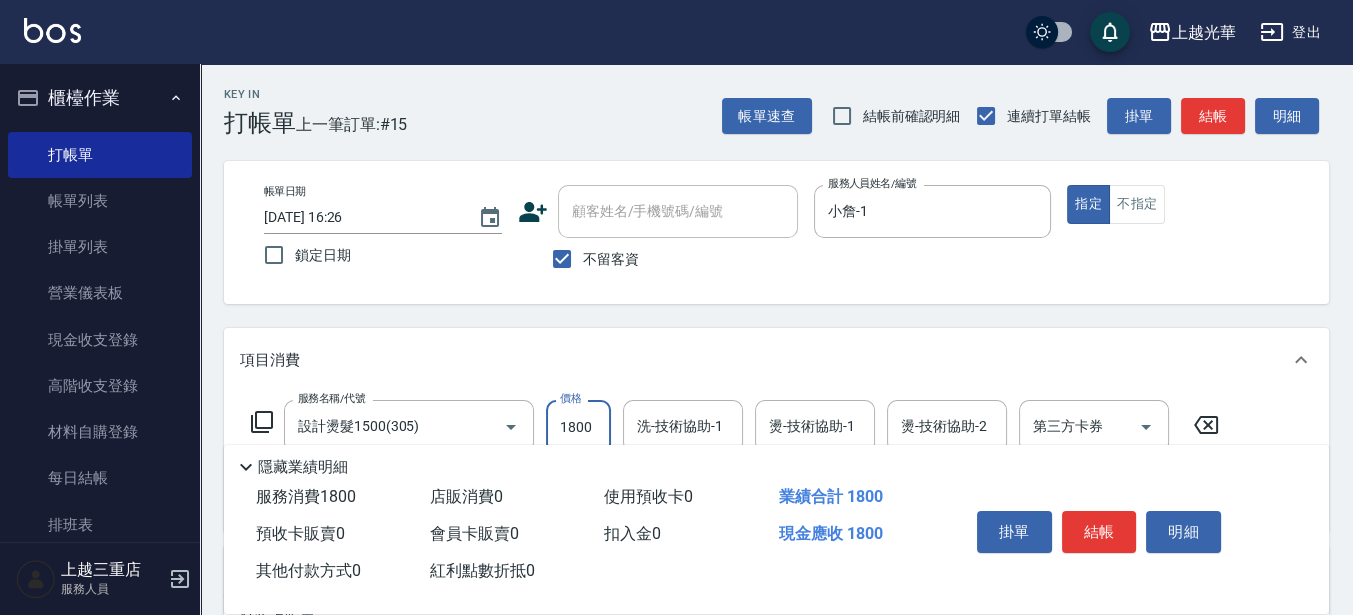 drag, startPoint x: 690, startPoint y: 414, endPoint x: 820, endPoint y: 441, distance: 132.77425 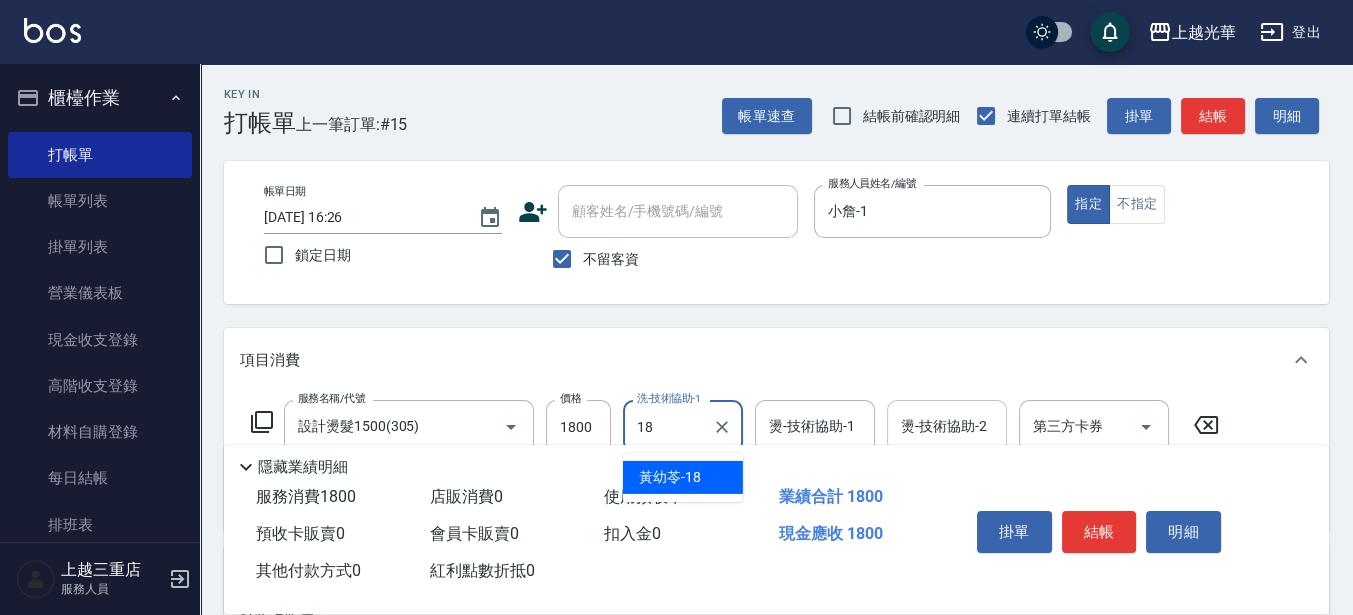 type on "[PERSON_NAME]-18" 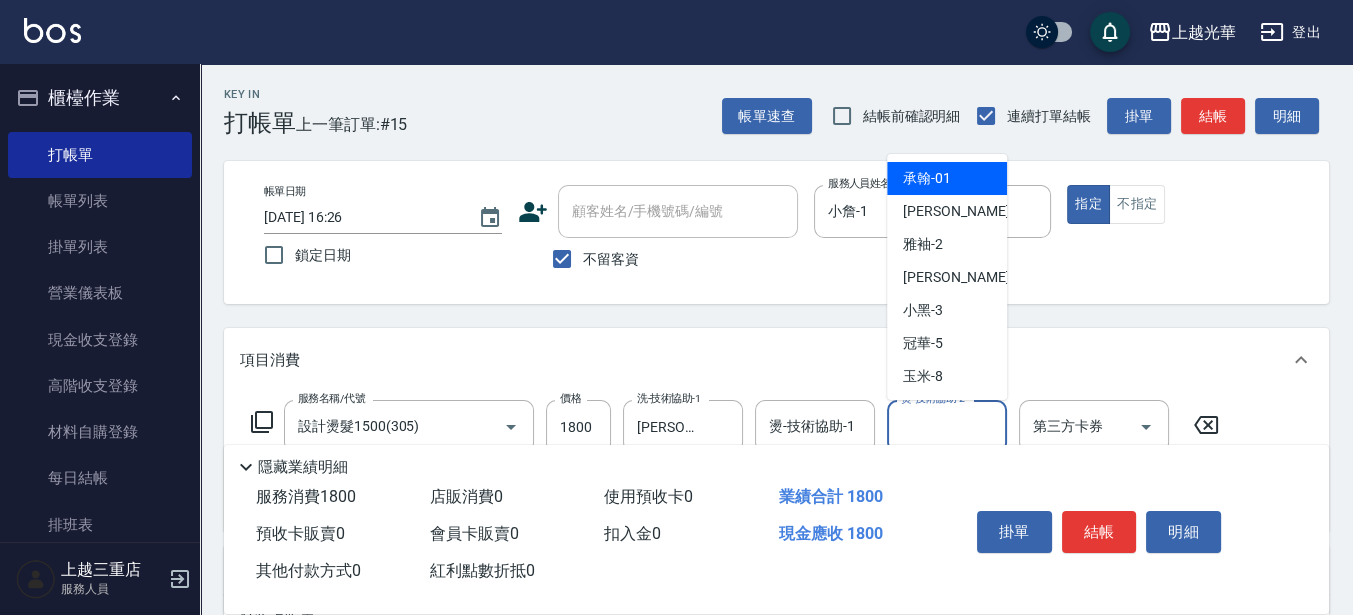 click on "燙-技術協助-2" at bounding box center [947, 426] 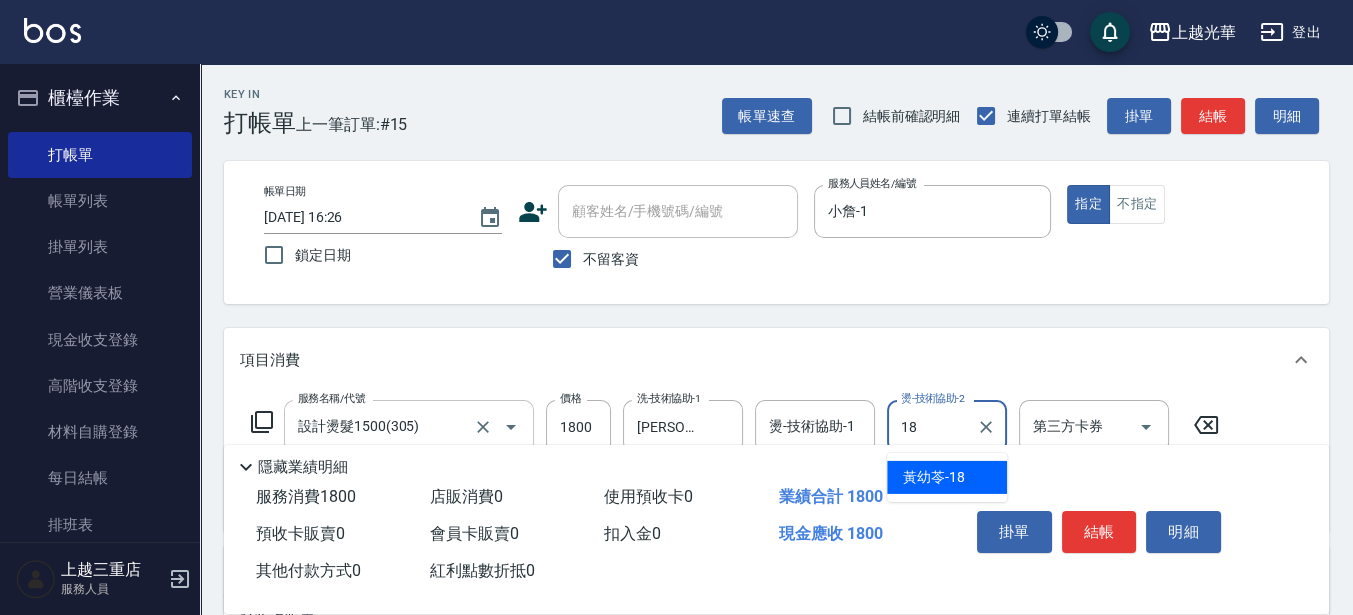 type on "[PERSON_NAME]-18" 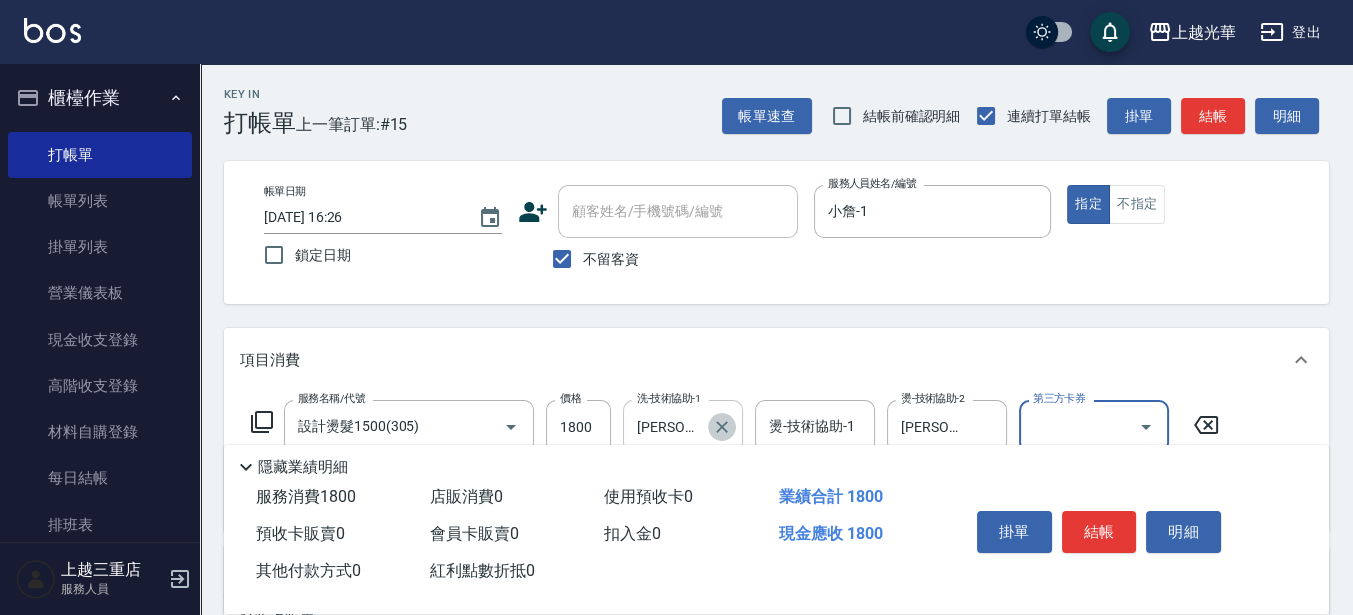 click 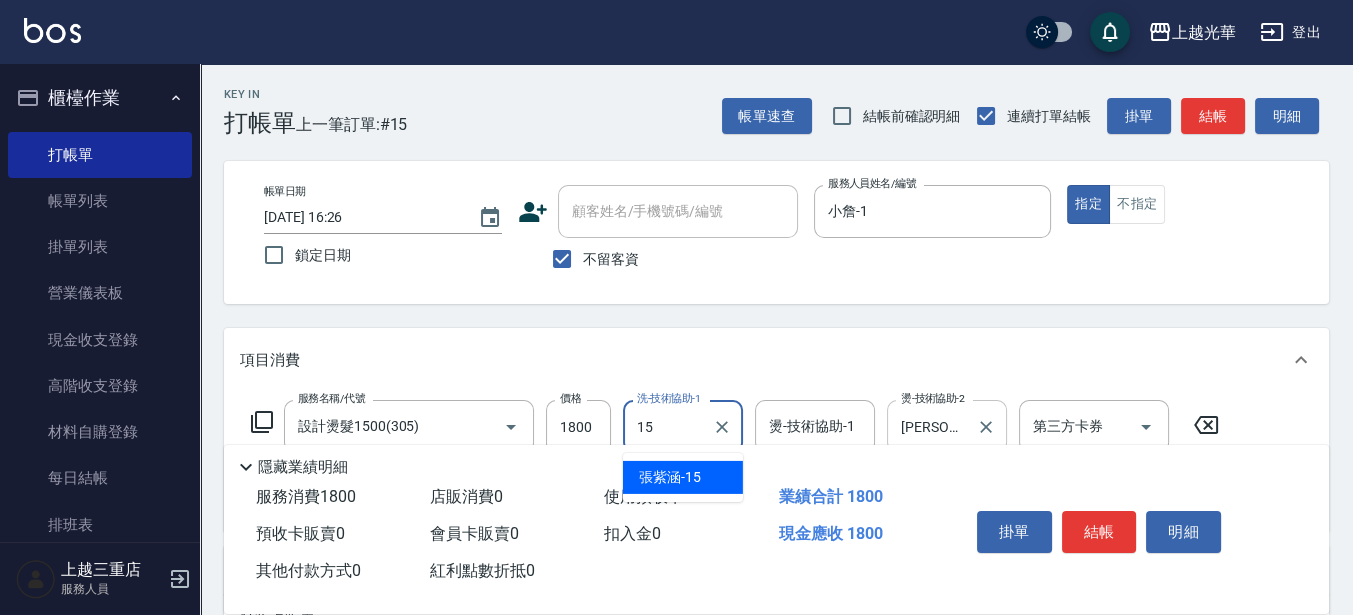type on "[PERSON_NAME]-15" 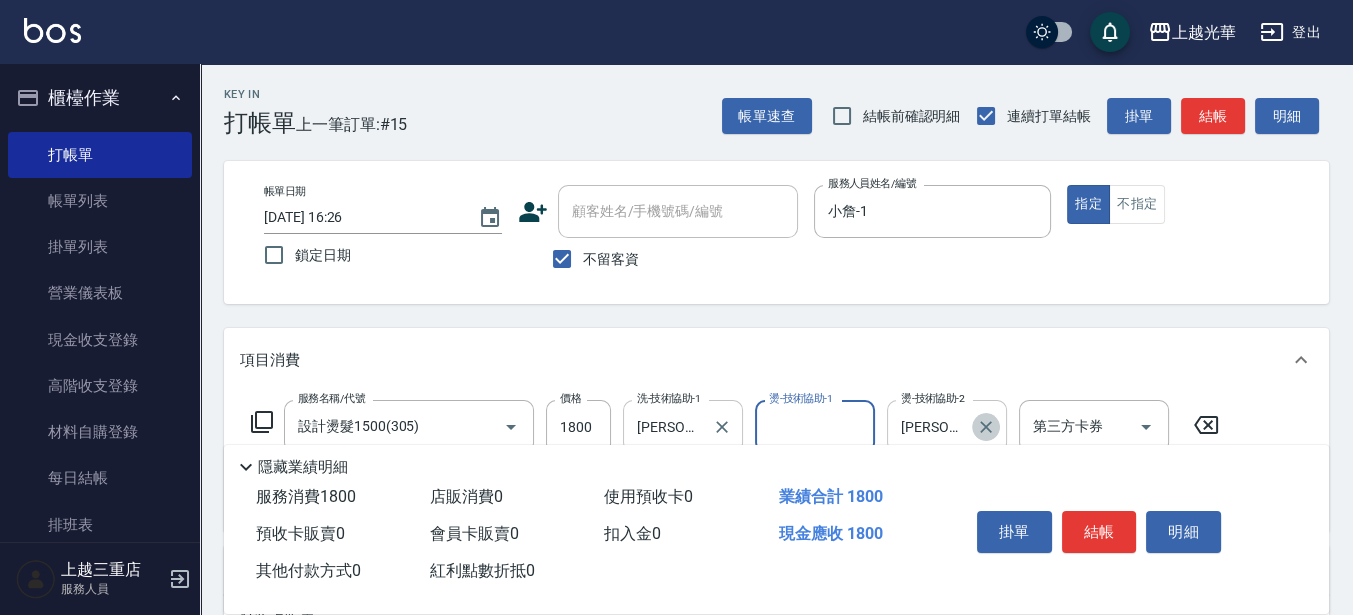 click 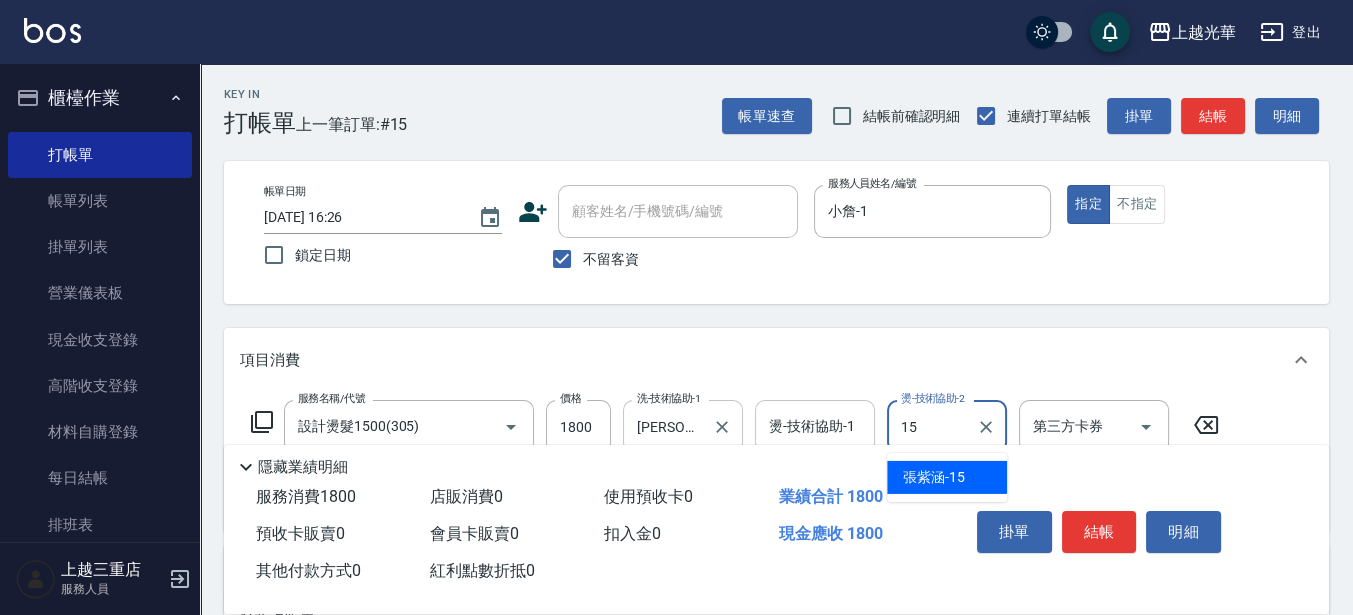type on "[PERSON_NAME]-15" 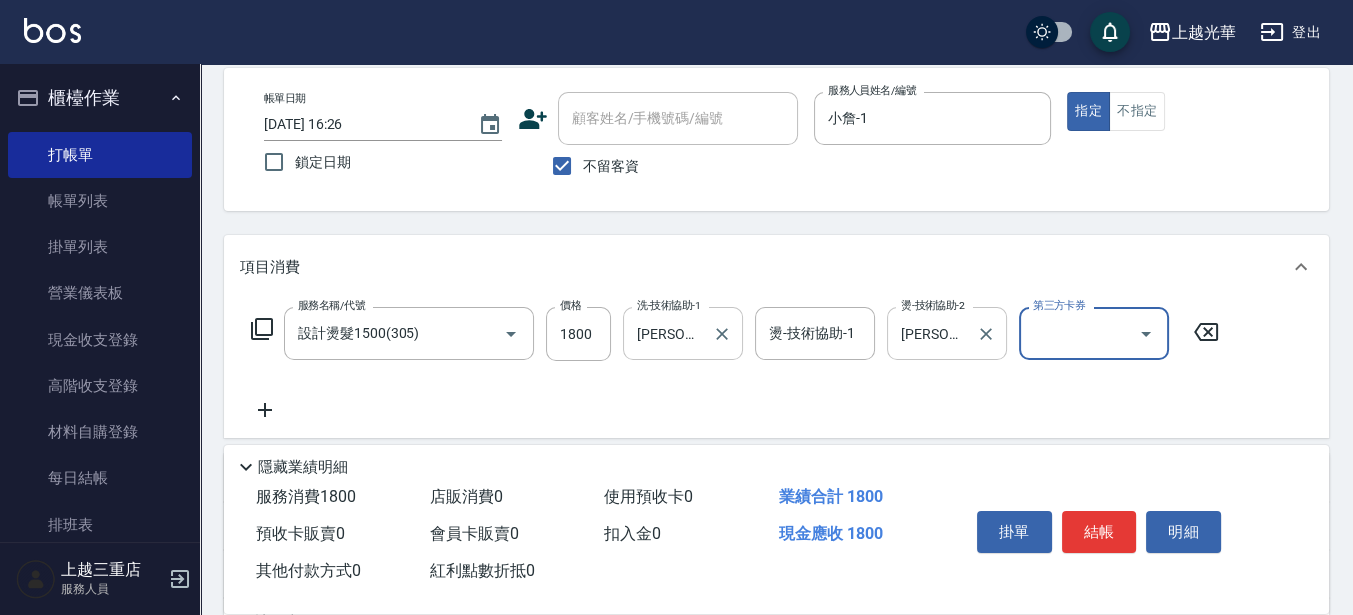 scroll, scrollTop: 125, scrollLeft: 0, axis: vertical 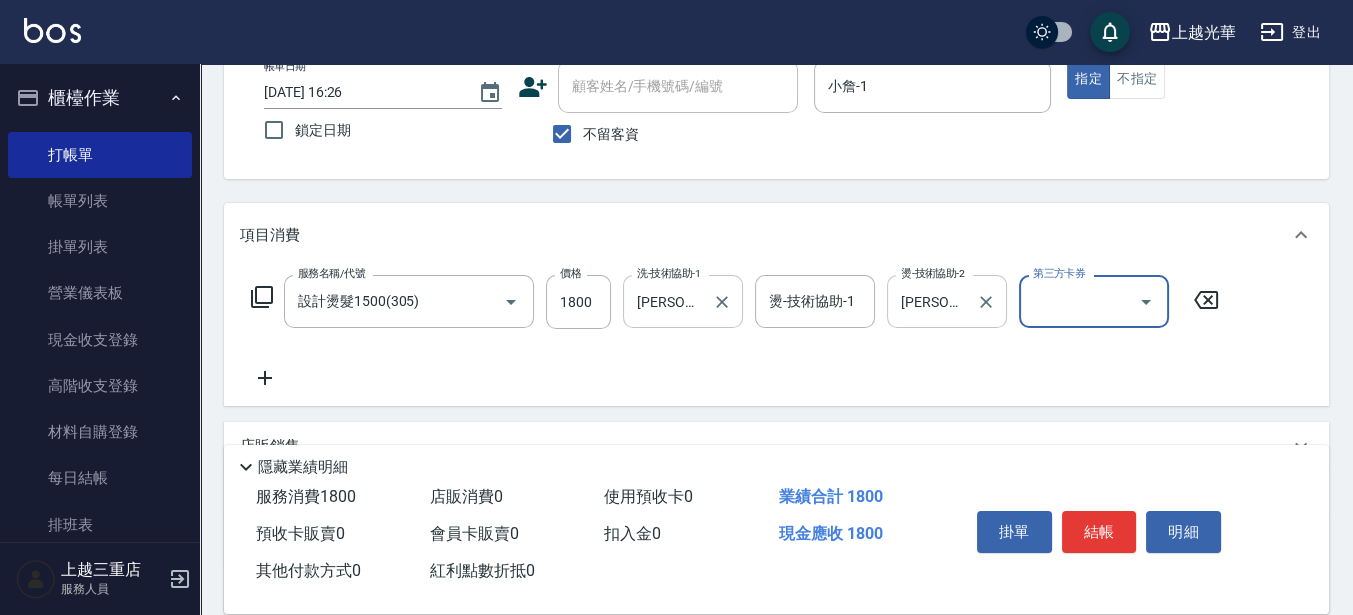 click on "服務名稱/代號 設計燙髮1500(305) 服務名稱/代號 價格 1800 價格 洗-技術協助-1 [PERSON_NAME]-15 洗-技術協助-1 燙-技術協助-1 燙-技術協助-1 燙-技術協助-2 [PERSON_NAME]-15 燙-技術協助-2 第三方卡券 第三方卡券" at bounding box center (776, 336) 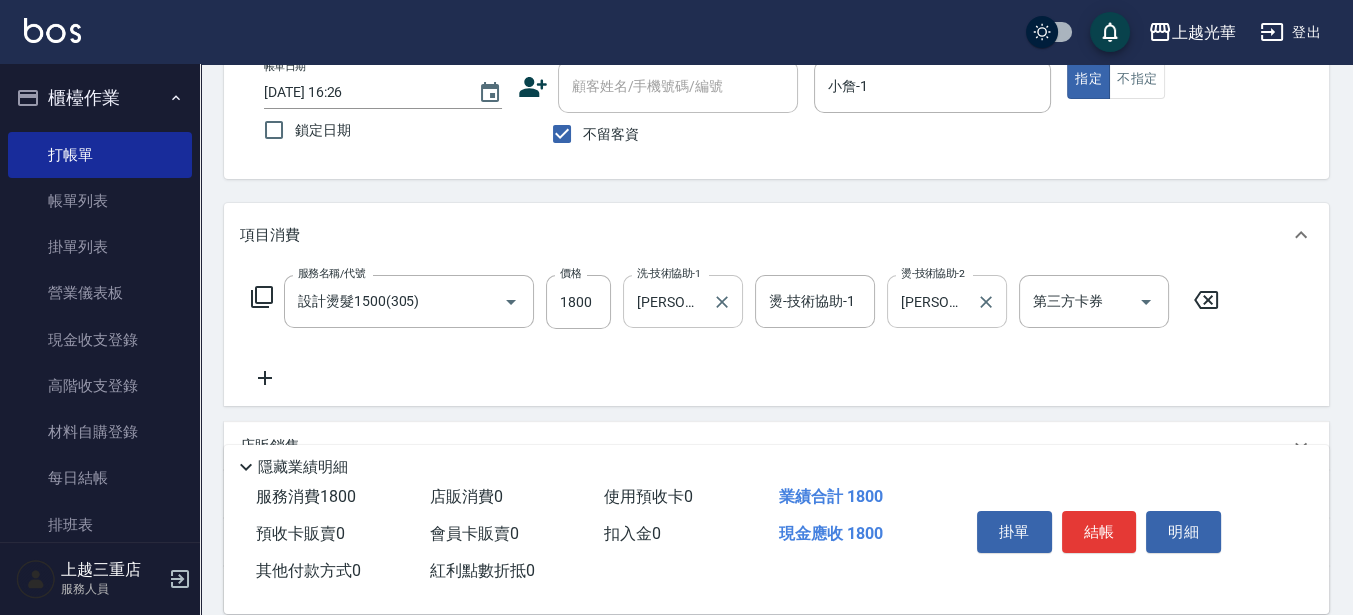 click 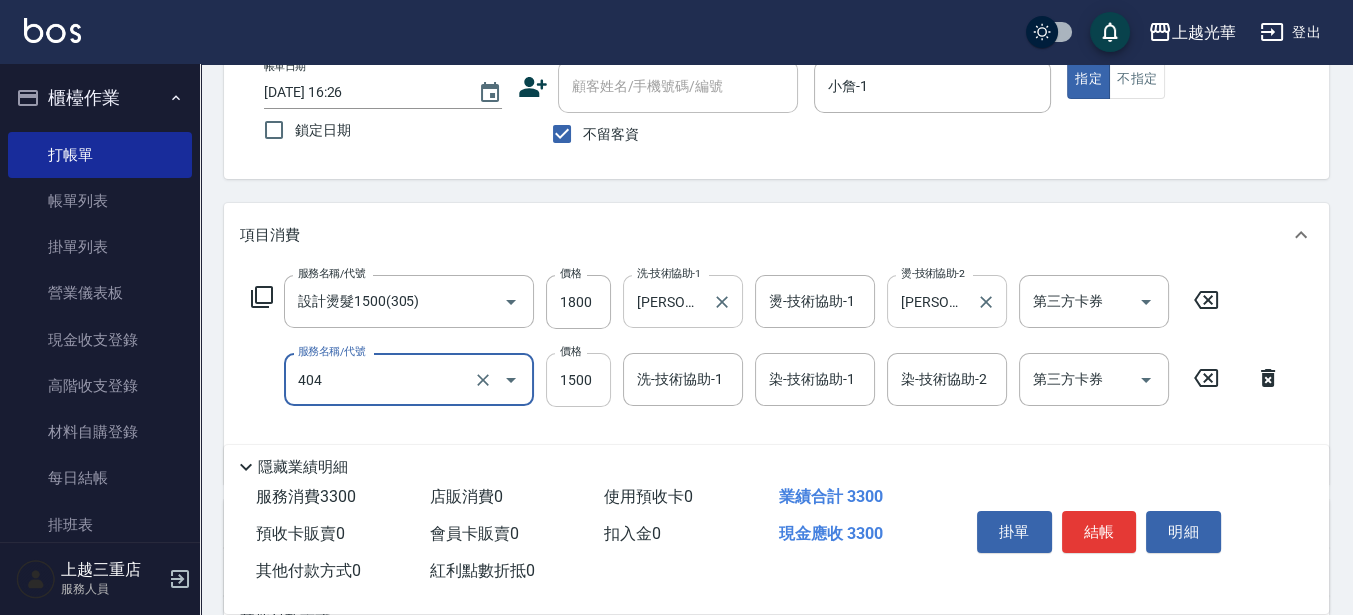 type on "設計染髮(404)" 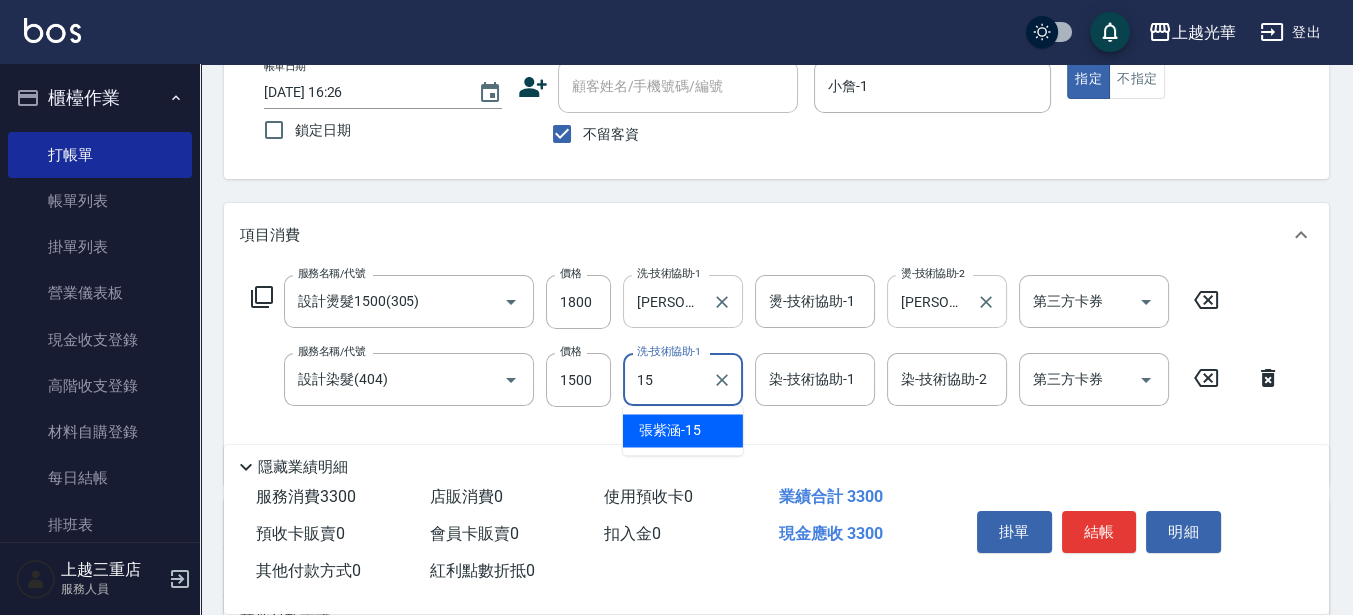 type on "[PERSON_NAME]-15" 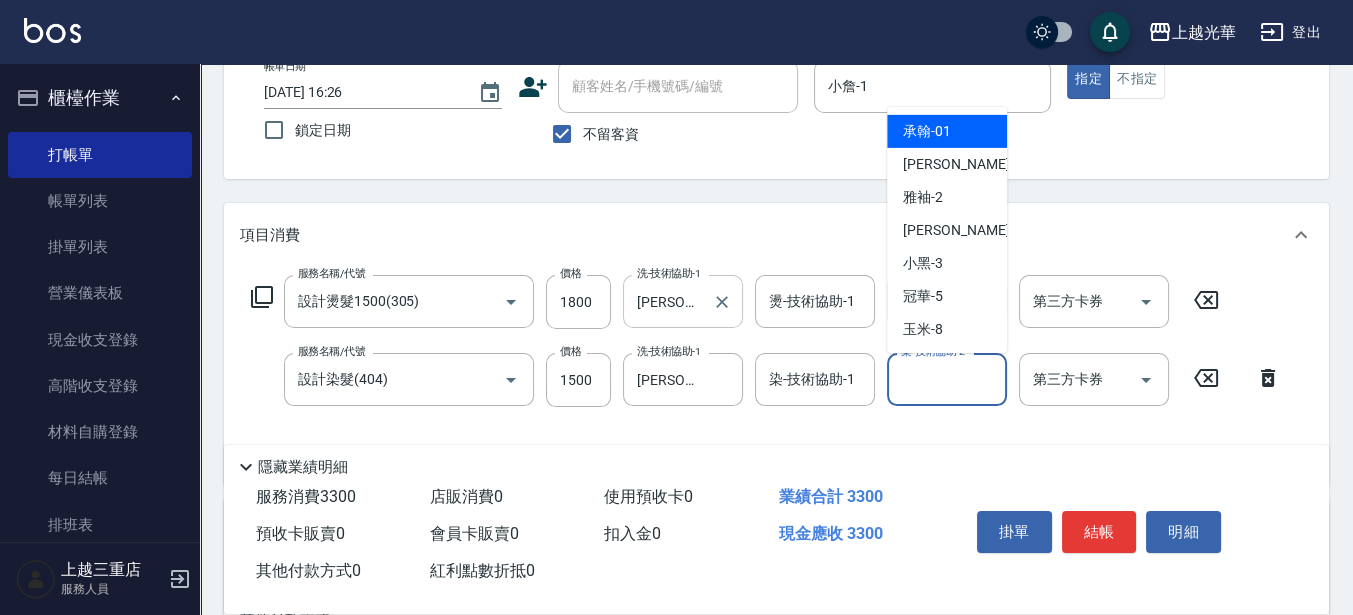click on "染-技術協助-2" at bounding box center (947, 379) 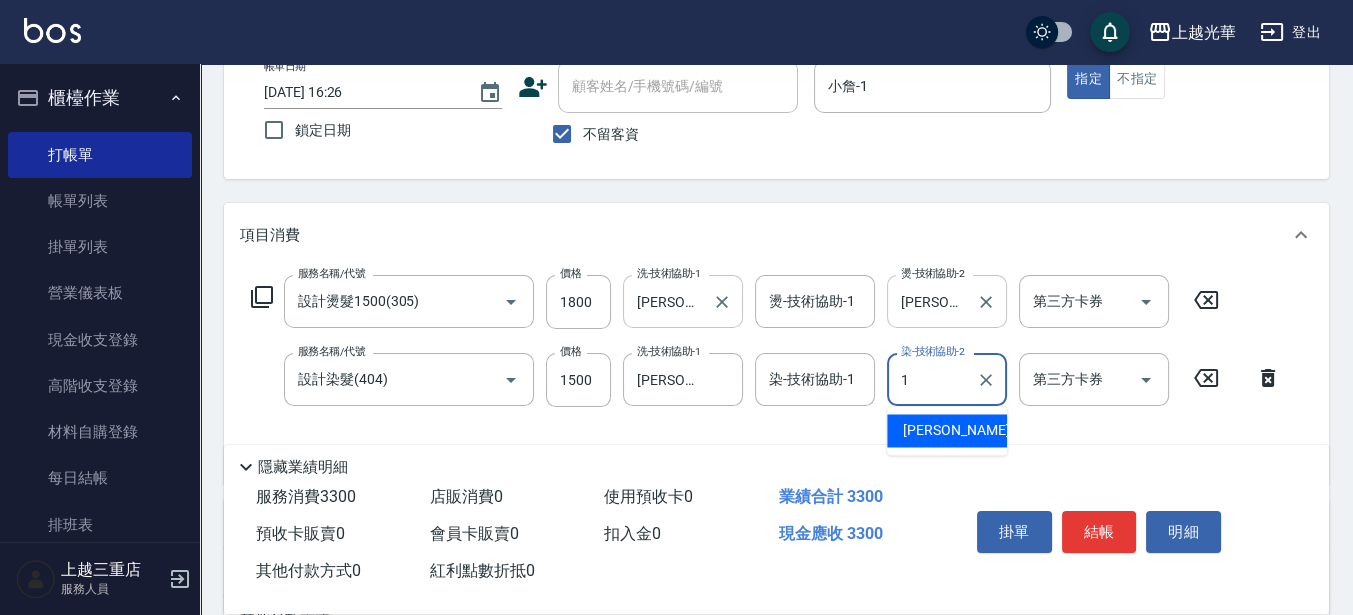 type on "小詹-1" 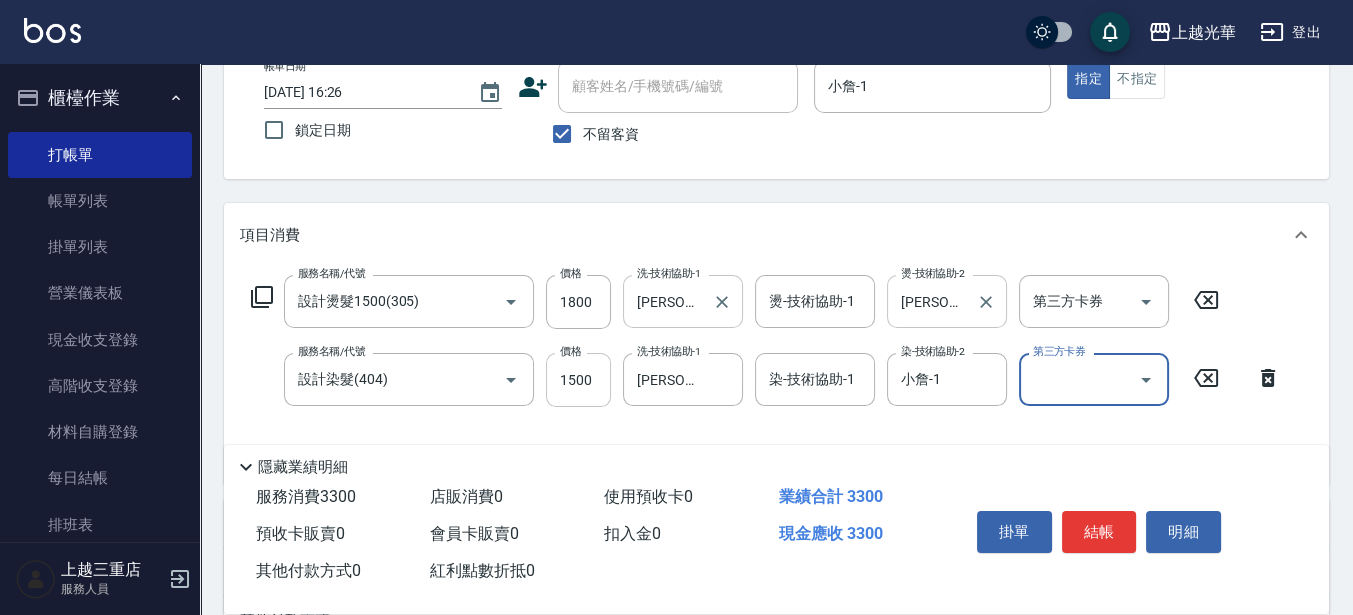 click on "1500" at bounding box center [578, 380] 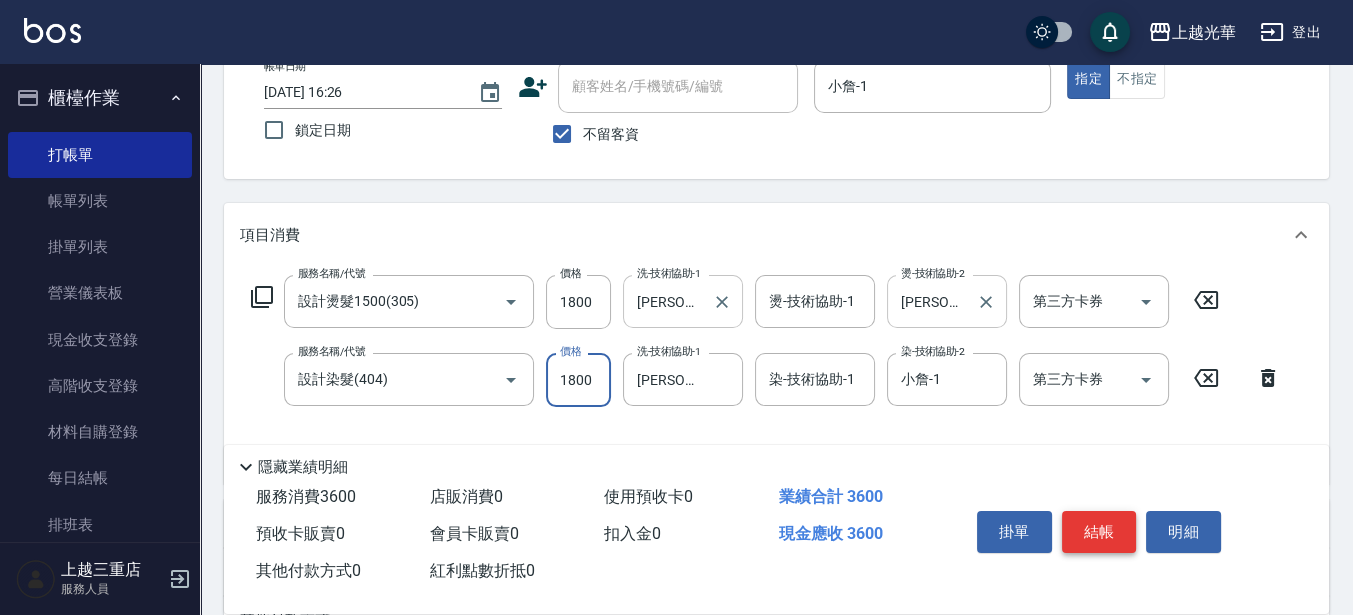 type on "1800" 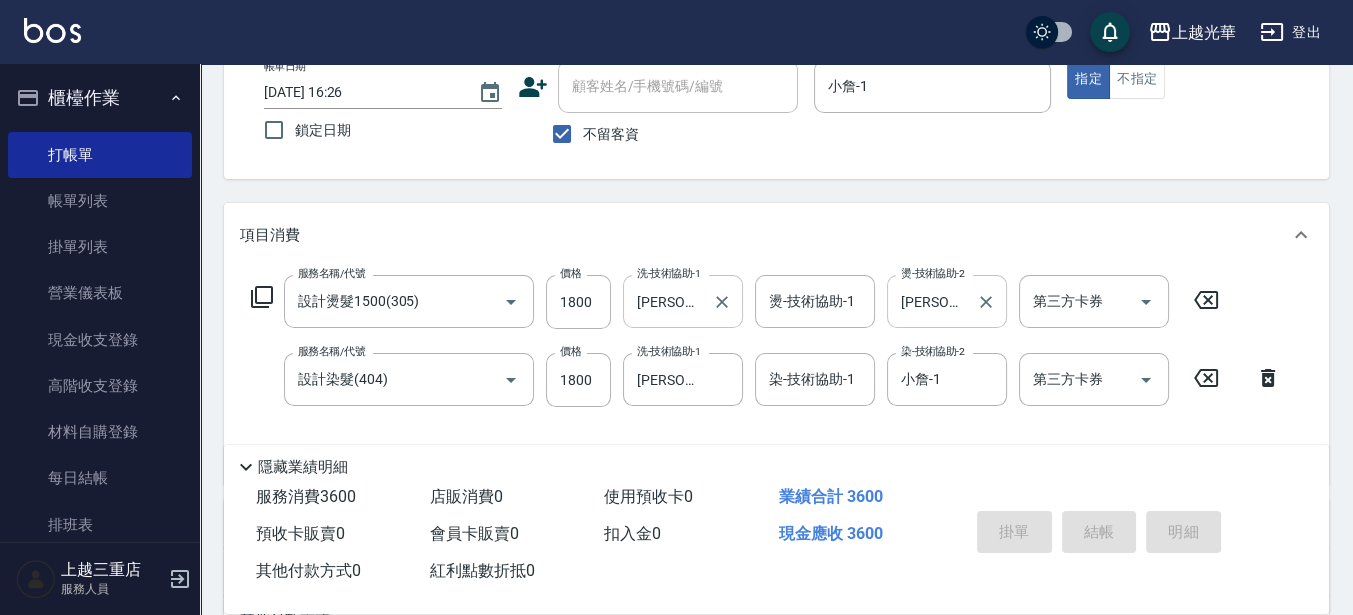 type on "[DATE] 16:31" 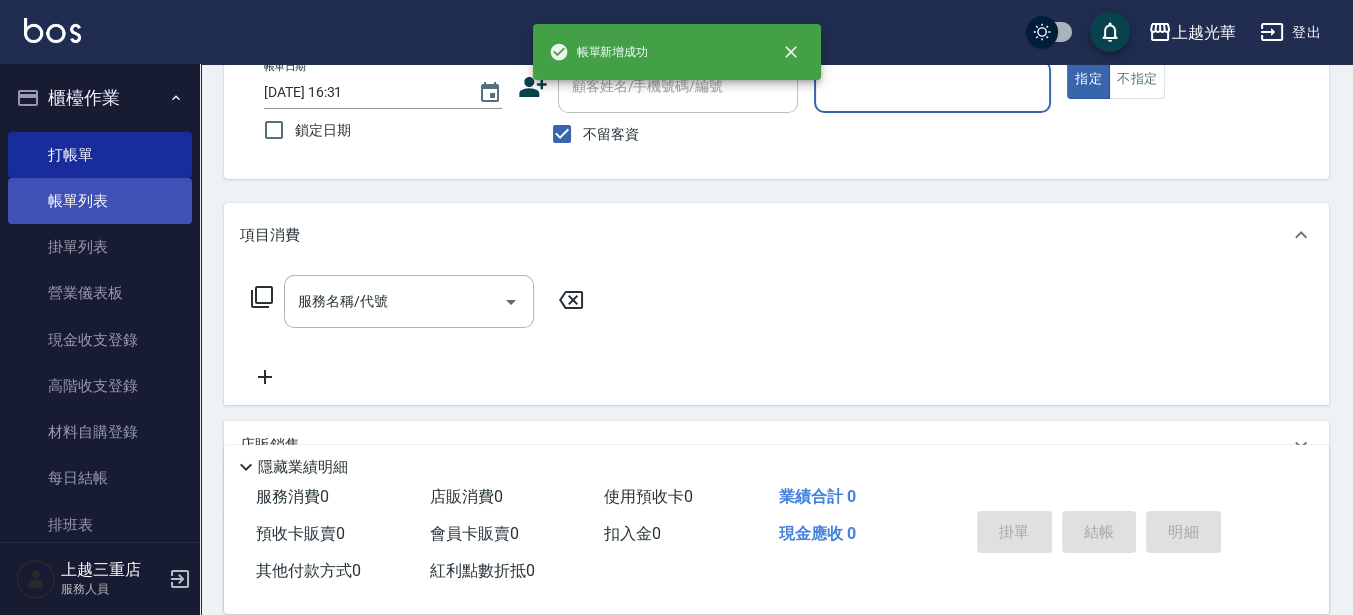 click on "帳單列表" at bounding box center [100, 201] 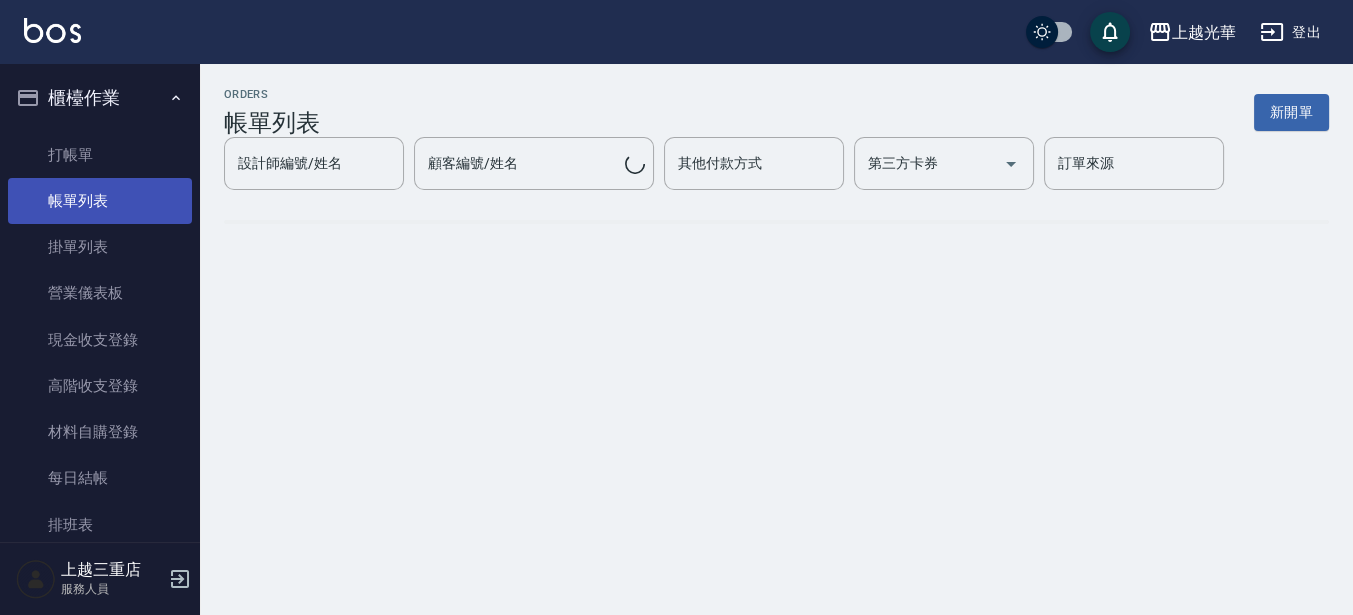 scroll, scrollTop: 0, scrollLeft: 0, axis: both 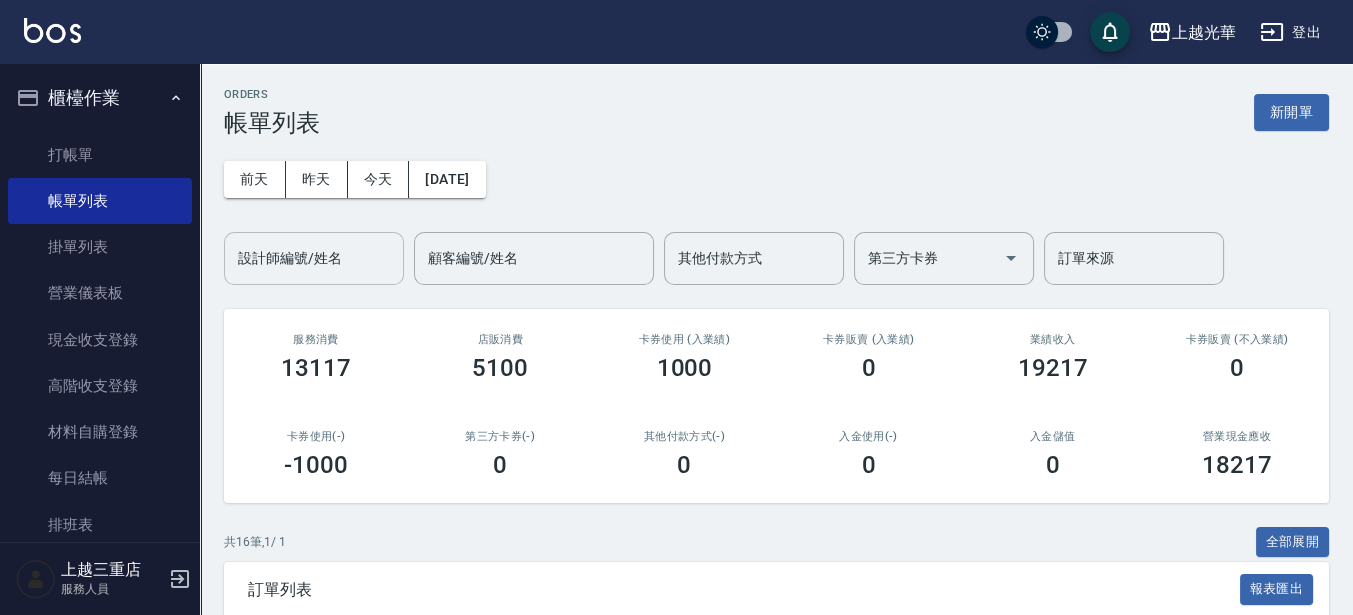 click on "設計師編號/姓名" at bounding box center (314, 258) 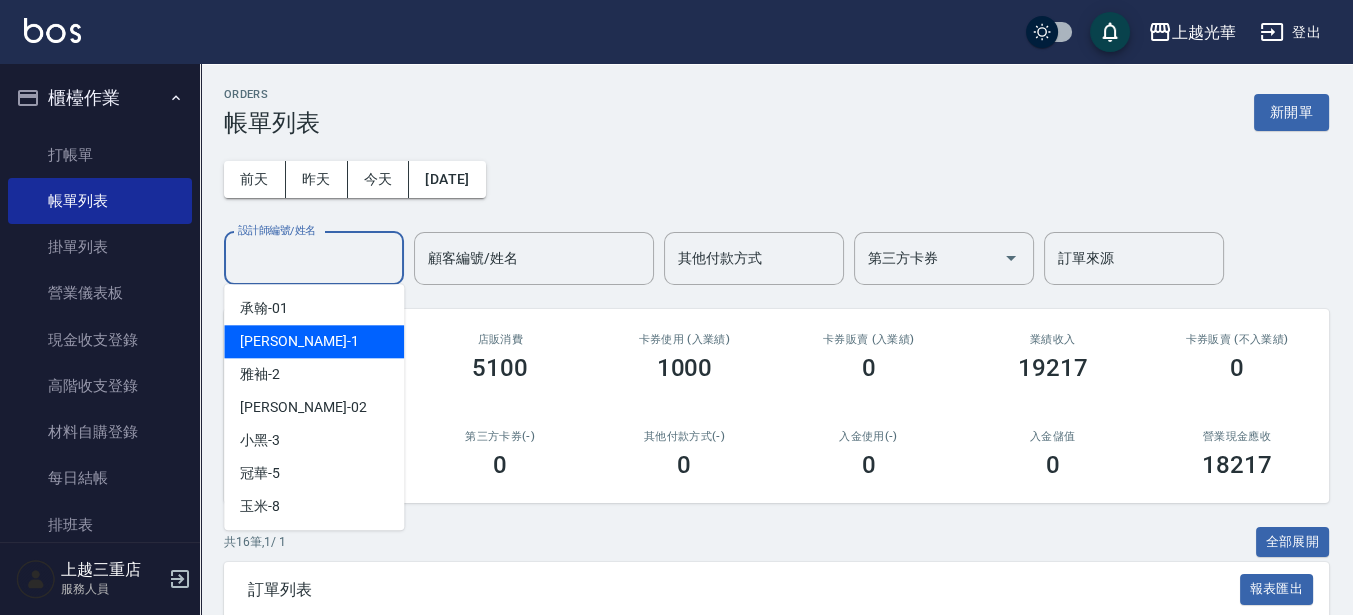 click on "小[PERSON_NAME] -1" at bounding box center (314, 341) 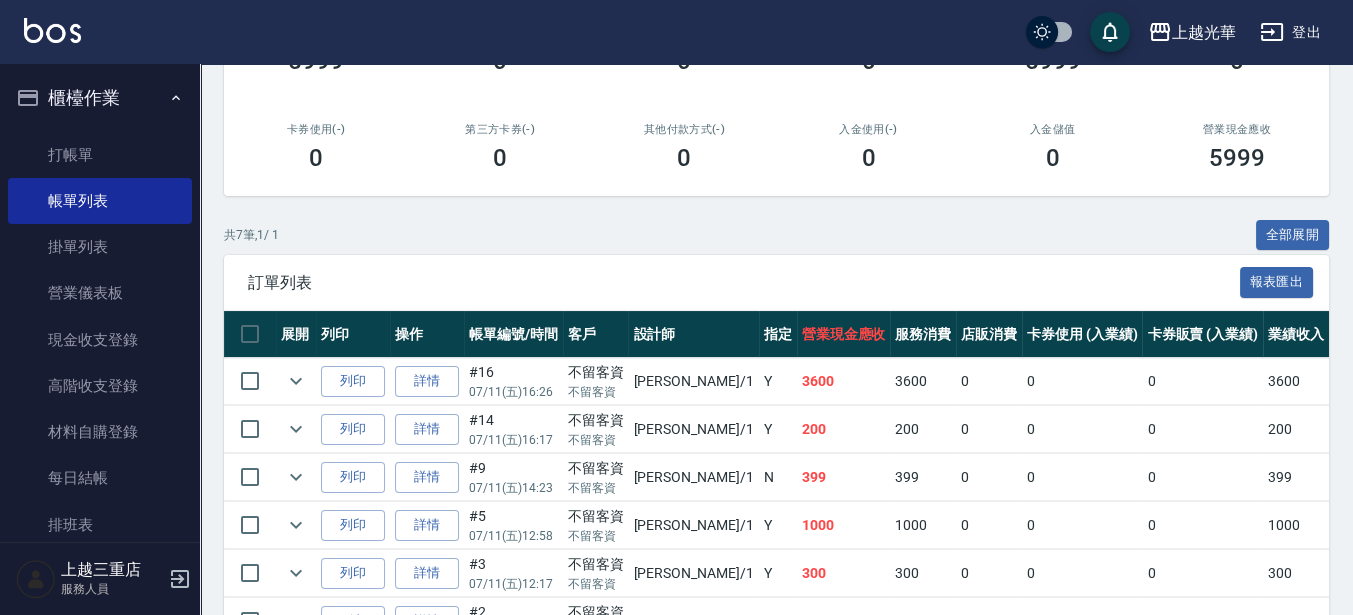 scroll, scrollTop: 0, scrollLeft: 0, axis: both 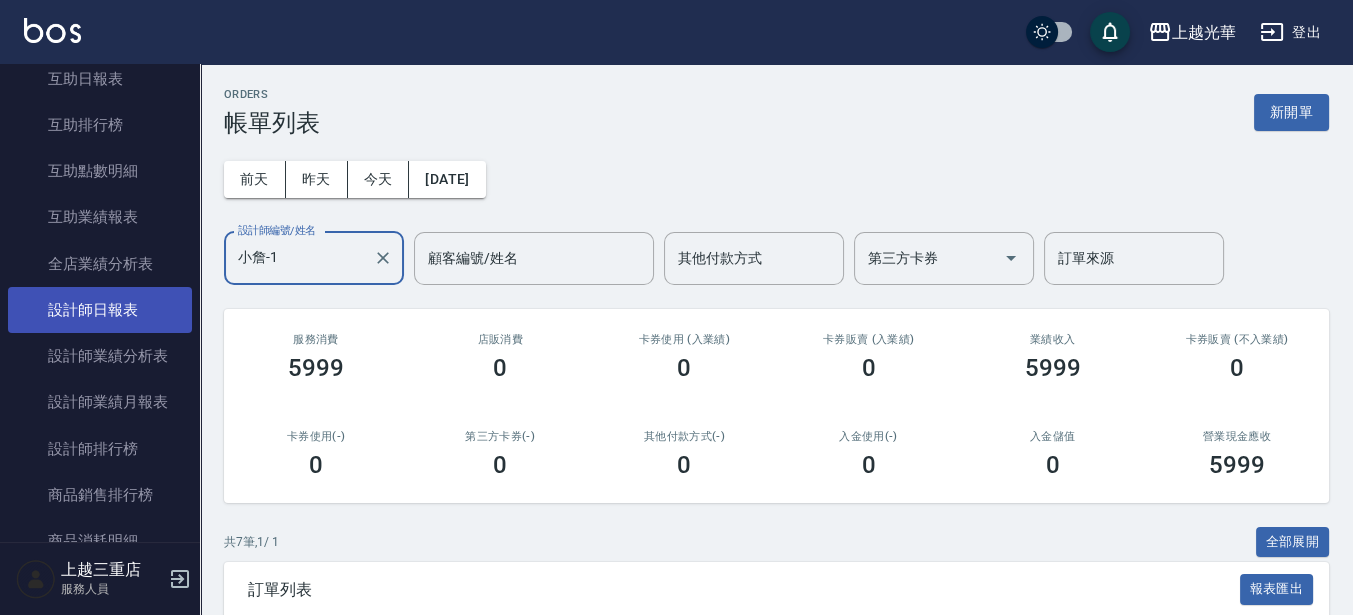 click on "設計師日報表" at bounding box center (100, 310) 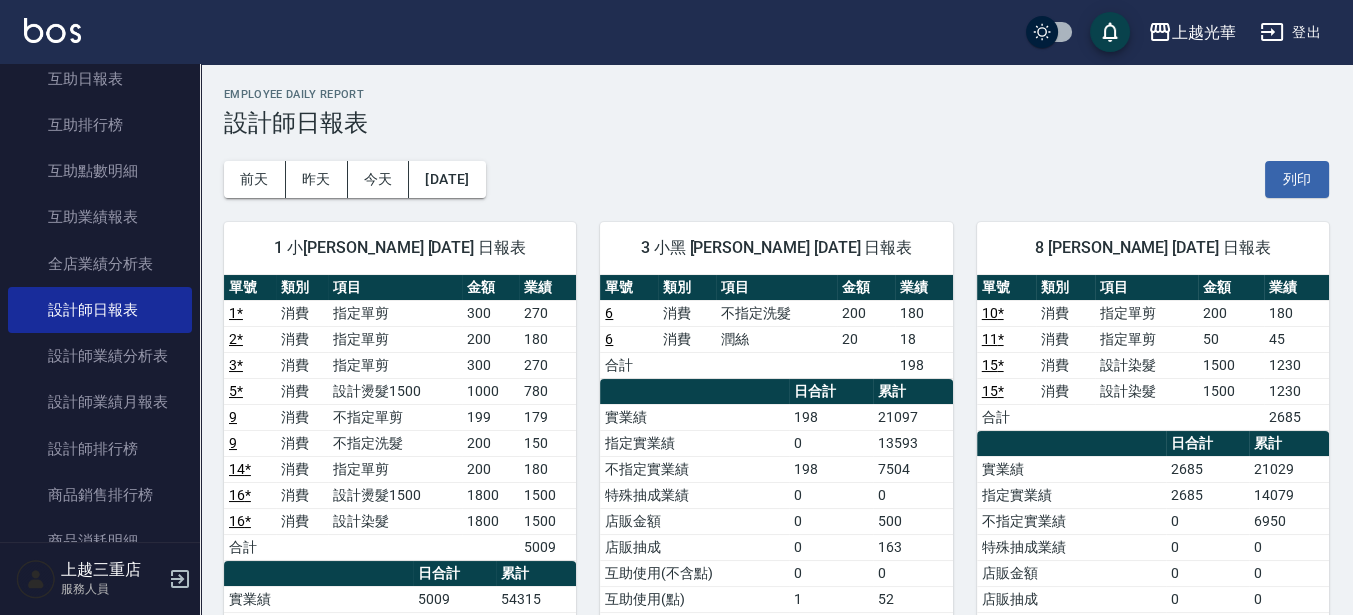 scroll, scrollTop: 250, scrollLeft: 0, axis: vertical 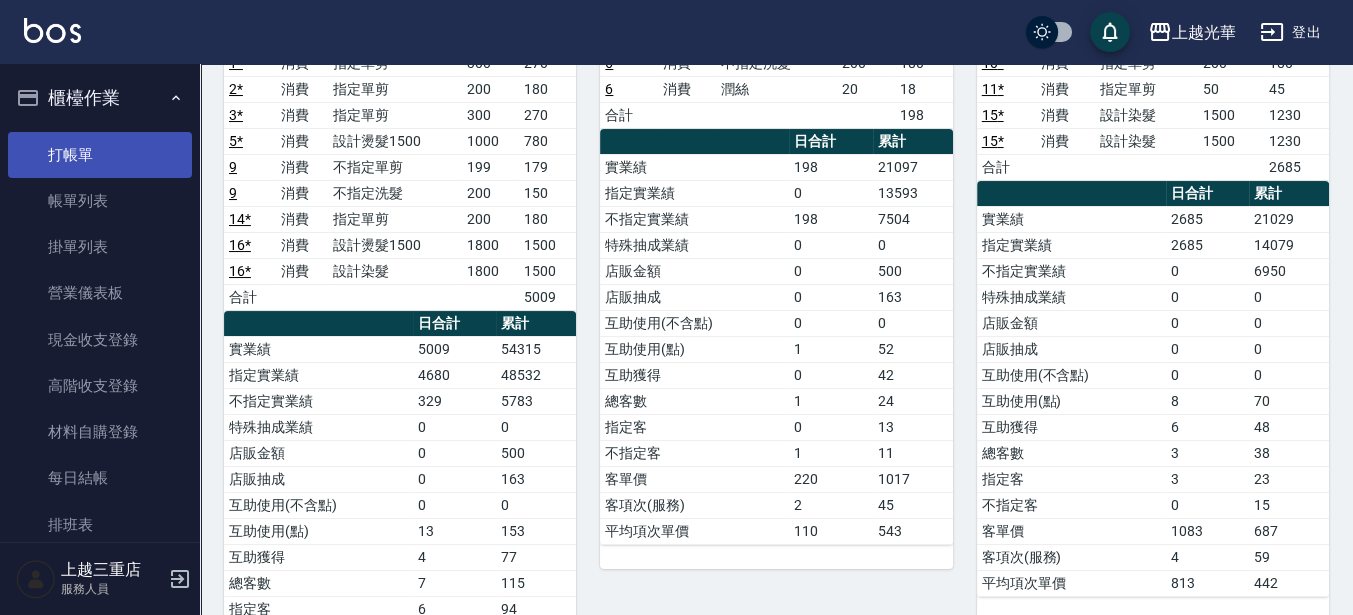 click on "打帳單" at bounding box center (100, 155) 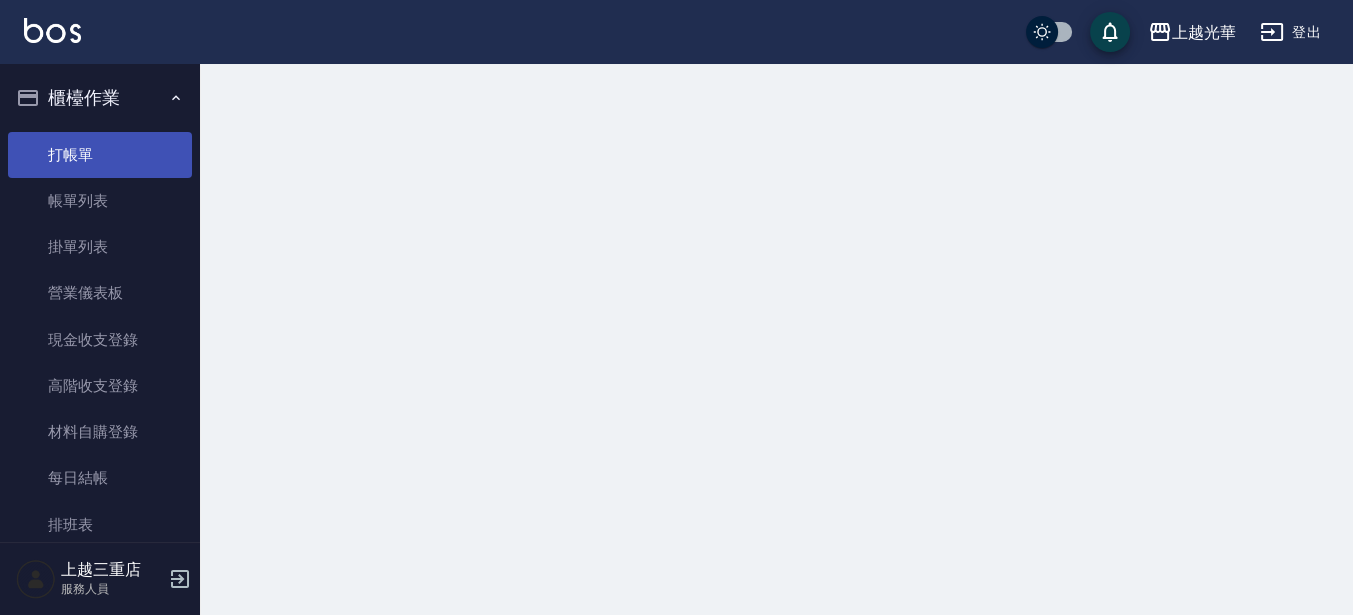 scroll, scrollTop: 0, scrollLeft: 0, axis: both 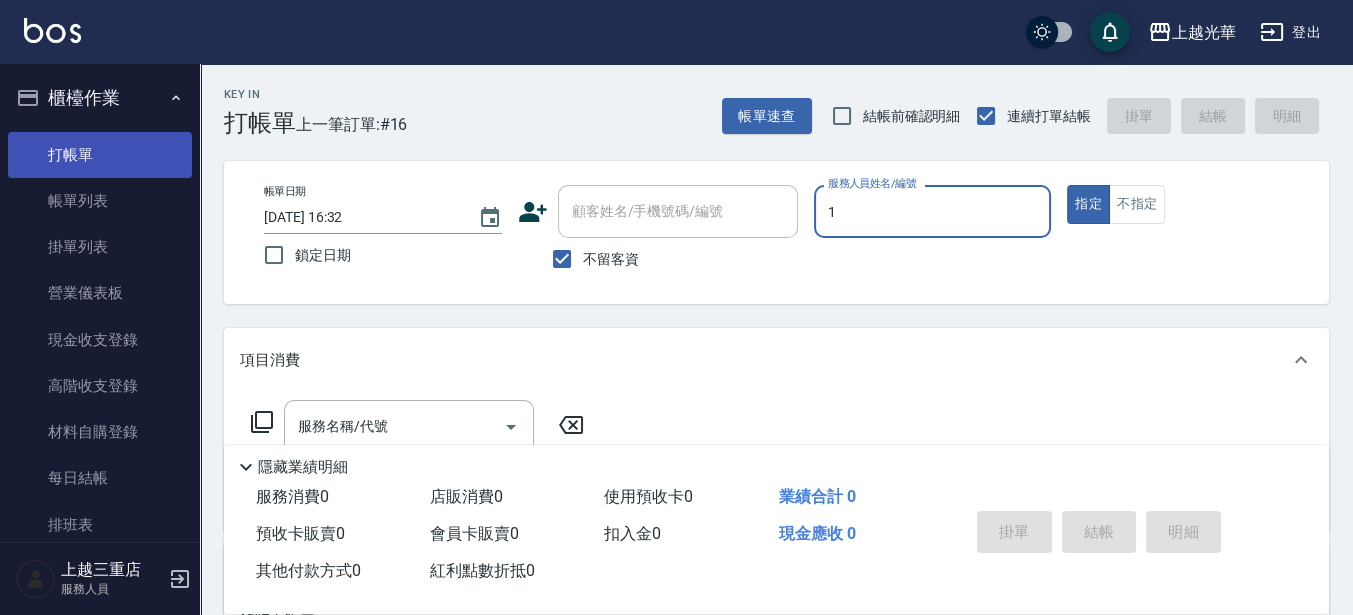 type on "小詹-1" 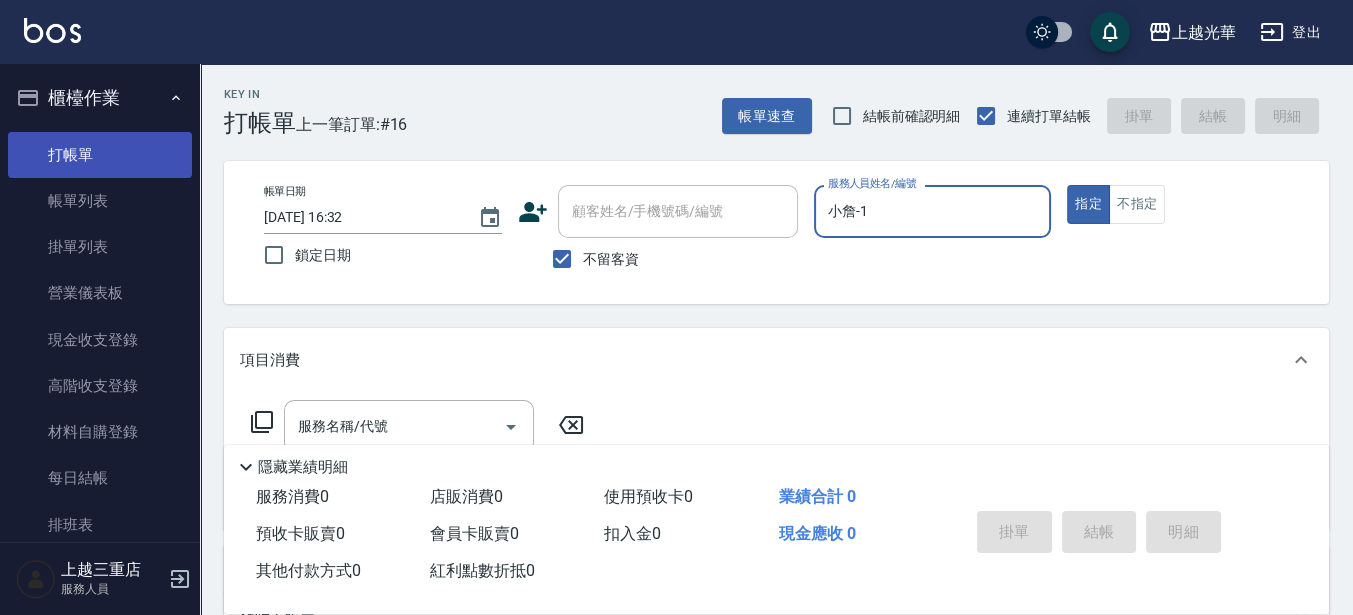 type on "true" 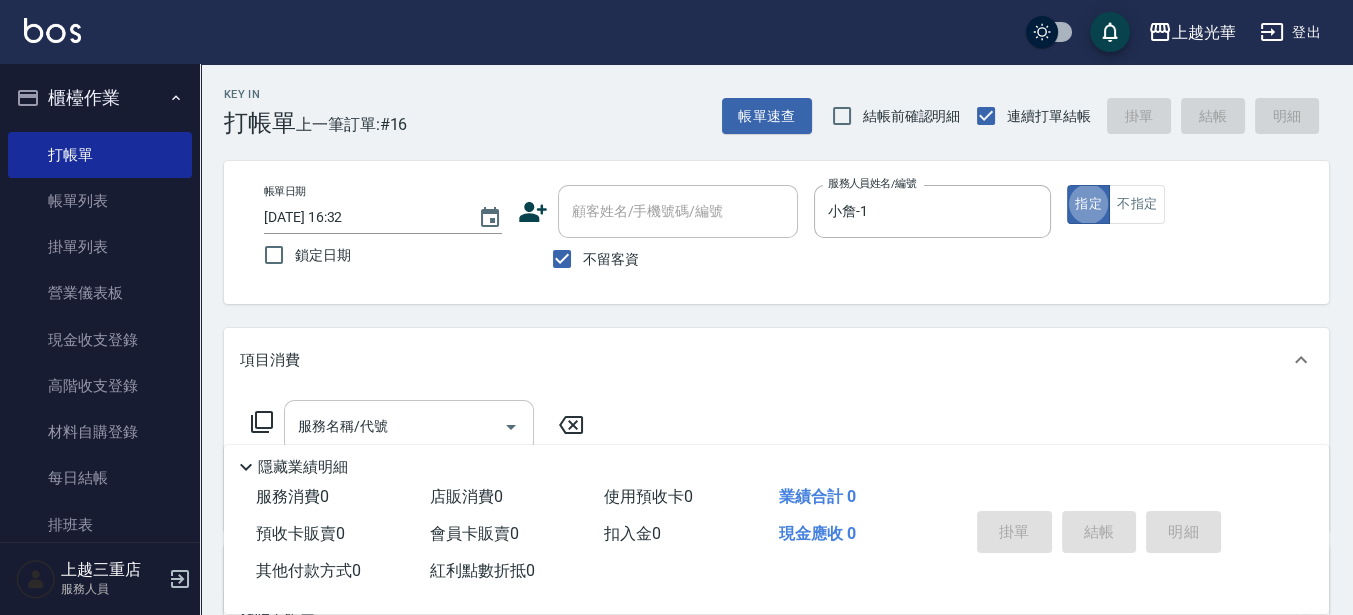 drag, startPoint x: 351, startPoint y: 433, endPoint x: 362, endPoint y: 432, distance: 11.045361 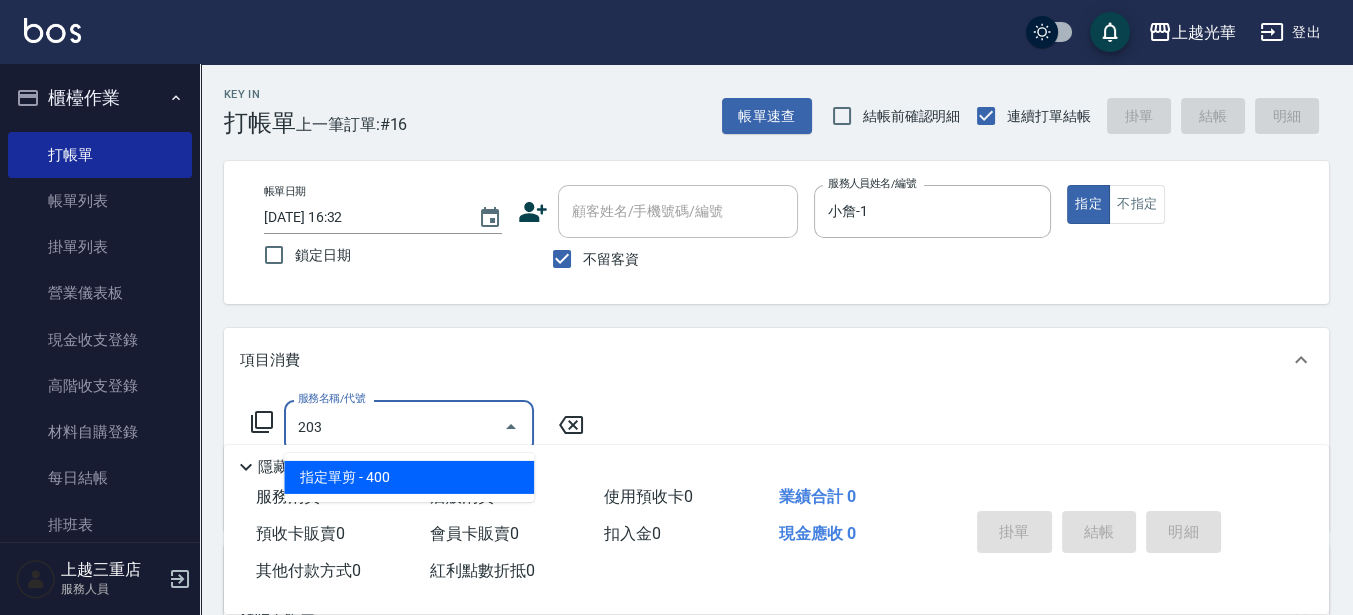 type on "指定單剪(203)" 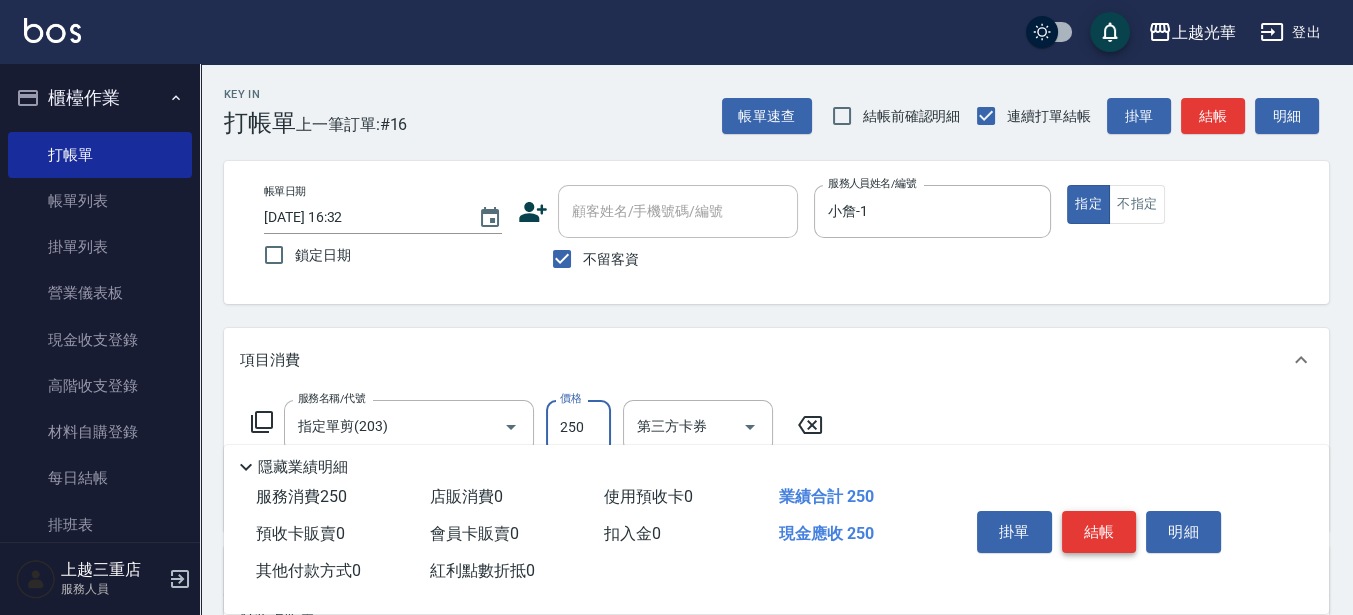 type on "250" 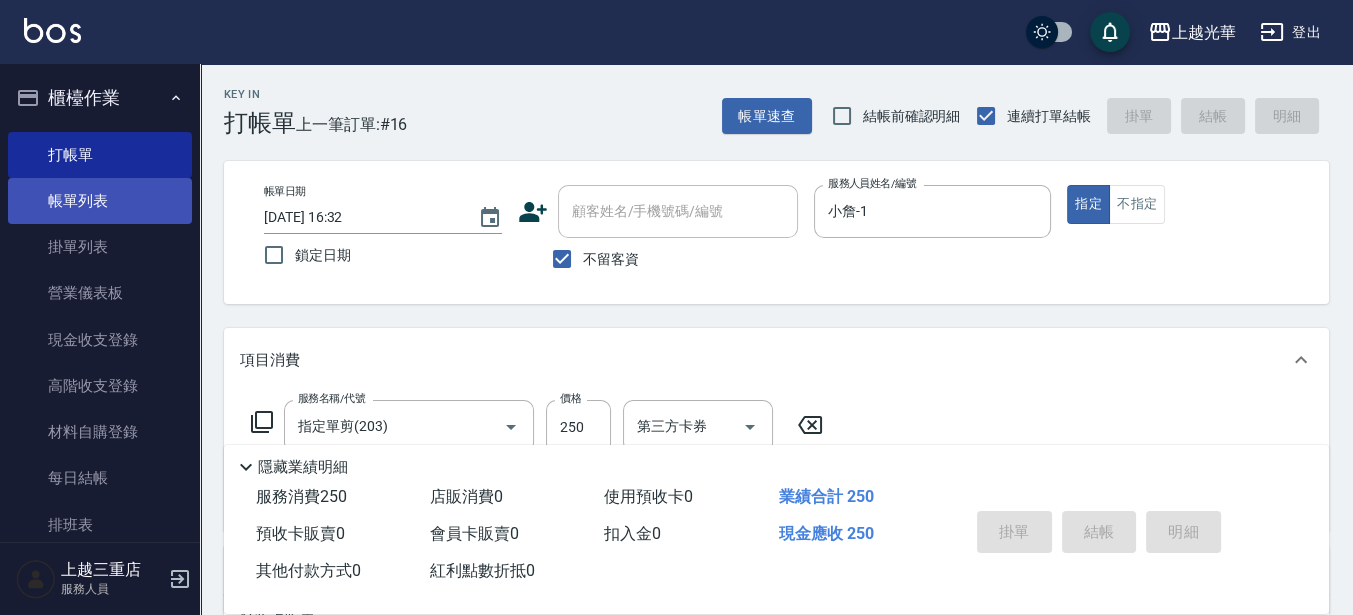 type on "[DATE] 16:45" 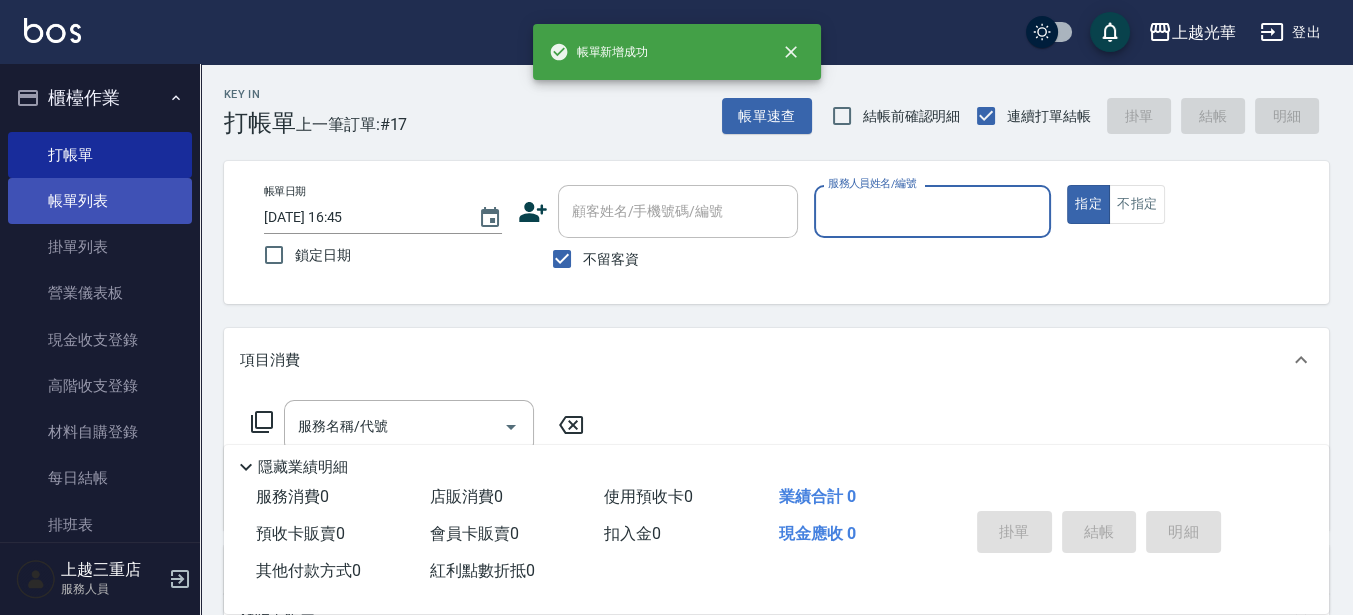 click on "帳單列表" at bounding box center (100, 201) 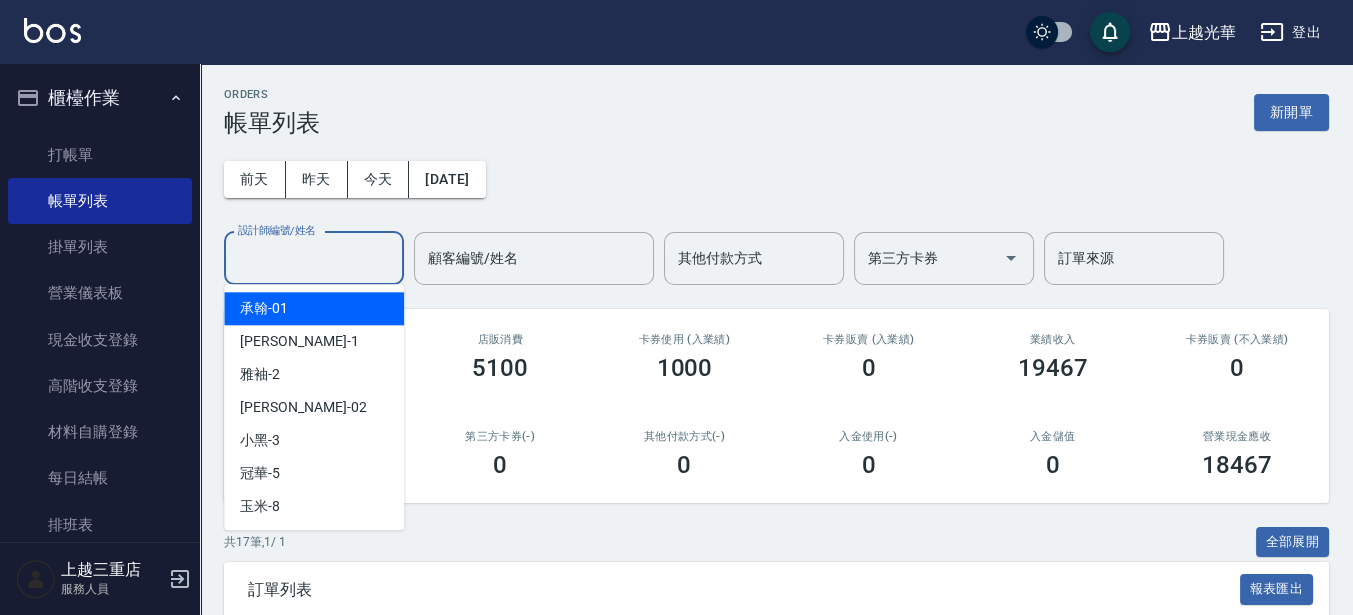 click on "設計師編號/姓名" at bounding box center [314, 258] 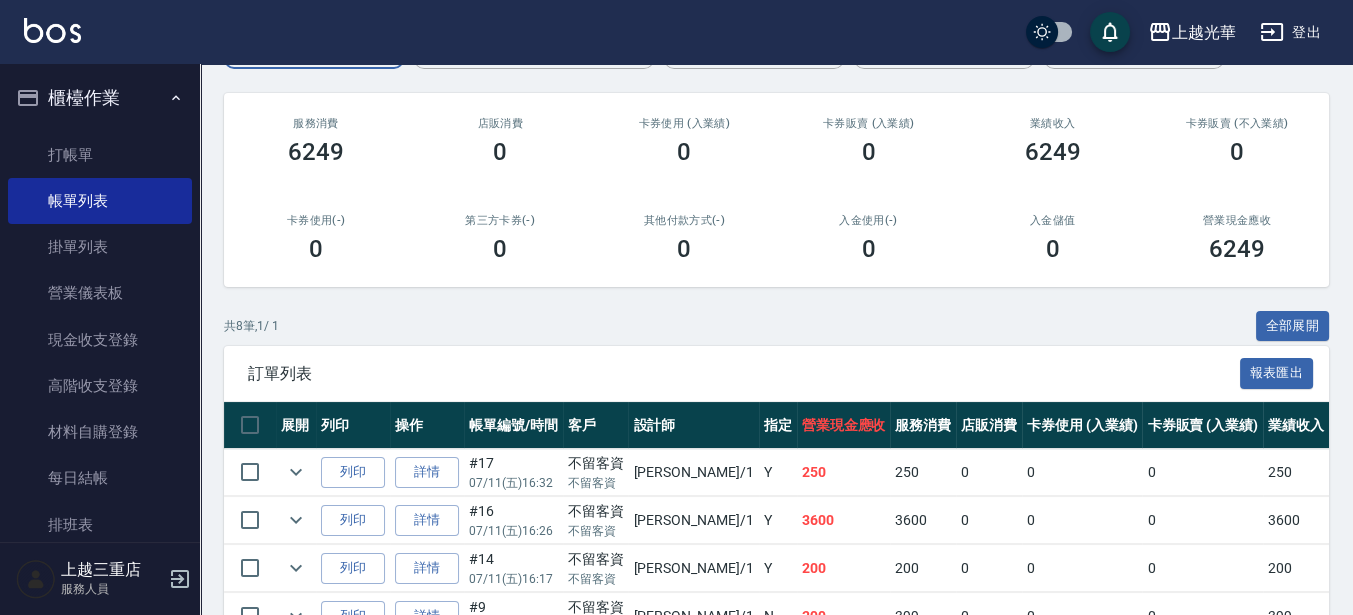 scroll, scrollTop: 250, scrollLeft: 0, axis: vertical 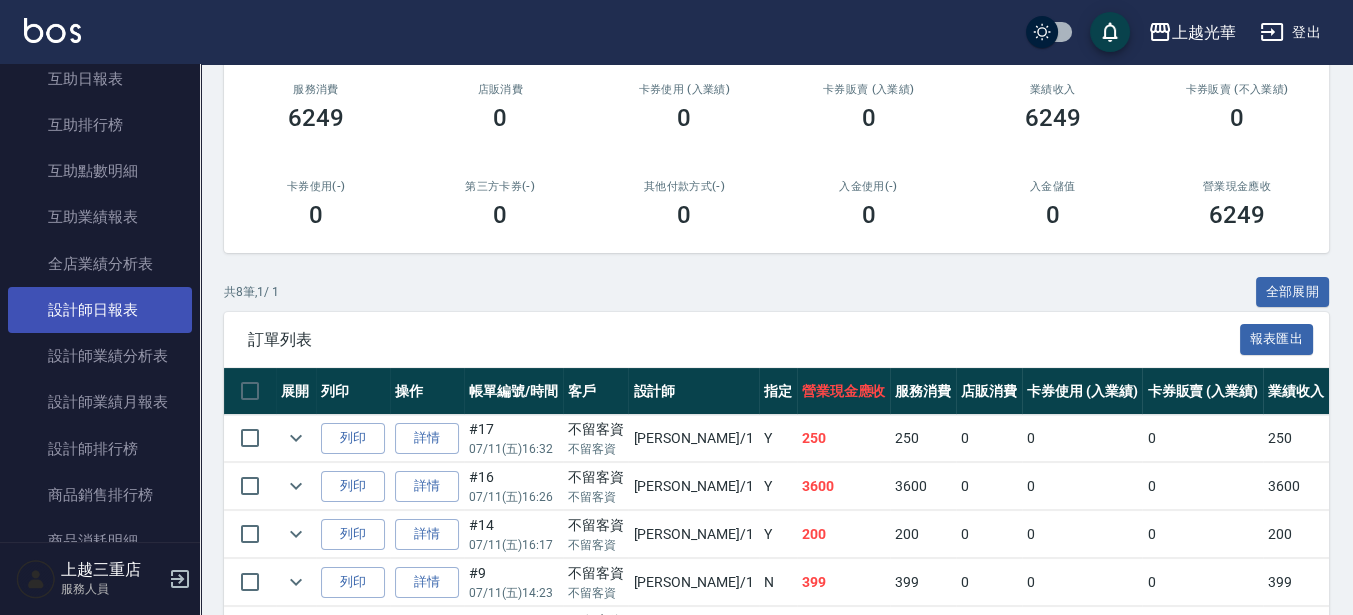 type on "小詹-1" 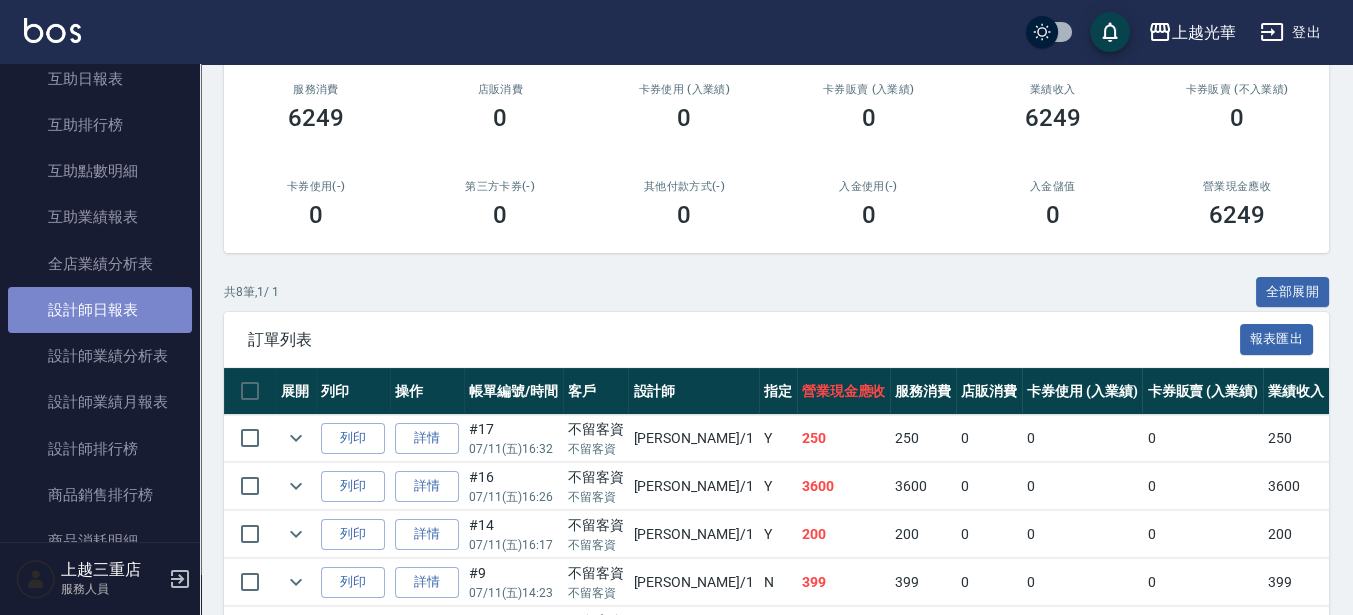 click on "設計師日報表" at bounding box center (100, 310) 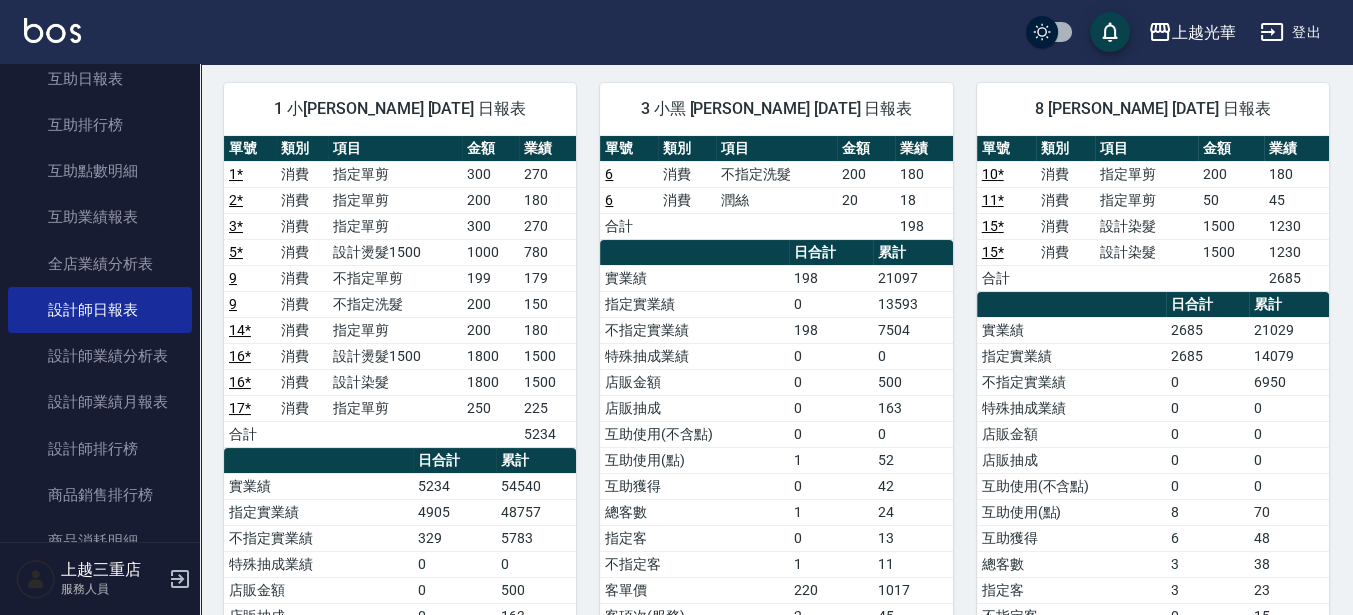 scroll, scrollTop: 250, scrollLeft: 0, axis: vertical 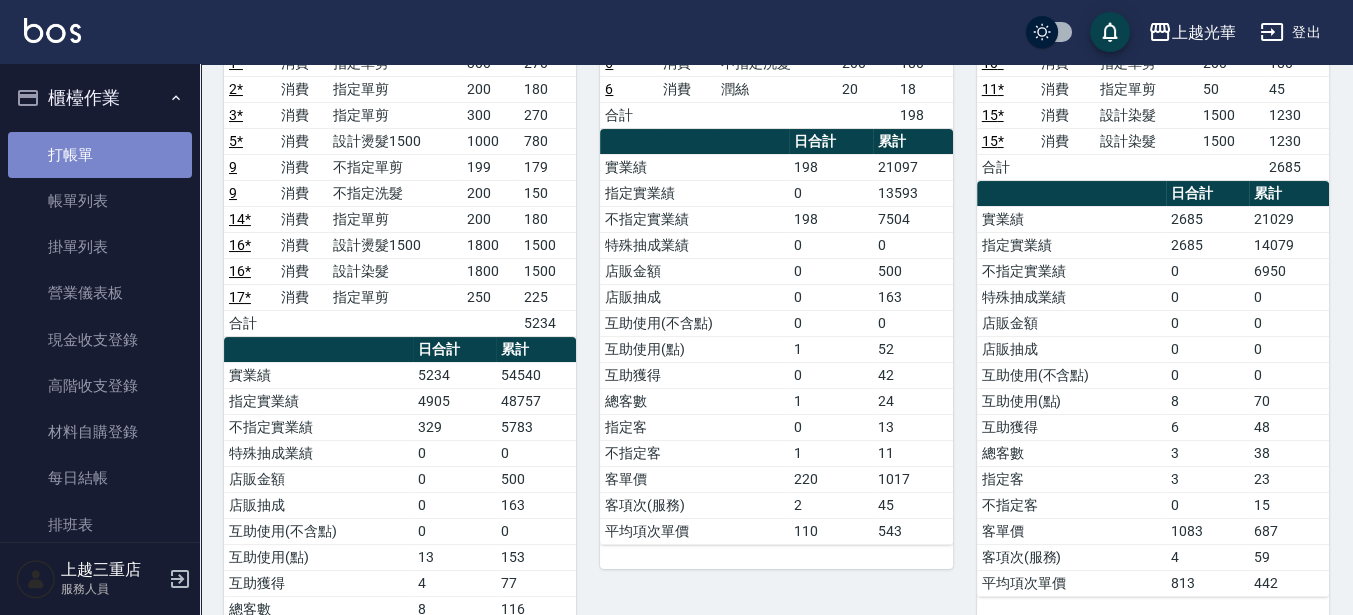click on "打帳單" at bounding box center [100, 155] 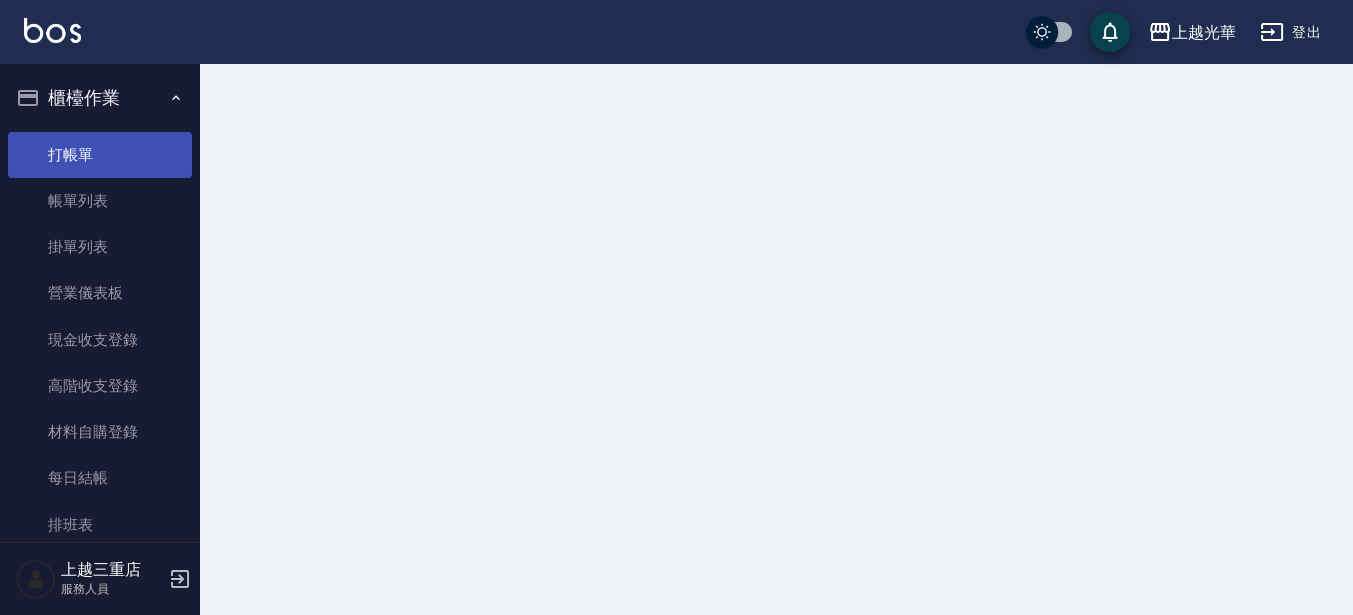 scroll, scrollTop: 0, scrollLeft: 0, axis: both 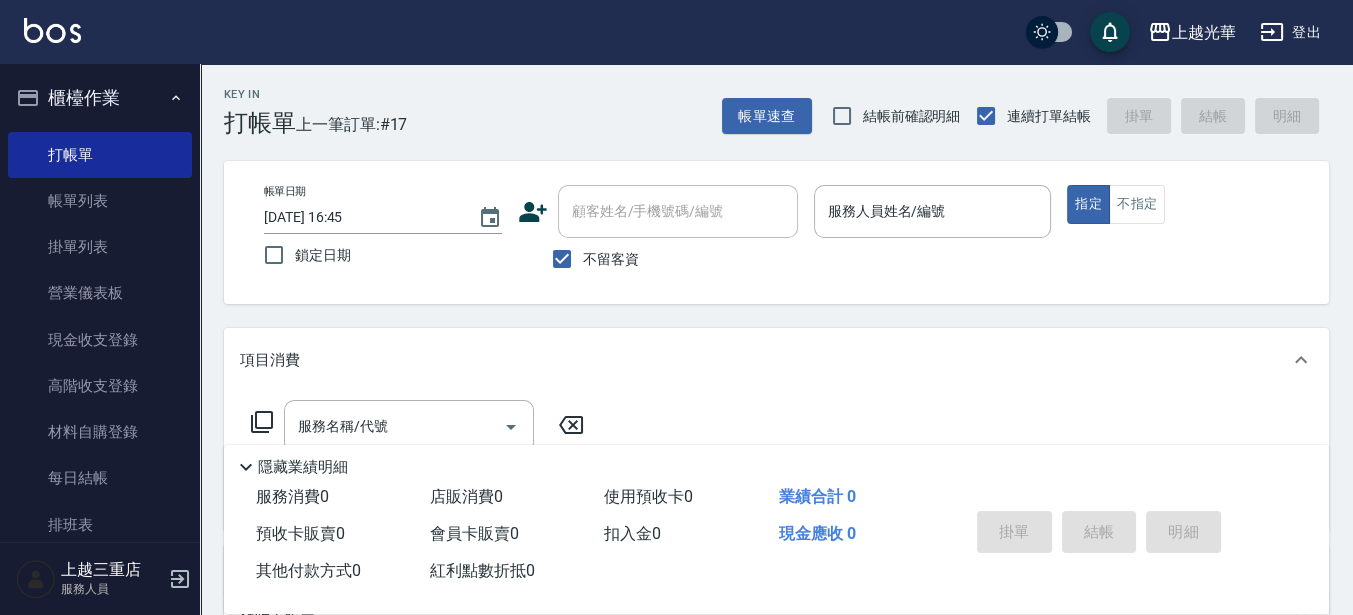 drag, startPoint x: 606, startPoint y: 262, endPoint x: 606, endPoint y: 246, distance: 16 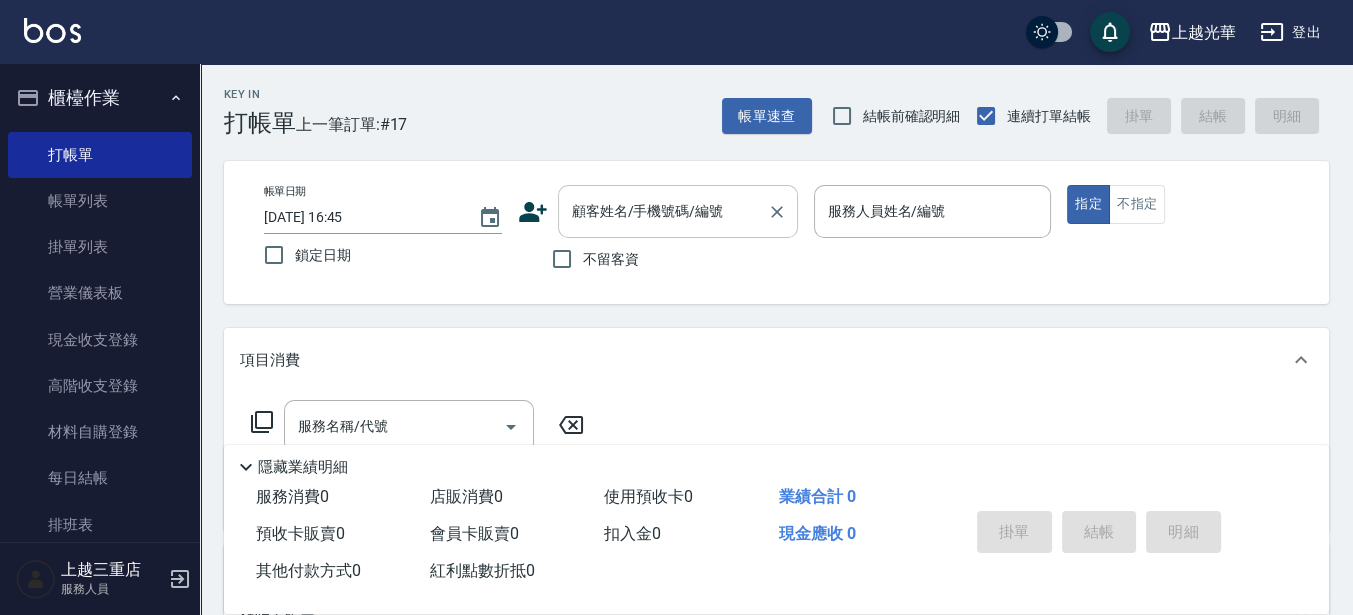 click on "顧客姓名/手機號碼/編號" at bounding box center (663, 211) 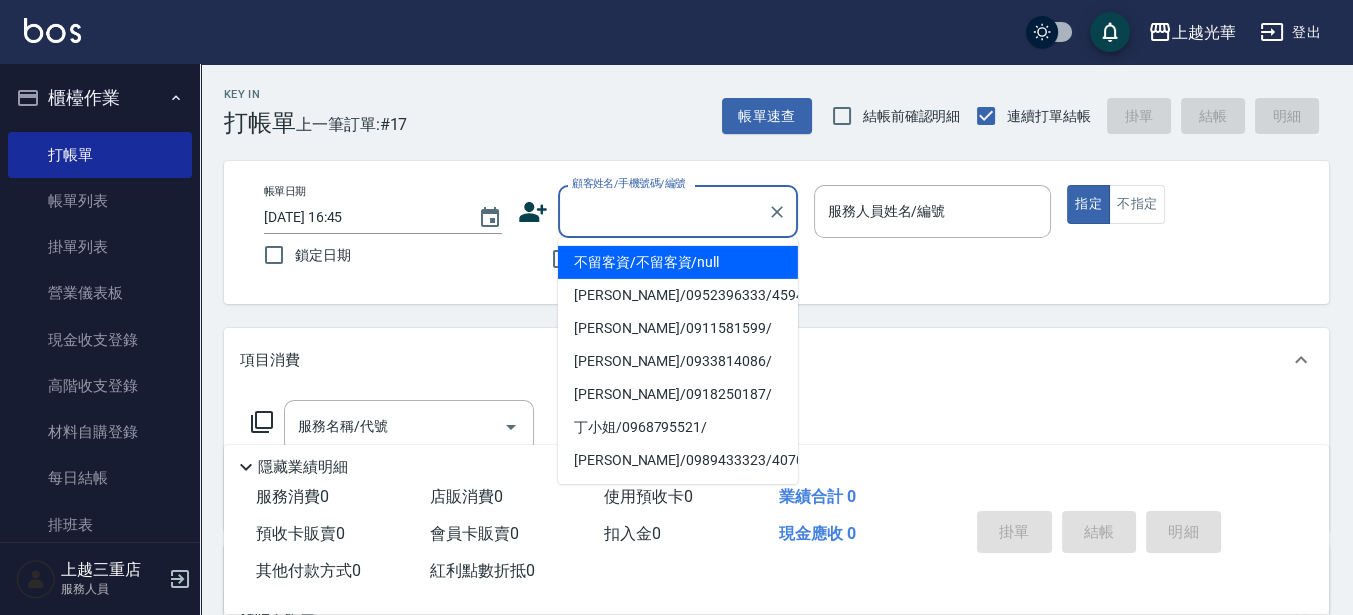 type on "ㄏ" 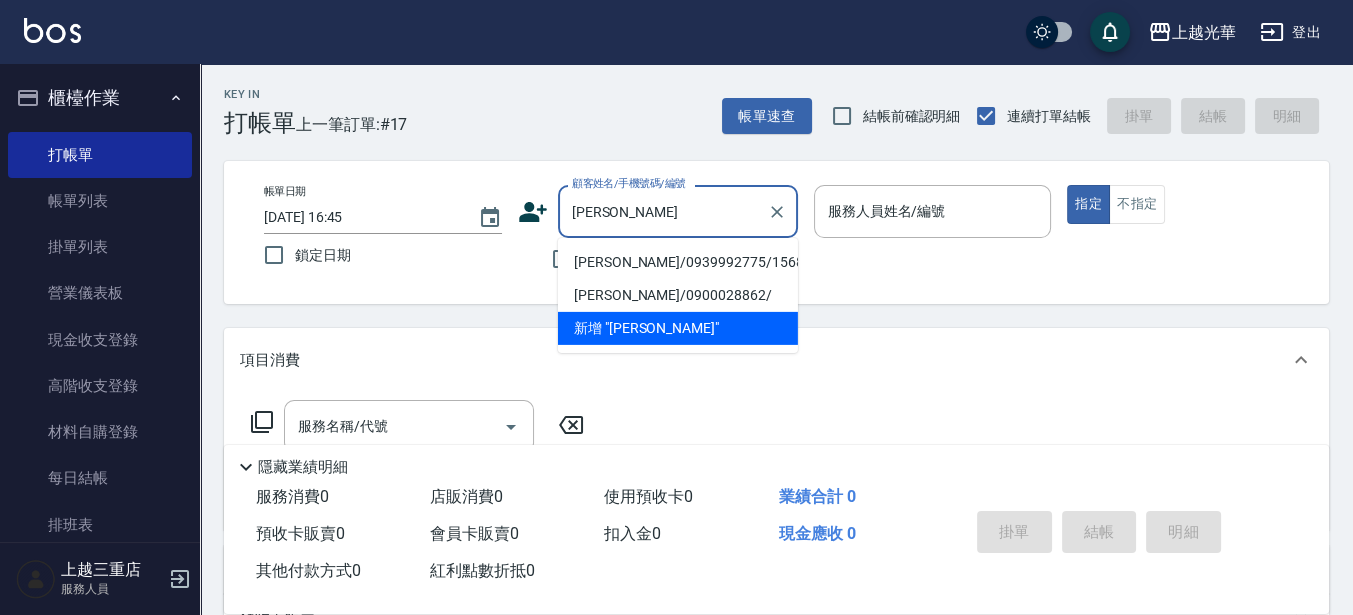 click on "[PERSON_NAME]/0939992775/1568" at bounding box center [678, 262] 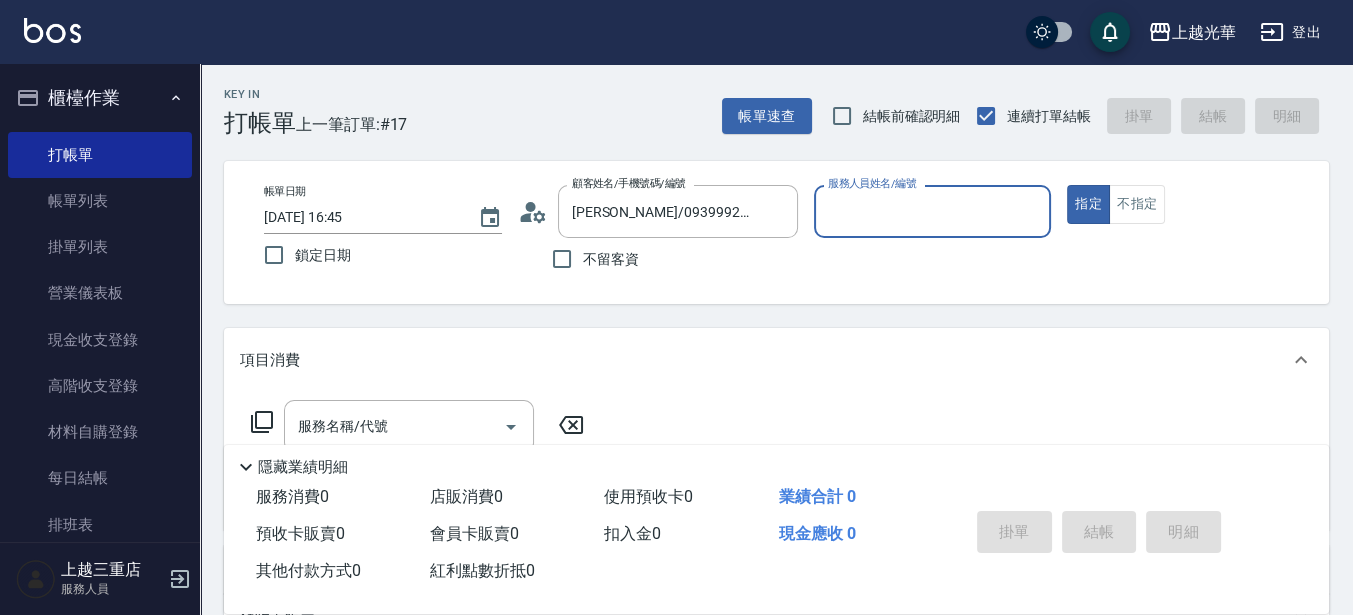 type 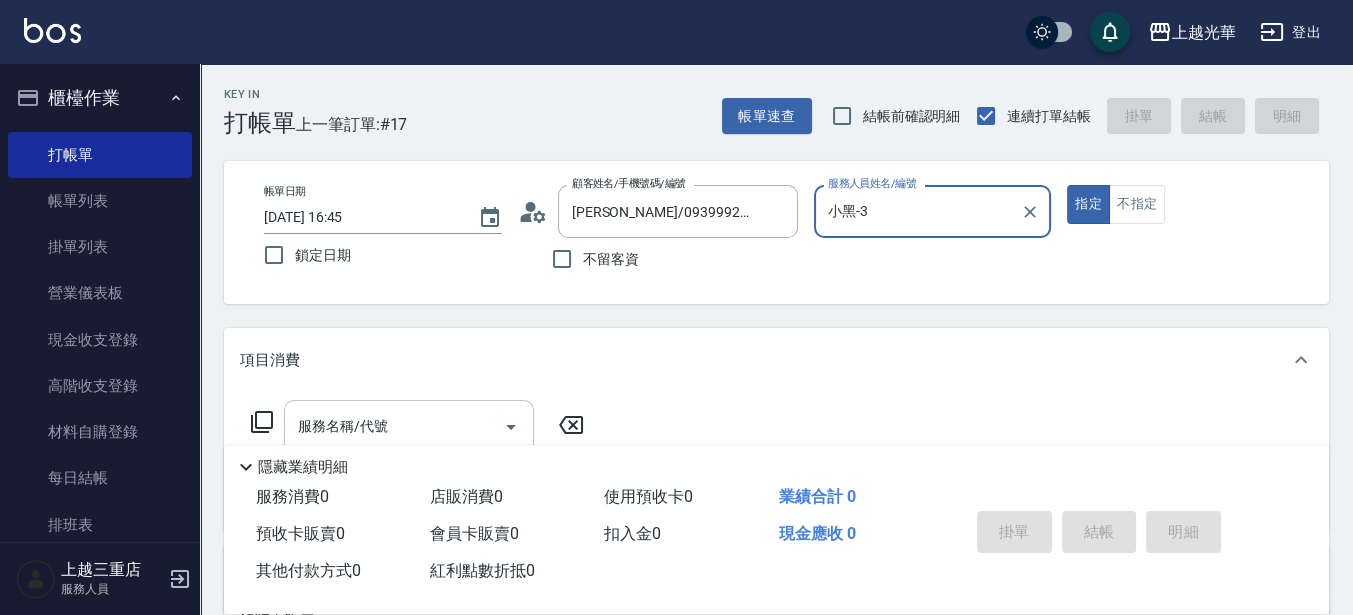 click on "服務名稱/代號" at bounding box center [409, 426] 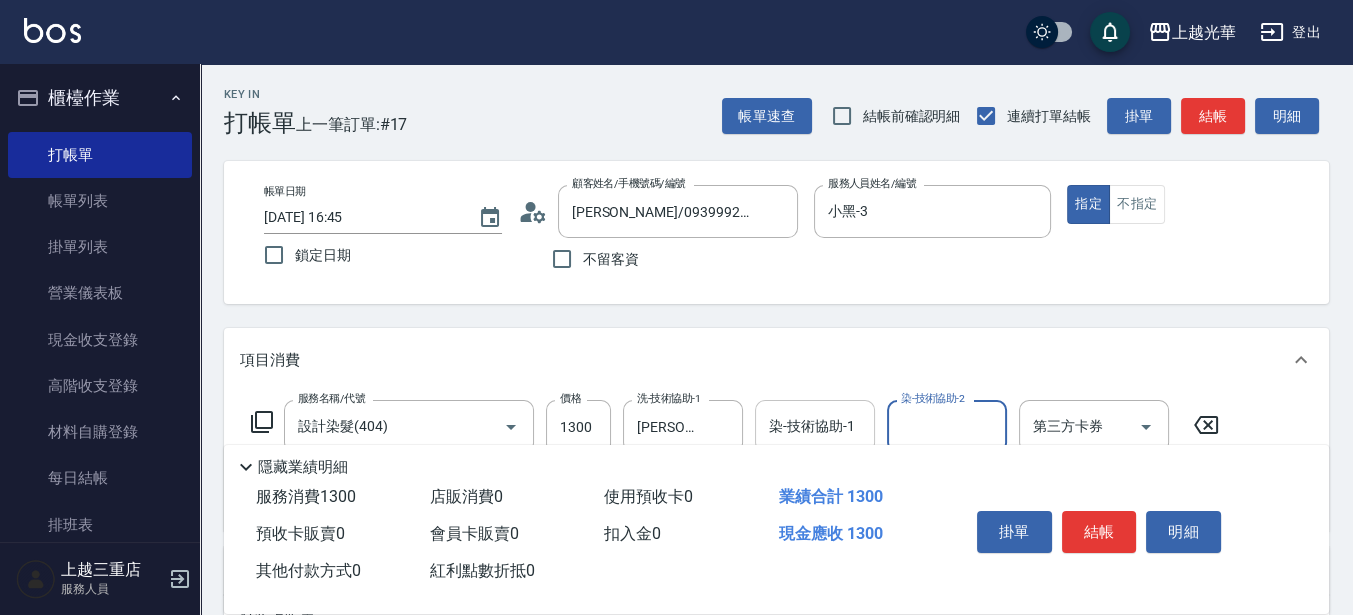 click on "染-技術協助-1" at bounding box center (815, 426) 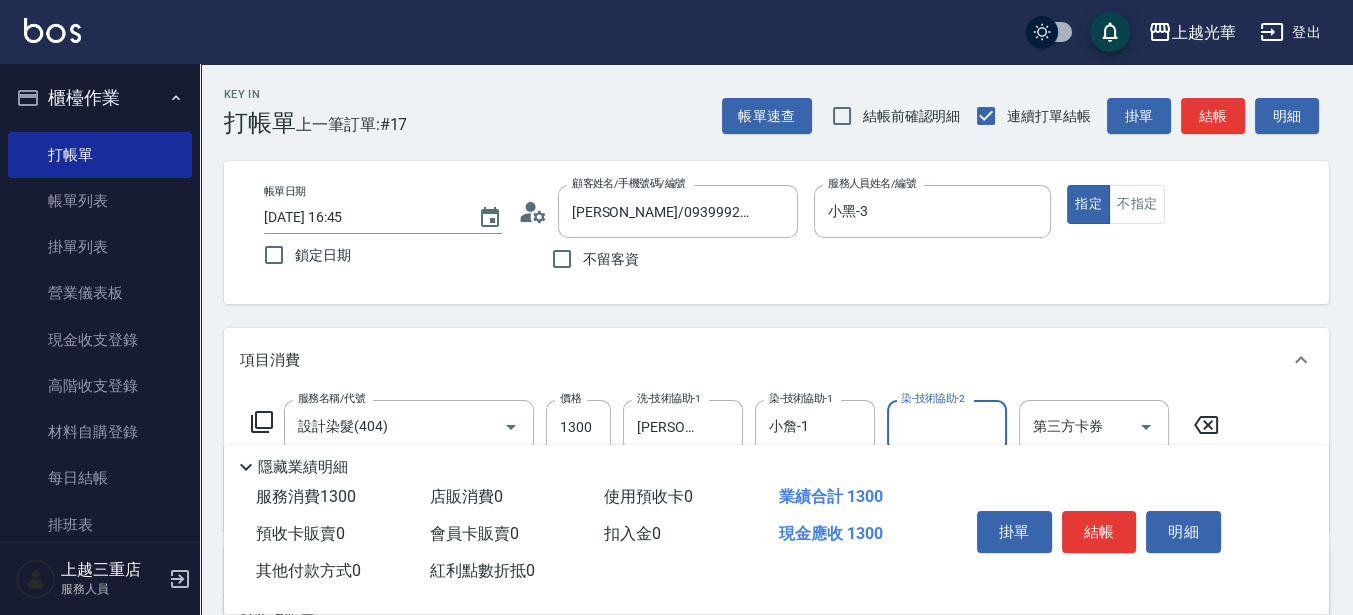 drag, startPoint x: 851, startPoint y: 432, endPoint x: 889, endPoint y: 429, distance: 38.118237 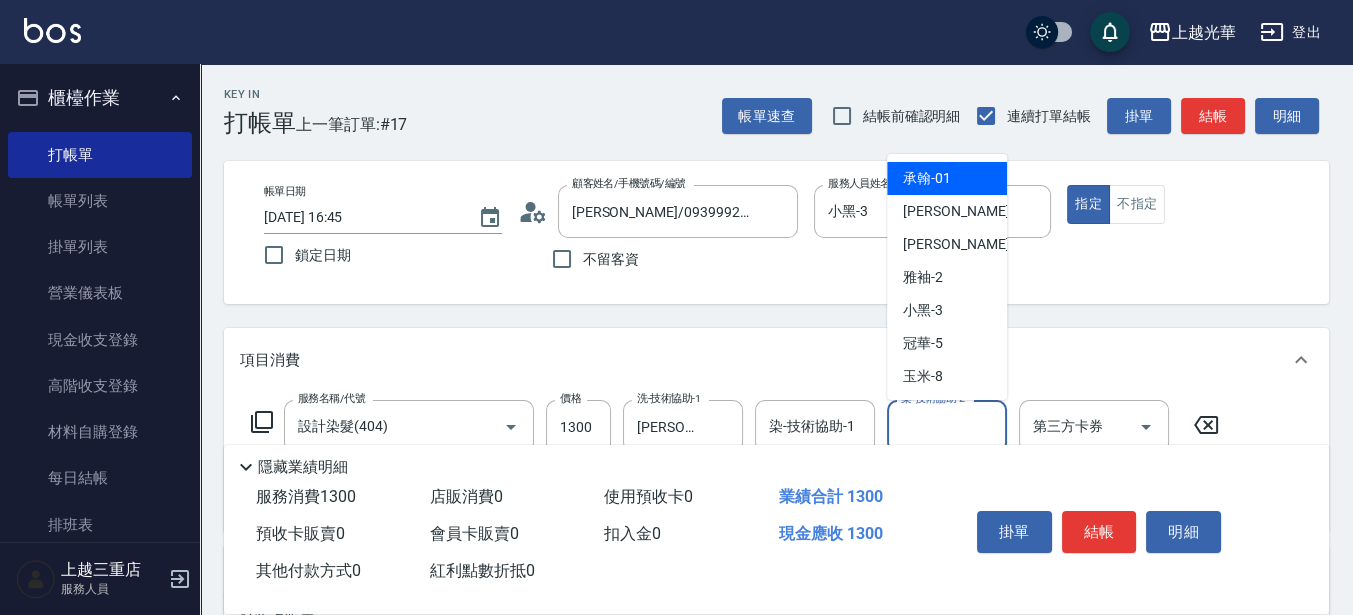 click on "染-技術協助-2" at bounding box center [947, 426] 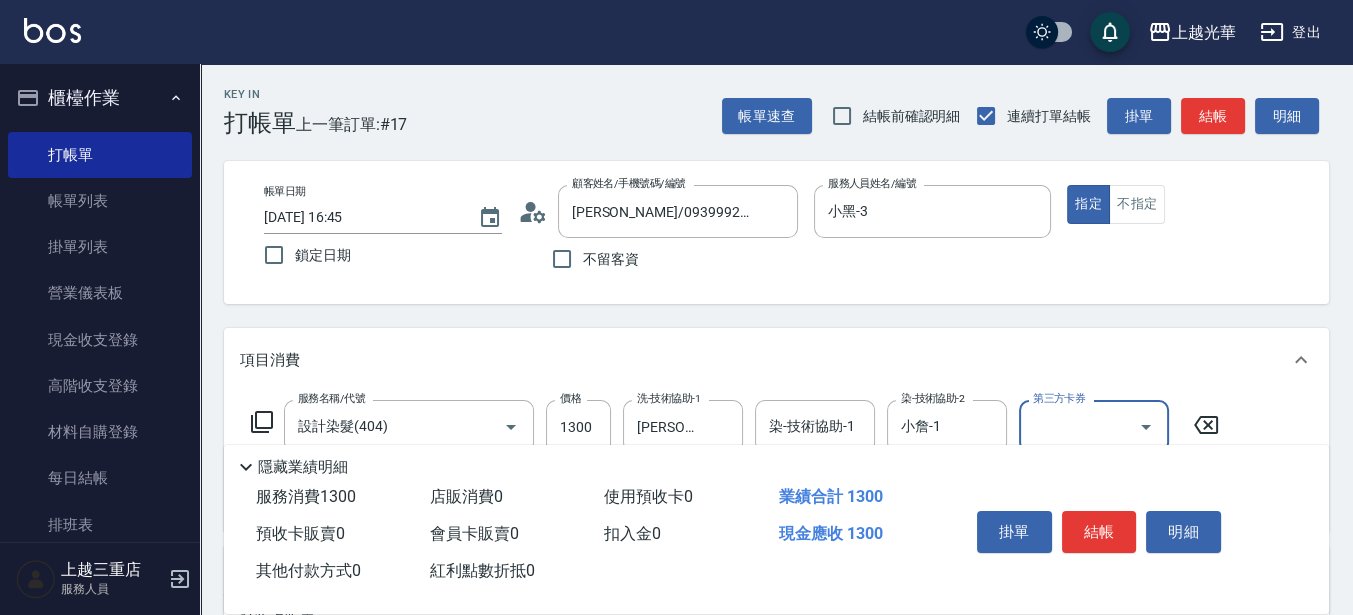 scroll, scrollTop: 250, scrollLeft: 0, axis: vertical 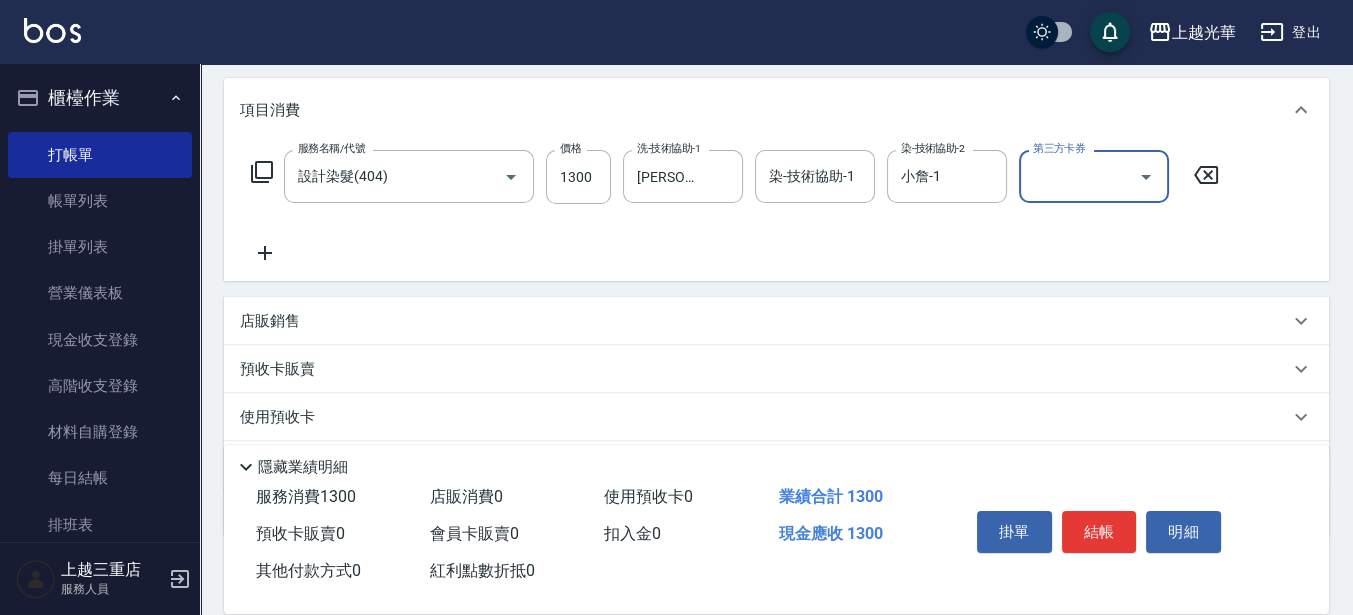 click 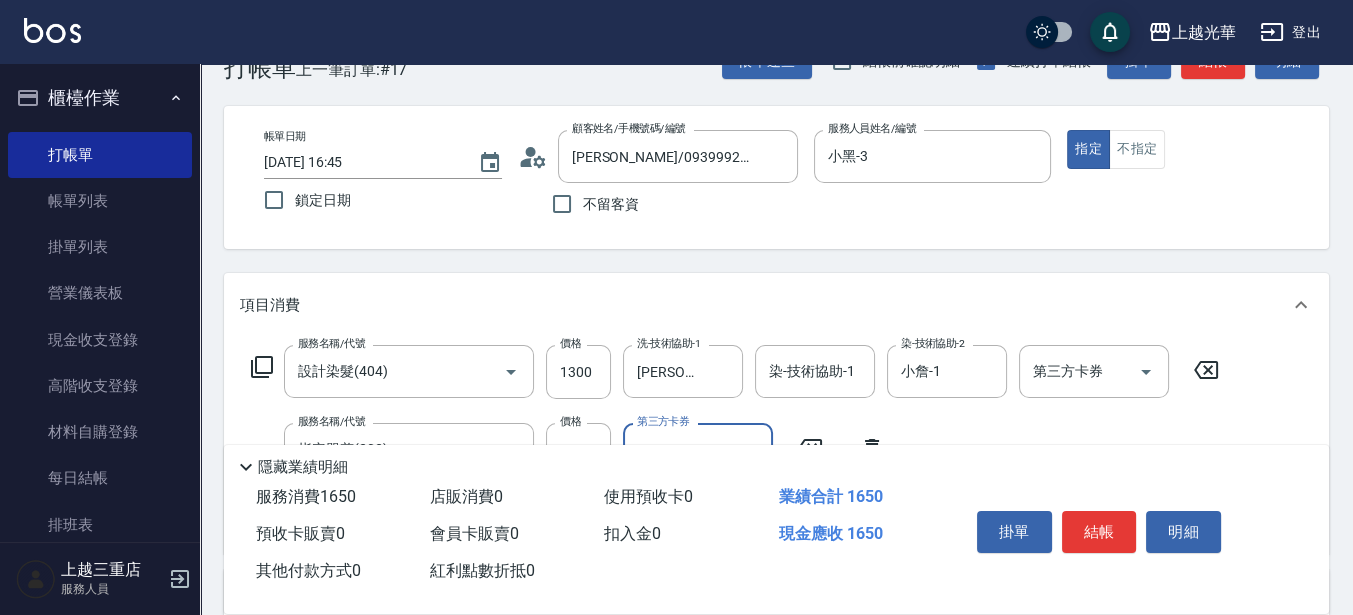 scroll, scrollTop: 0, scrollLeft: 0, axis: both 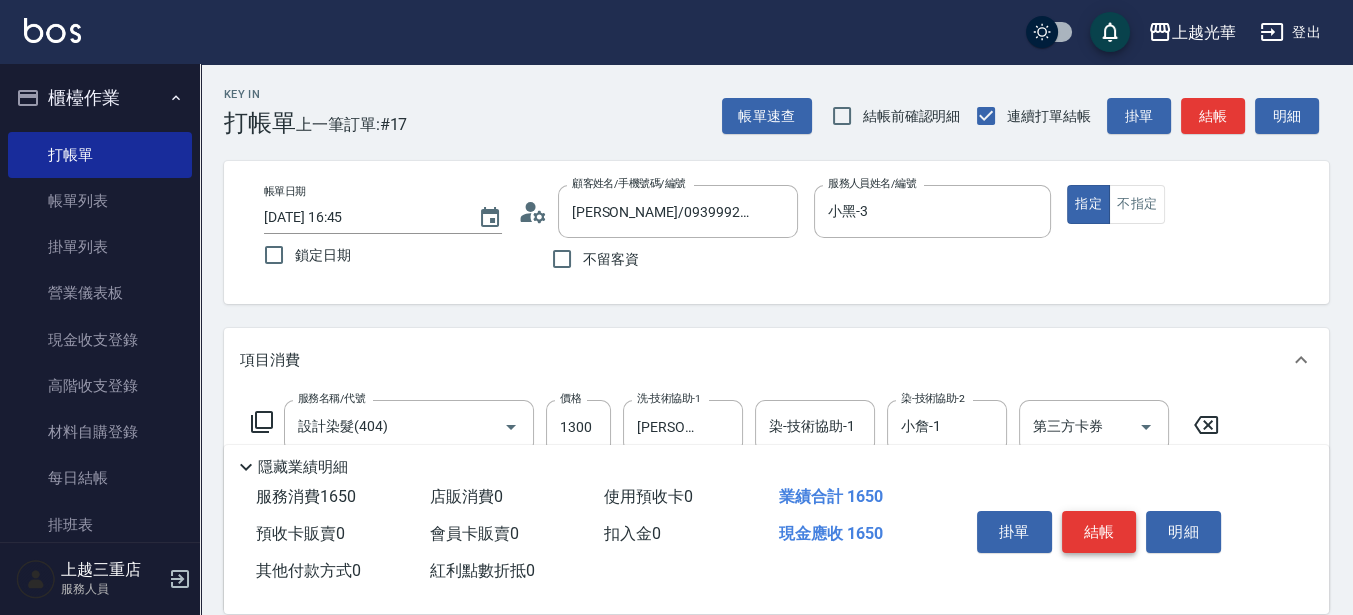 click on "結帳" at bounding box center [1099, 532] 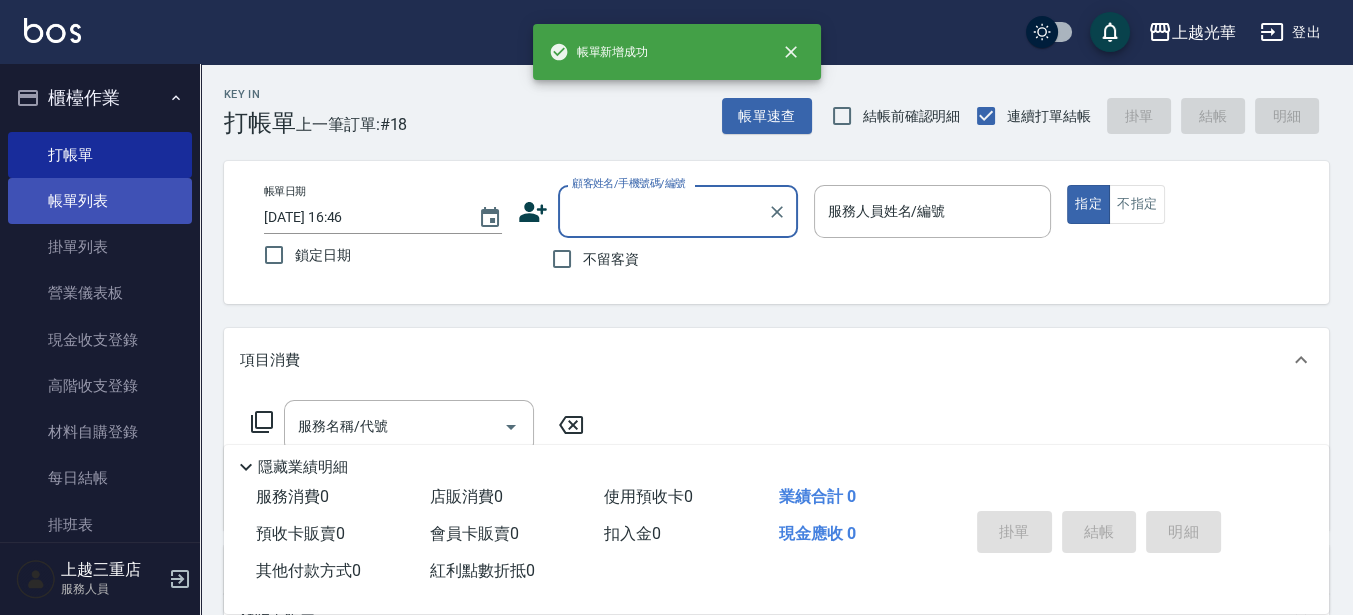 click on "帳單列表" at bounding box center [100, 201] 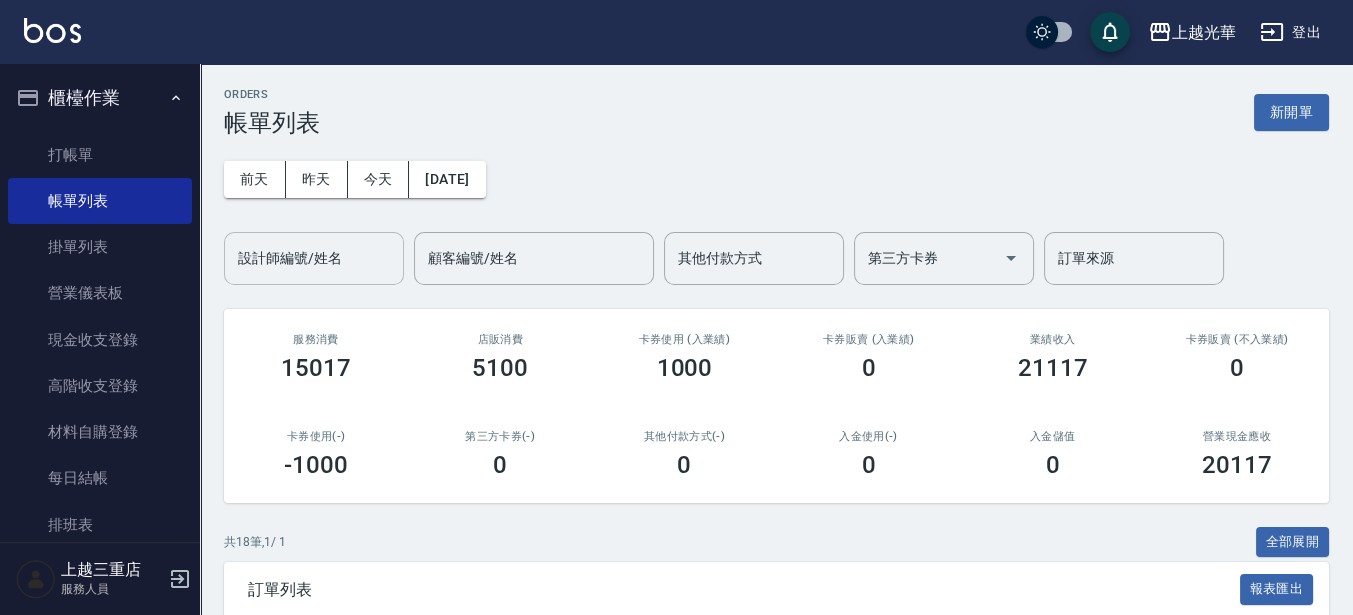click on "設計師編號/姓名" at bounding box center [314, 258] 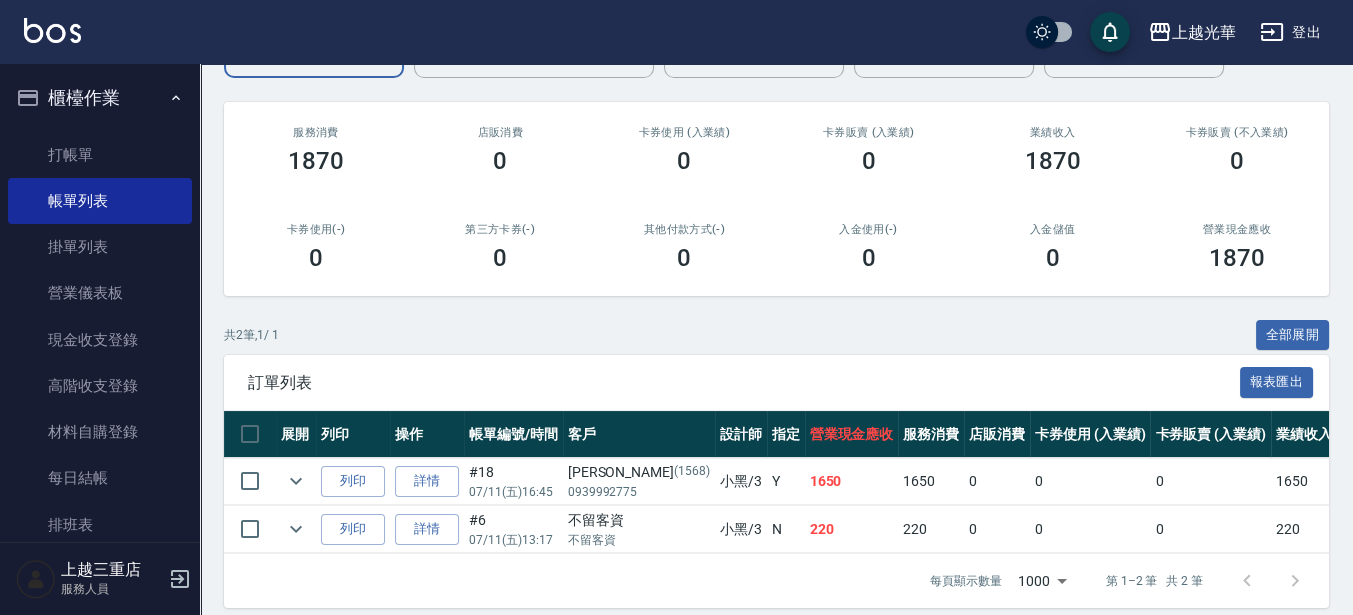 scroll, scrollTop: 240, scrollLeft: 0, axis: vertical 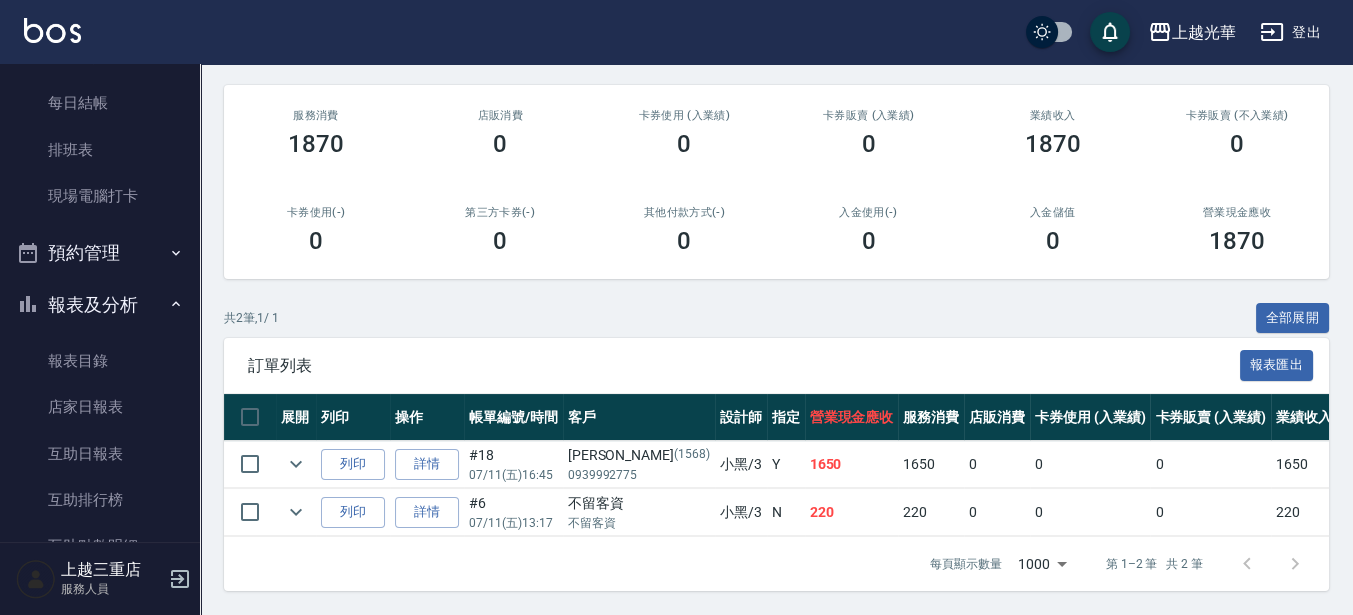 click on "報表及分析" at bounding box center (100, 305) 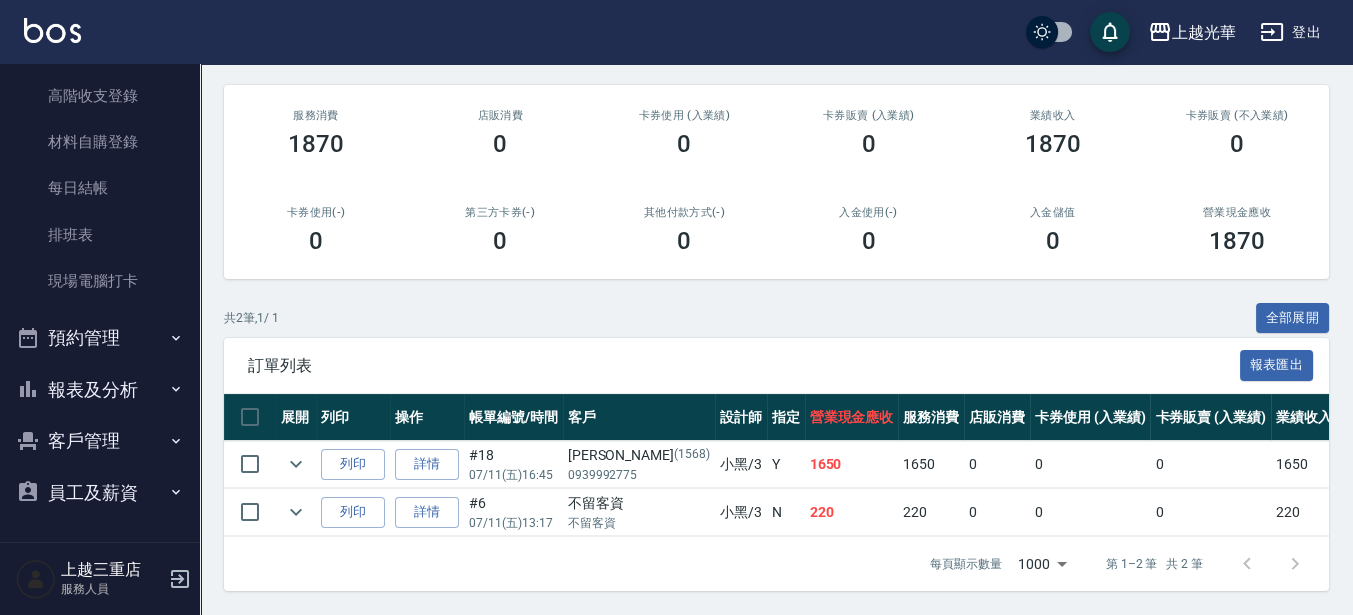 scroll, scrollTop: 289, scrollLeft: 0, axis: vertical 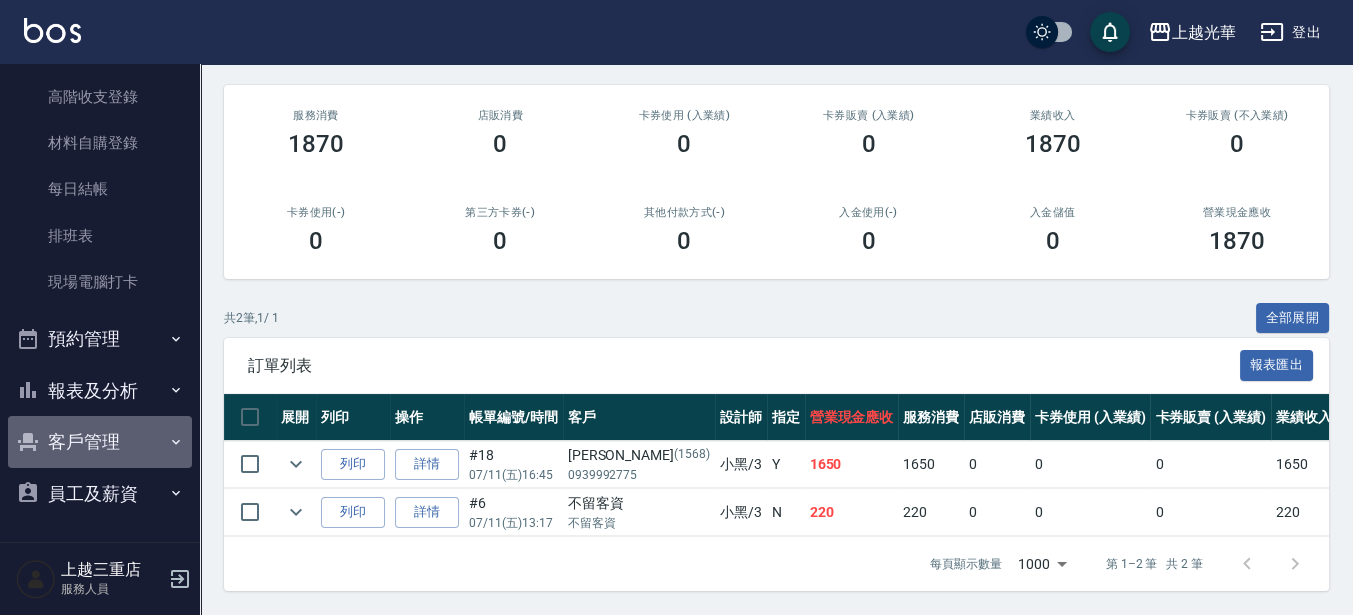 click on "客戶管理" at bounding box center [100, 442] 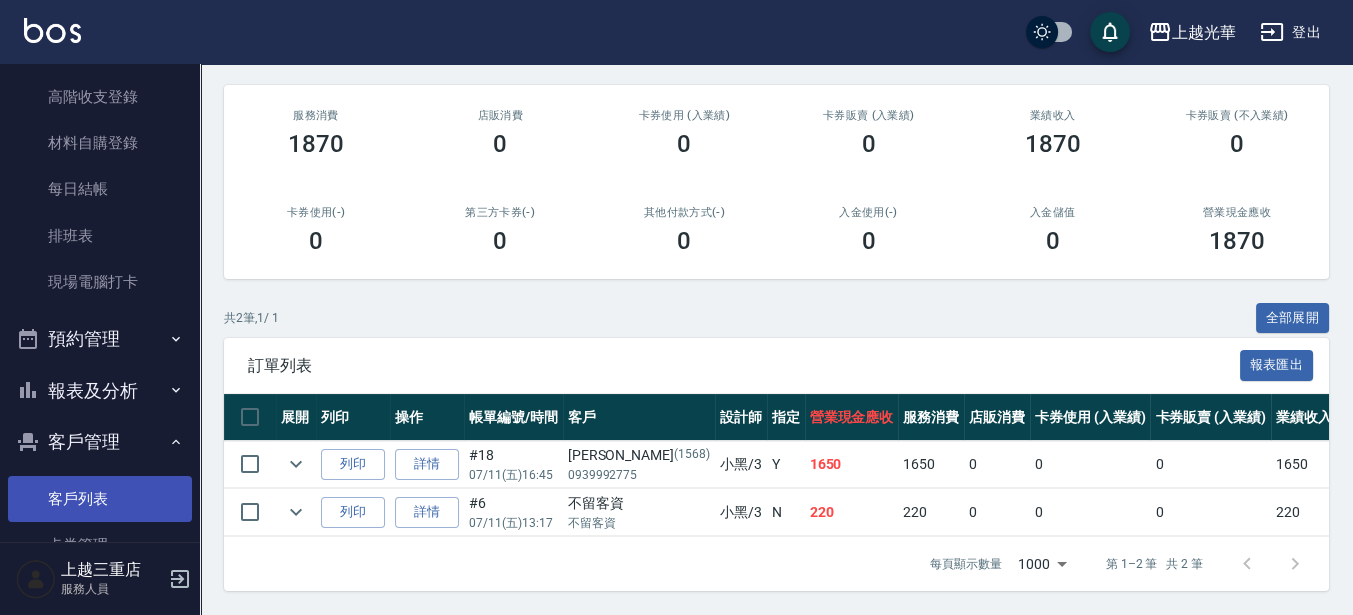click on "客戶列表" at bounding box center [100, 499] 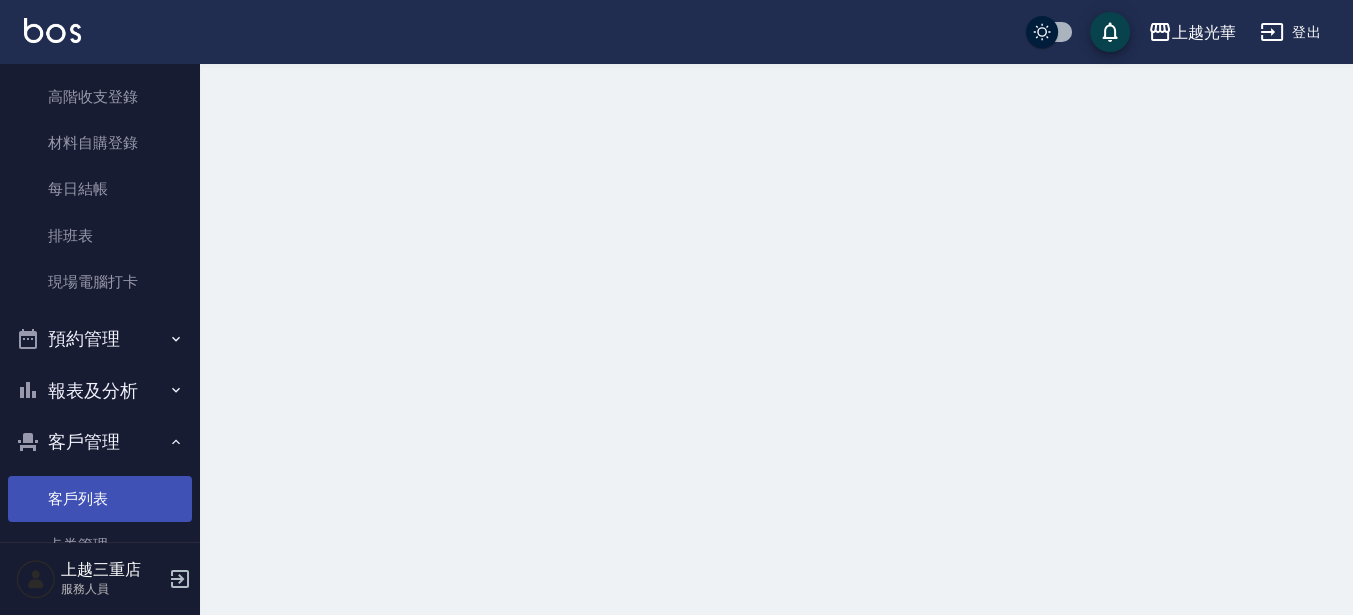 scroll, scrollTop: 0, scrollLeft: 0, axis: both 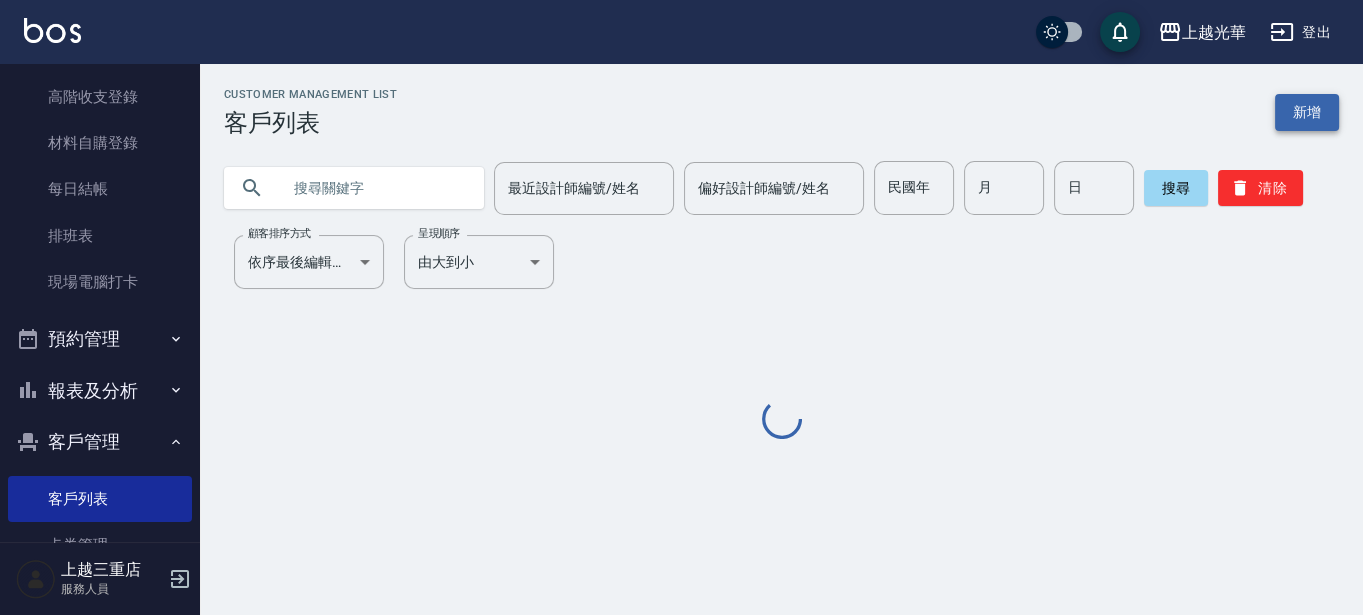 click on "新增" at bounding box center (1307, 112) 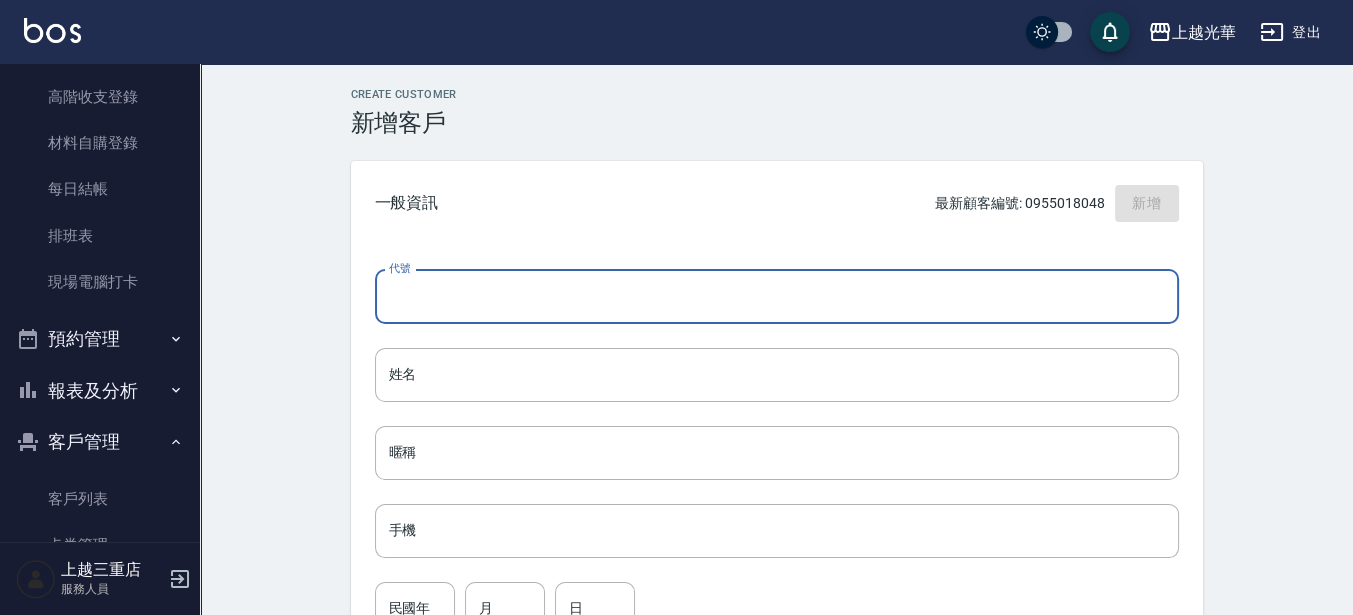 click on "代號" at bounding box center [777, 297] 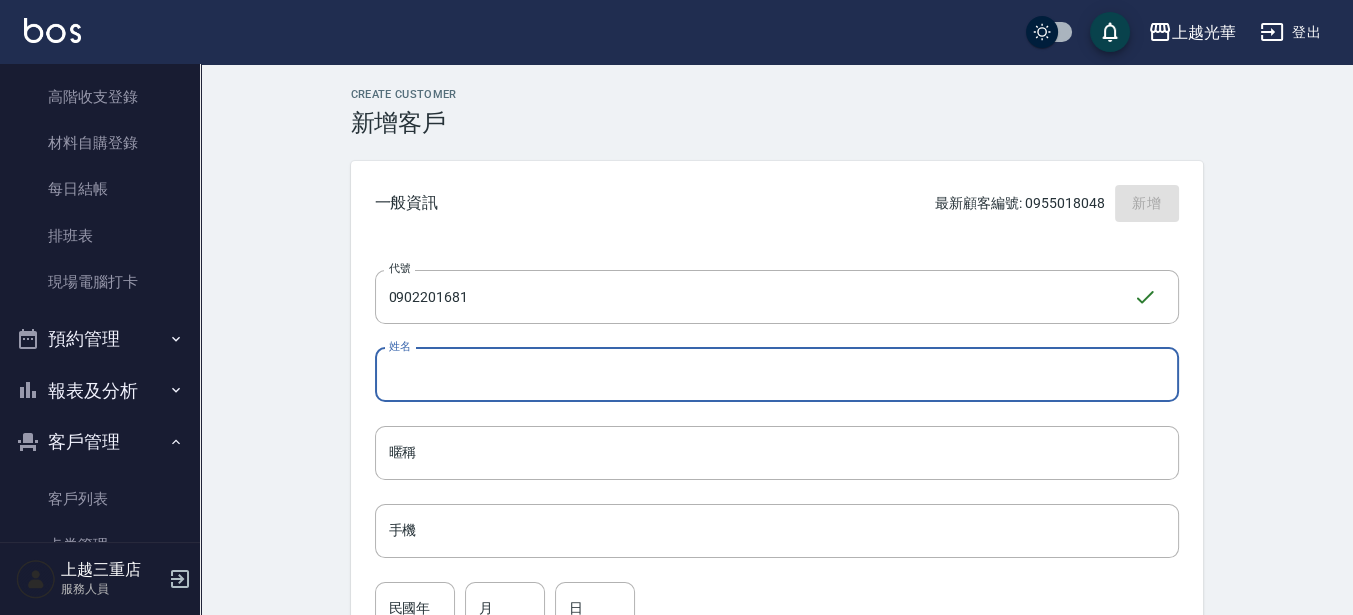 click on "姓名" at bounding box center (777, 375) 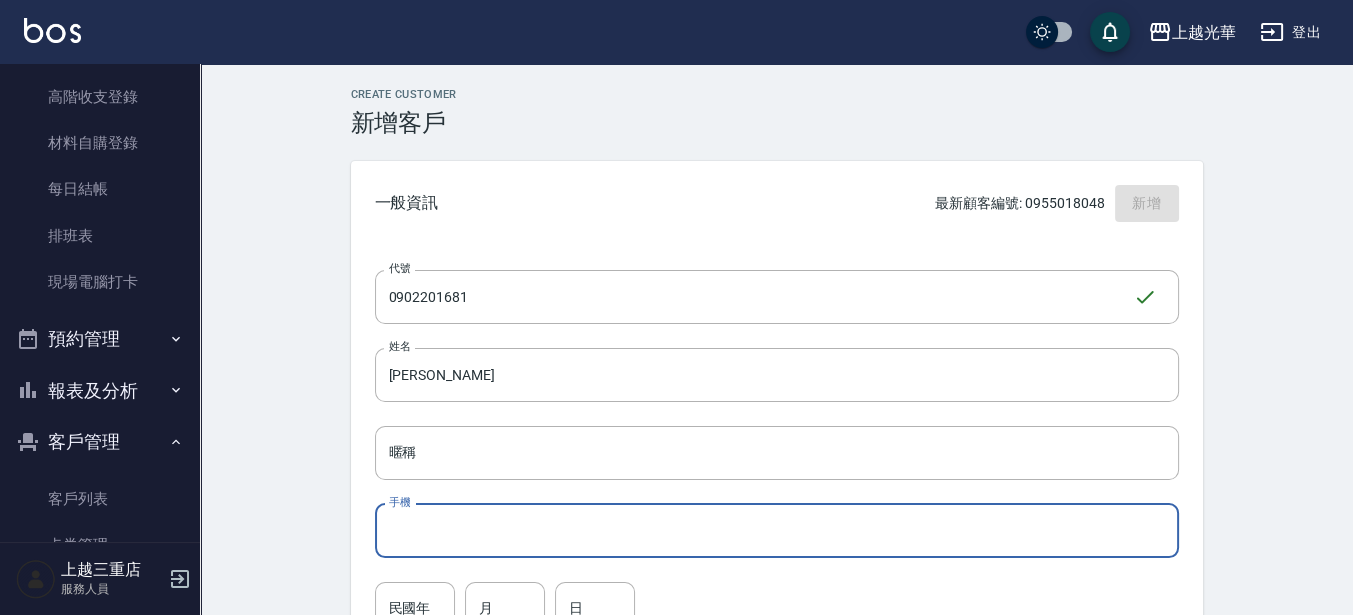 click on "手機" at bounding box center [777, 531] 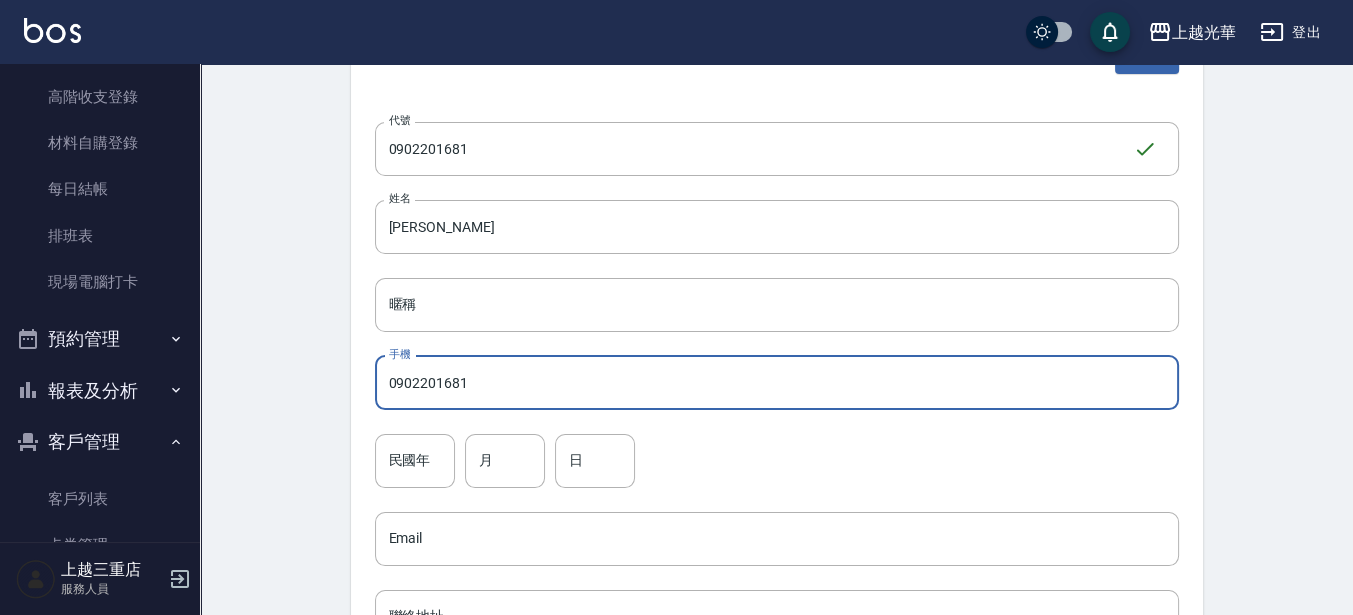 scroll, scrollTop: 250, scrollLeft: 0, axis: vertical 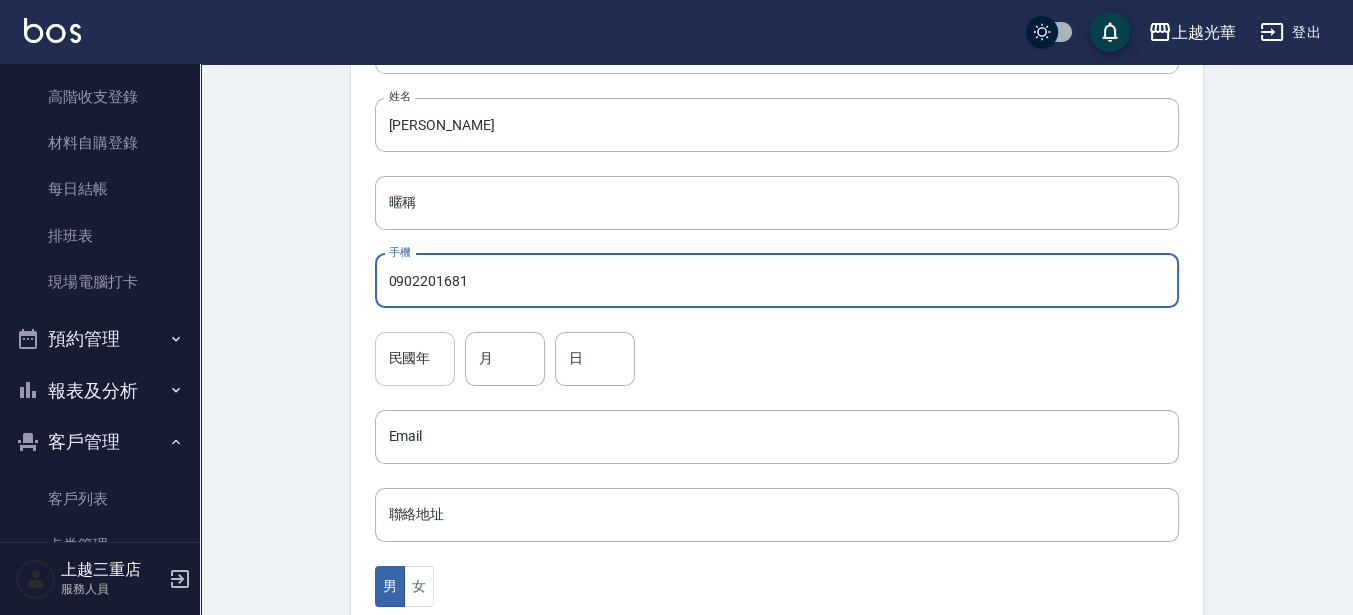 click on "民國年" at bounding box center [415, 359] 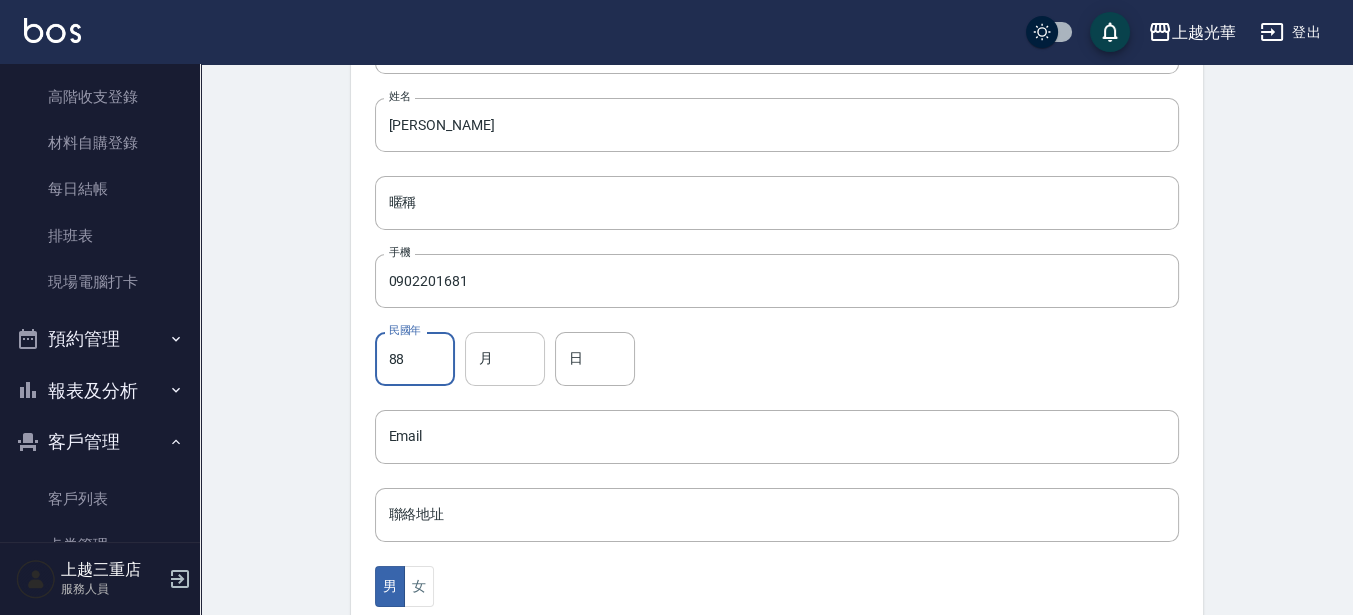 click on "月" at bounding box center (505, 359) 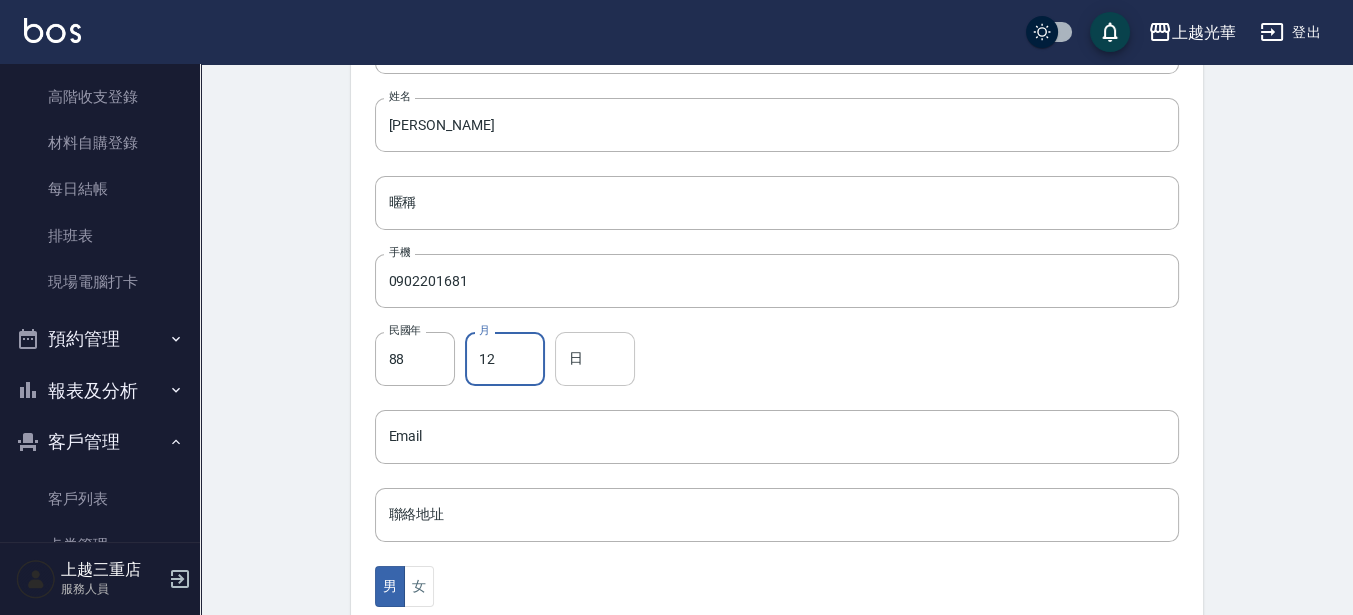 click on "日" at bounding box center (595, 359) 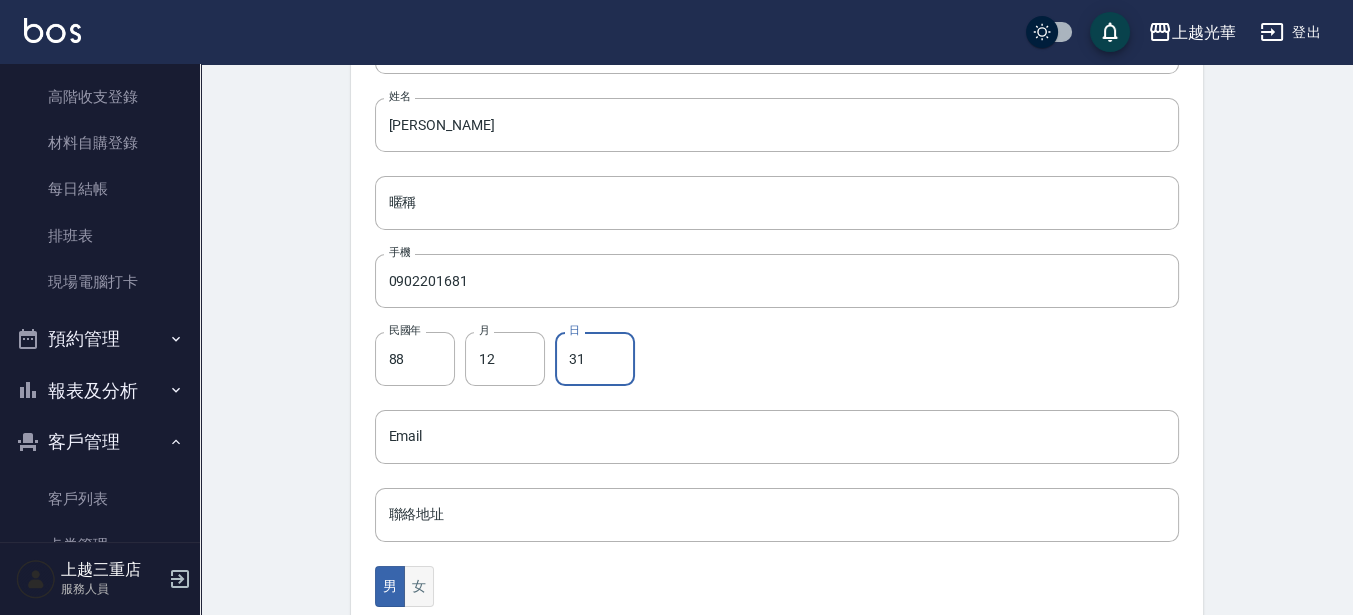 click on "女" at bounding box center (419, 586) 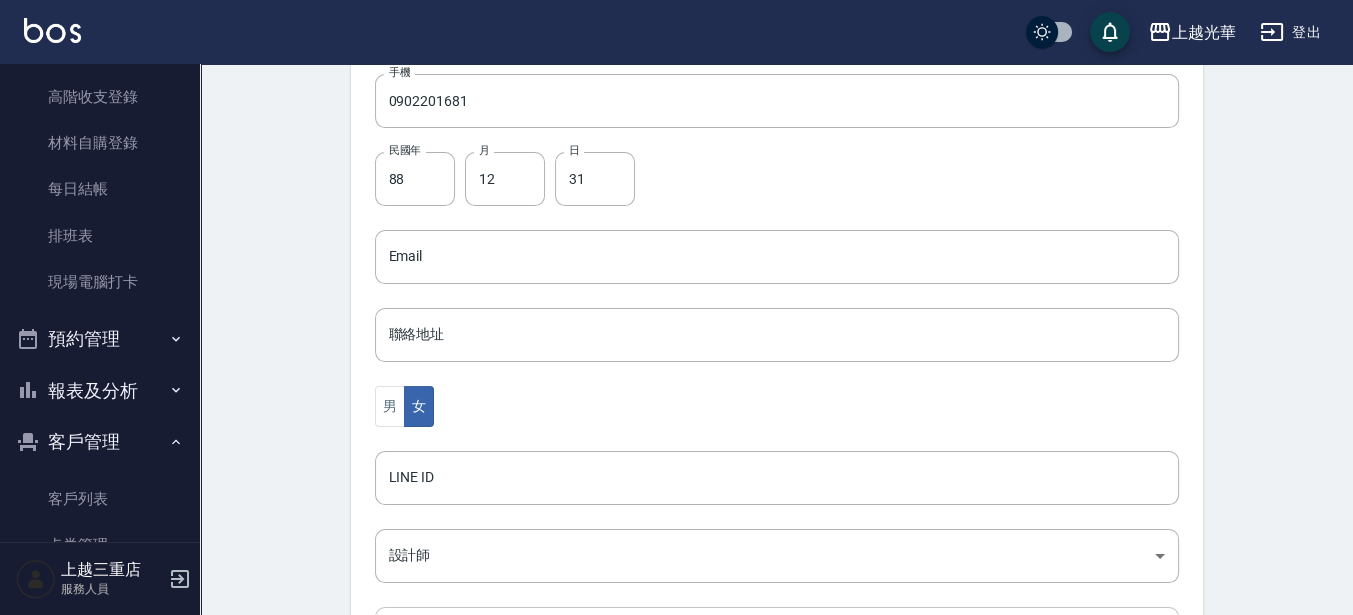 scroll, scrollTop: 500, scrollLeft: 0, axis: vertical 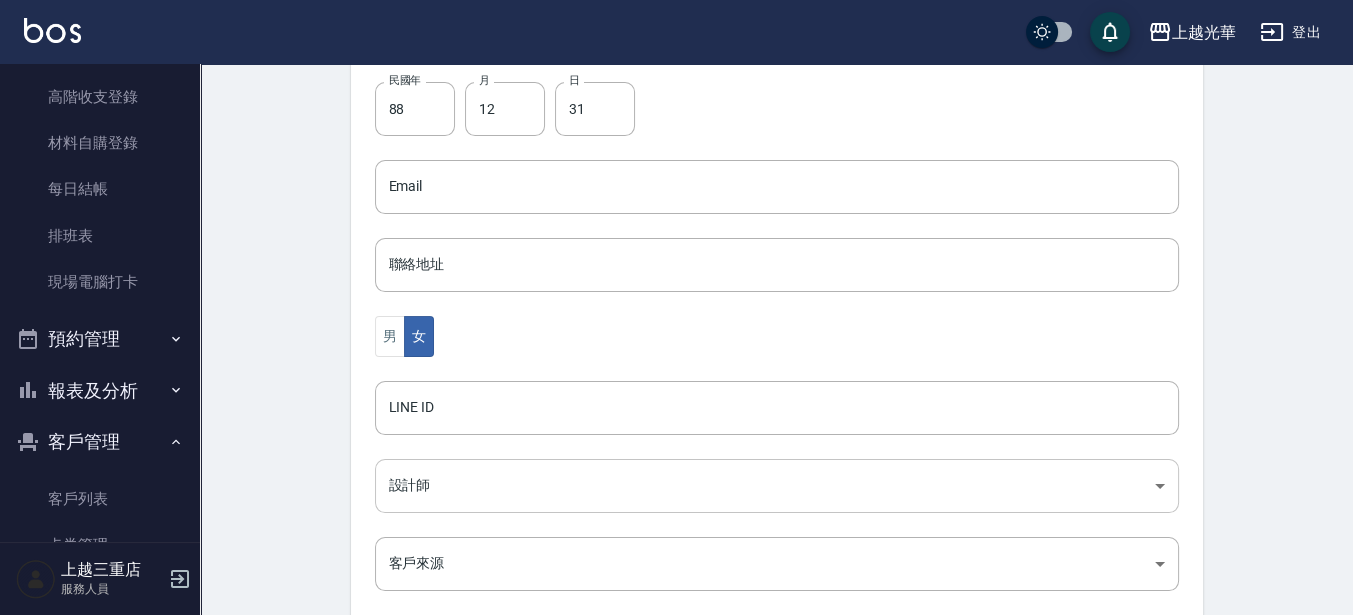 click on "上越光華 登出 櫃檯作業 打帳單 帳單列表 掛單列表 營業儀表板 現金收支登錄 高階收支登錄 材料自購登錄 每日結帳 排班表 現場電腦打卡 預約管理 預約管理 單日預約紀錄 單週預約紀錄 報表及分析 報表目錄 店家日報表 互助日報表 互助排行榜 互助點數明細 互助業績報表 全店業績分析表 設計師日報表 設計師業績分析表 設計師業績月報表 設計師排行榜 商品銷售排行榜 商品消耗明細 店販抽成明細 顧客入金餘額表 每日非現金明細 每日收支明細 收支分類明細表 客戶管理 客戶列表 卡券管理 入金管理 員工及薪資 員工列表 全店打卡記錄 上越三重店 服務人員 Create Customer 新增客戶 一般資訊 最新顧客編號: 0955018048 新增 代號 0902201681 ​ 代號 姓名 [PERSON_NAME] 姓名 暱稱 暱稱 手機 0902201681 手機 民國年 88 民國年 月 12 月 日 31 日 Email Email 聯絡地址 聯絡地址 男 女 LINE ID ​" at bounding box center (676, 151) 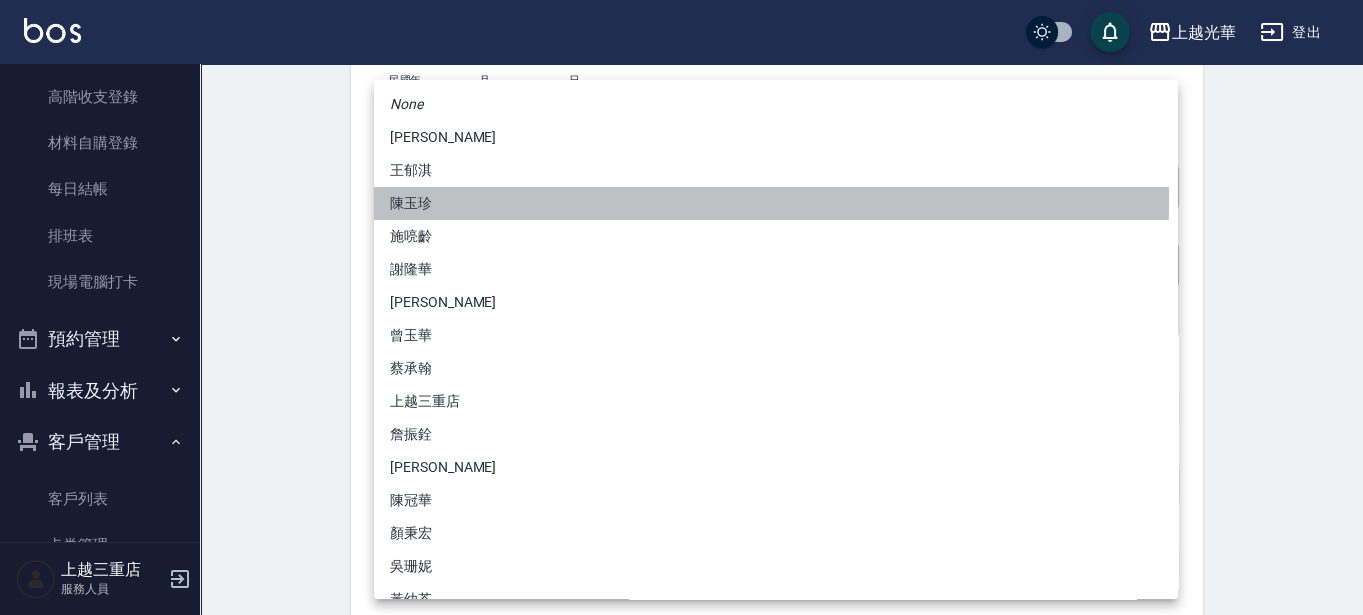 click on "陳玉珍" at bounding box center [776, 203] 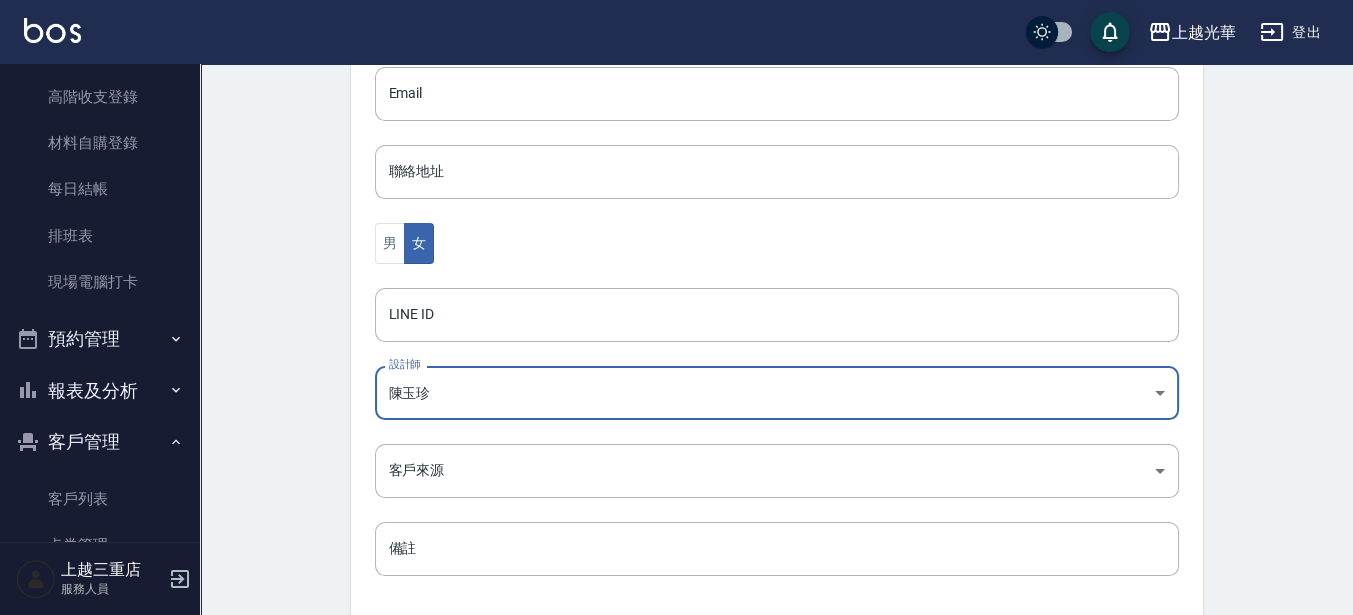 scroll, scrollTop: 685, scrollLeft: 0, axis: vertical 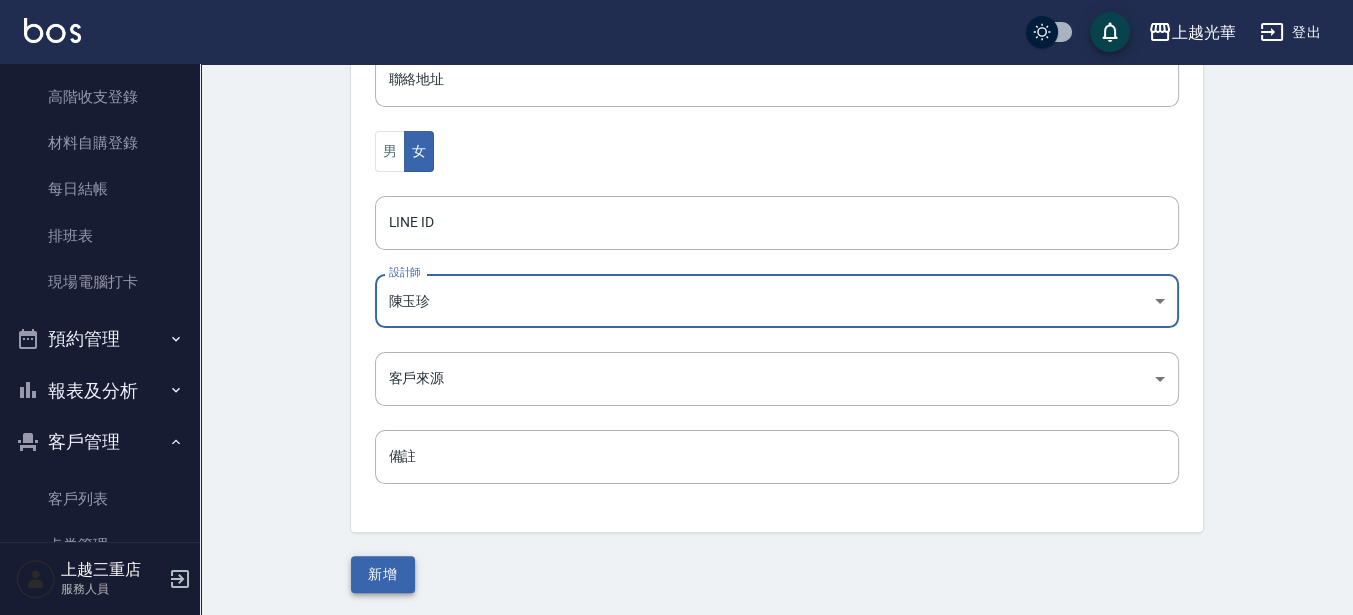 click on "新增" at bounding box center (383, 574) 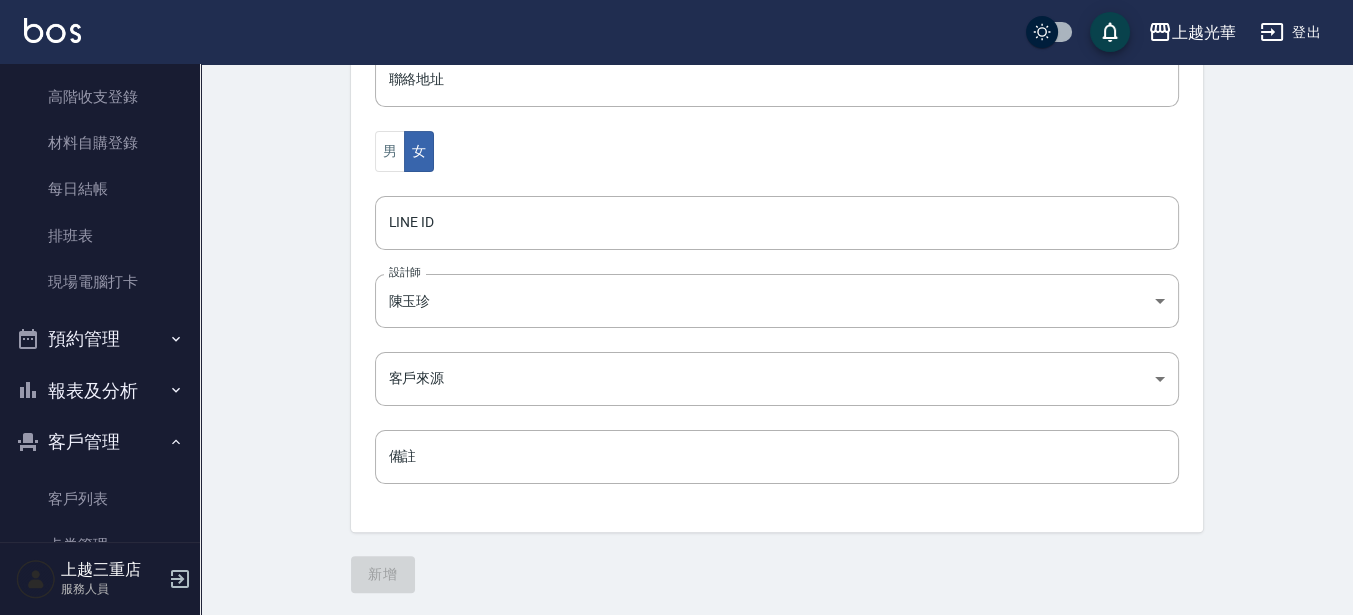 scroll, scrollTop: 0, scrollLeft: 0, axis: both 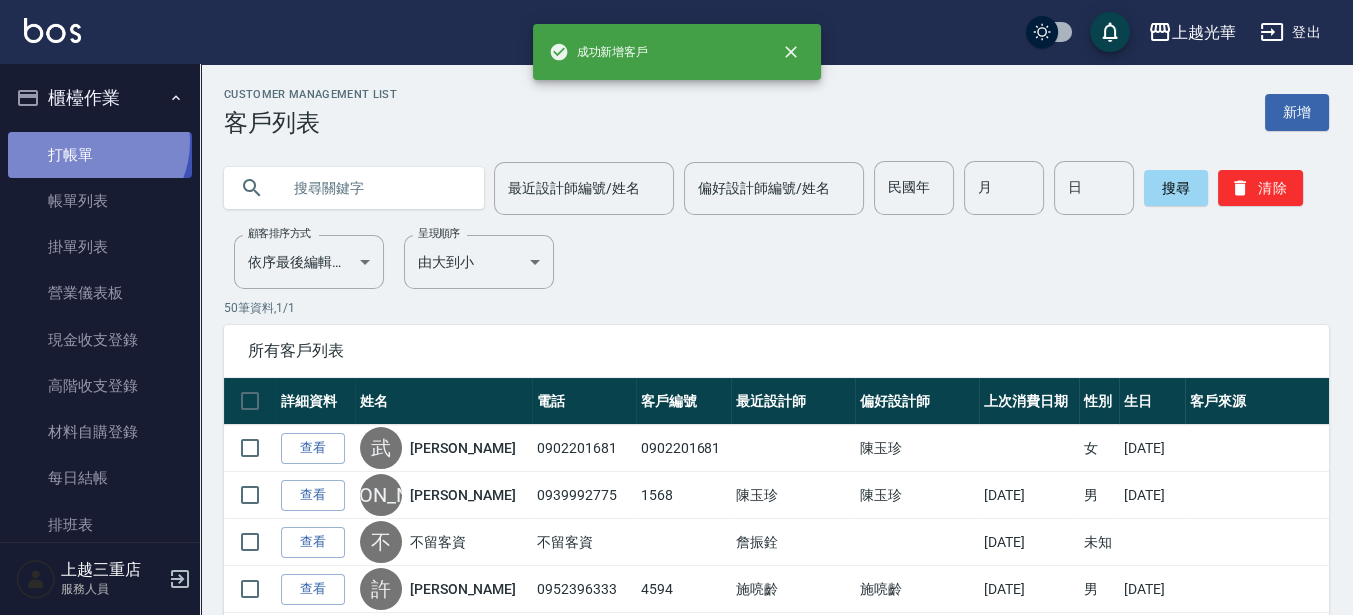 click on "打帳單" at bounding box center (100, 155) 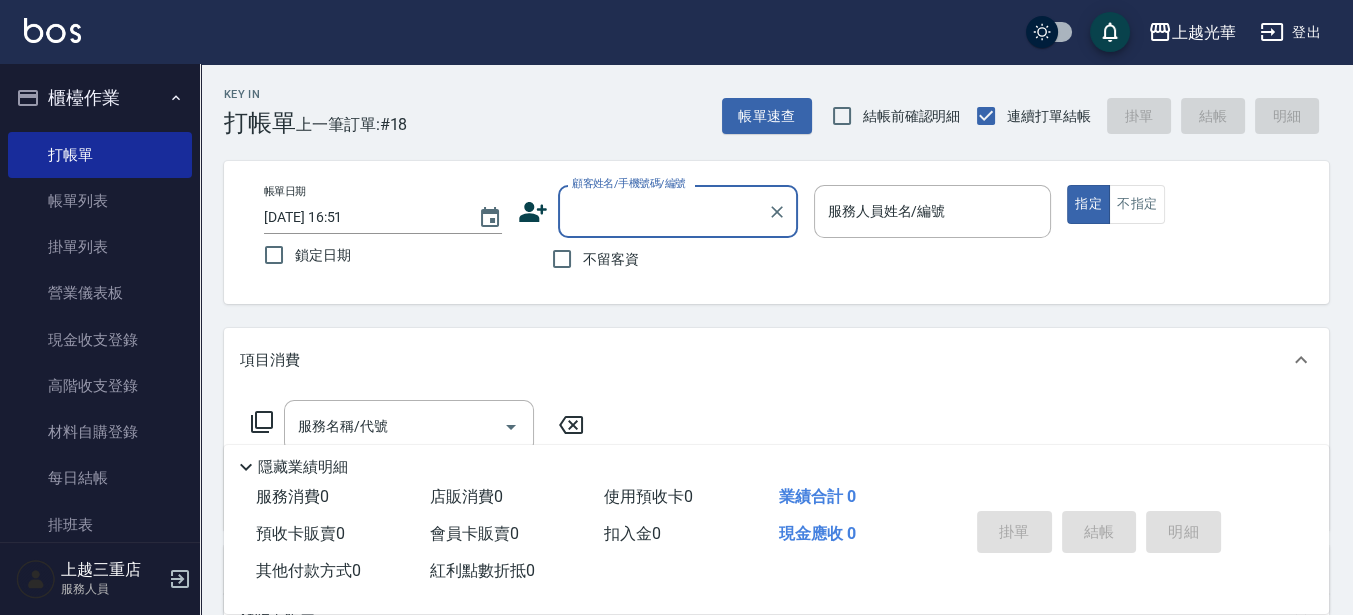 click on "顧客姓名/手機號碼/編號" at bounding box center [663, 211] 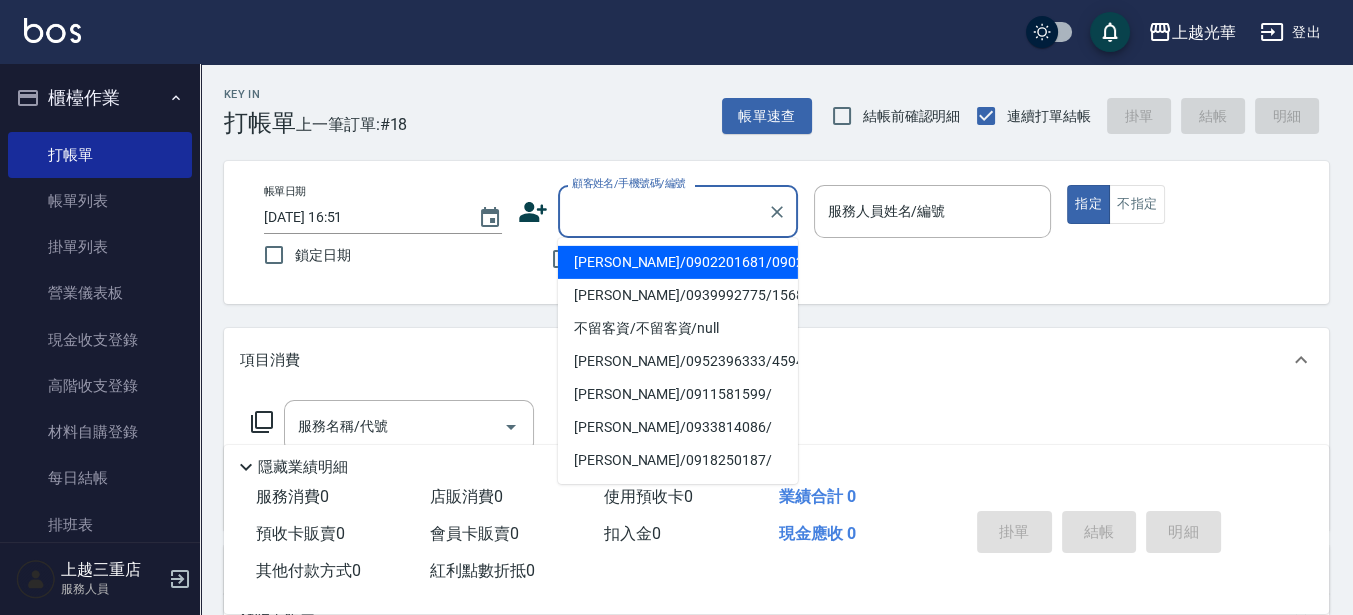 click on "[PERSON_NAME]/0902201681/0902201681" at bounding box center (678, 262) 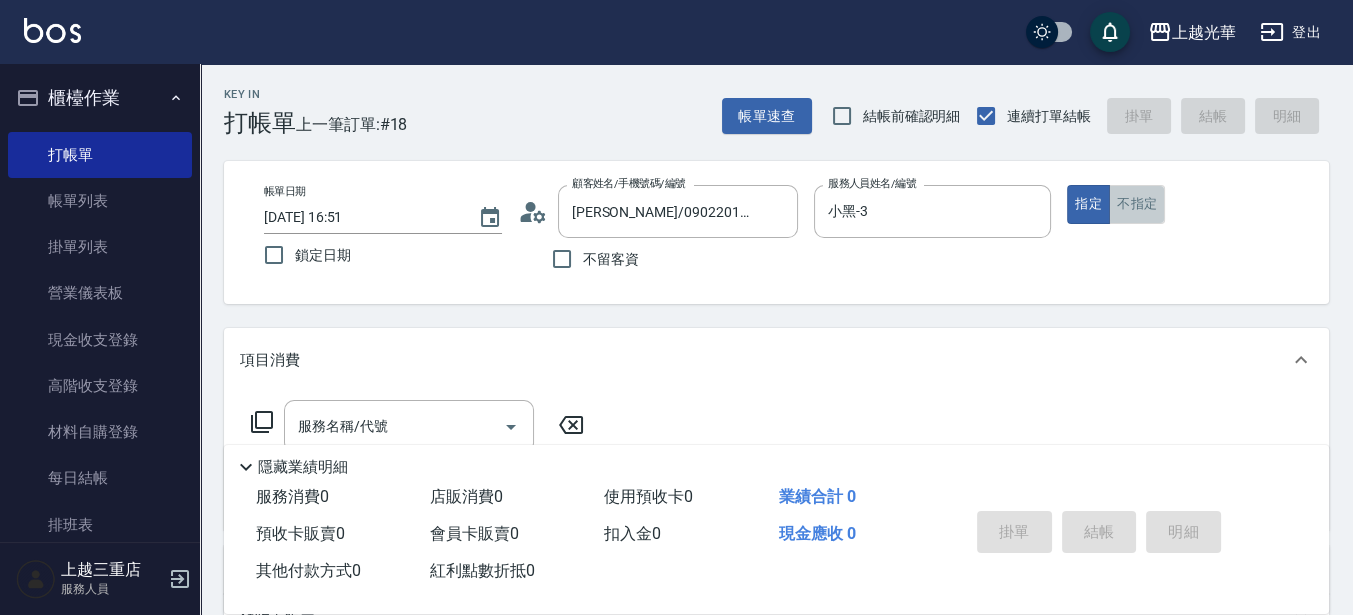 click on "不指定" at bounding box center [1137, 204] 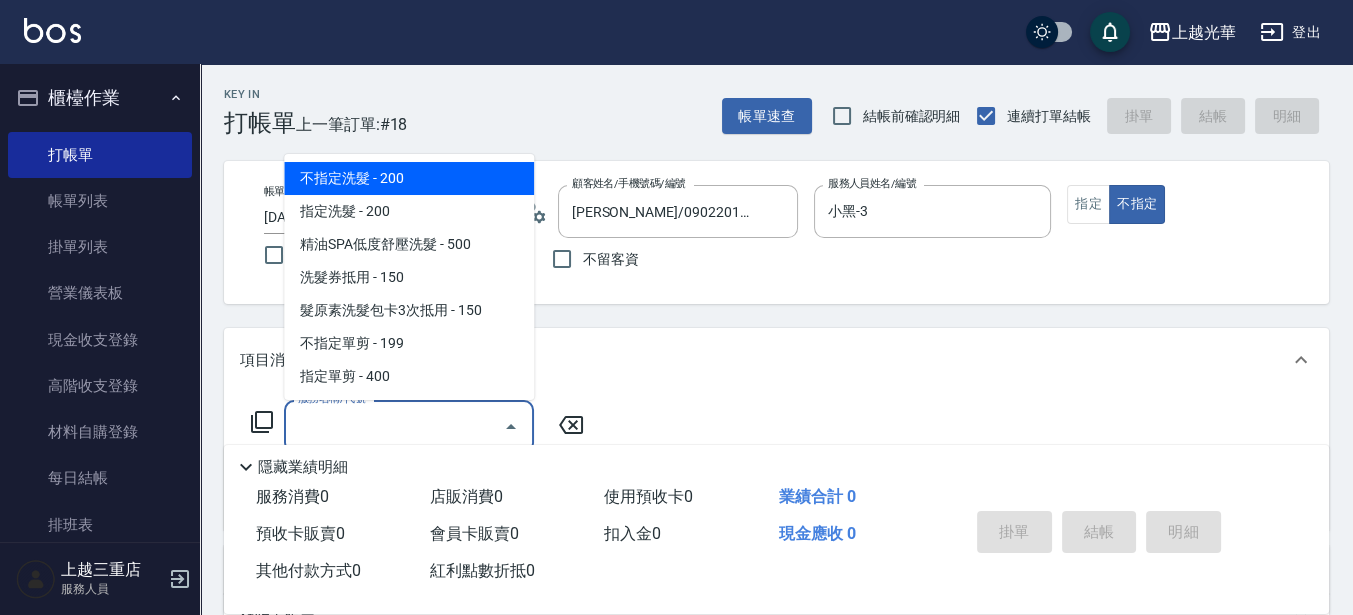 click on "服務名稱/代號" at bounding box center (394, 426) 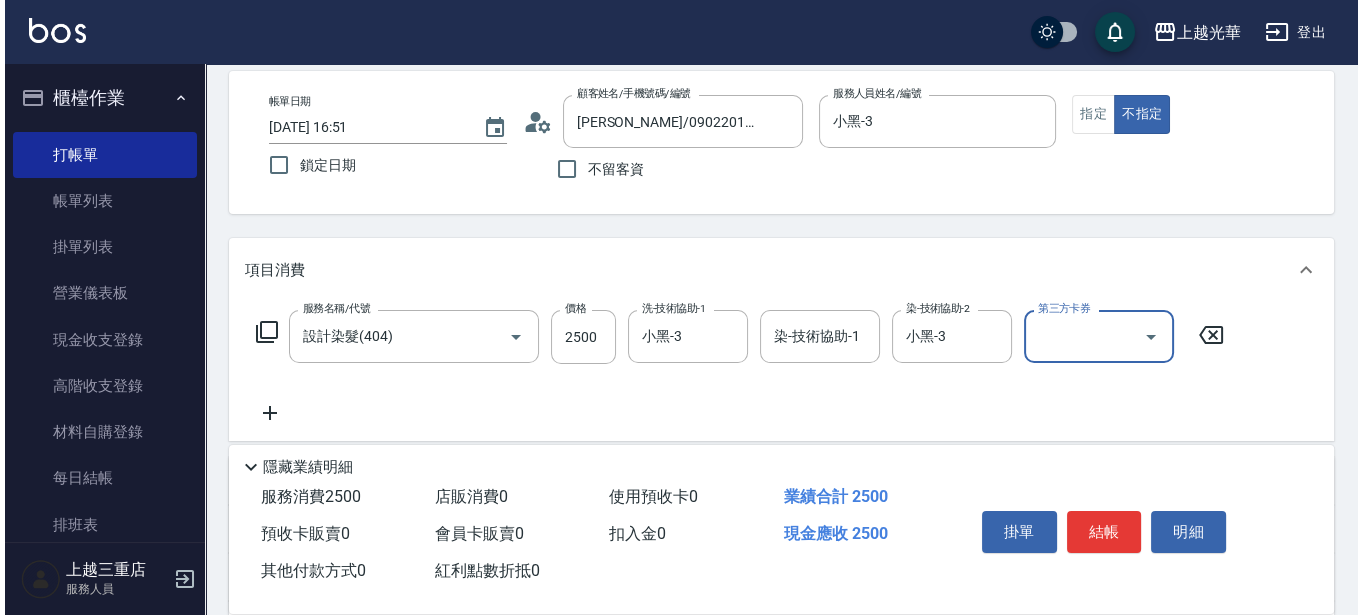 scroll, scrollTop: 125, scrollLeft: 0, axis: vertical 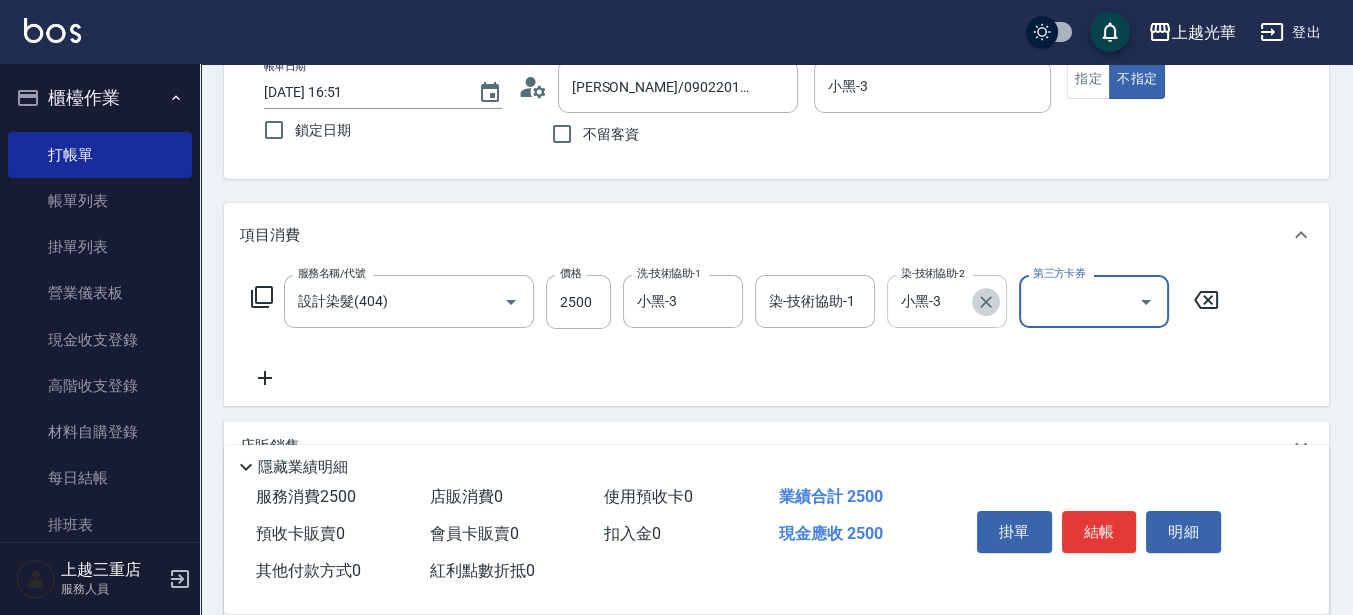 drag, startPoint x: 981, startPoint y: 298, endPoint x: 962, endPoint y: 302, distance: 19.416489 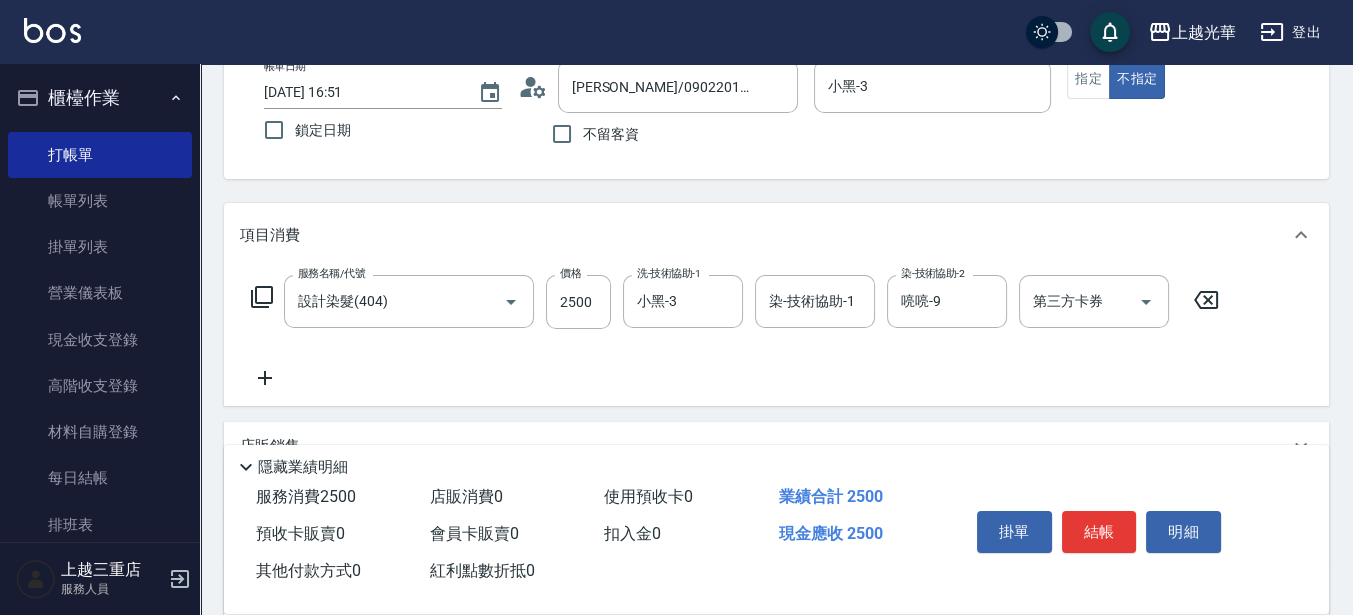 click 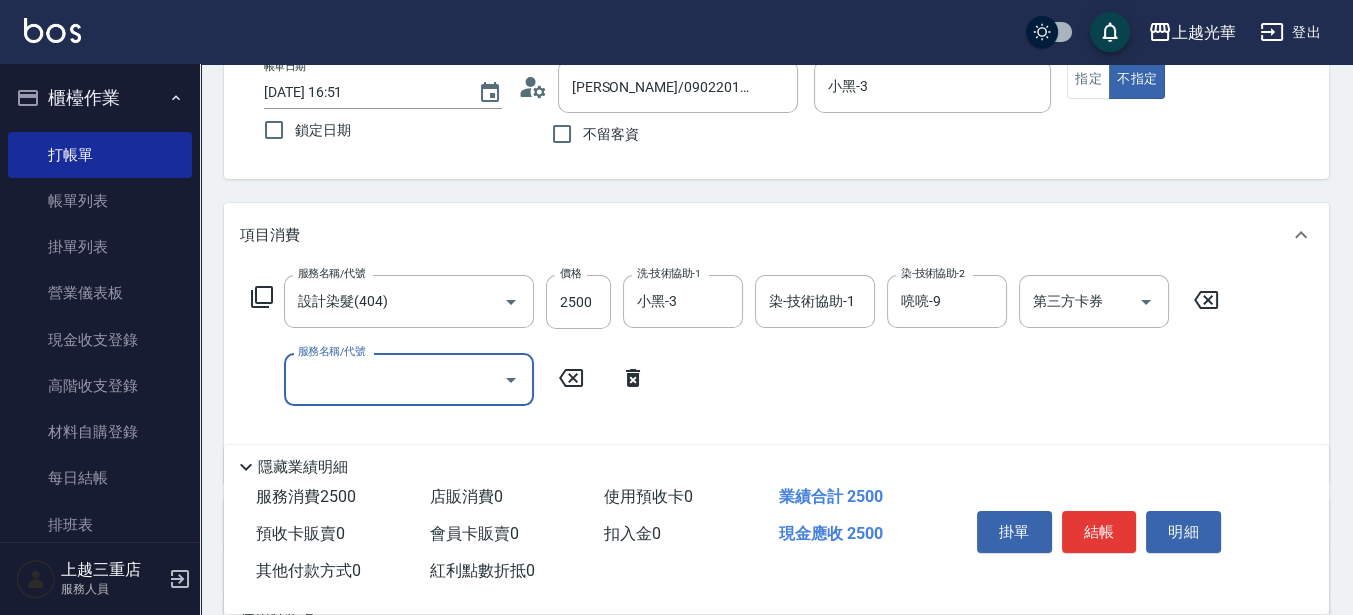 click 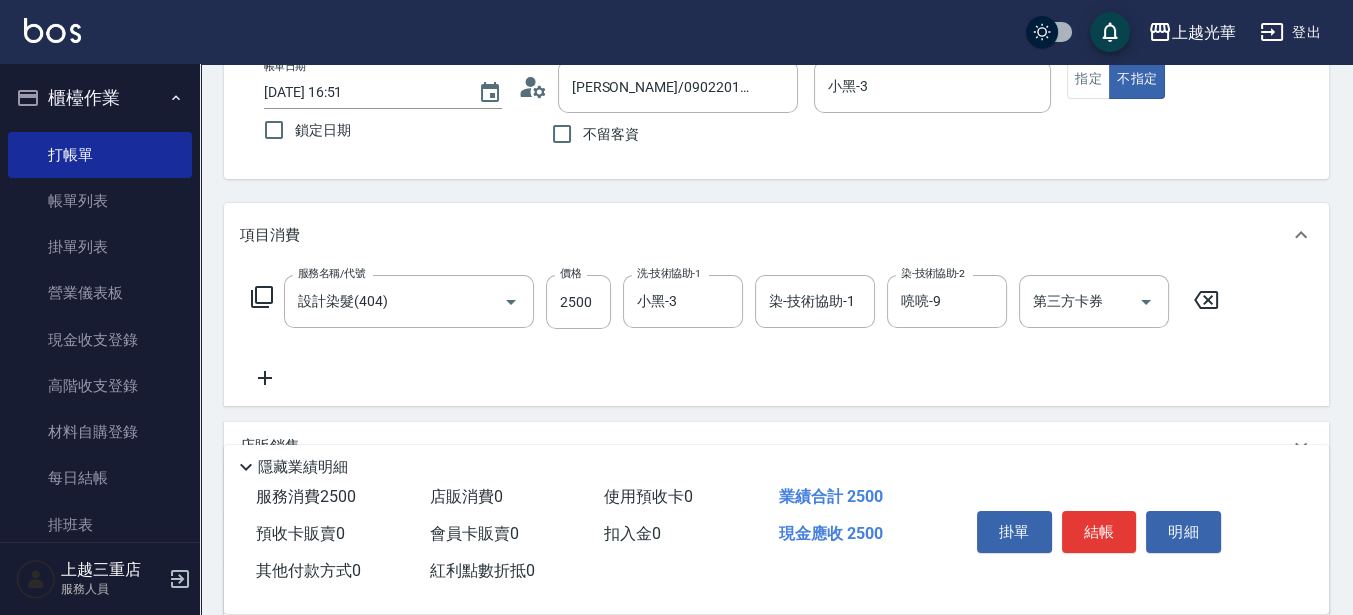 click 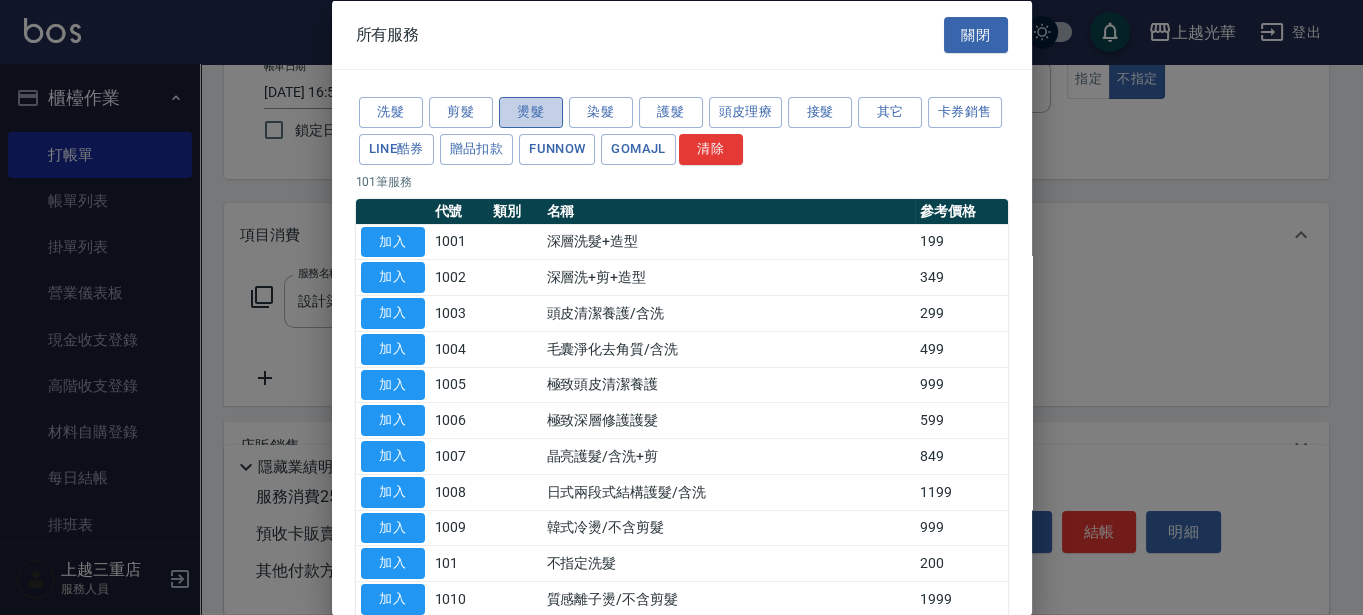 click on "燙髮" at bounding box center [531, 112] 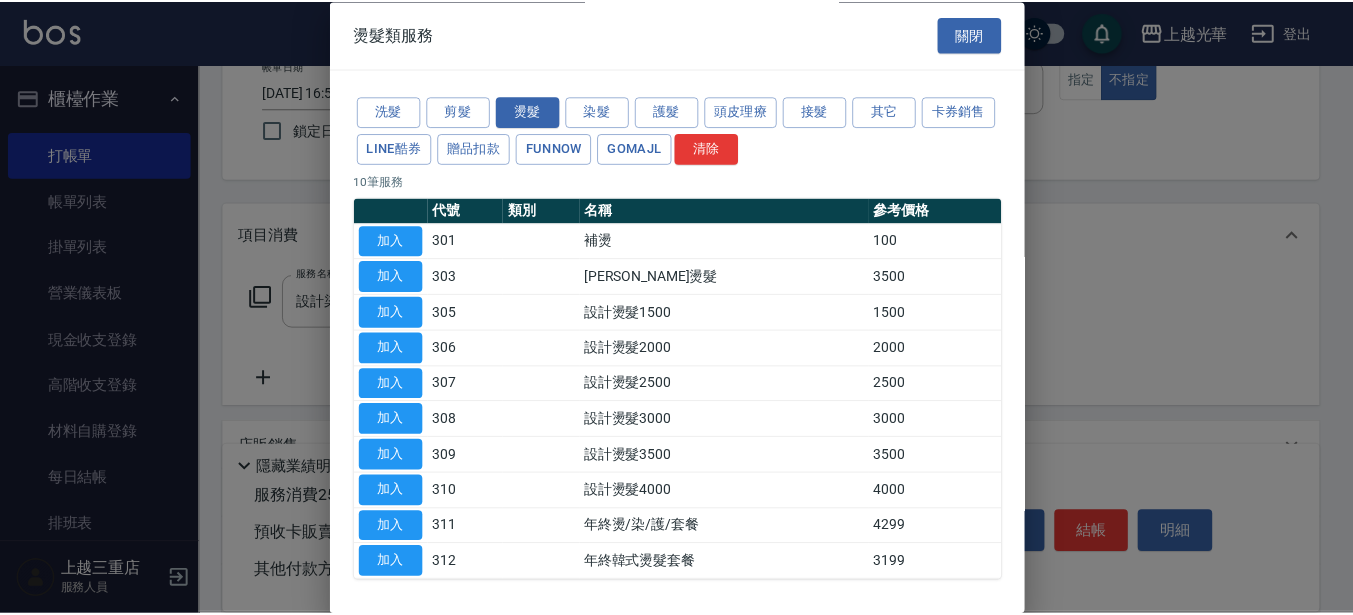 scroll, scrollTop: 72, scrollLeft: 0, axis: vertical 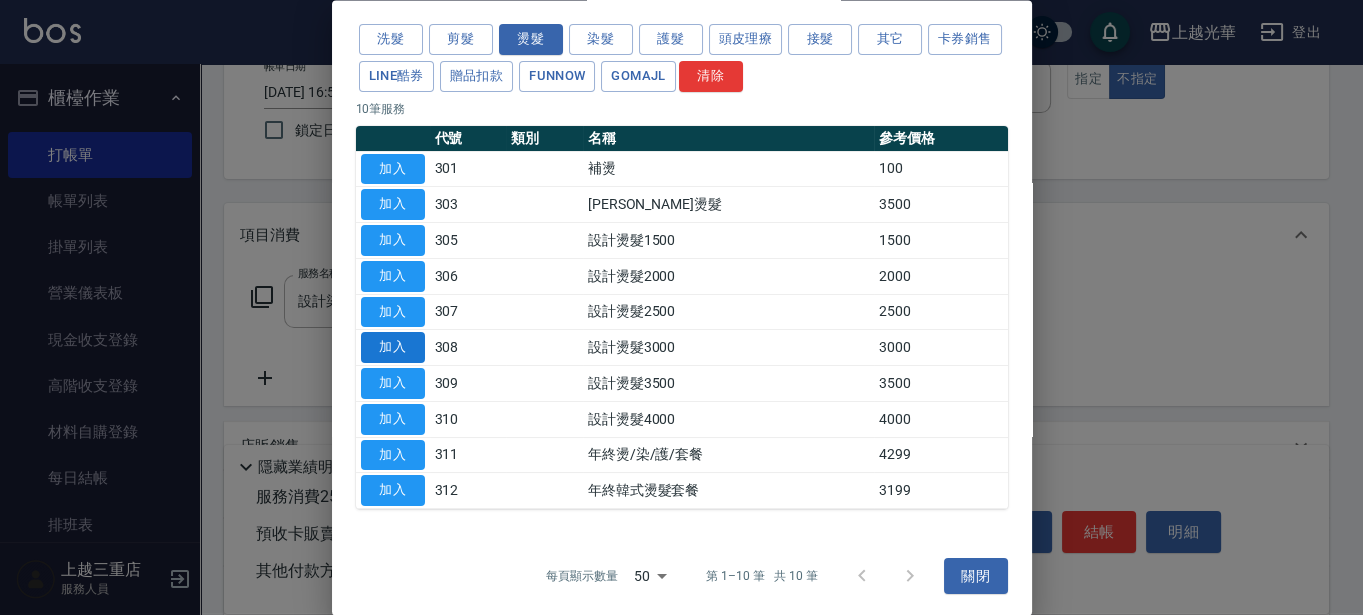 click on "加入" at bounding box center (393, 348) 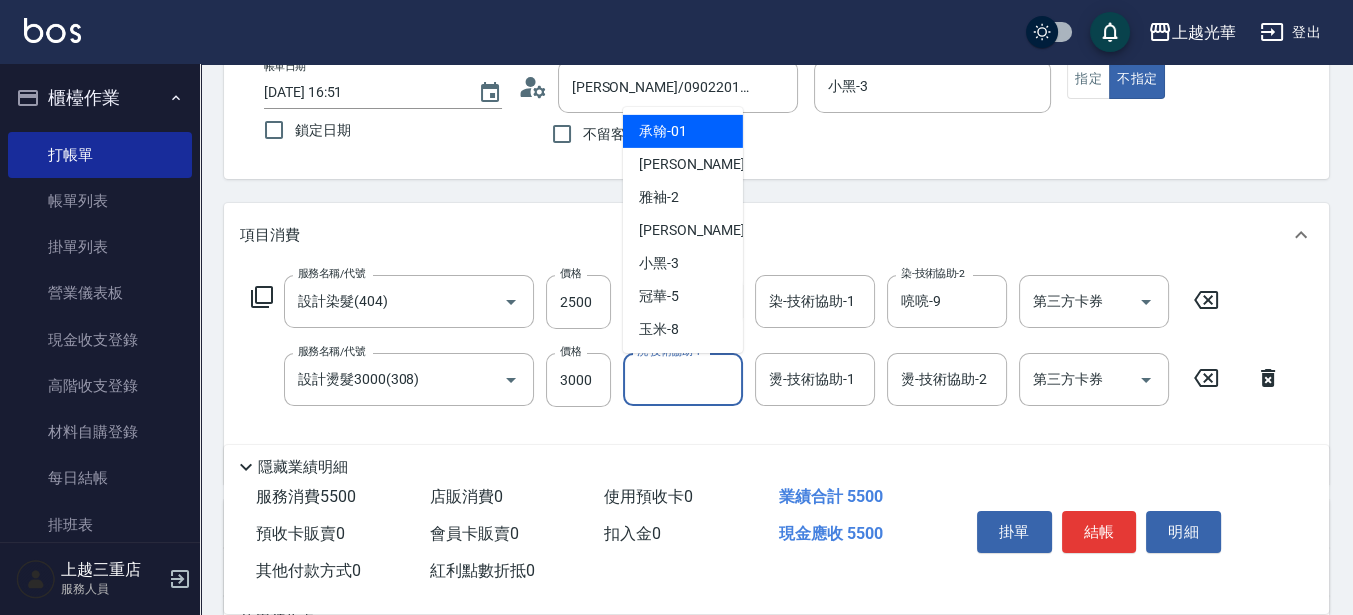 click on "洗-技術協助-1" at bounding box center (683, 379) 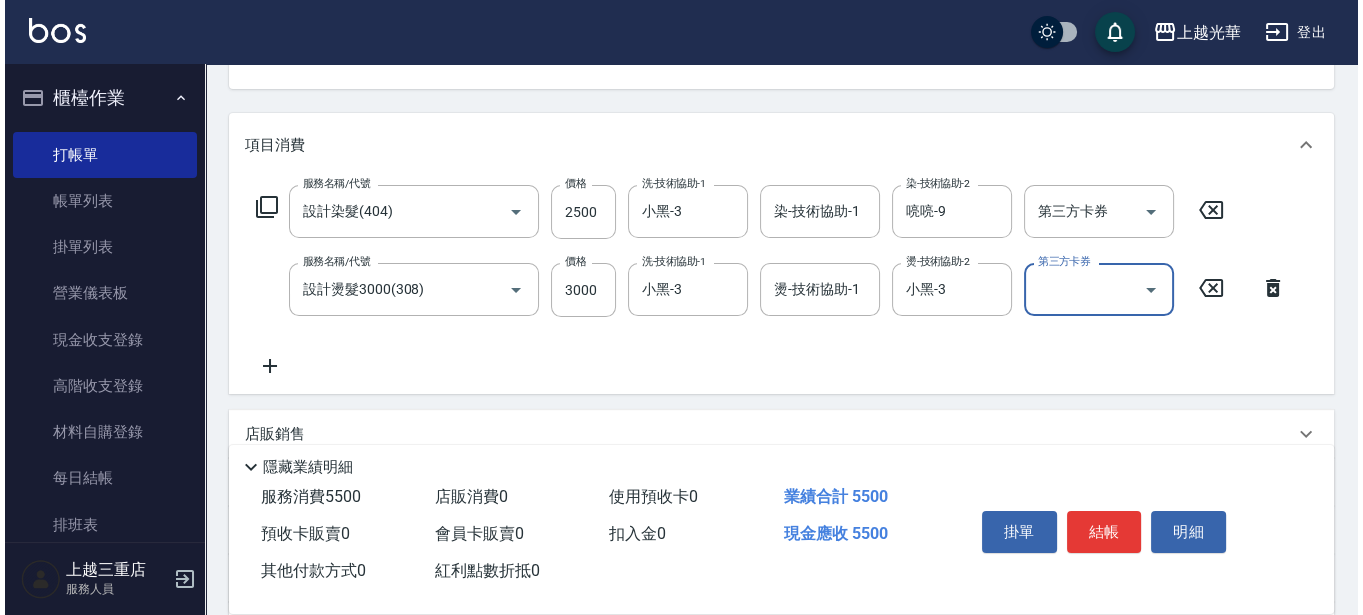 scroll, scrollTop: 250, scrollLeft: 0, axis: vertical 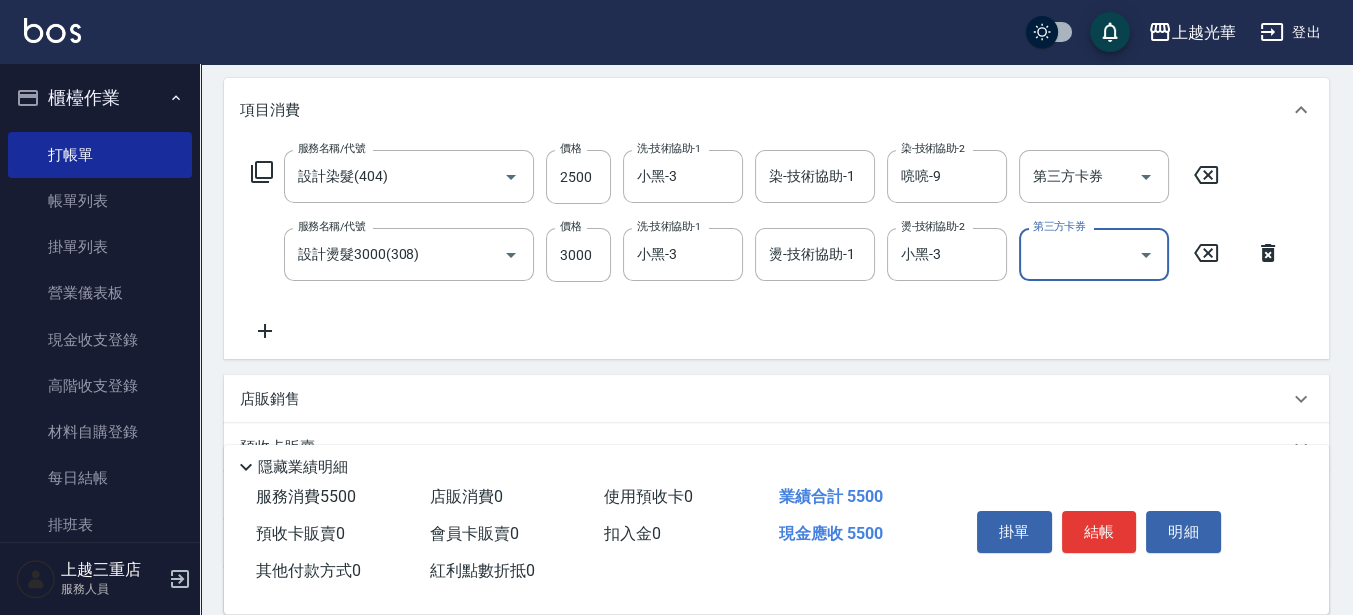 click 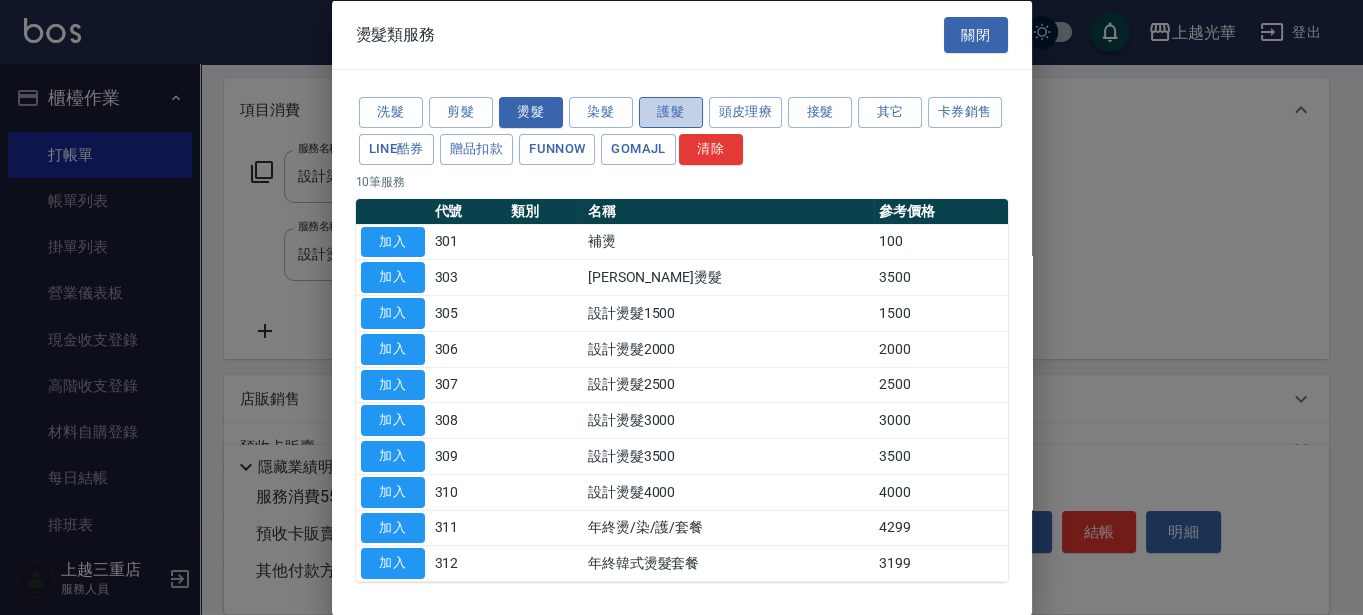 click on "護髮" at bounding box center [671, 112] 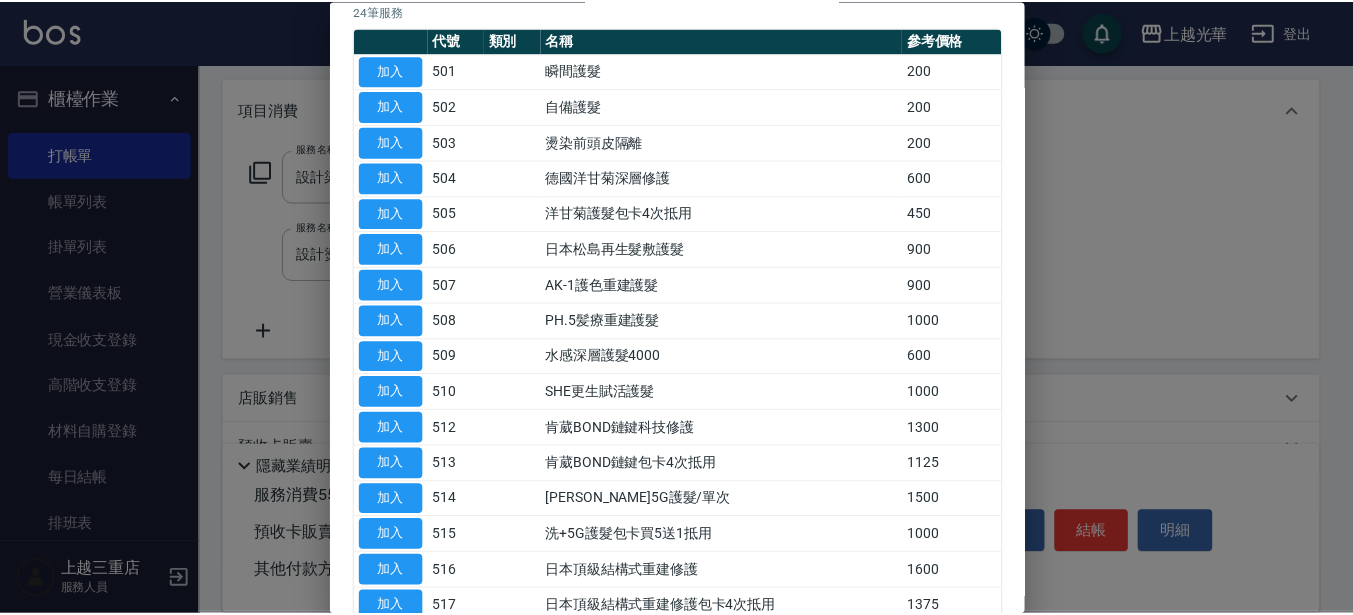 scroll, scrollTop: 67, scrollLeft: 0, axis: vertical 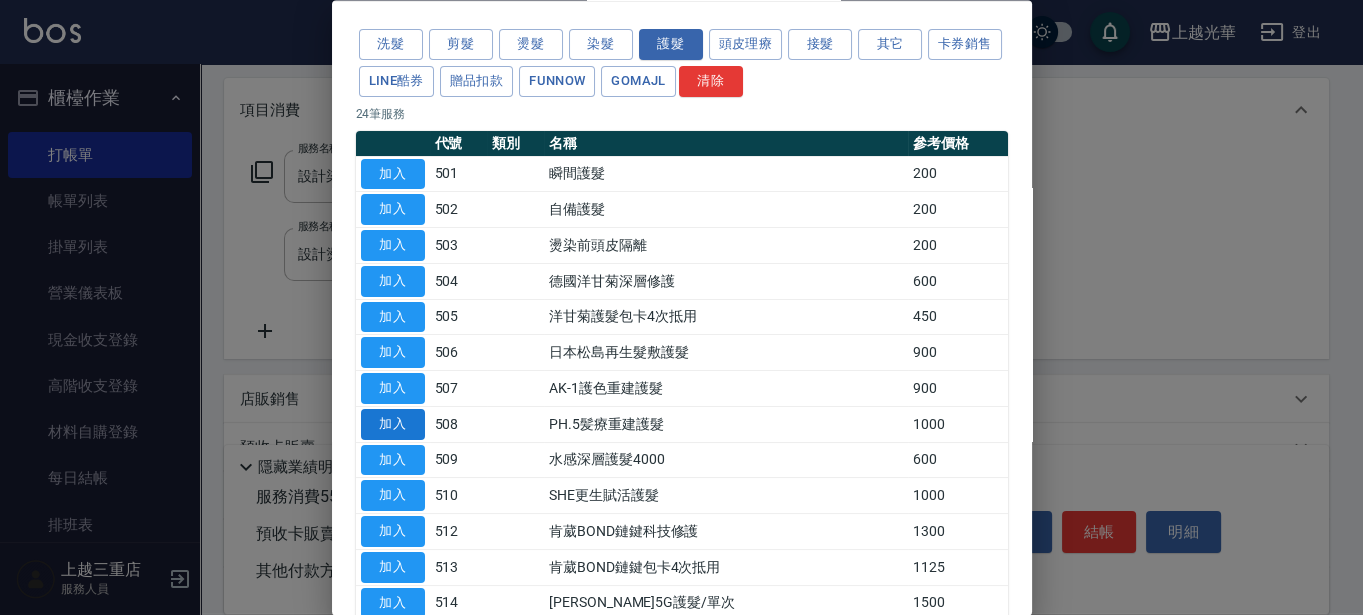 click on "加入" at bounding box center [393, 424] 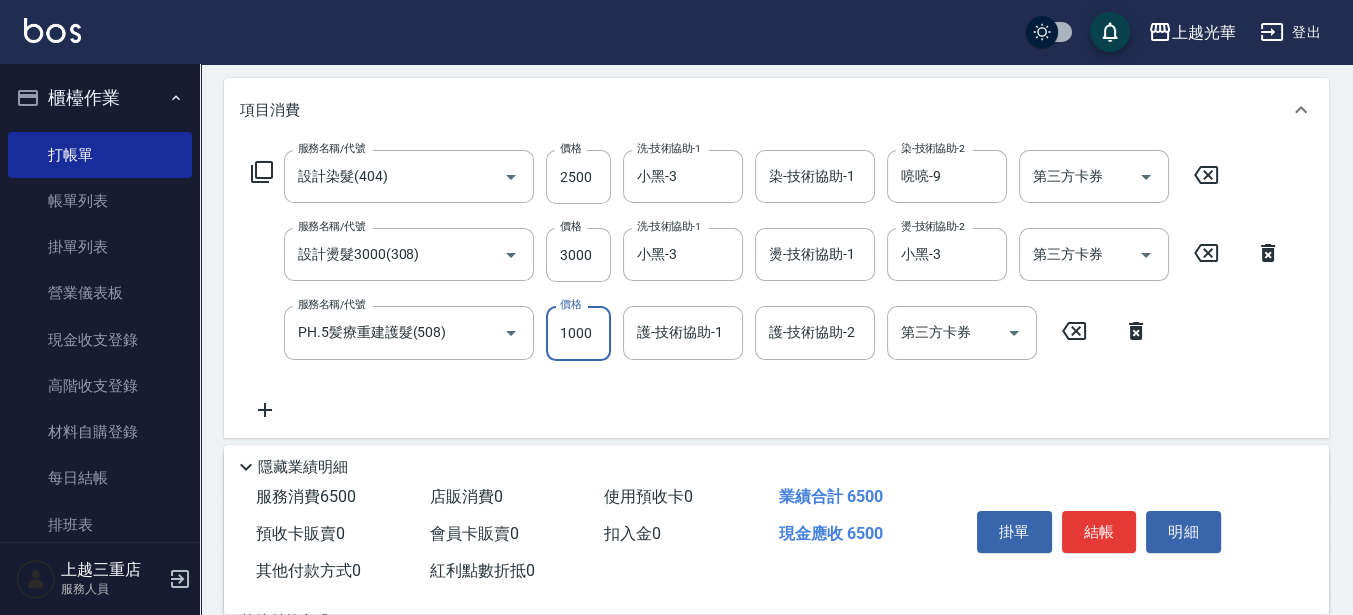 click on "1000" at bounding box center [578, 333] 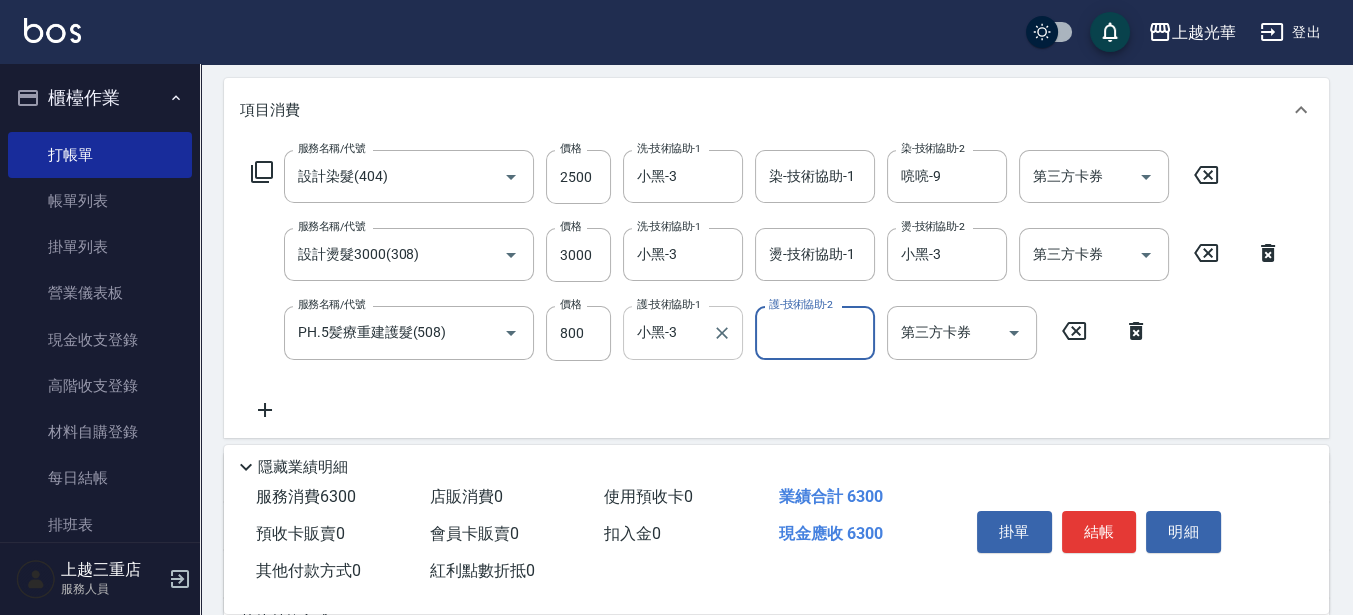 scroll, scrollTop: 375, scrollLeft: 0, axis: vertical 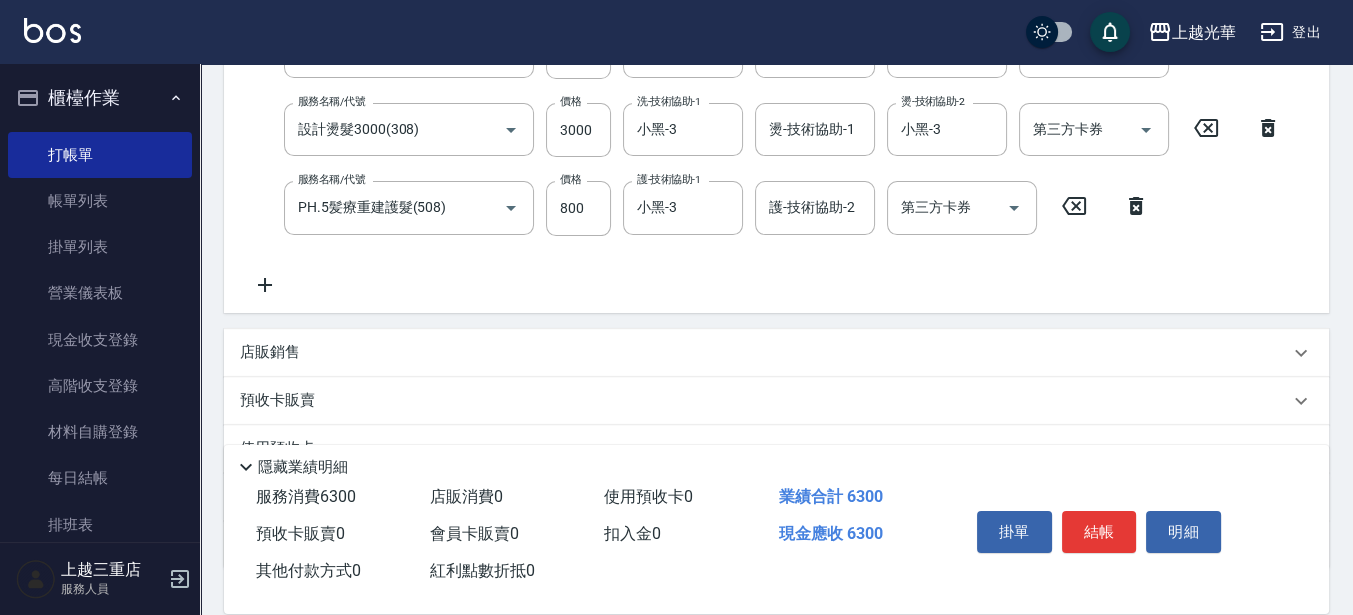click on "店販銷售" at bounding box center (270, 352) 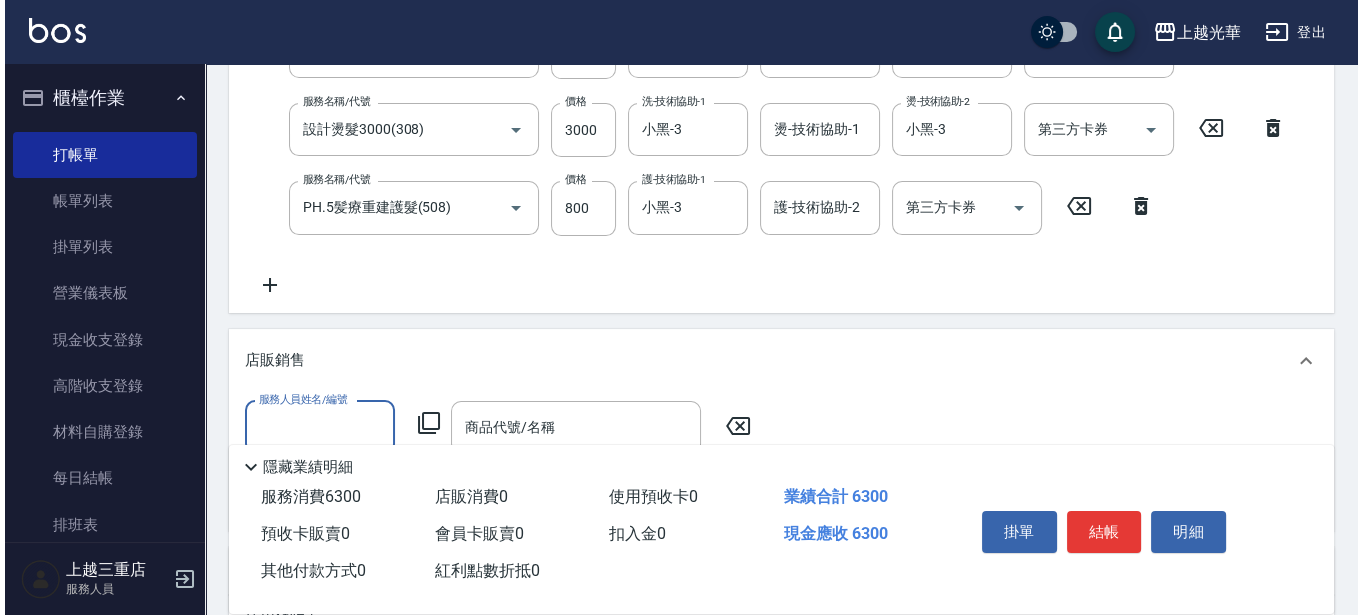 scroll, scrollTop: 0, scrollLeft: 0, axis: both 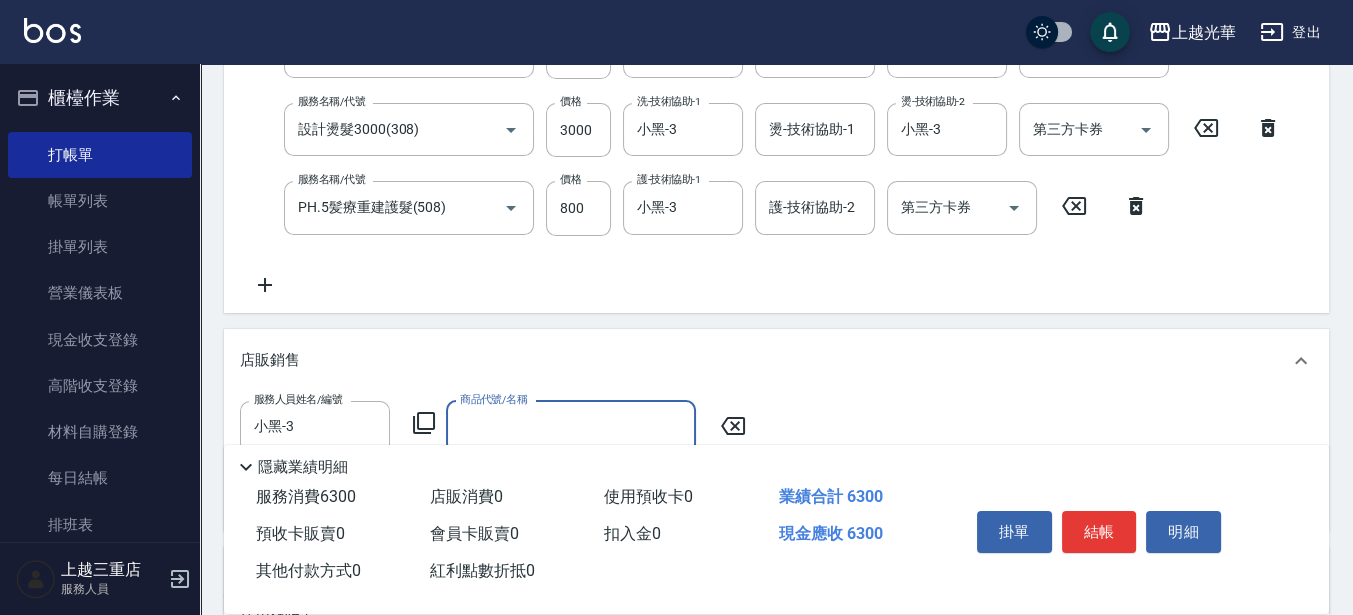 click 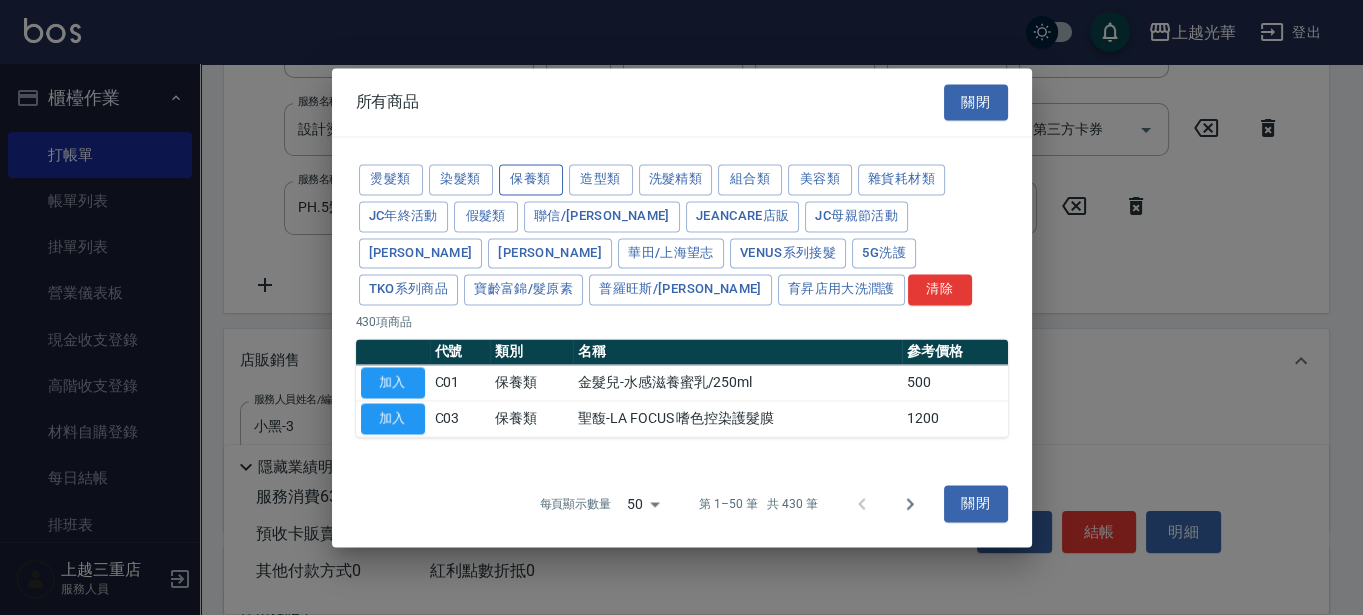click on "保養類" at bounding box center (531, 179) 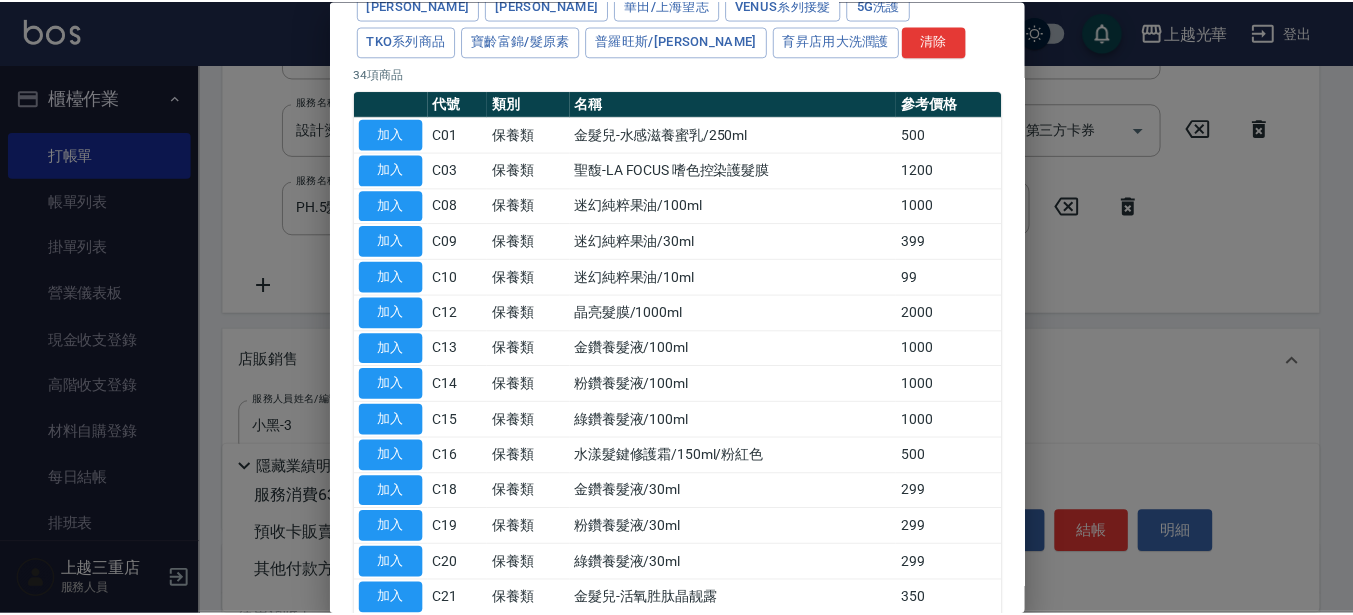 scroll, scrollTop: 250, scrollLeft: 0, axis: vertical 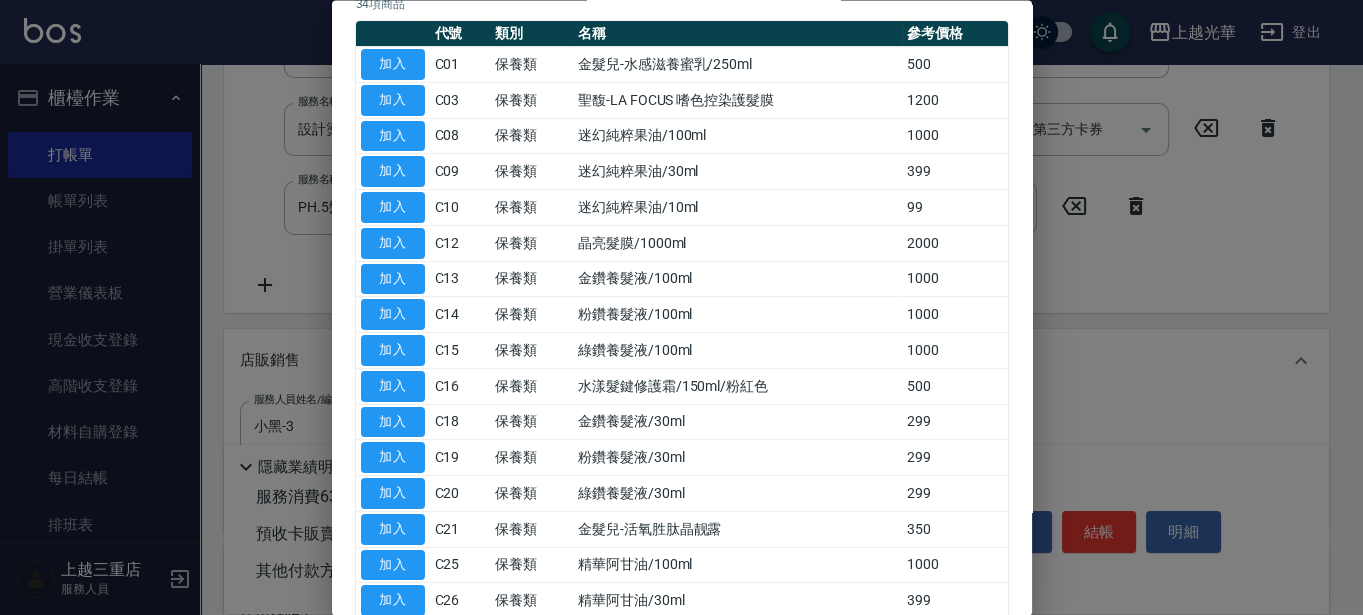 click on "加入" at bounding box center (393, 386) 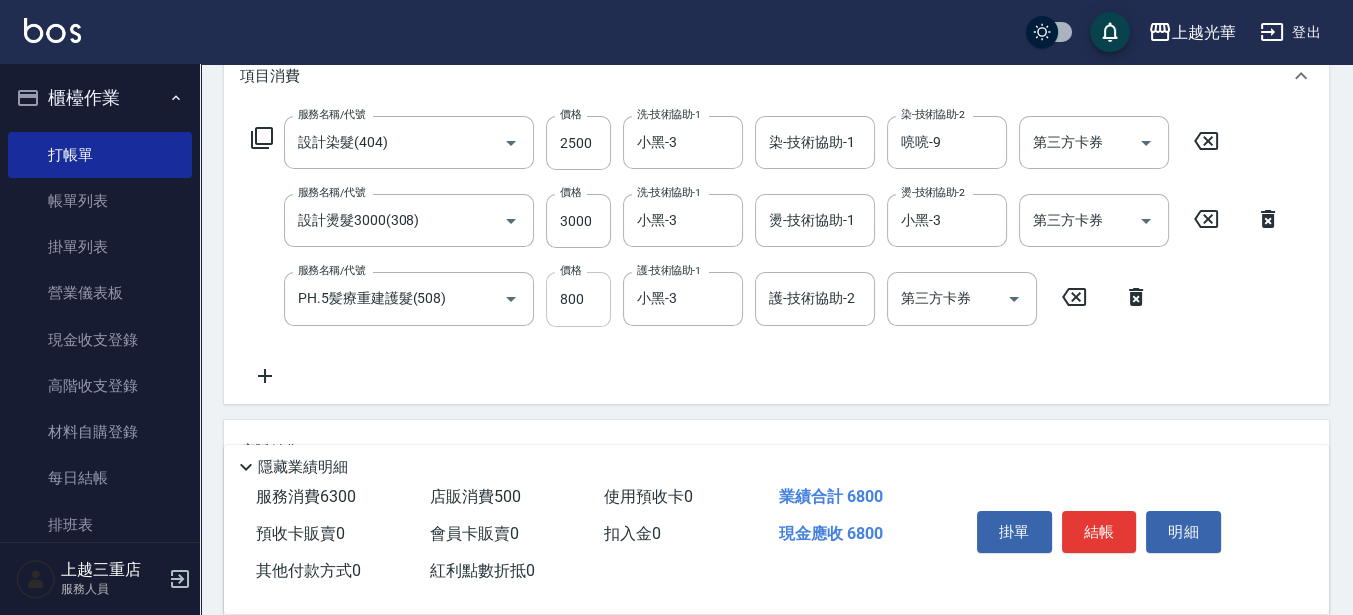 scroll, scrollTop: 250, scrollLeft: 0, axis: vertical 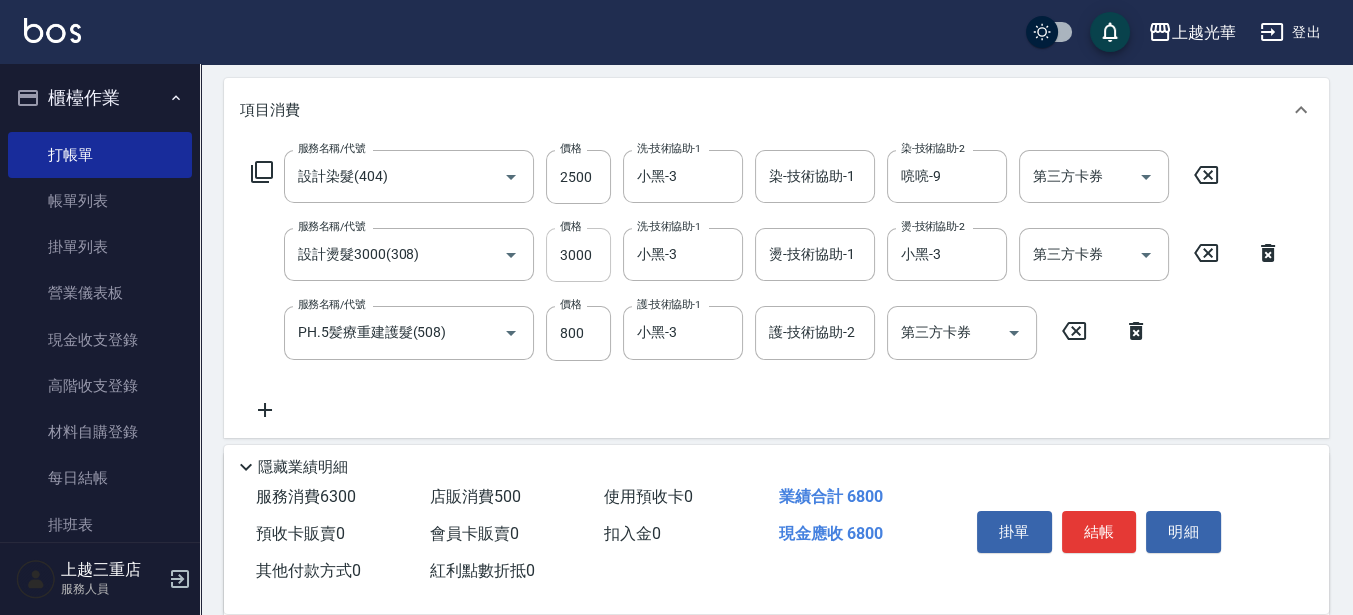 click on "3000" at bounding box center [578, 255] 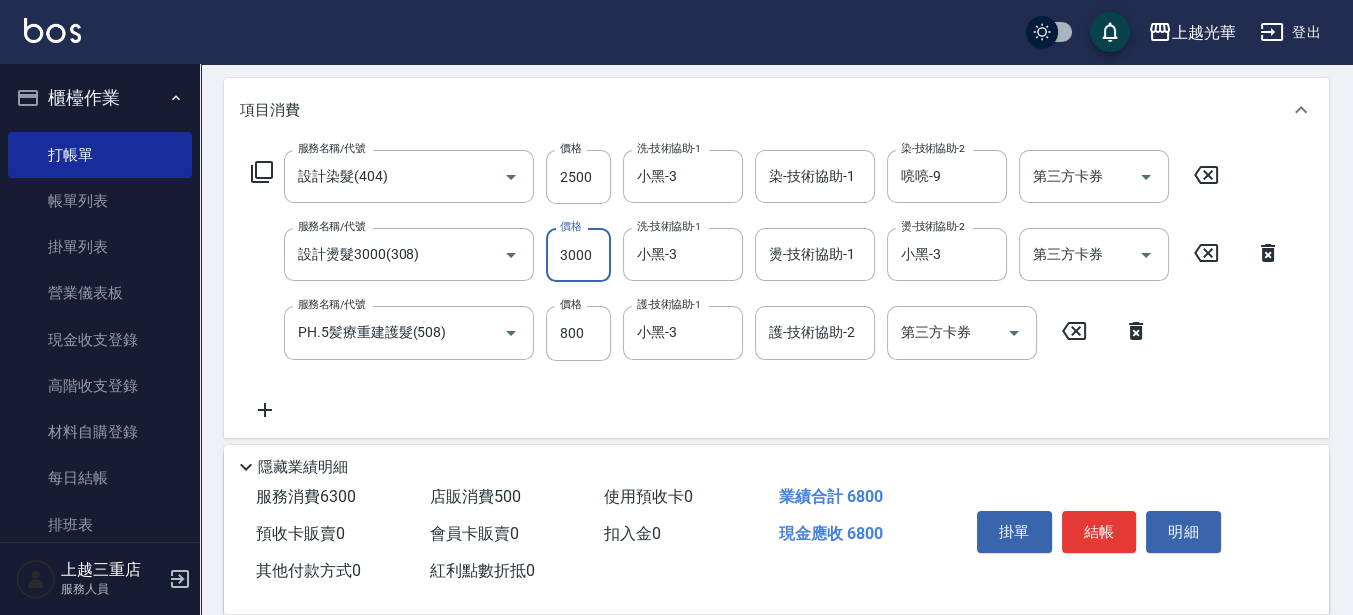 click on "3000" at bounding box center (578, 255) 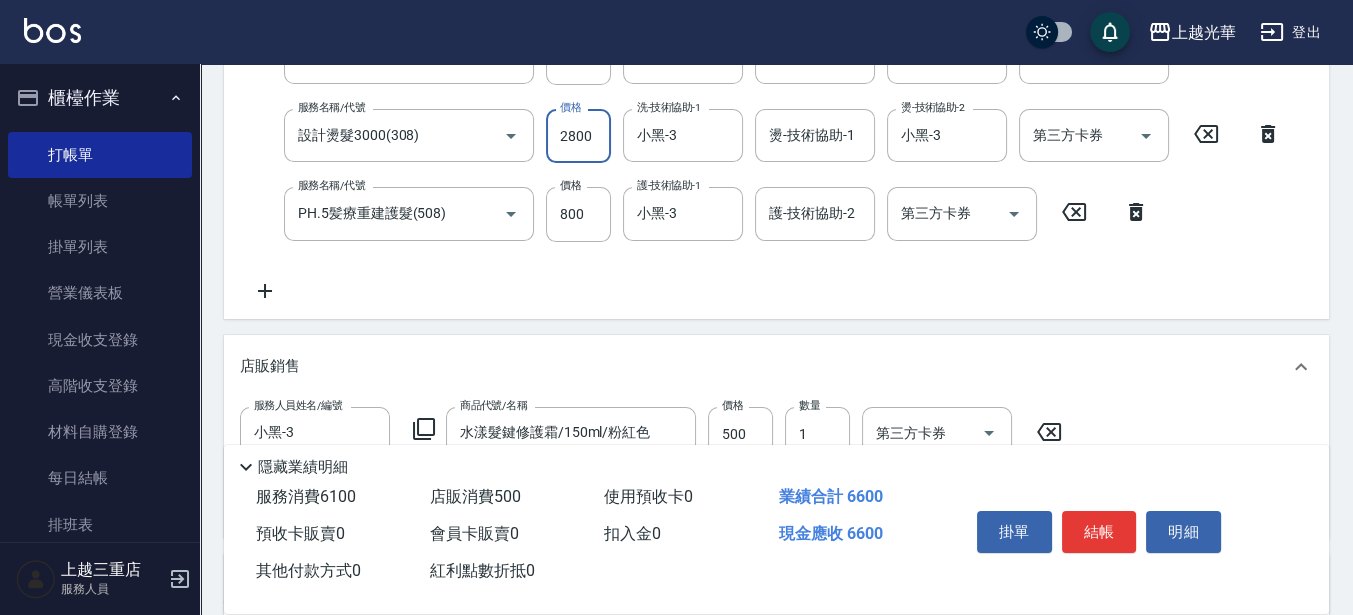 scroll, scrollTop: 500, scrollLeft: 0, axis: vertical 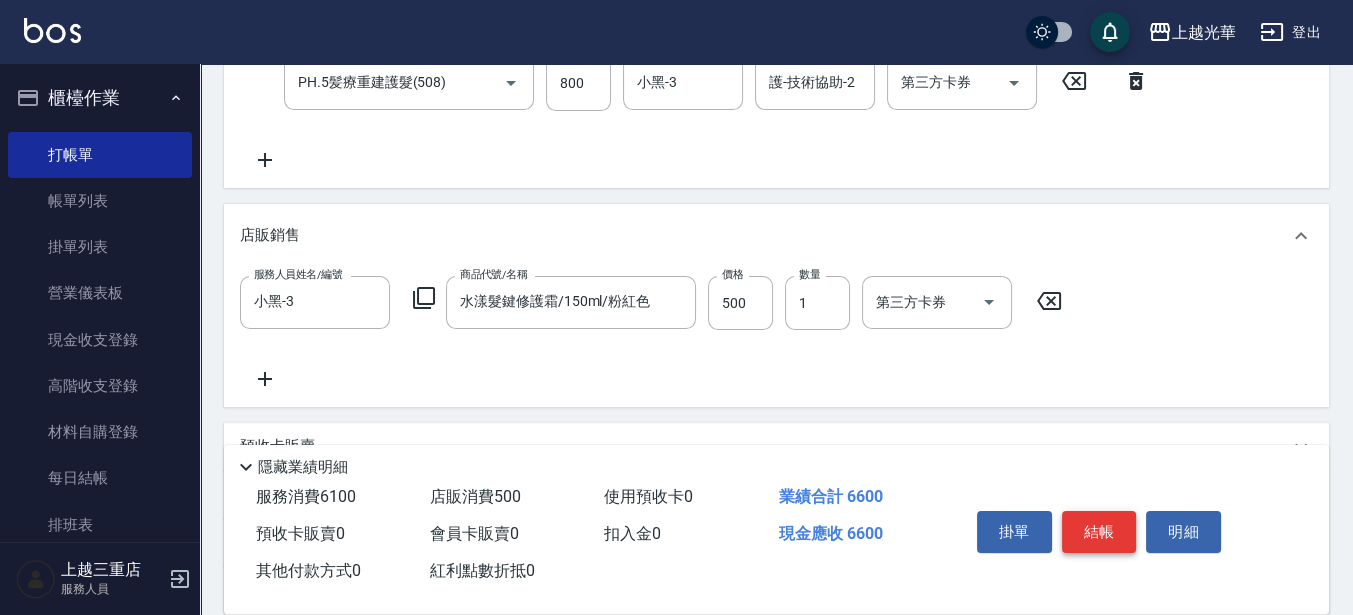 click on "結帳" at bounding box center (1099, 532) 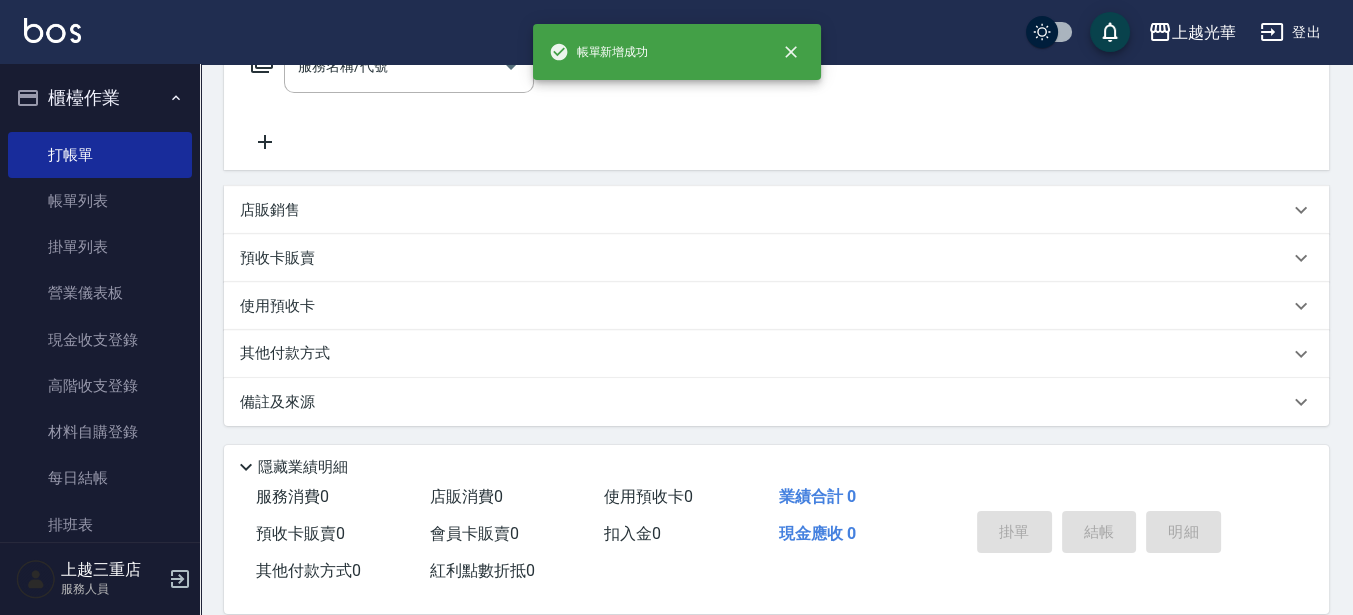 scroll, scrollTop: 0, scrollLeft: 0, axis: both 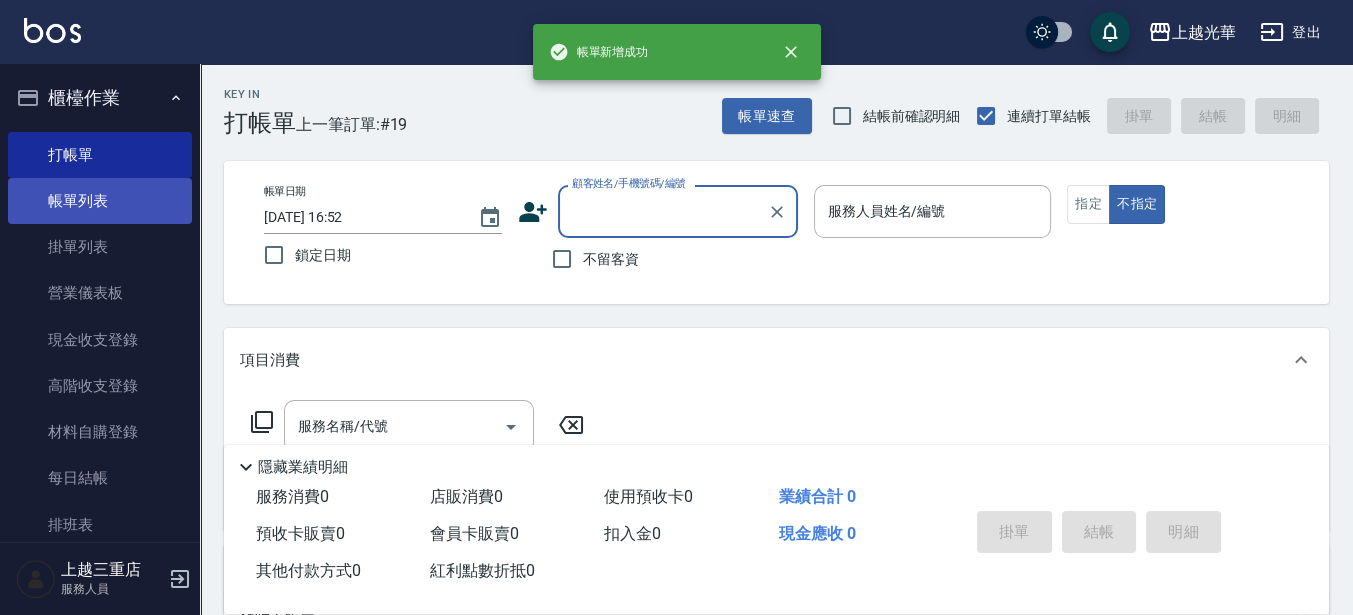 click on "帳單列表" at bounding box center [100, 201] 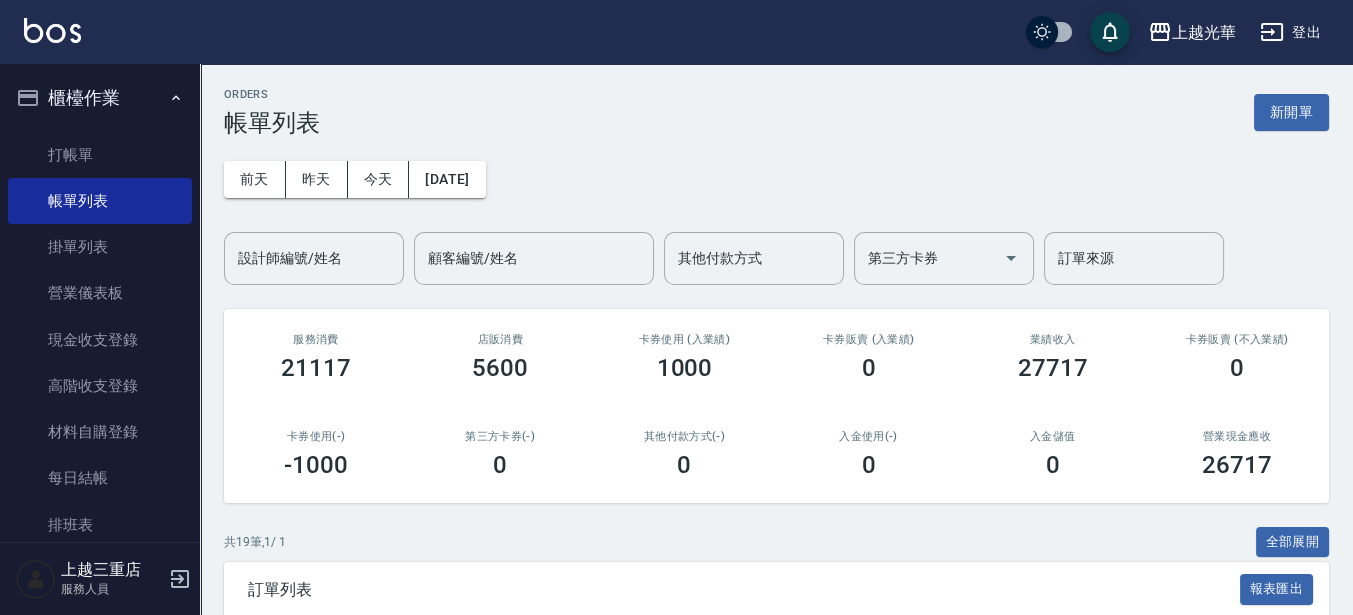 click on "設計師編號/姓名" at bounding box center (314, 258) 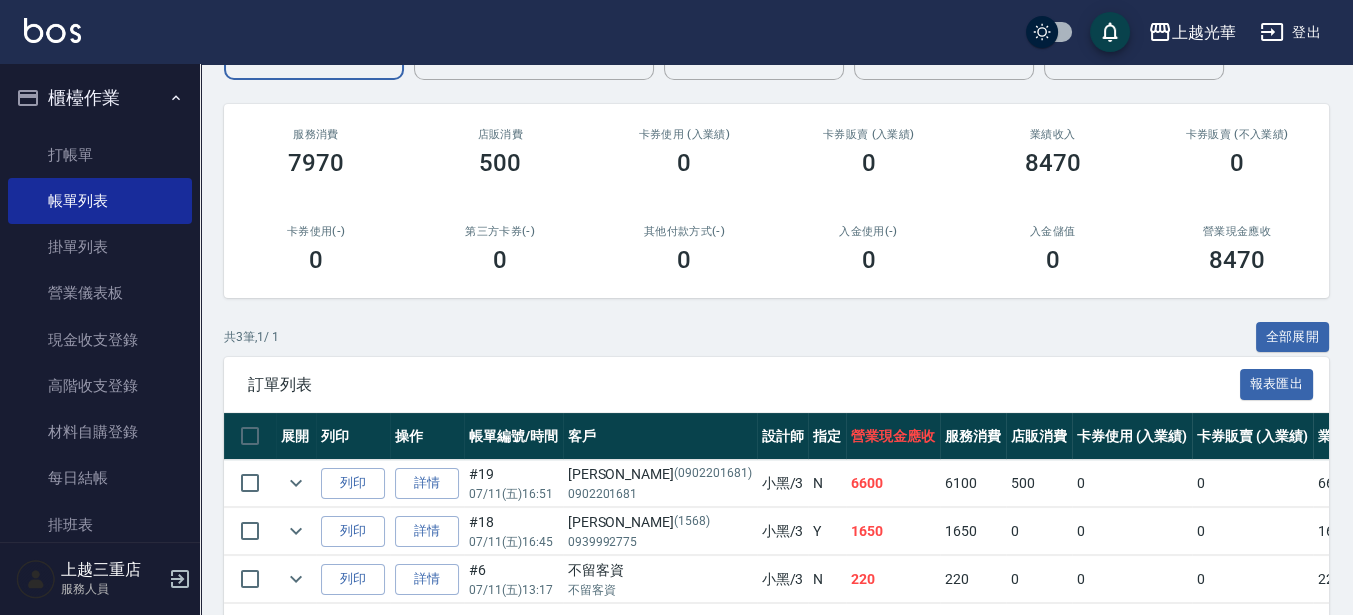 scroll, scrollTop: 288, scrollLeft: 0, axis: vertical 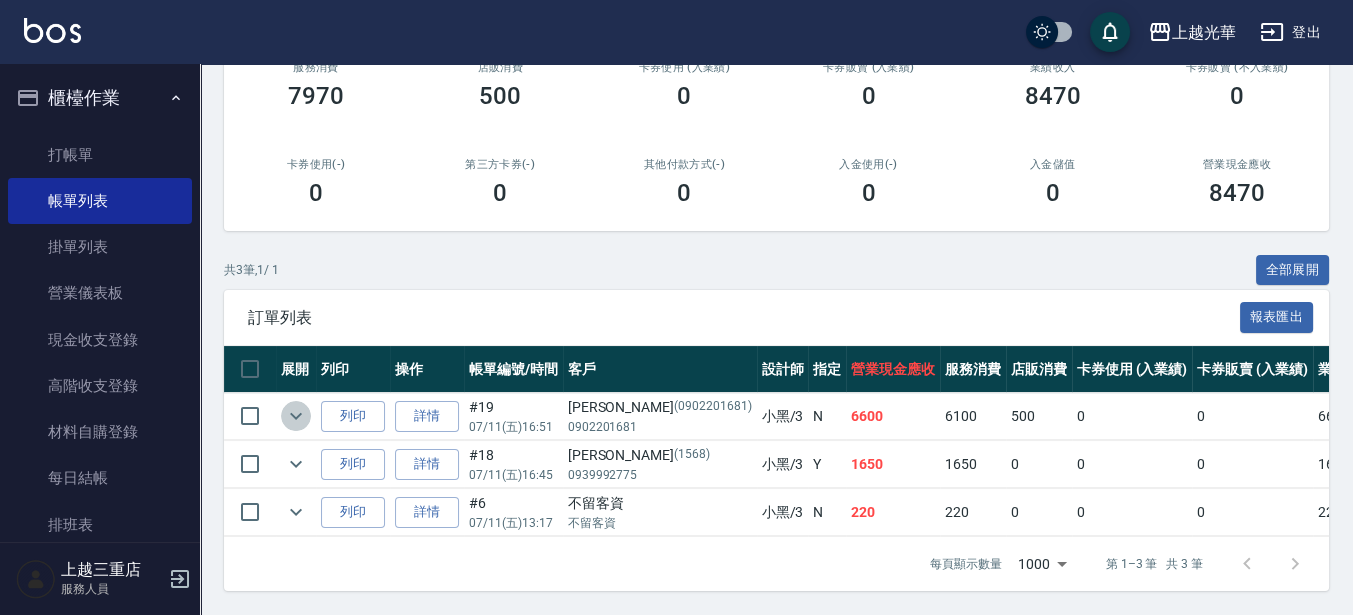 click 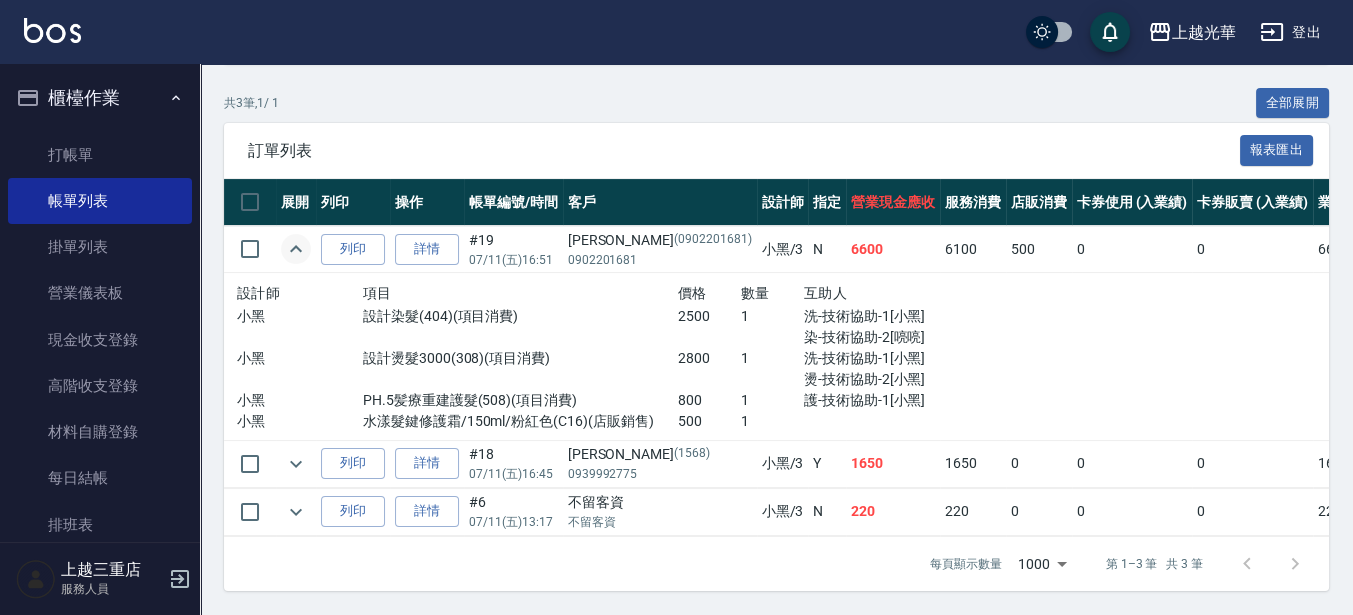 scroll, scrollTop: 455, scrollLeft: 0, axis: vertical 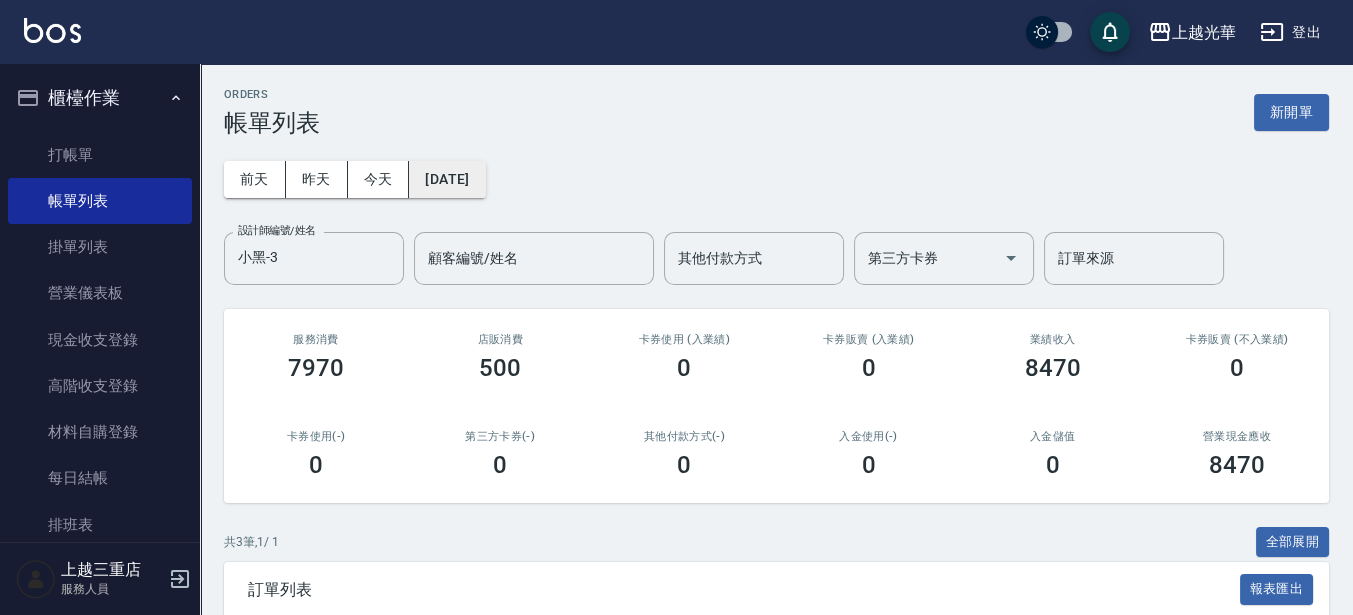 click on "[DATE]" at bounding box center [447, 179] 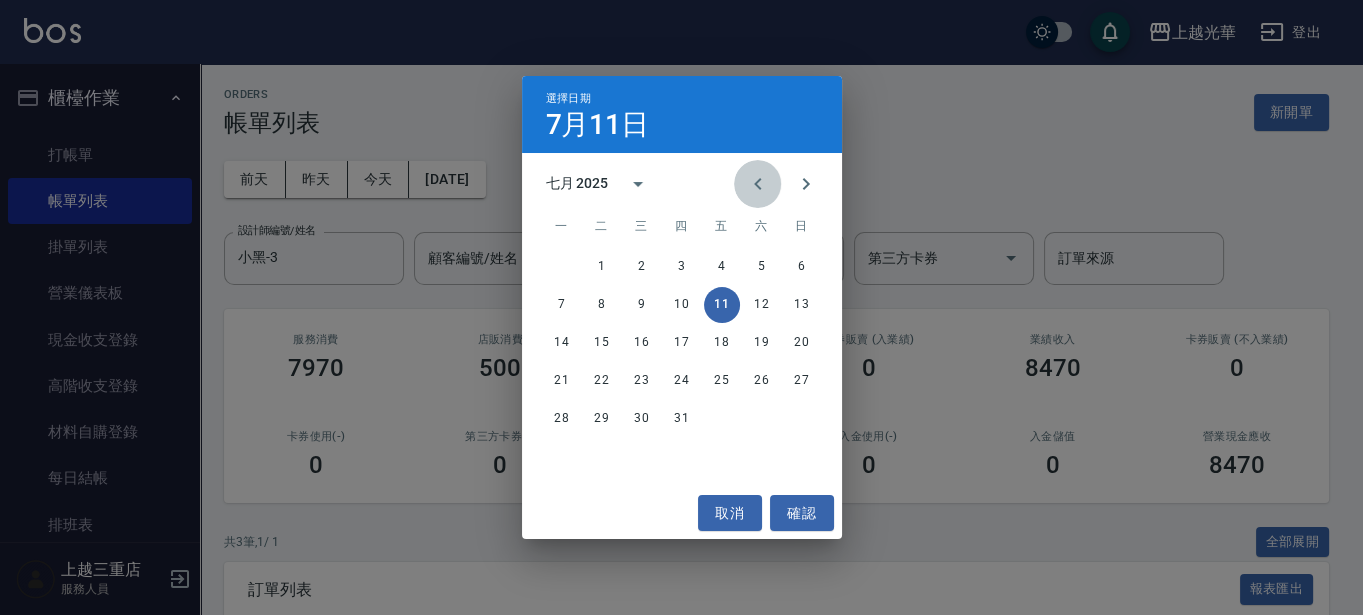 click 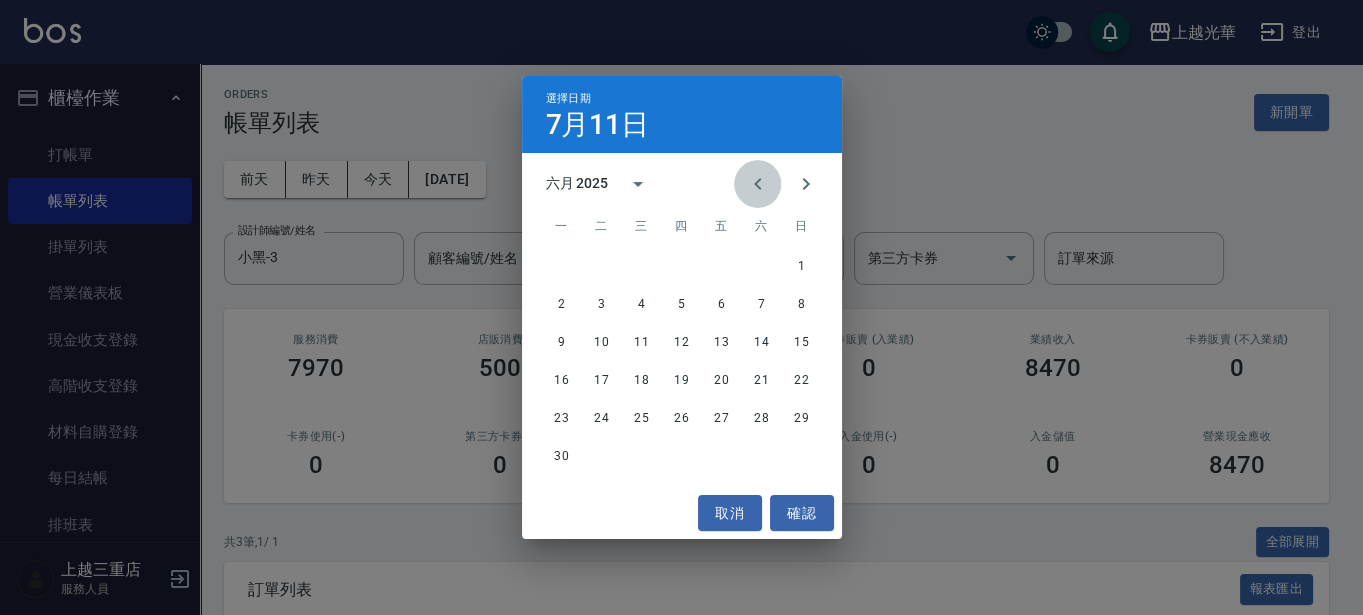 click 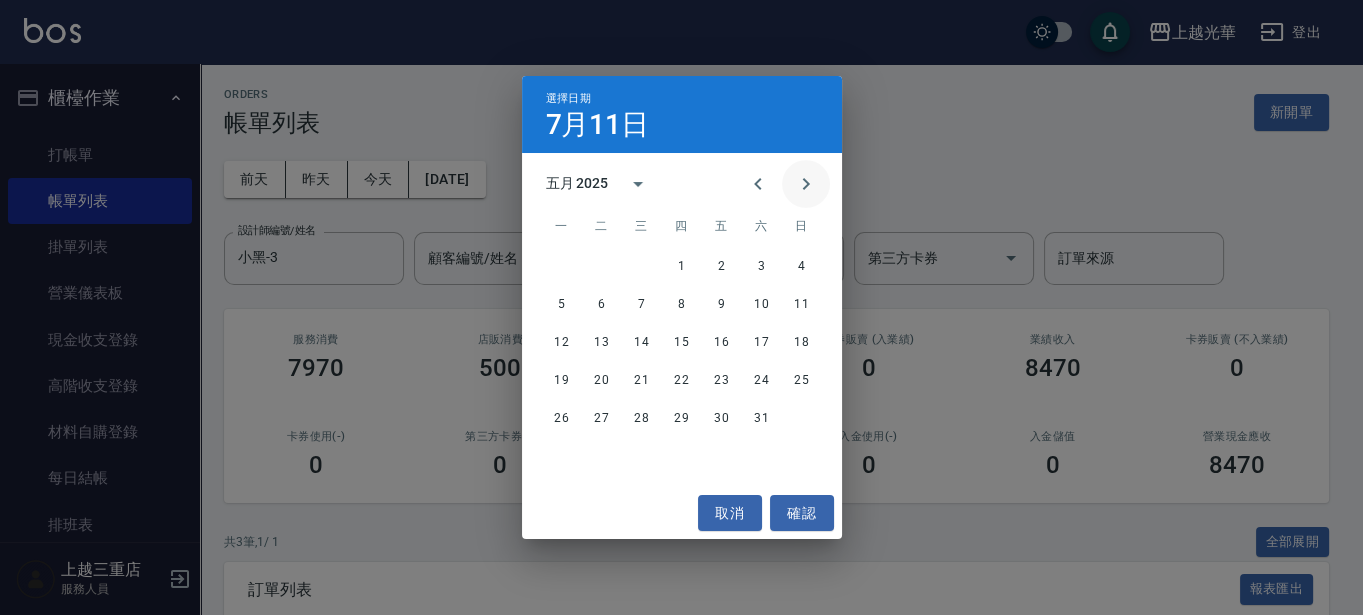 click 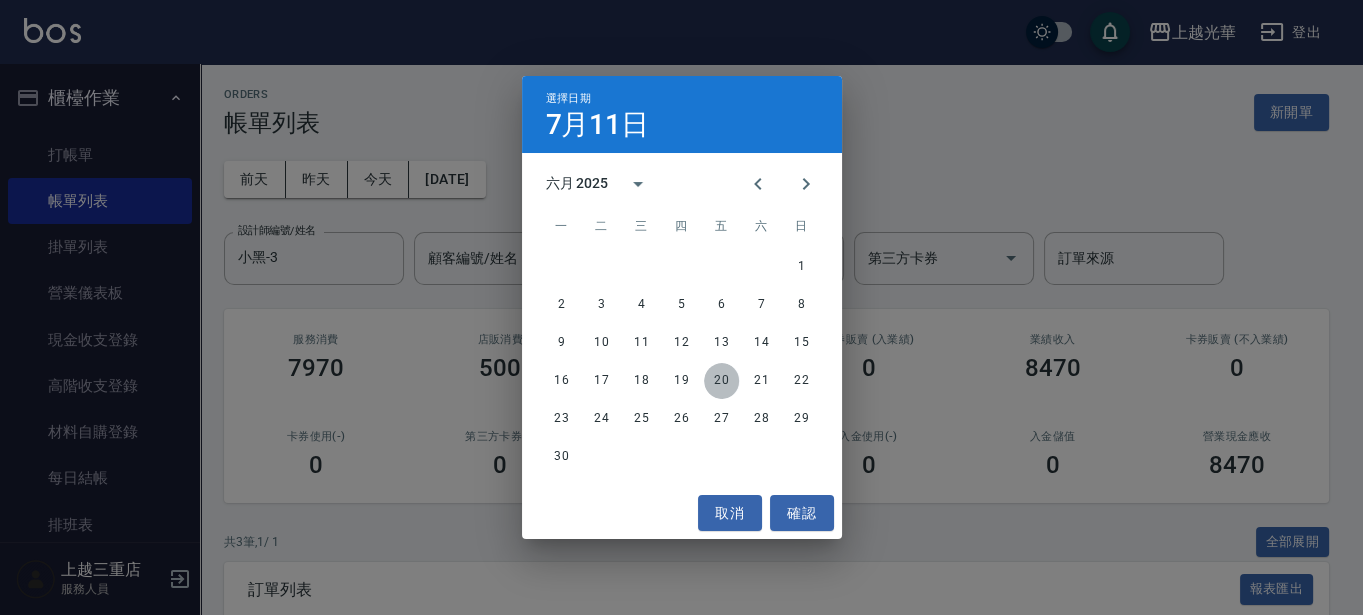 click on "20" at bounding box center [722, 381] 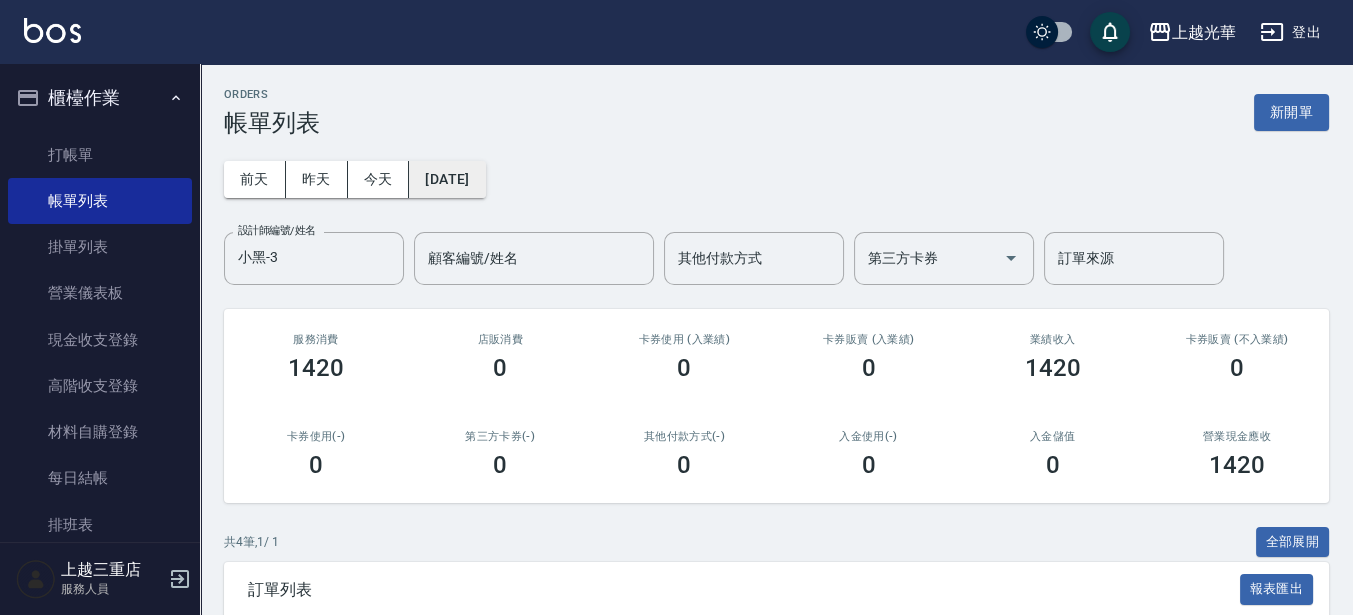 click on "[DATE]" at bounding box center (447, 179) 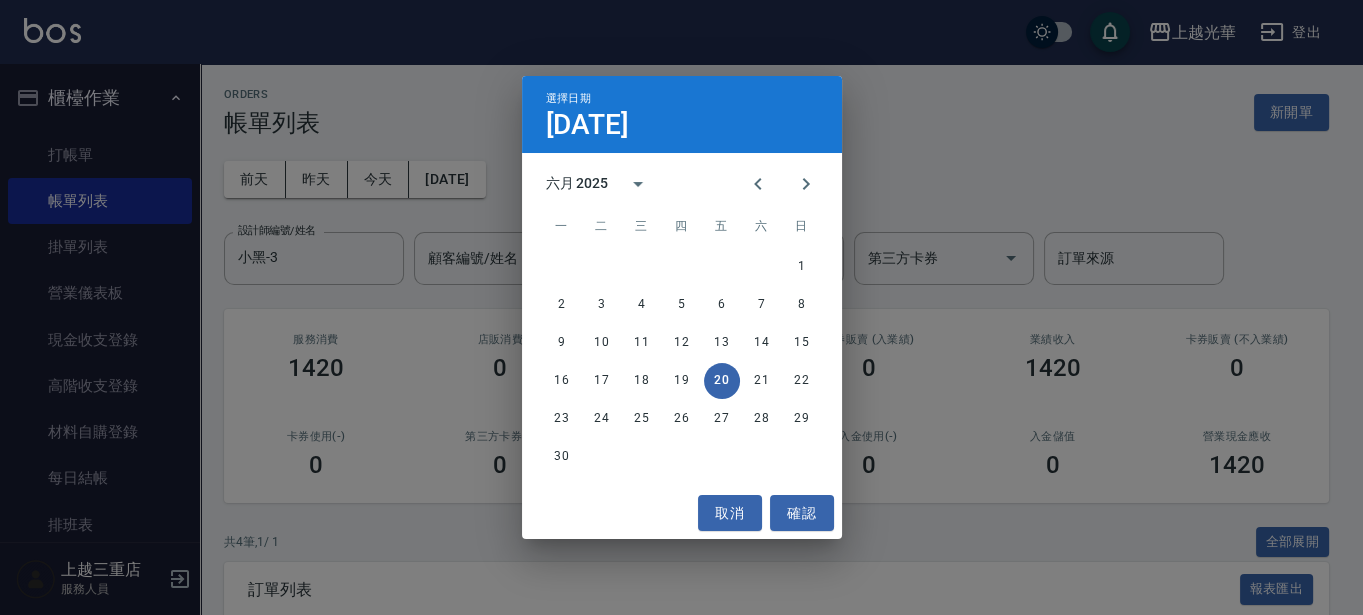 click on "選擇日期 [DATE] 六月 2025 一 二 三 四 五 六 日 1 2 3 4 5 6 7 8 9 10 11 12 13 14 15 16 17 18 19 20 21 22 23 24 25 26 27 28 29 30 取消 確認" at bounding box center (681, 307) 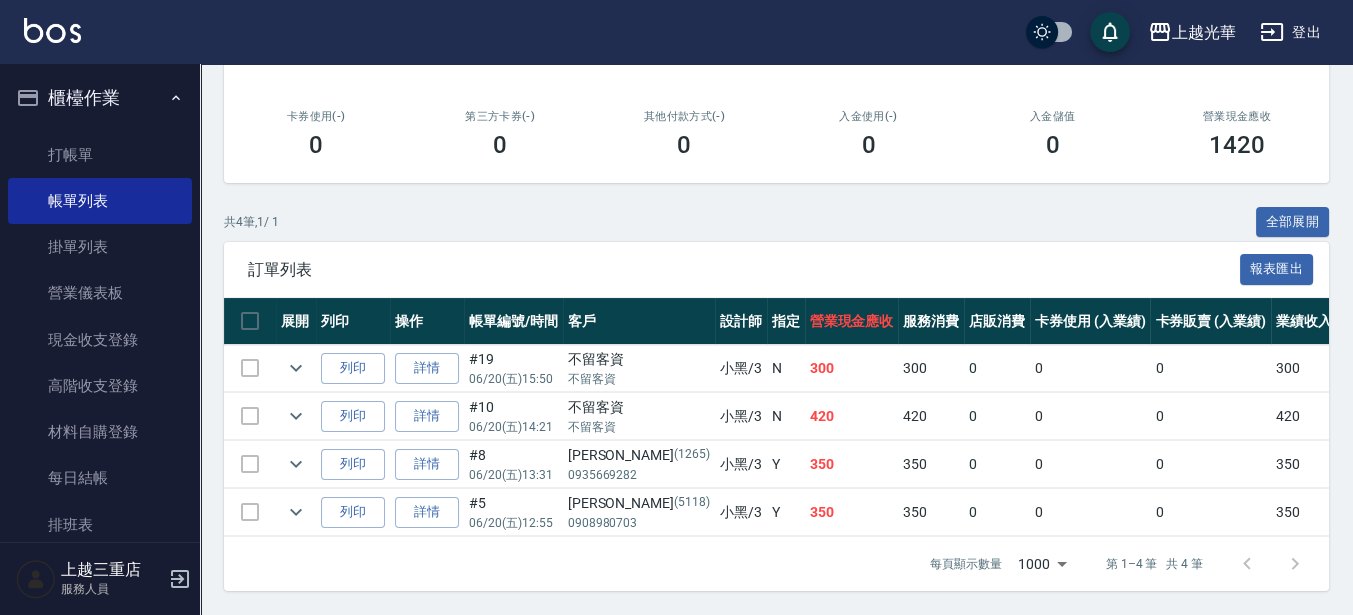 scroll, scrollTop: 0, scrollLeft: 0, axis: both 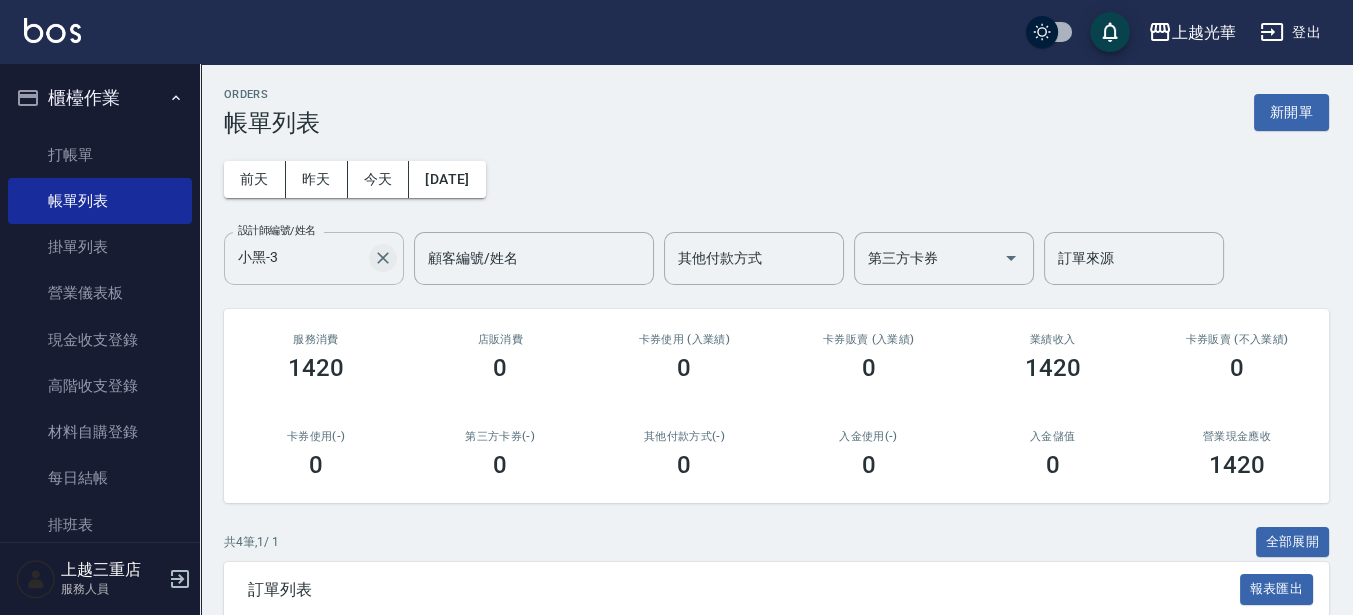 click 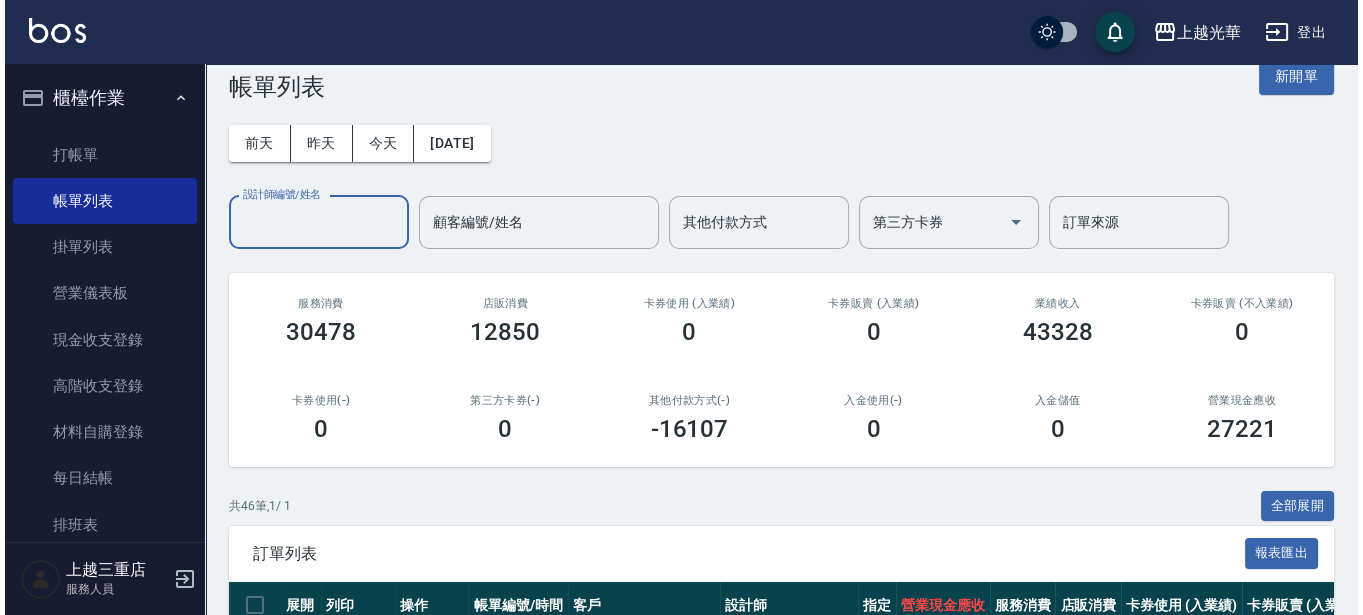scroll, scrollTop: 0, scrollLeft: 0, axis: both 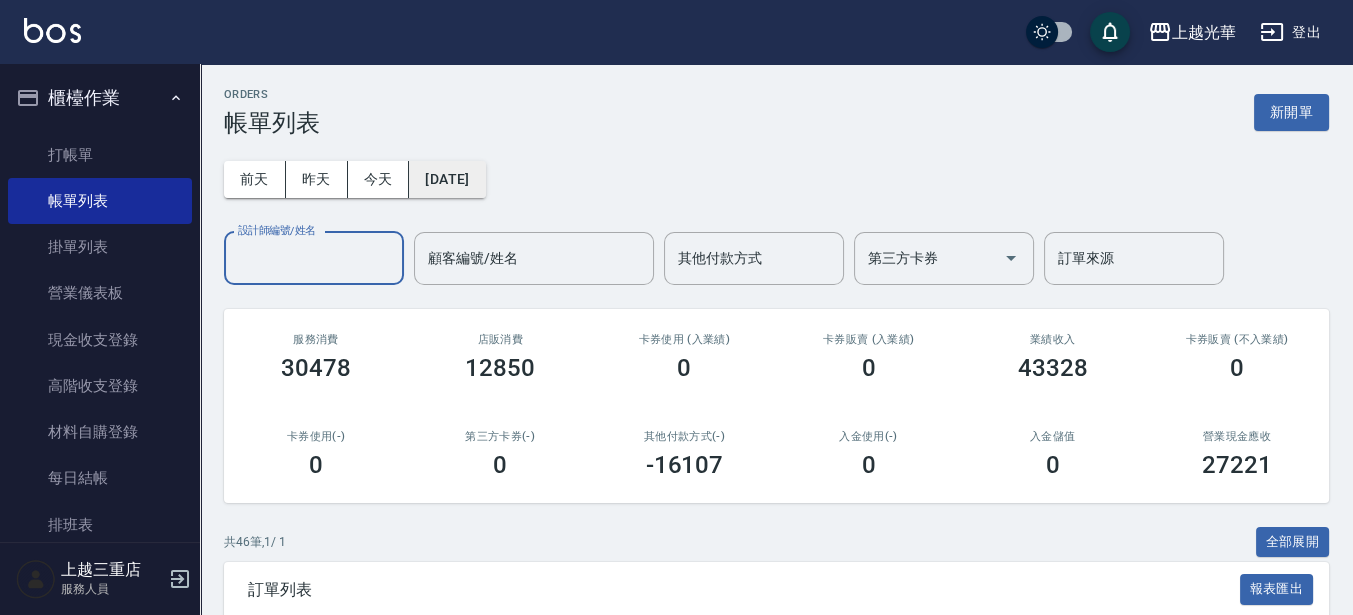 click on "[DATE]" at bounding box center (447, 179) 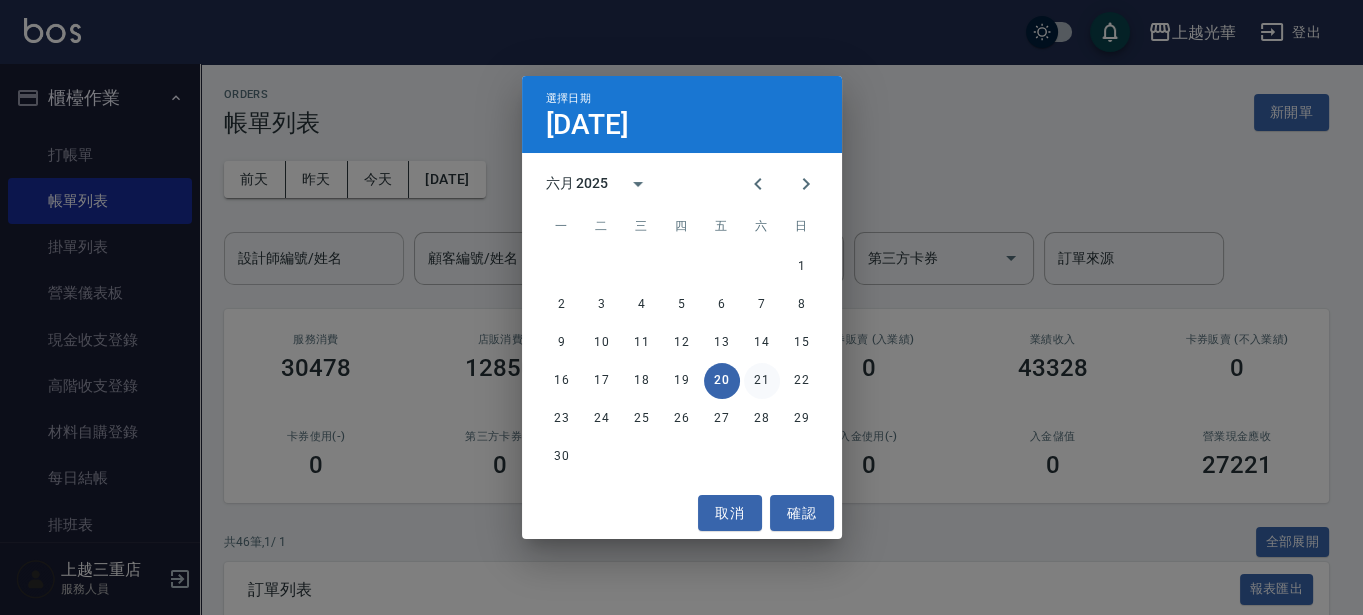 click on "21" at bounding box center (762, 381) 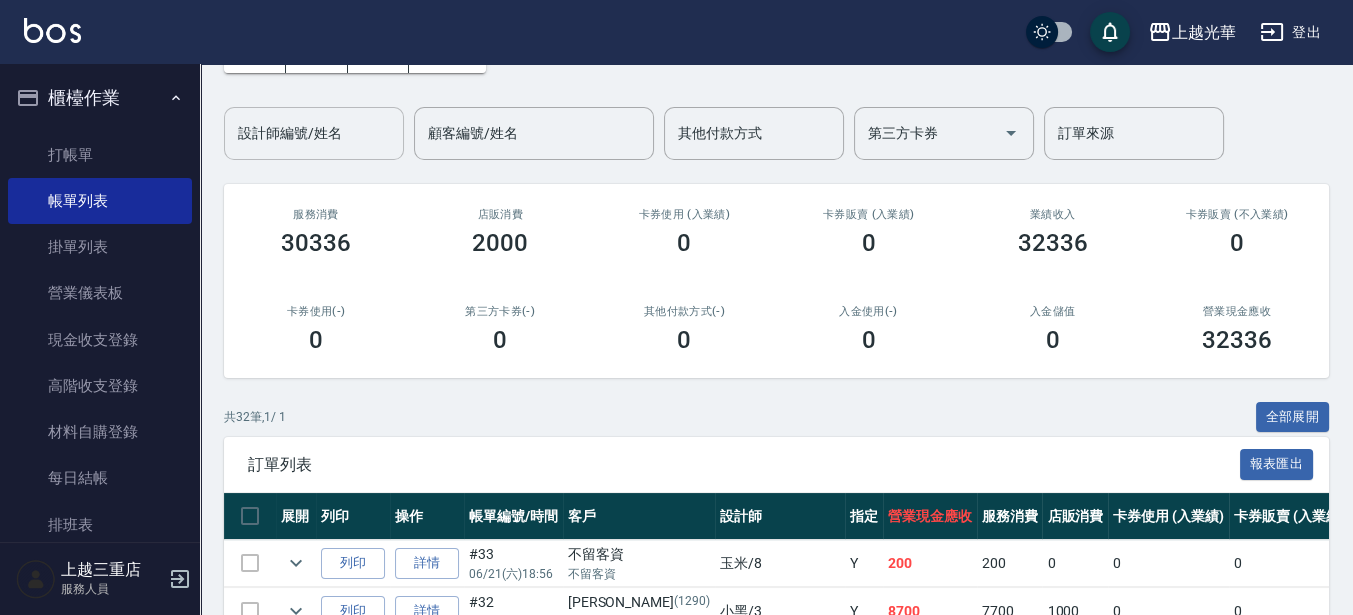 scroll, scrollTop: 500, scrollLeft: 0, axis: vertical 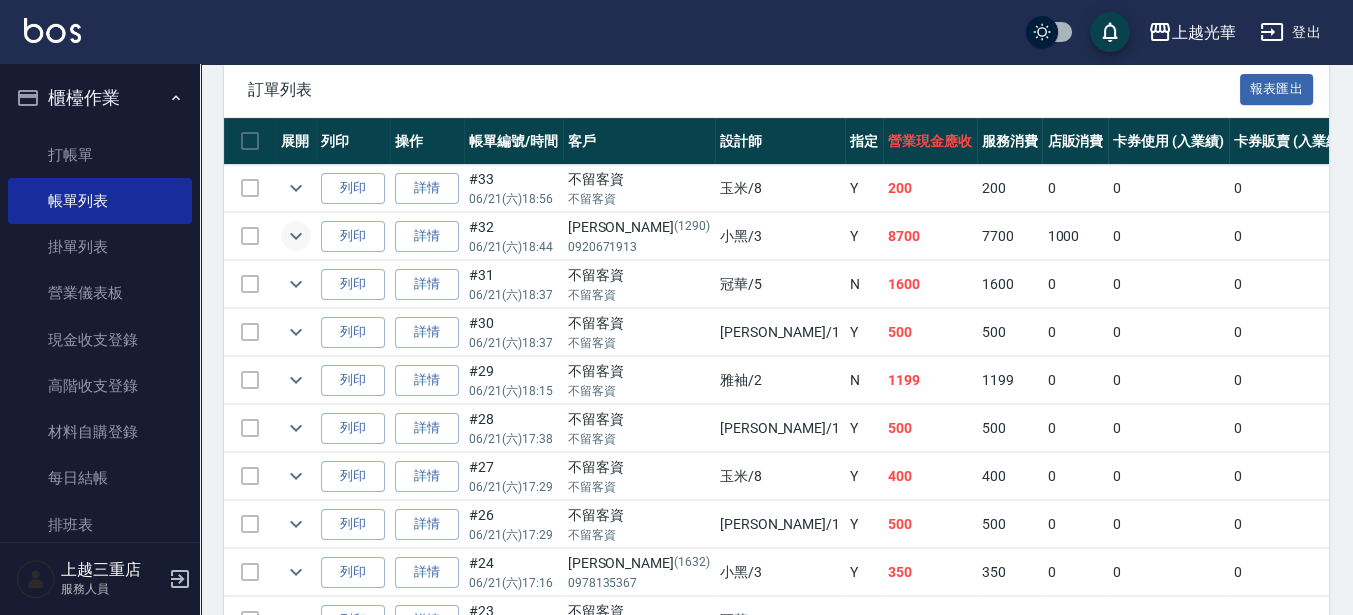 click 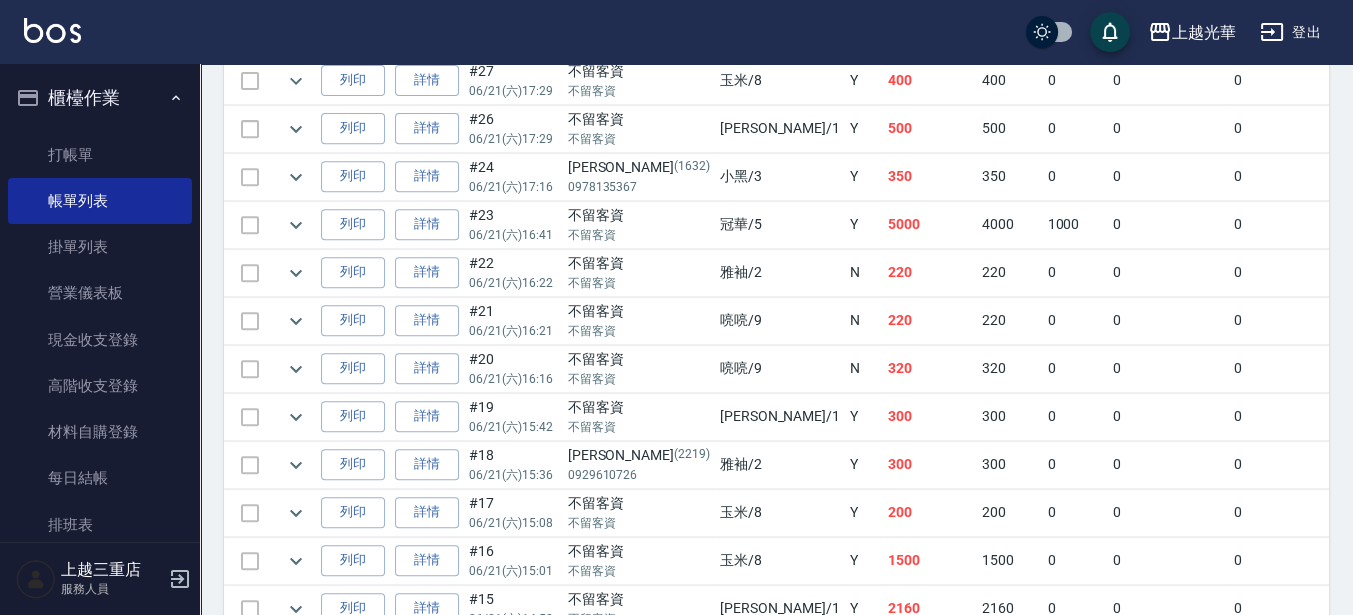 scroll, scrollTop: 1000, scrollLeft: 0, axis: vertical 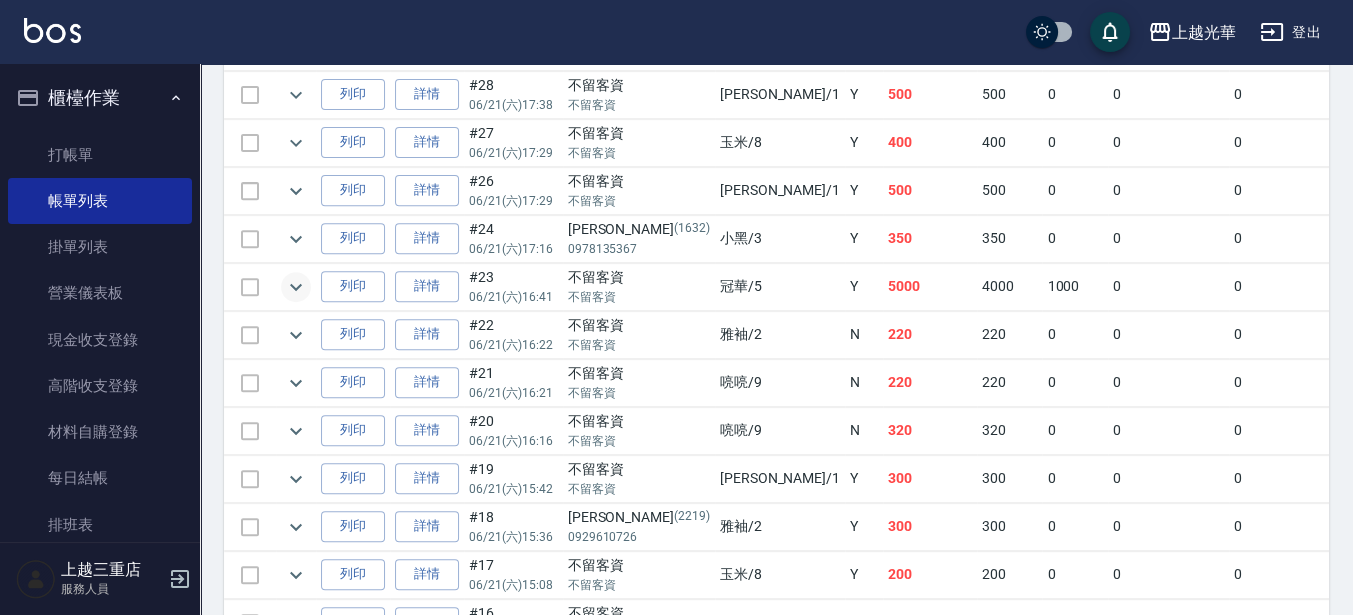 click 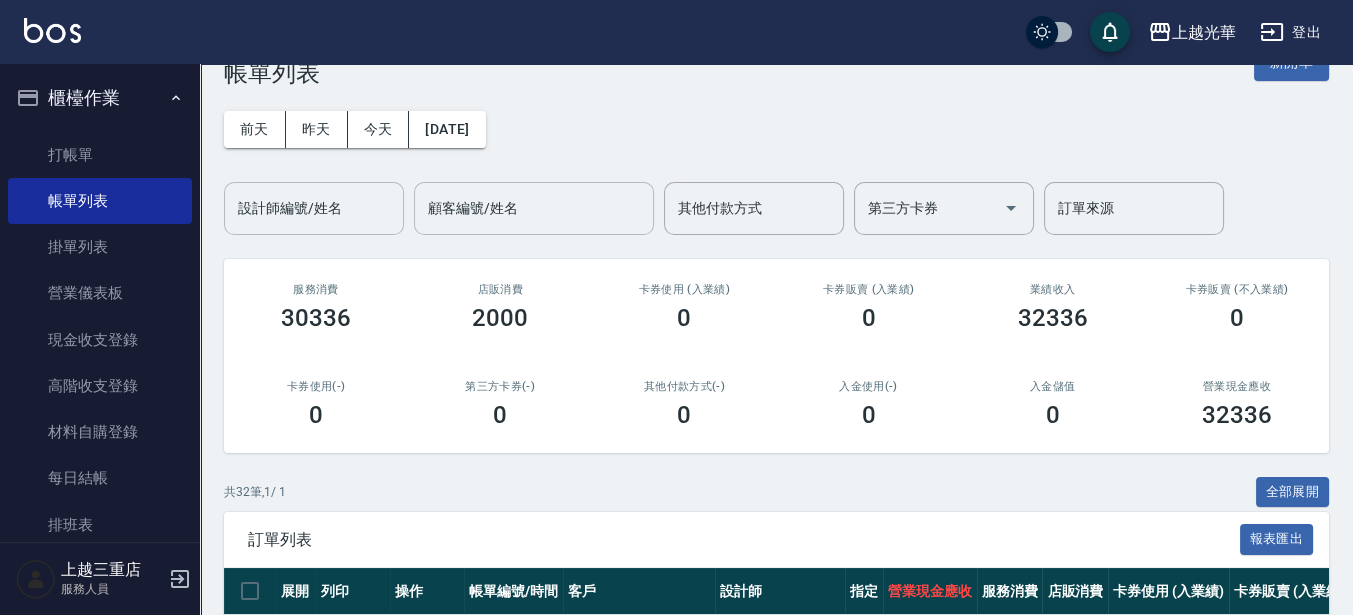 scroll, scrollTop: 0, scrollLeft: 0, axis: both 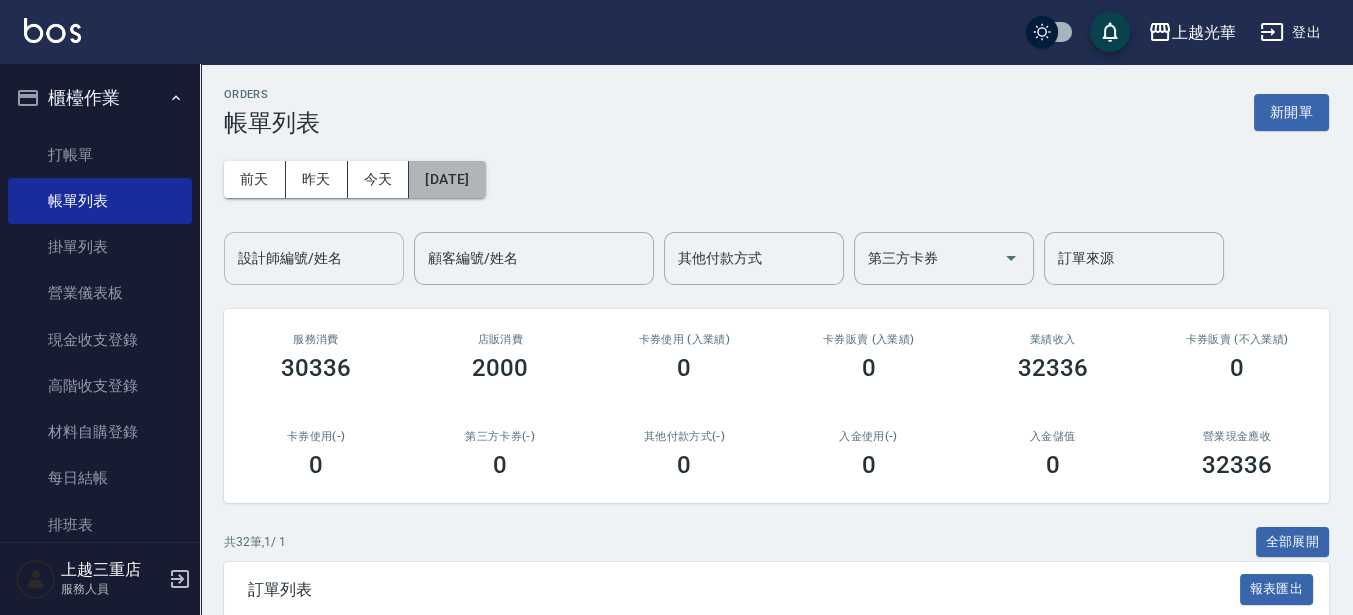 click on "[DATE]" at bounding box center [447, 179] 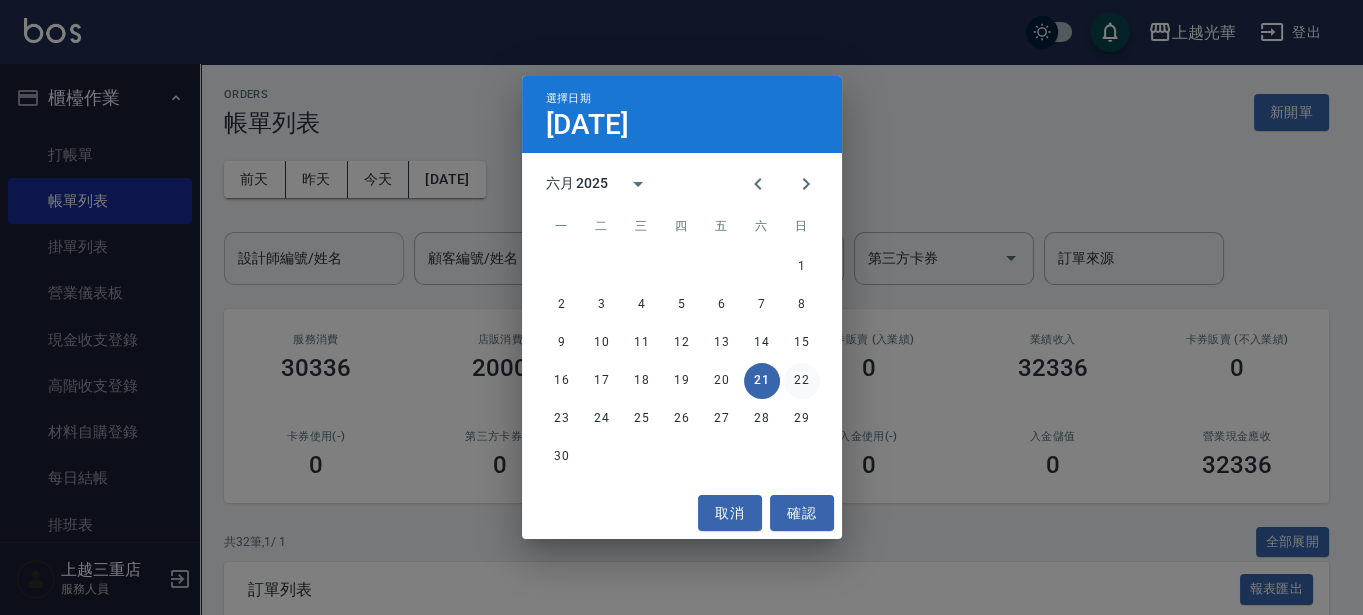 drag, startPoint x: 802, startPoint y: 398, endPoint x: 812, endPoint y: 381, distance: 19.723083 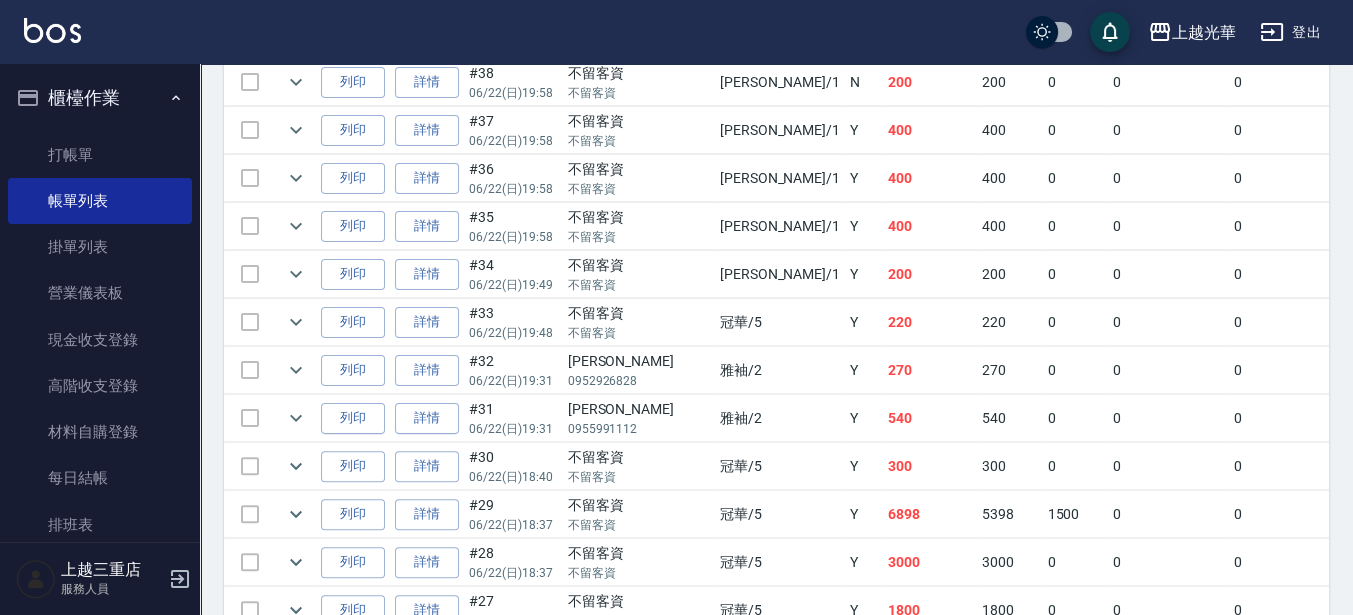 scroll, scrollTop: 1000, scrollLeft: 0, axis: vertical 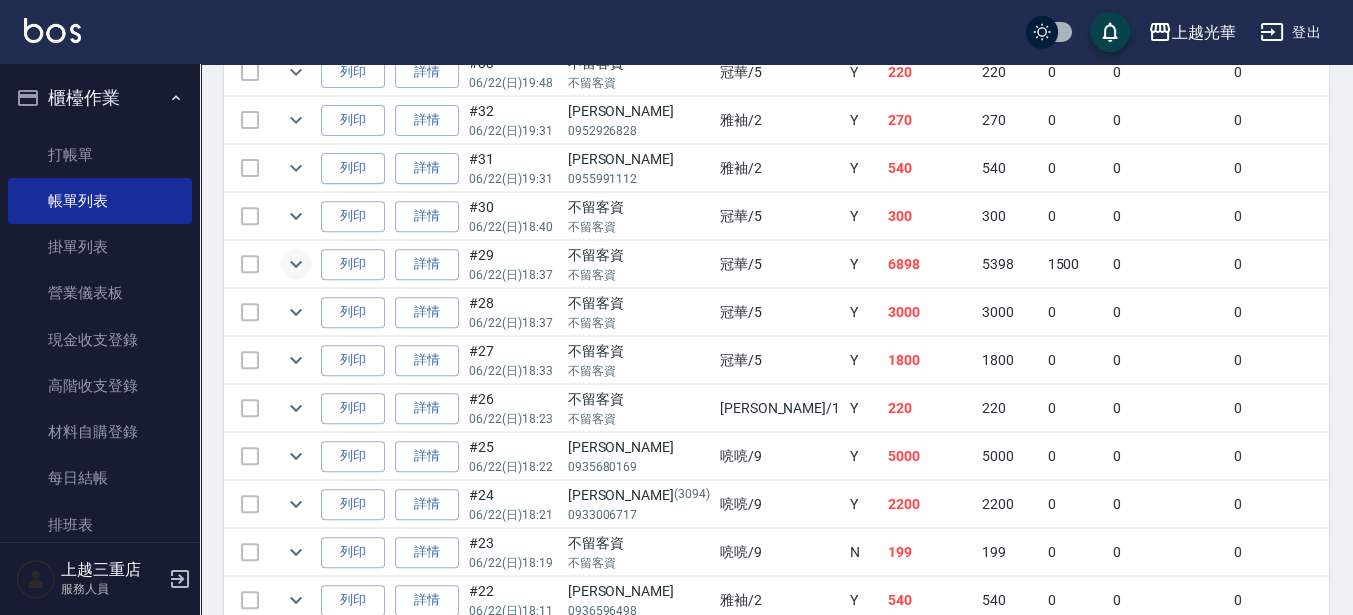 click 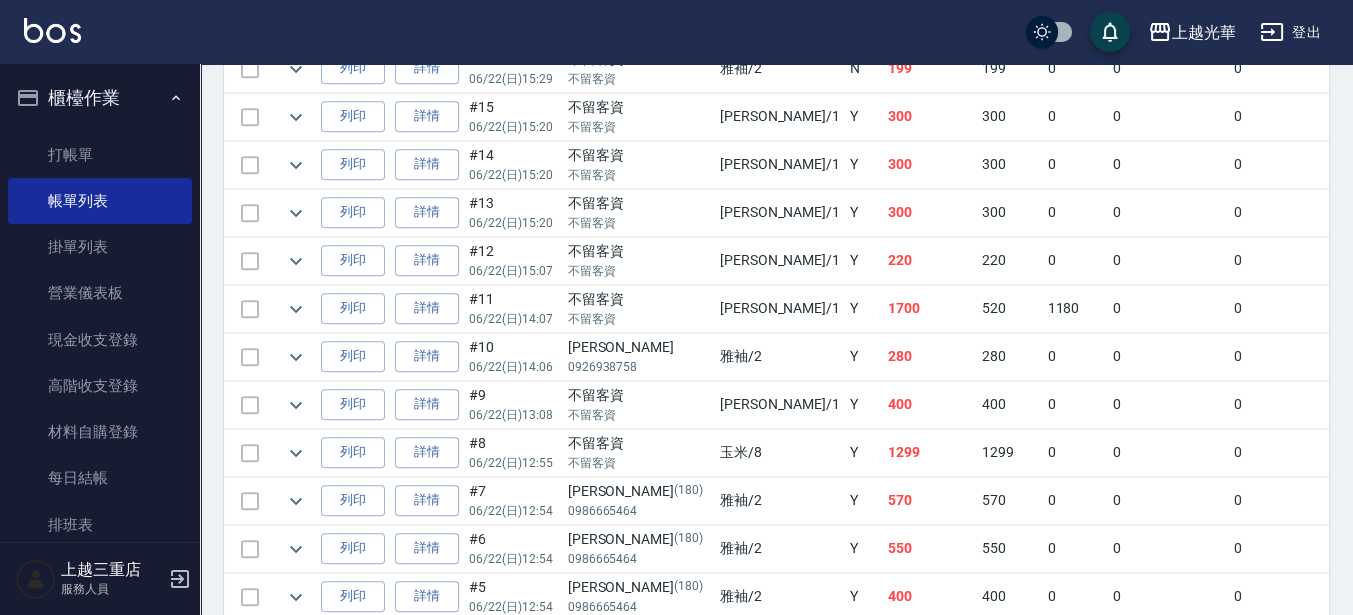 scroll, scrollTop: 1923, scrollLeft: 0, axis: vertical 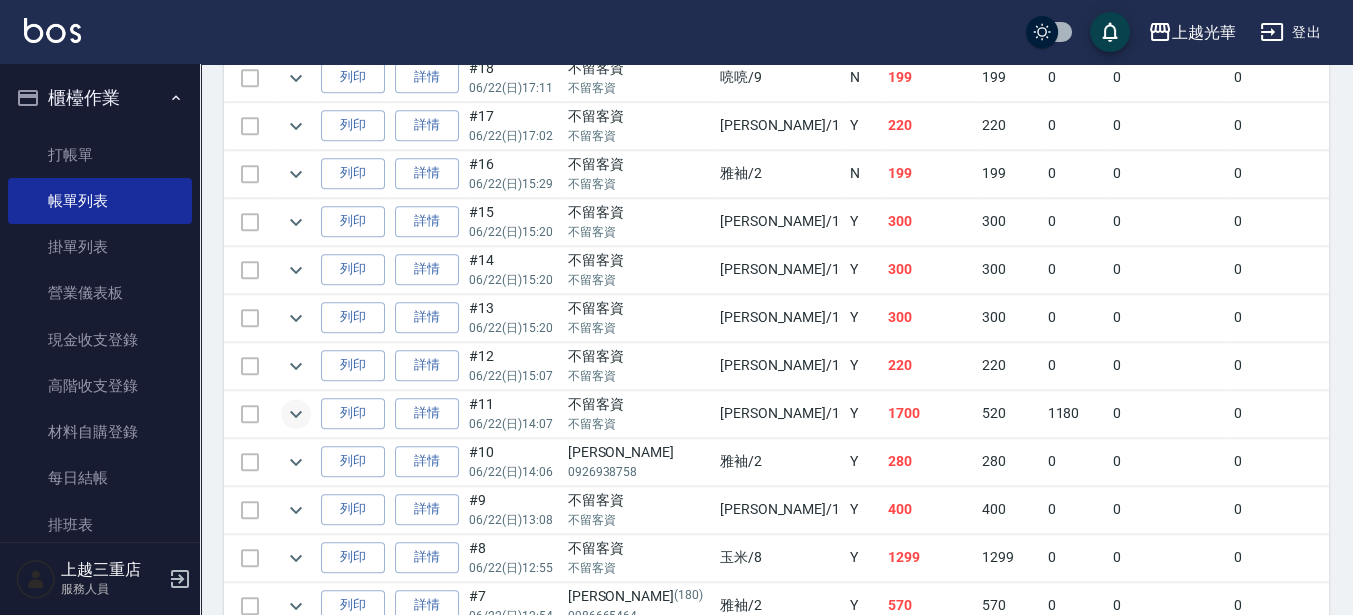 click 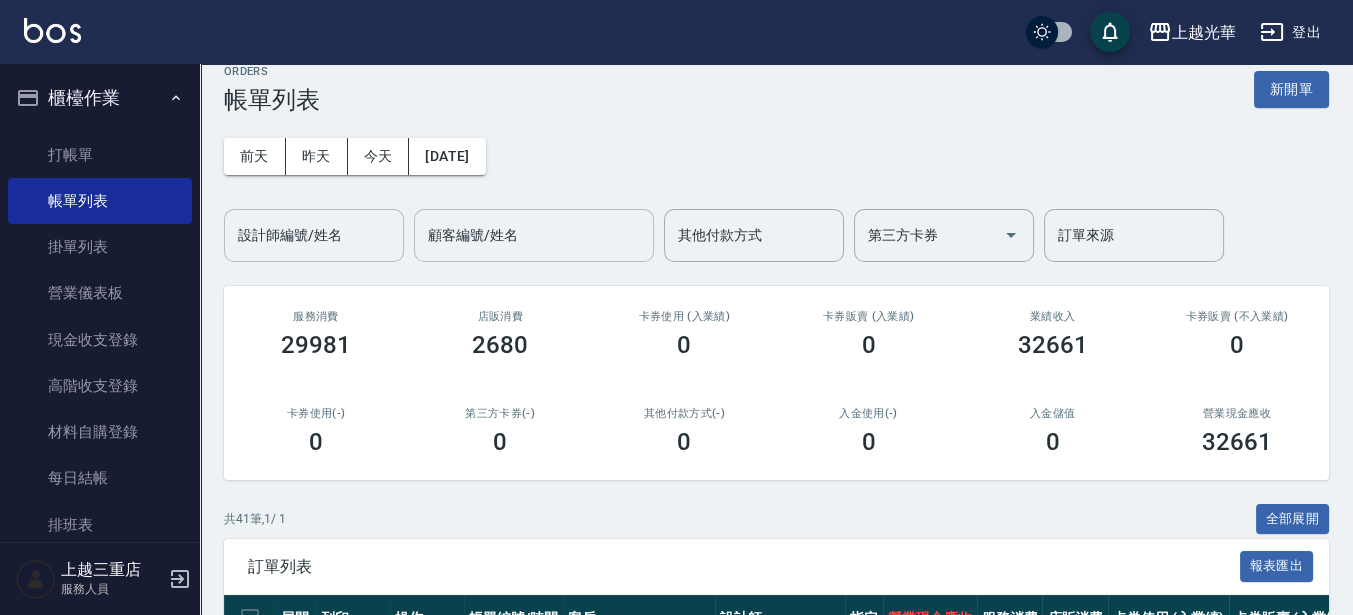 scroll, scrollTop: 0, scrollLeft: 0, axis: both 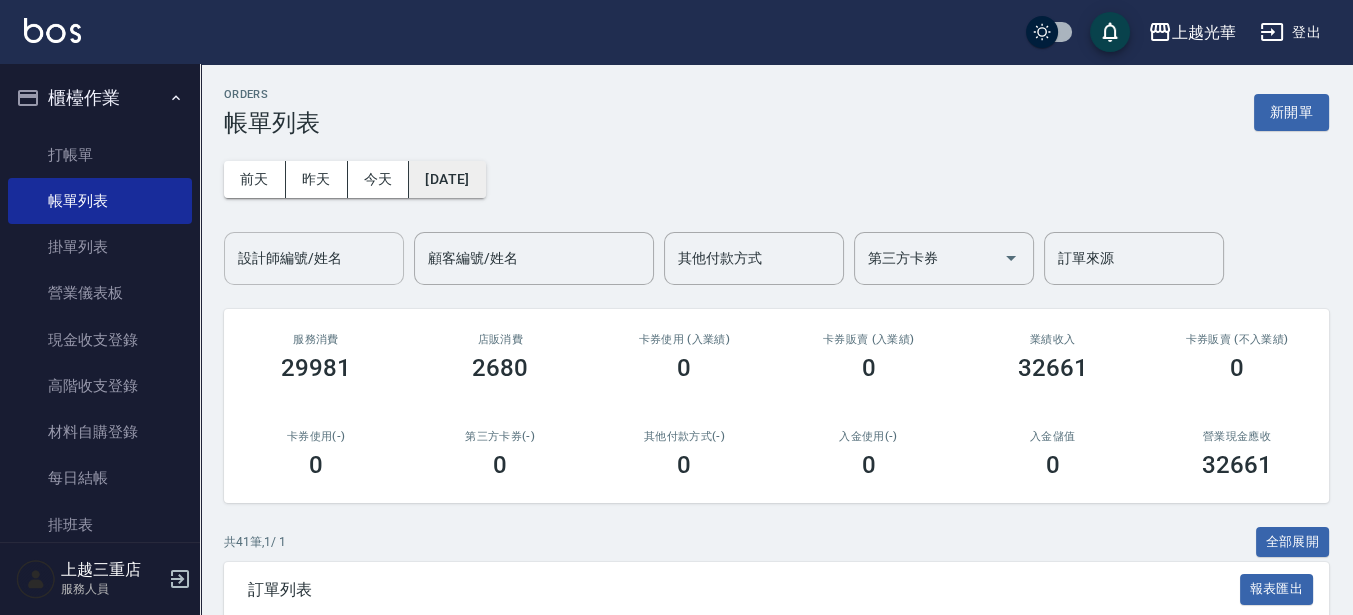 click on "[DATE]" at bounding box center [447, 179] 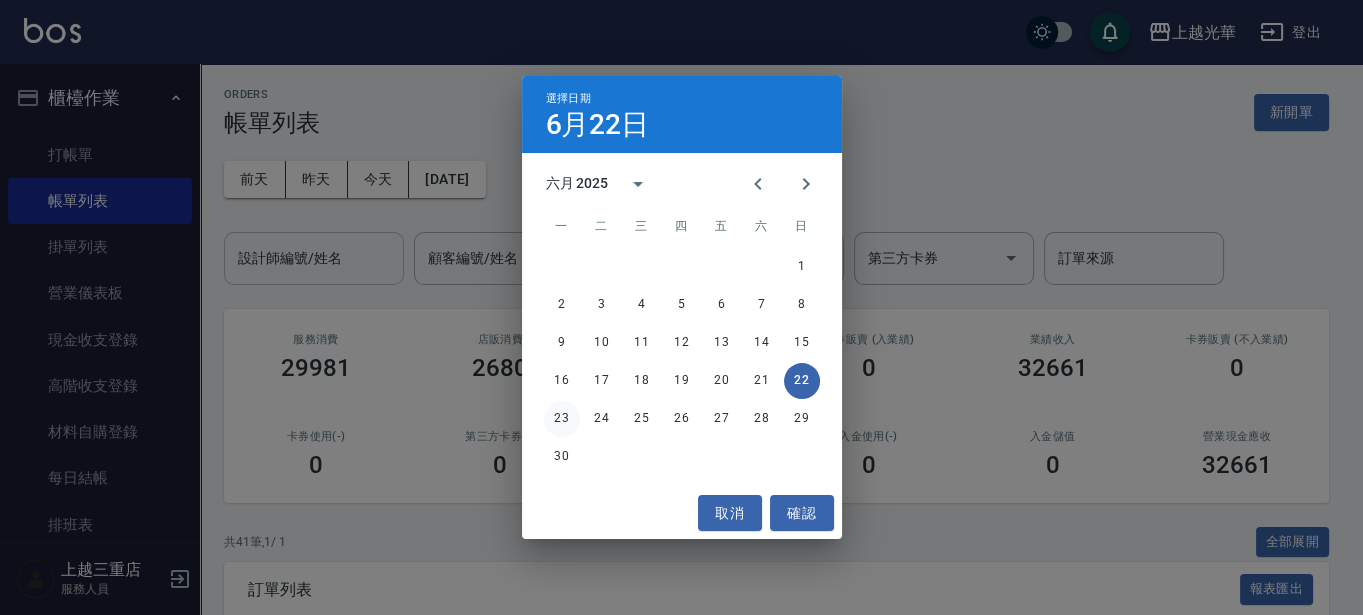 click on "23" at bounding box center (562, 419) 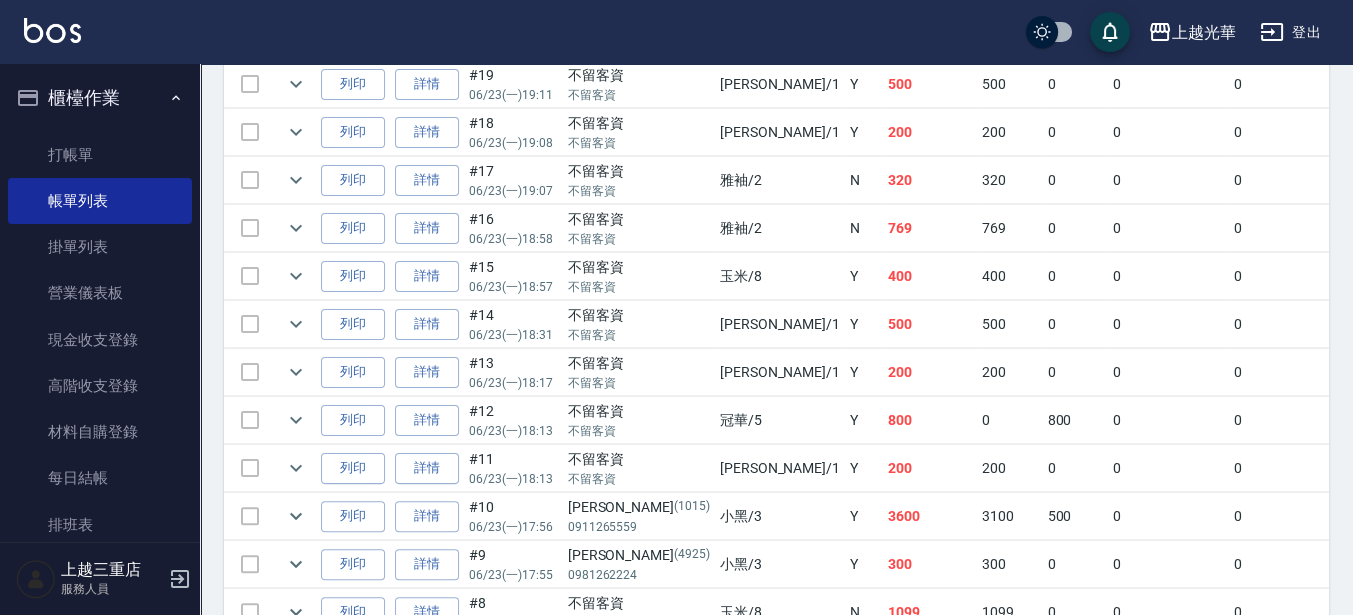 scroll, scrollTop: 750, scrollLeft: 0, axis: vertical 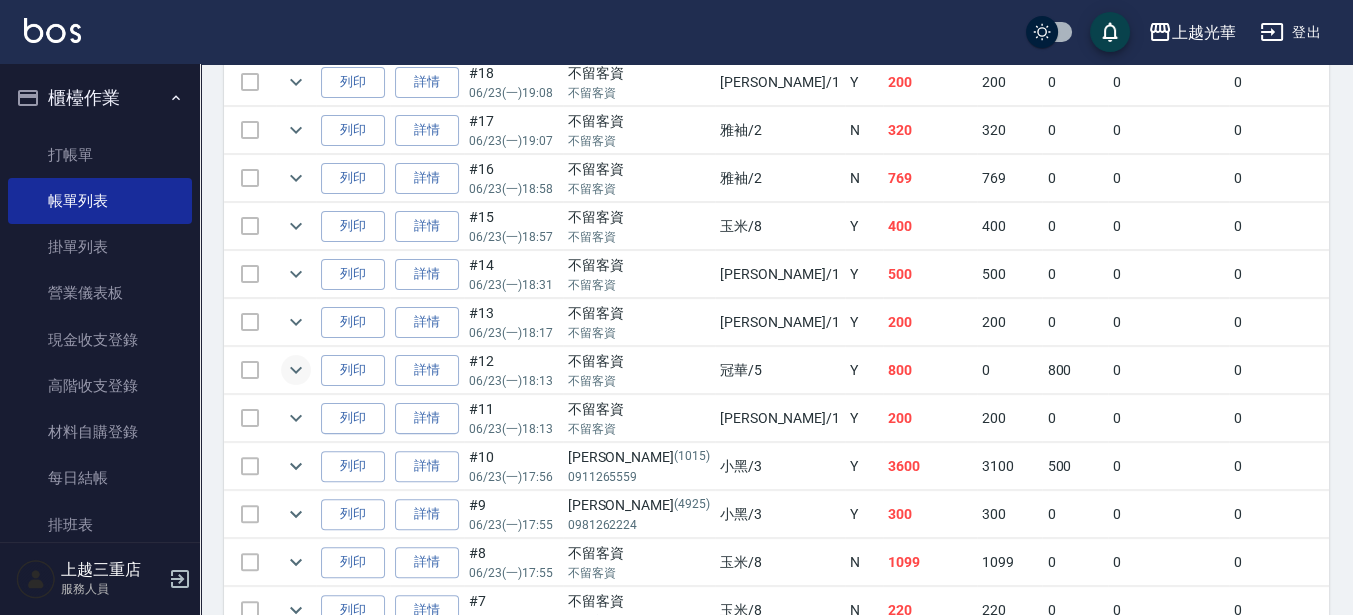 click 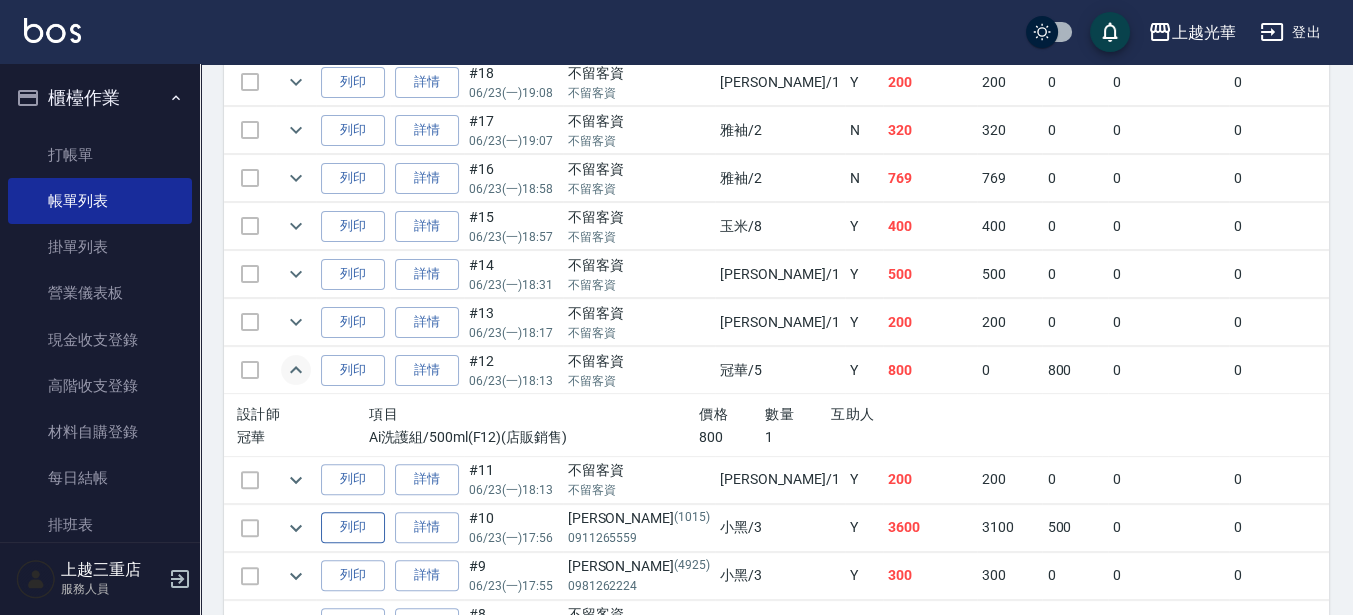scroll, scrollTop: 875, scrollLeft: 0, axis: vertical 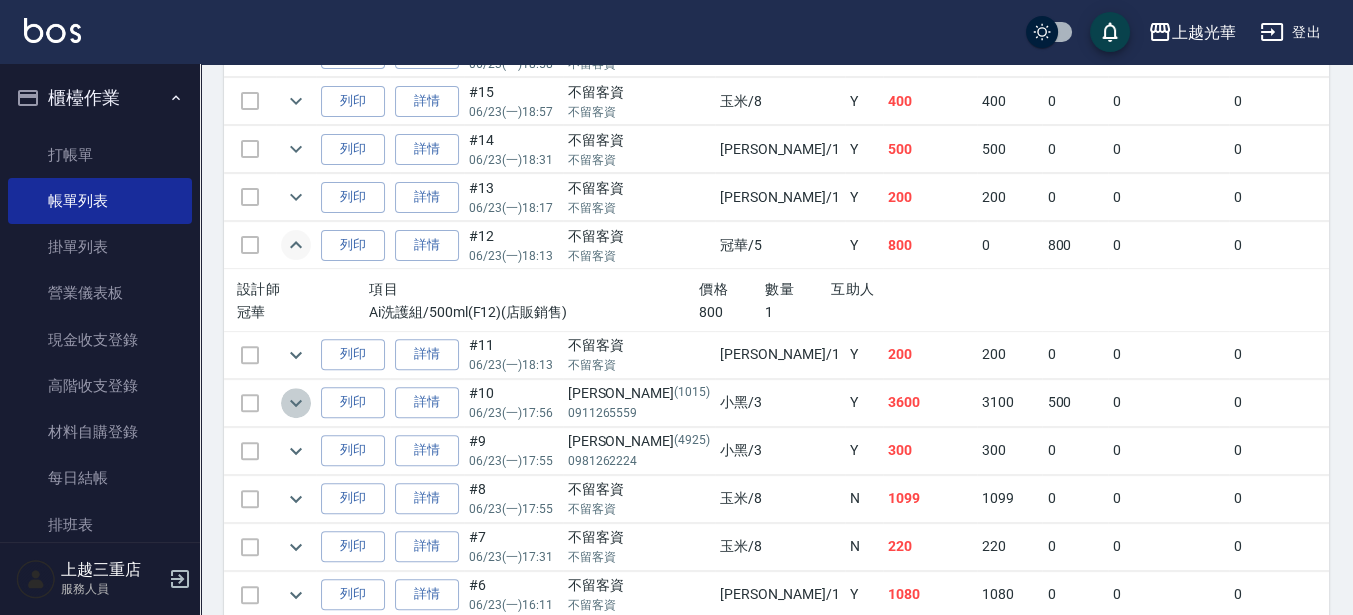click 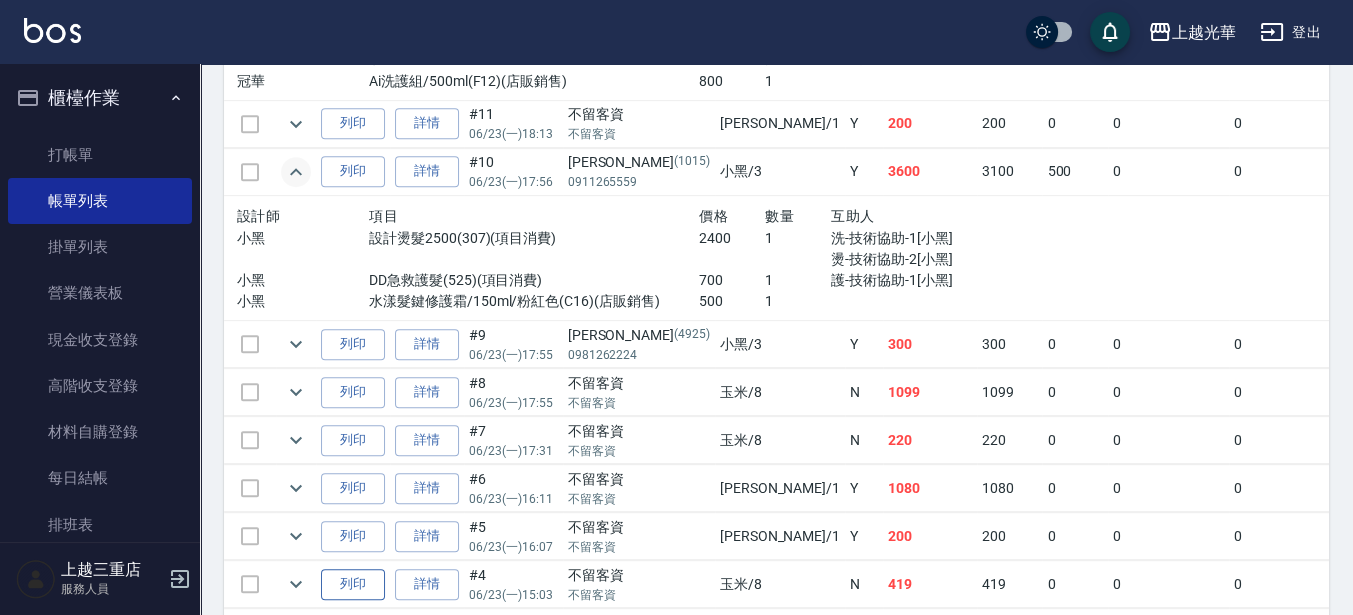 scroll, scrollTop: 1250, scrollLeft: 0, axis: vertical 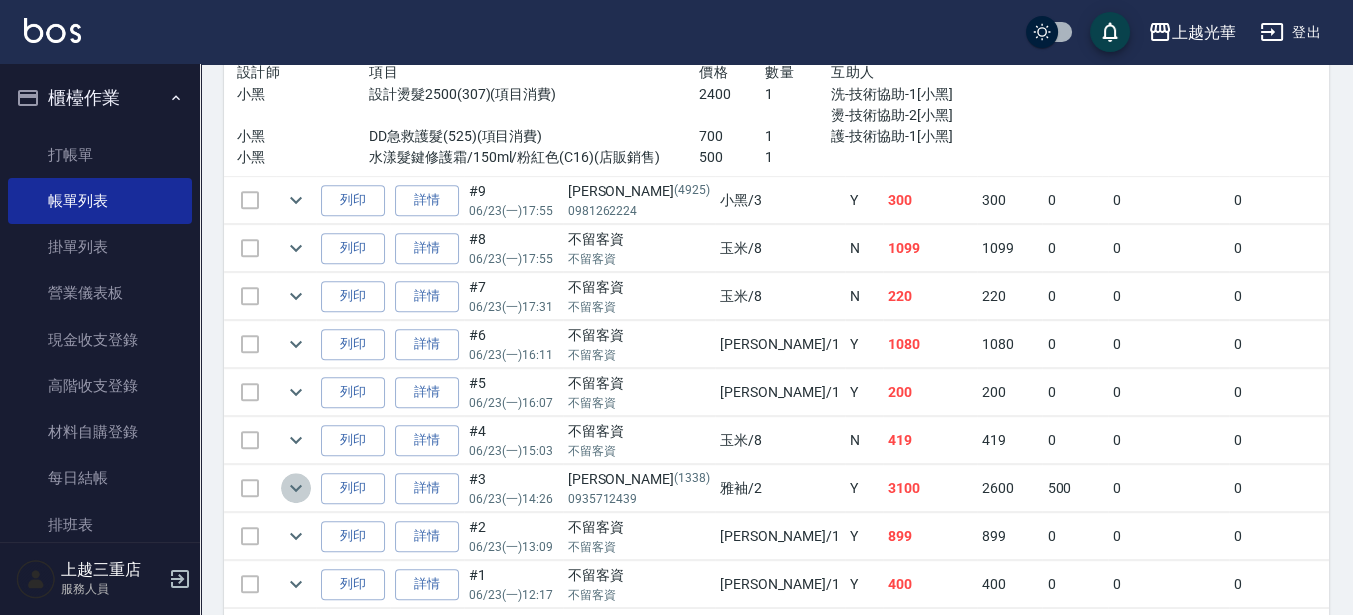 click at bounding box center (296, 488) 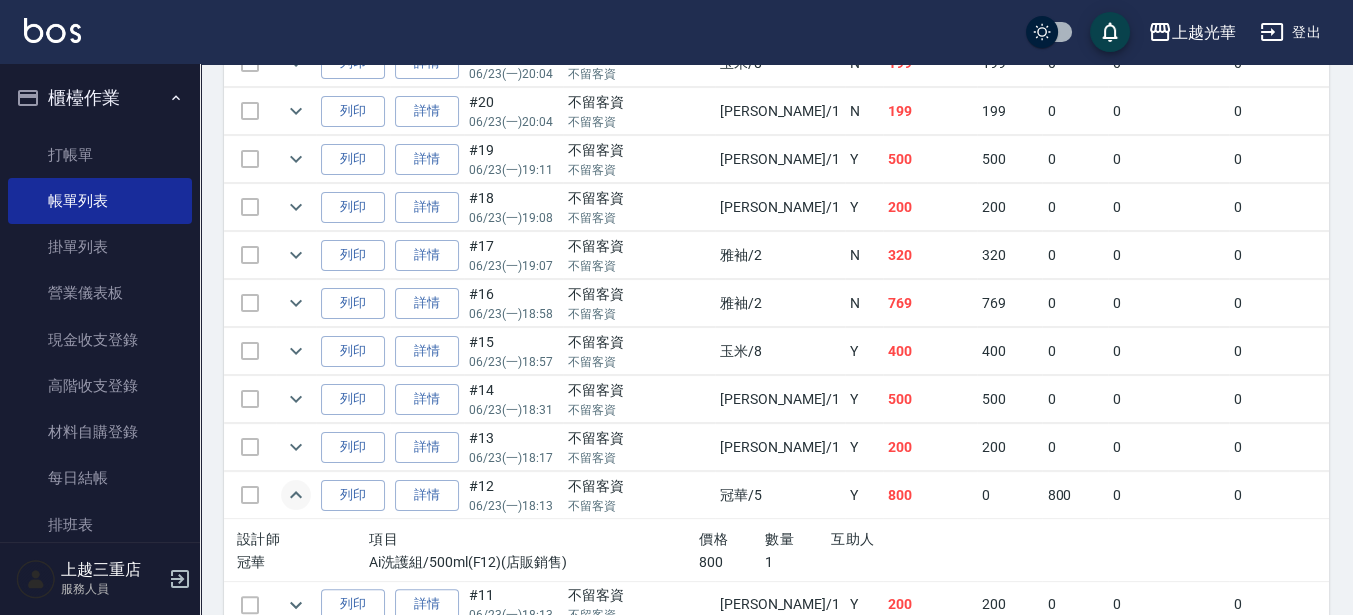 scroll, scrollTop: 0, scrollLeft: 0, axis: both 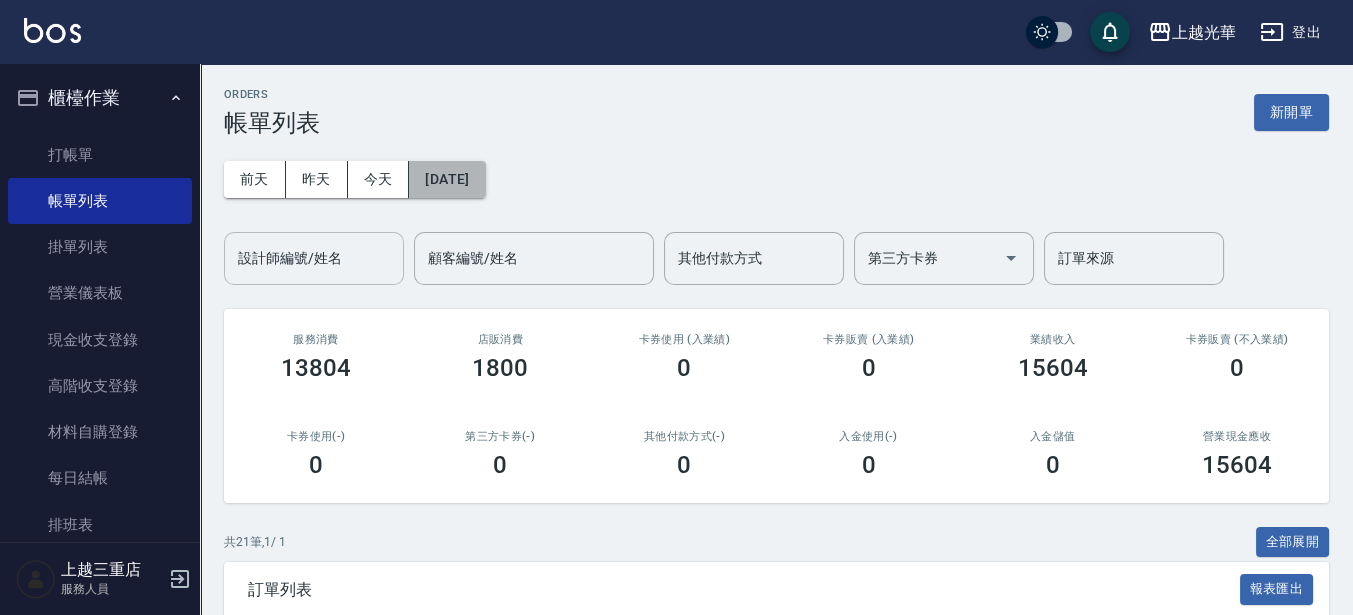 click on "[DATE]" at bounding box center [447, 179] 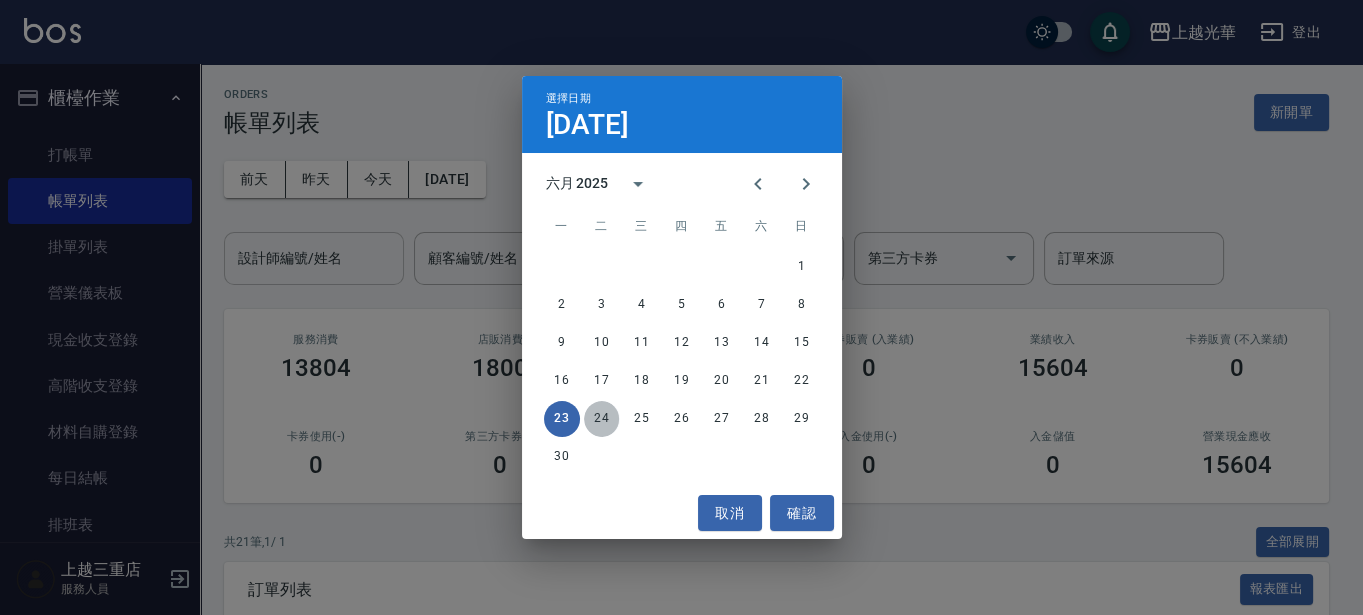 click on "24" at bounding box center [602, 419] 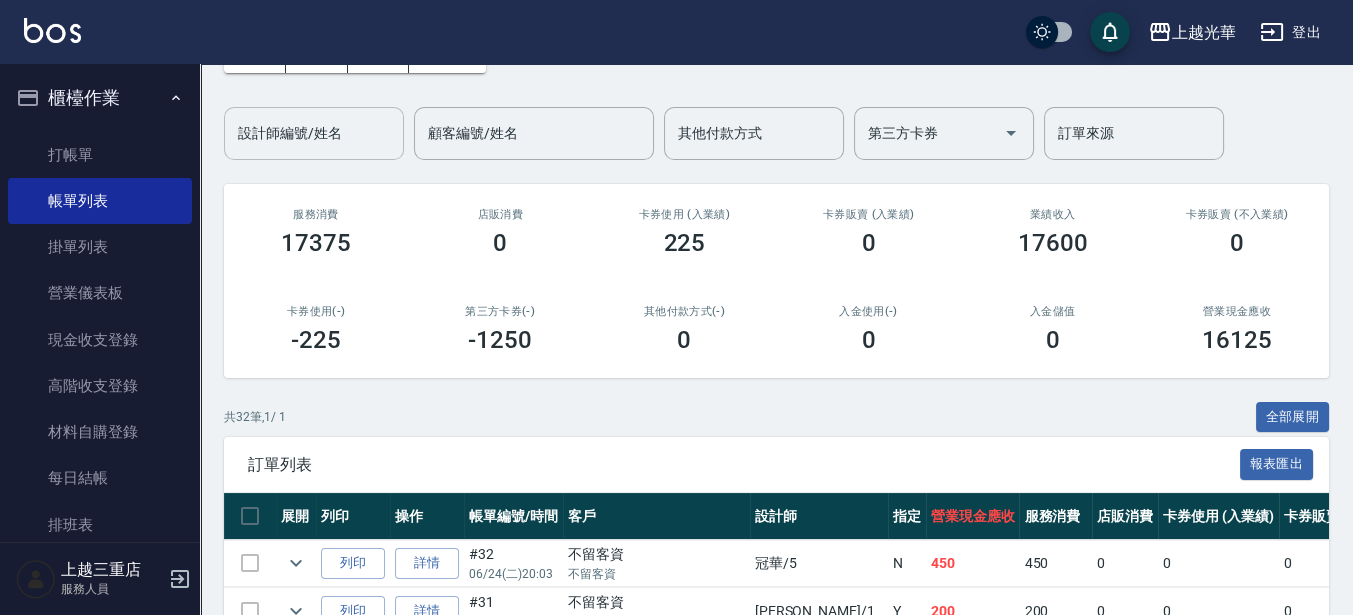 scroll, scrollTop: 0, scrollLeft: 0, axis: both 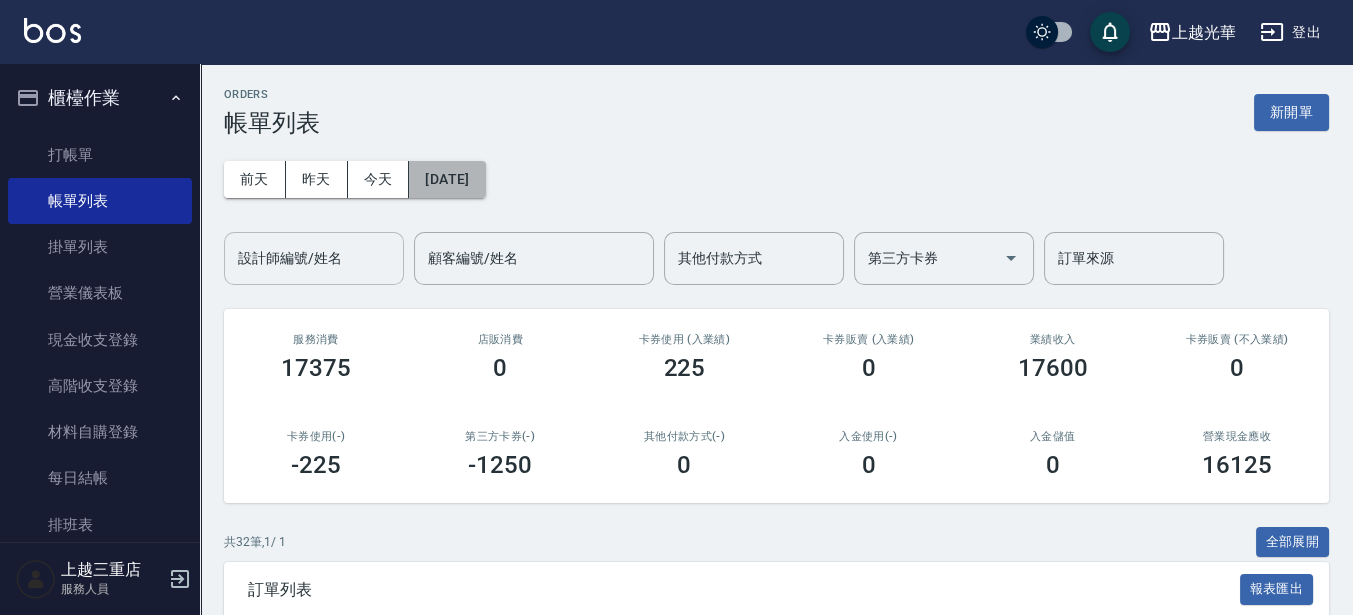 click on "[DATE]" at bounding box center [447, 179] 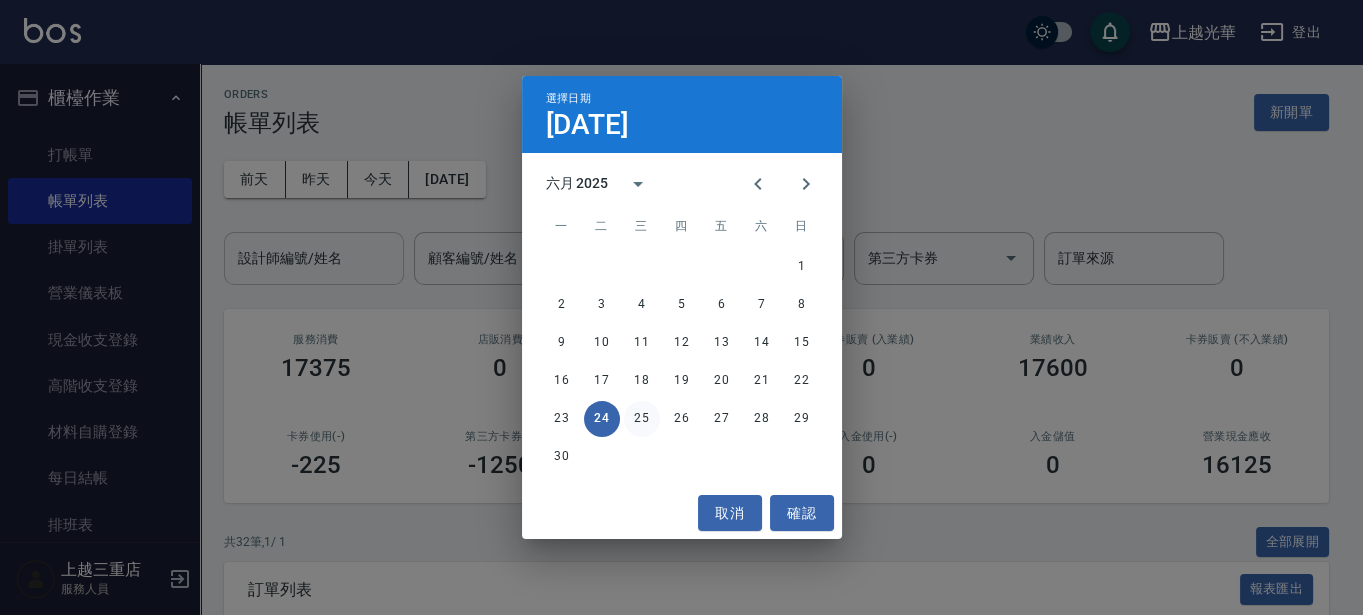 click on "25" at bounding box center (642, 419) 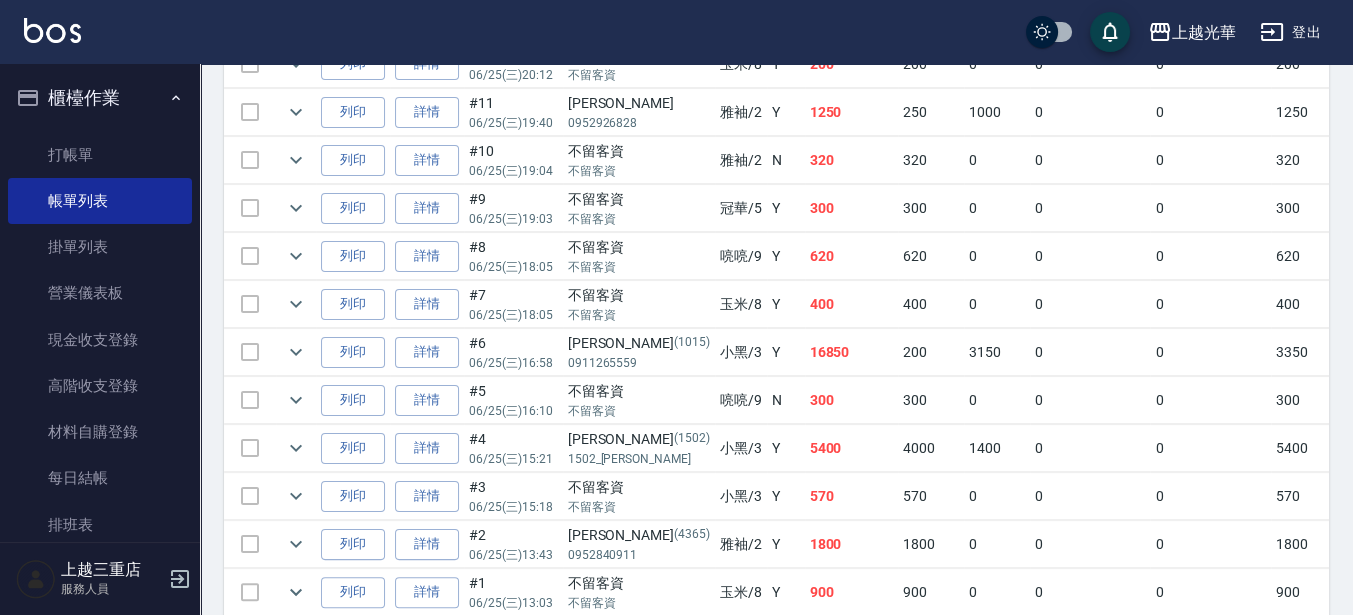 scroll, scrollTop: 625, scrollLeft: 0, axis: vertical 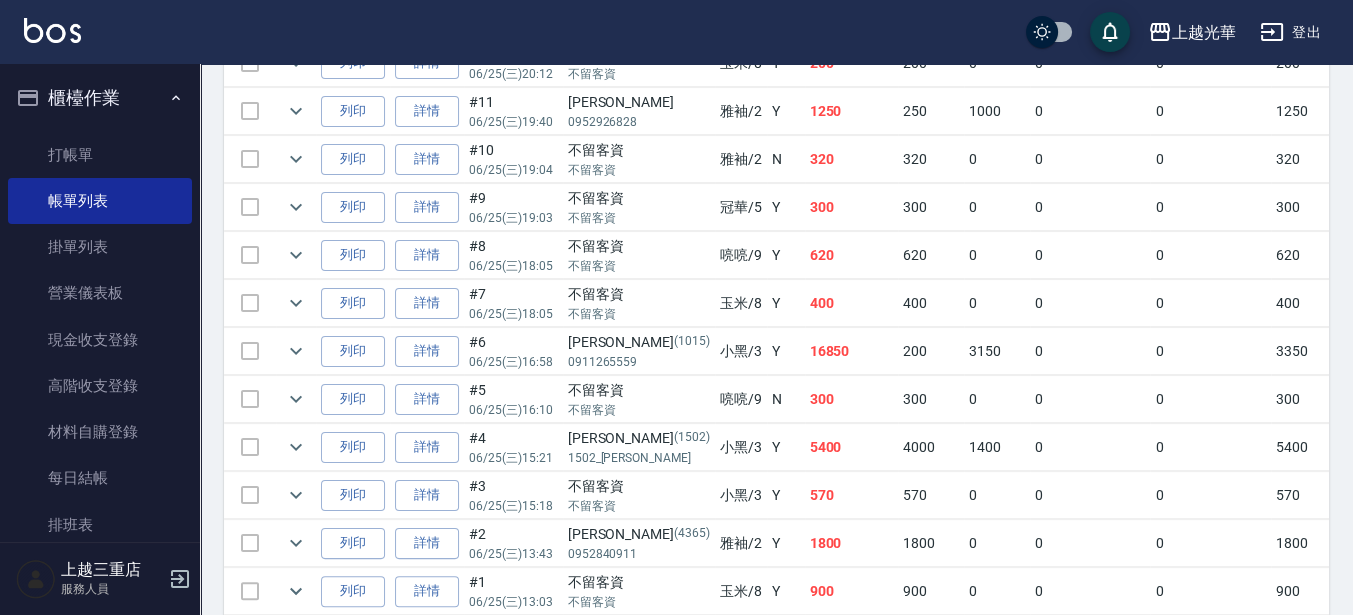 click on "列印" at bounding box center [353, 111] 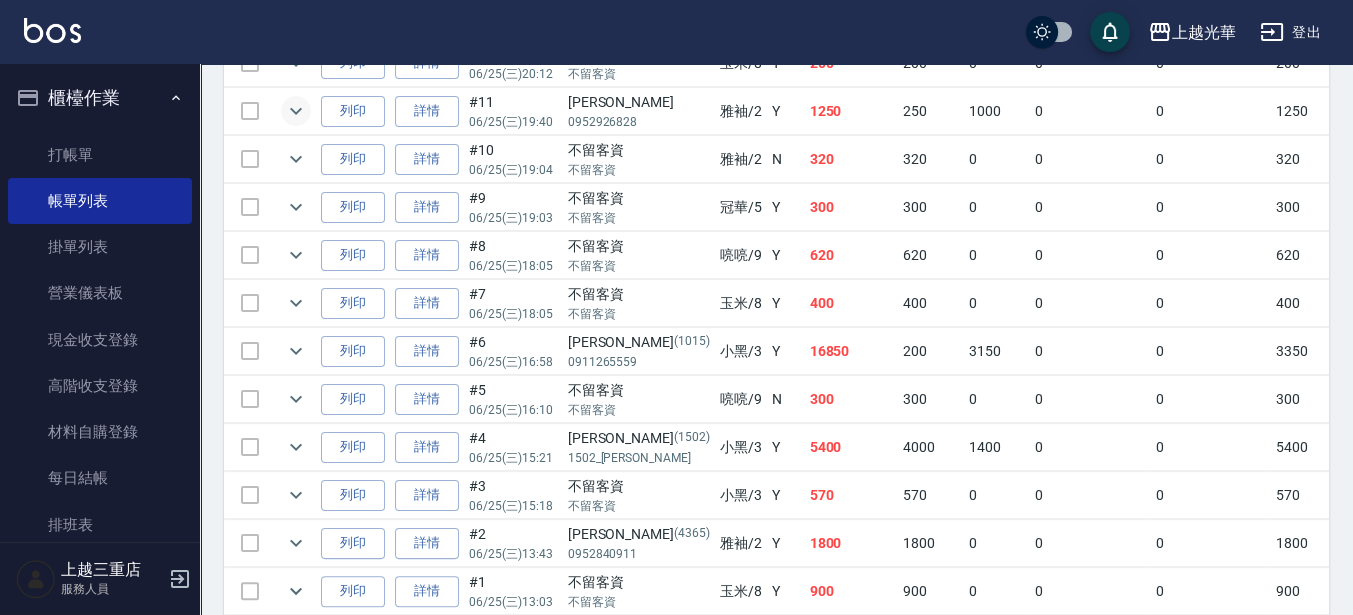 click 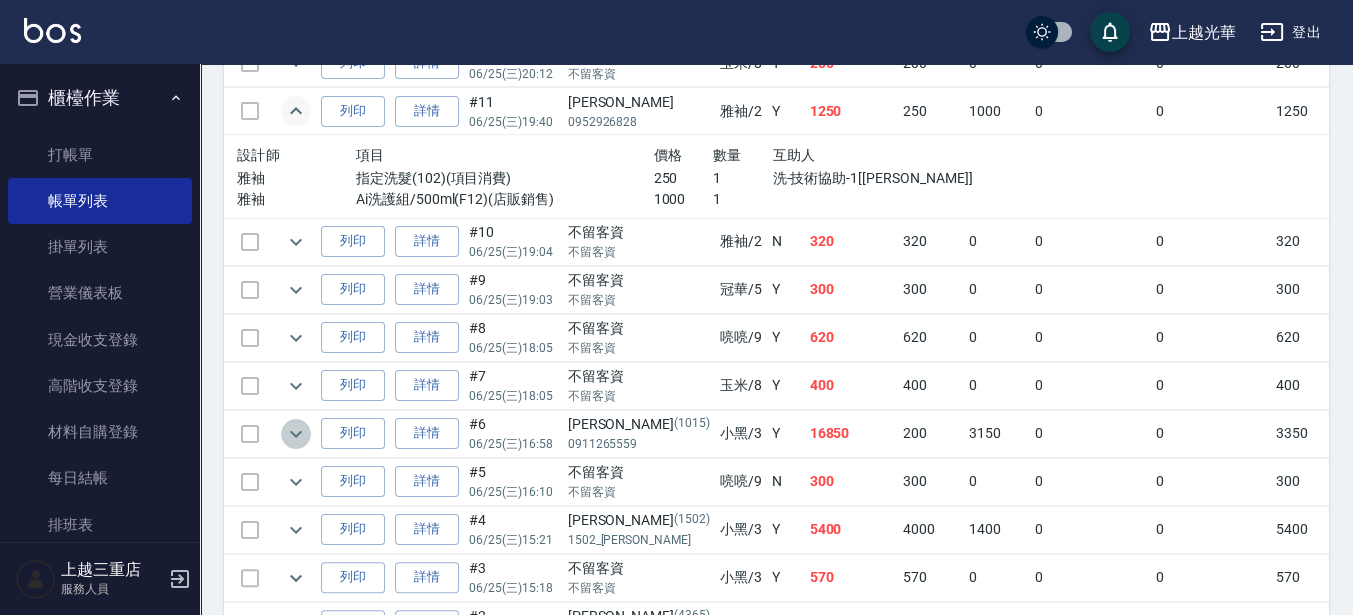 click 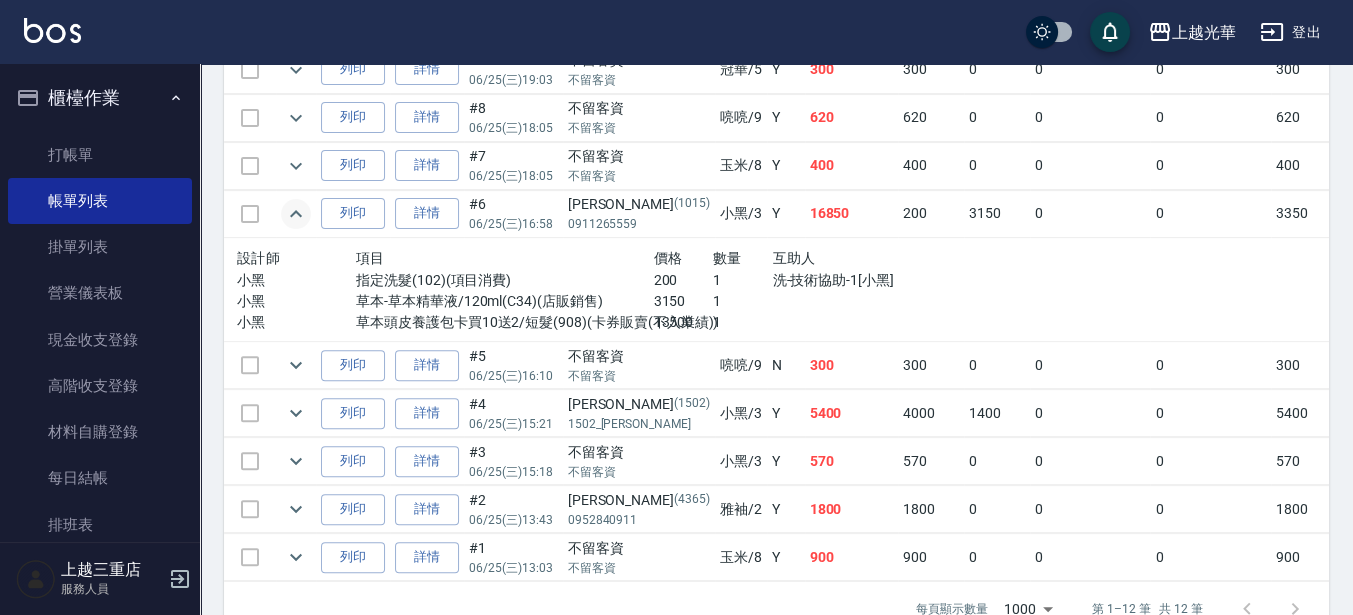 scroll, scrollTop: 875, scrollLeft: 0, axis: vertical 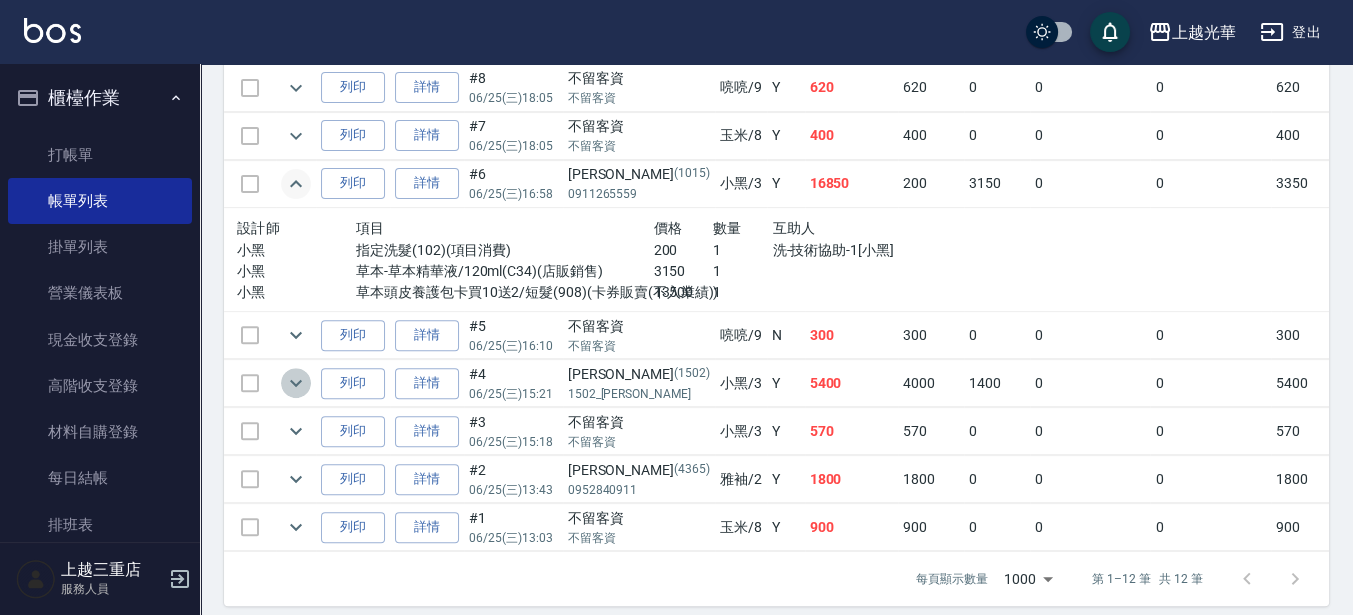 click 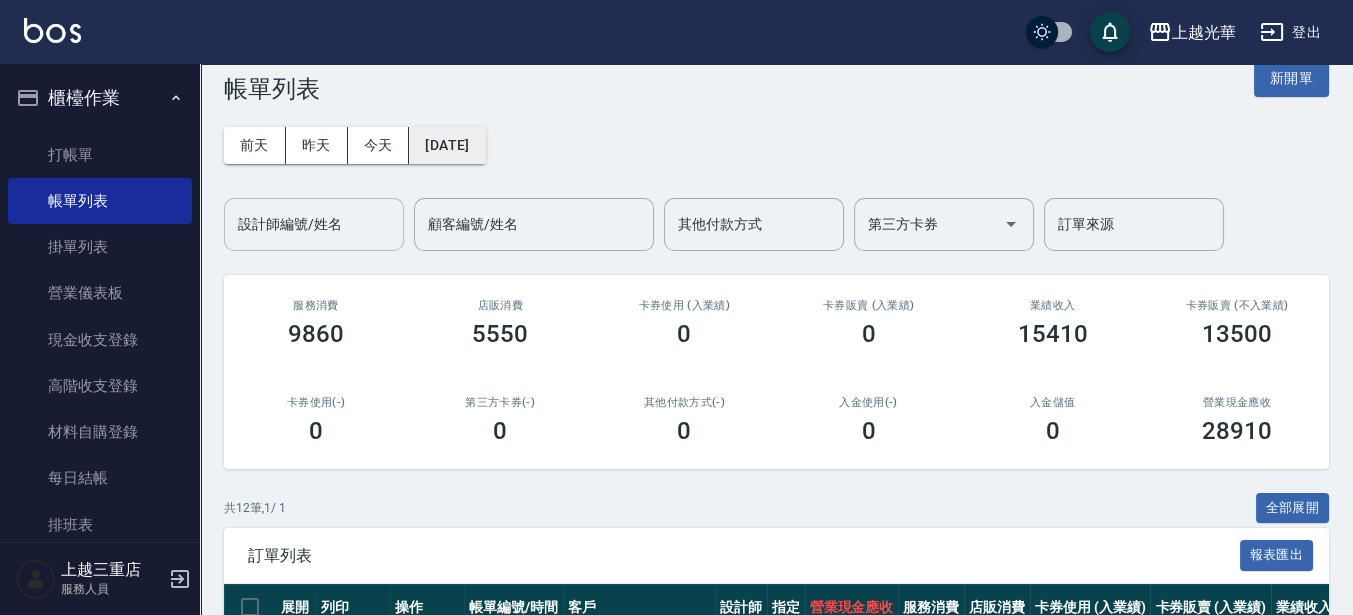 scroll, scrollTop: 0, scrollLeft: 0, axis: both 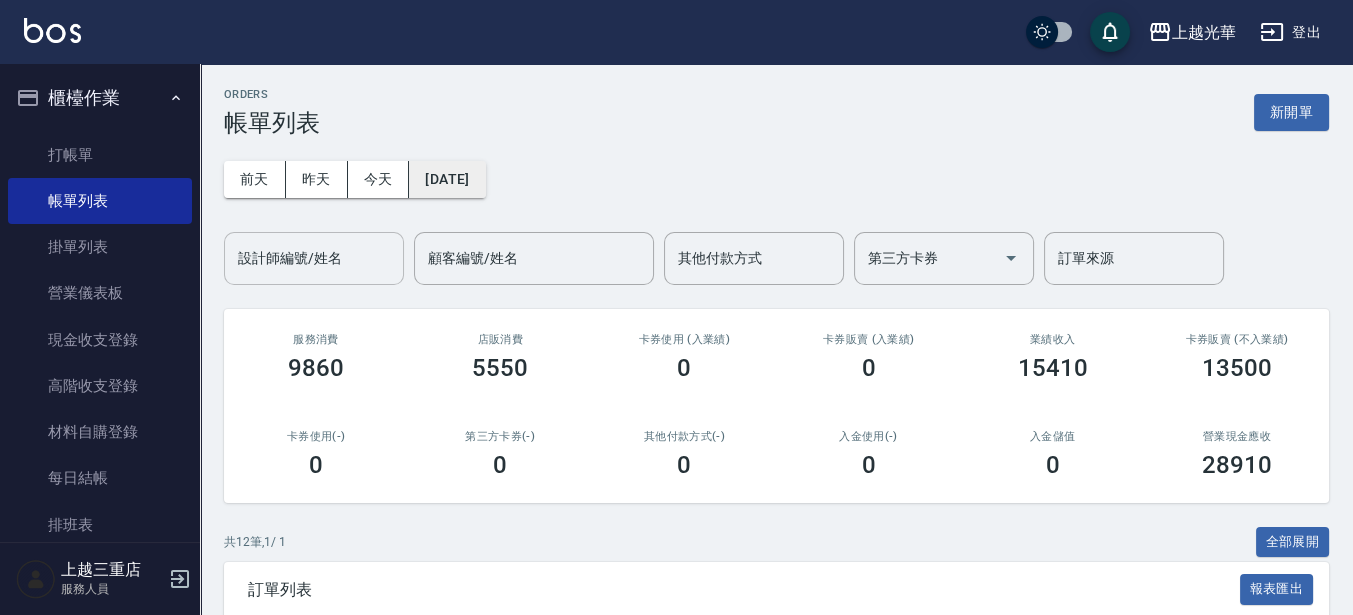 click on "[DATE]" at bounding box center (447, 179) 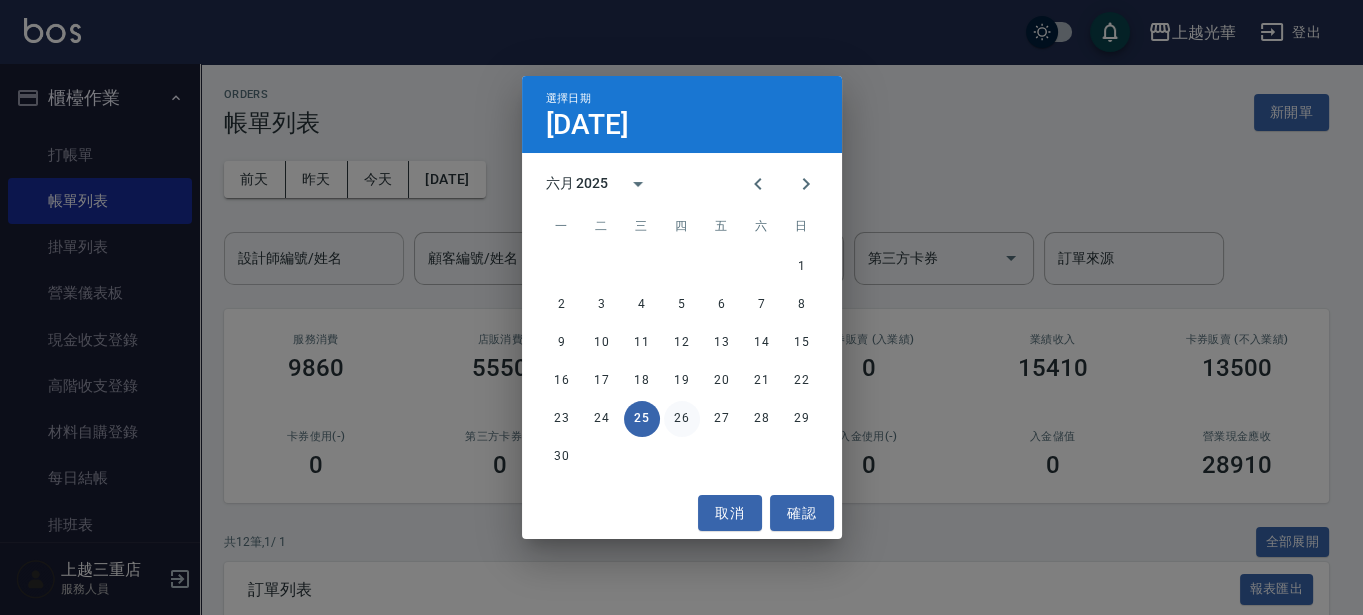 click on "26" at bounding box center [682, 419] 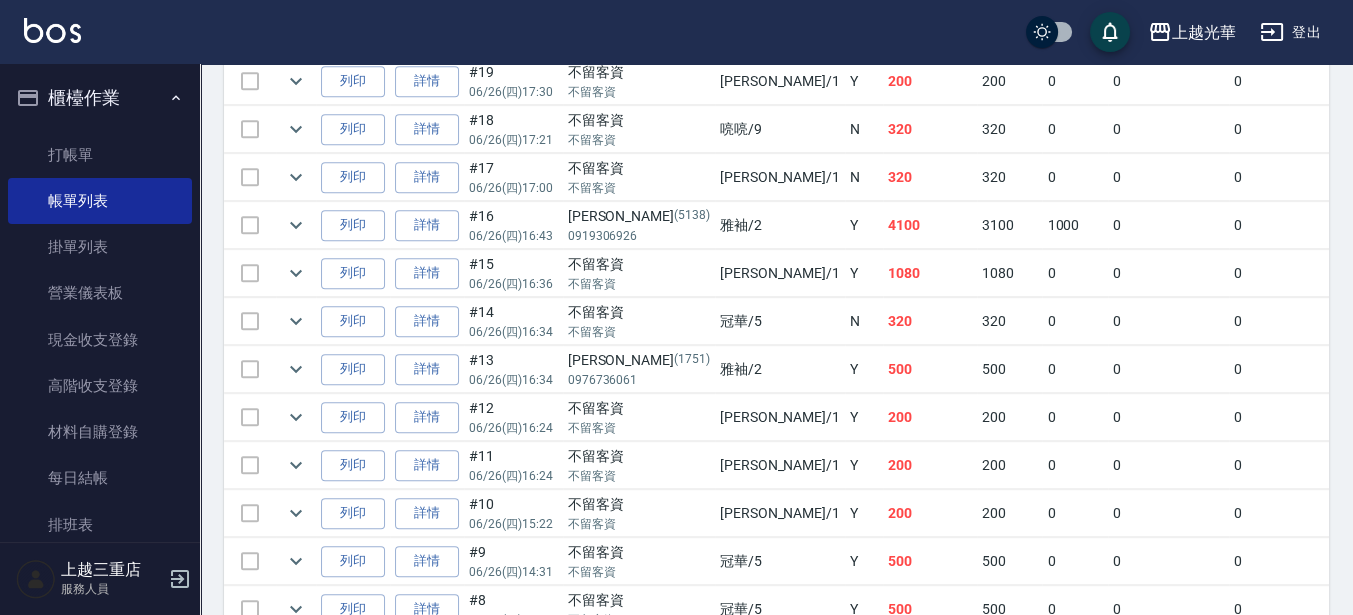 scroll, scrollTop: 1210, scrollLeft: 0, axis: vertical 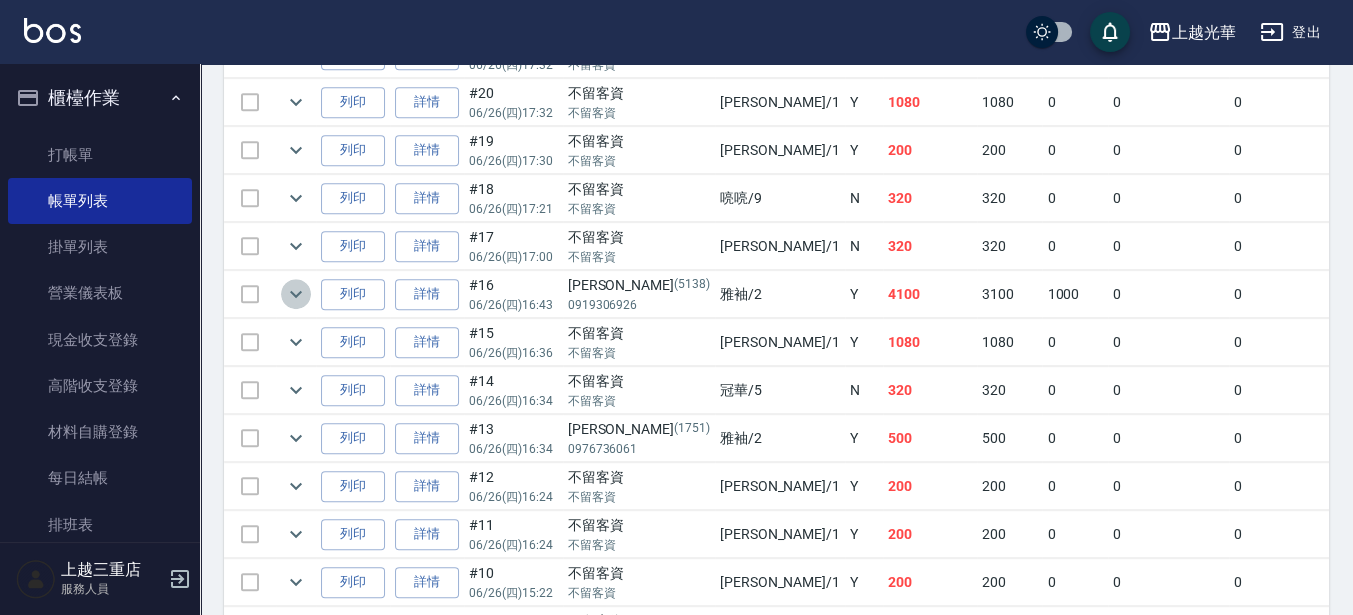 click at bounding box center [296, 294] 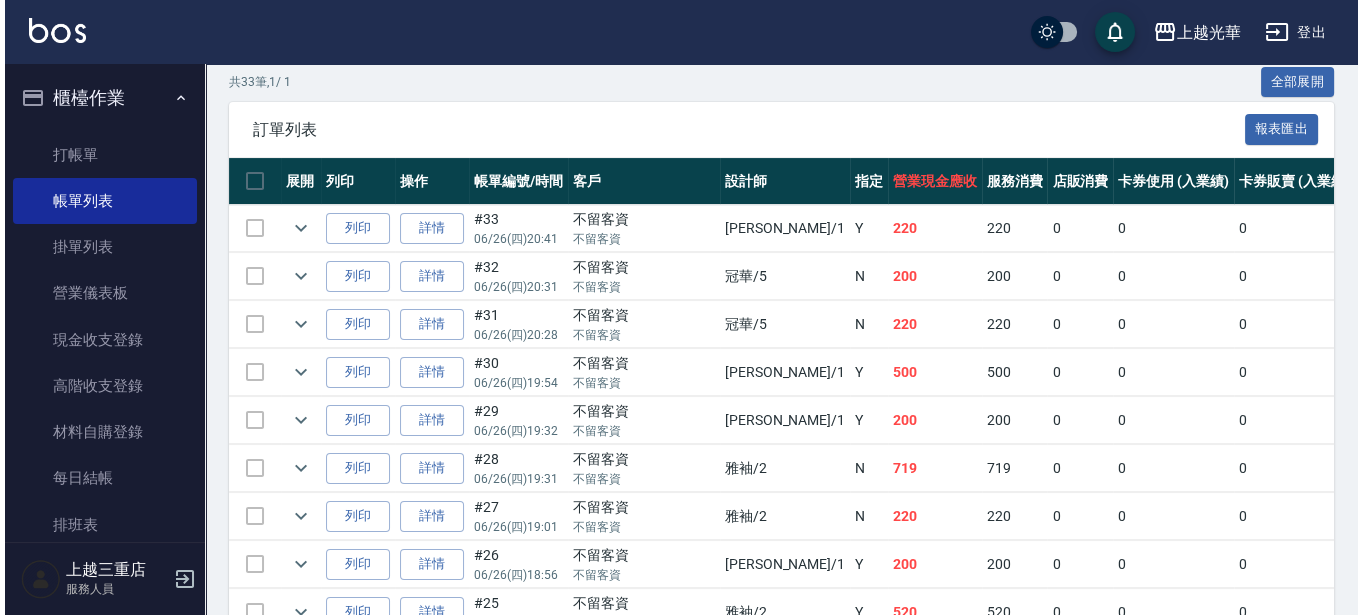 scroll, scrollTop: 85, scrollLeft: 0, axis: vertical 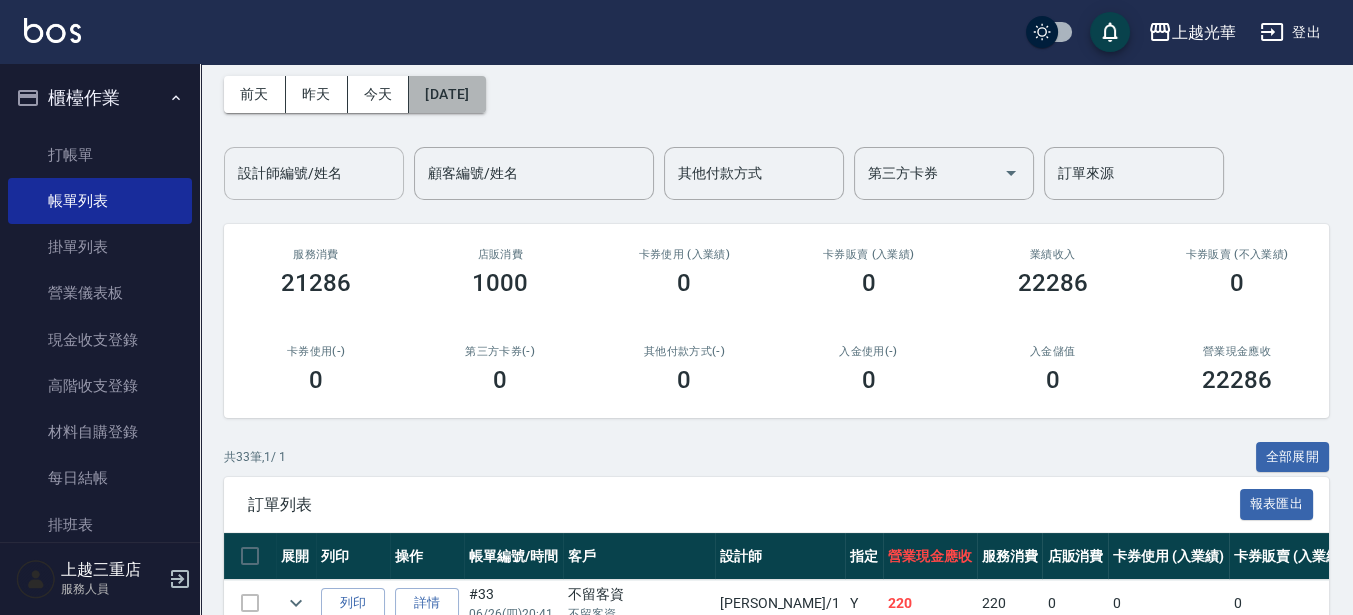drag, startPoint x: 508, startPoint y: 96, endPoint x: 517, endPoint y: 102, distance: 10.816654 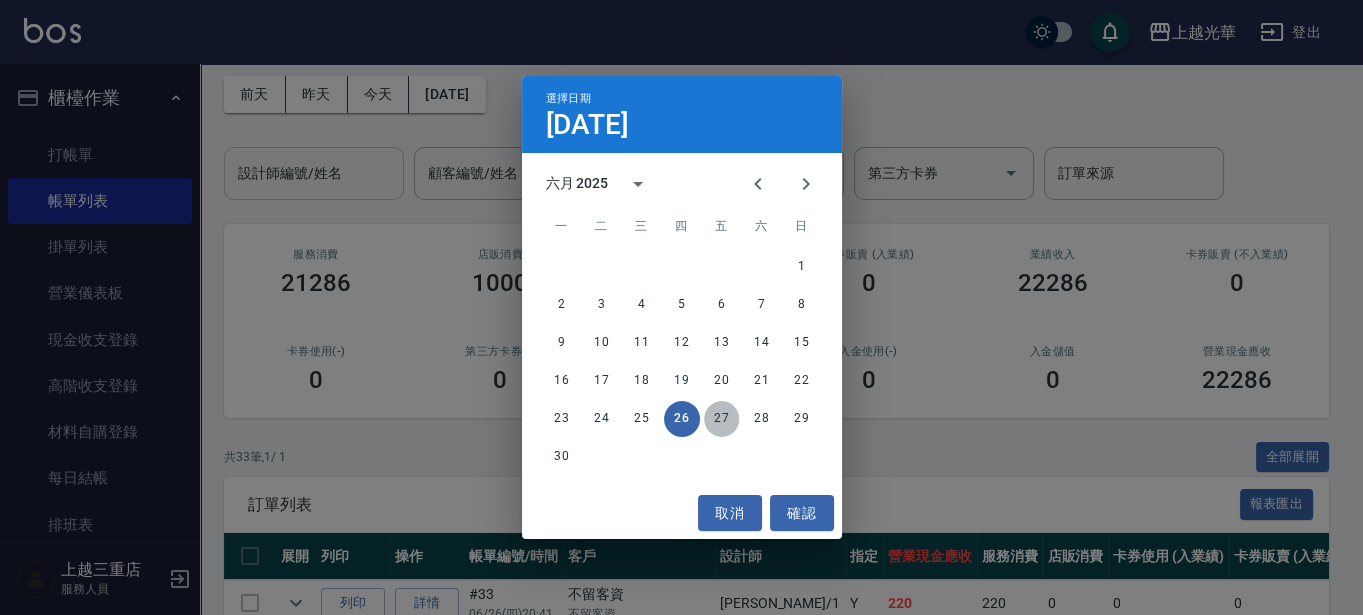 click on "27" at bounding box center (722, 419) 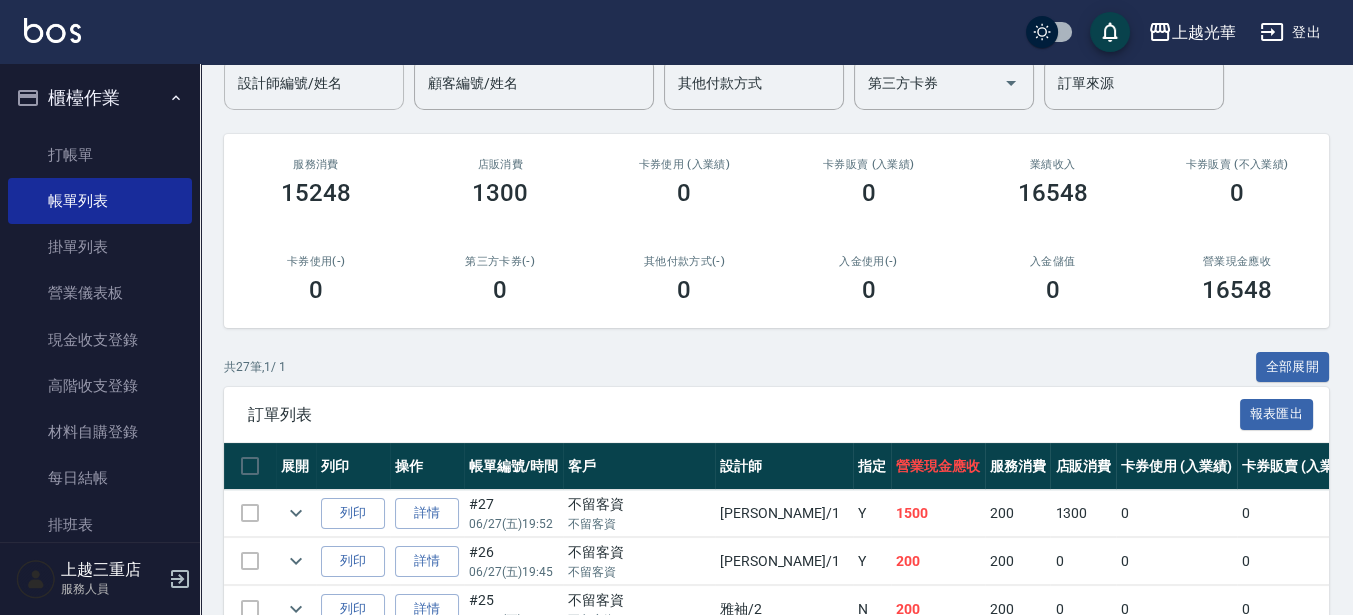 scroll, scrollTop: 500, scrollLeft: 0, axis: vertical 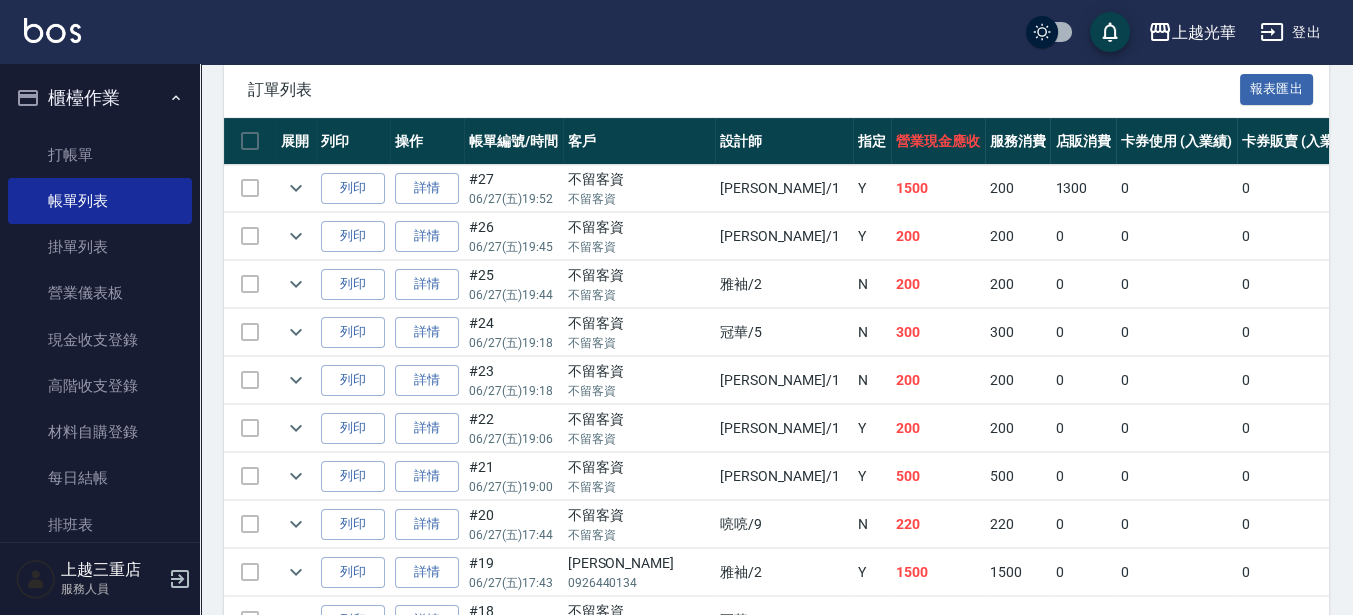 click at bounding box center [250, 188] 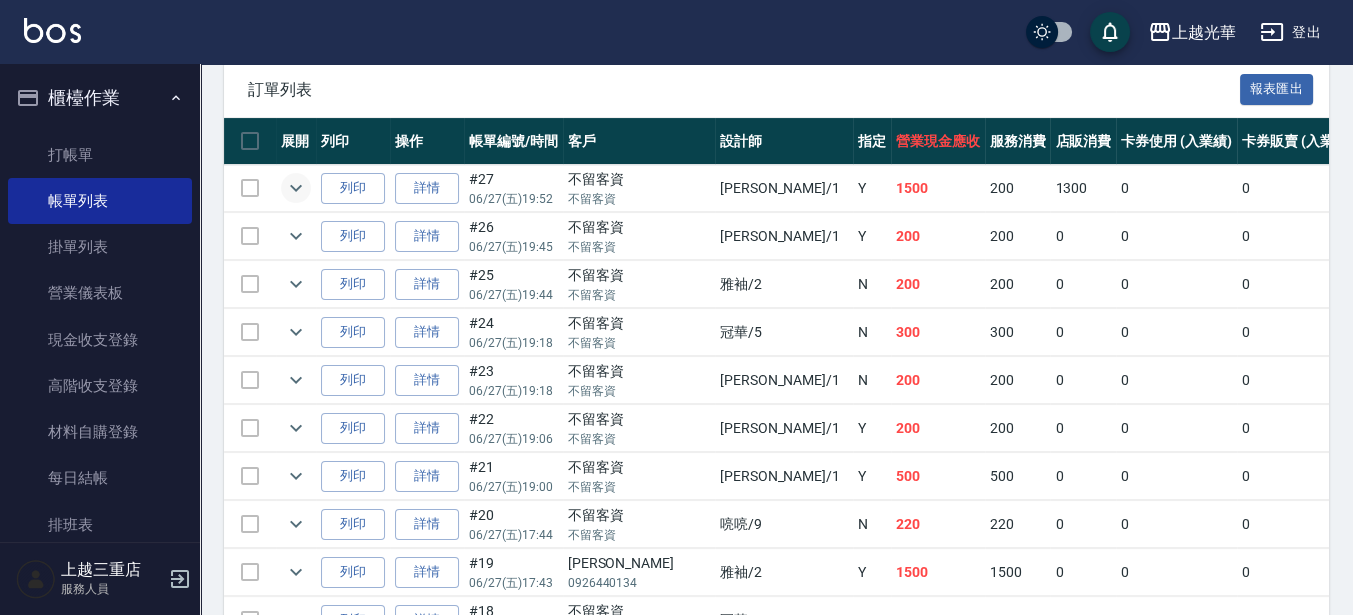 click 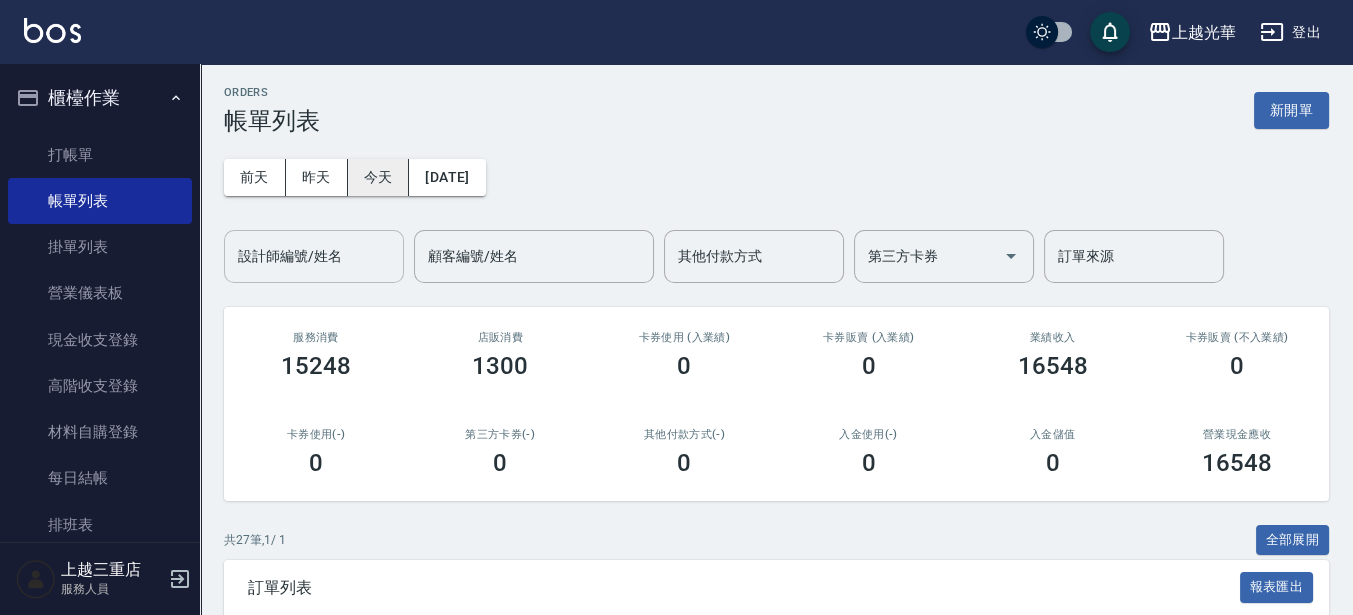 scroll, scrollTop: 0, scrollLeft: 0, axis: both 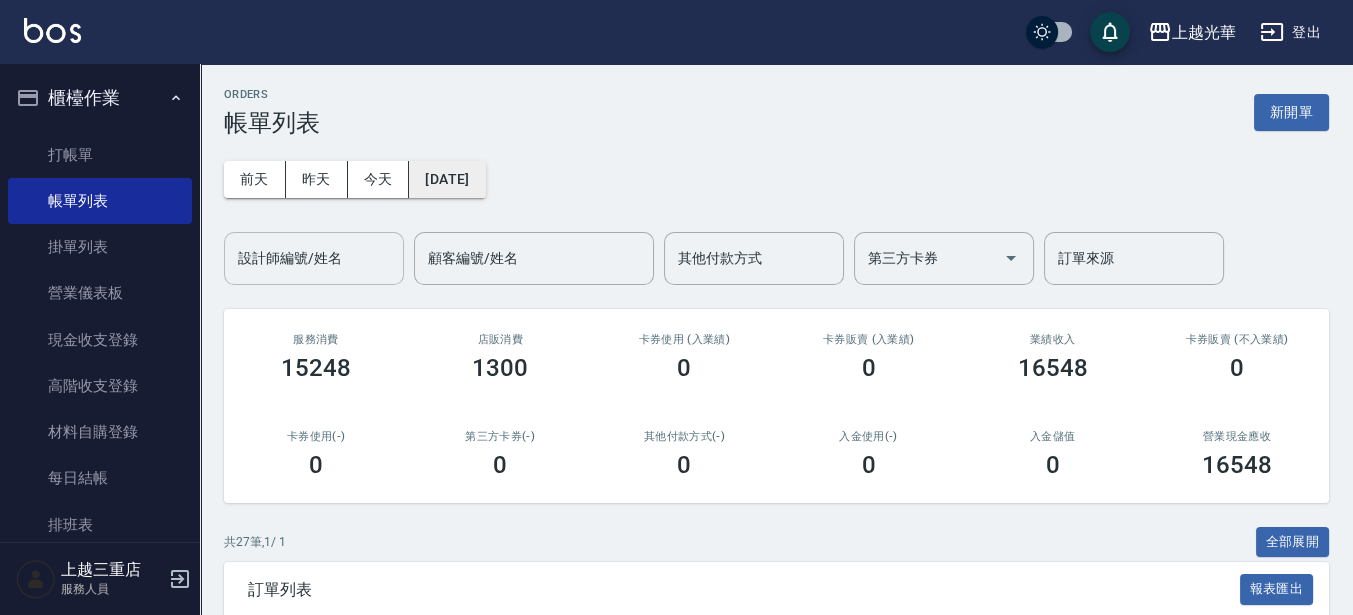 click on "[DATE]" at bounding box center (447, 179) 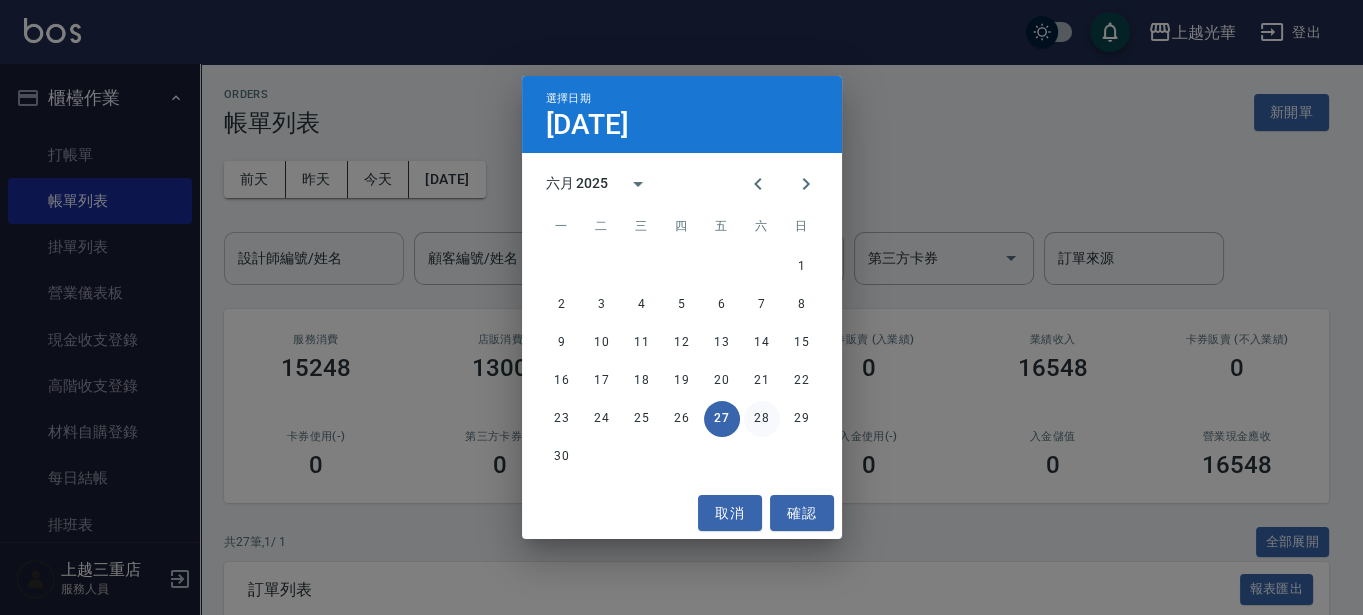 click on "28" at bounding box center [762, 419] 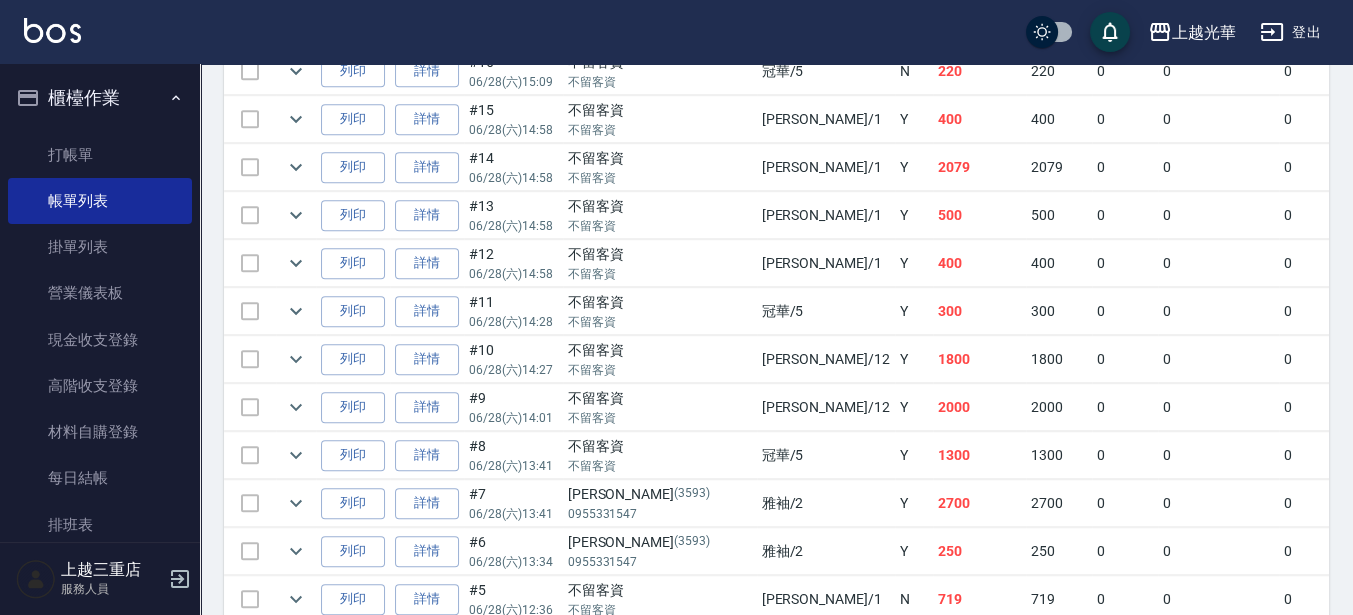 scroll, scrollTop: 1375, scrollLeft: 0, axis: vertical 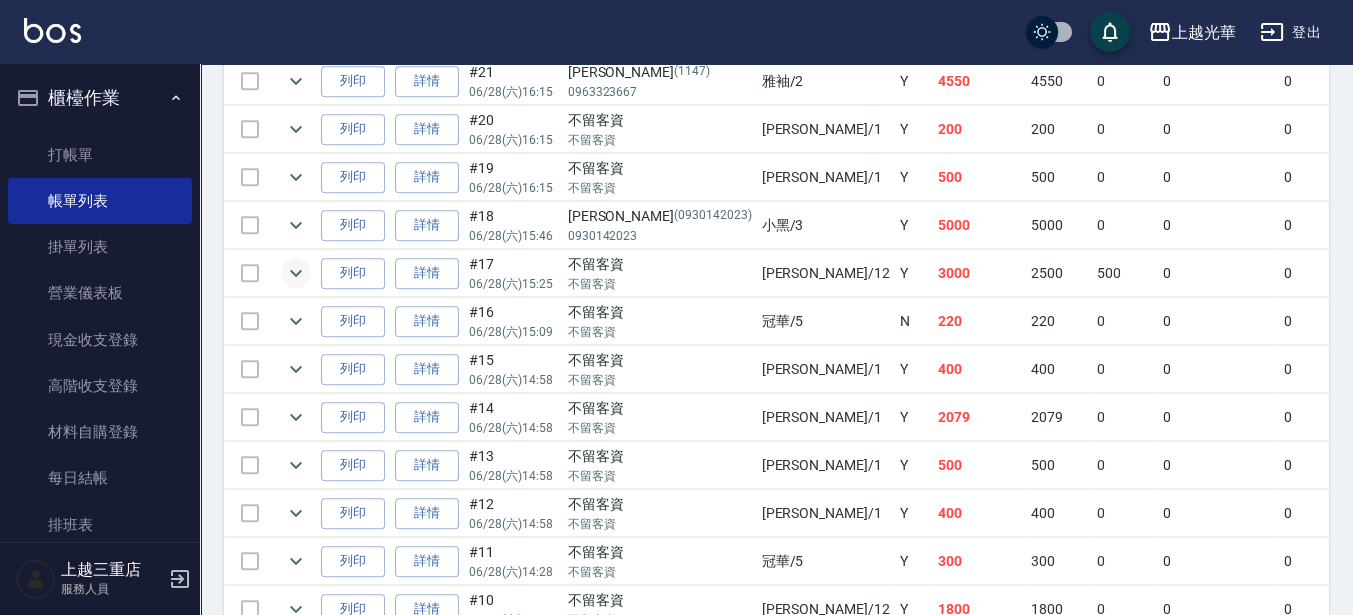 click 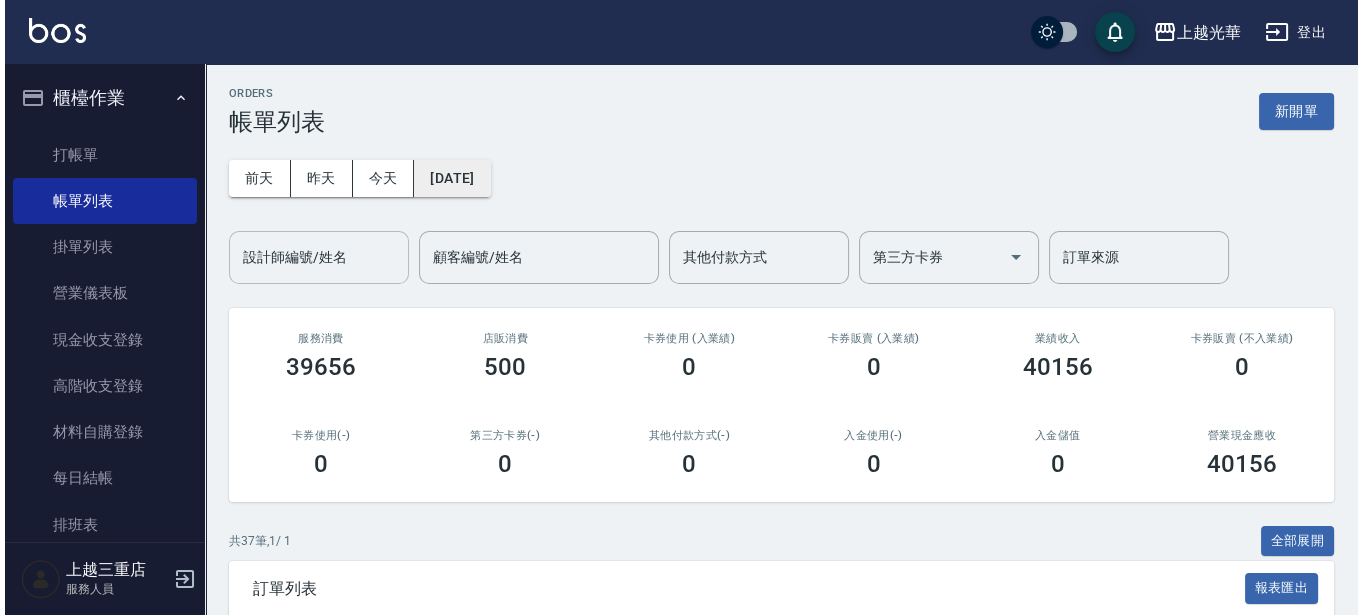 scroll, scrollTop: 0, scrollLeft: 0, axis: both 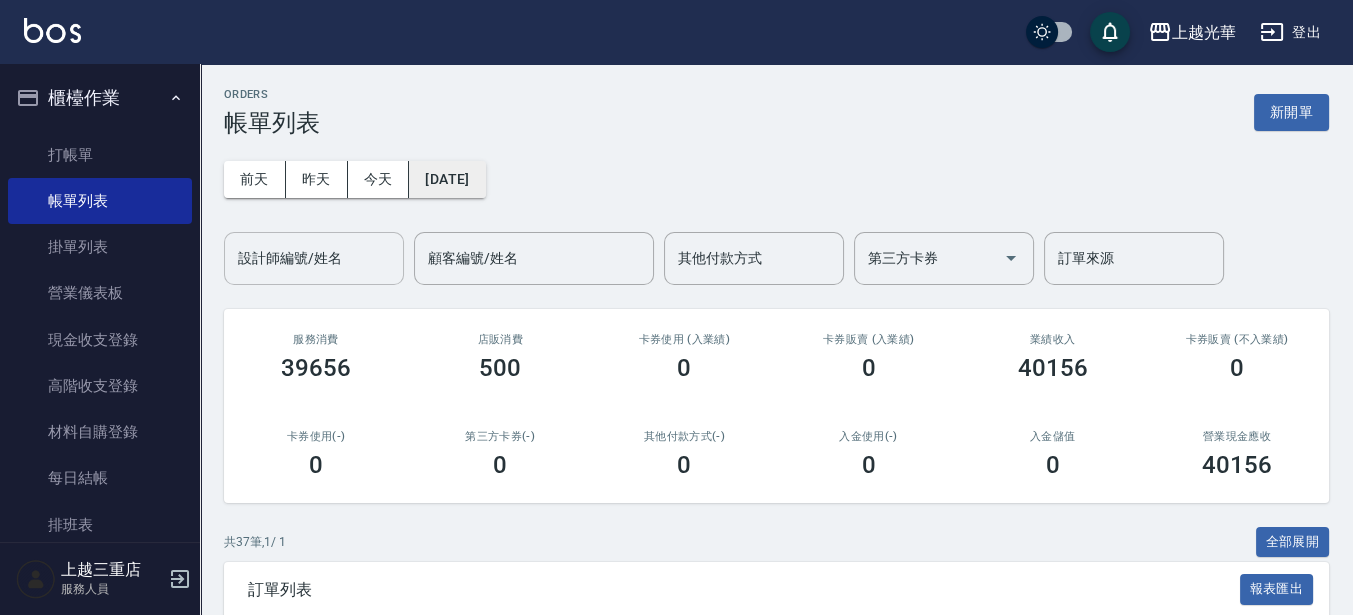 click on "[DATE]" at bounding box center [447, 179] 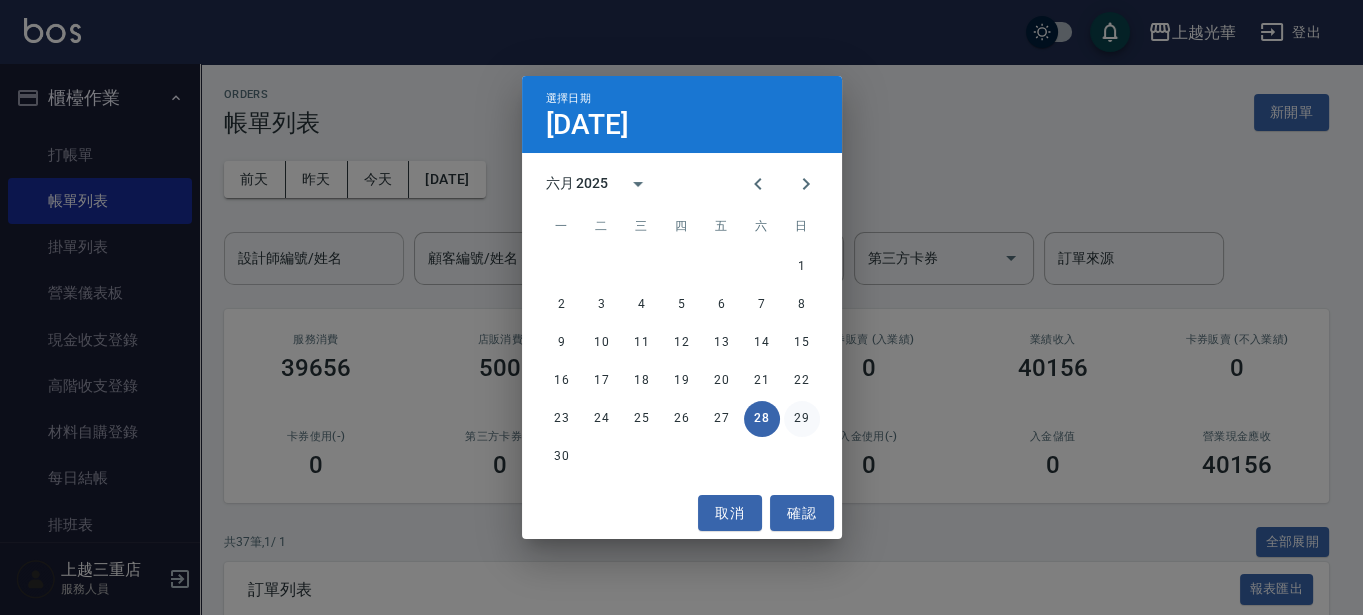 click on "29" at bounding box center (802, 419) 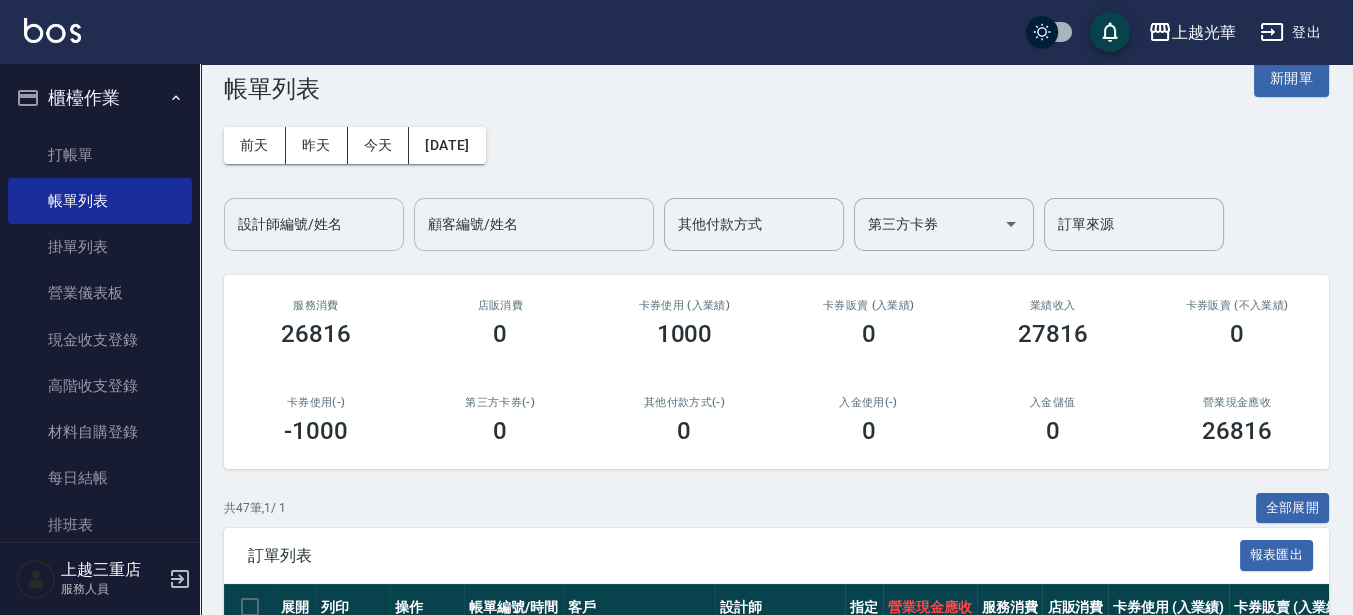 scroll, scrollTop: 0, scrollLeft: 0, axis: both 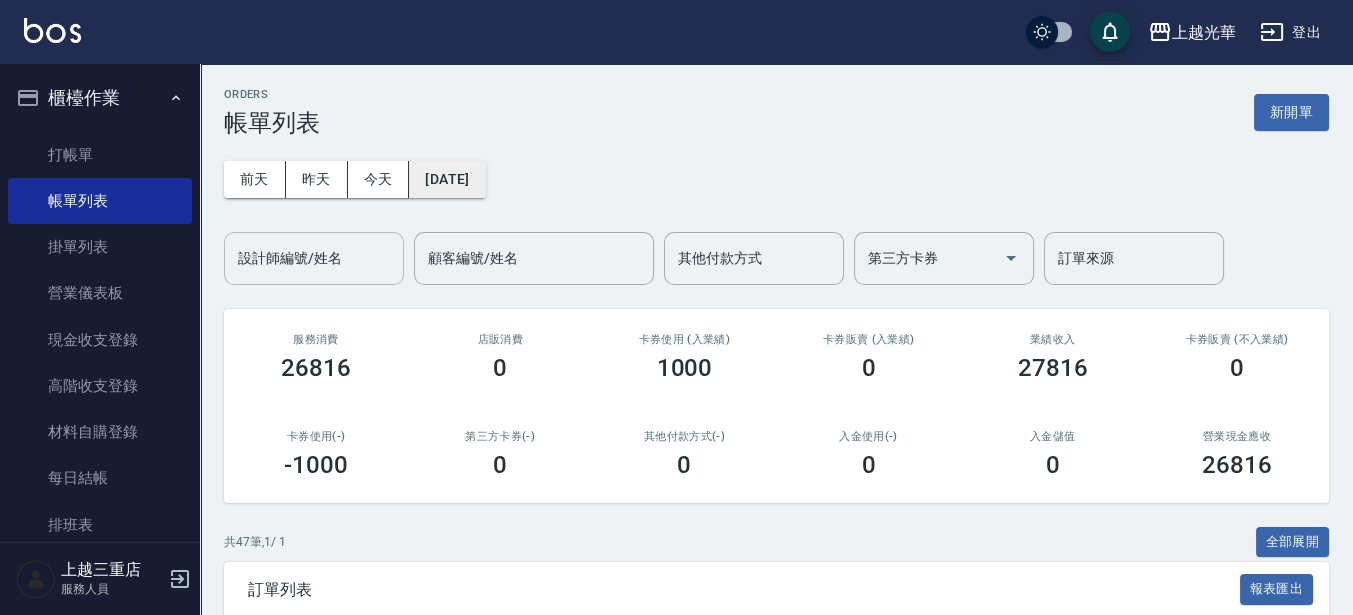 click on "[DATE]" at bounding box center [447, 179] 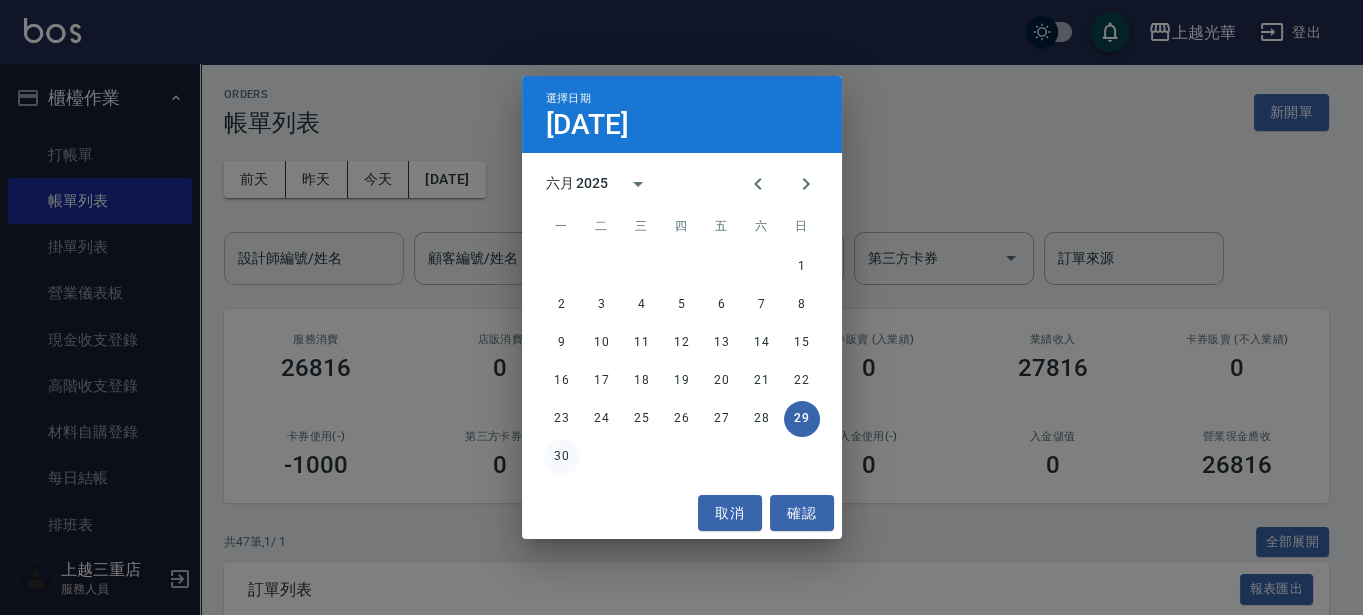 click on "30" at bounding box center [562, 457] 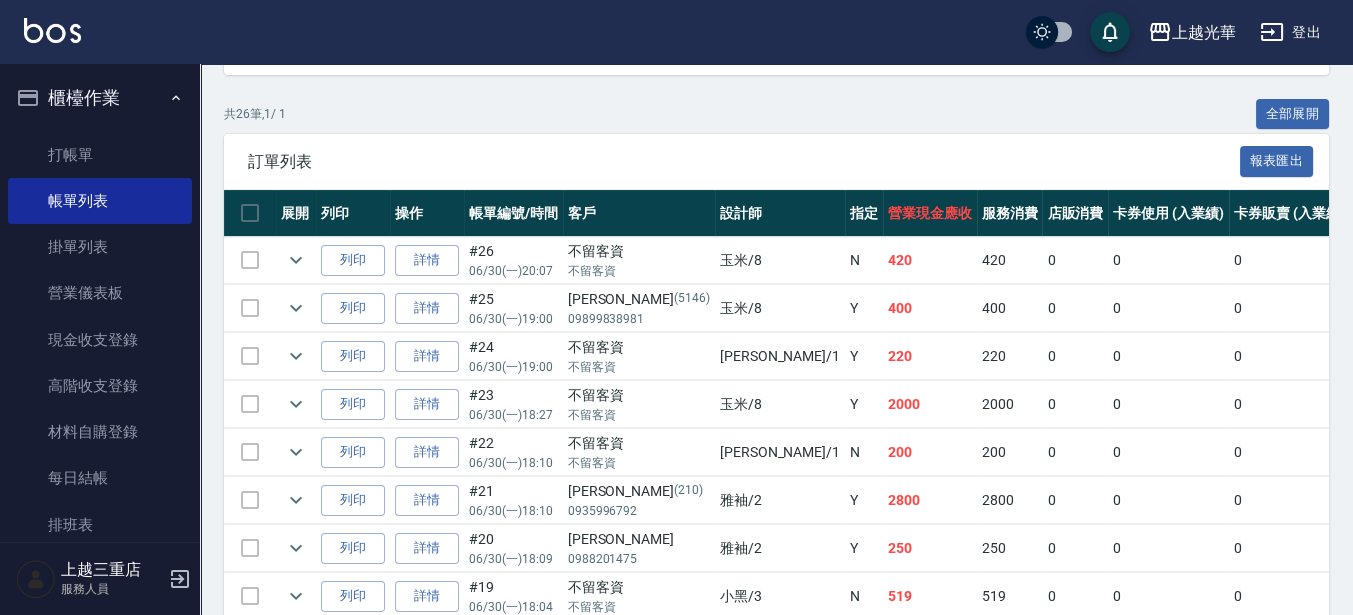 scroll, scrollTop: 0, scrollLeft: 0, axis: both 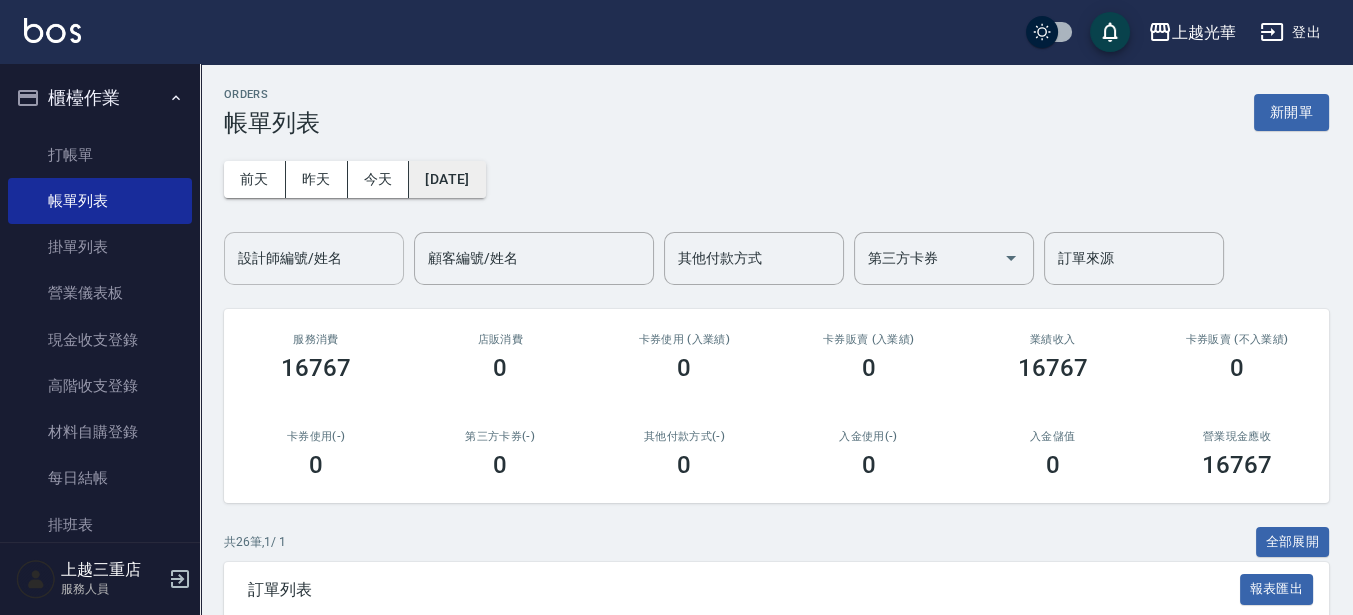 drag, startPoint x: 456, startPoint y: 182, endPoint x: 467, endPoint y: 183, distance: 11.045361 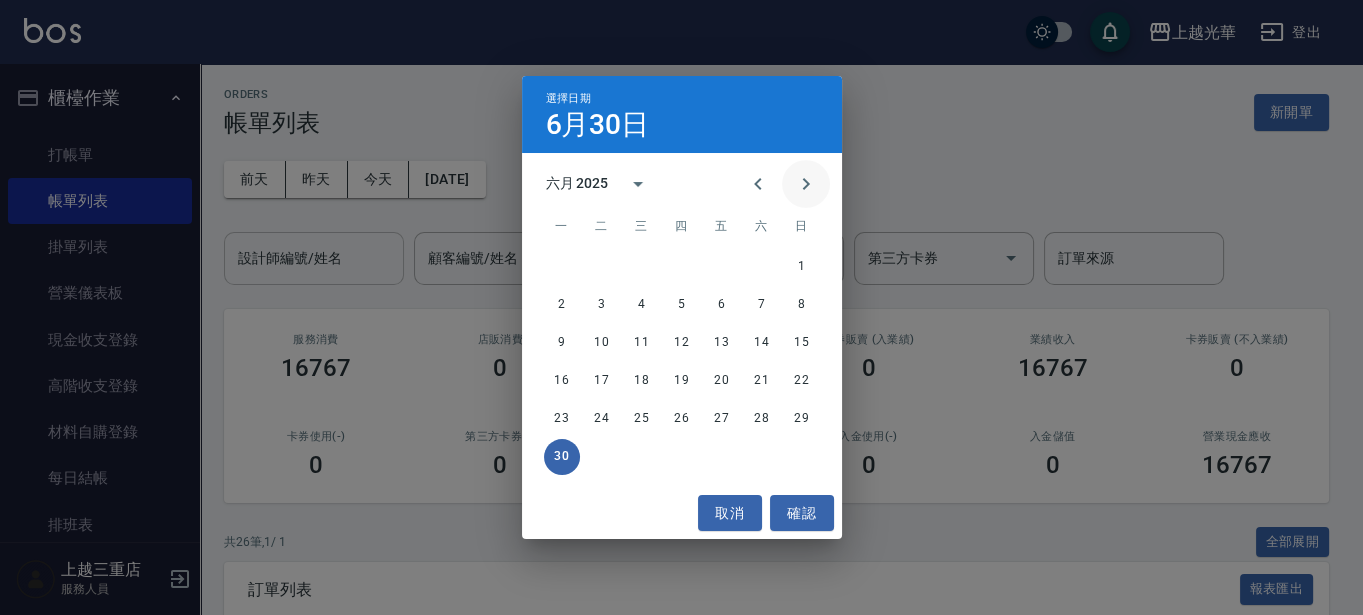 click 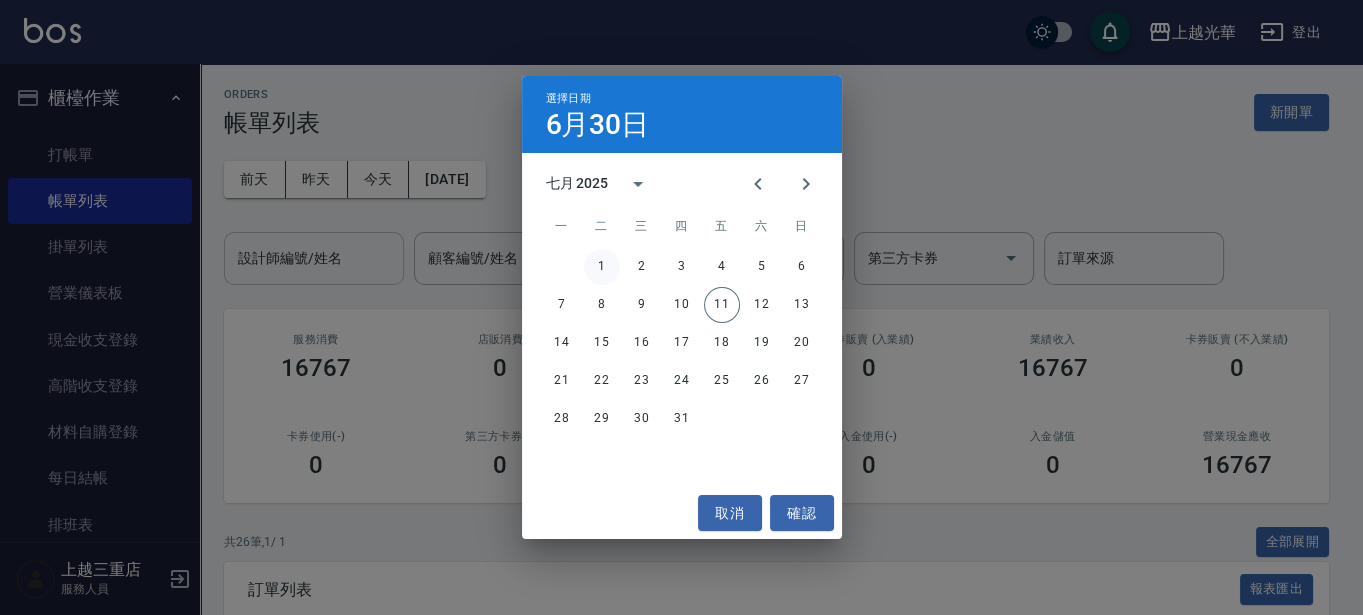 click on "1" at bounding box center (602, 267) 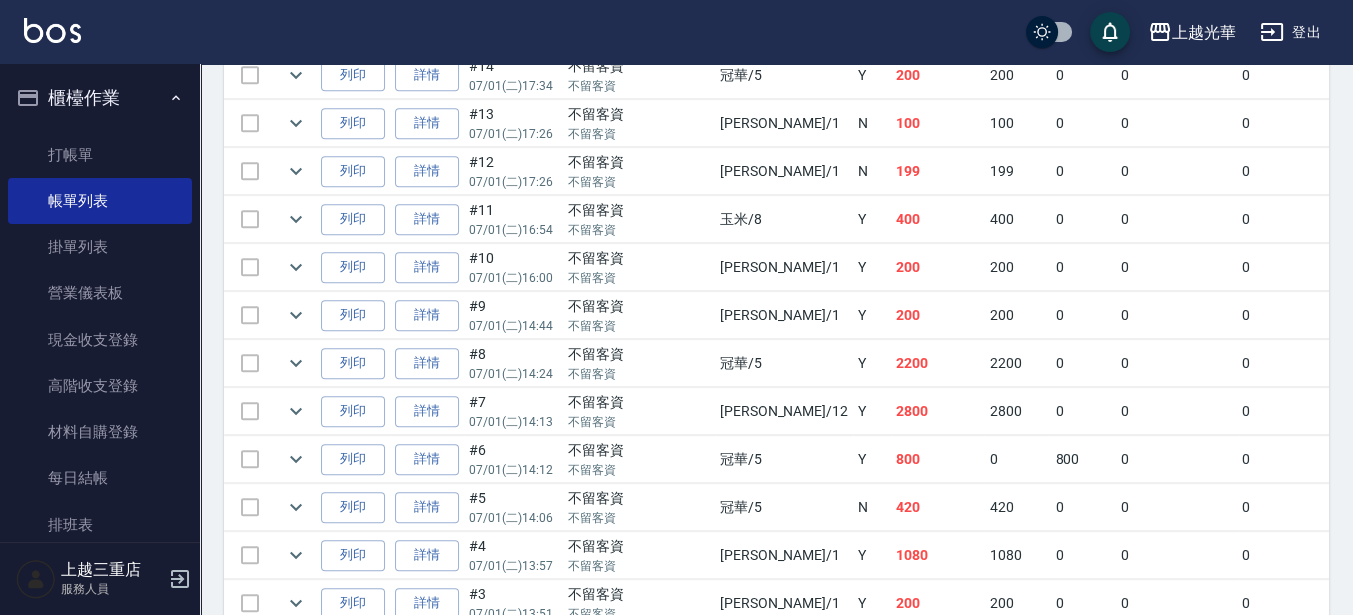 scroll, scrollTop: 1331, scrollLeft: 0, axis: vertical 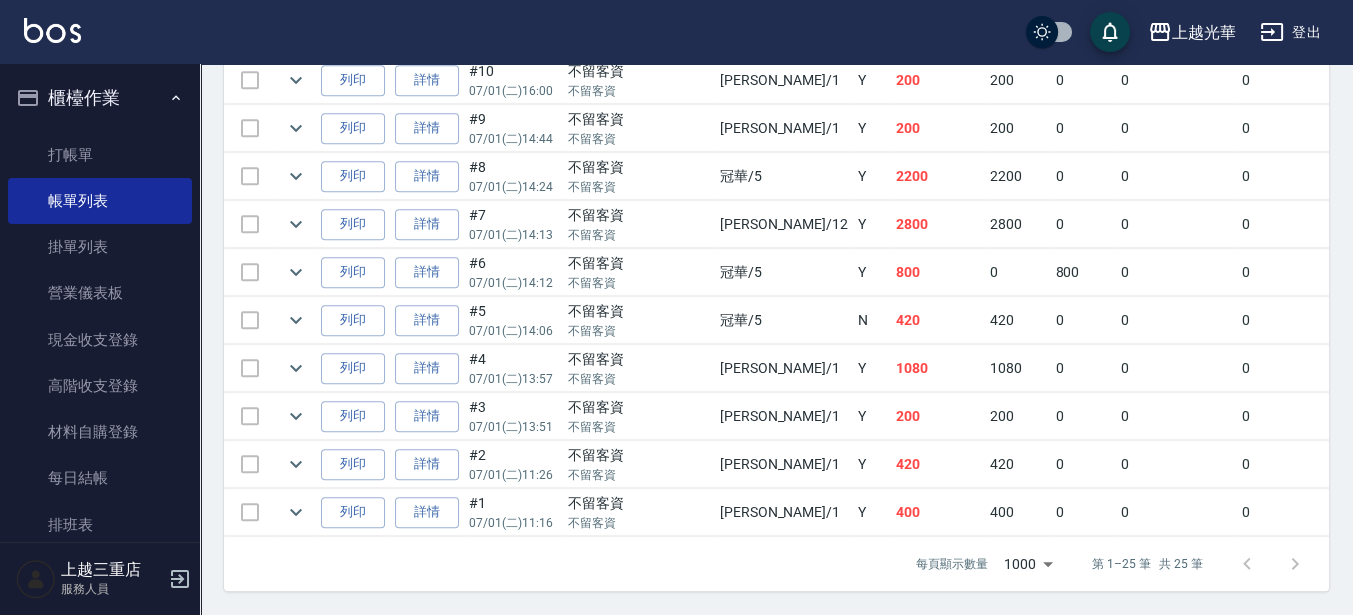 click at bounding box center [296, 272] 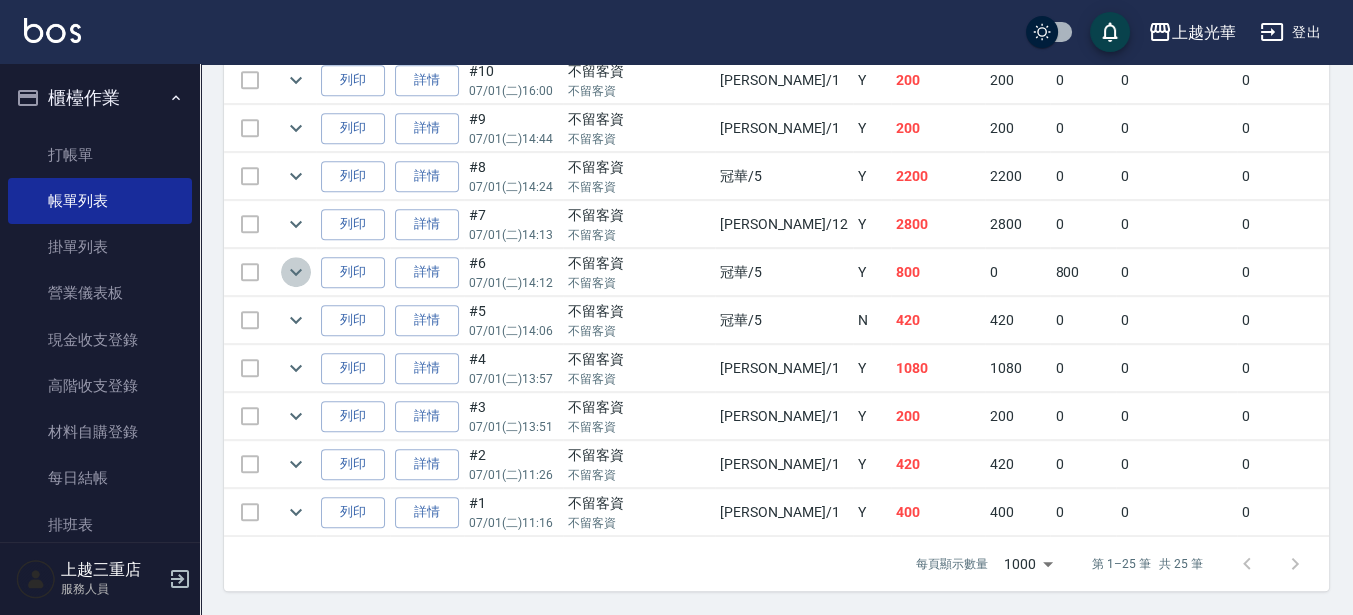 click 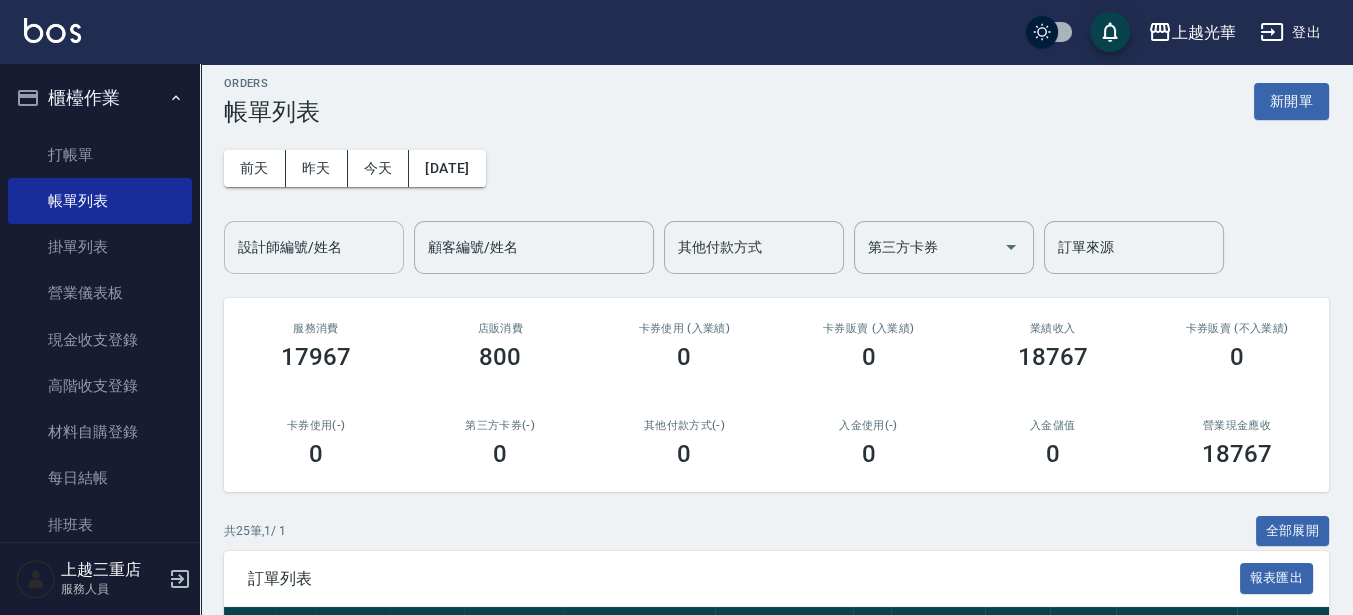 scroll, scrollTop: 0, scrollLeft: 0, axis: both 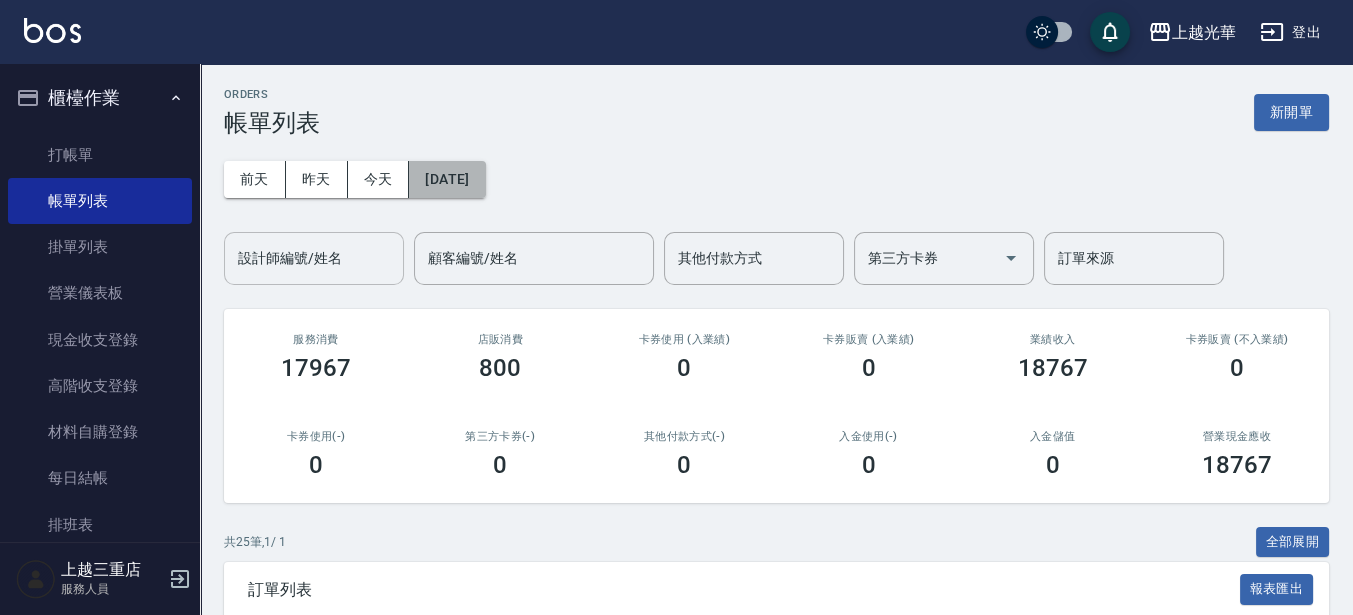 click on "[DATE]" at bounding box center (447, 179) 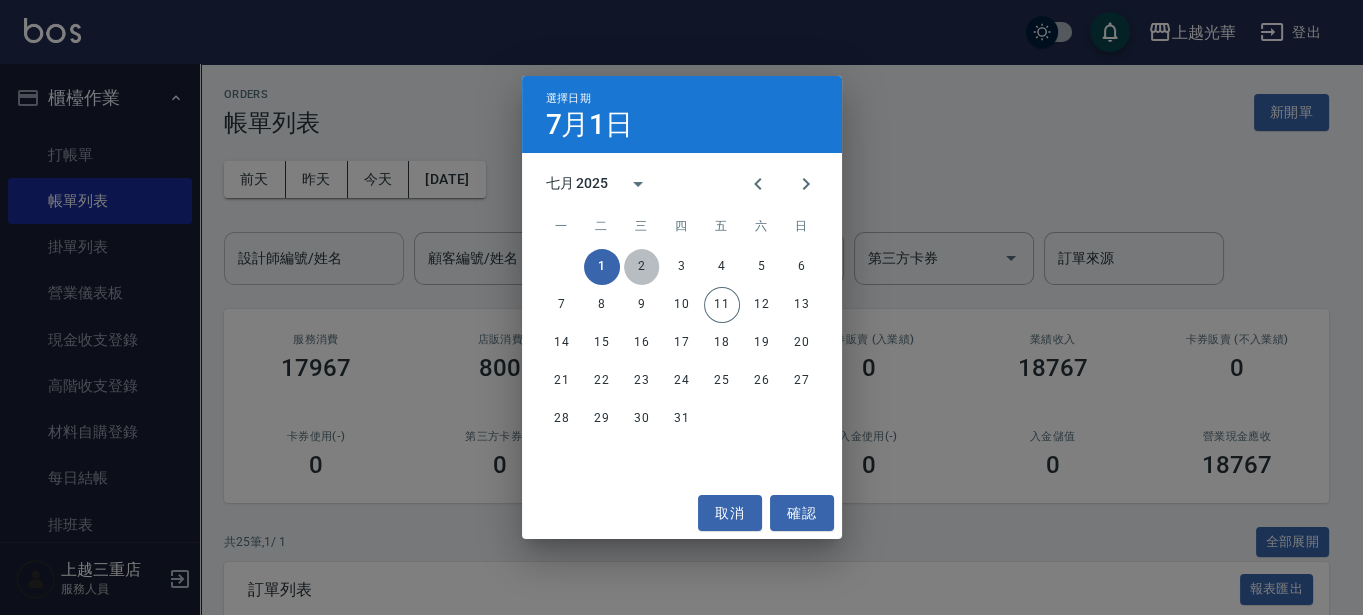 click on "2" at bounding box center [642, 267] 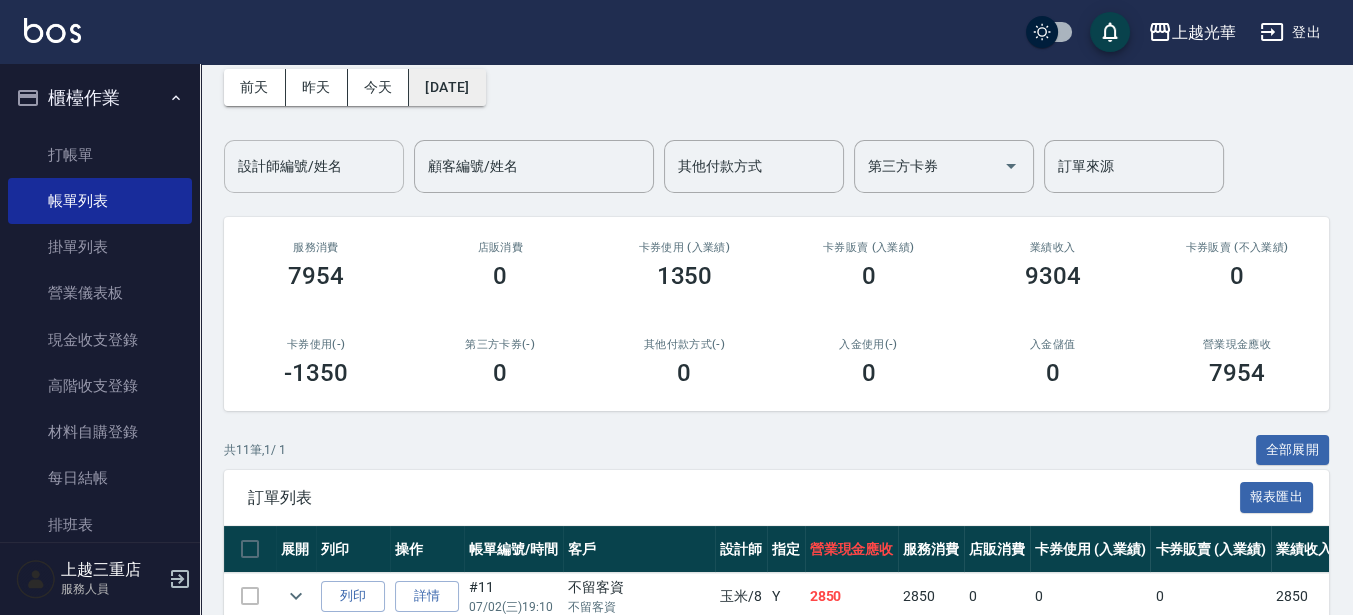 scroll, scrollTop: 0, scrollLeft: 0, axis: both 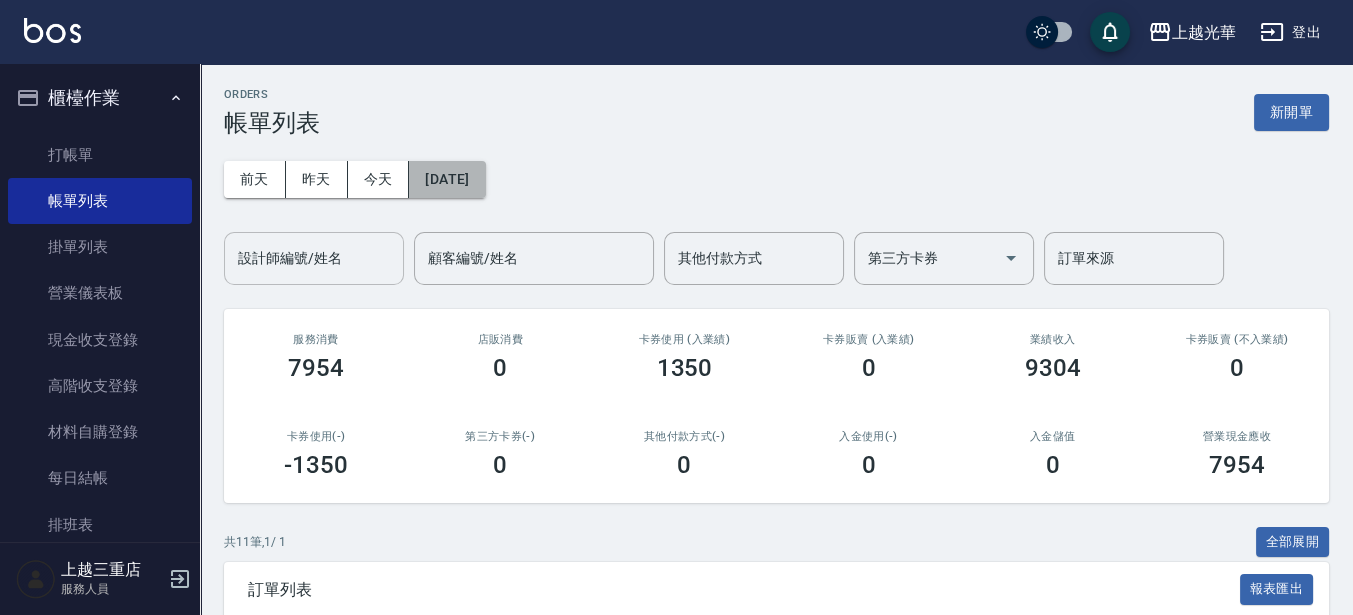 click on "[DATE]" at bounding box center [447, 179] 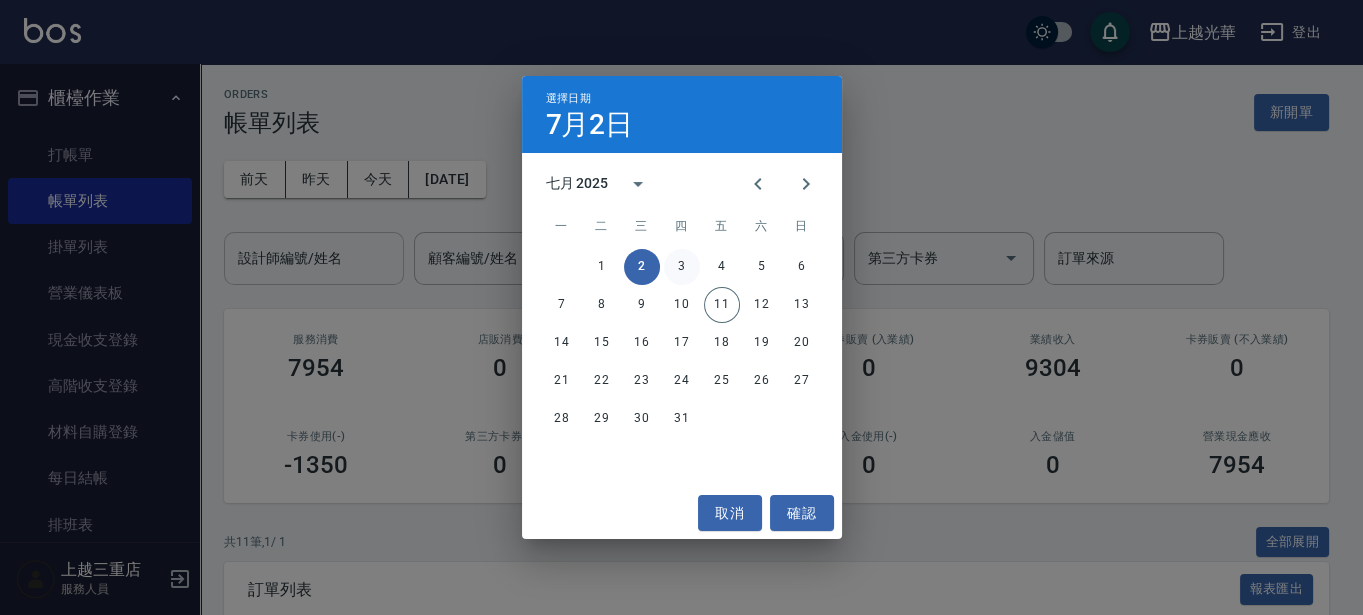 click on "3" at bounding box center (682, 267) 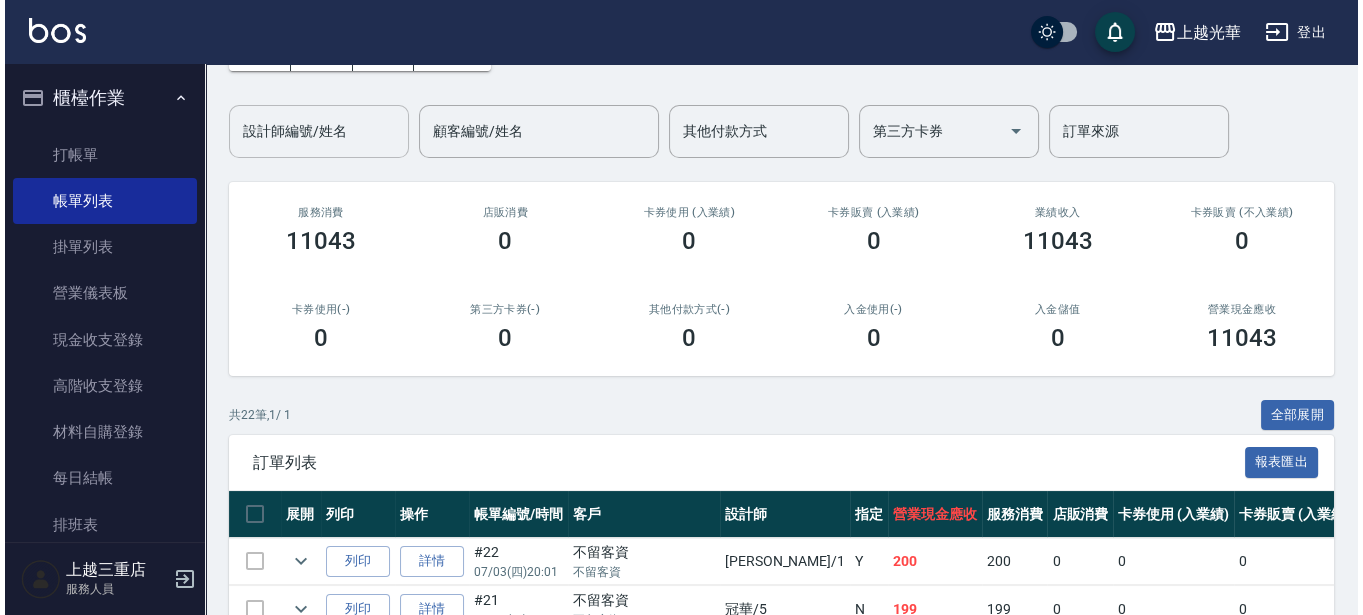 scroll, scrollTop: 0, scrollLeft: 0, axis: both 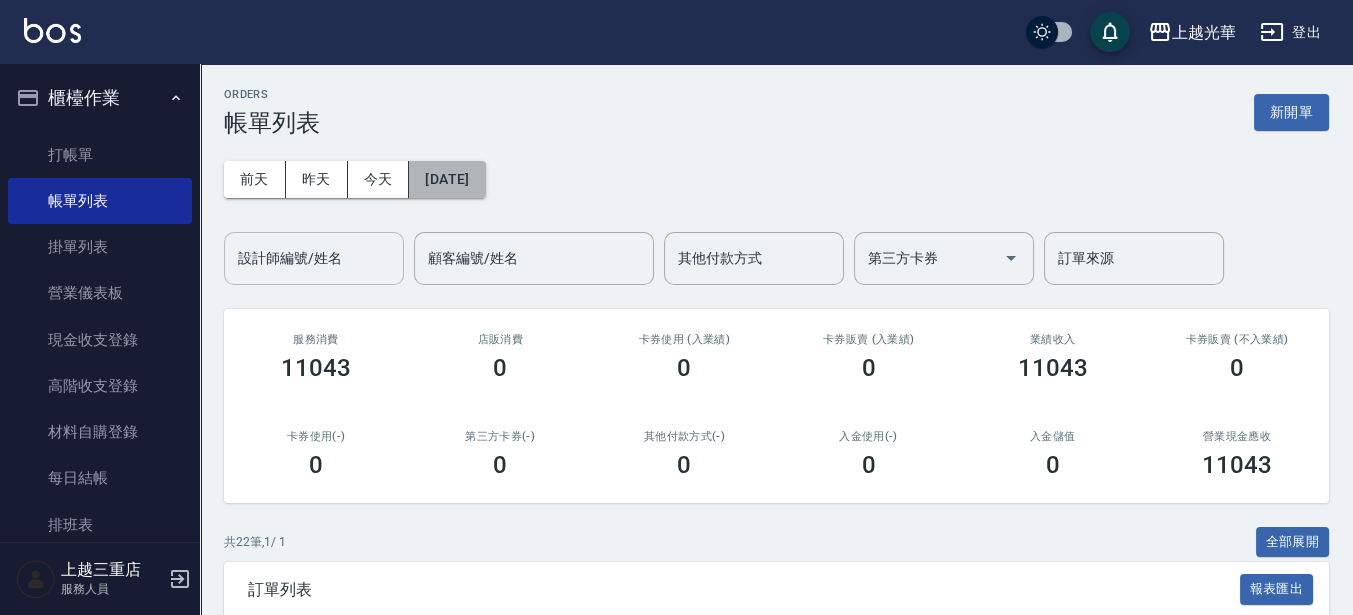 click on "[DATE]" at bounding box center [447, 179] 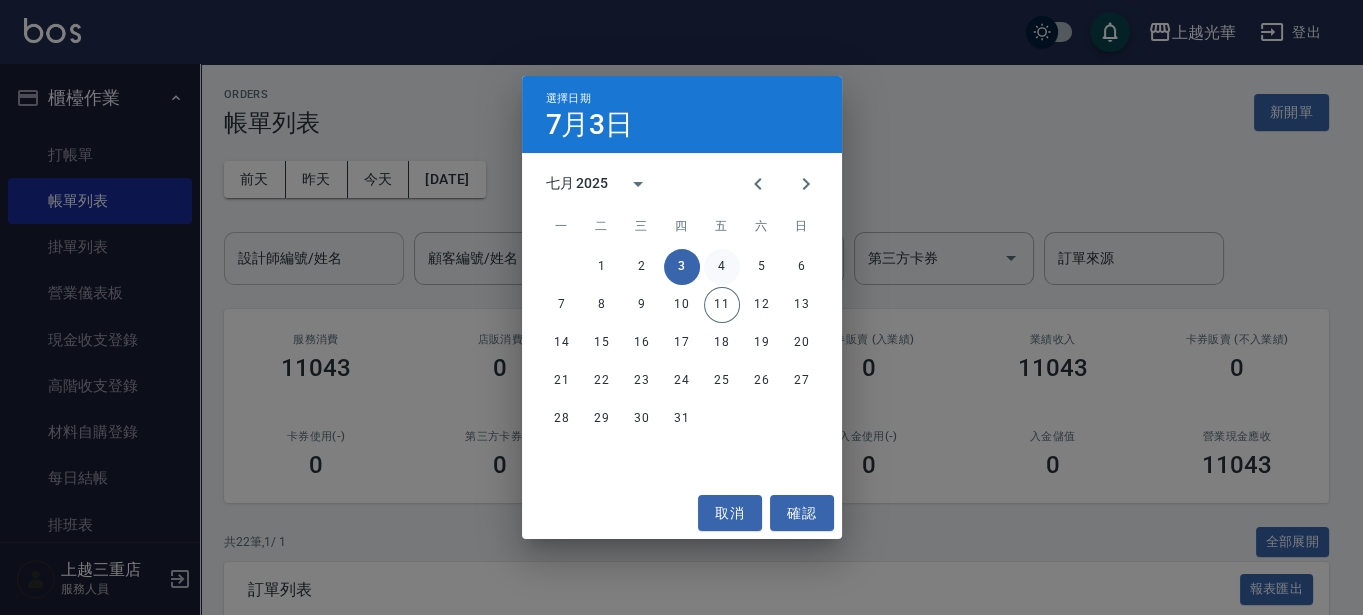 click on "4" at bounding box center (722, 267) 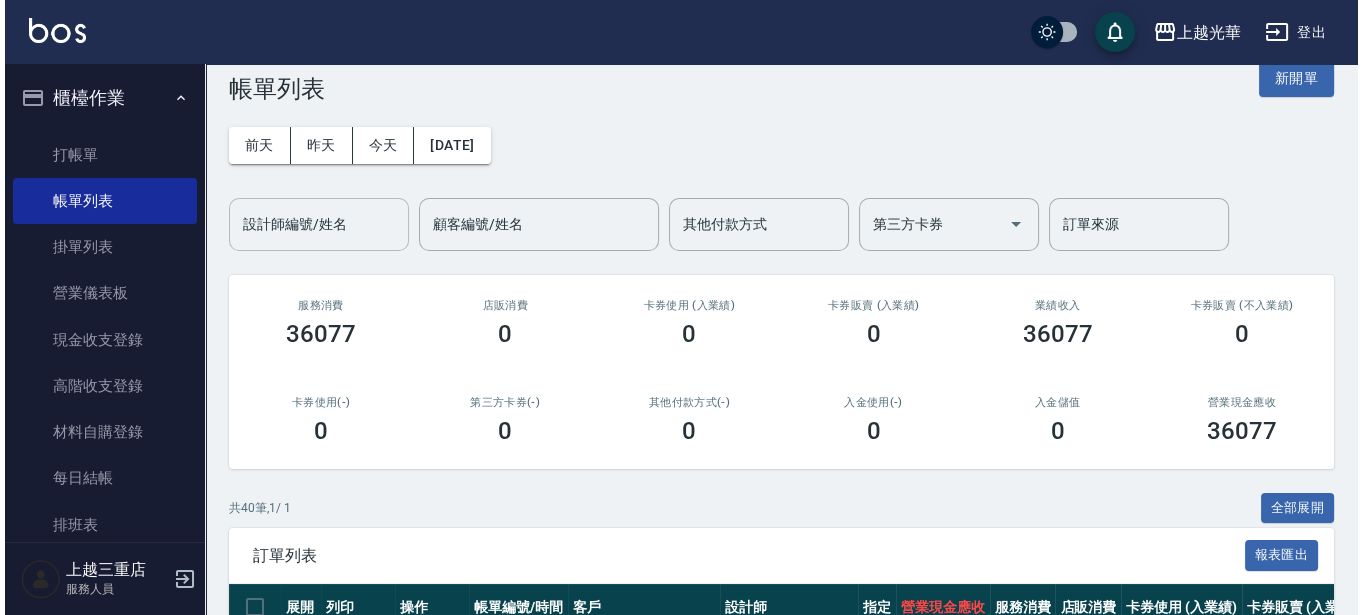 scroll, scrollTop: 0, scrollLeft: 0, axis: both 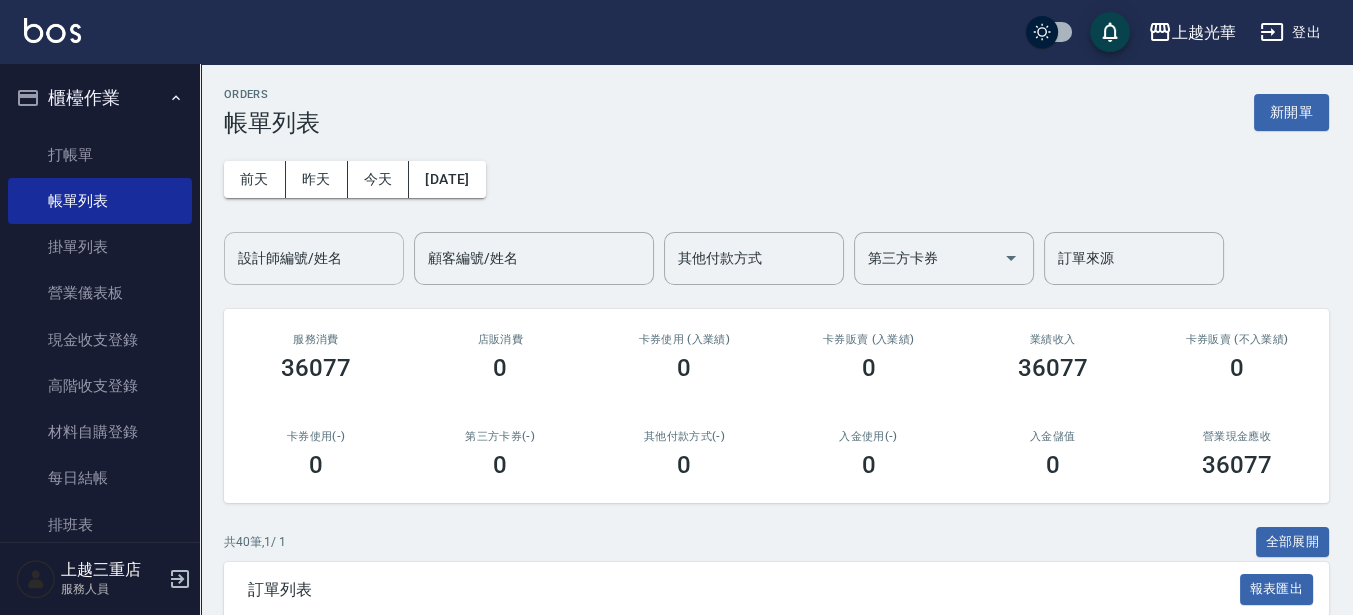 click on "[DATE] [DATE] [DATE] [DATE] 設計師編號/姓名 設計師編號/姓名 顧客編號/姓名 顧客編號/姓名 其他付款方式 其他付款方式 第三方卡券 第三方卡券 訂單來源 訂單來源" at bounding box center [776, 211] 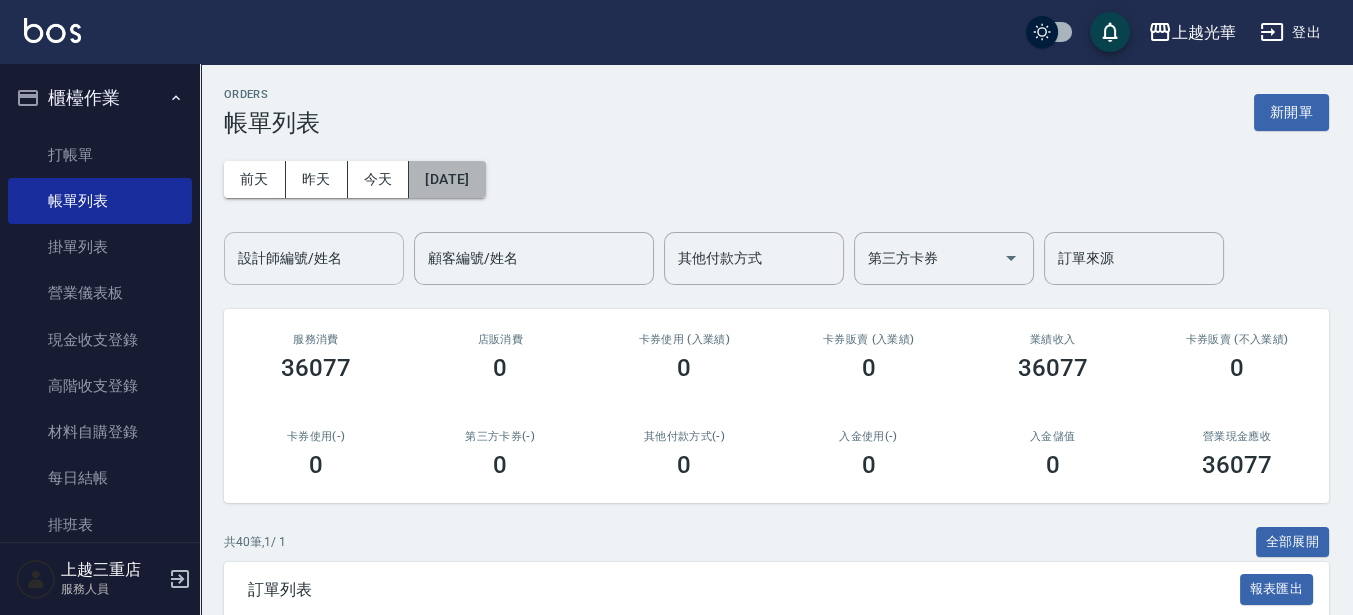 click on "[DATE]" at bounding box center (447, 179) 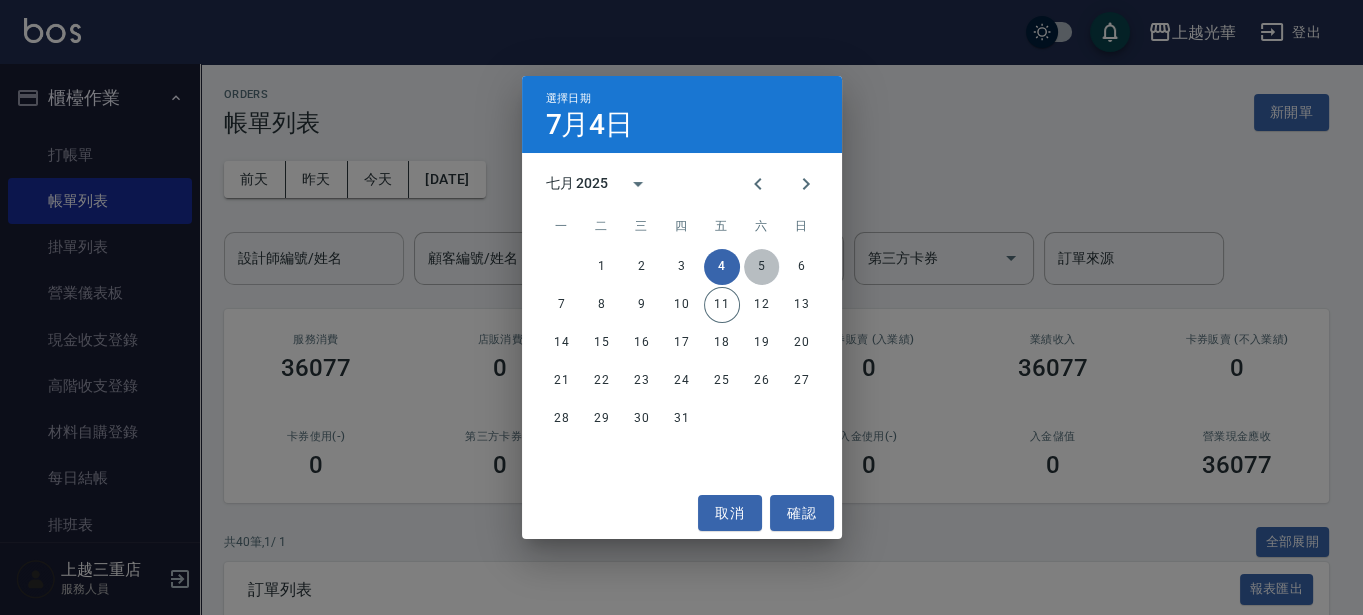 click on "5" at bounding box center (762, 267) 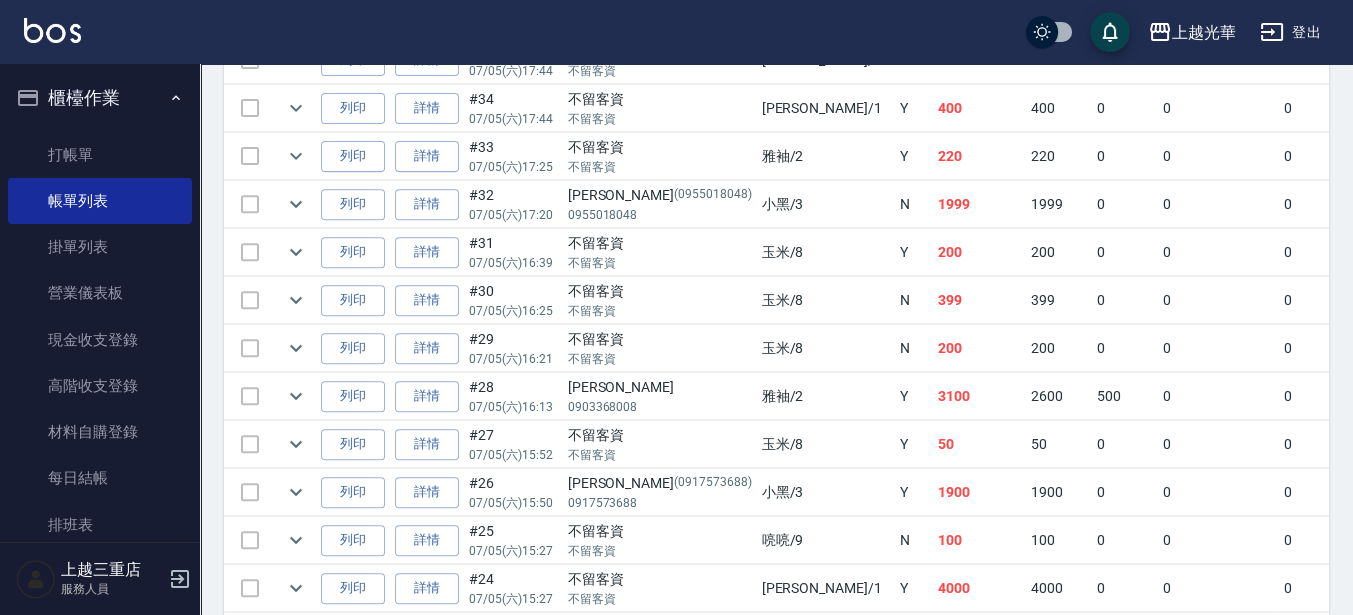 scroll, scrollTop: 1250, scrollLeft: 0, axis: vertical 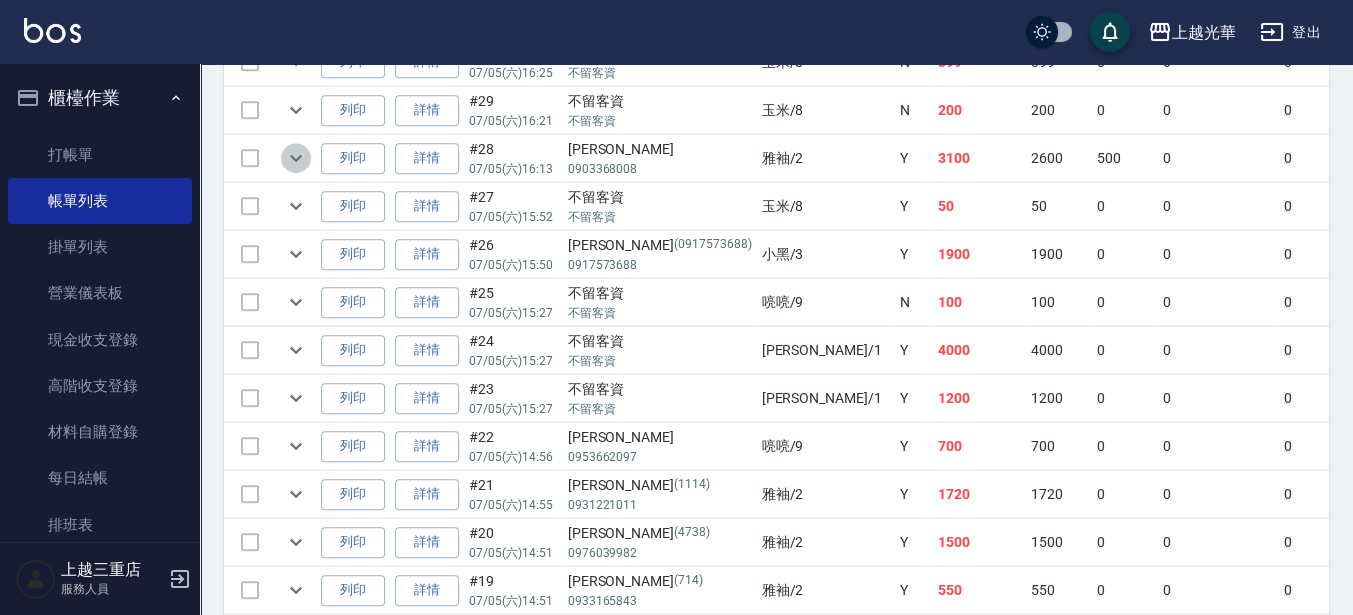 click 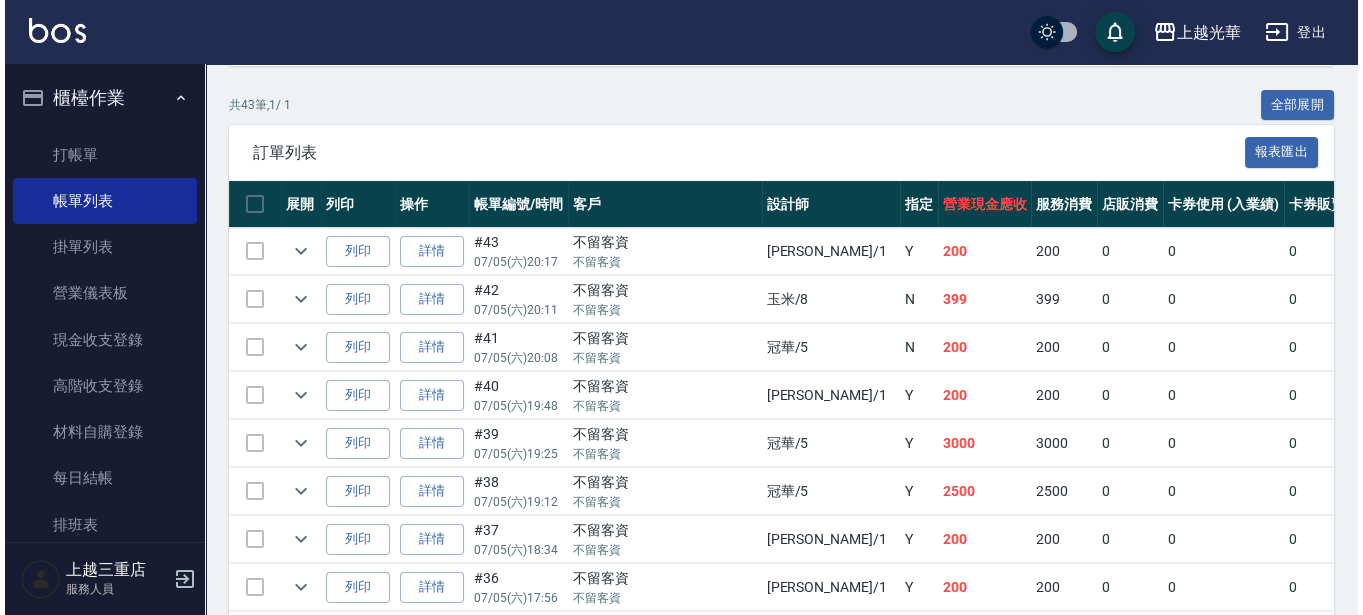 scroll, scrollTop: 59, scrollLeft: 0, axis: vertical 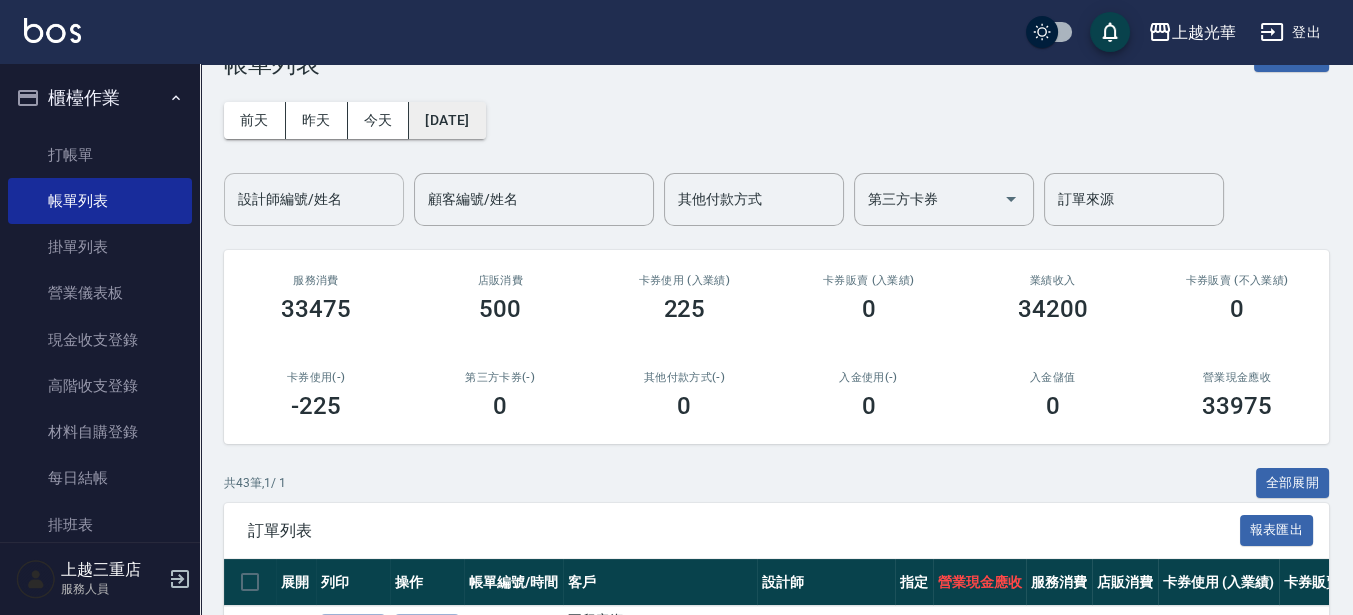click on "[DATE]" at bounding box center [447, 120] 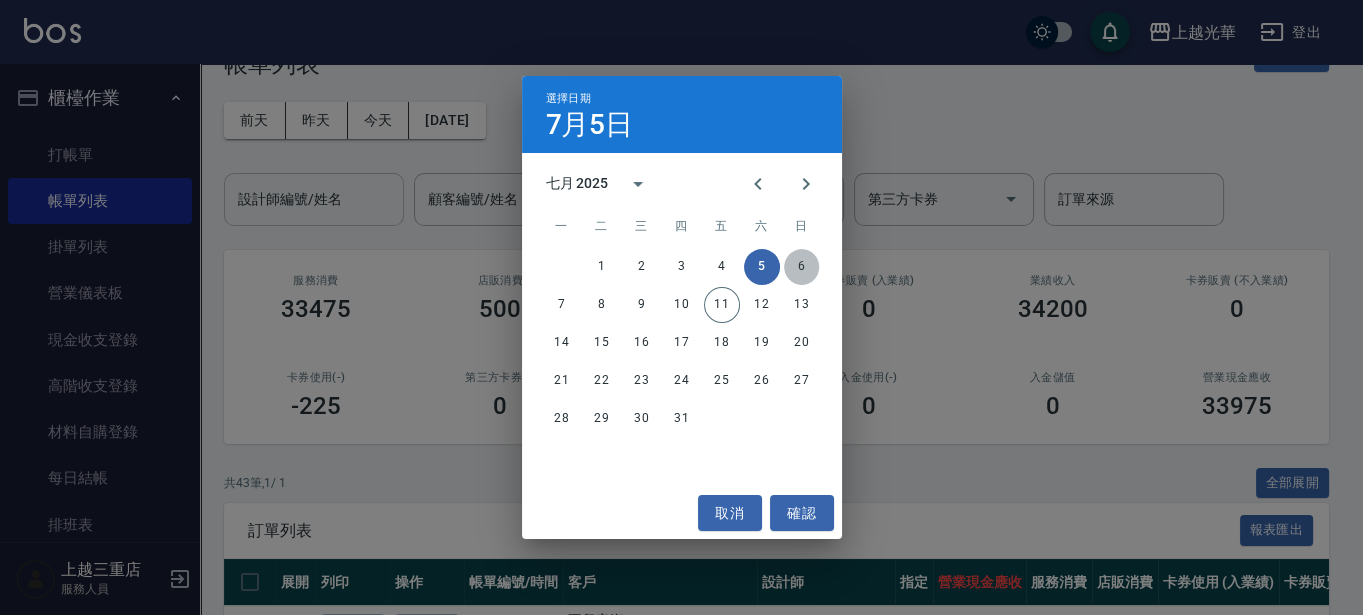 click on "6" at bounding box center [802, 267] 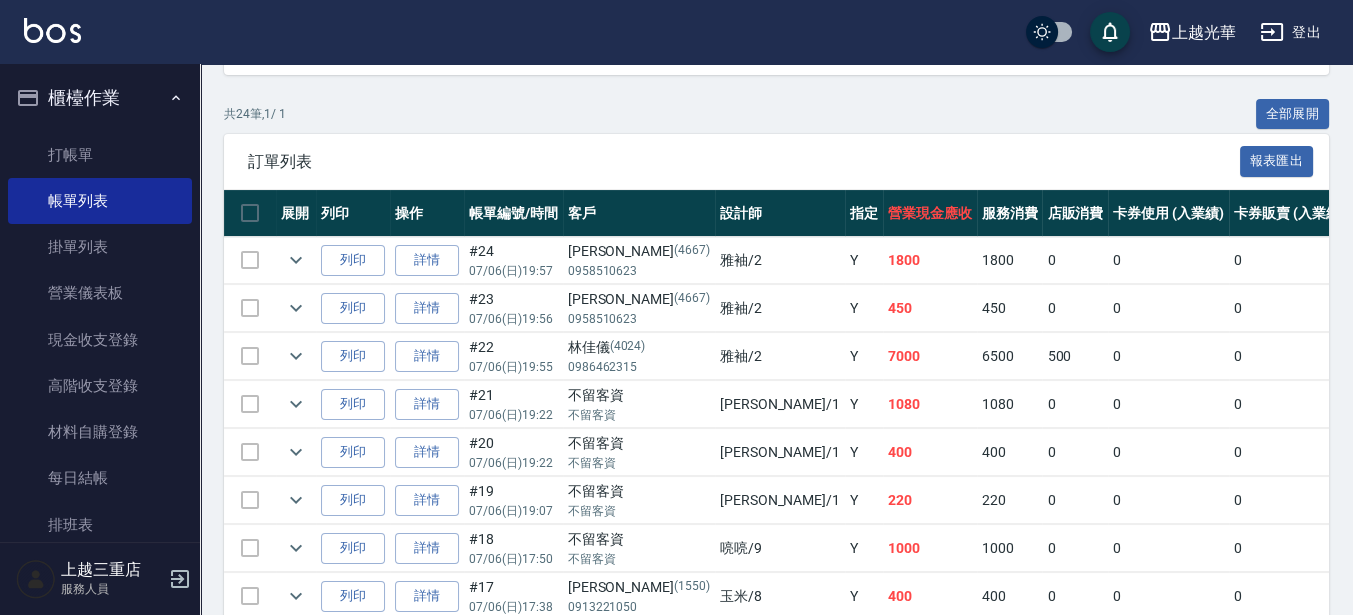 scroll, scrollTop: 500, scrollLeft: 0, axis: vertical 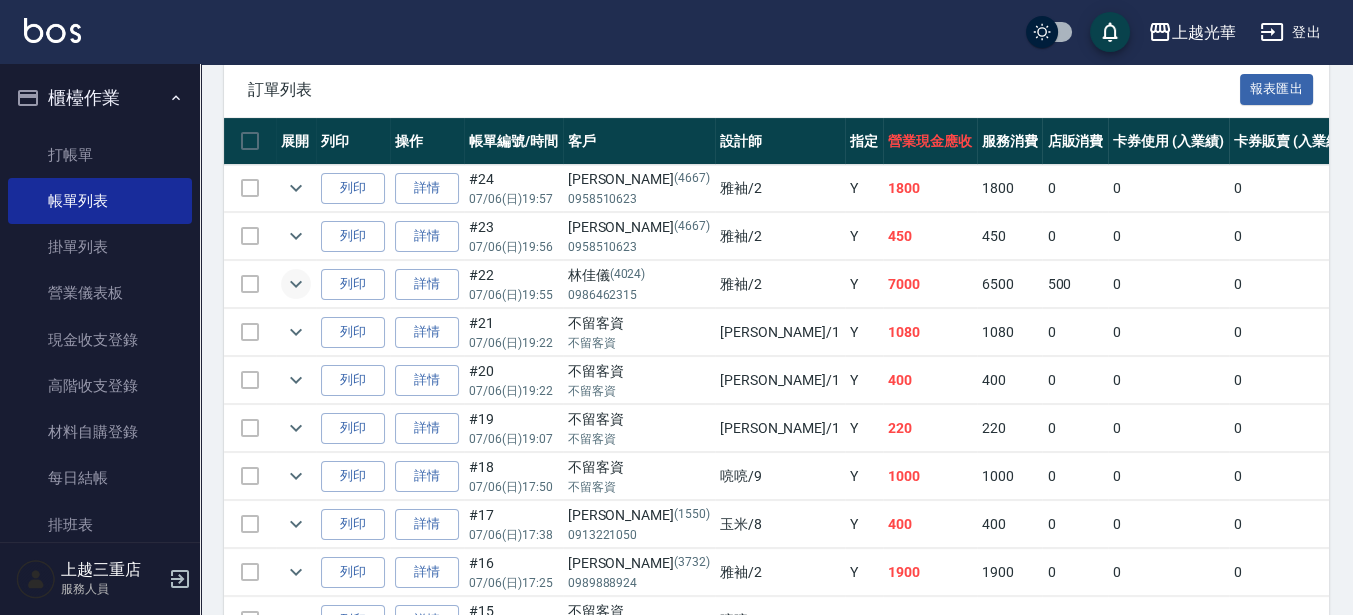 click at bounding box center [296, 284] 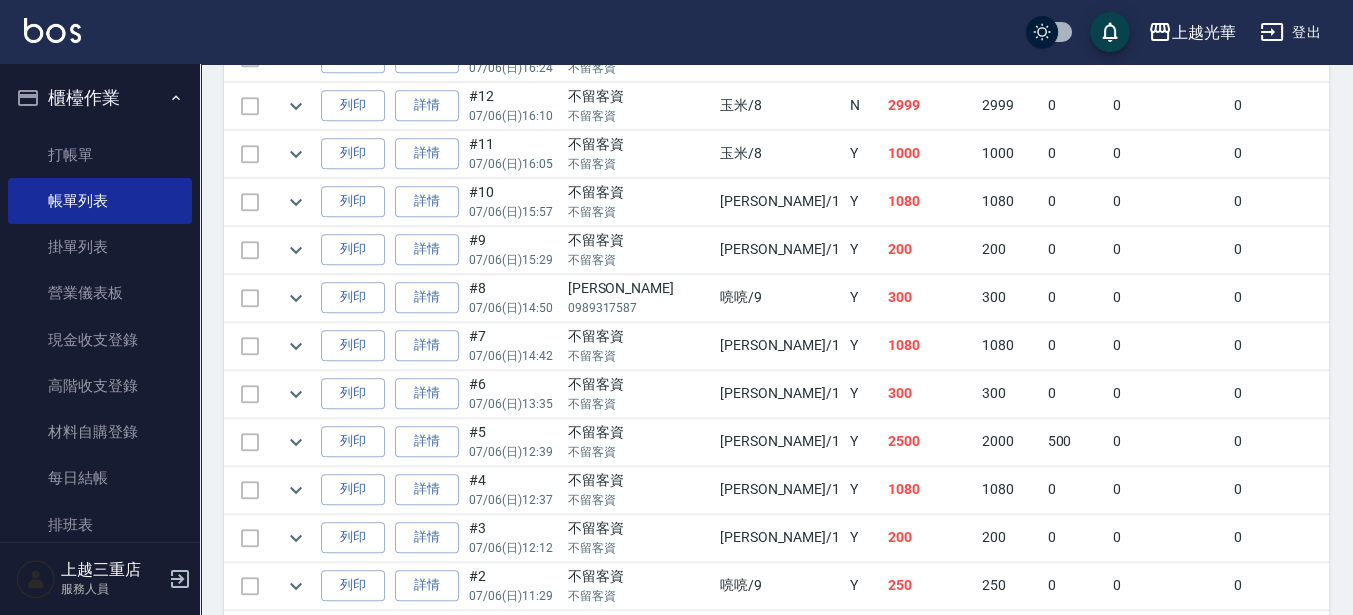 scroll, scrollTop: 1375, scrollLeft: 0, axis: vertical 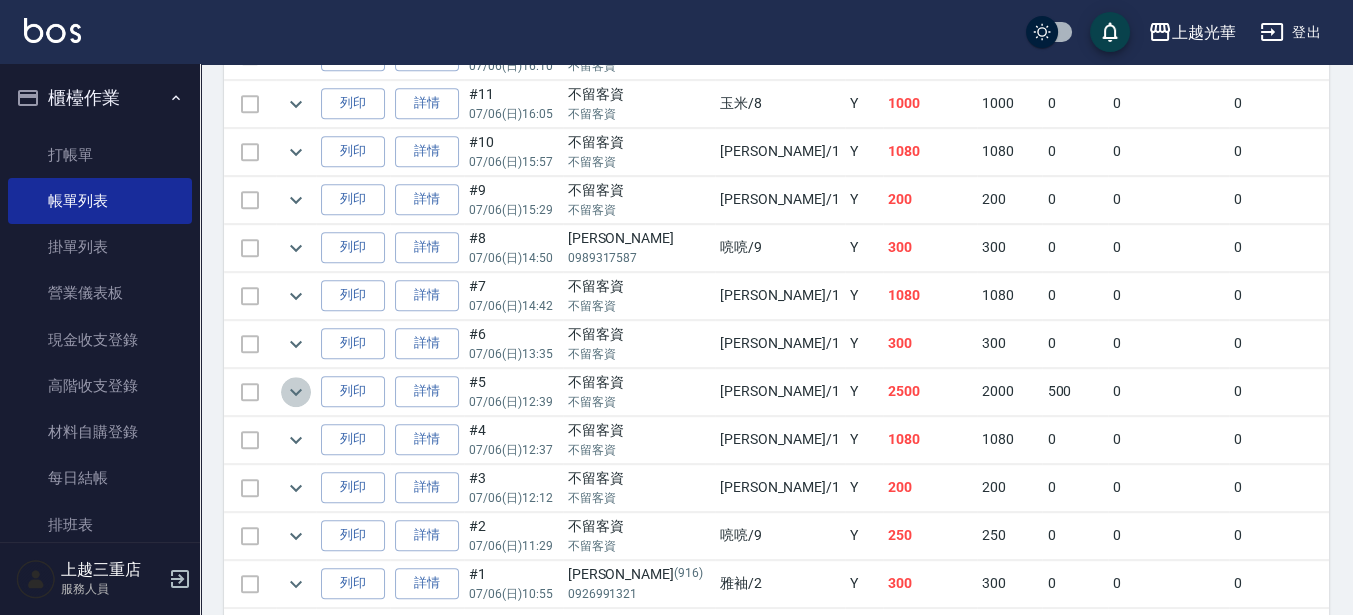 click 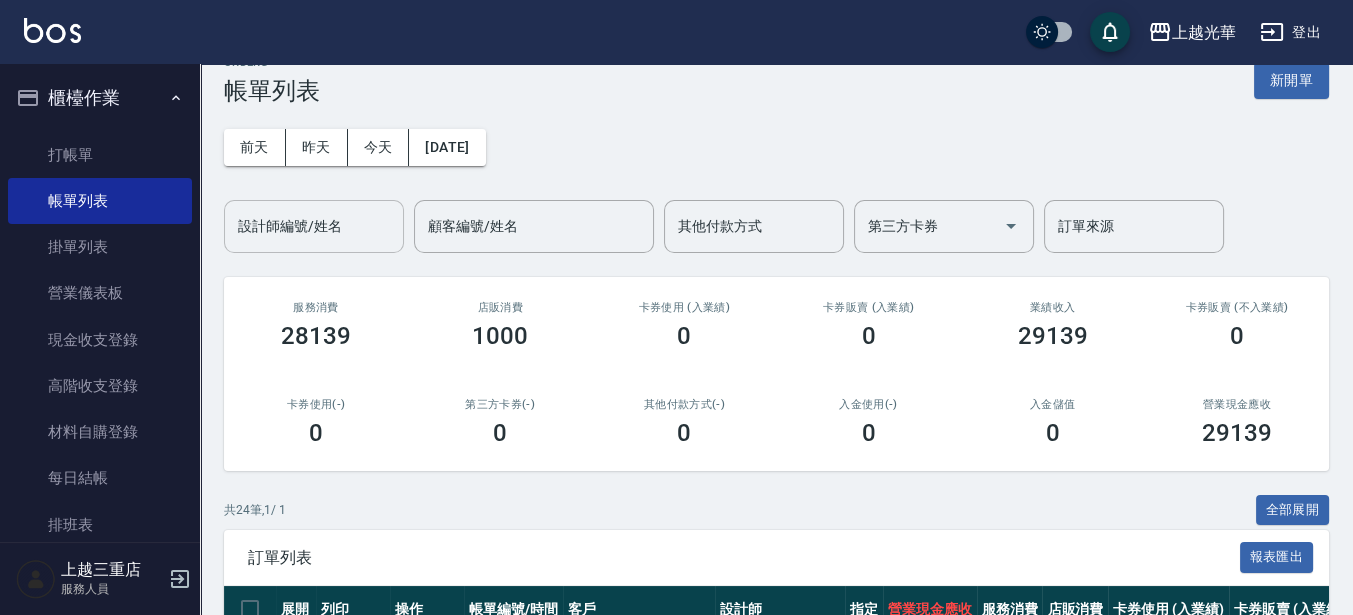 scroll, scrollTop: 0, scrollLeft: 0, axis: both 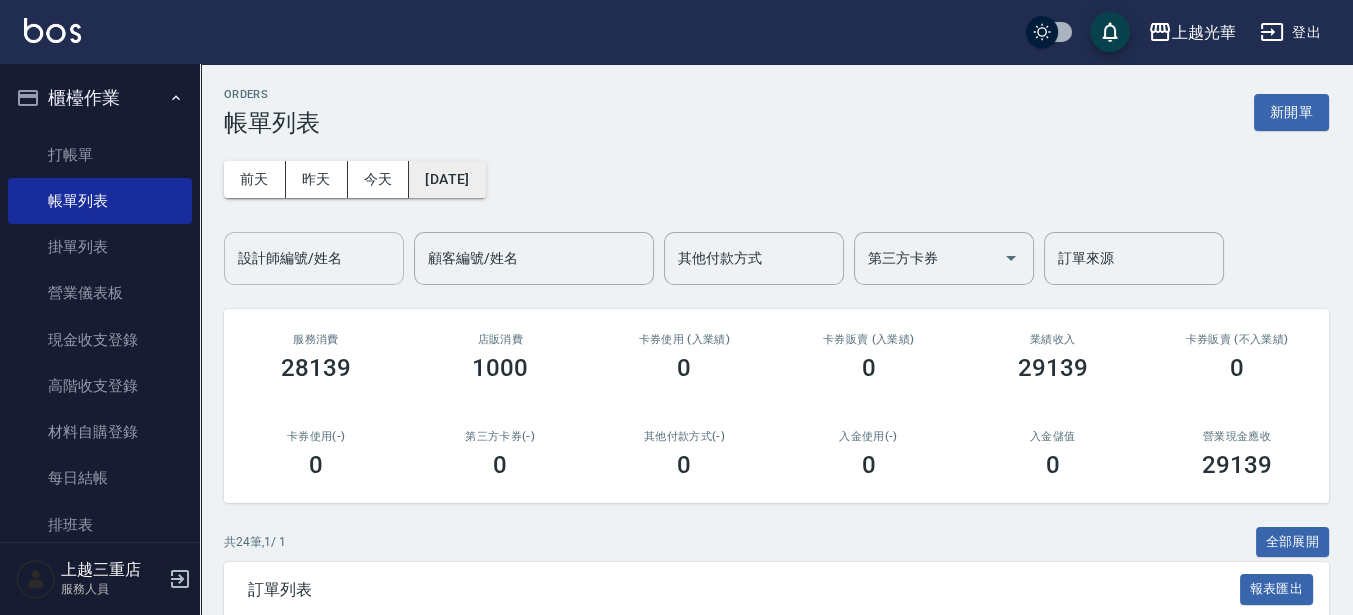 click on "[DATE]" at bounding box center [447, 179] 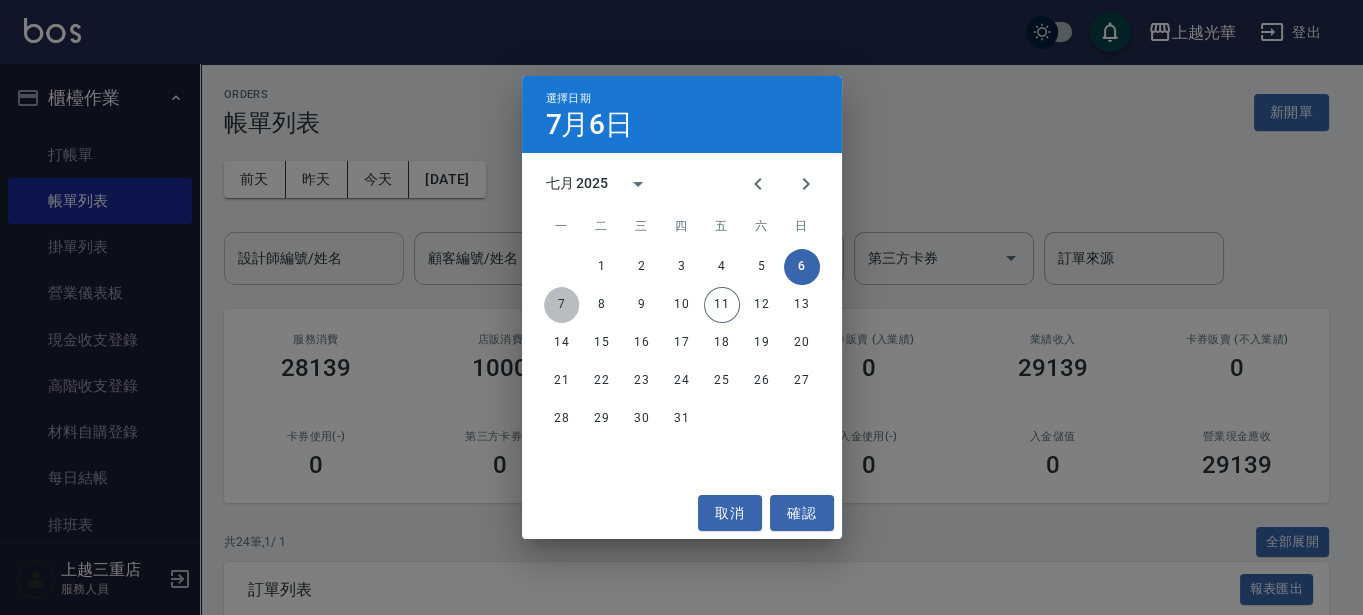 click on "7" at bounding box center (562, 305) 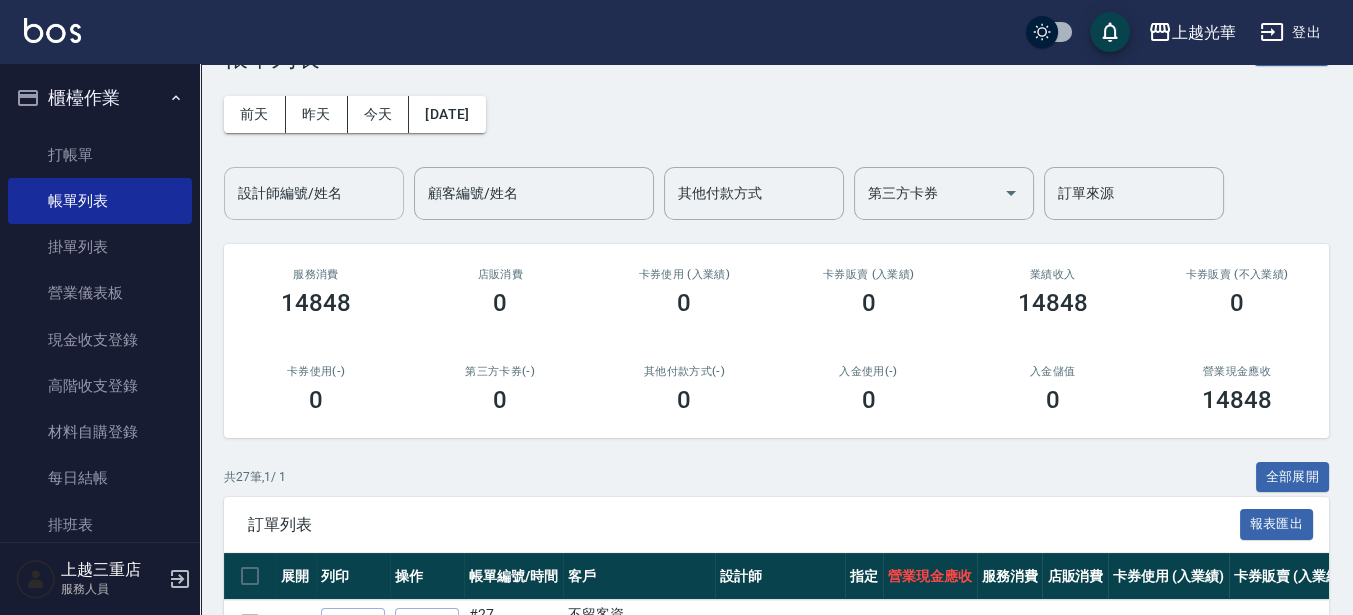 scroll, scrollTop: 0, scrollLeft: 0, axis: both 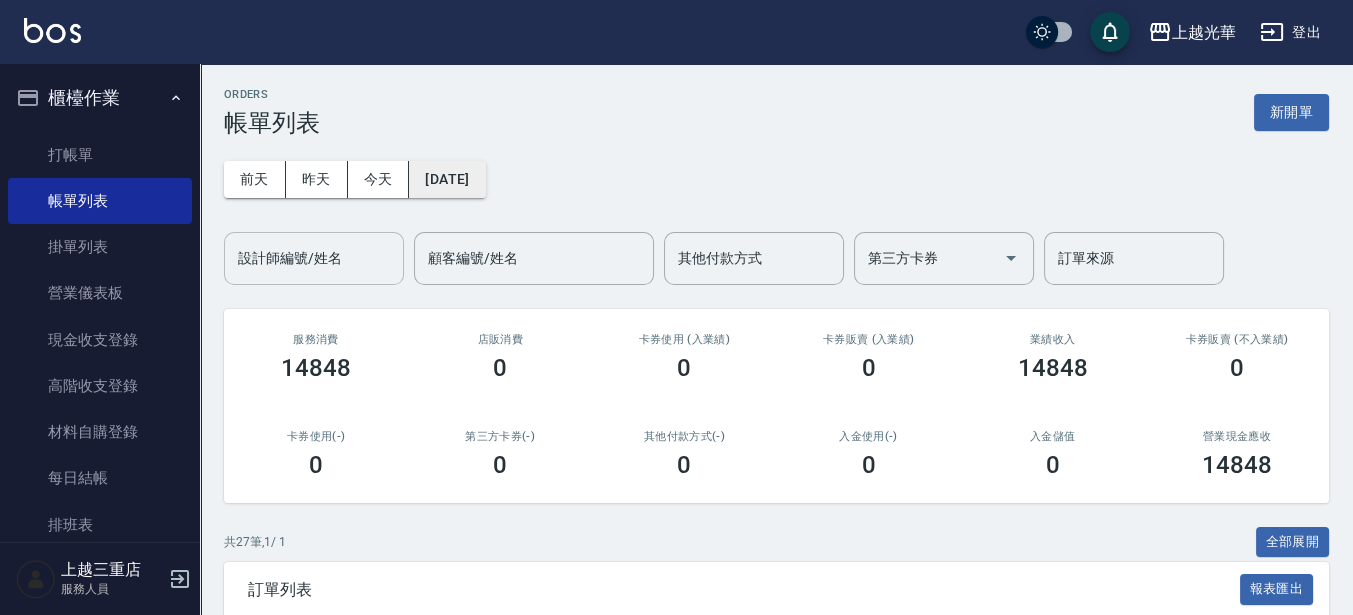 click on "[DATE]" at bounding box center [447, 179] 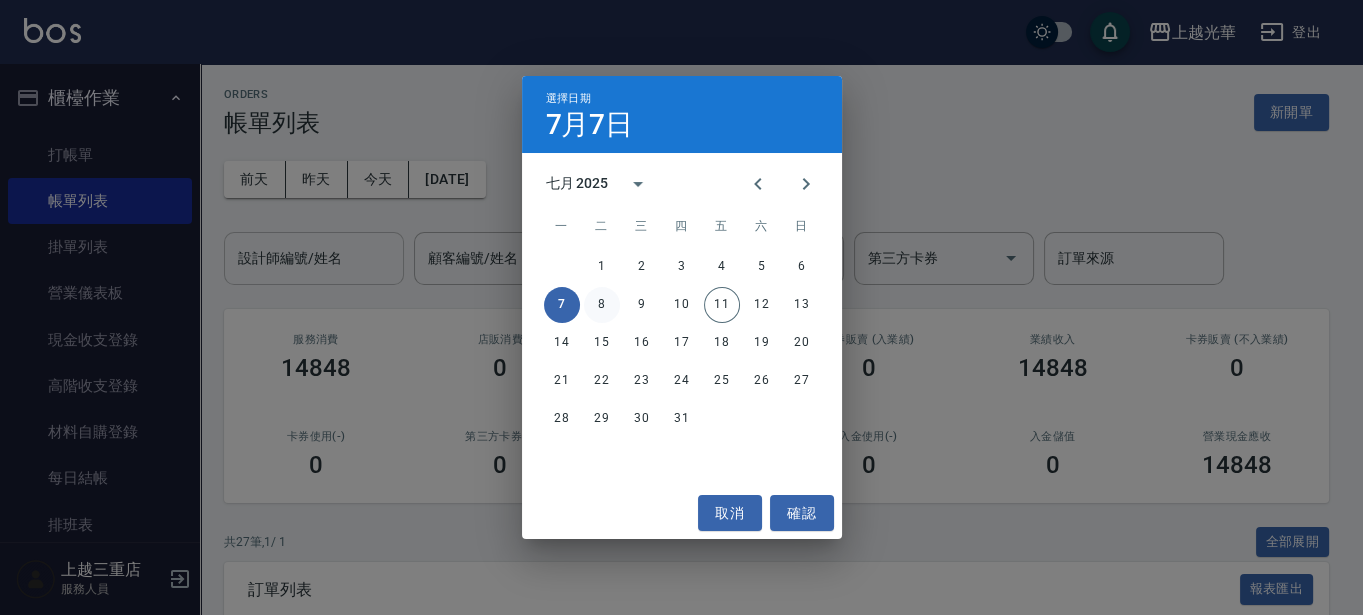 click on "8" at bounding box center (602, 305) 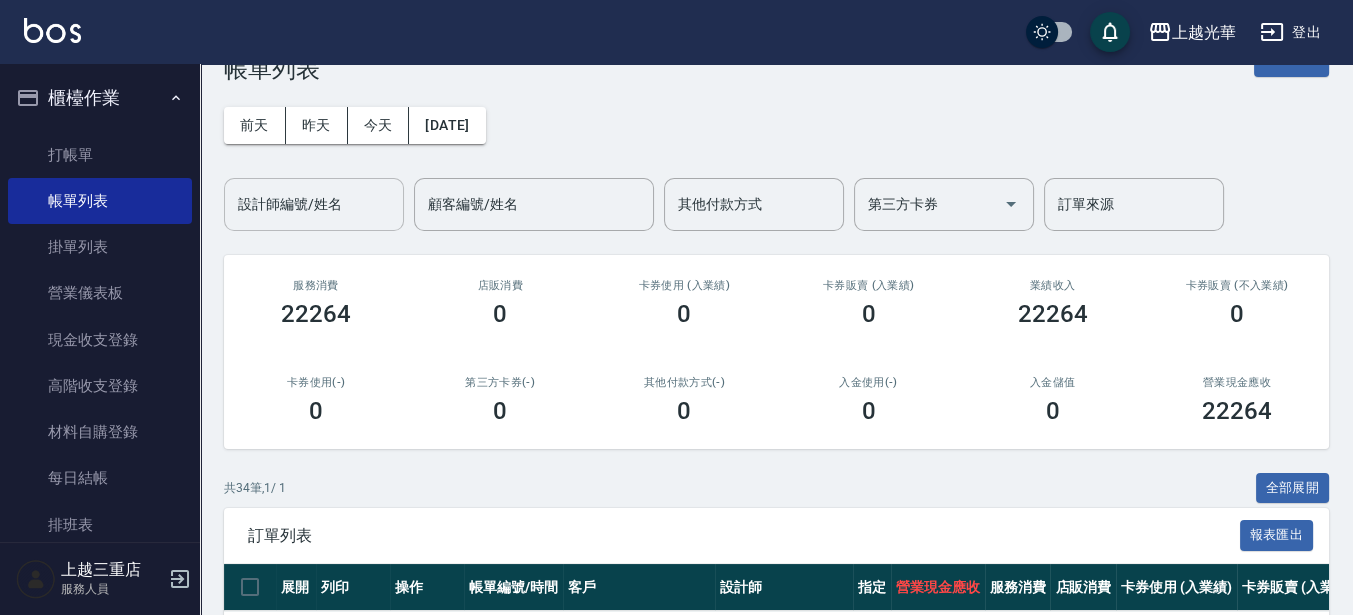 scroll, scrollTop: 0, scrollLeft: 0, axis: both 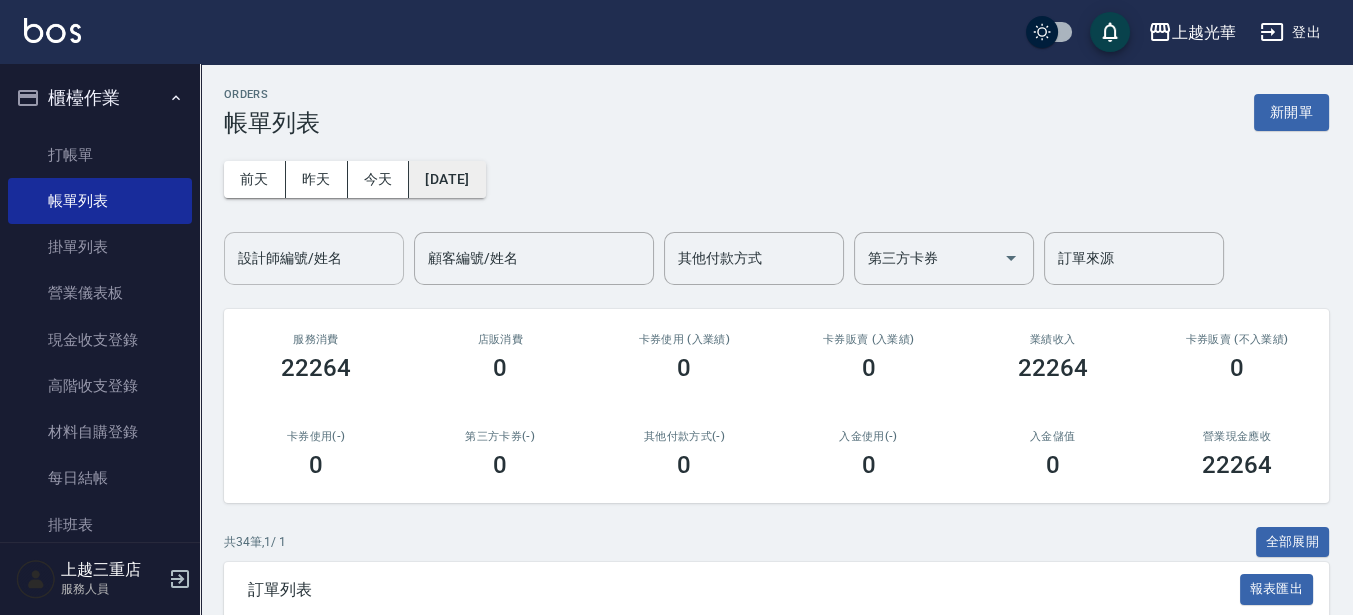 click on "[DATE]" at bounding box center [447, 179] 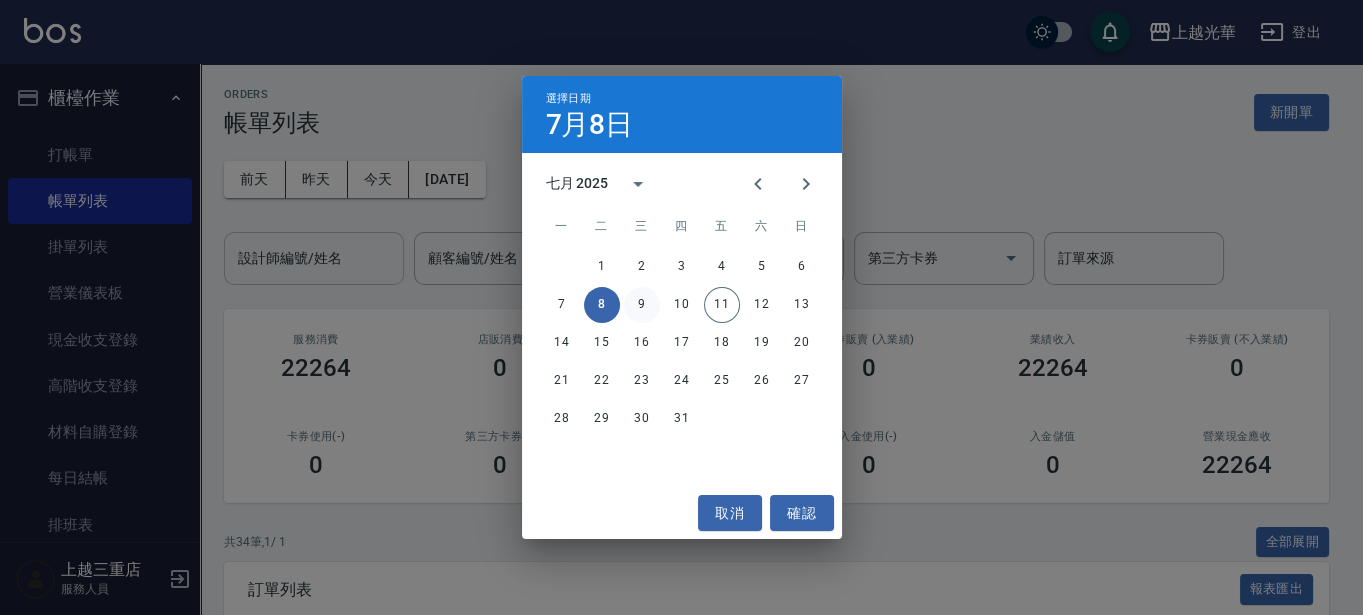click on "9" at bounding box center (642, 305) 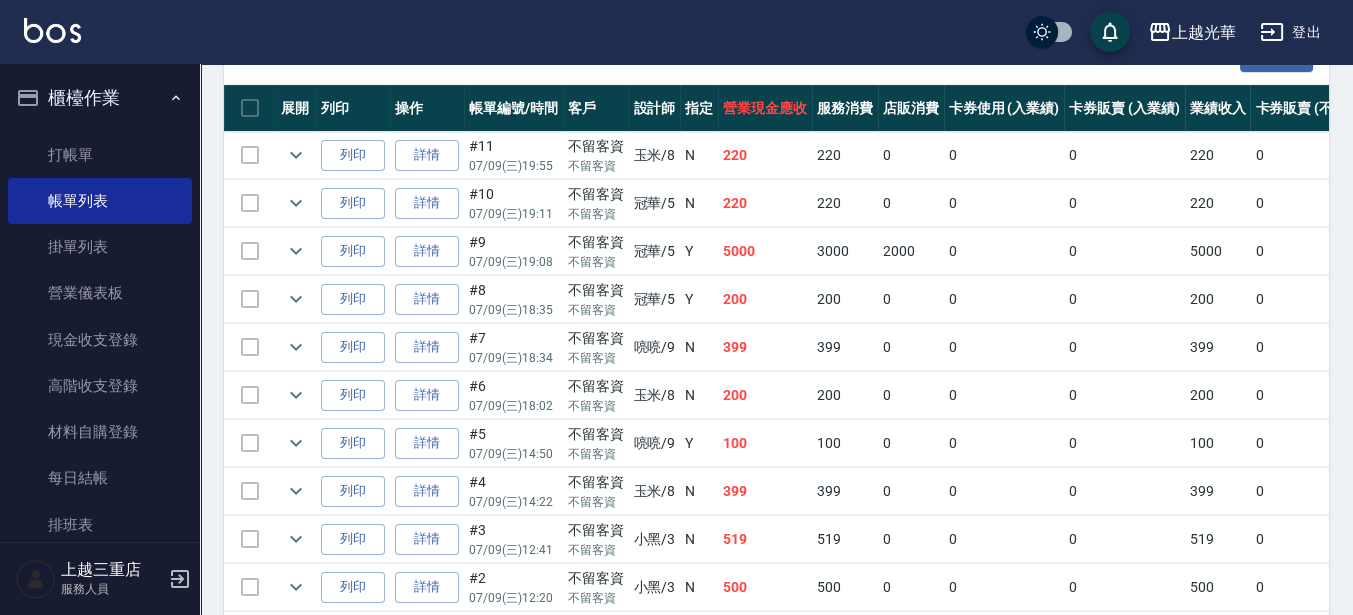 scroll, scrollTop: 500, scrollLeft: 0, axis: vertical 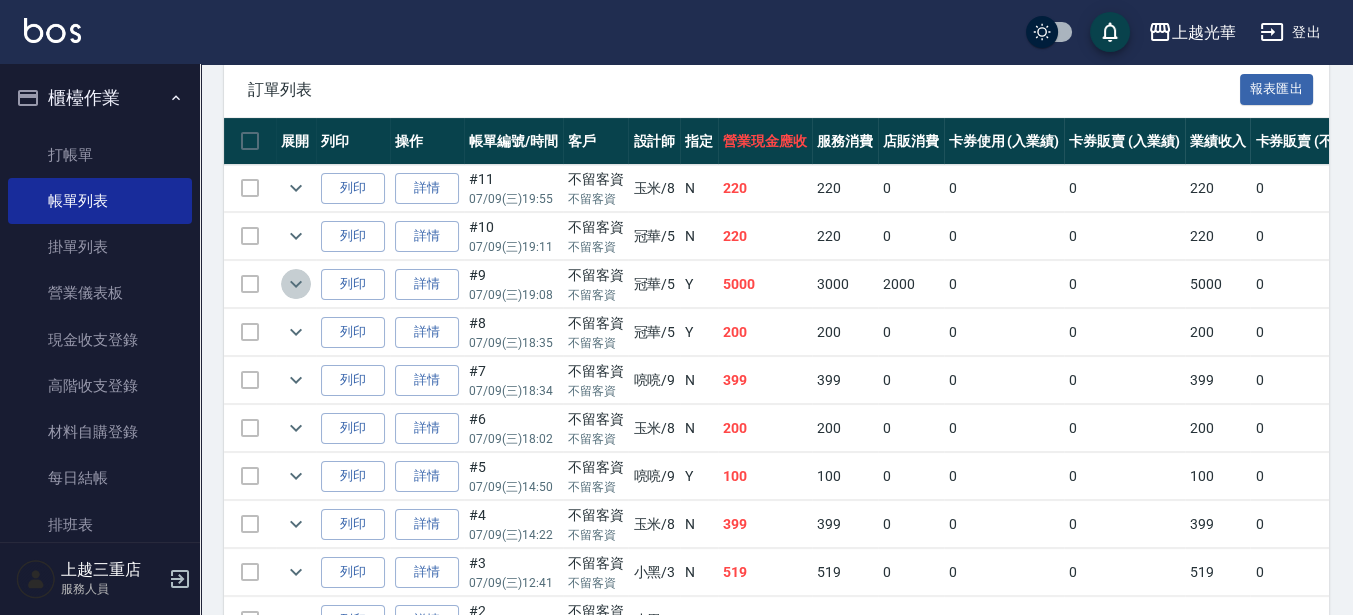 drag, startPoint x: 299, startPoint y: 282, endPoint x: 310, endPoint y: 282, distance: 11 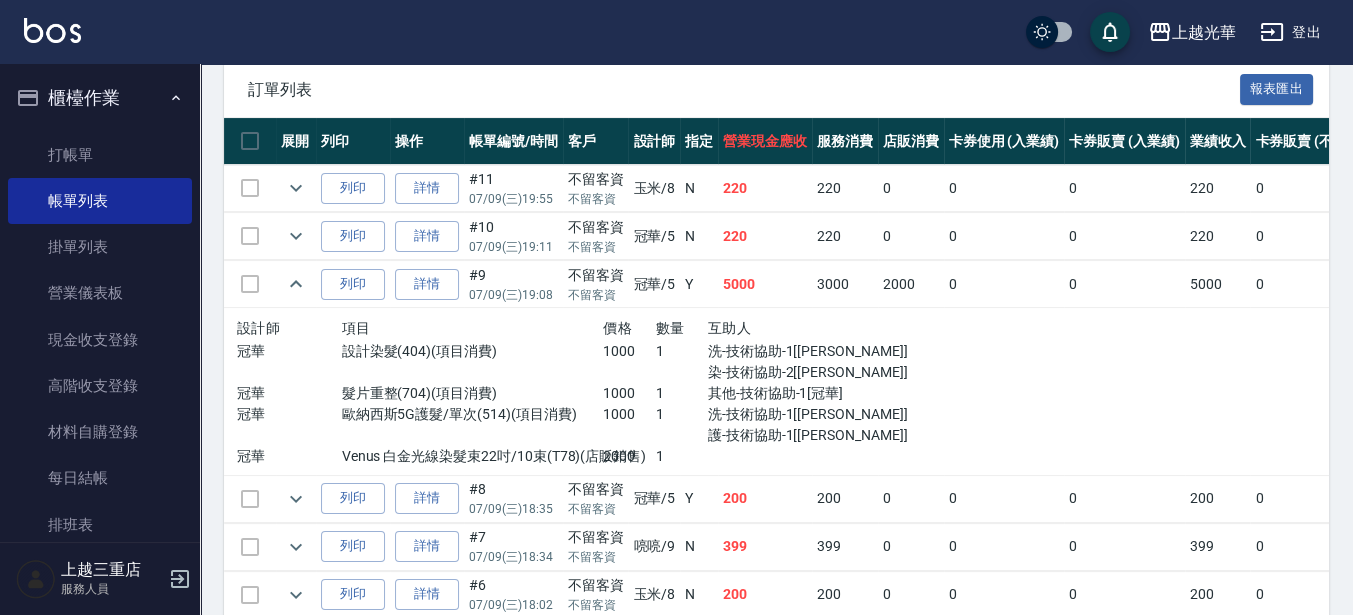 scroll, scrollTop: 0, scrollLeft: 0, axis: both 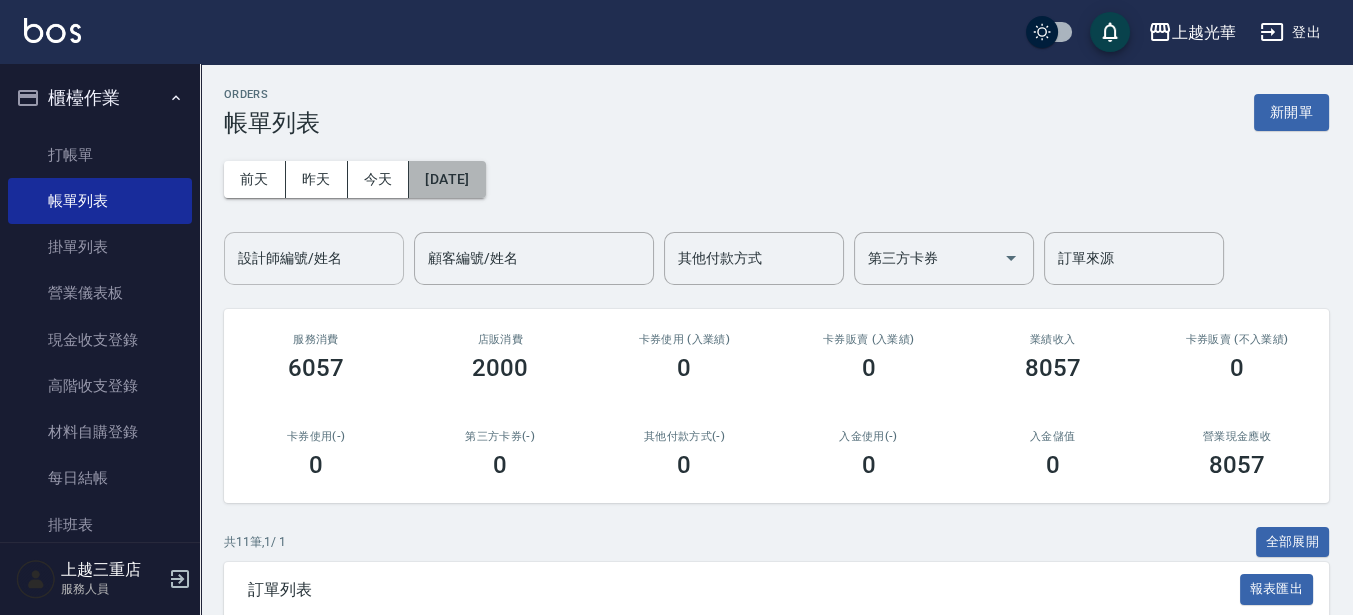 click on "[DATE]" at bounding box center [447, 179] 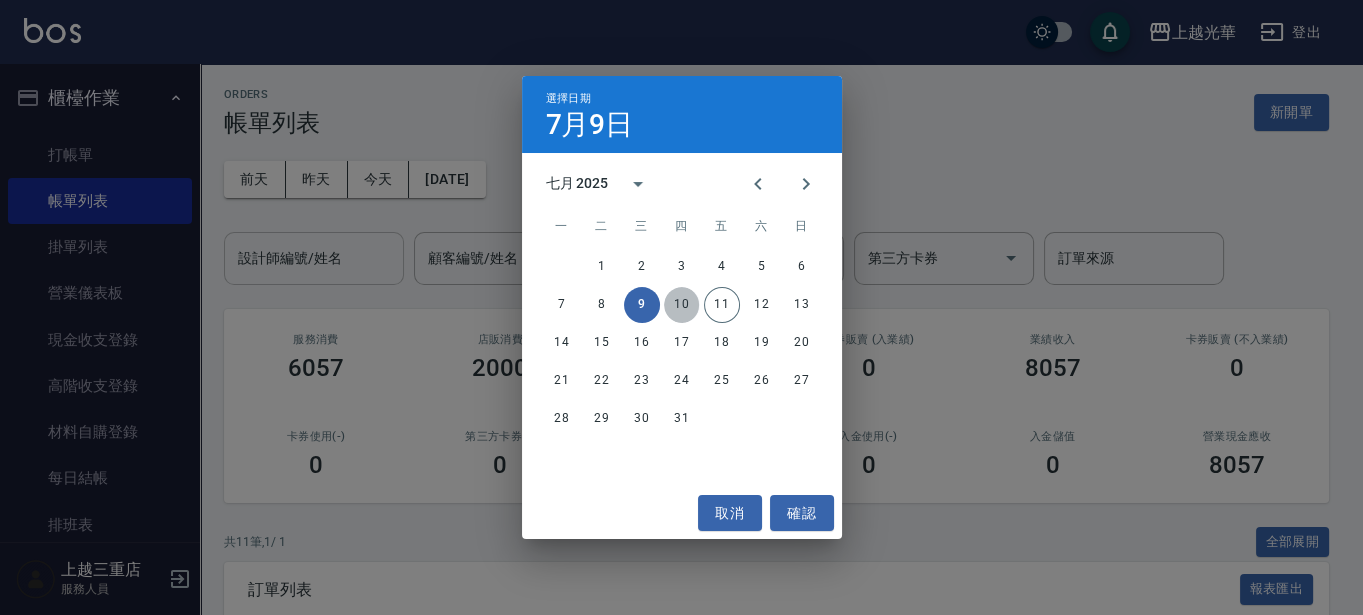 click on "10" at bounding box center (682, 305) 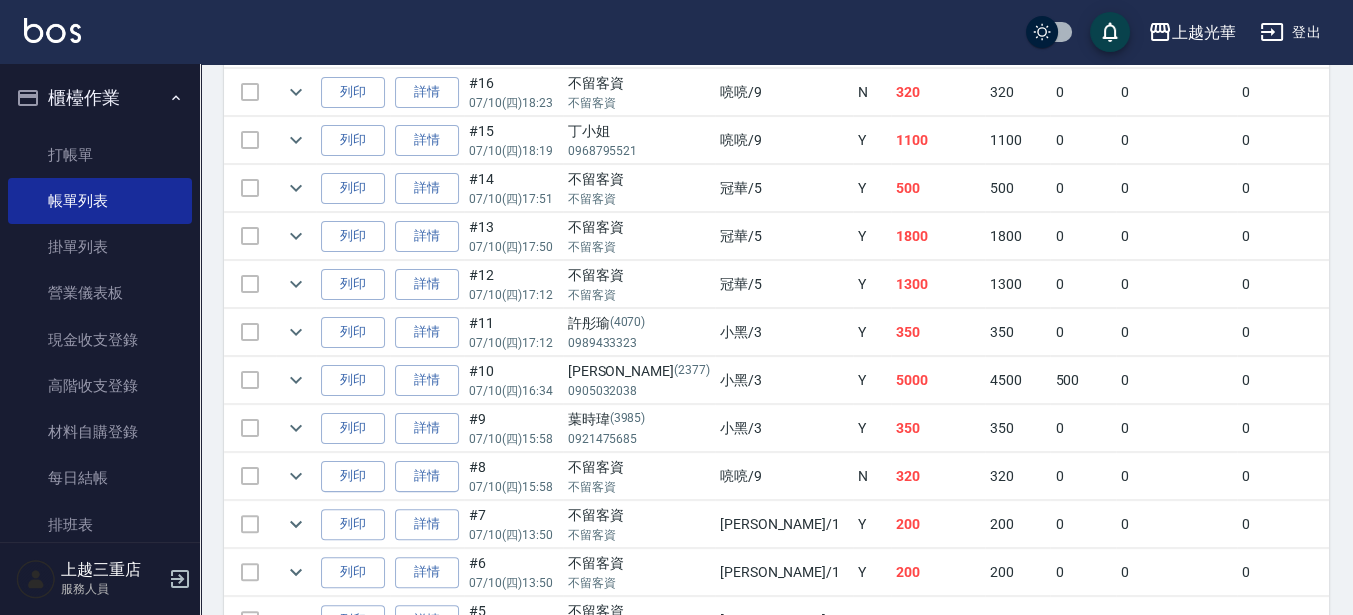scroll, scrollTop: 875, scrollLeft: 0, axis: vertical 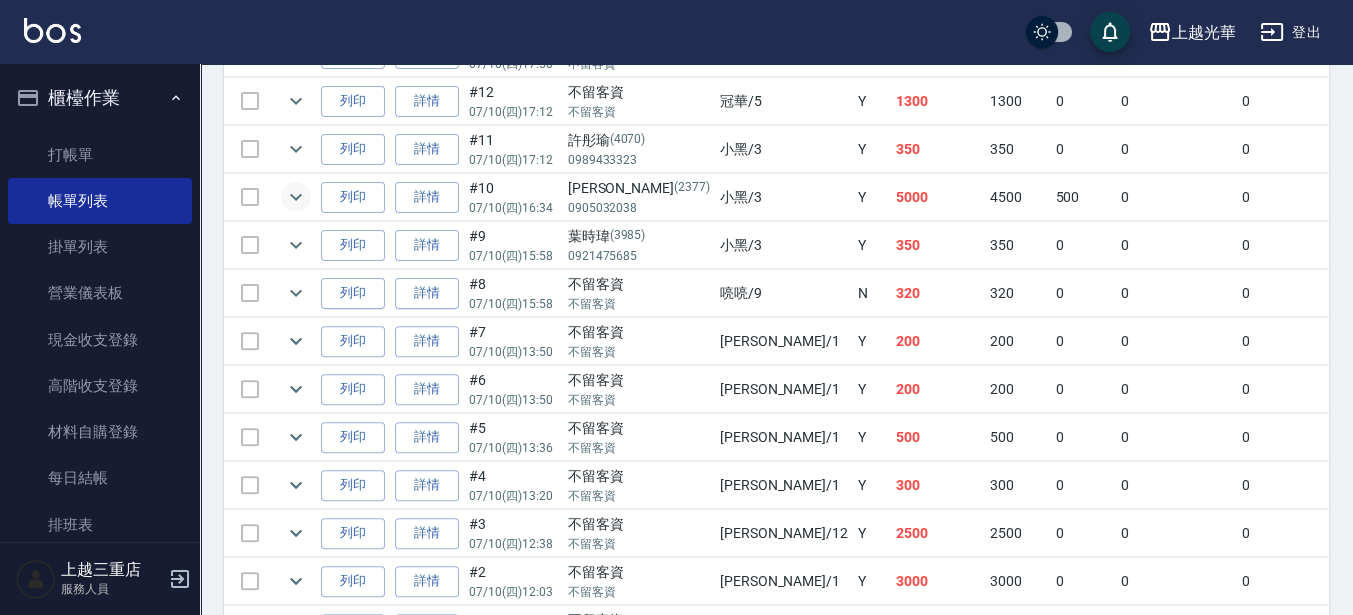 click 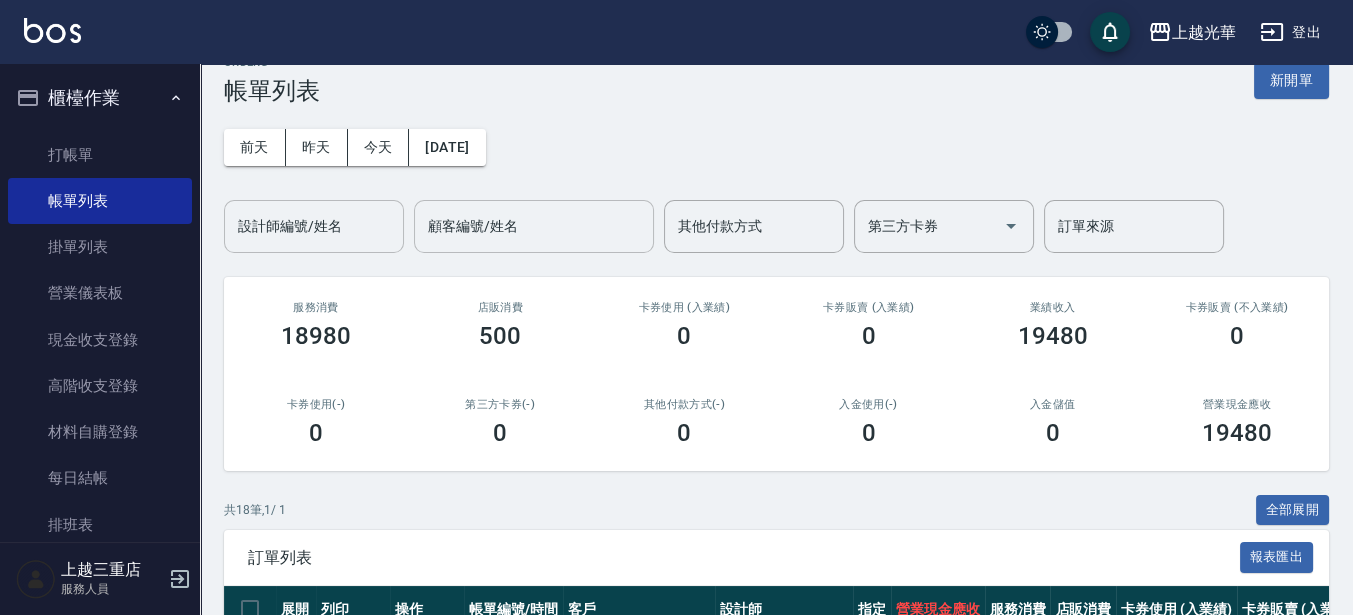 scroll, scrollTop: 0, scrollLeft: 0, axis: both 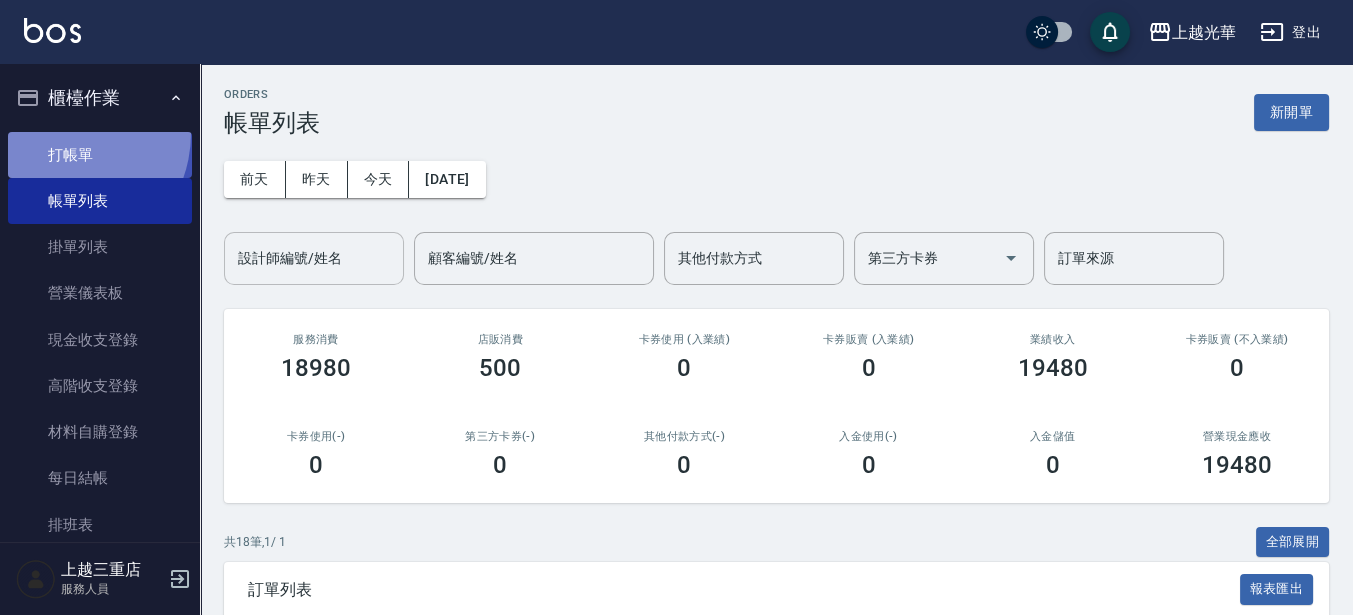 click on "打帳單" at bounding box center (100, 155) 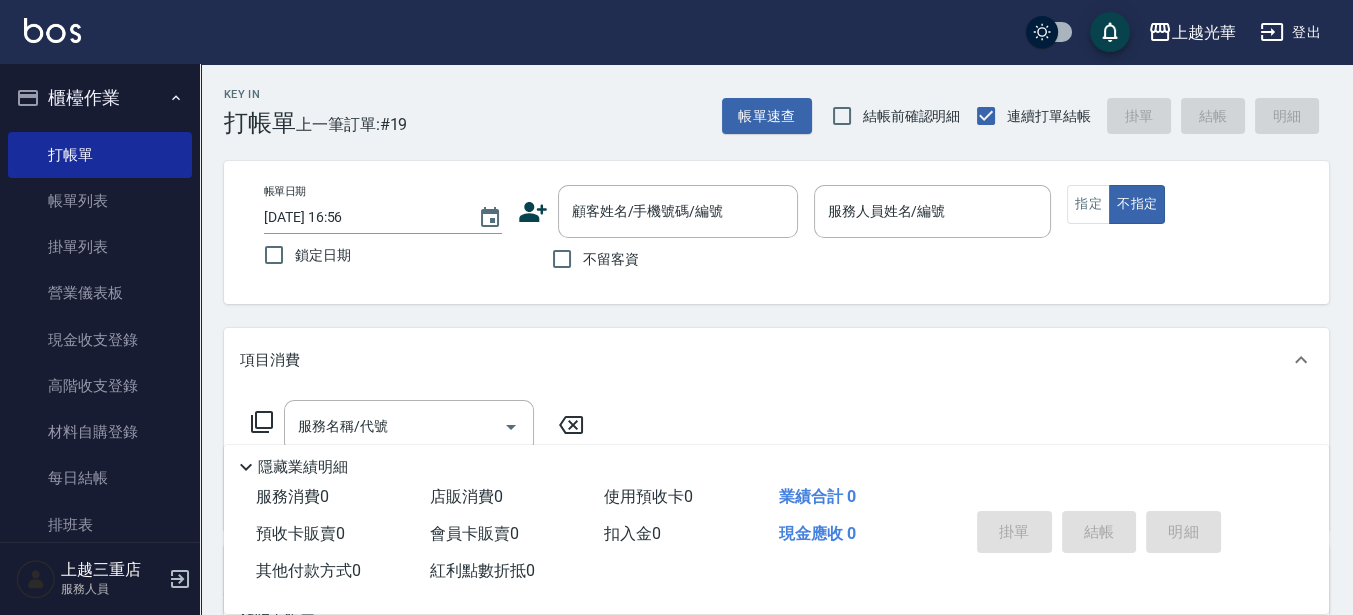 click on "不留客資" at bounding box center (611, 259) 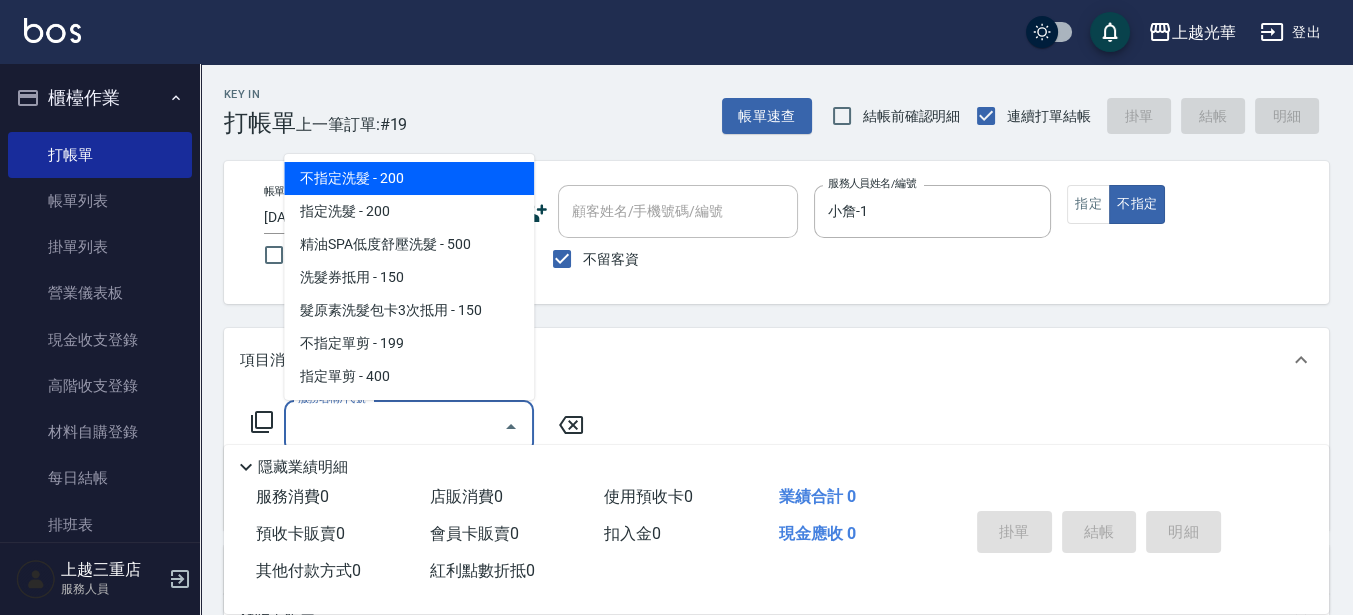 click on "服務名稱/代號 服務名稱/代號" at bounding box center (409, 426) 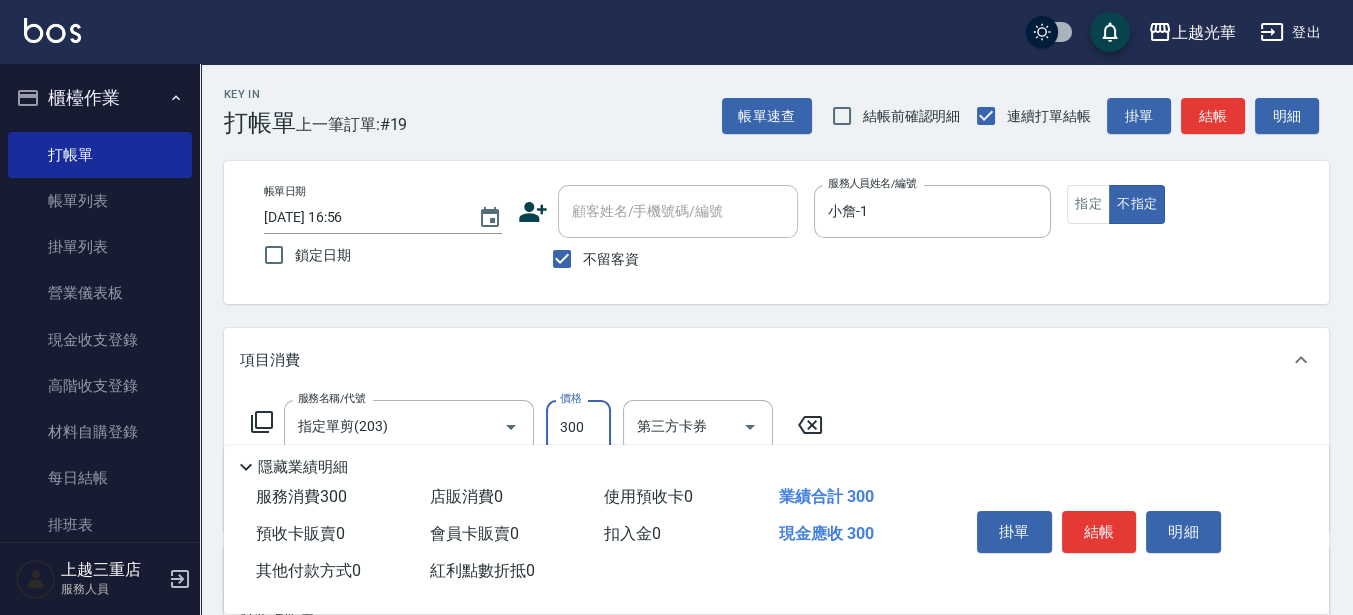 scroll, scrollTop: 250, scrollLeft: 0, axis: vertical 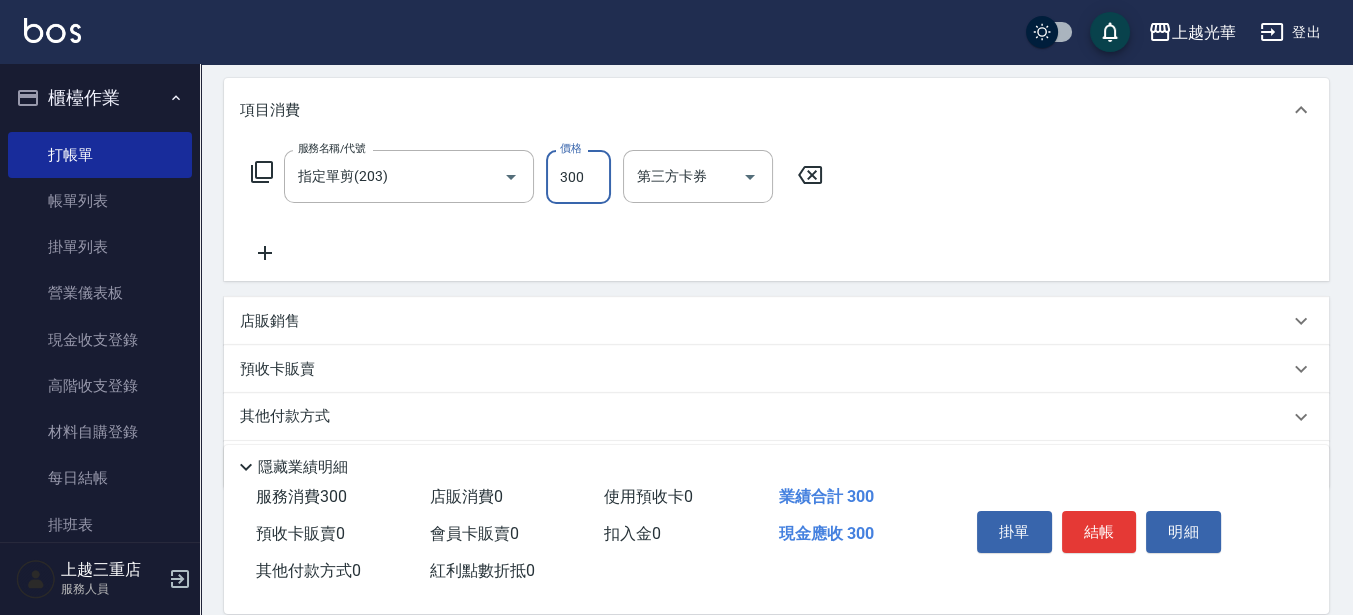 click on "服務名稱/代號 指定單剪(203) 服務名稱/代號 價格 300 價格 第三方卡券 第三方卡券" at bounding box center (537, 207) 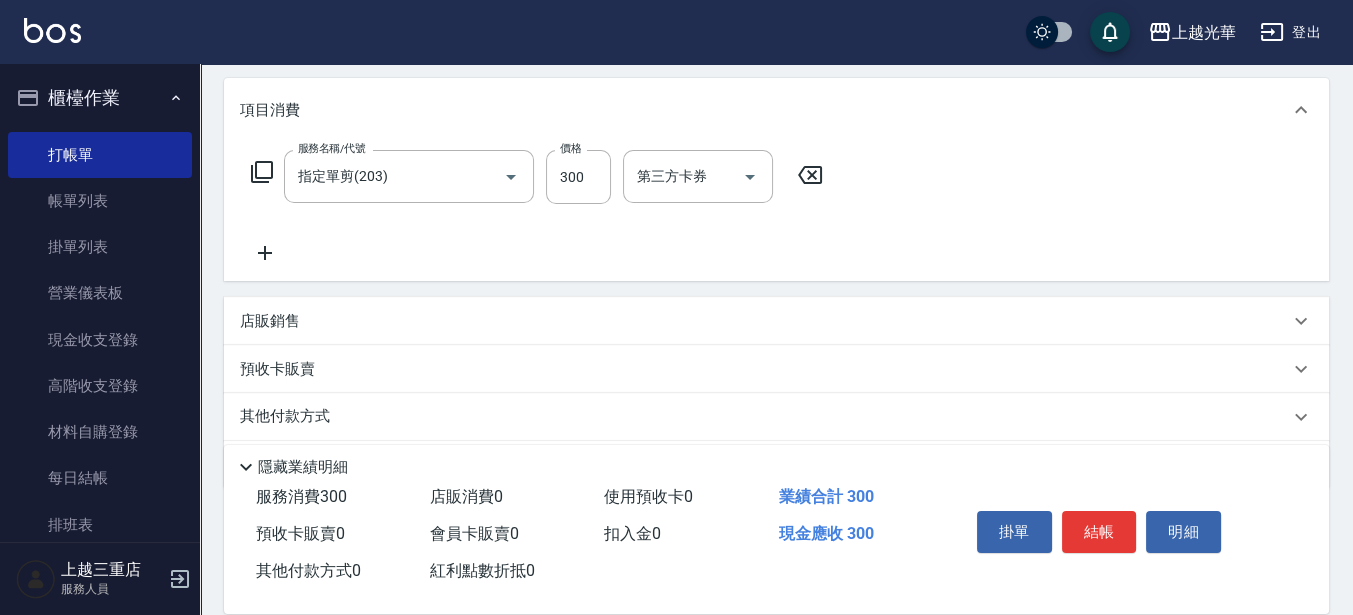 click 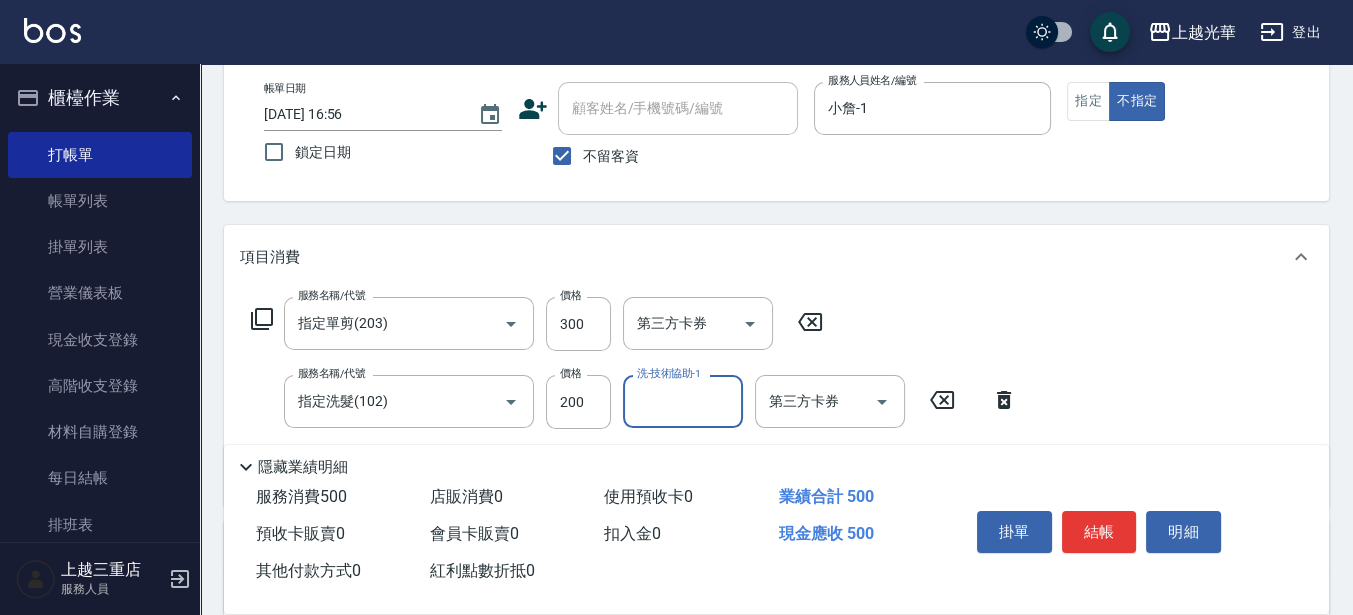 scroll, scrollTop: 0, scrollLeft: 0, axis: both 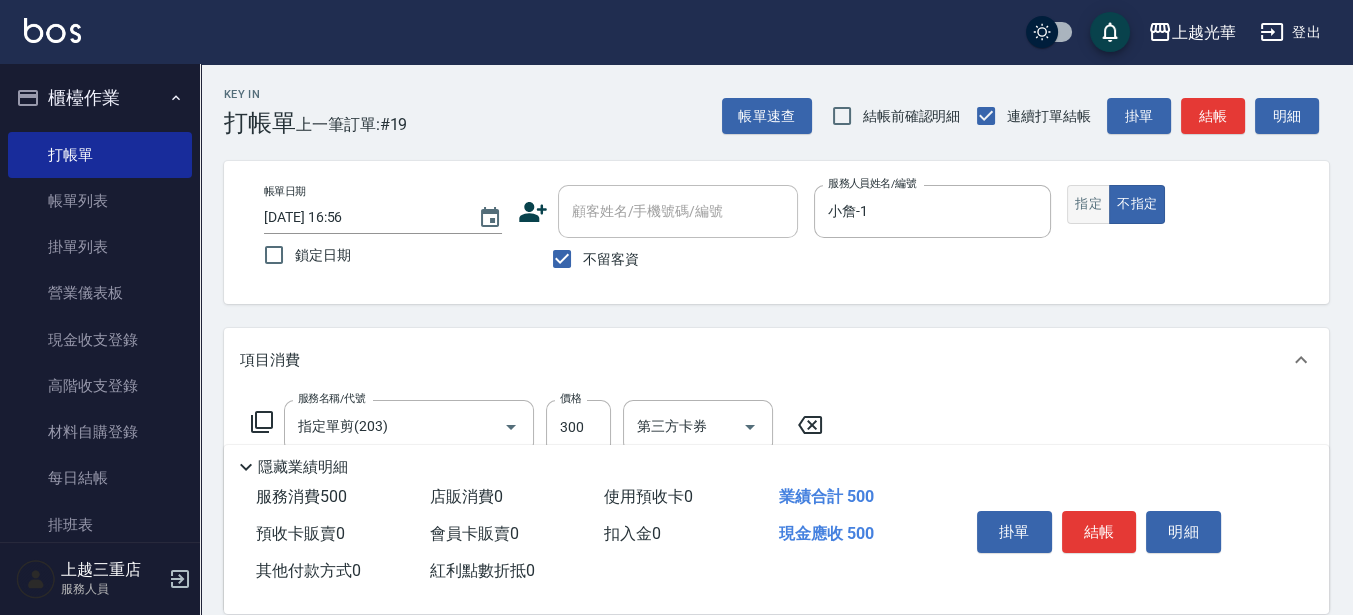 click on "指定" at bounding box center (1088, 204) 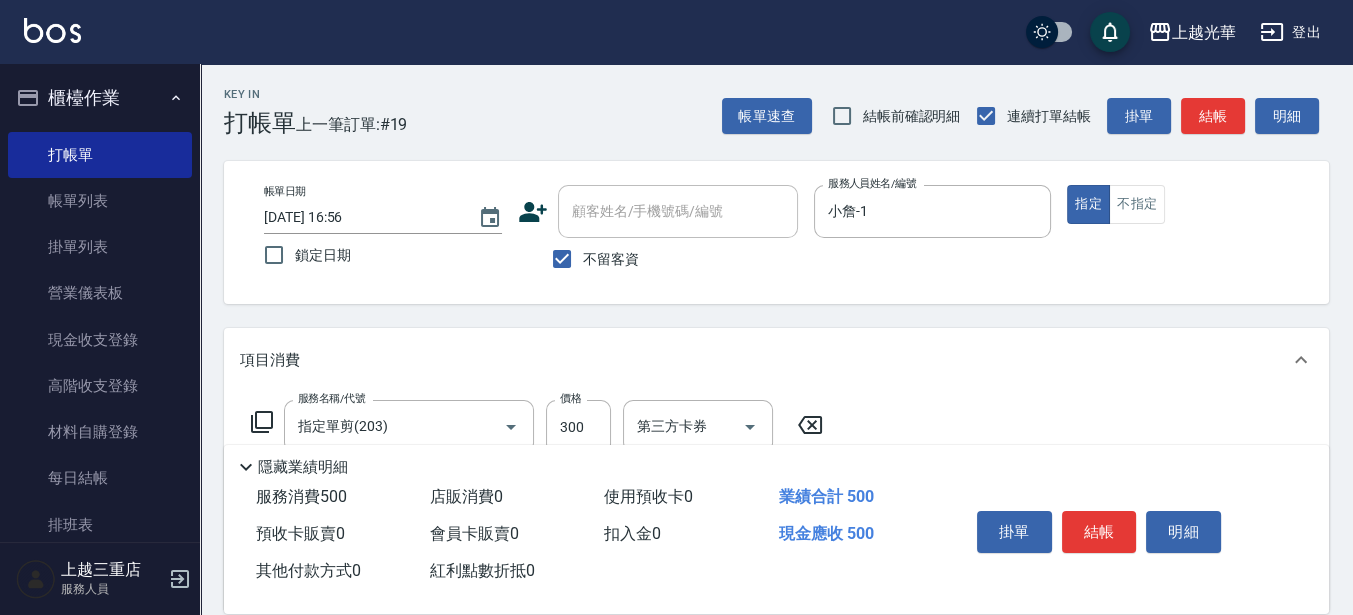 scroll, scrollTop: 125, scrollLeft: 0, axis: vertical 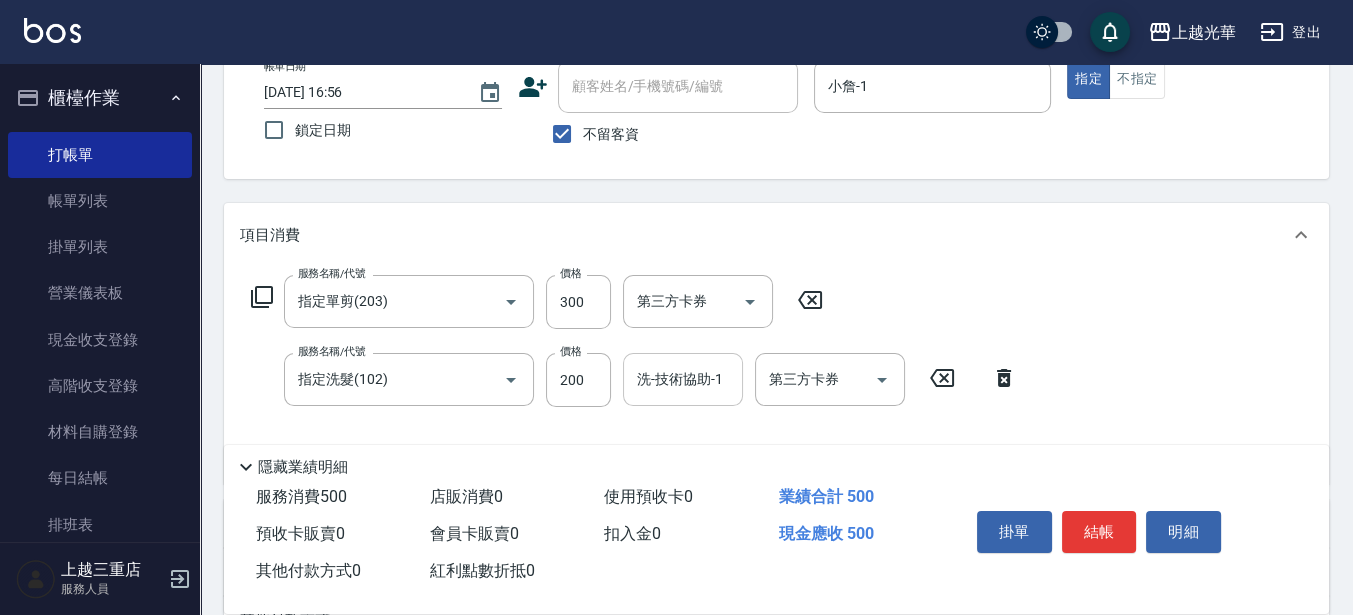 click on "洗-技術協助-1" at bounding box center (683, 379) 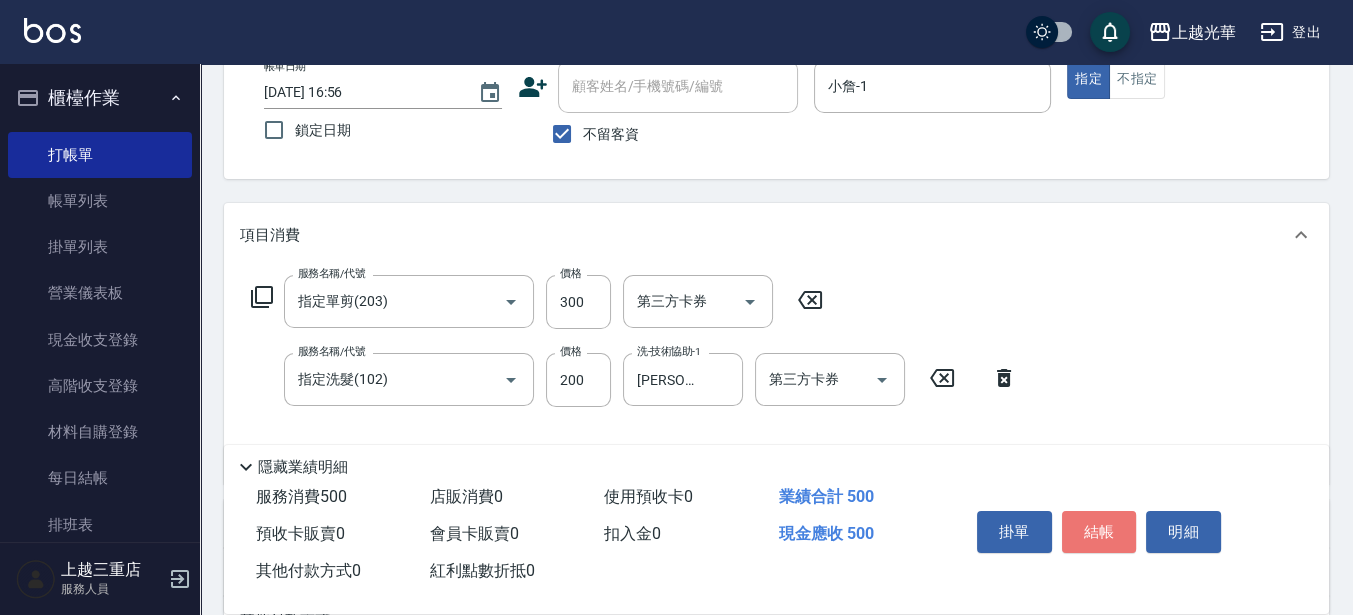 click on "結帳" at bounding box center [1099, 532] 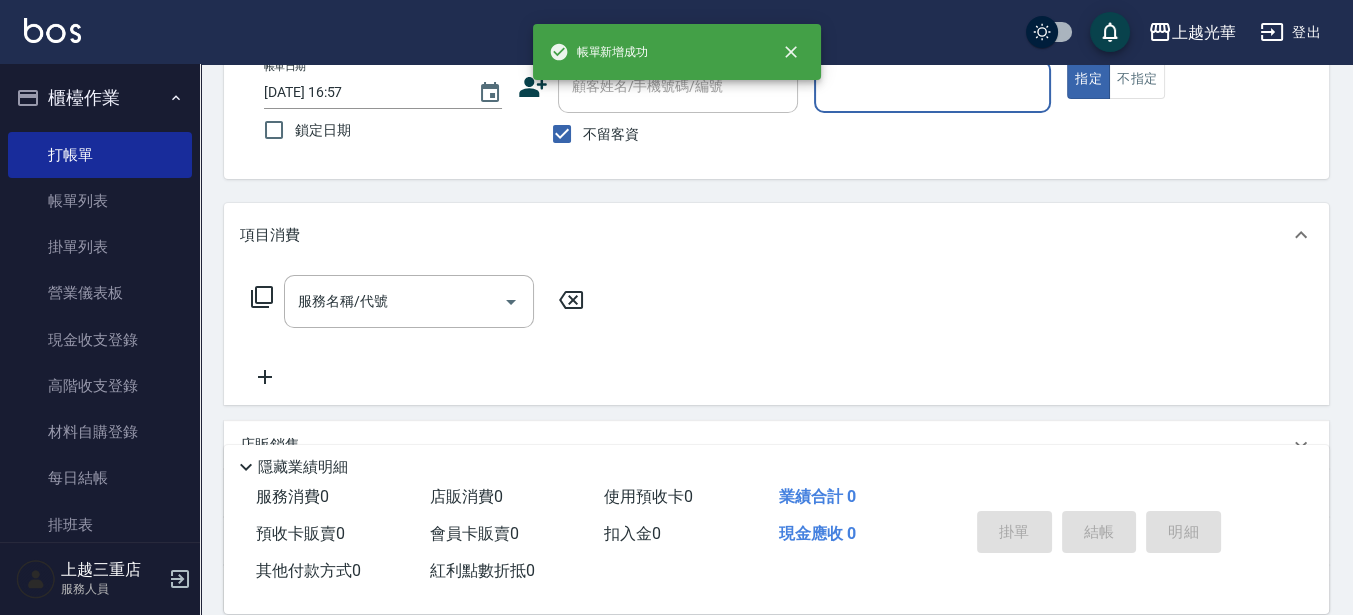 scroll, scrollTop: 250, scrollLeft: 0, axis: vertical 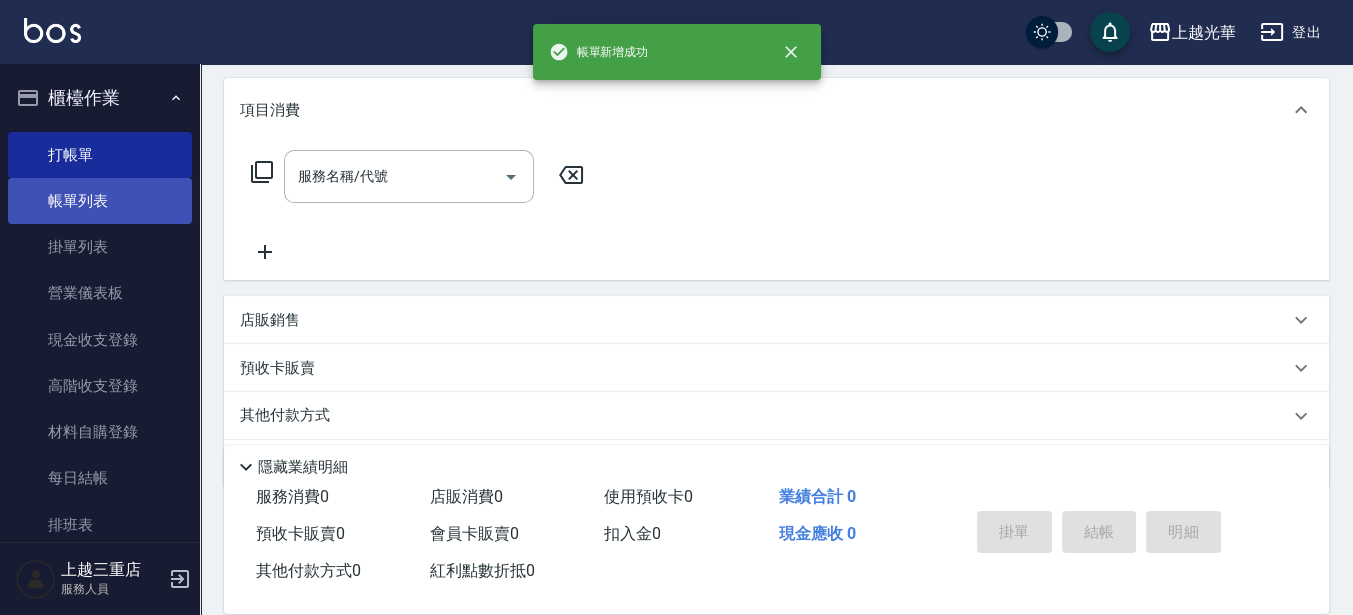 click on "帳單列表" at bounding box center [100, 201] 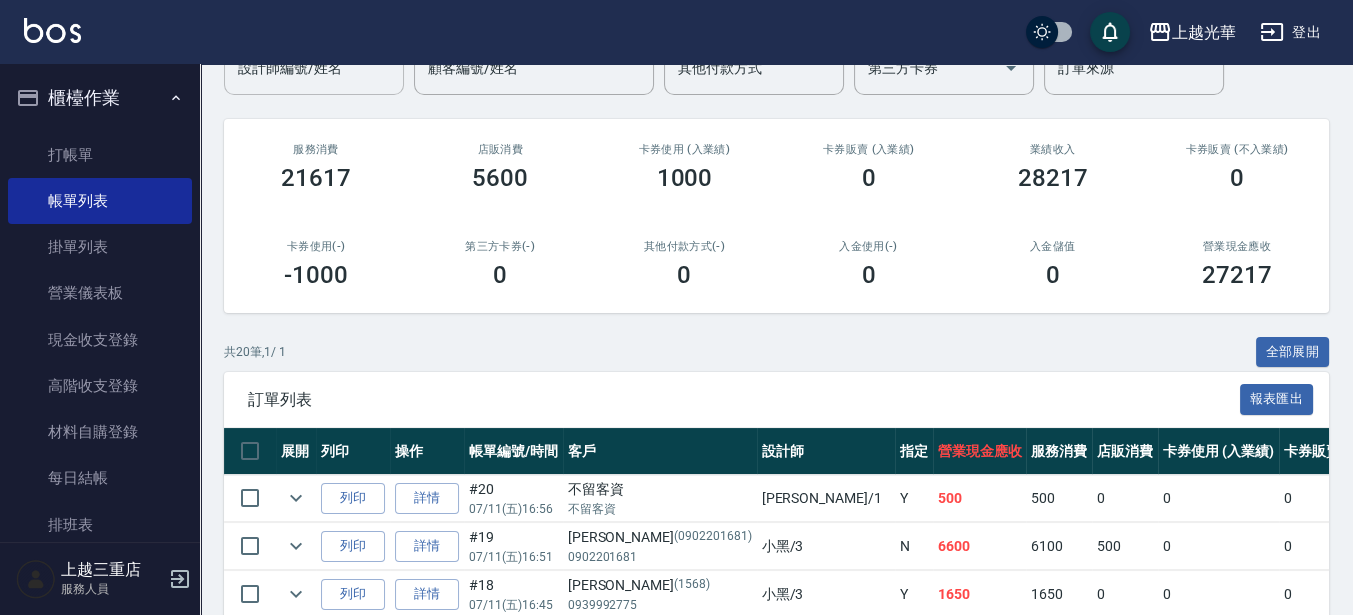 scroll, scrollTop: 0, scrollLeft: 0, axis: both 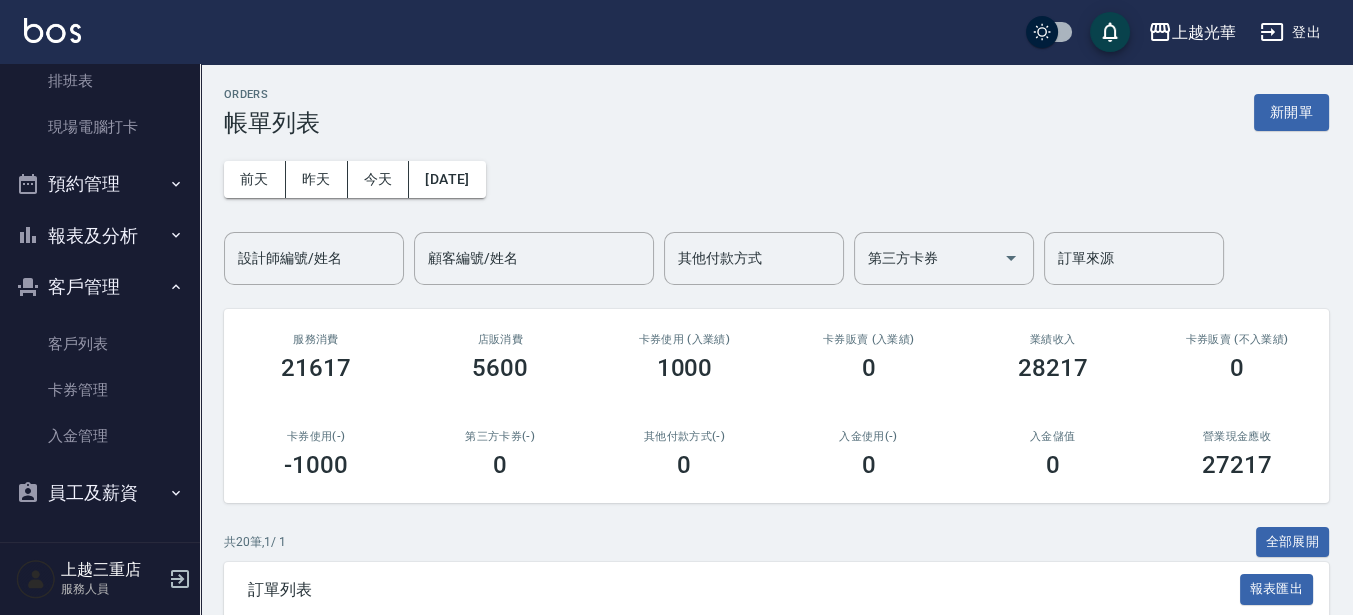 click on "報表及分析" at bounding box center [100, 236] 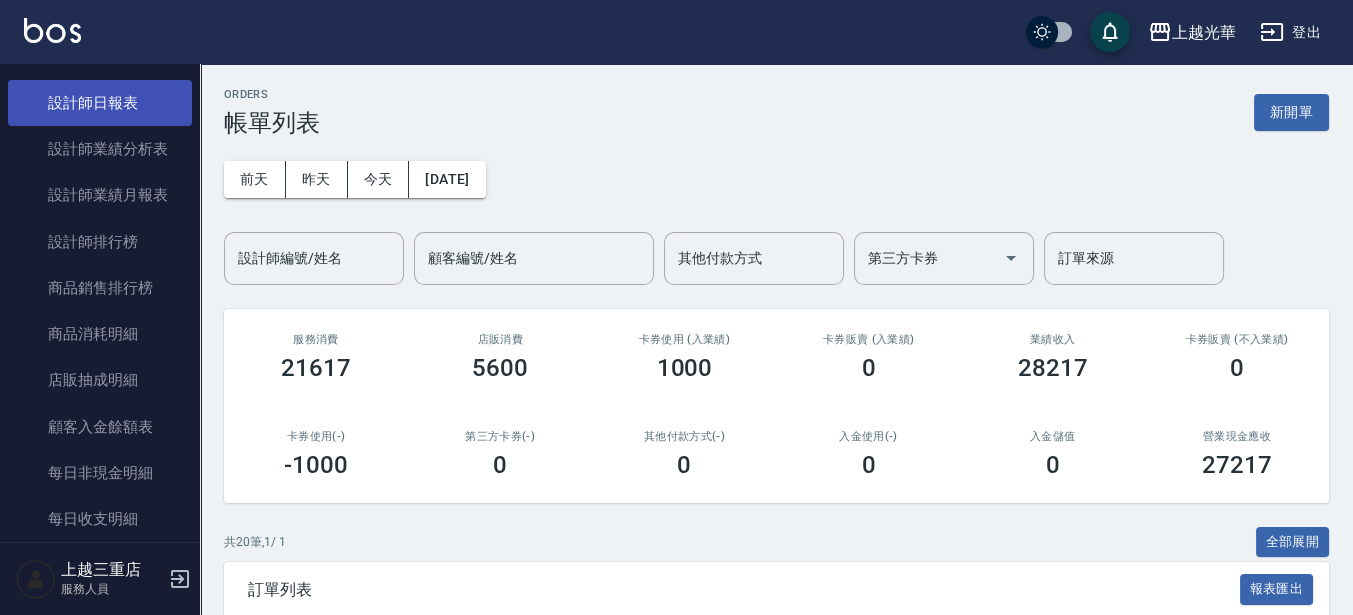 scroll, scrollTop: 819, scrollLeft: 0, axis: vertical 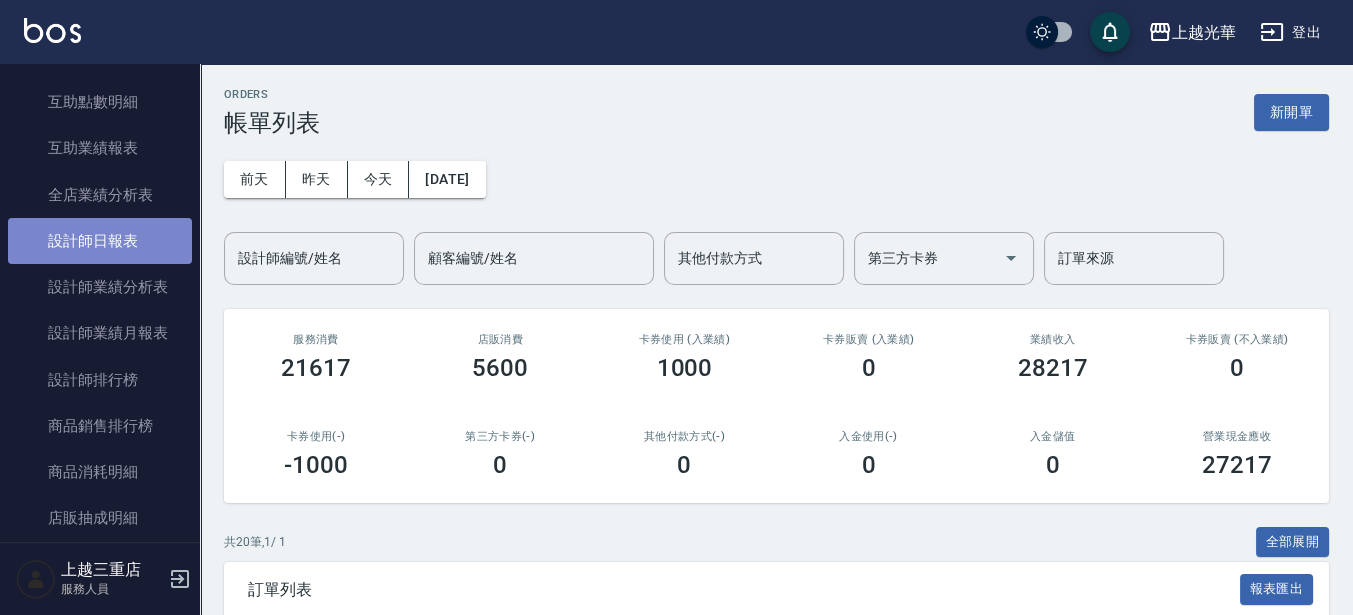 click on "設計師日報表" at bounding box center [100, 241] 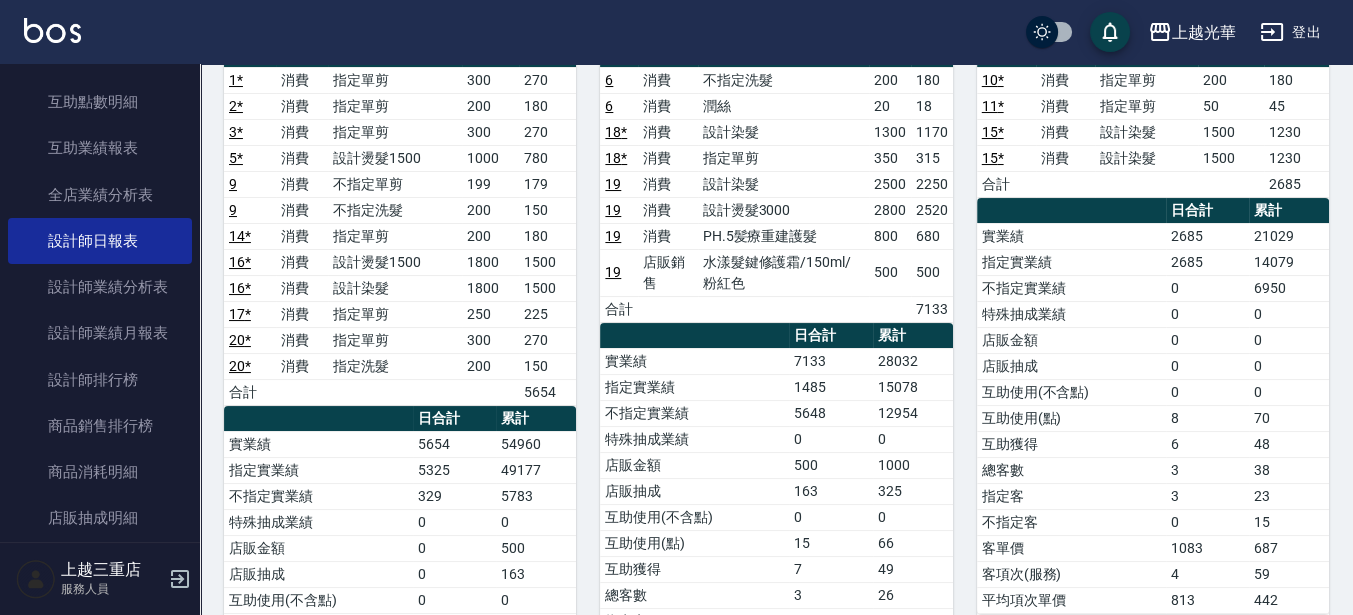 scroll, scrollTop: 250, scrollLeft: 0, axis: vertical 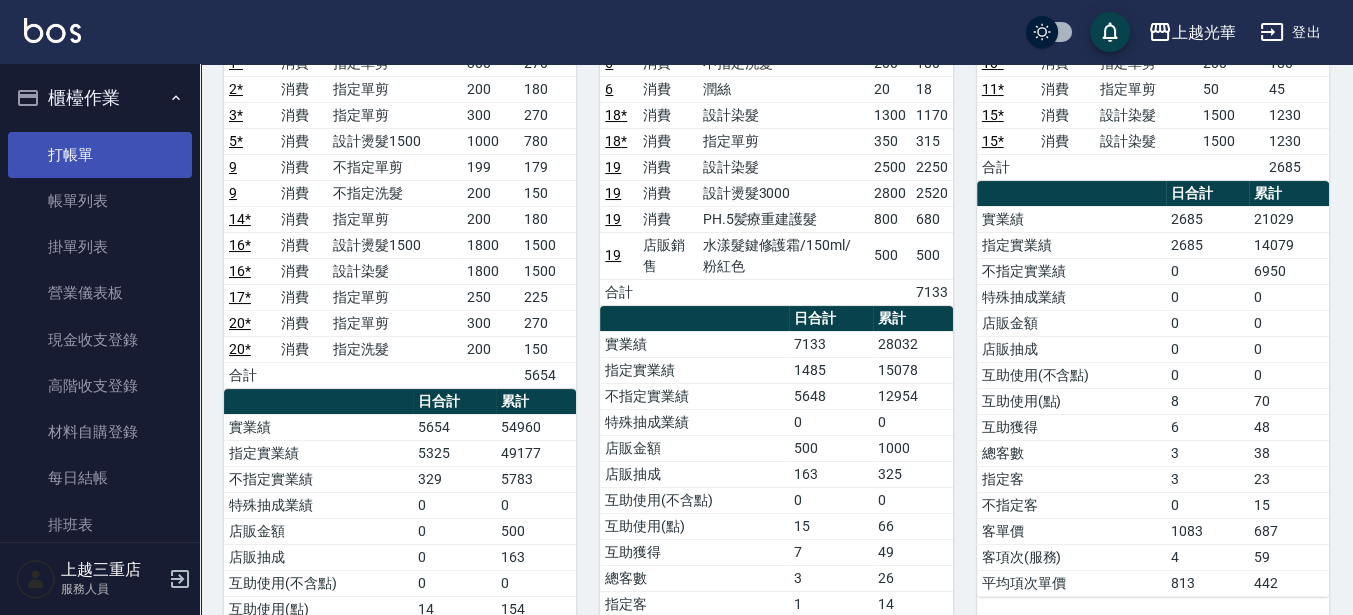 click on "打帳單 帳單列表 掛單列表 營業儀表板 現金收支登錄 高階收支登錄 材料自購登錄 每日結帳 排班表 現場電腦打卡" at bounding box center [100, 363] 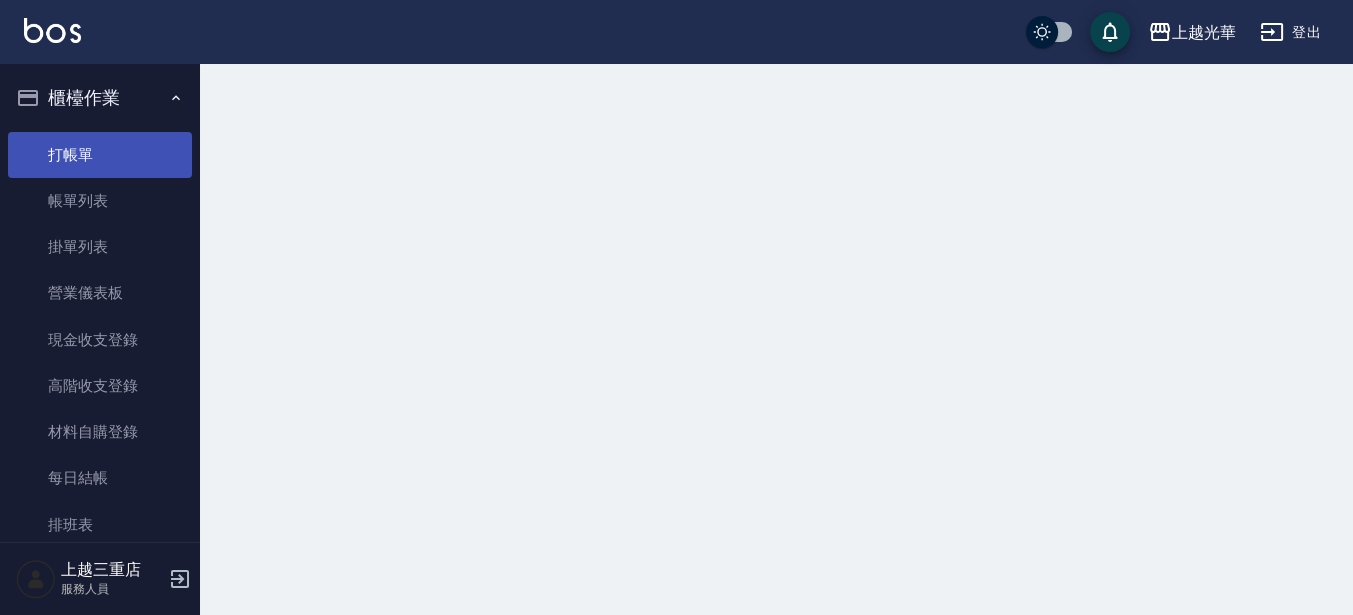 scroll, scrollTop: 0, scrollLeft: 0, axis: both 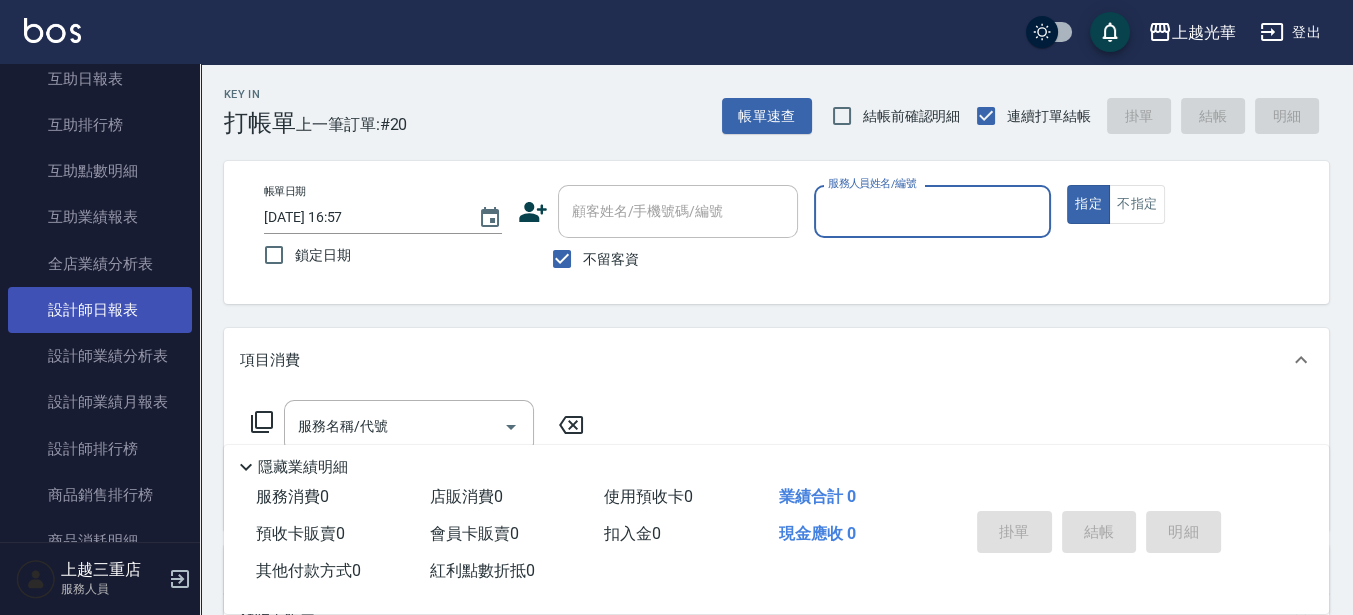 click on "設計師日報表" at bounding box center (100, 310) 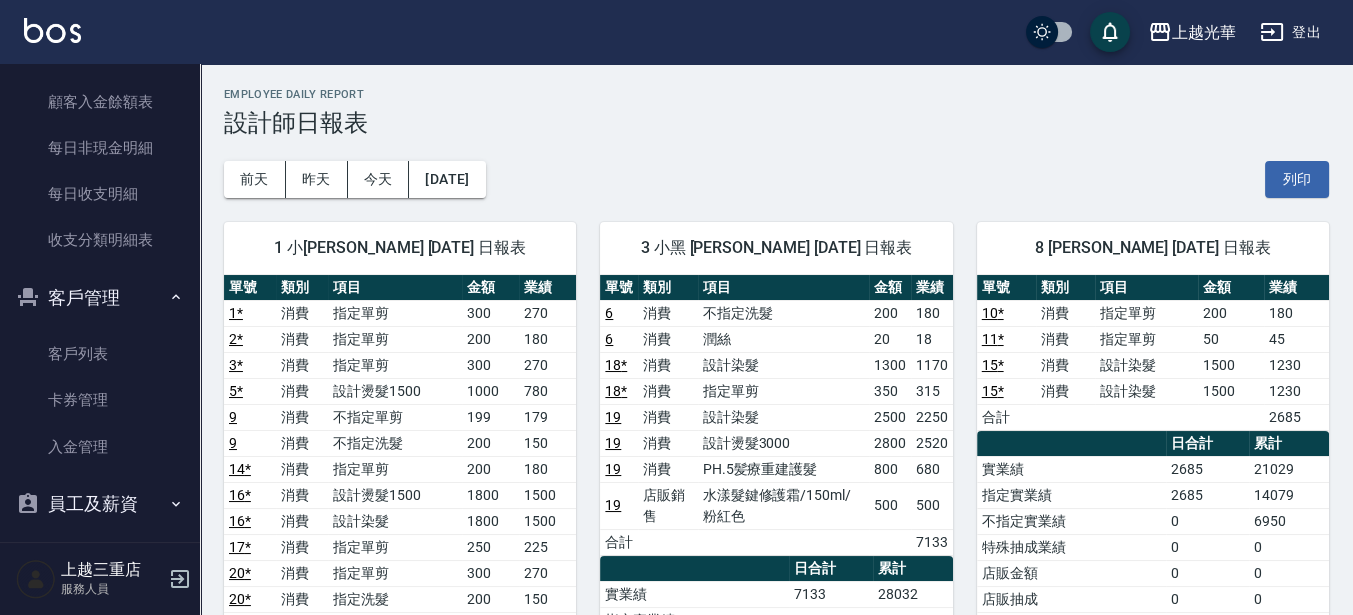 scroll, scrollTop: 1292, scrollLeft: 0, axis: vertical 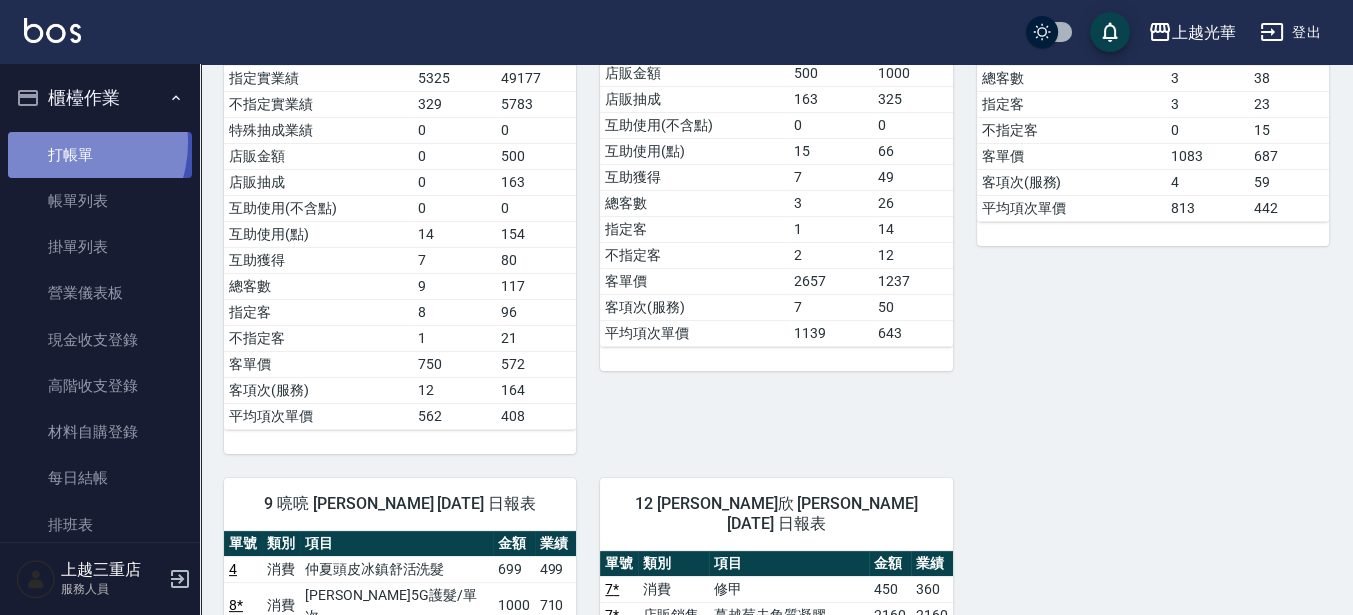 click on "打帳單" at bounding box center (100, 155) 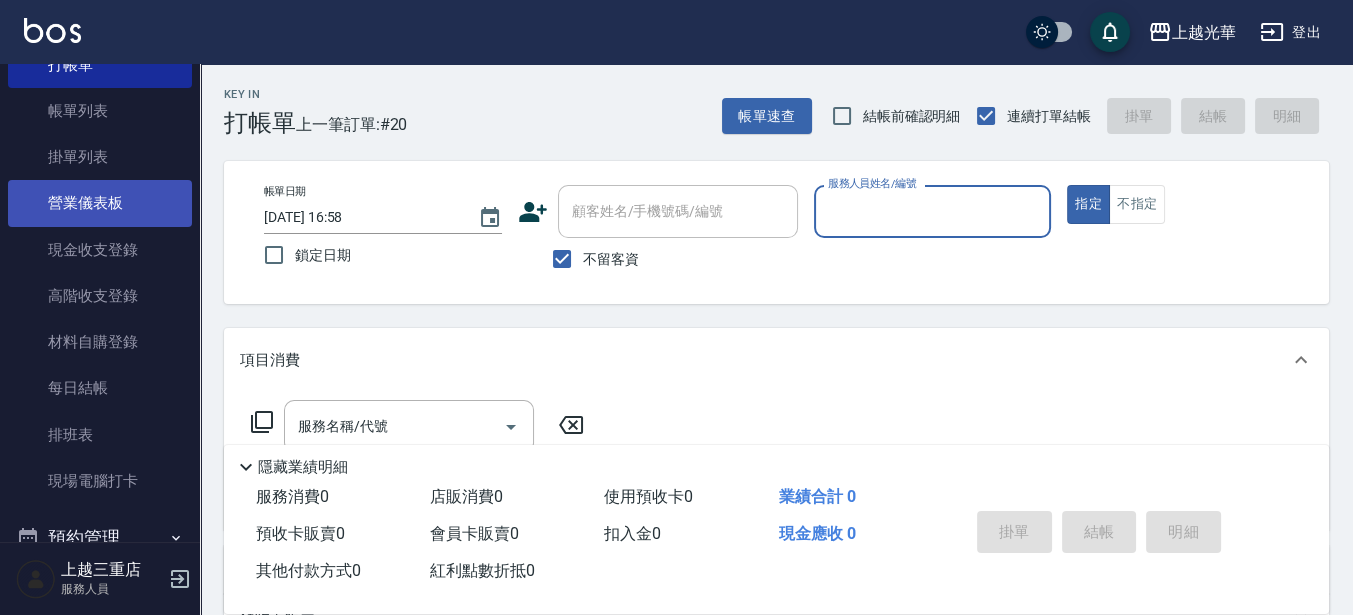 scroll, scrollTop: 125, scrollLeft: 0, axis: vertical 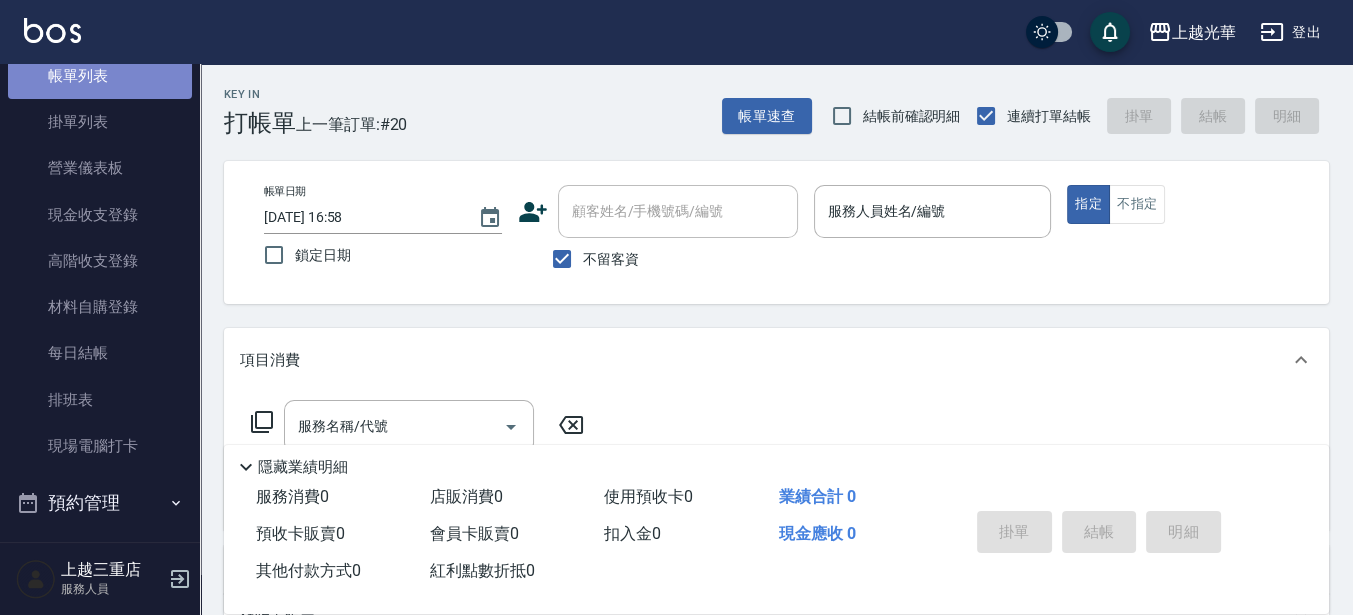 click on "帳單列表" at bounding box center (100, 76) 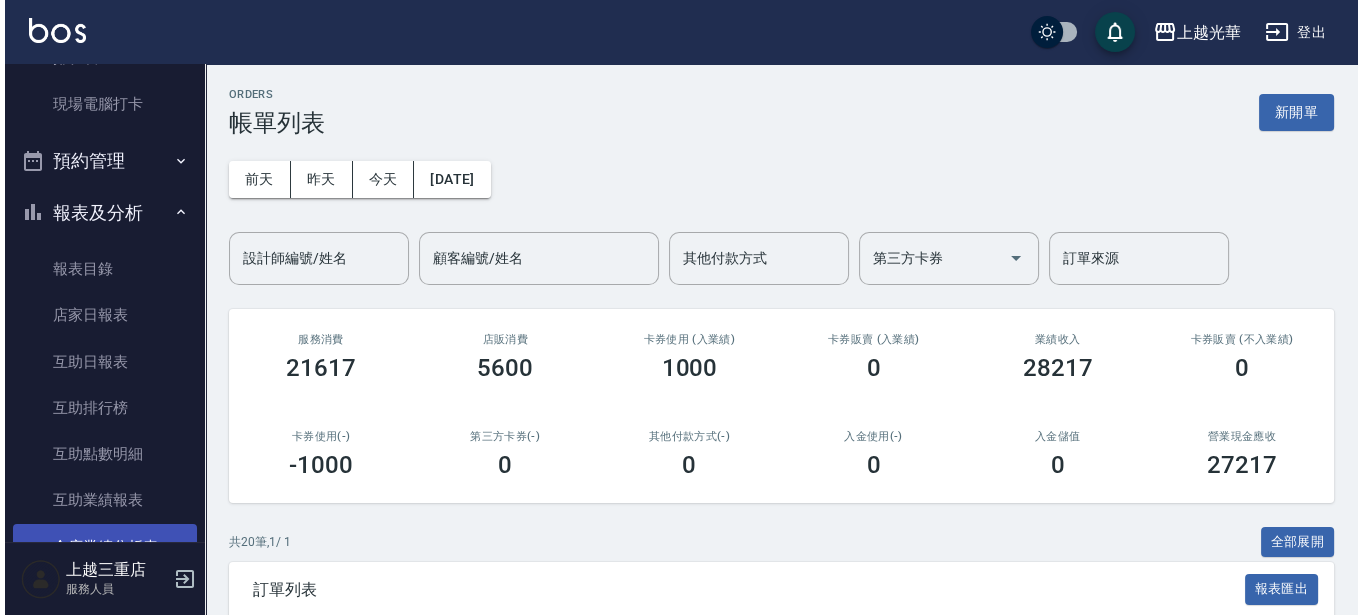 scroll, scrollTop: 375, scrollLeft: 0, axis: vertical 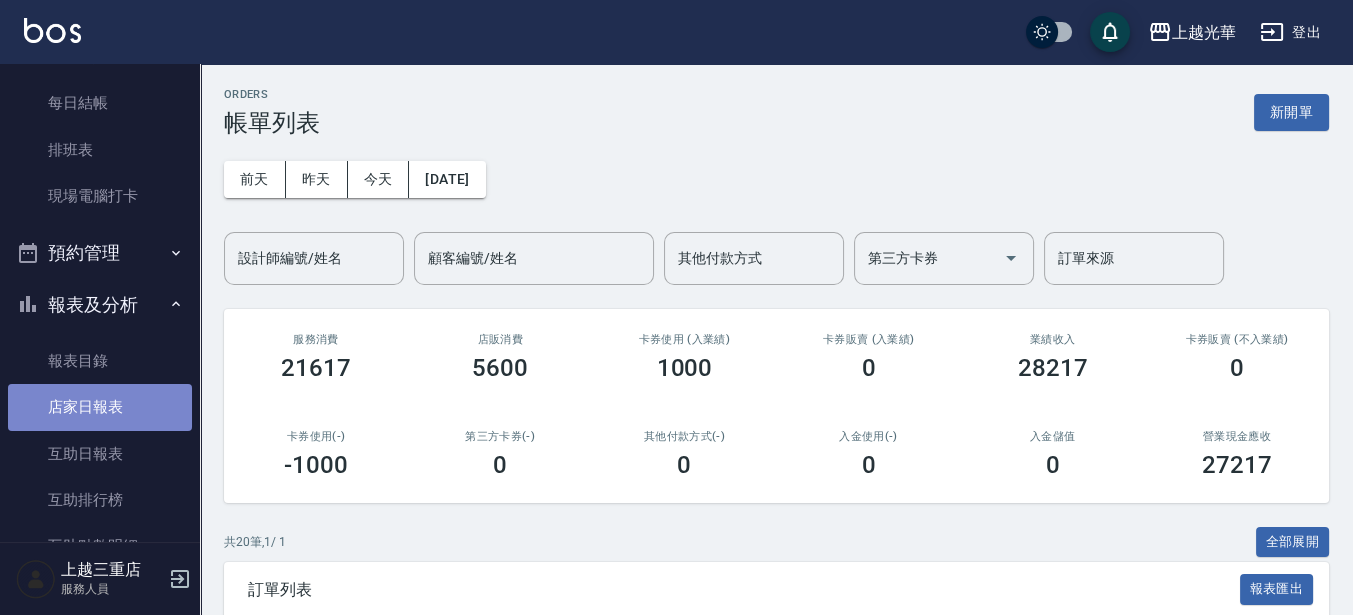 click on "店家日報表" at bounding box center [100, 407] 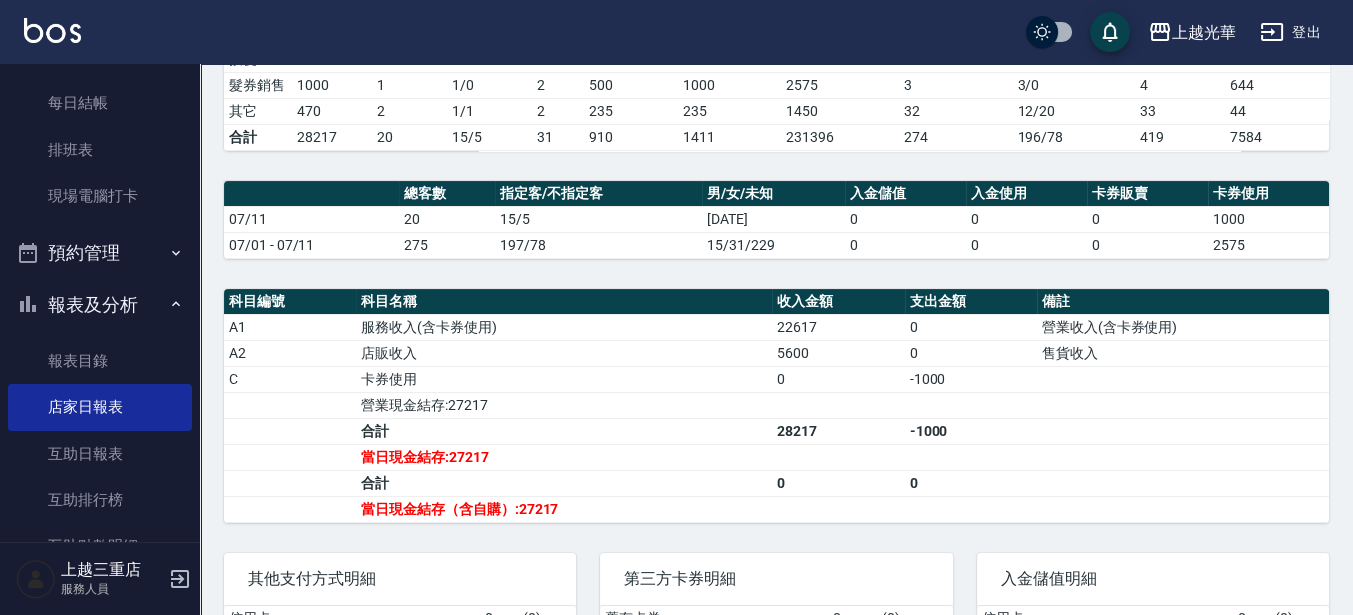 scroll, scrollTop: 500, scrollLeft: 0, axis: vertical 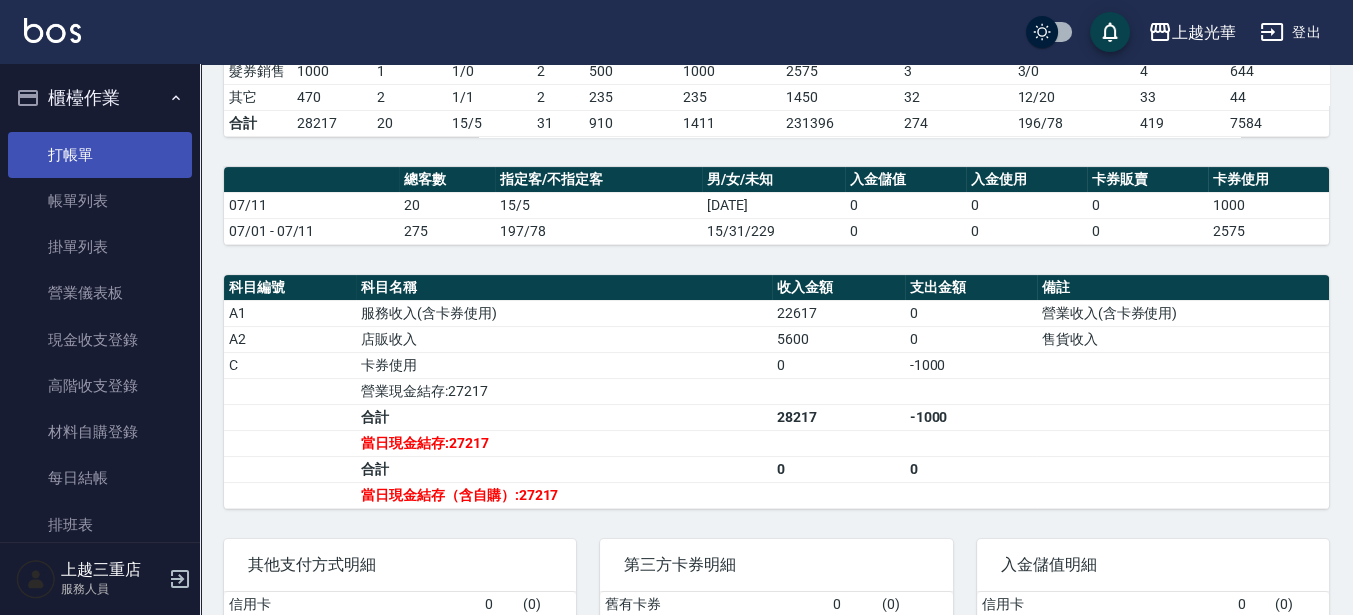 click on "打帳單" at bounding box center (100, 155) 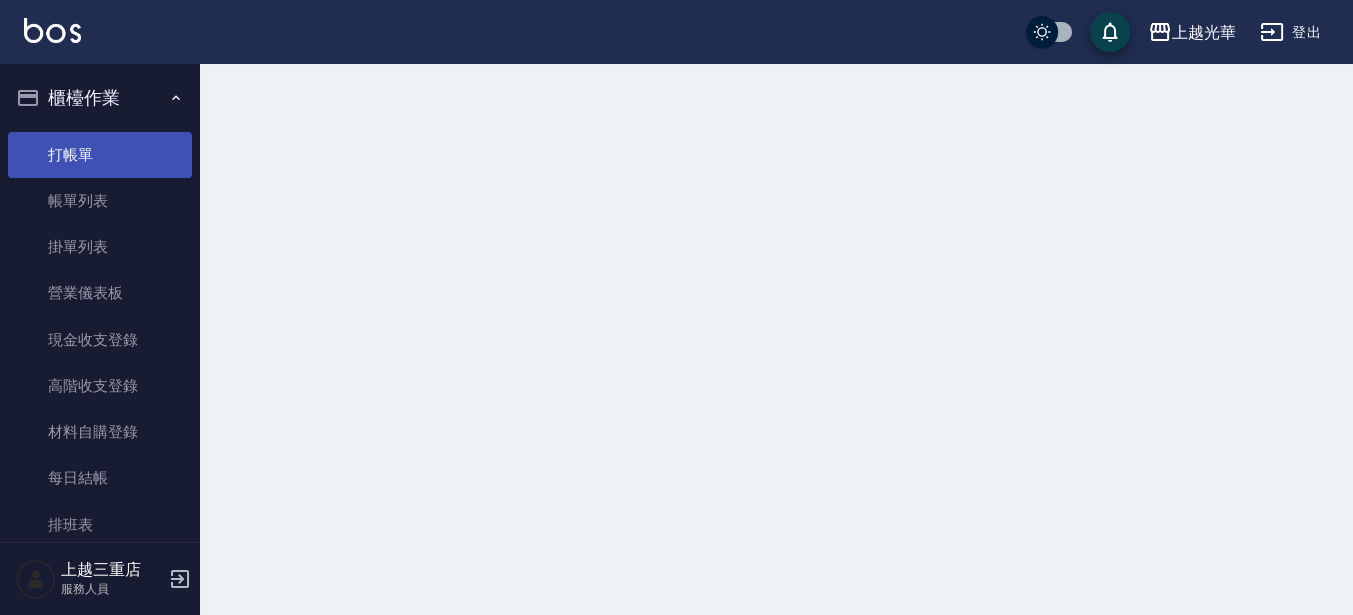 scroll, scrollTop: 0, scrollLeft: 0, axis: both 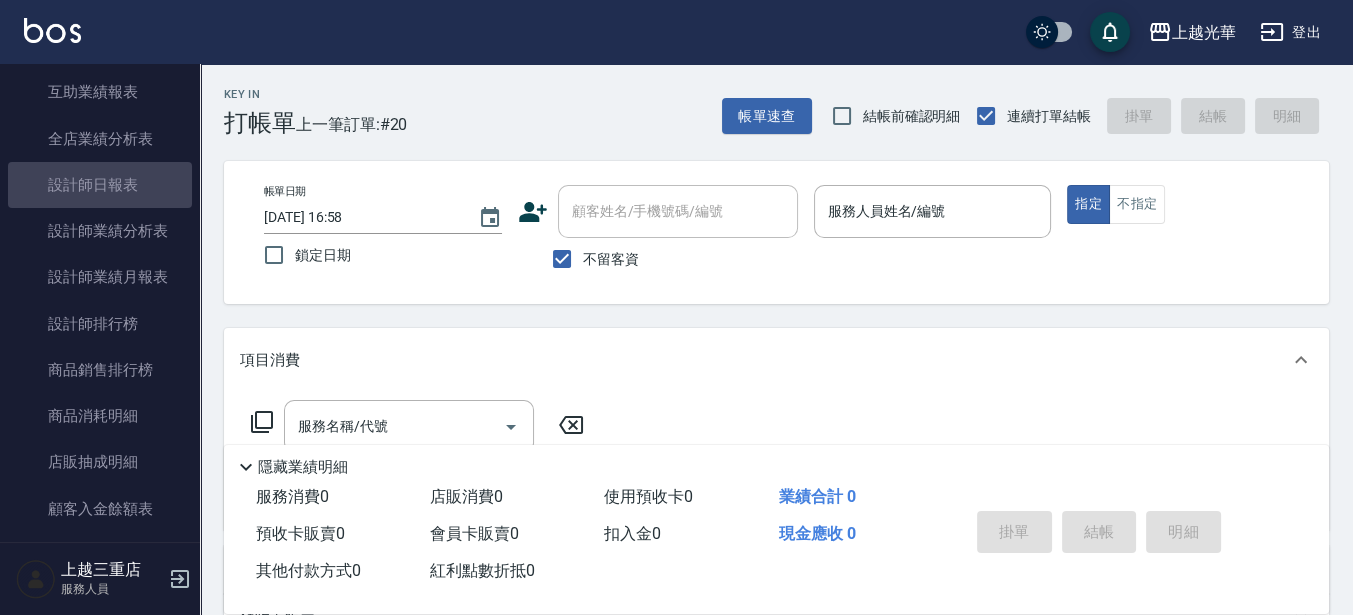 drag, startPoint x: 147, startPoint y: 187, endPoint x: 190, endPoint y: 197, distance: 44.14748 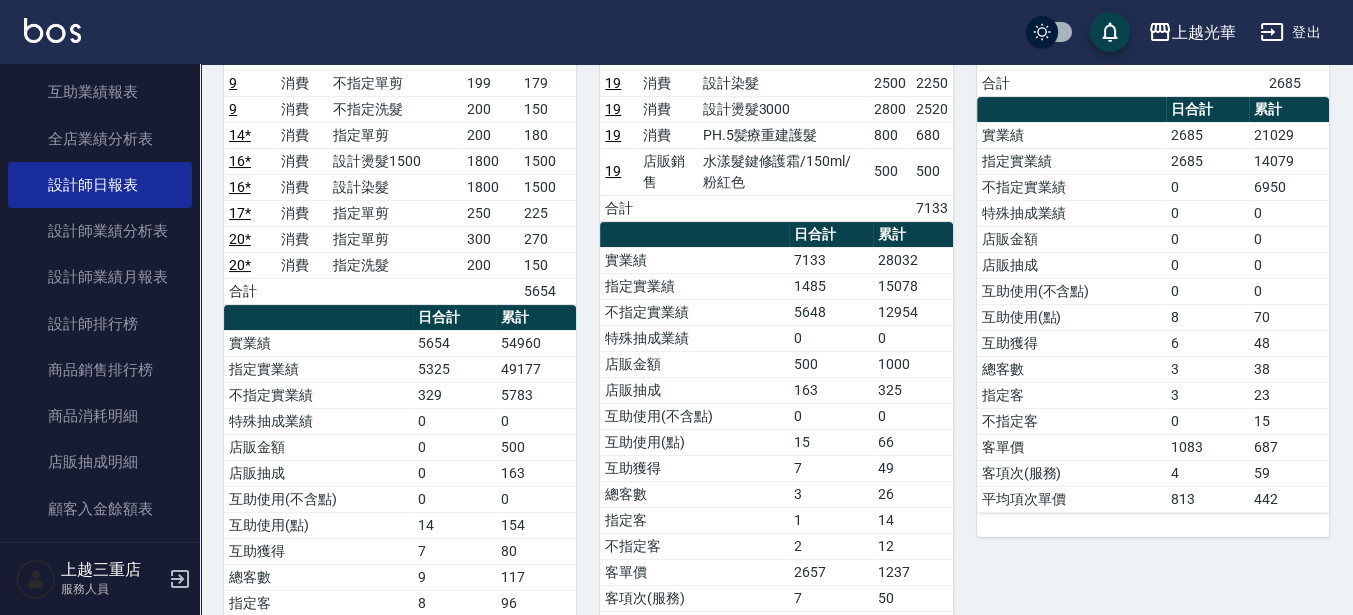 scroll, scrollTop: 125, scrollLeft: 0, axis: vertical 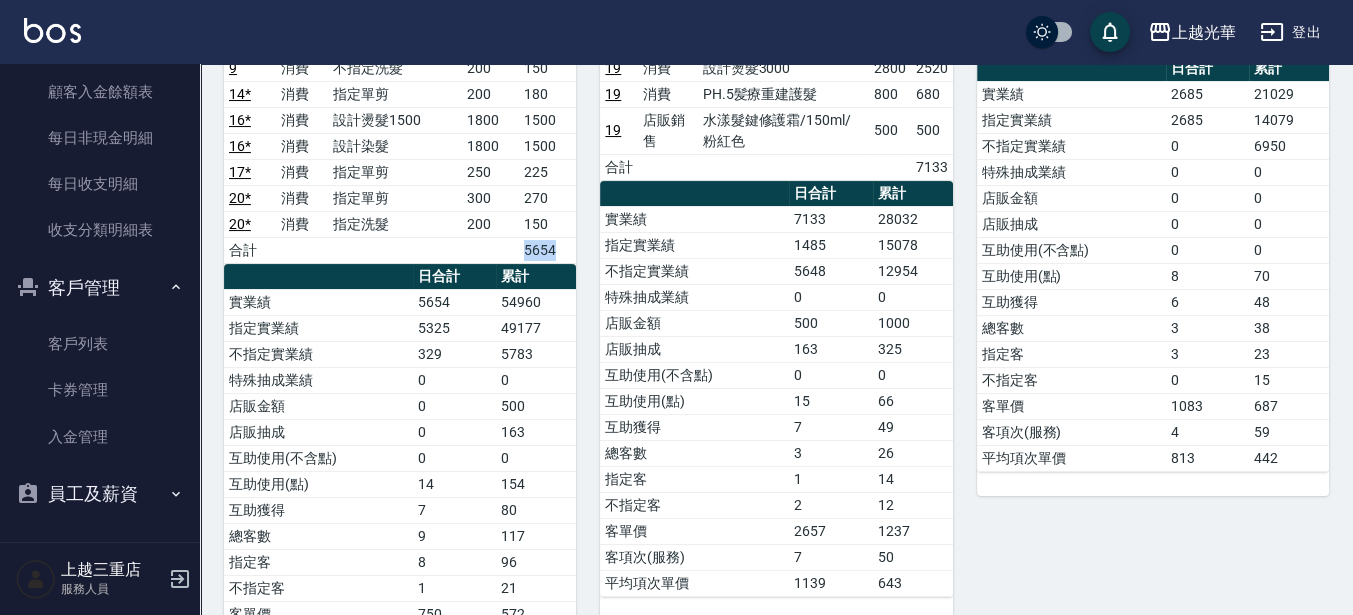 click on "5654" at bounding box center [547, 250] 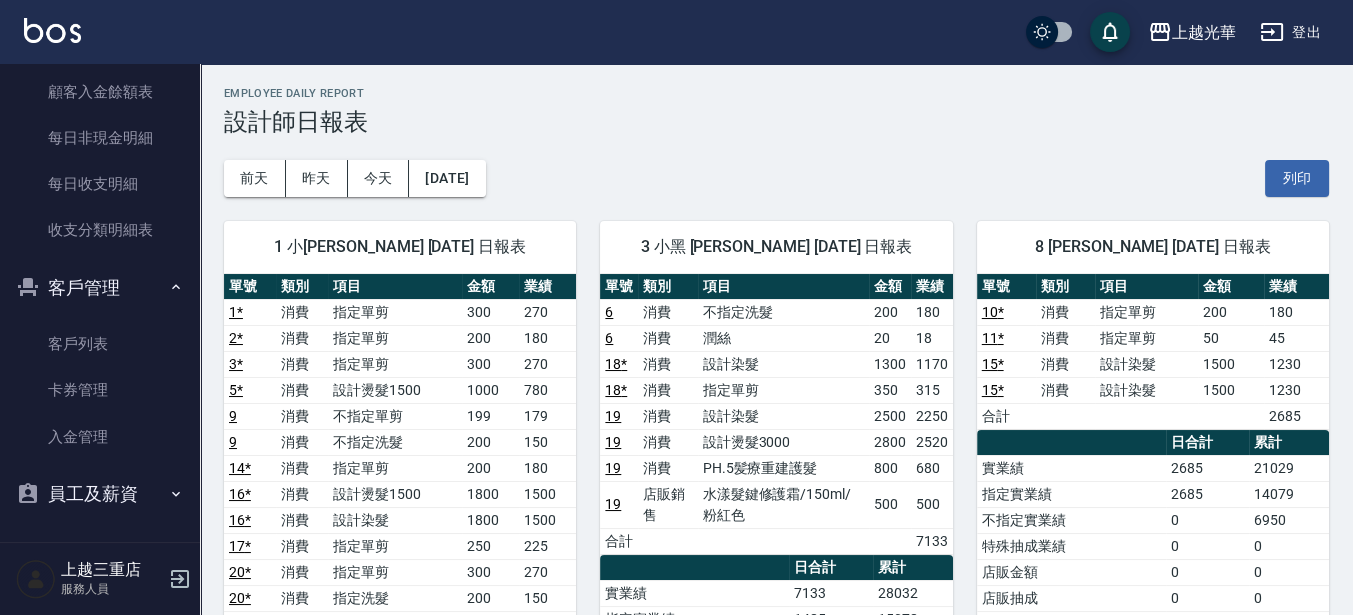 scroll, scrollTop: 0, scrollLeft: 0, axis: both 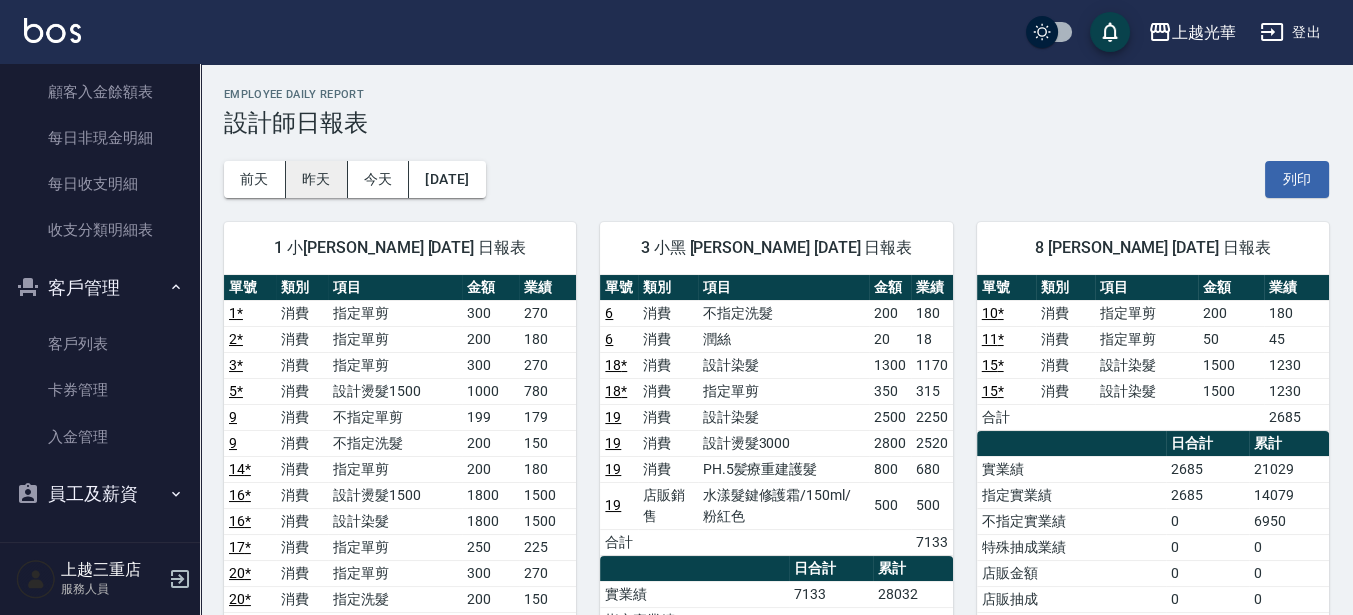 click on "昨天" at bounding box center (317, 179) 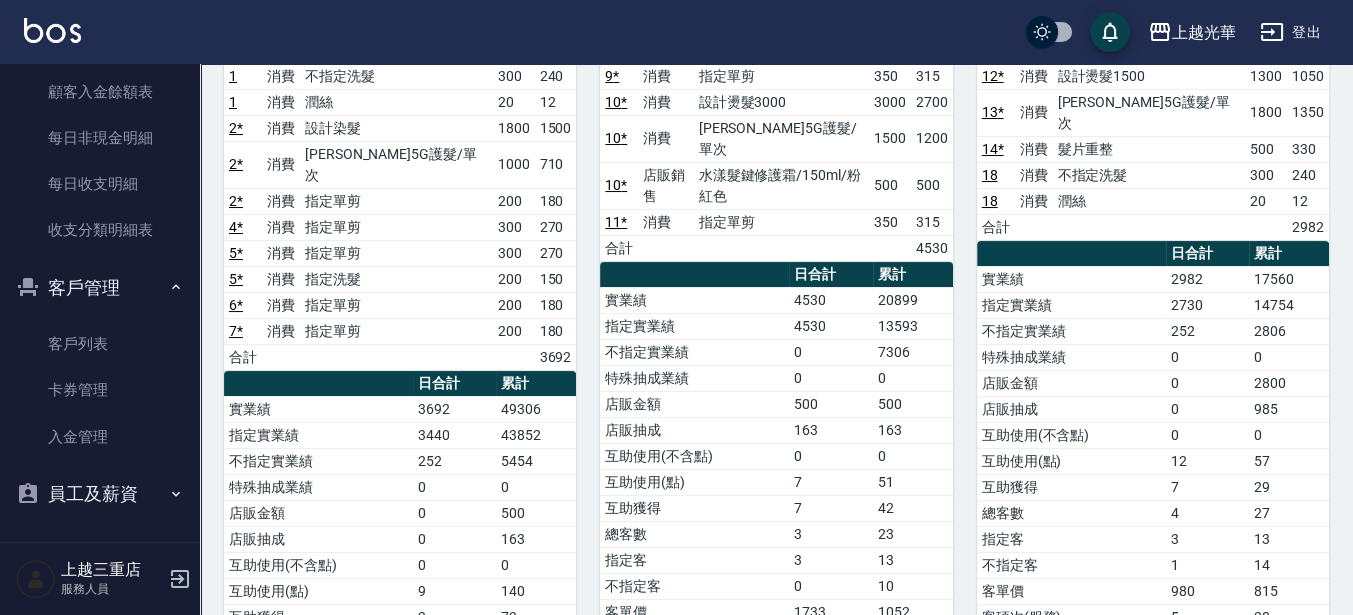 scroll, scrollTop: 125, scrollLeft: 0, axis: vertical 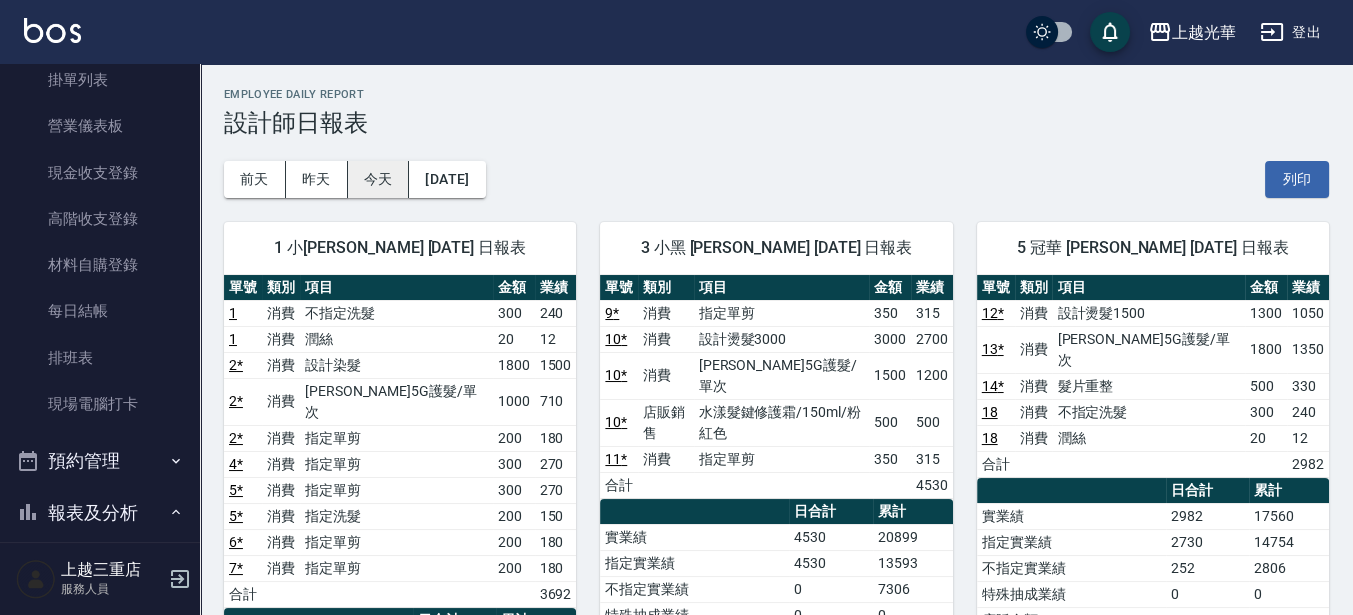 click on "今天" at bounding box center [379, 179] 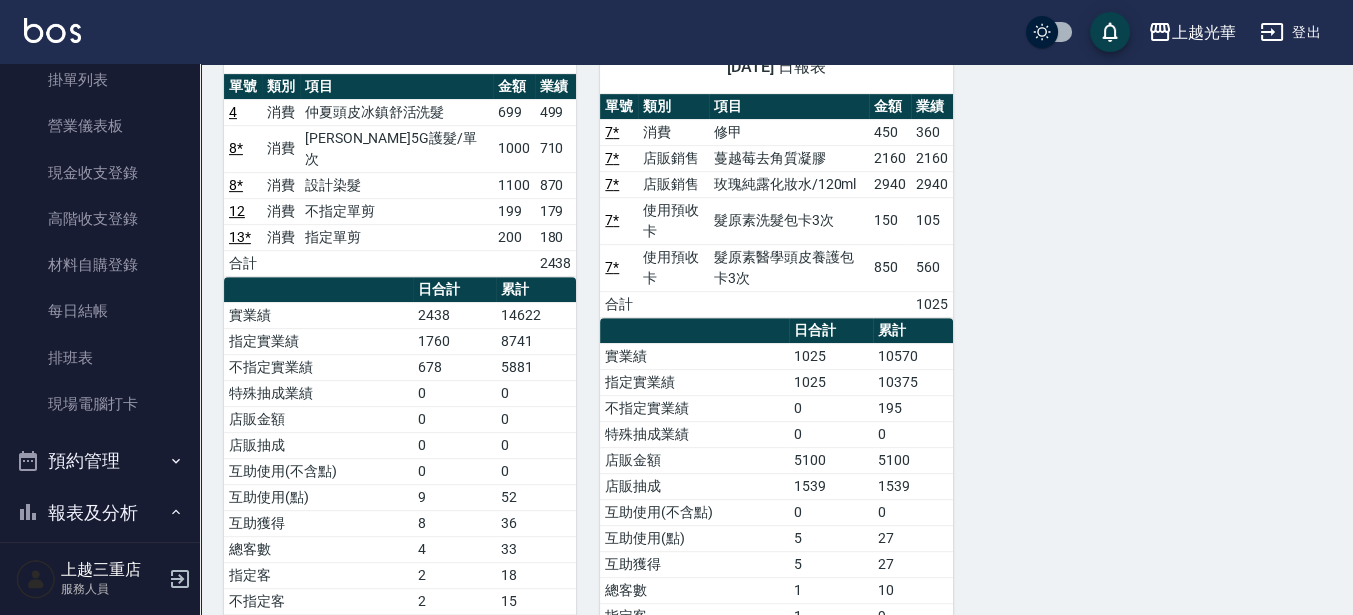 scroll, scrollTop: 1212, scrollLeft: 0, axis: vertical 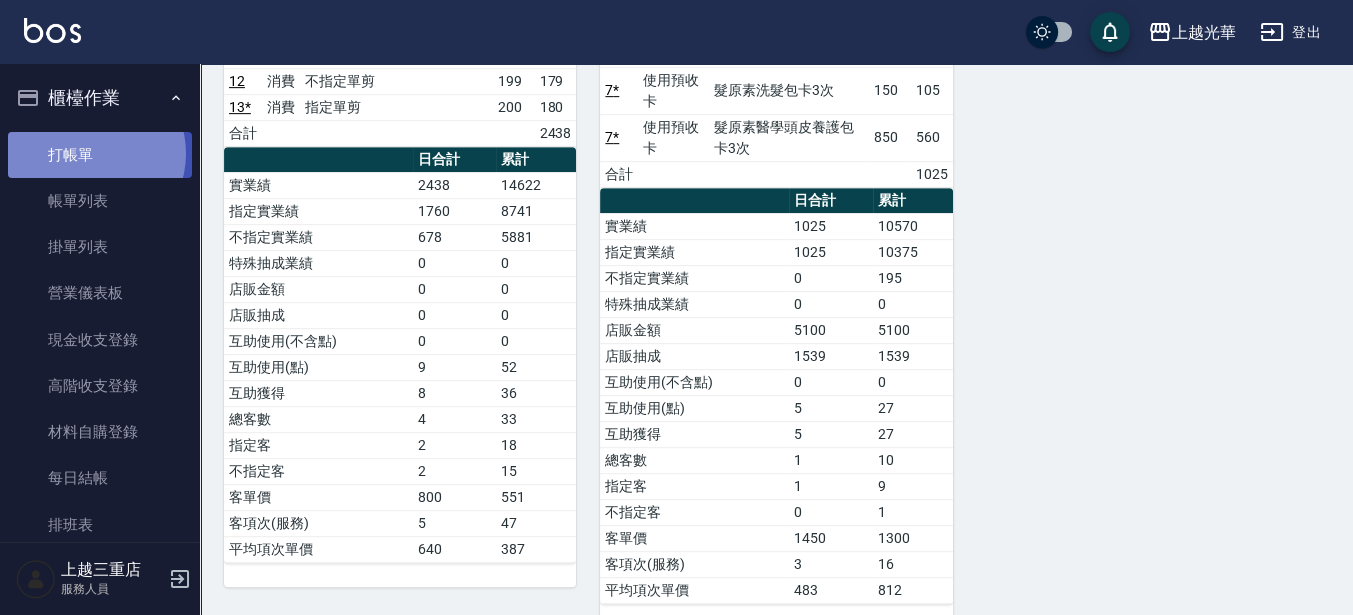click on "打帳單" at bounding box center (100, 155) 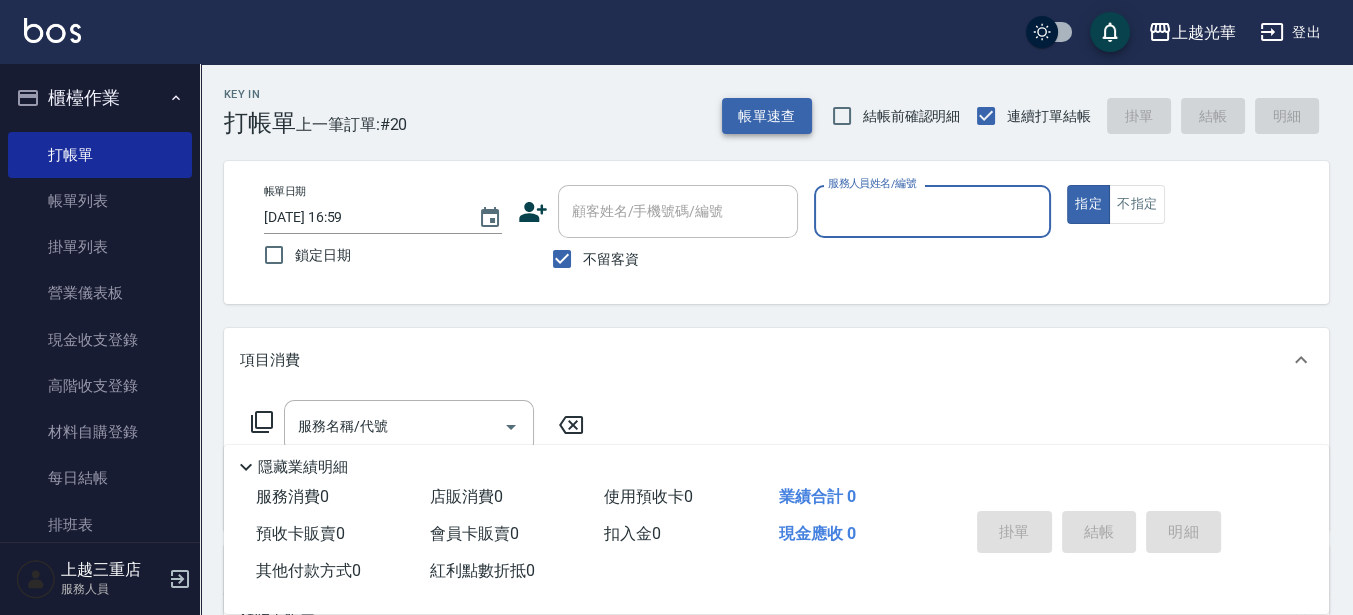 click on "帳單速查" at bounding box center [767, 116] 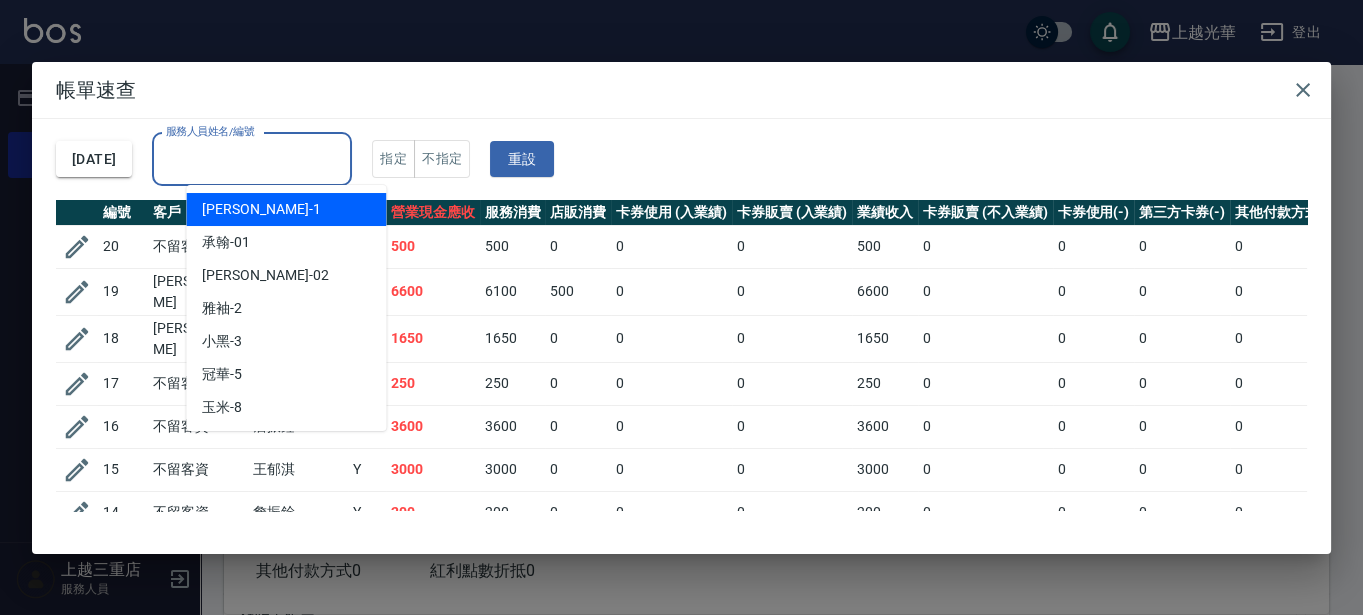 click on "服務人員姓名/編號" at bounding box center [252, 159] 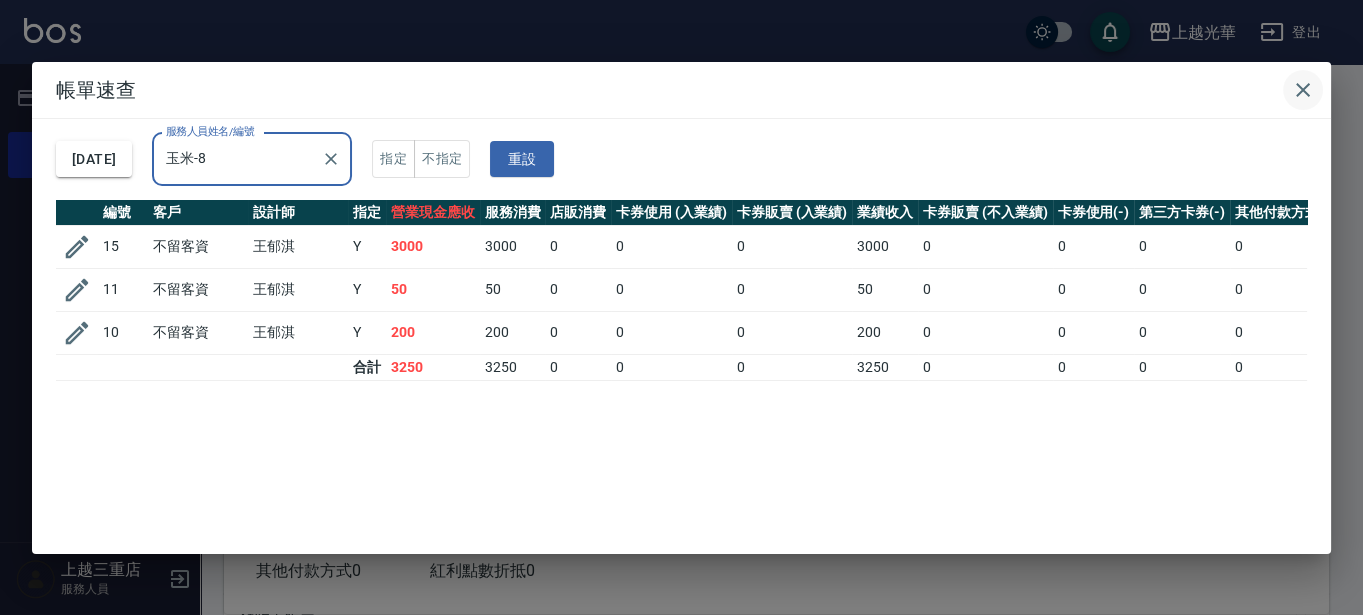 click at bounding box center (1303, 90) 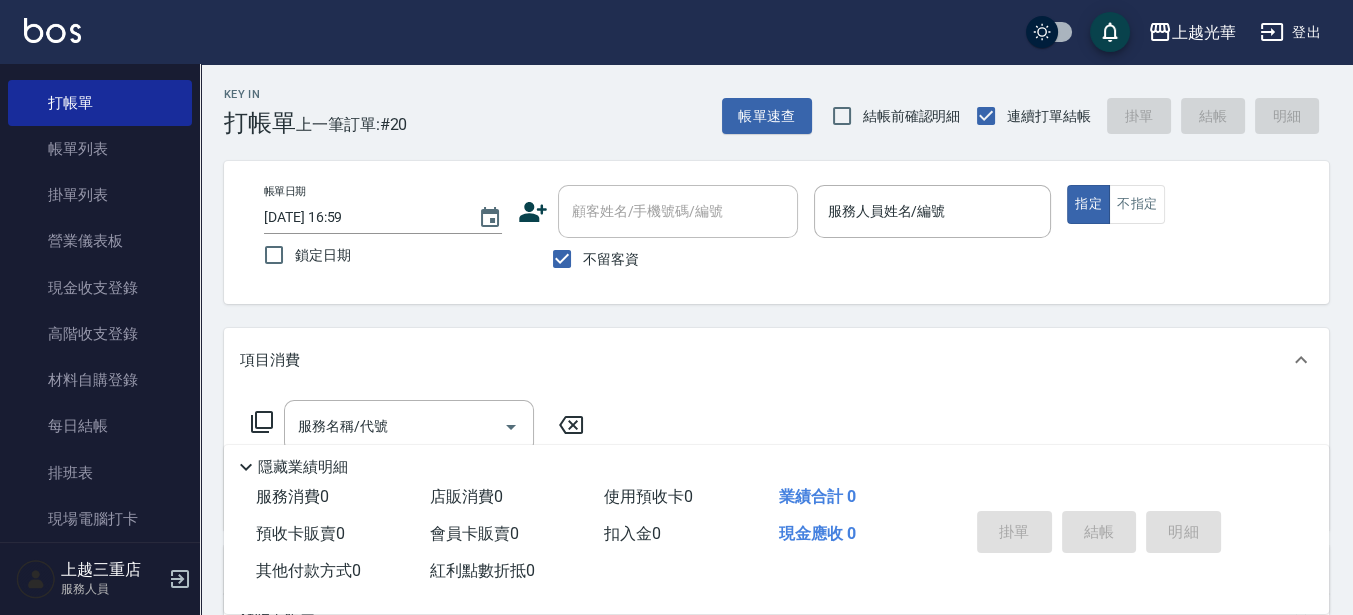 scroll, scrollTop: 125, scrollLeft: 0, axis: vertical 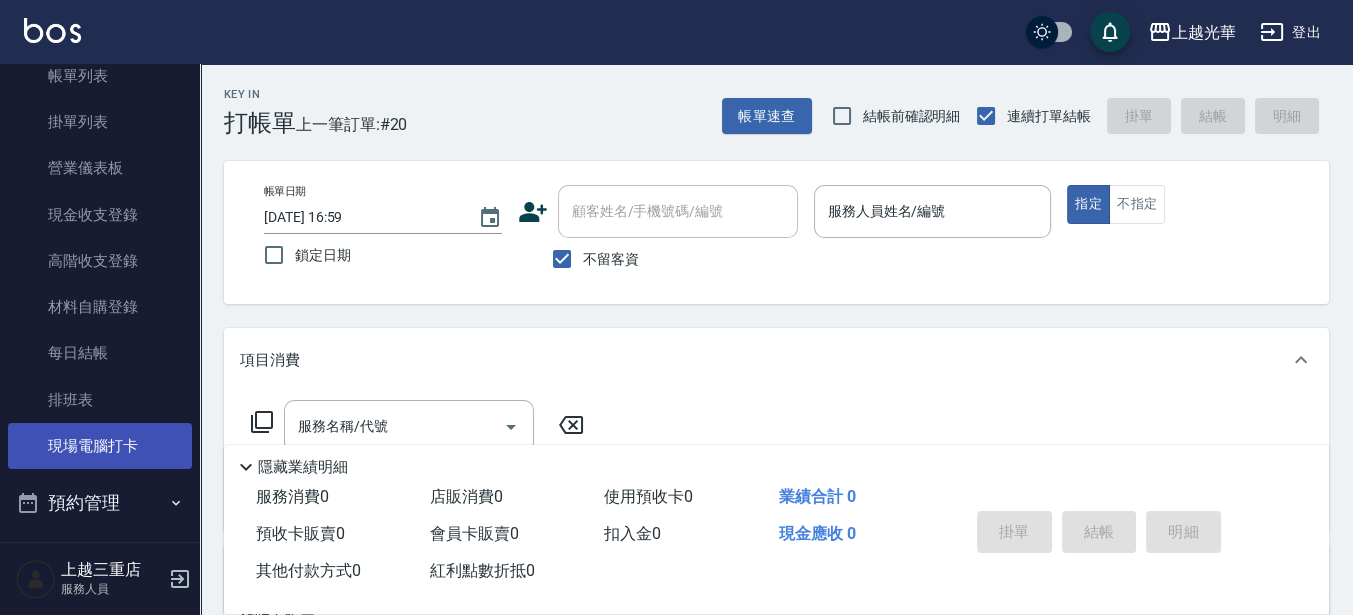 click on "現場電腦打卡" at bounding box center [100, 446] 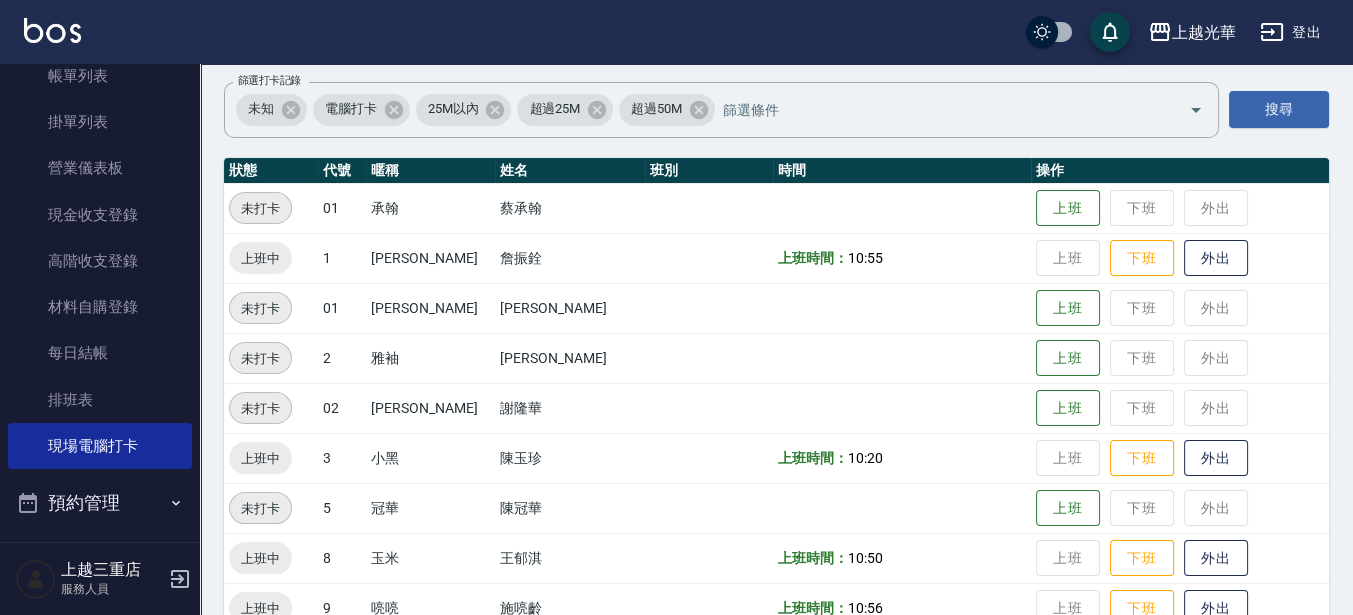 scroll, scrollTop: 250, scrollLeft: 0, axis: vertical 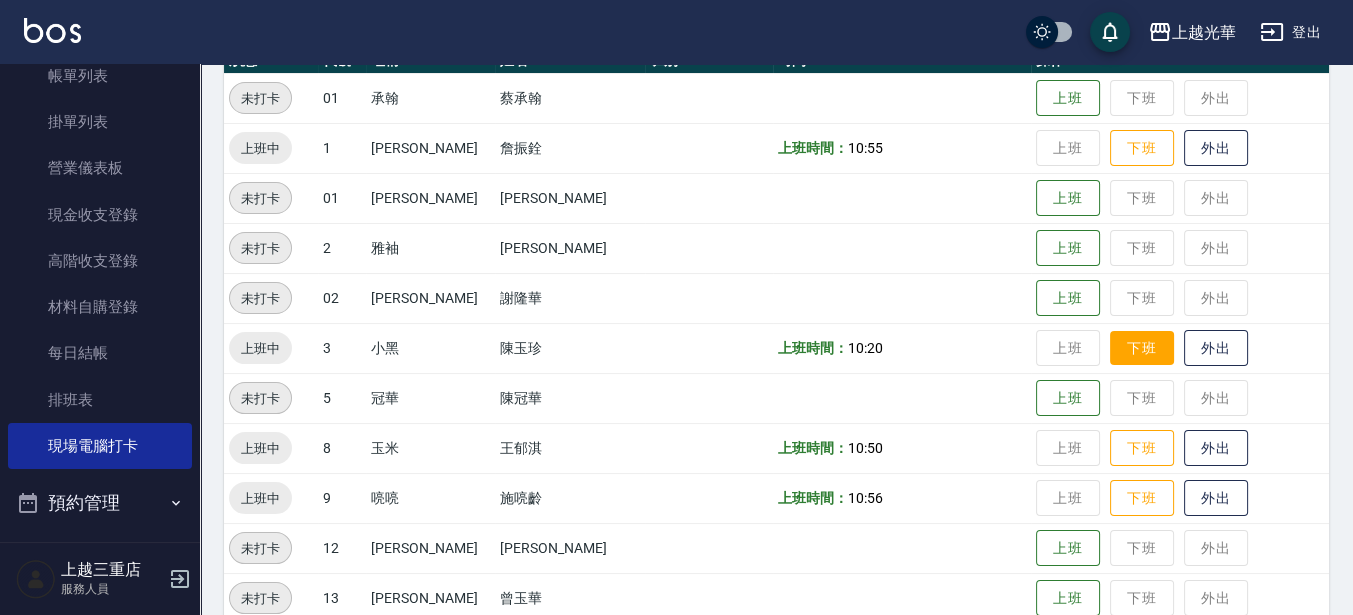 click on "下班" at bounding box center (1142, 348) 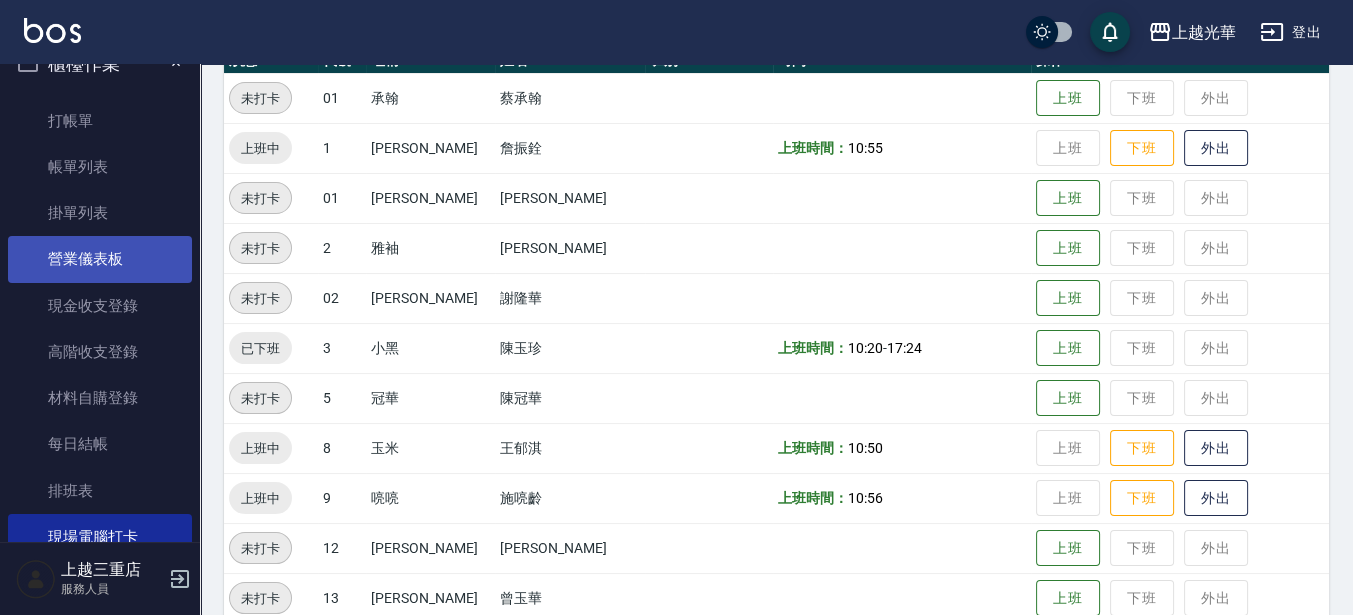 scroll, scrollTop: 0, scrollLeft: 0, axis: both 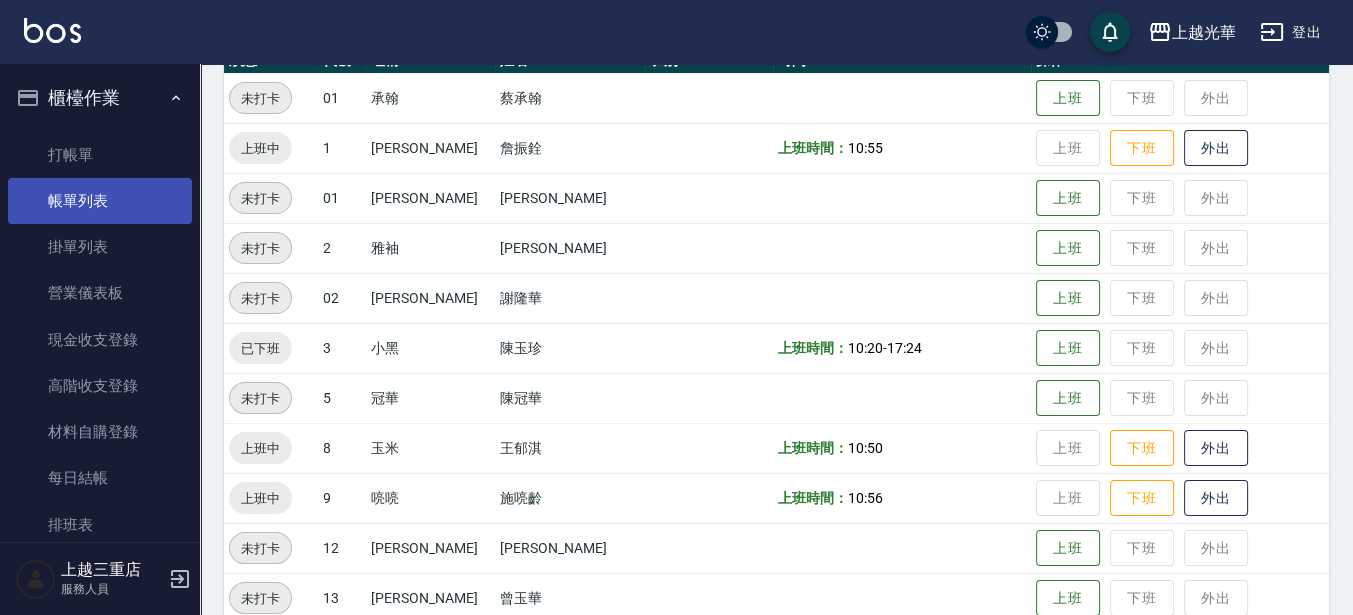 click on "帳單列表" at bounding box center (100, 201) 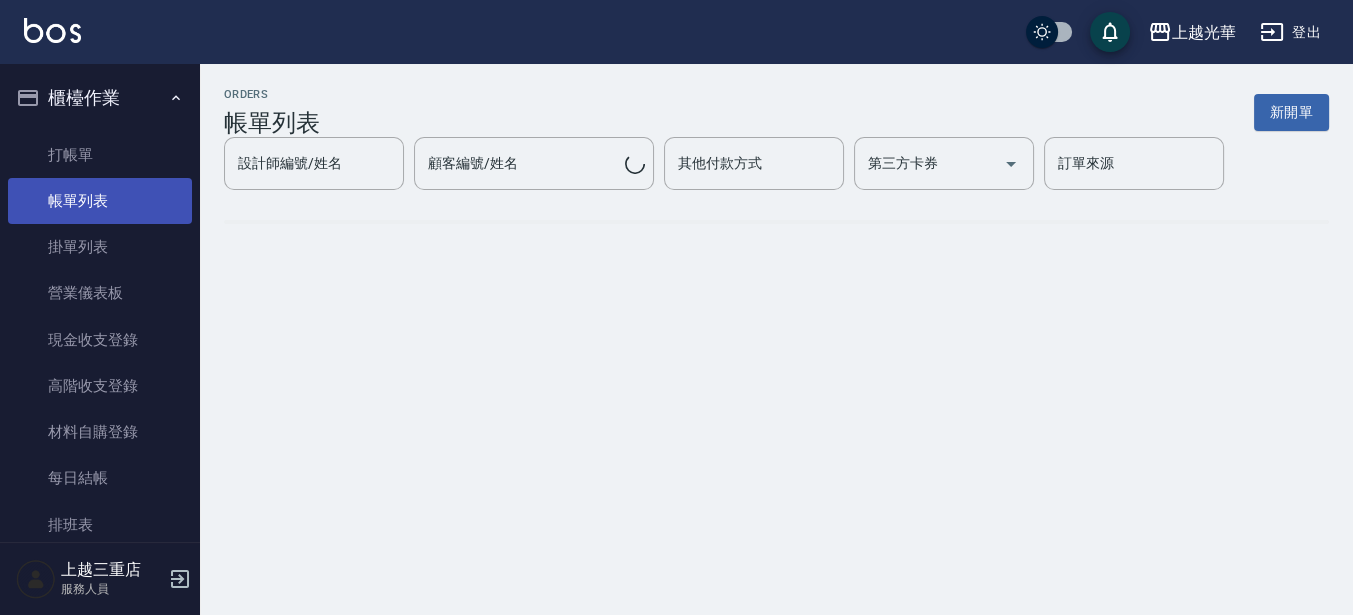 scroll, scrollTop: 0, scrollLeft: 0, axis: both 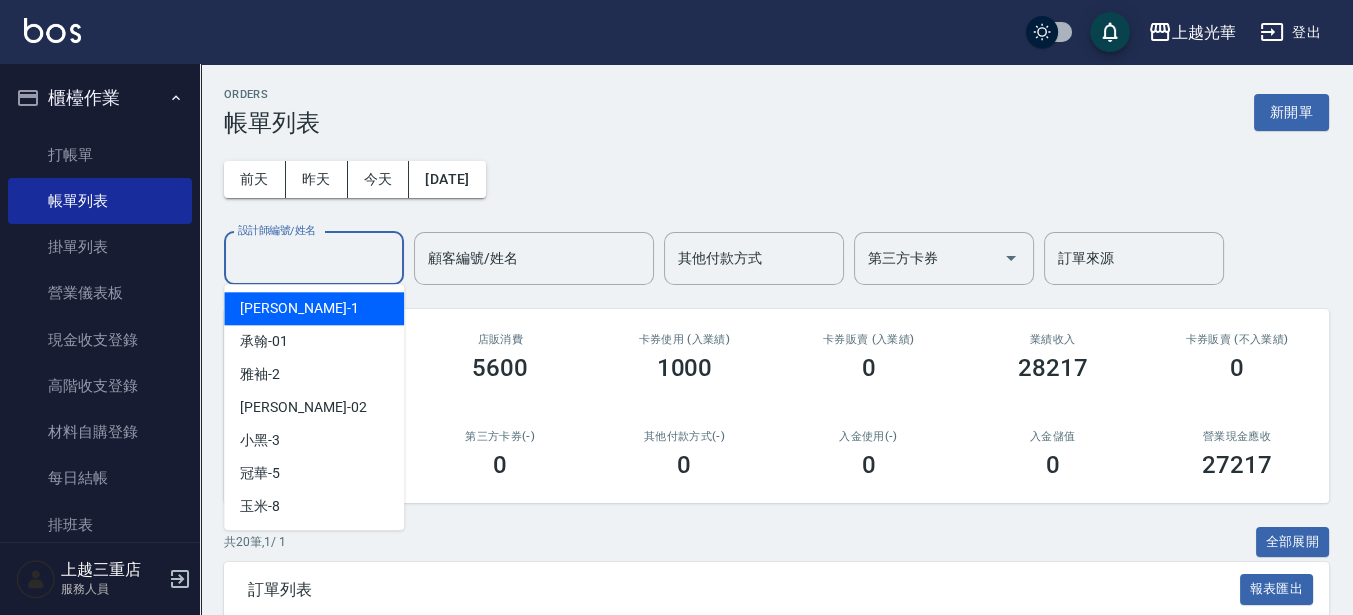 click on "設計師編號/姓名" at bounding box center [314, 258] 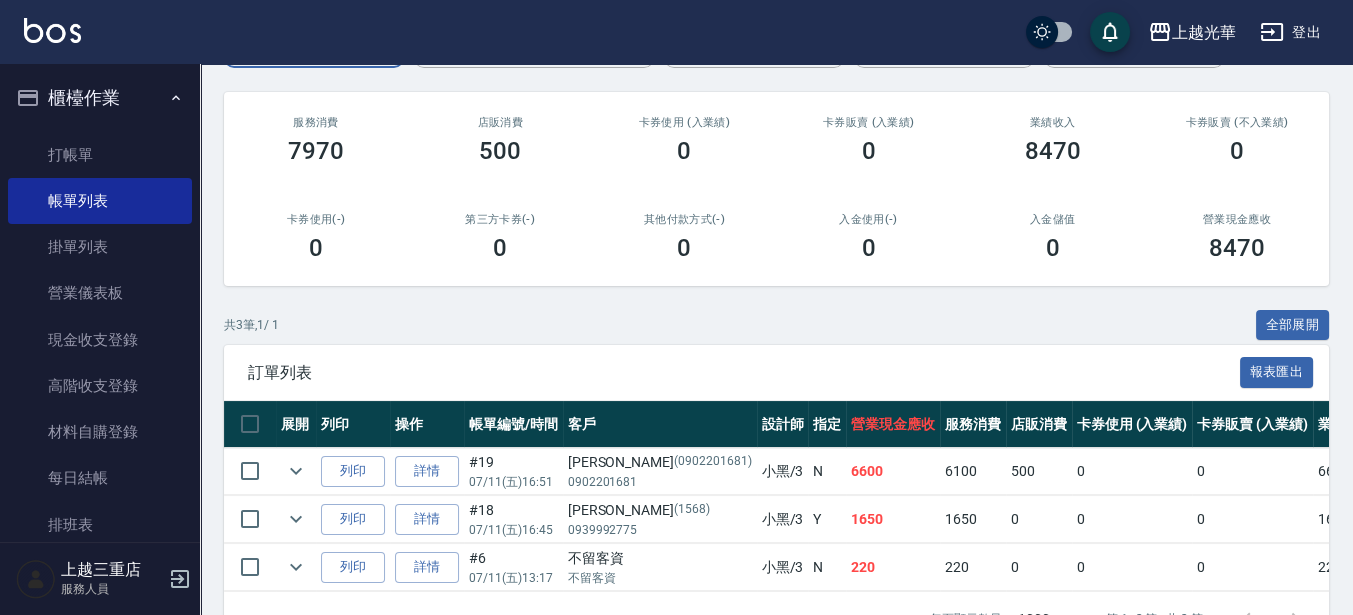scroll, scrollTop: 288, scrollLeft: 0, axis: vertical 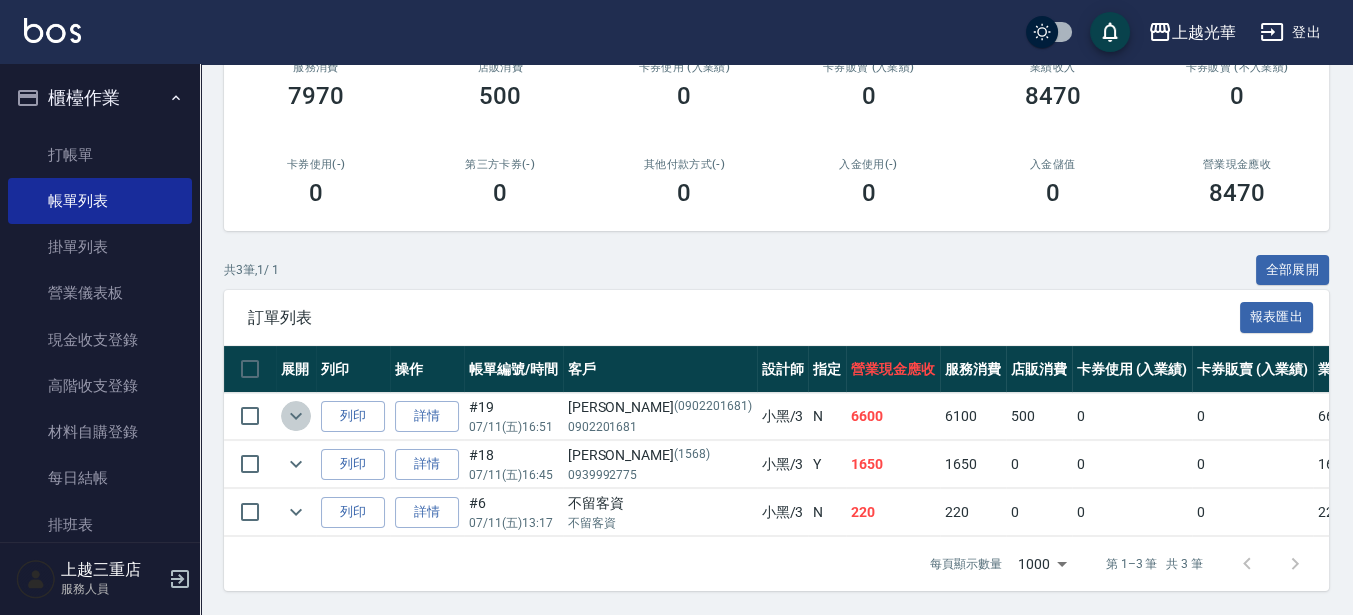click 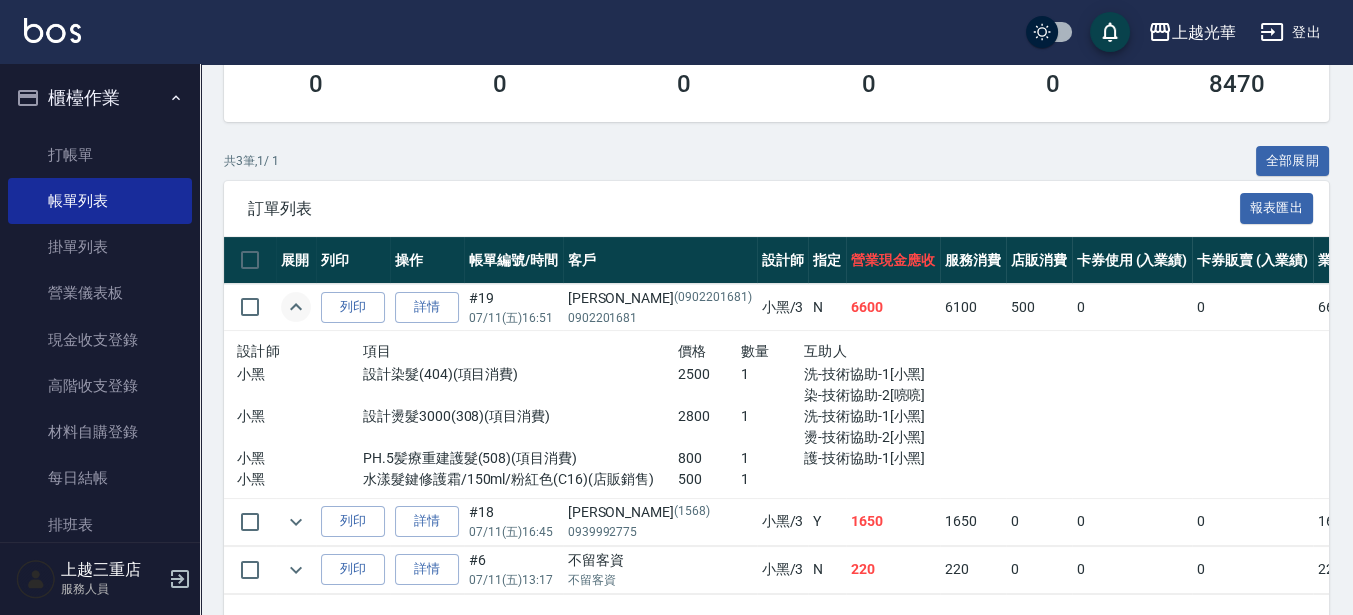 scroll, scrollTop: 413, scrollLeft: 0, axis: vertical 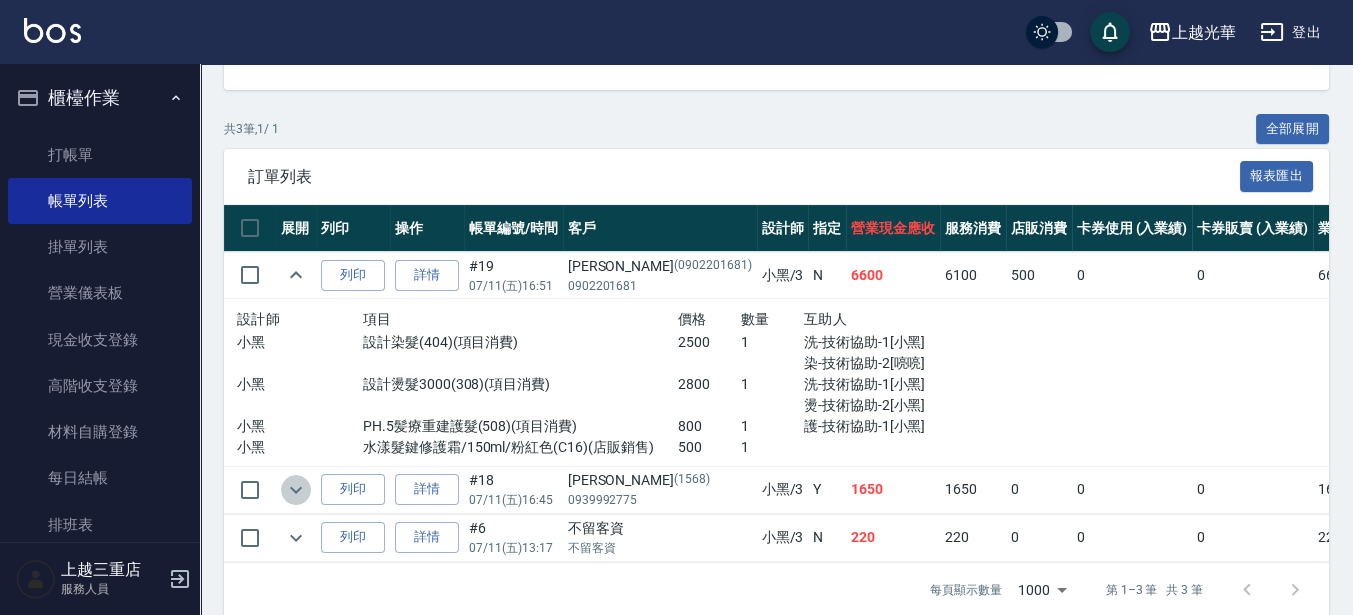 click 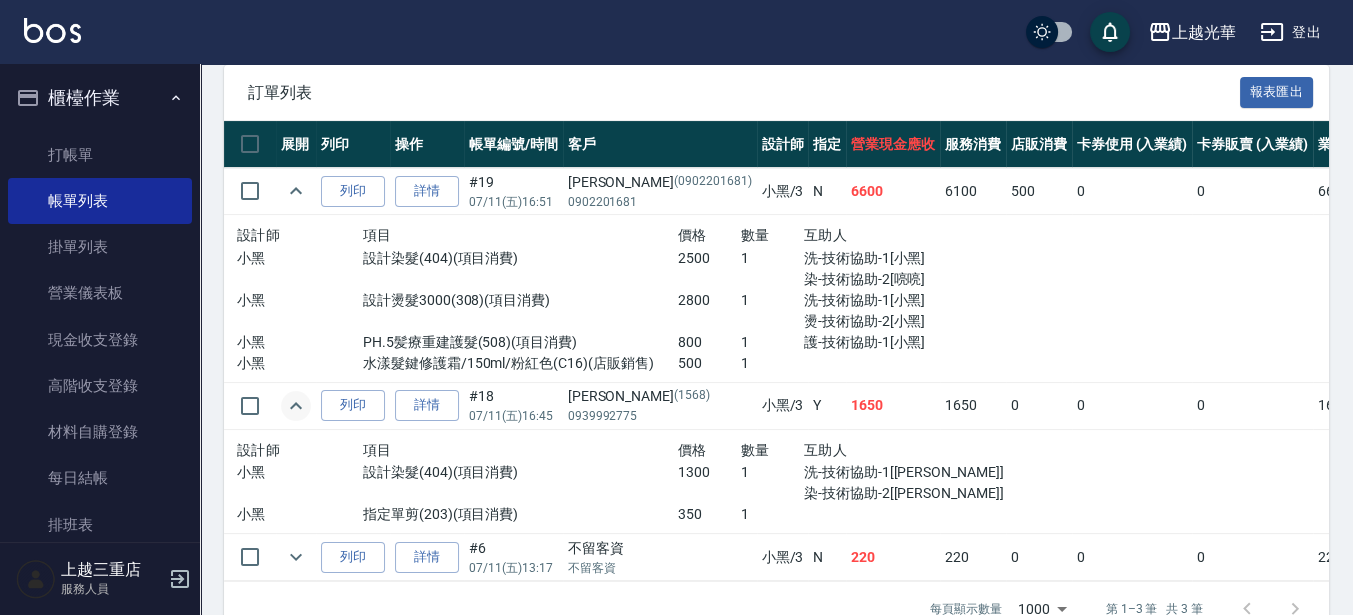 scroll, scrollTop: 558, scrollLeft: 0, axis: vertical 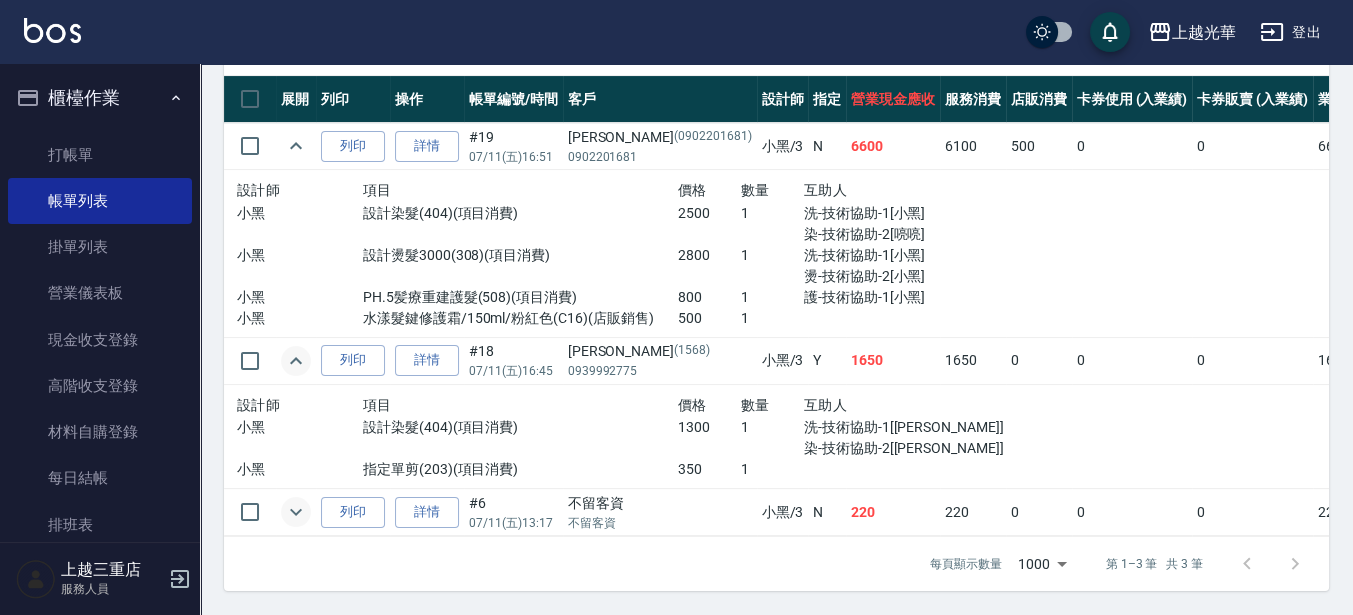 click 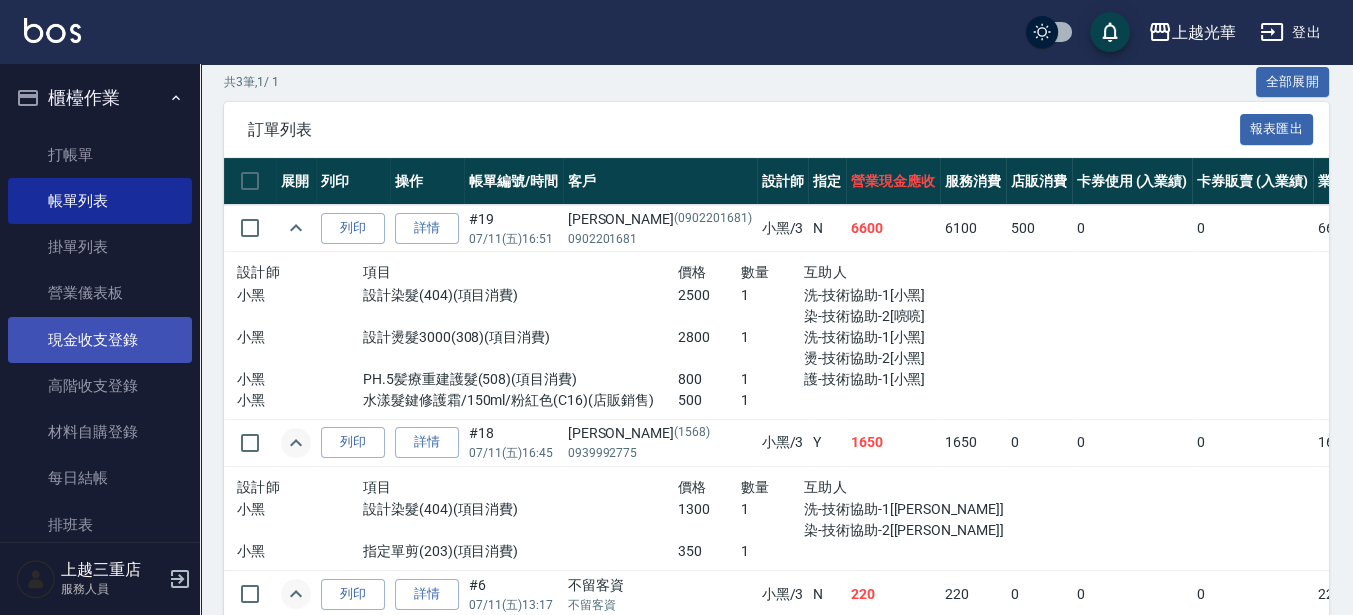 scroll, scrollTop: 265, scrollLeft: 0, axis: vertical 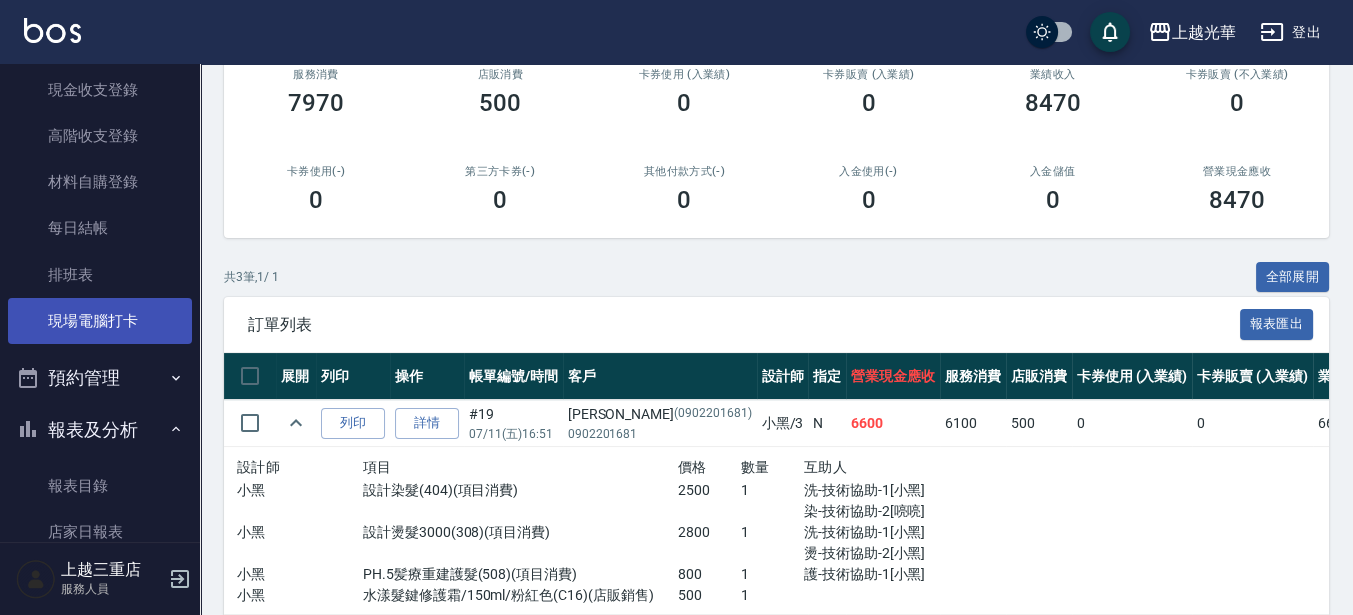click on "現場電腦打卡" at bounding box center (100, 321) 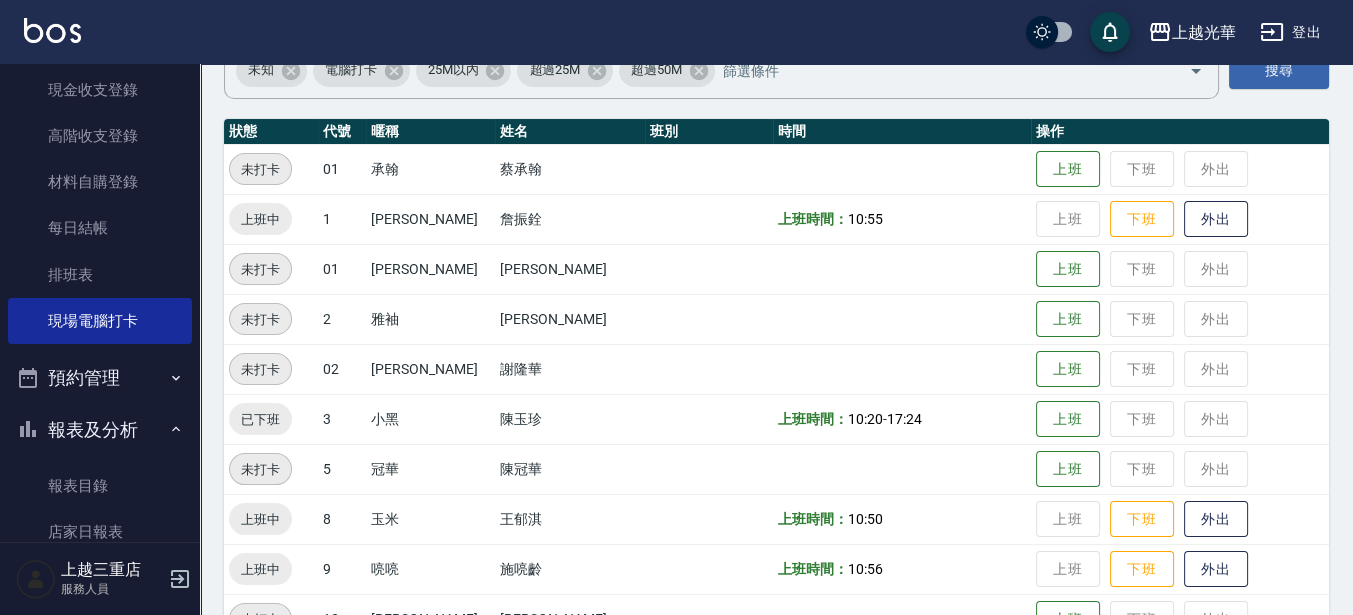 scroll, scrollTop: 250, scrollLeft: 0, axis: vertical 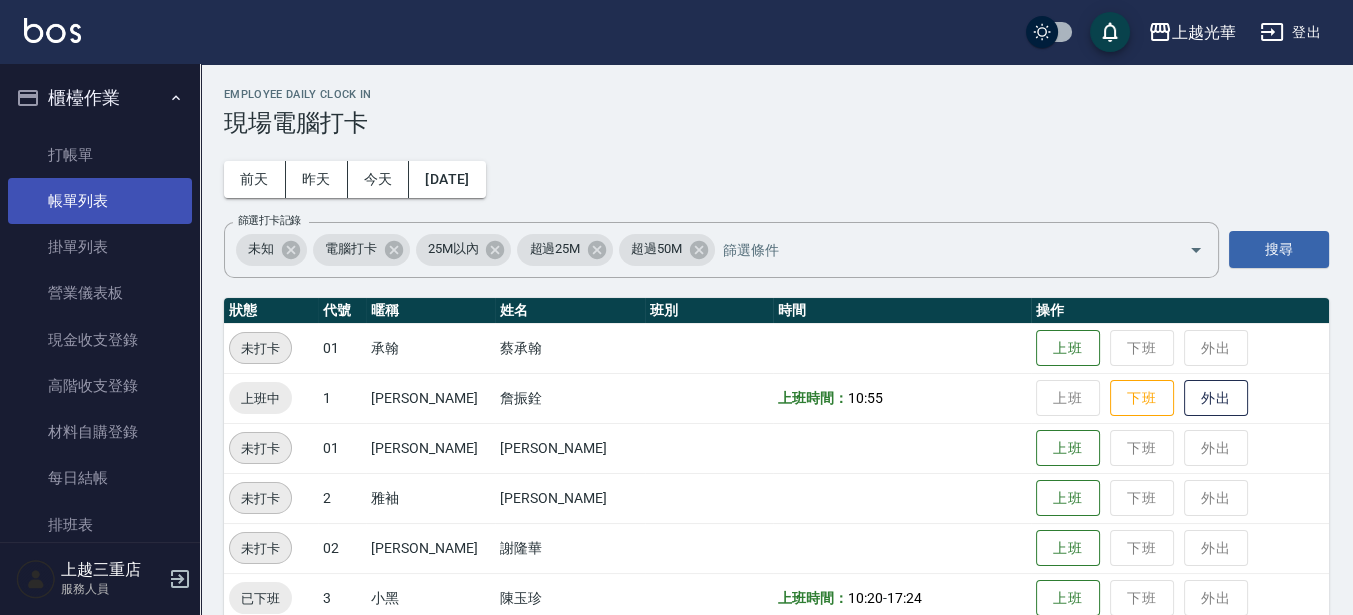 click on "帳單列表" at bounding box center [100, 201] 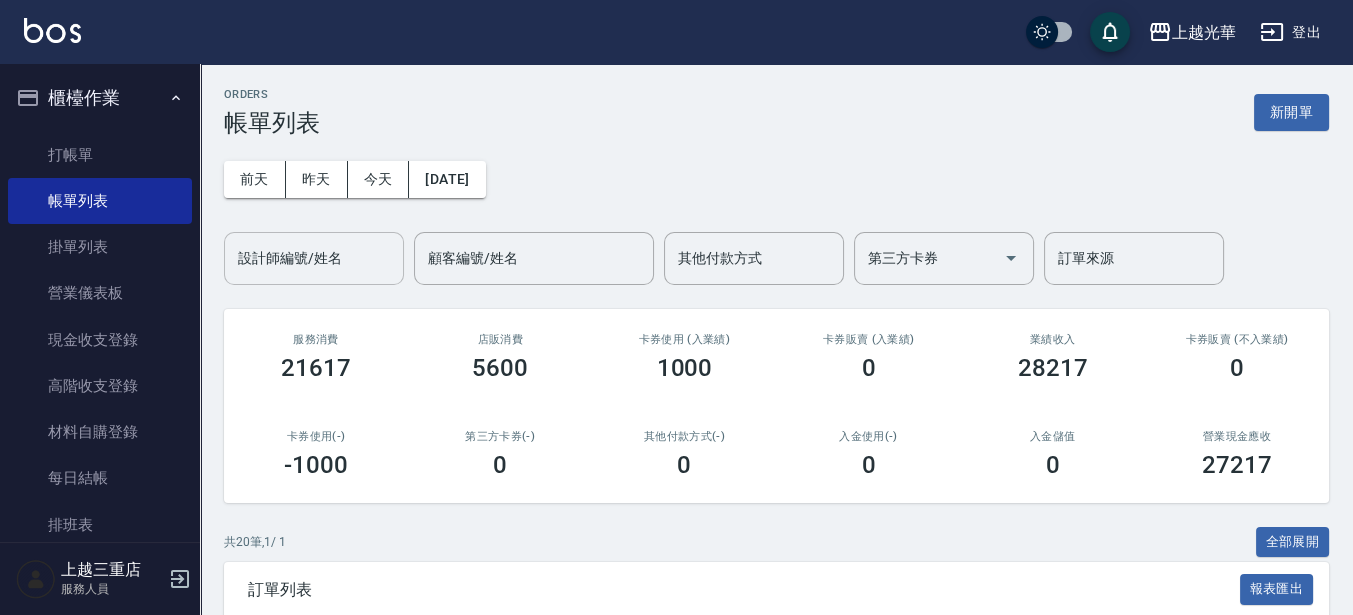 click on "設計師編號/姓名" at bounding box center [314, 258] 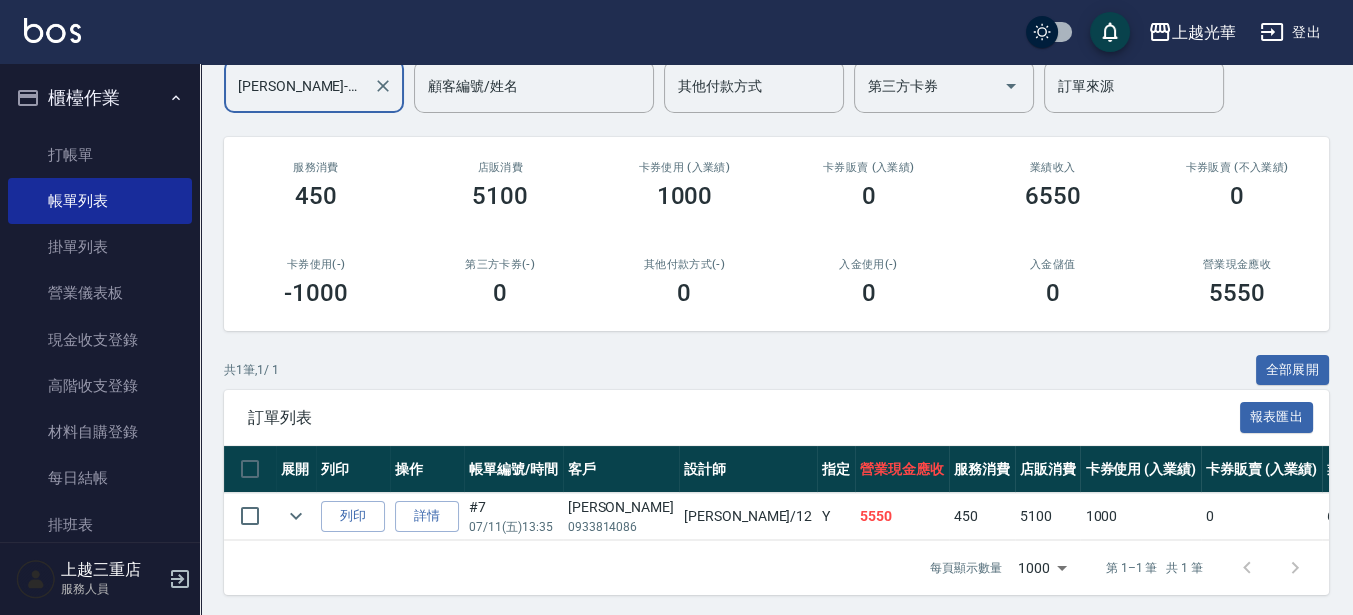scroll, scrollTop: 193, scrollLeft: 0, axis: vertical 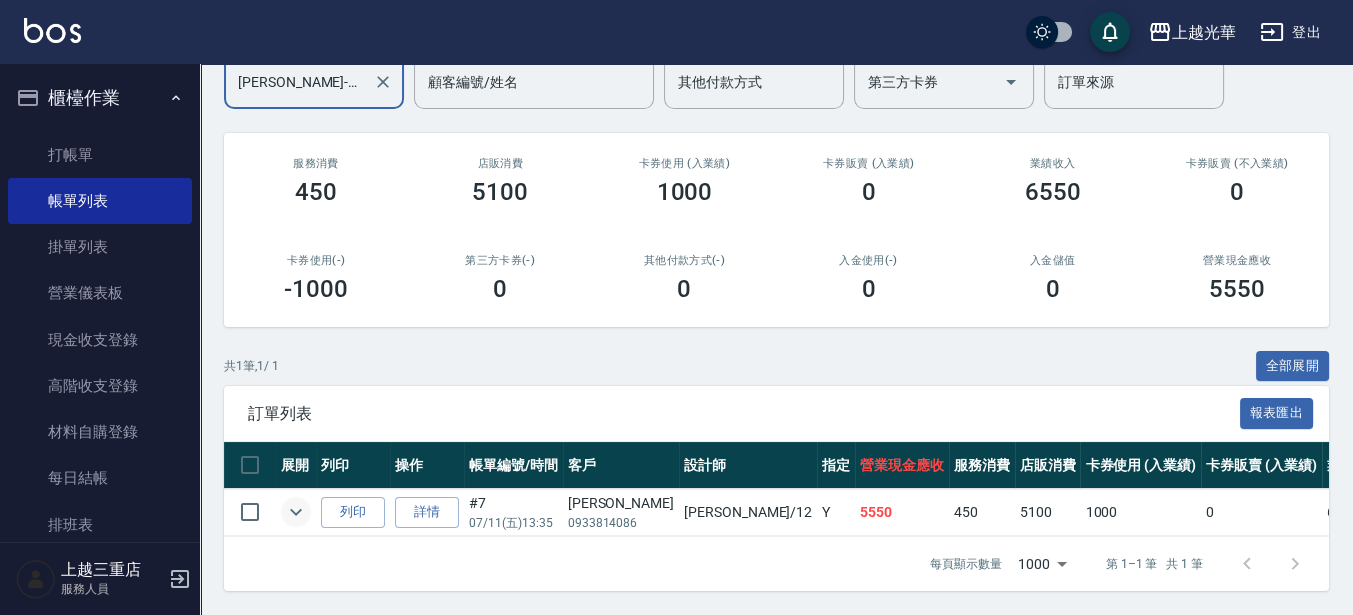 click 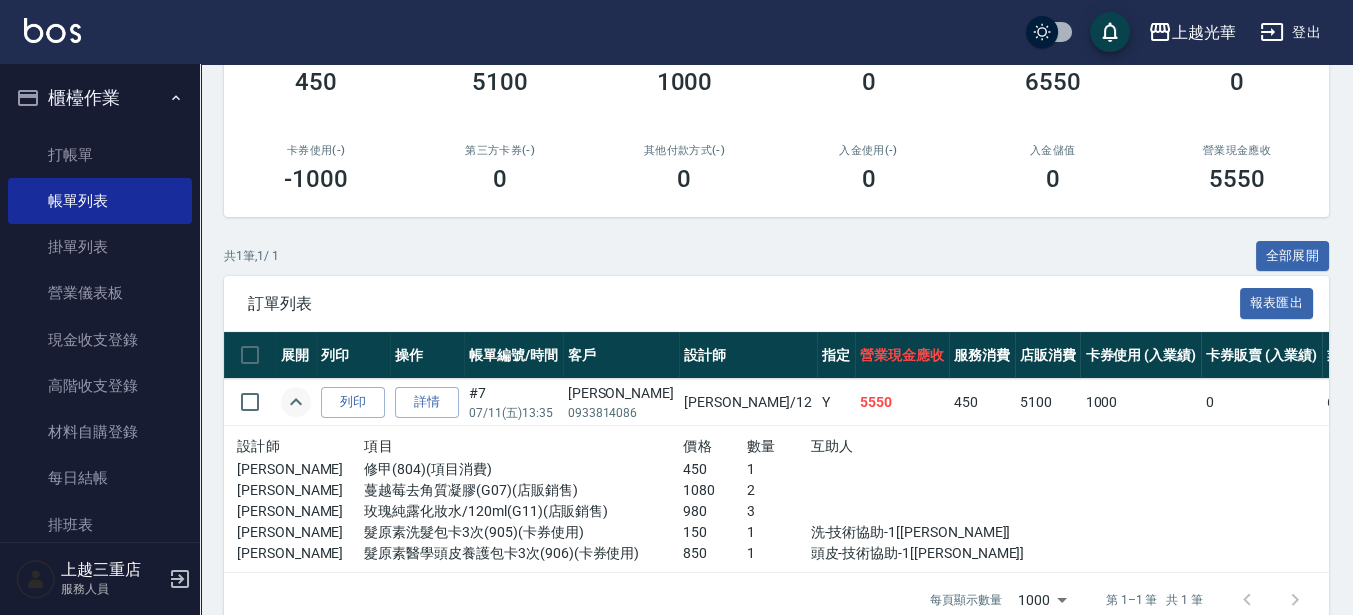 scroll, scrollTop: 339, scrollLeft: 0, axis: vertical 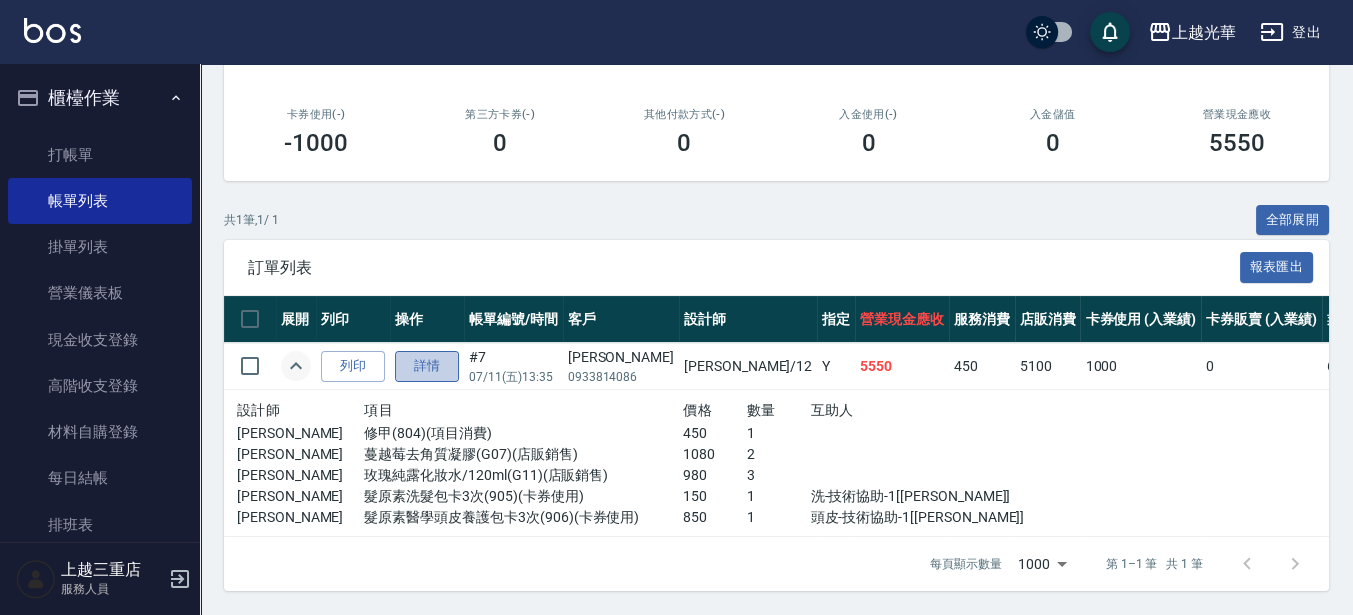 click on "詳情" at bounding box center (427, 366) 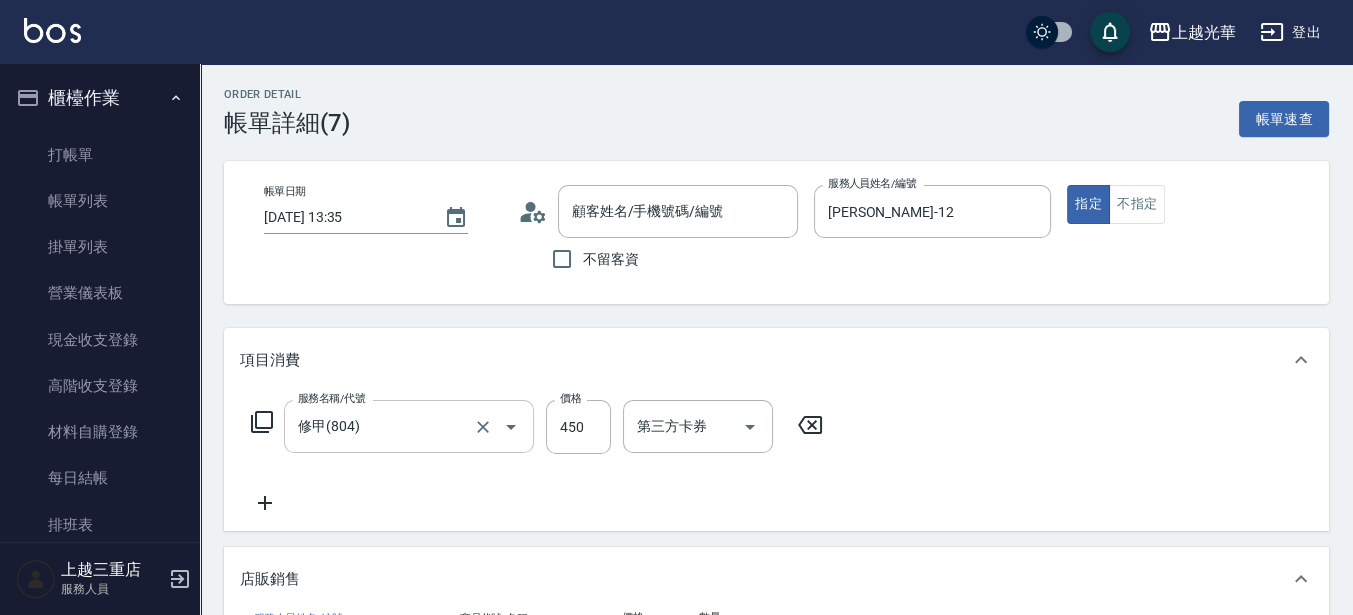 scroll, scrollTop: 0, scrollLeft: 0, axis: both 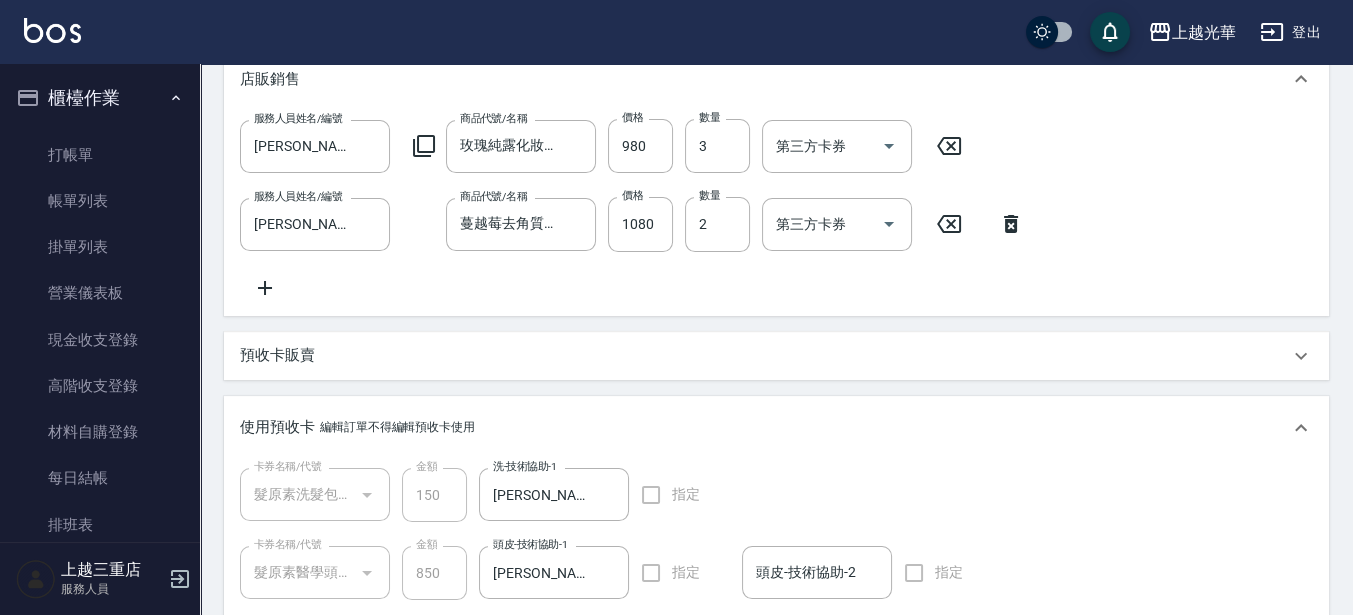 click 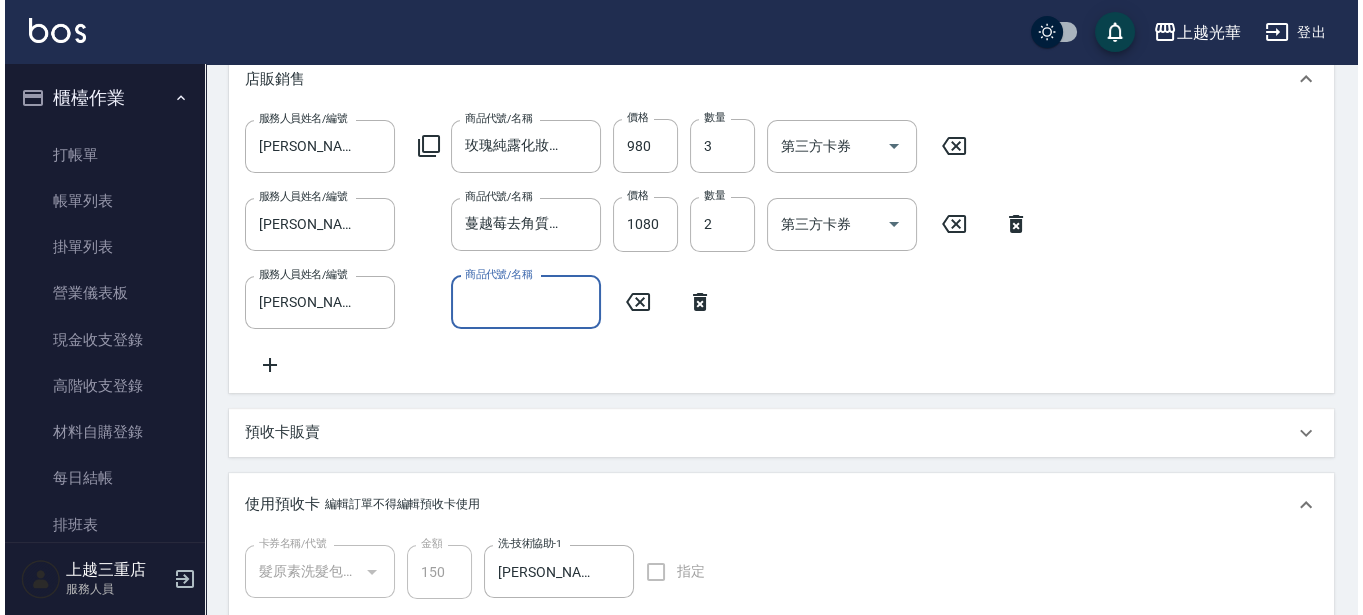 scroll, scrollTop: 375, scrollLeft: 0, axis: vertical 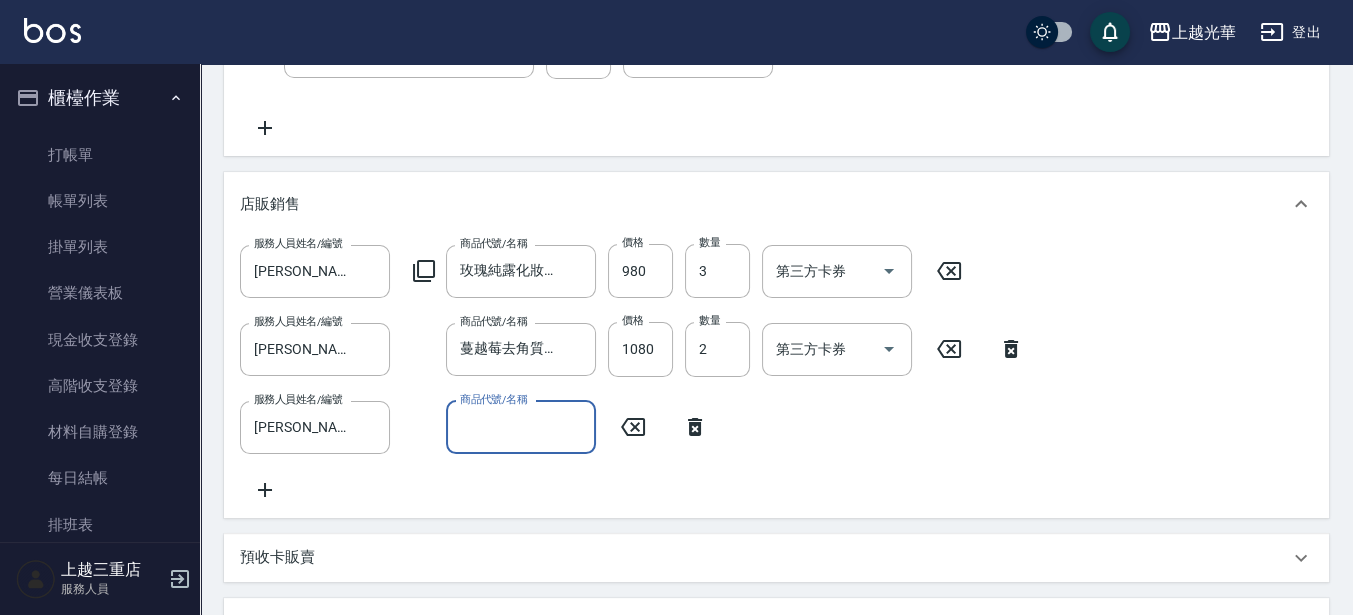 click 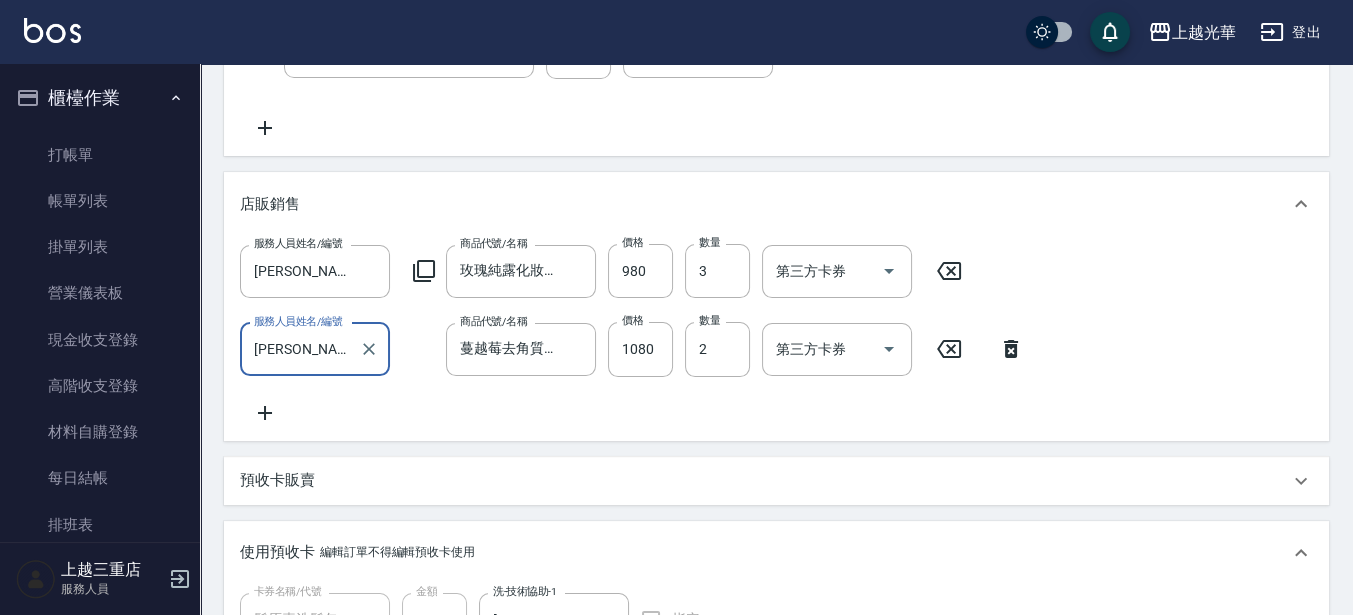 click 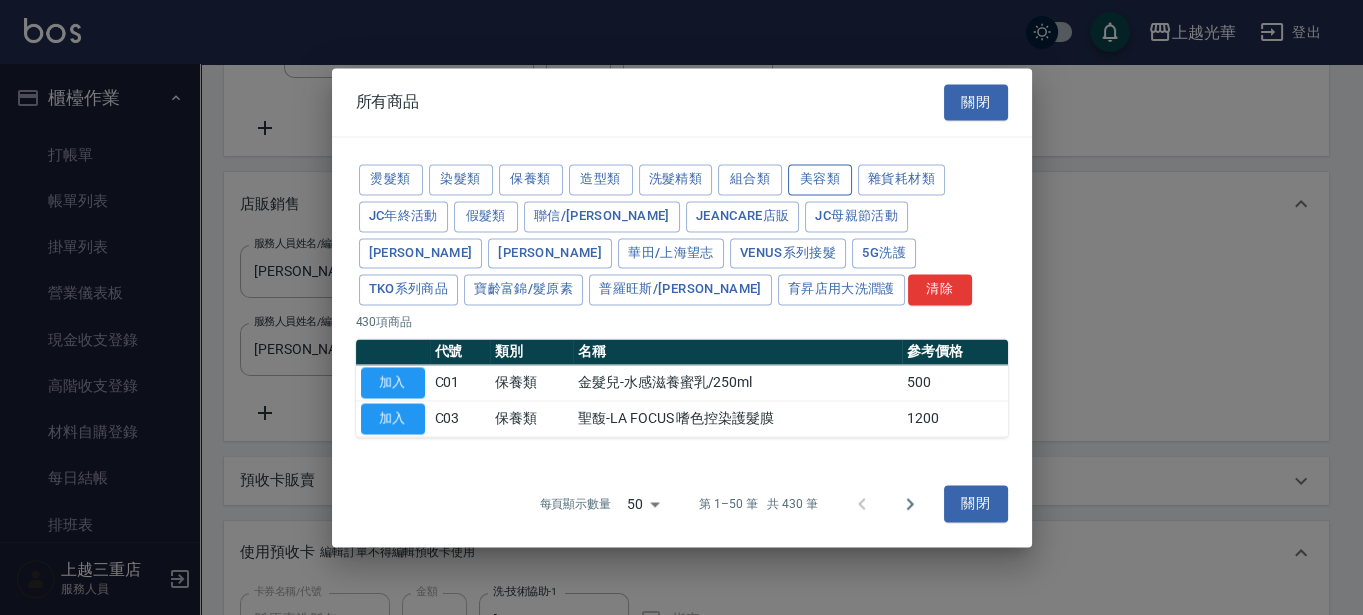 click on "美容類" at bounding box center (820, 179) 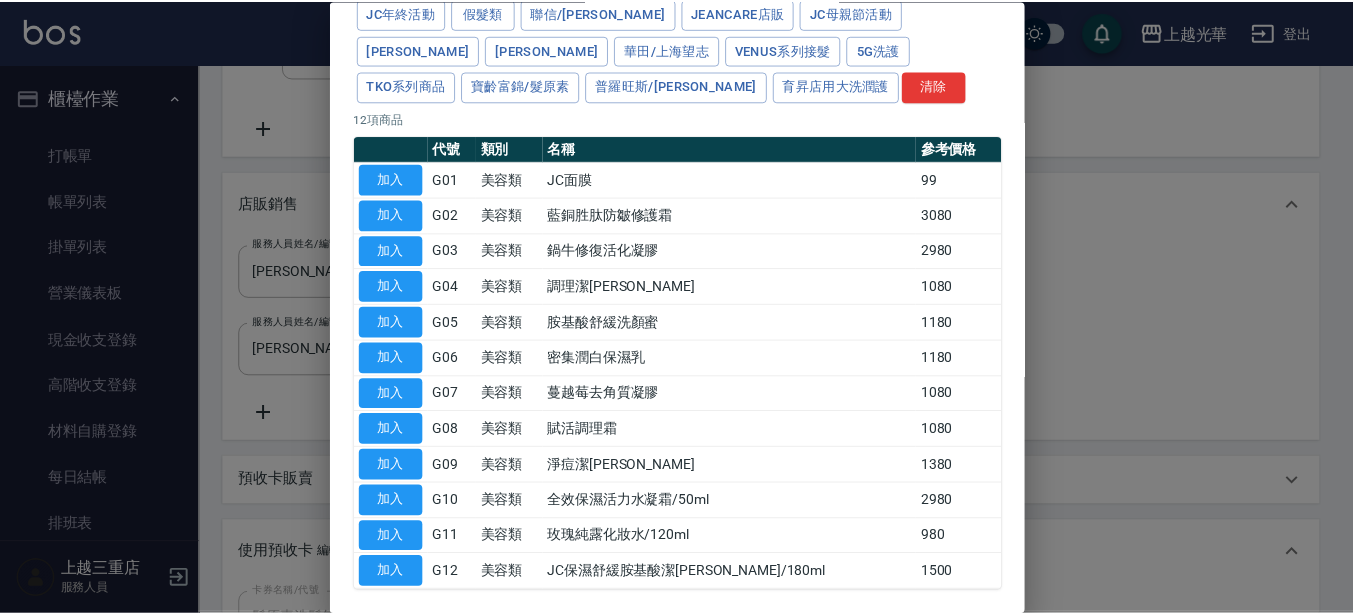 scroll, scrollTop: 215, scrollLeft: 0, axis: vertical 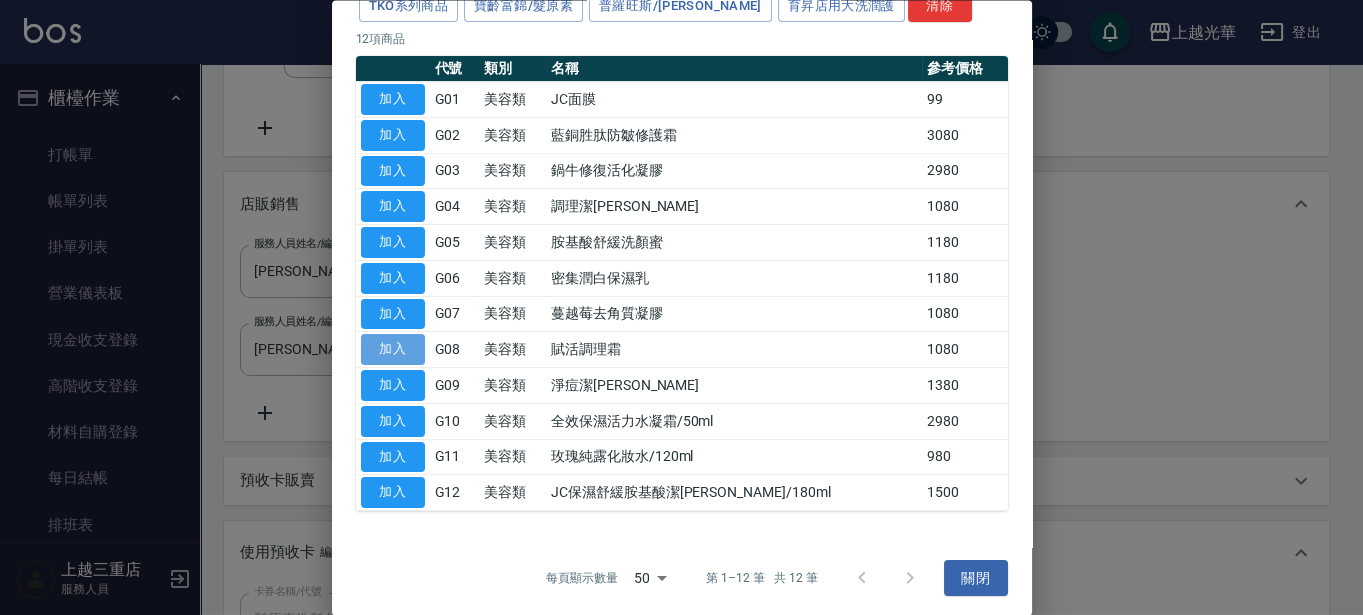click on "加入" at bounding box center (393, 350) 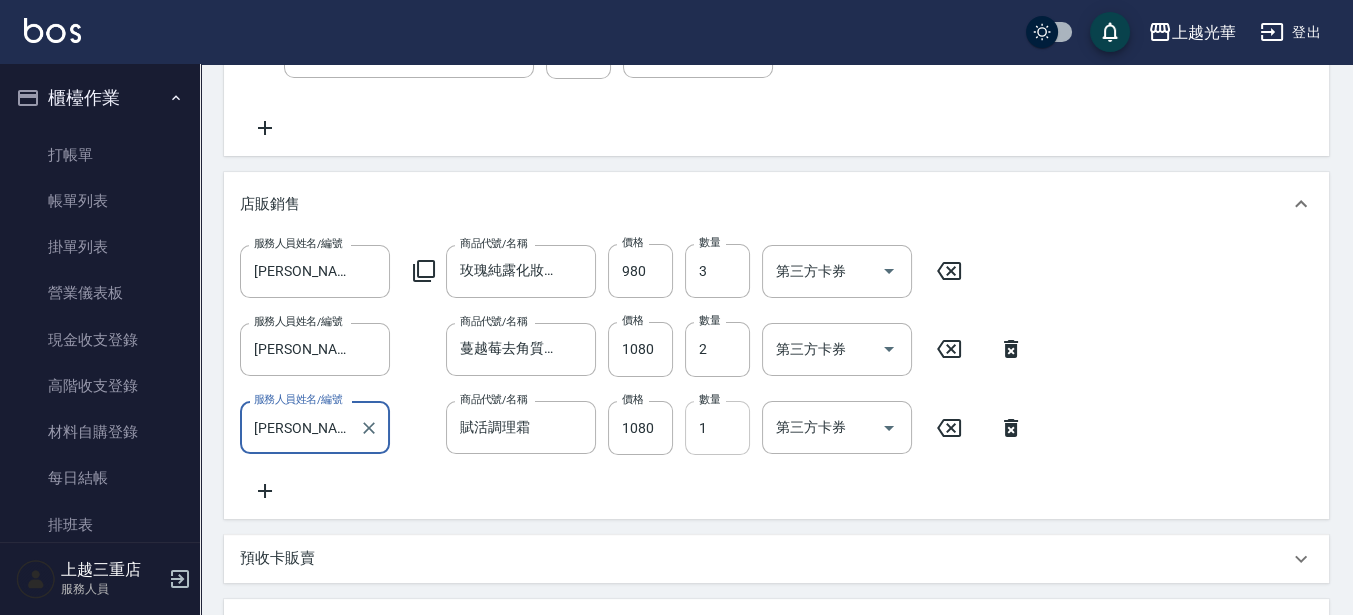 click on "1" at bounding box center [717, 428] 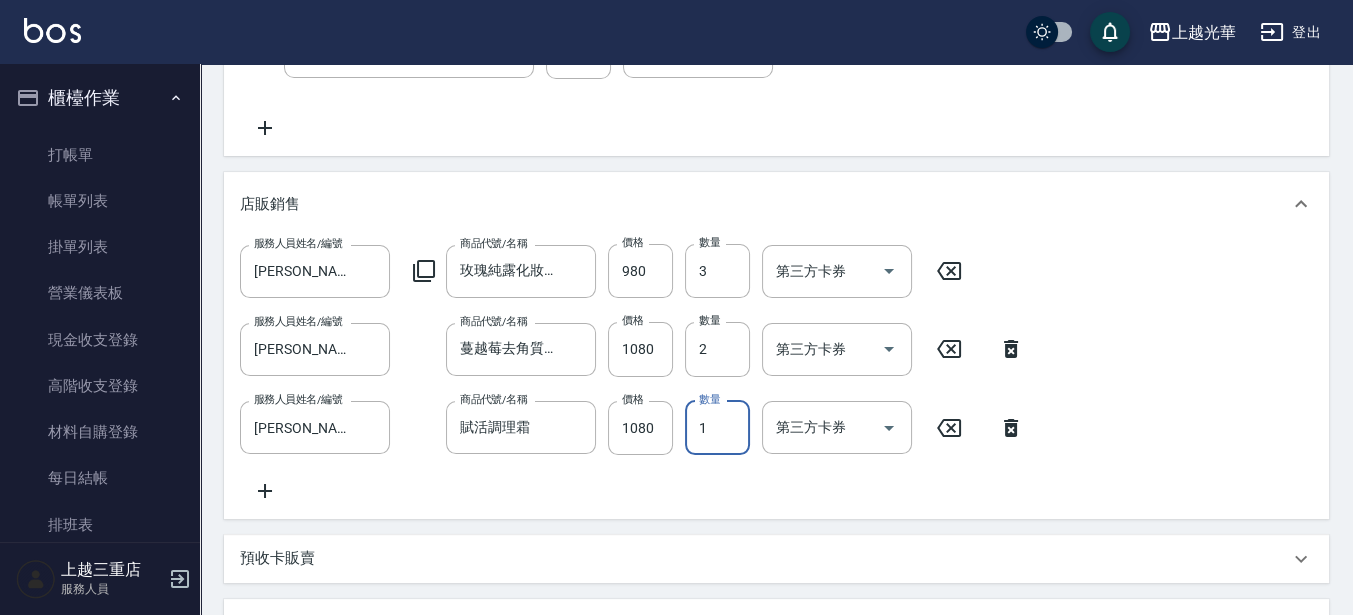 click on "1" at bounding box center [717, 428] 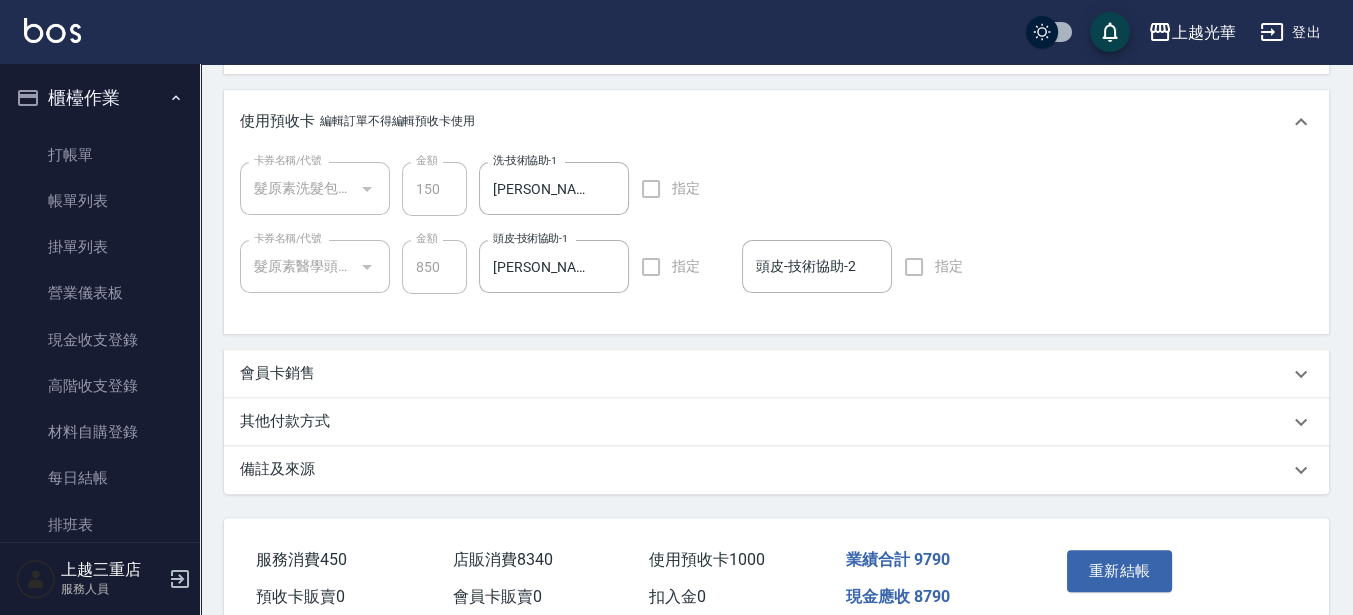 scroll, scrollTop: 993, scrollLeft: 0, axis: vertical 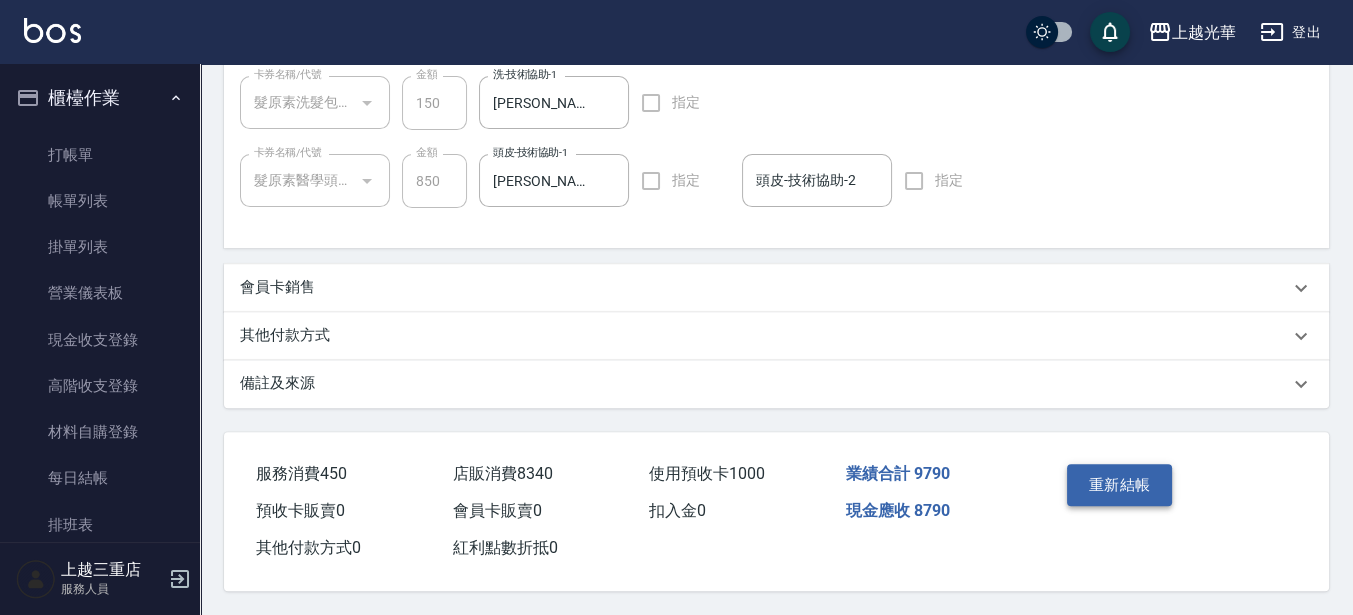 click on "重新結帳" at bounding box center [1120, 485] 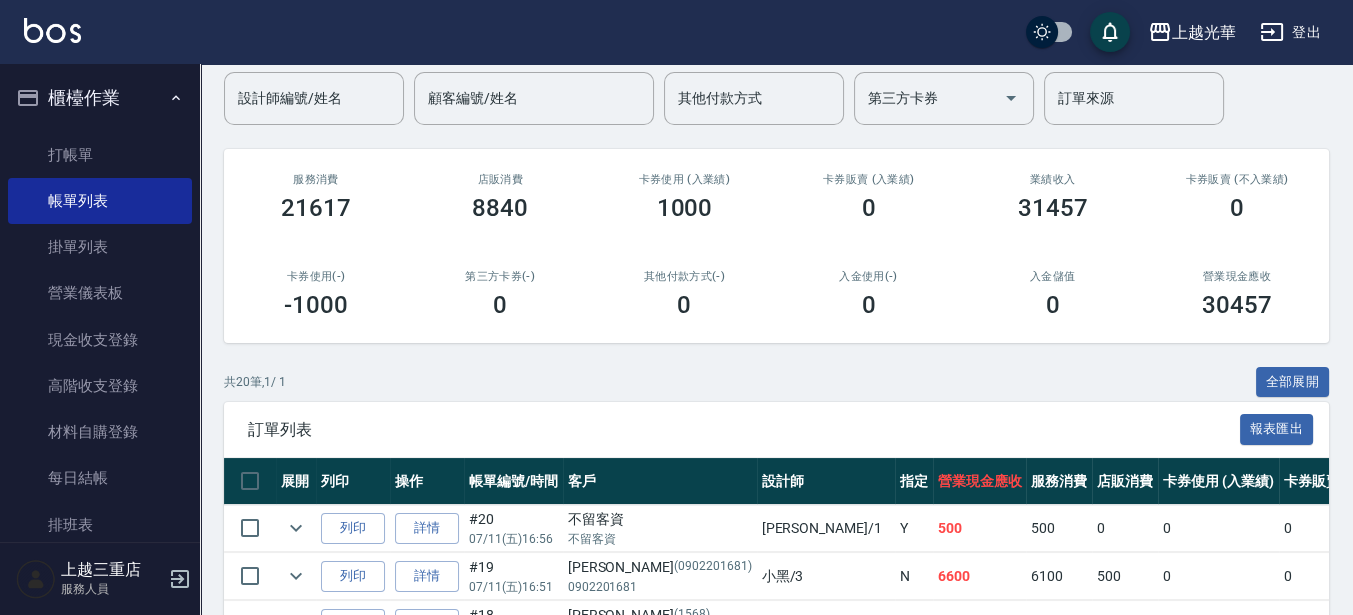 scroll, scrollTop: 0, scrollLeft: 0, axis: both 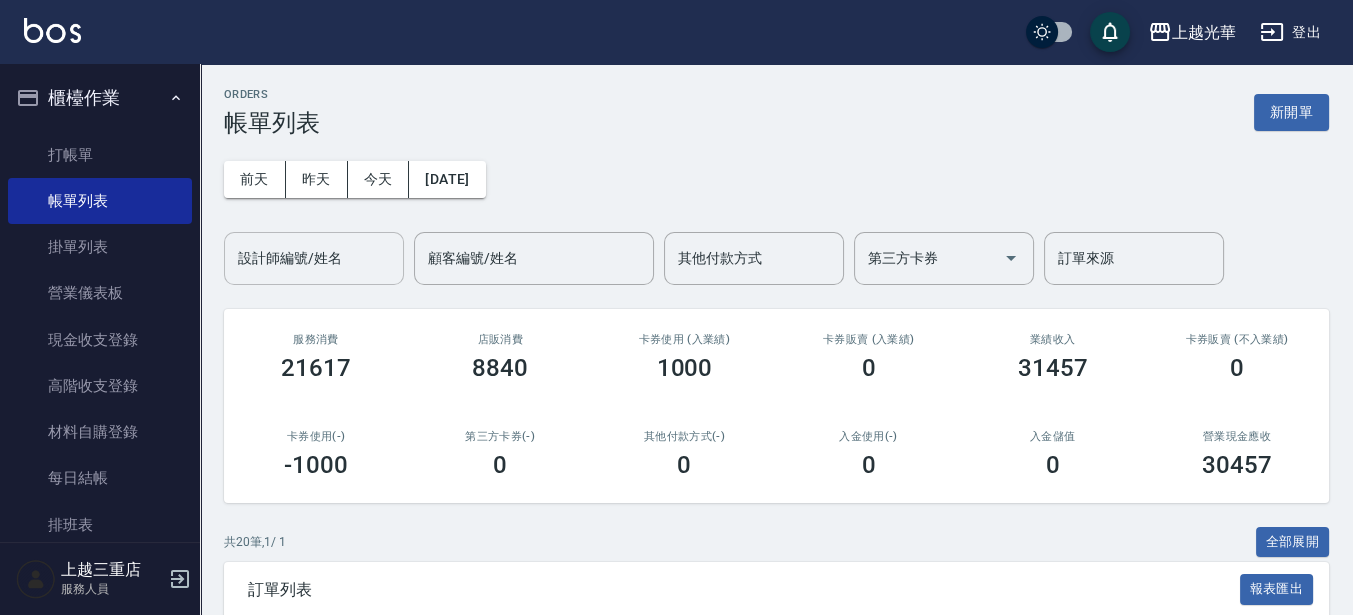 click on "設計師編號/姓名" at bounding box center (314, 258) 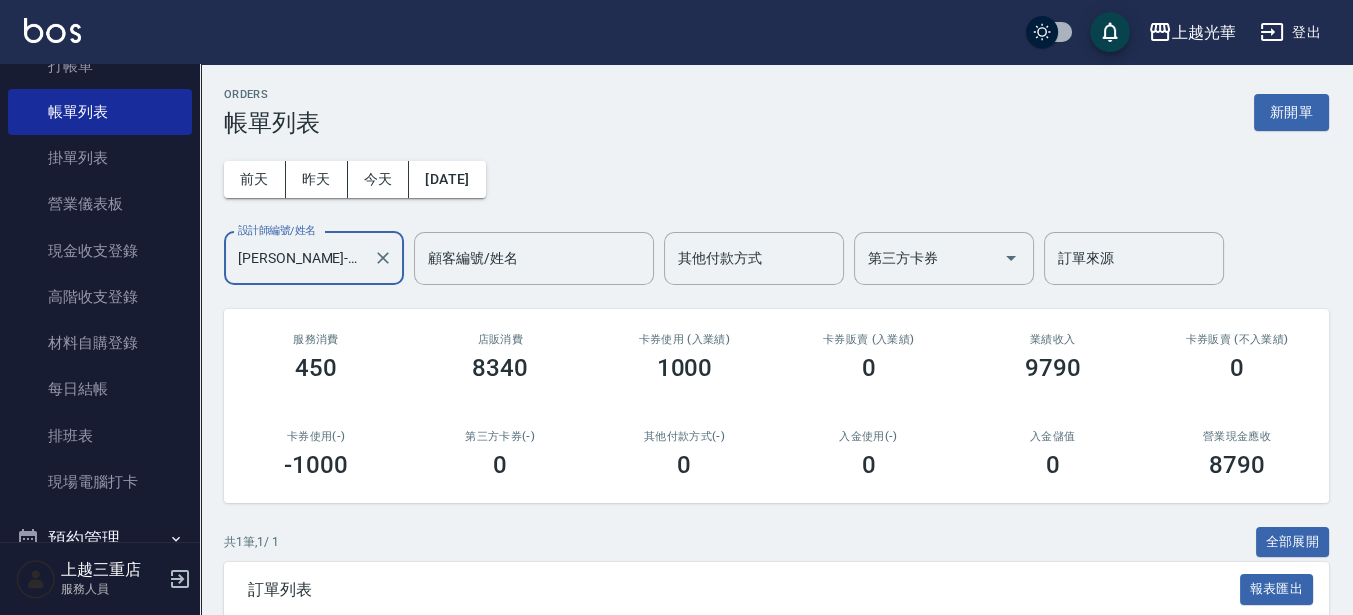 scroll, scrollTop: 250, scrollLeft: 0, axis: vertical 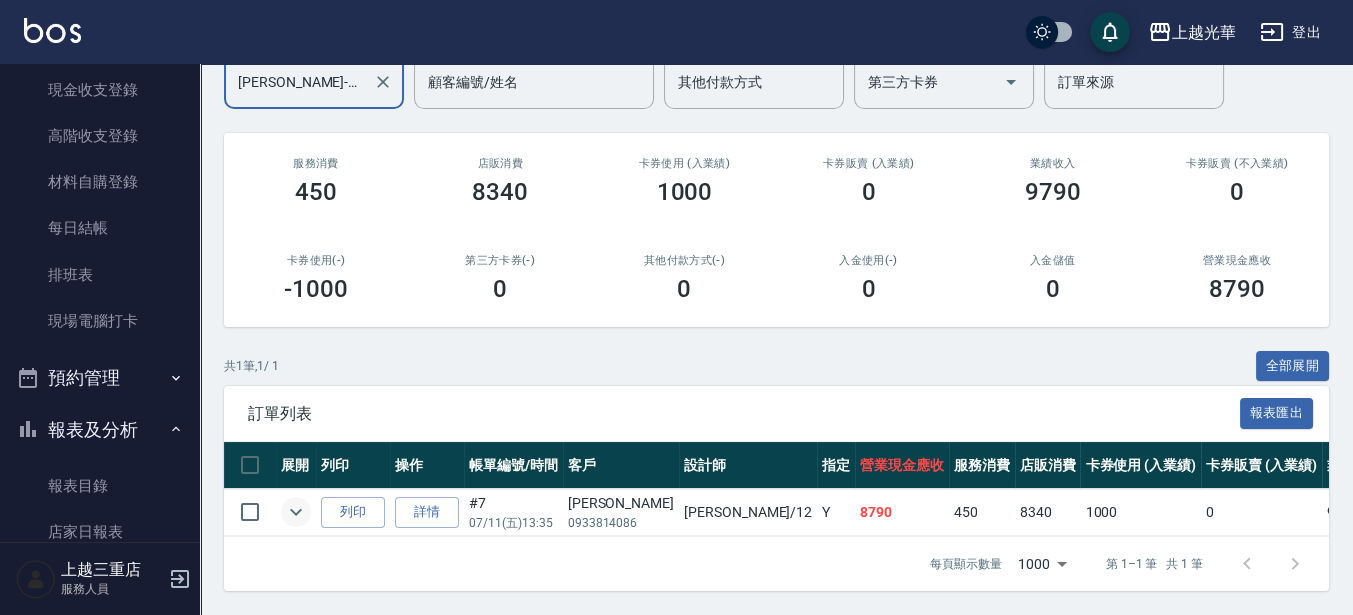 click 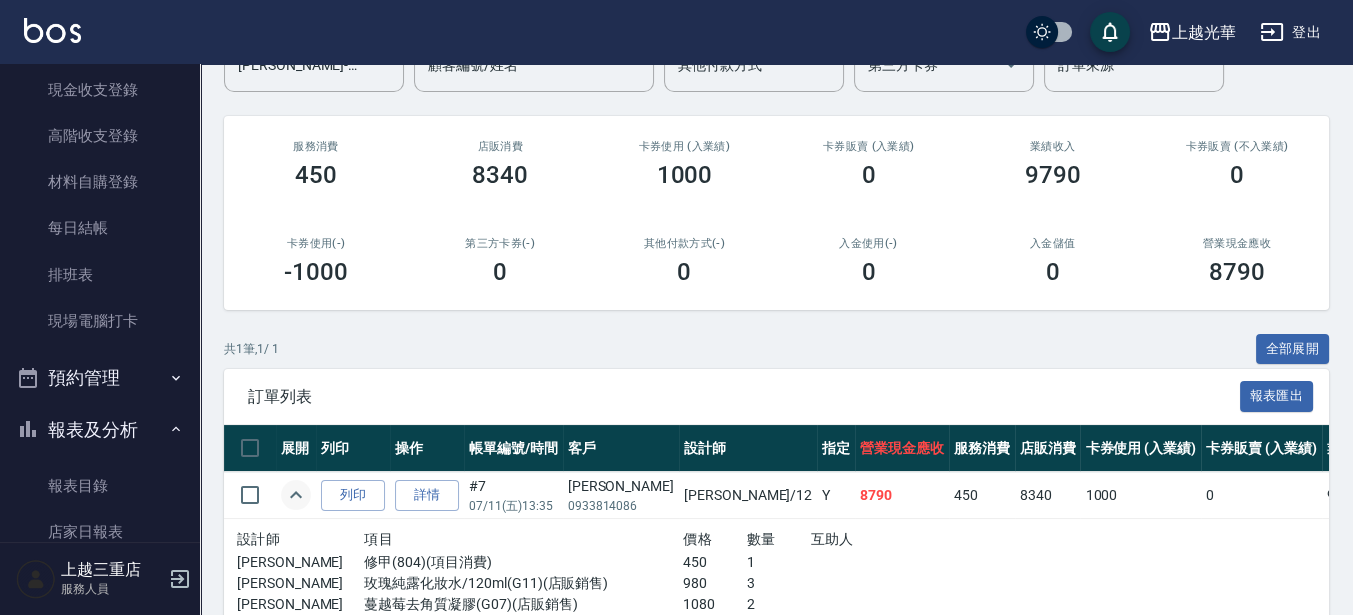 scroll, scrollTop: 318, scrollLeft: 0, axis: vertical 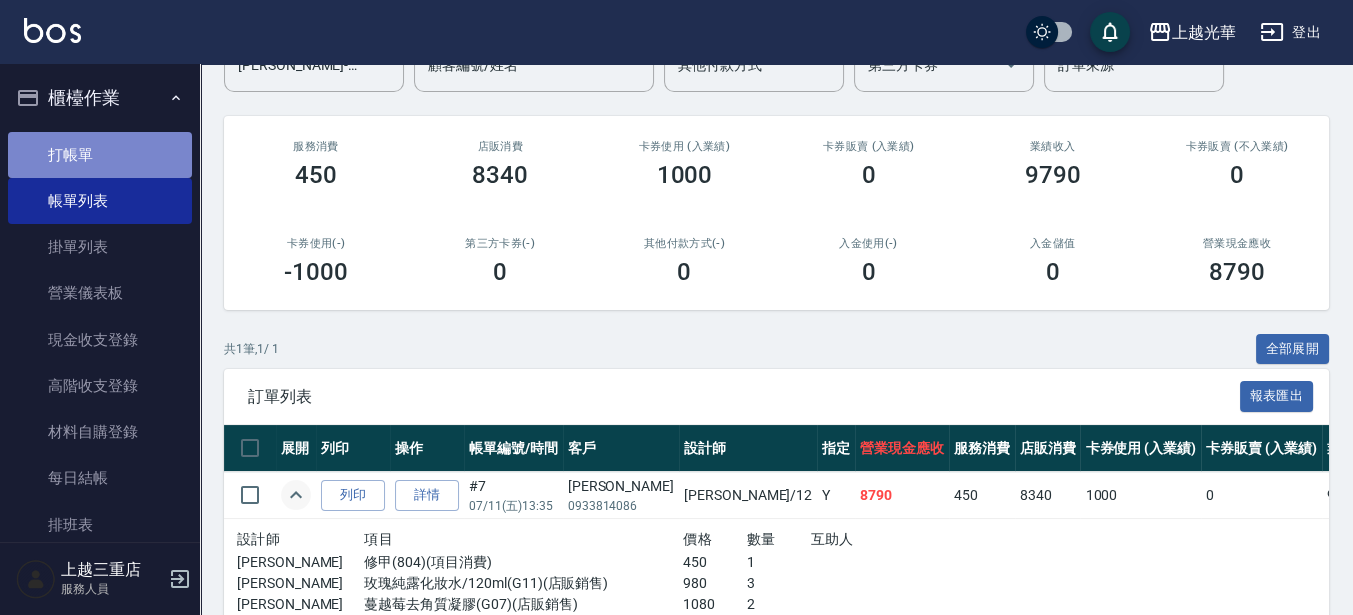 click on "打帳單" at bounding box center (100, 155) 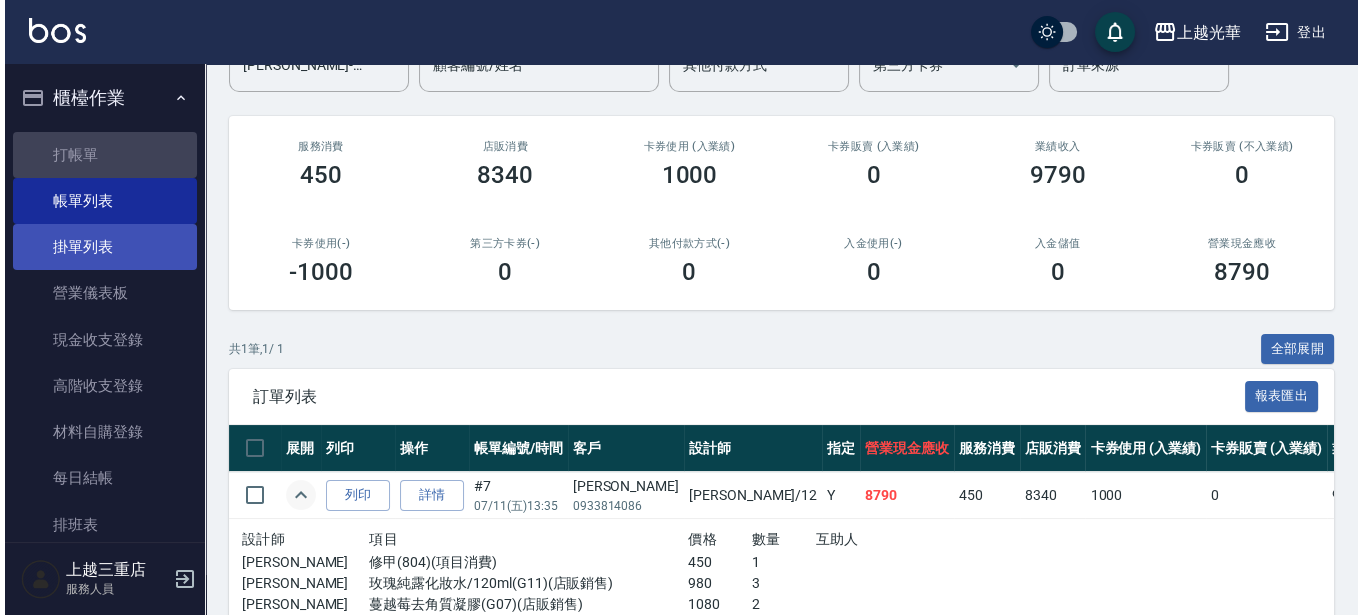 scroll, scrollTop: 0, scrollLeft: 0, axis: both 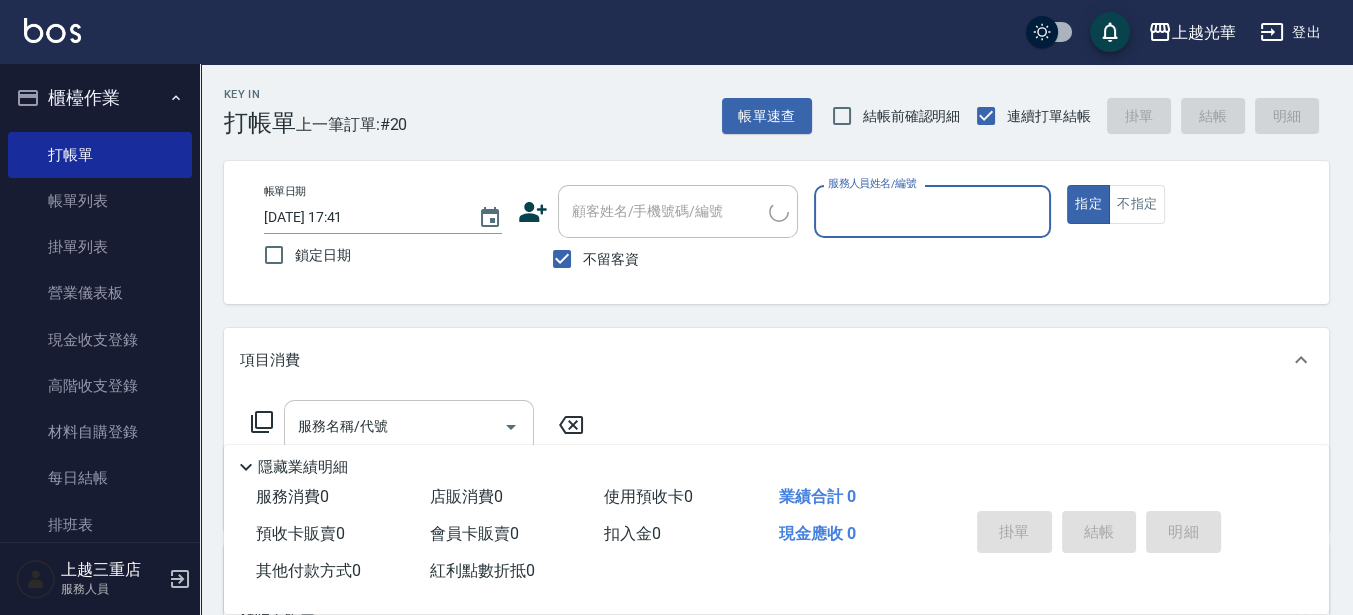 click on "指定" at bounding box center [1088, 204] 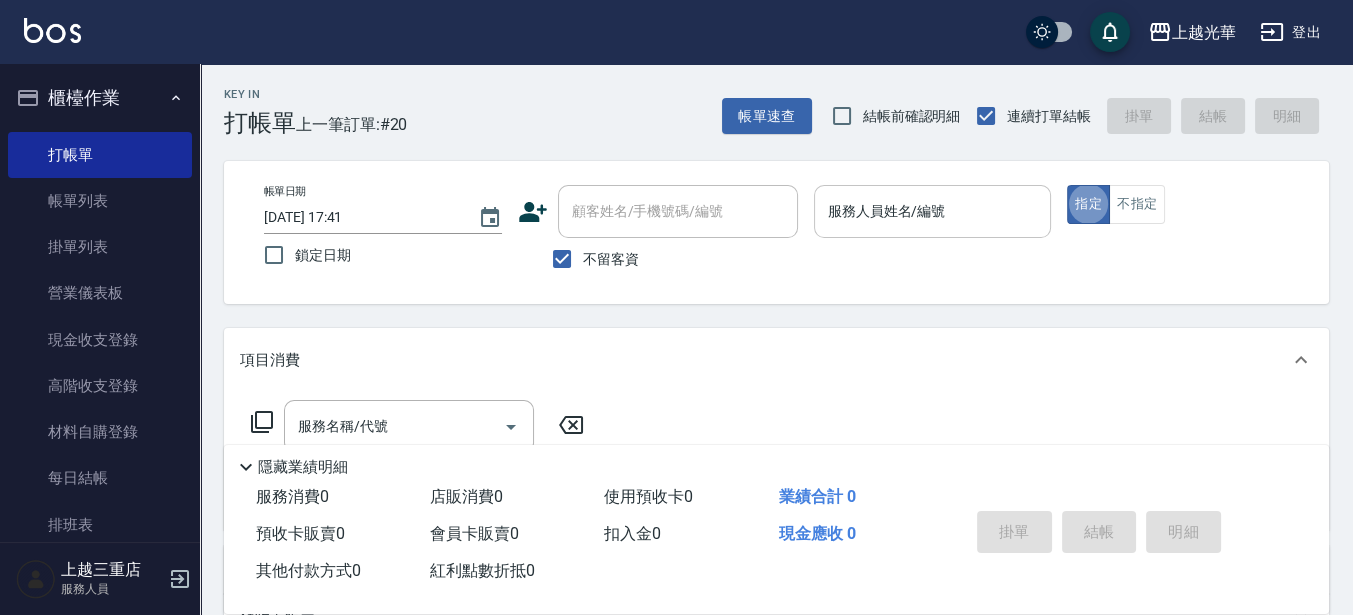 click on "服務人員姓名/編號 服務人員姓名/編號" at bounding box center [933, 211] 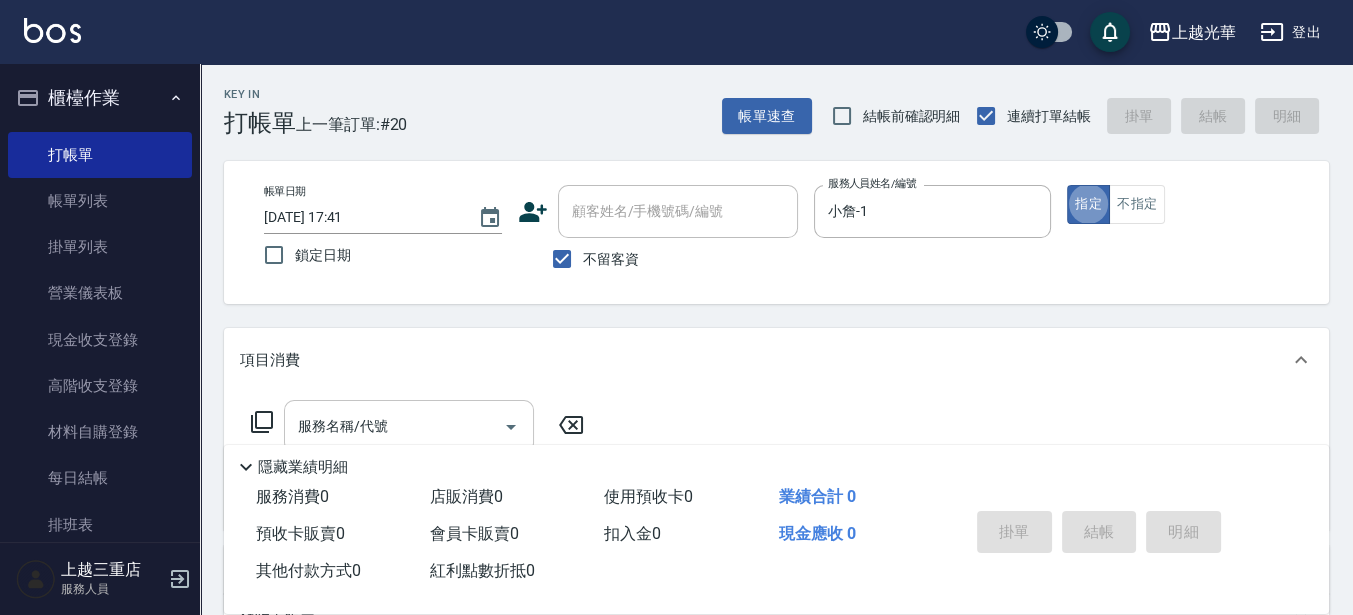 click on "服務名稱/代號" at bounding box center (394, 426) 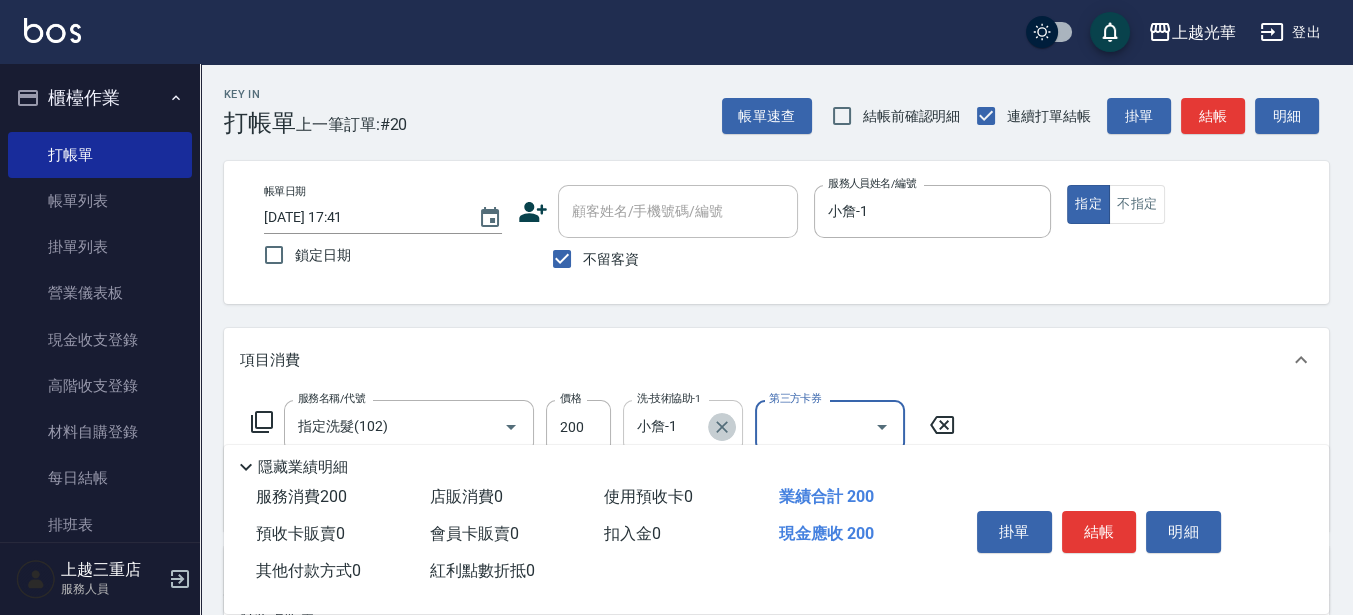 click 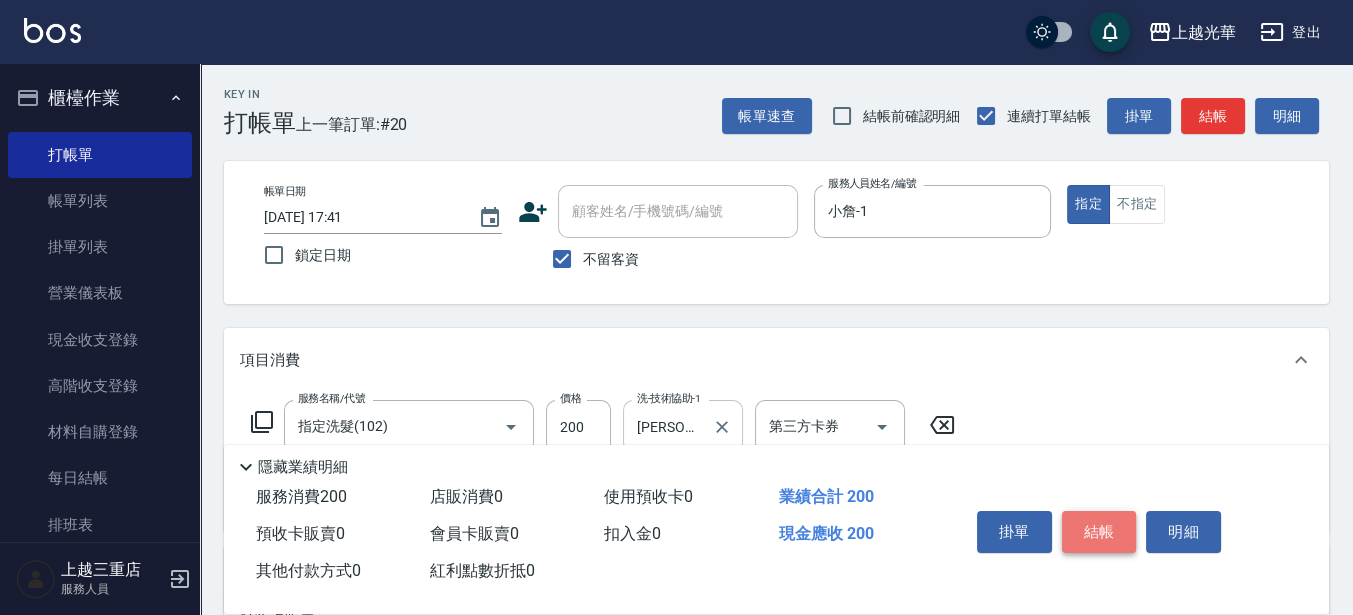 click on "結帳" at bounding box center [1099, 532] 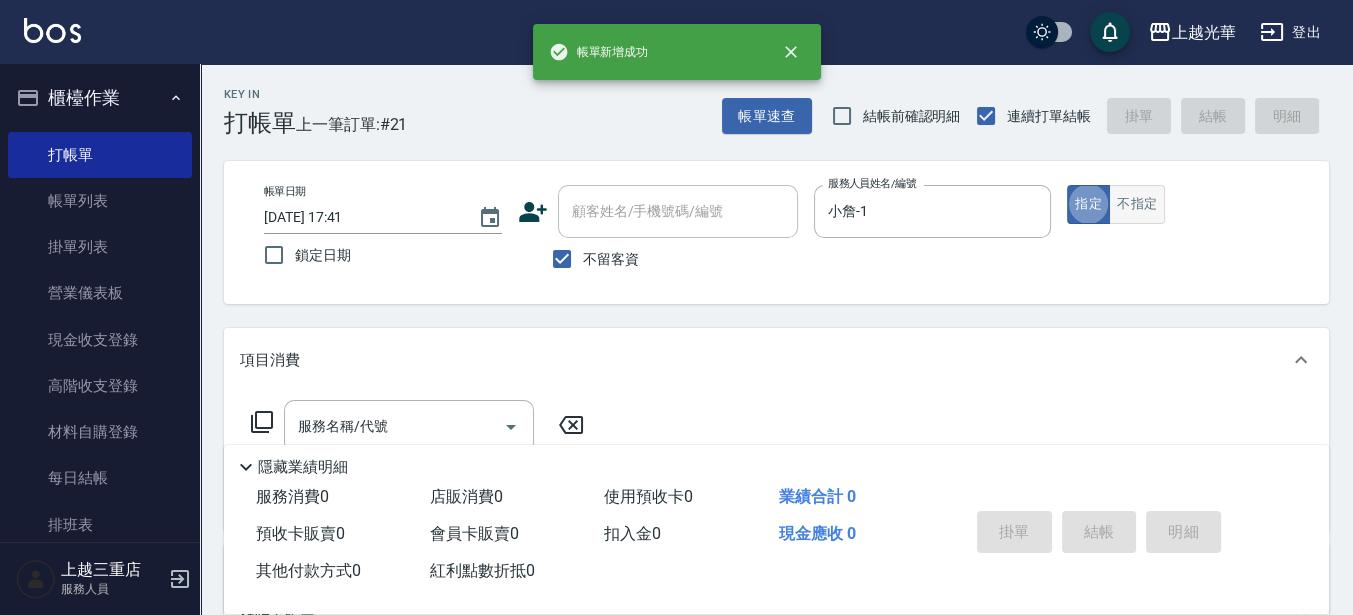 click on "不指定" at bounding box center [1137, 204] 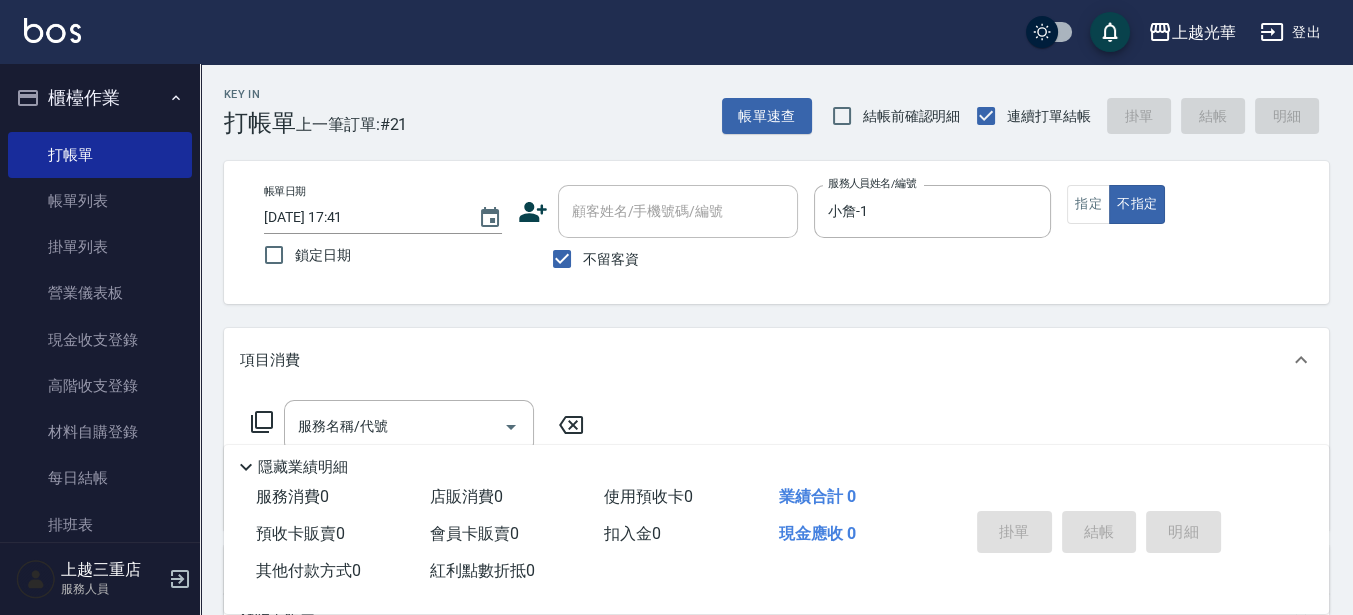 click 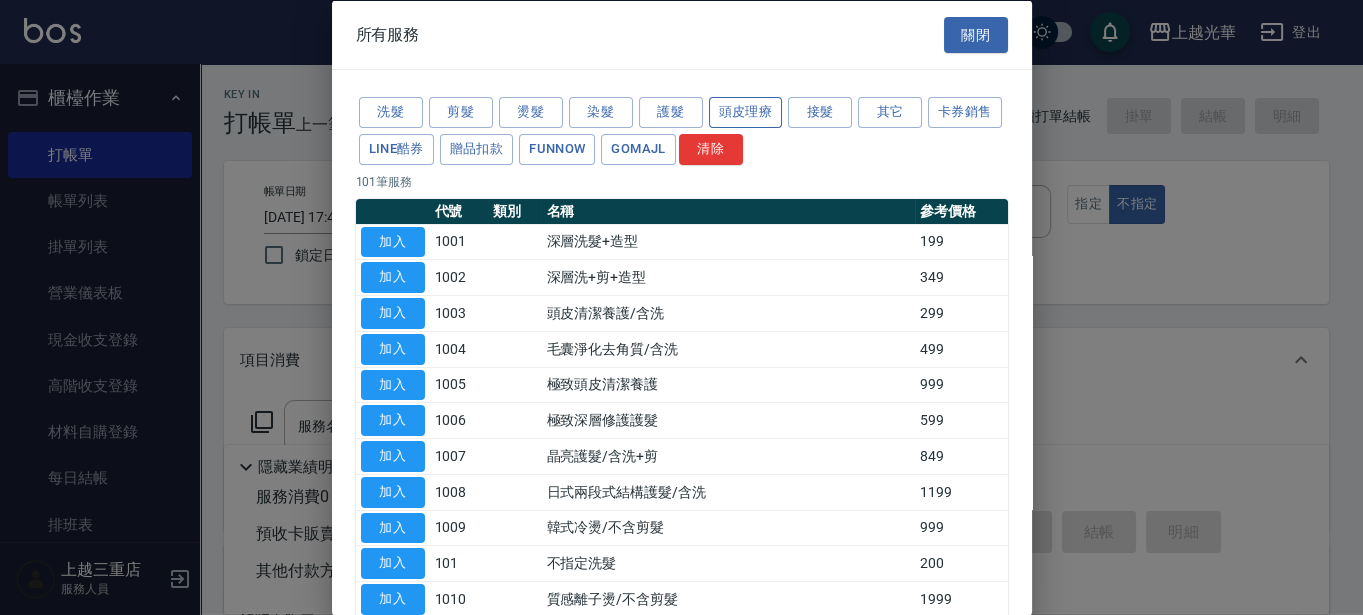 click on "頭皮理療" at bounding box center (746, 112) 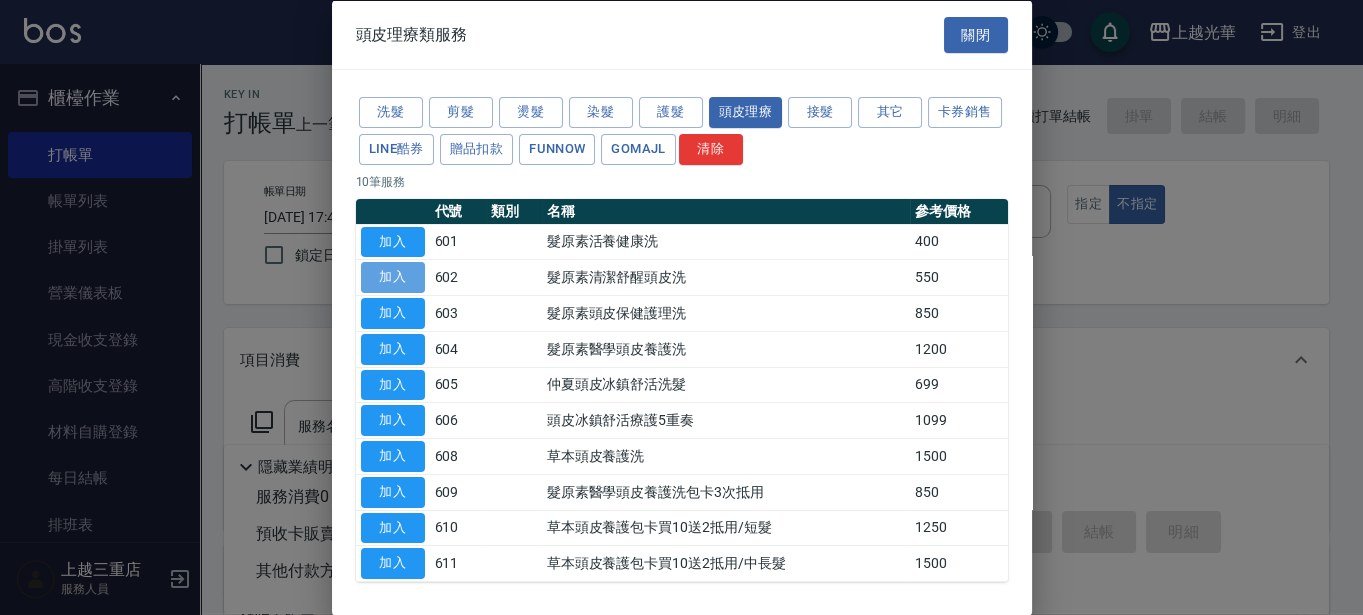 click on "加入" at bounding box center (393, 277) 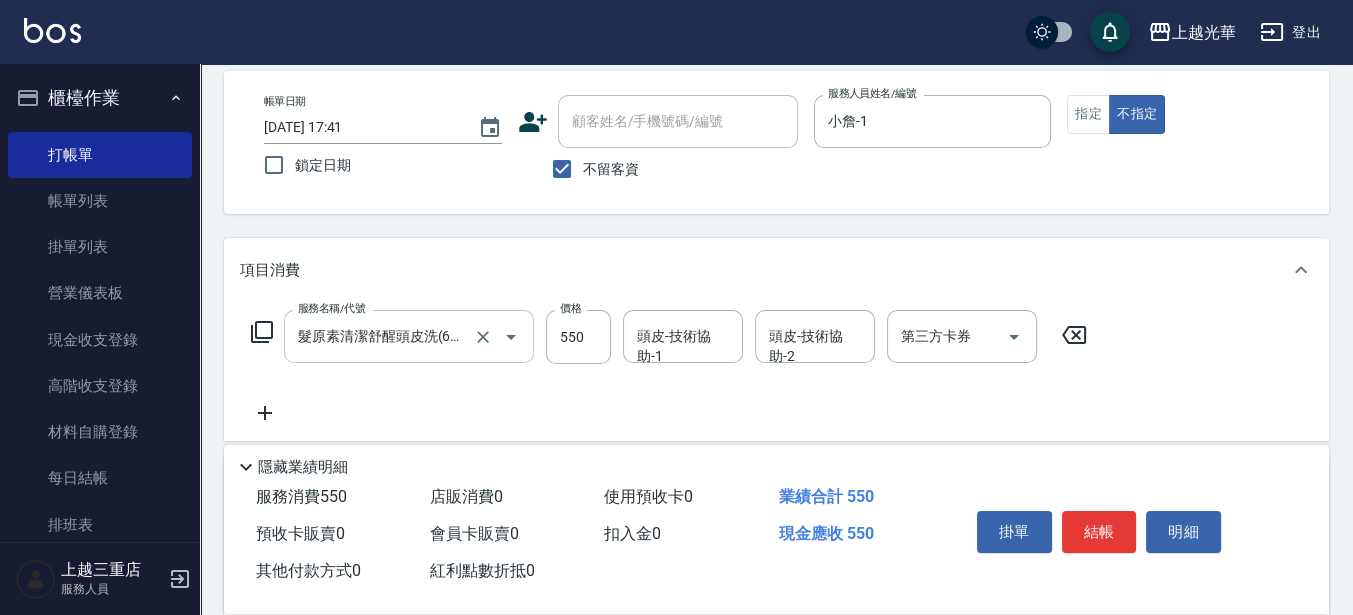 scroll, scrollTop: 125, scrollLeft: 0, axis: vertical 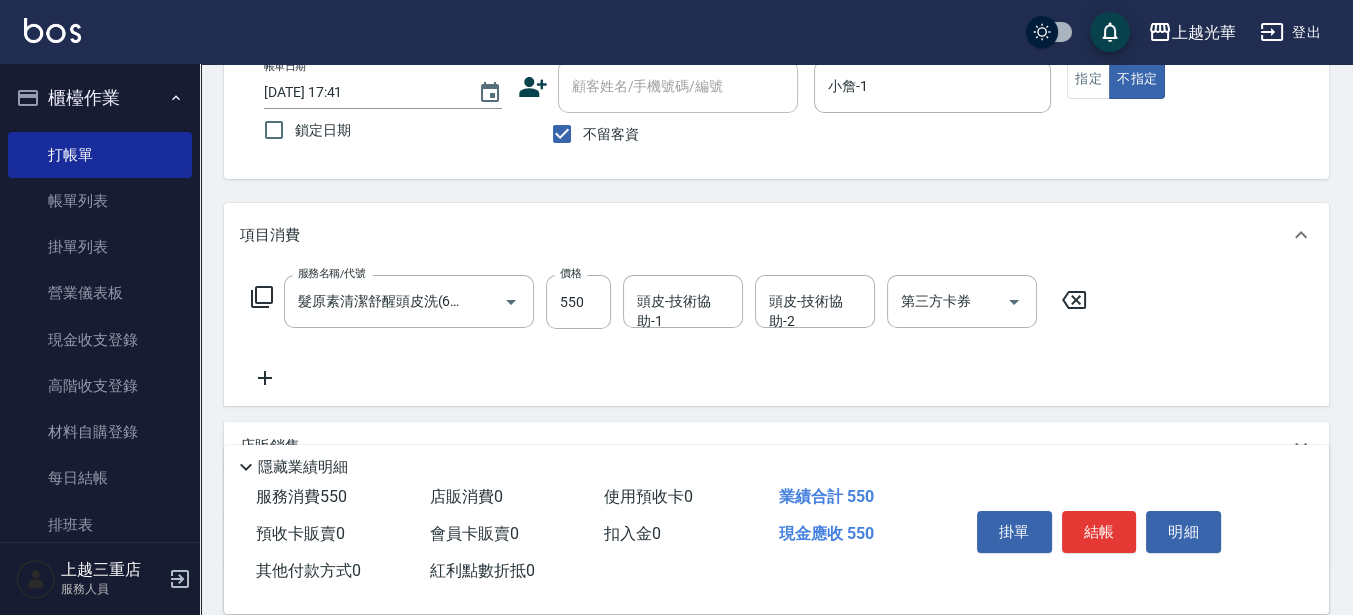 click 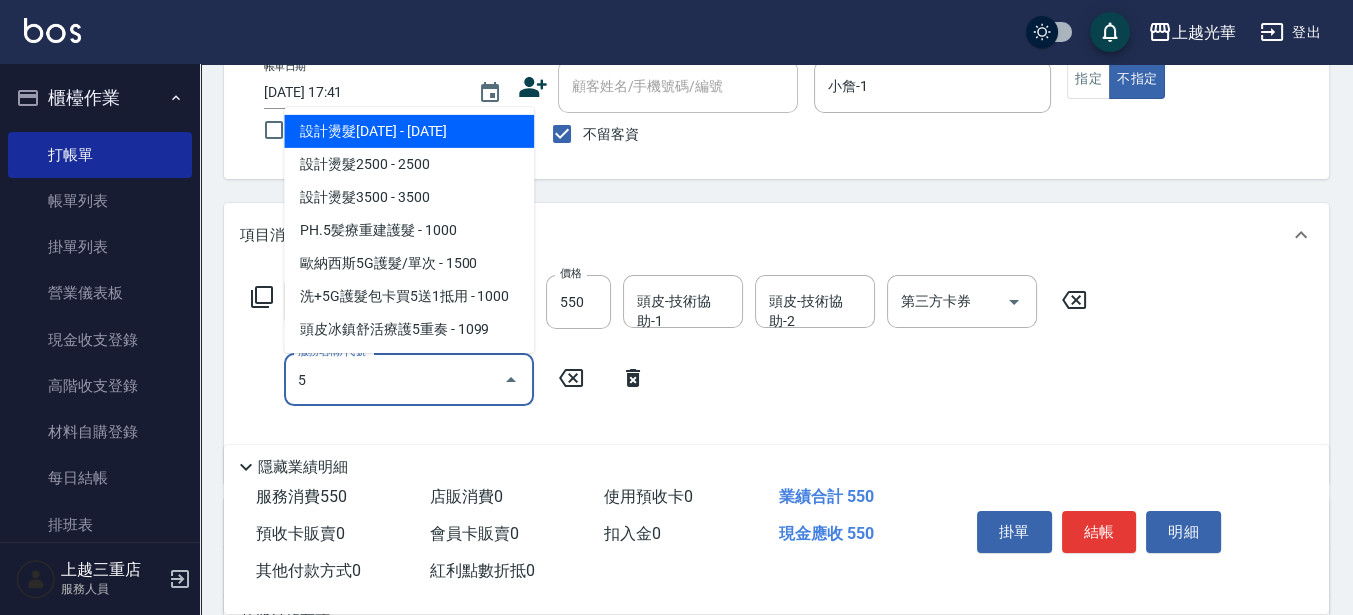 scroll, scrollTop: 0, scrollLeft: 0, axis: both 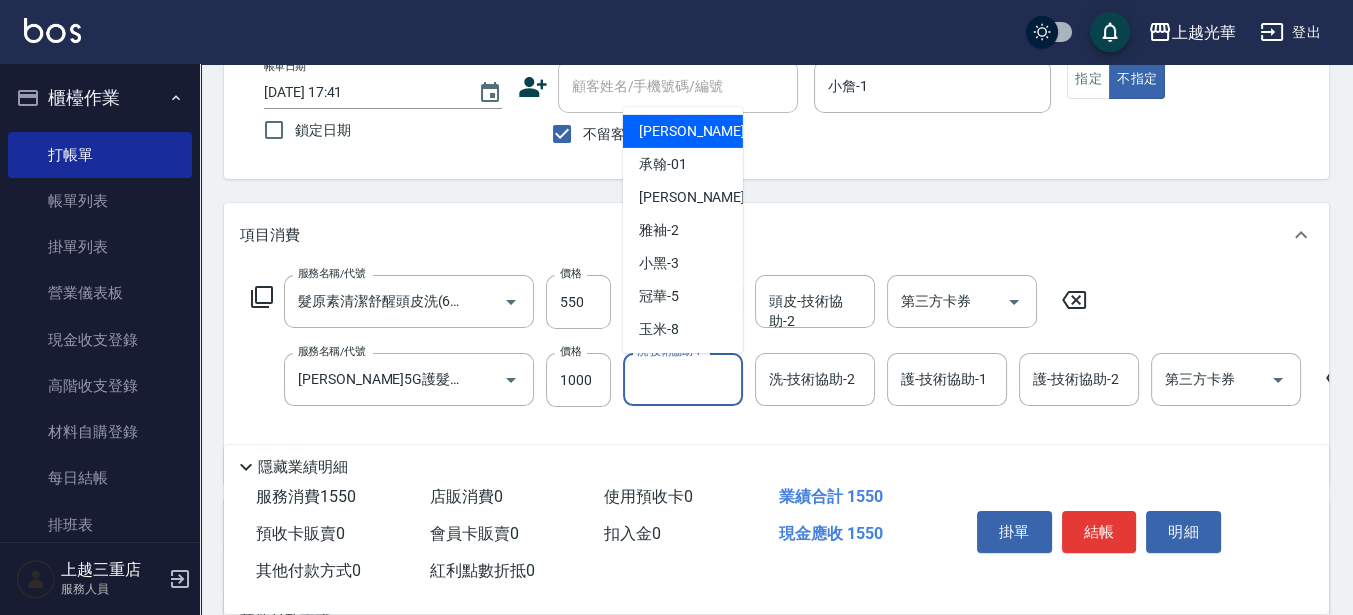 click on "洗-技術協助-1" at bounding box center [683, 379] 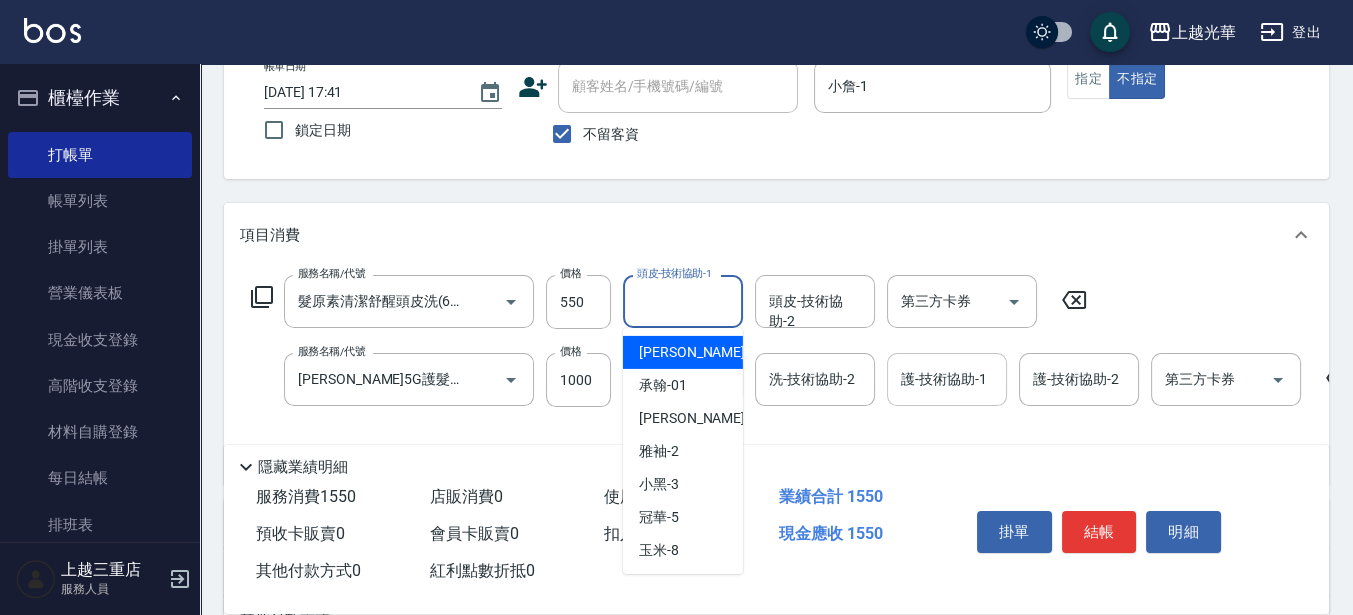 drag, startPoint x: 689, startPoint y: 300, endPoint x: 992, endPoint y: 378, distance: 312.87857 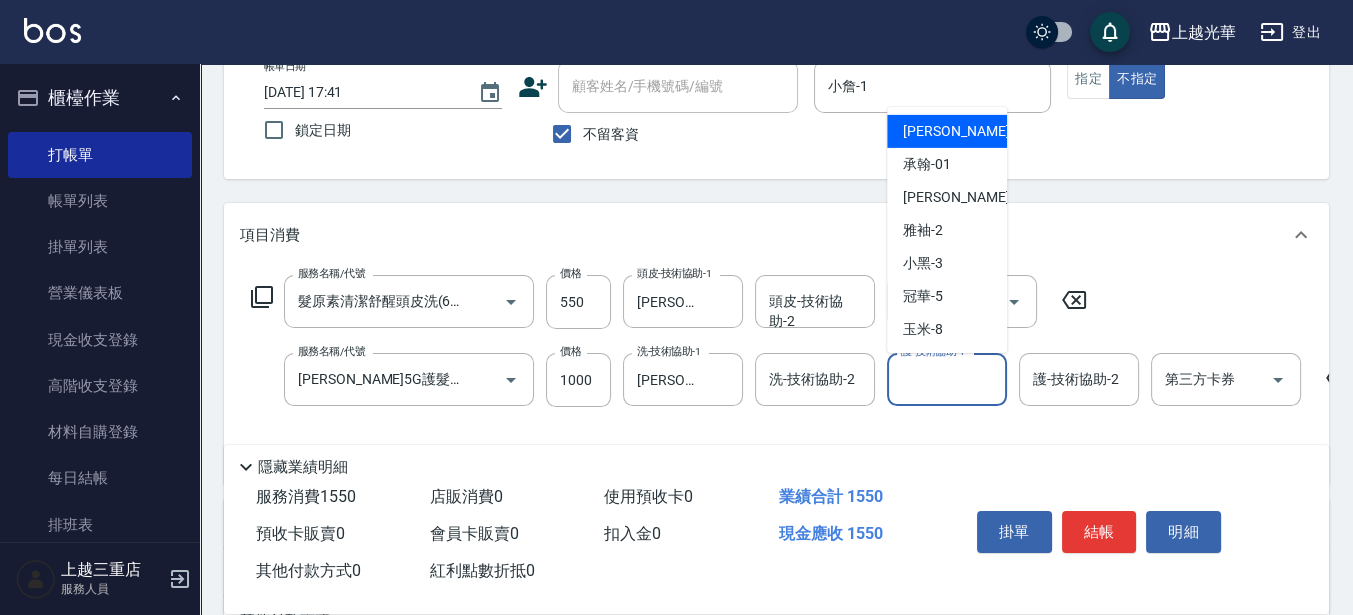 click on "護-技術協助-1" at bounding box center [947, 379] 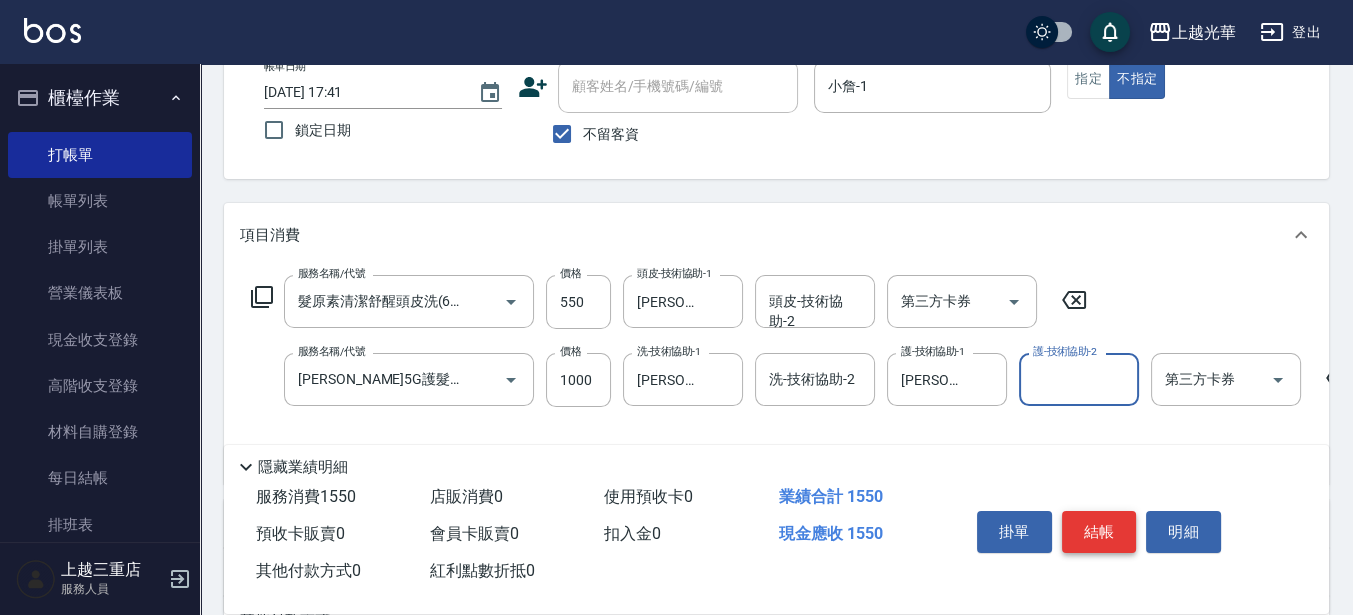 click on "結帳" at bounding box center [1099, 532] 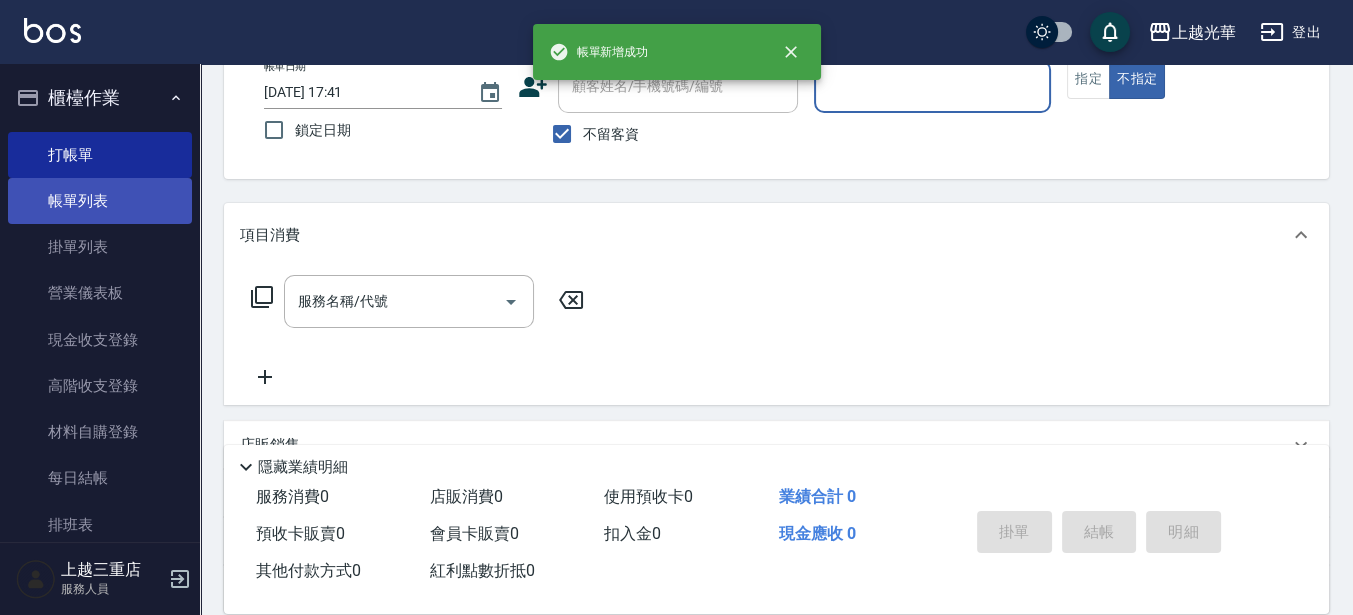 click on "帳單列表" at bounding box center (100, 201) 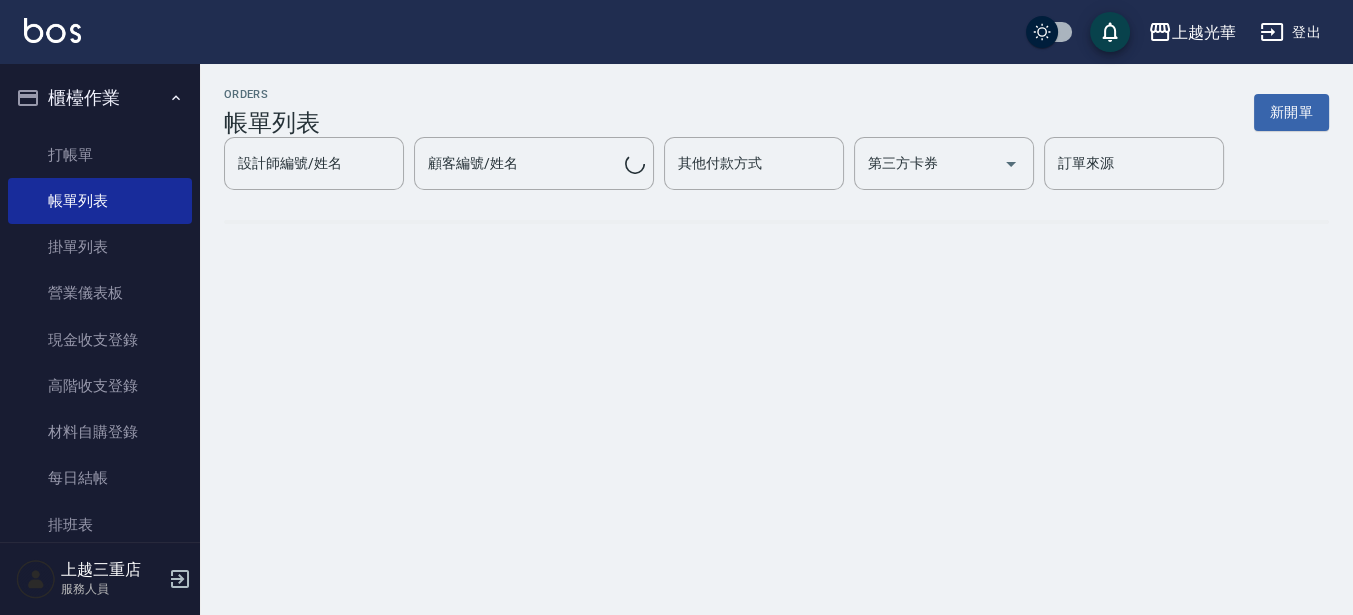 scroll, scrollTop: 0, scrollLeft: 0, axis: both 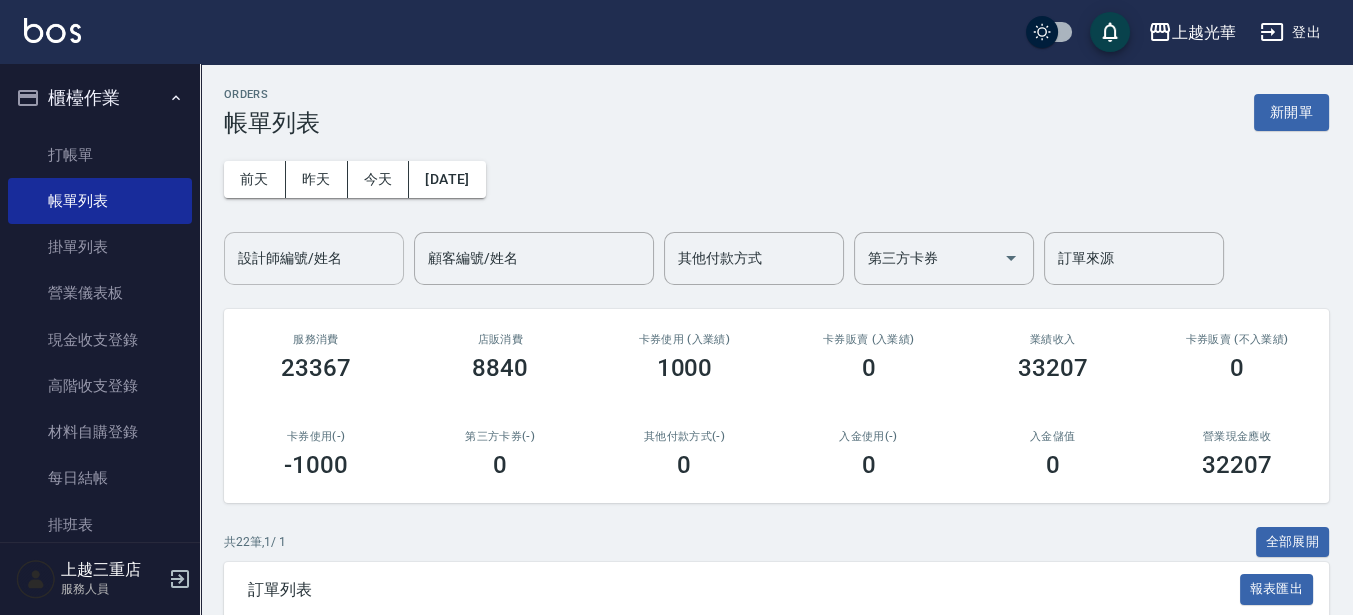 click on "設計師編號/姓名" at bounding box center [314, 258] 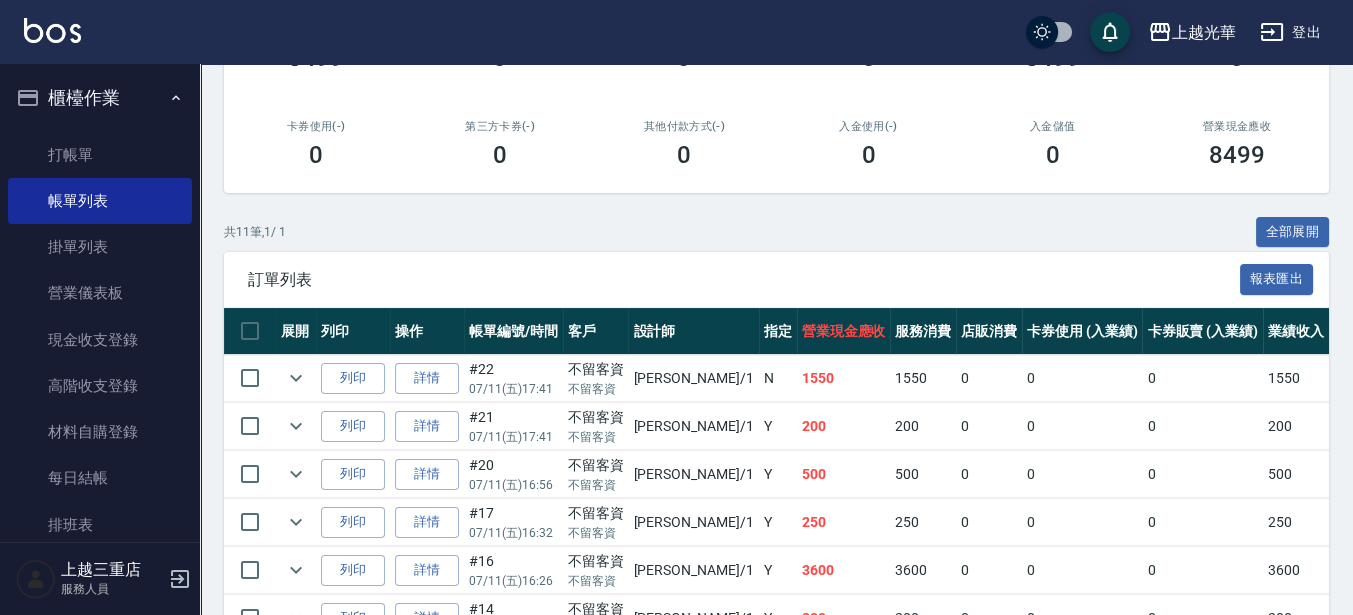 scroll, scrollTop: 375, scrollLeft: 0, axis: vertical 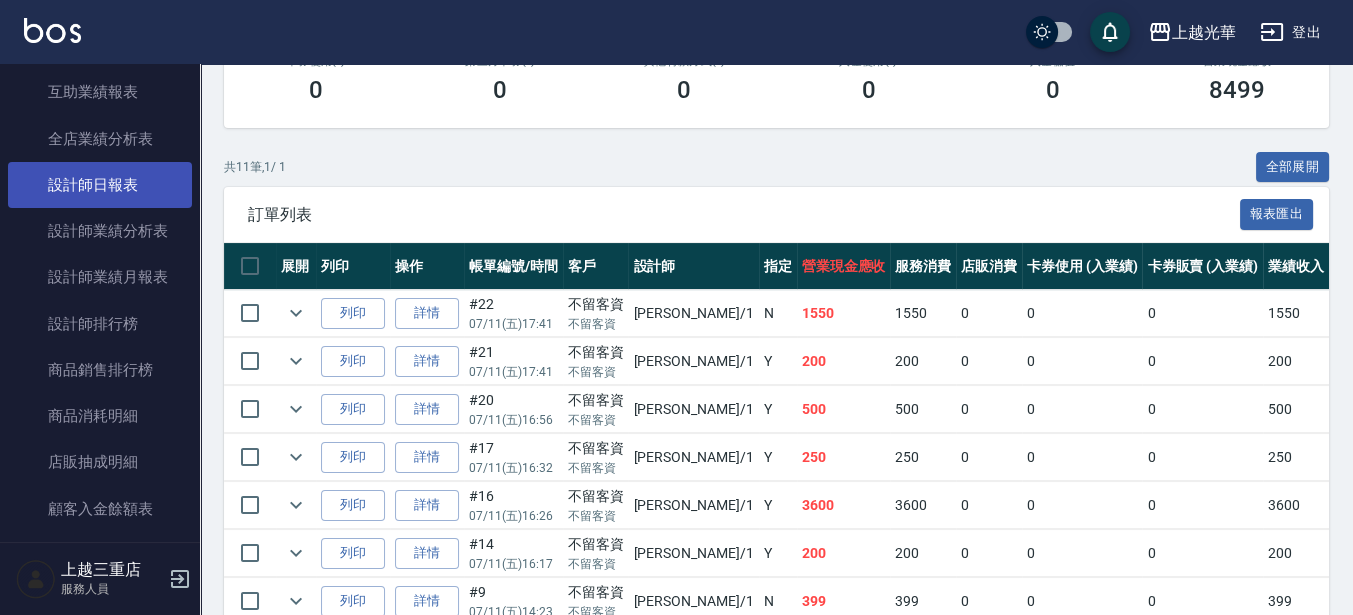 click on "設計師日報表" at bounding box center [100, 185] 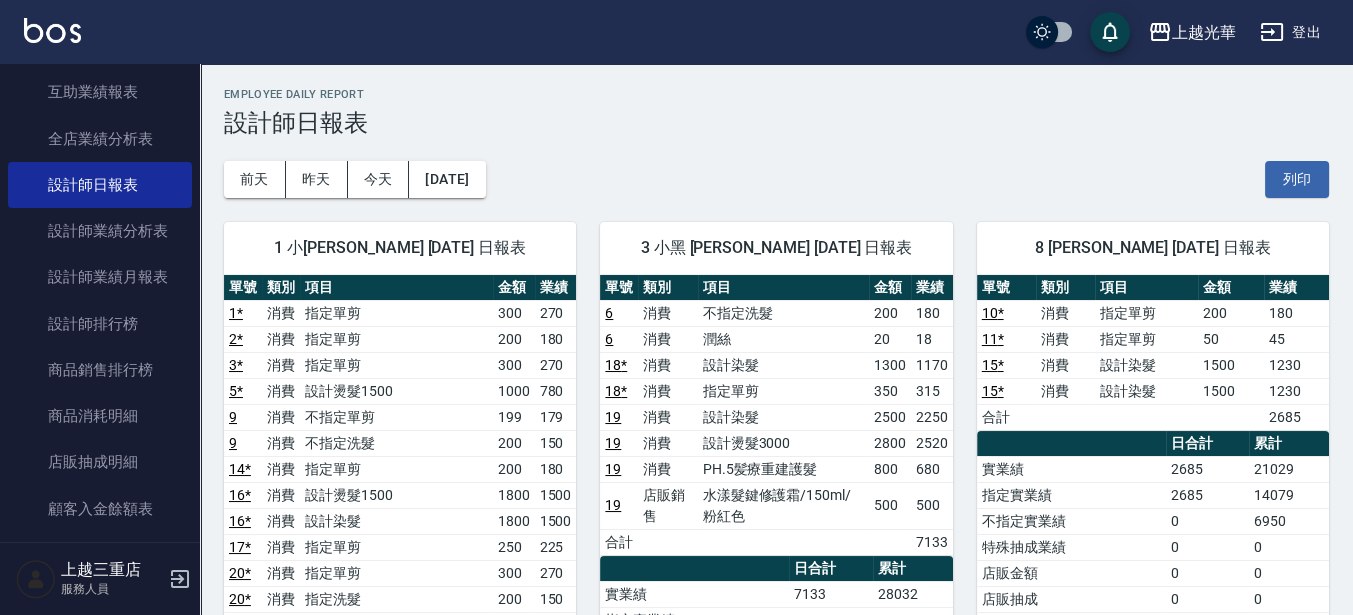 scroll, scrollTop: 250, scrollLeft: 0, axis: vertical 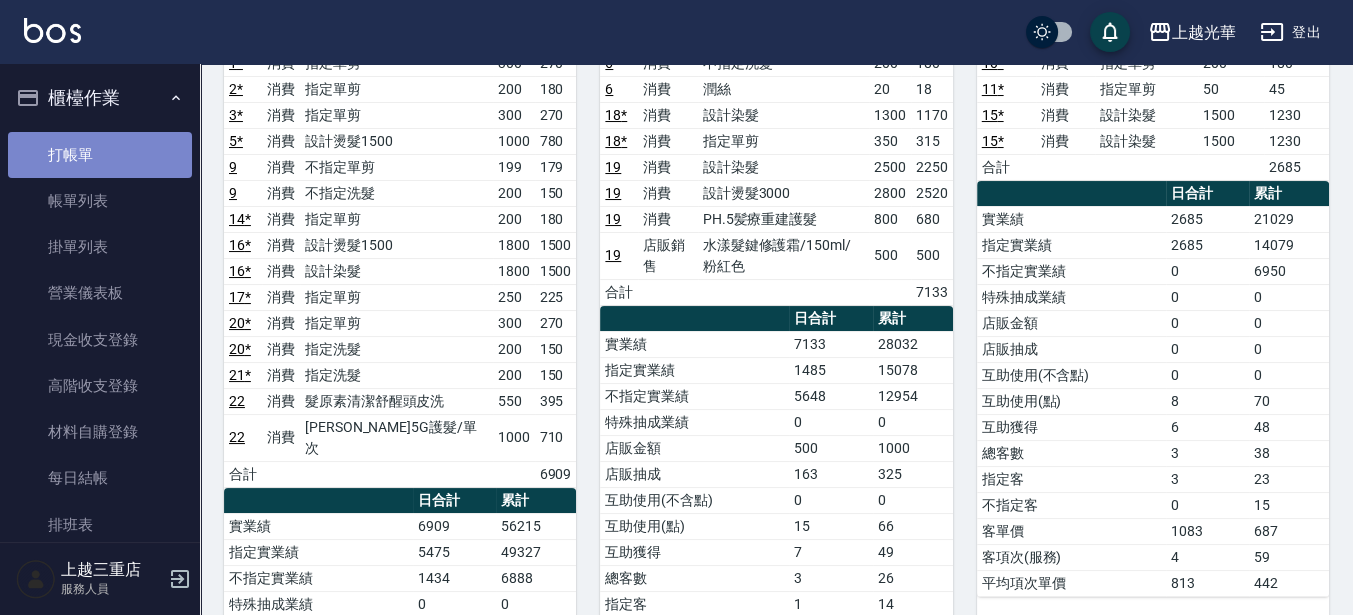 click on "打帳單" at bounding box center (100, 155) 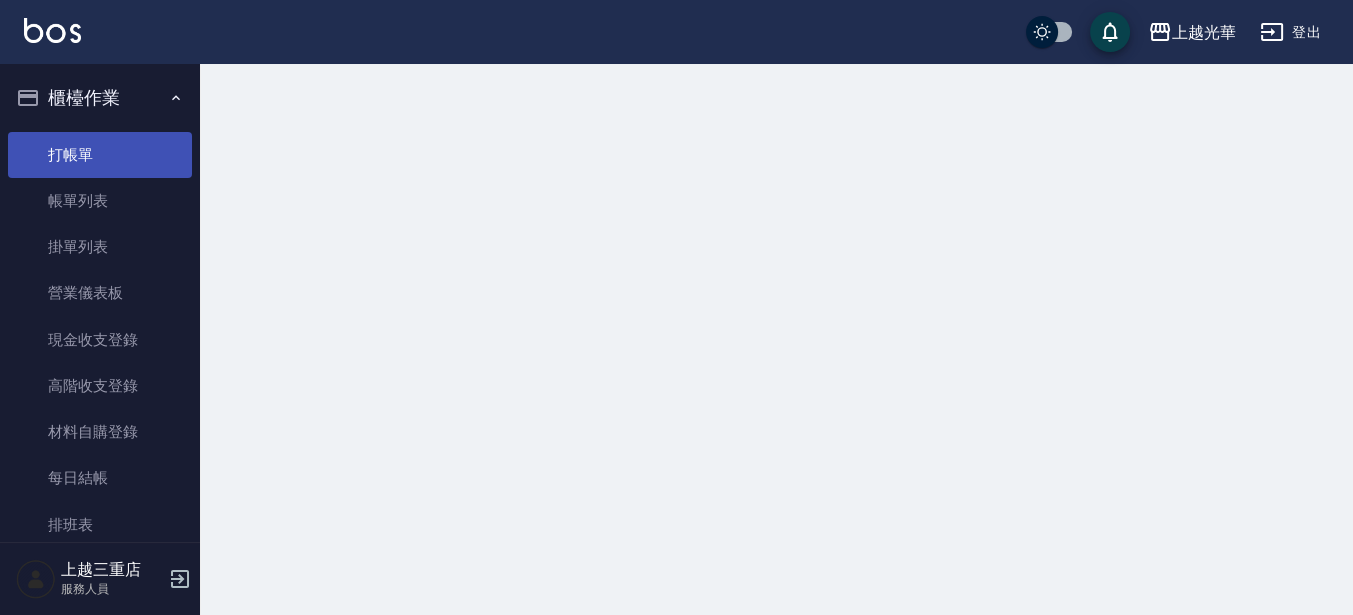 scroll, scrollTop: 0, scrollLeft: 0, axis: both 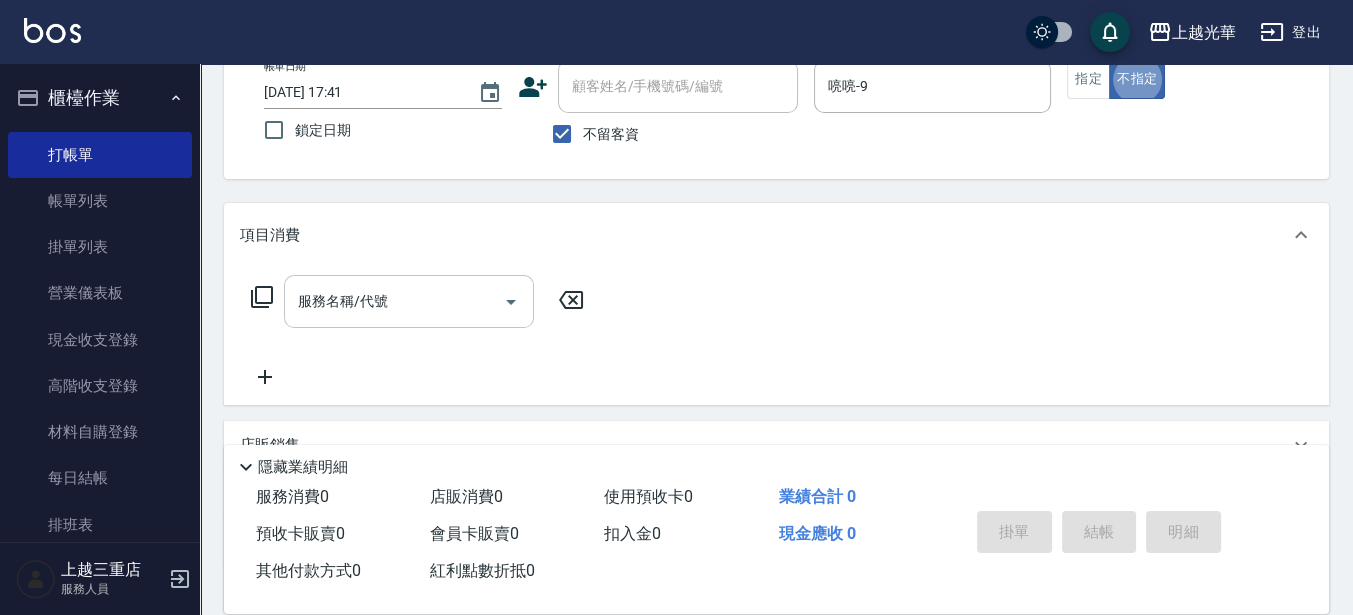 click on "服務名稱/代號" at bounding box center [409, 301] 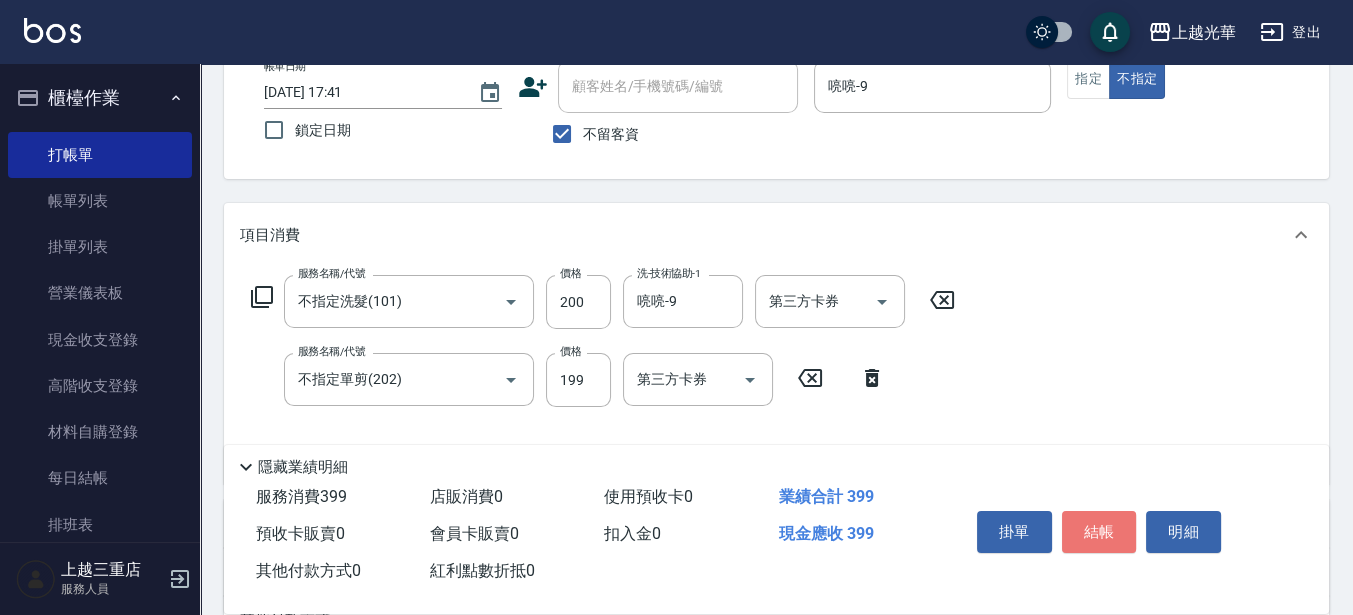 drag, startPoint x: 1104, startPoint y: 533, endPoint x: 1027, endPoint y: 498, distance: 84.58132 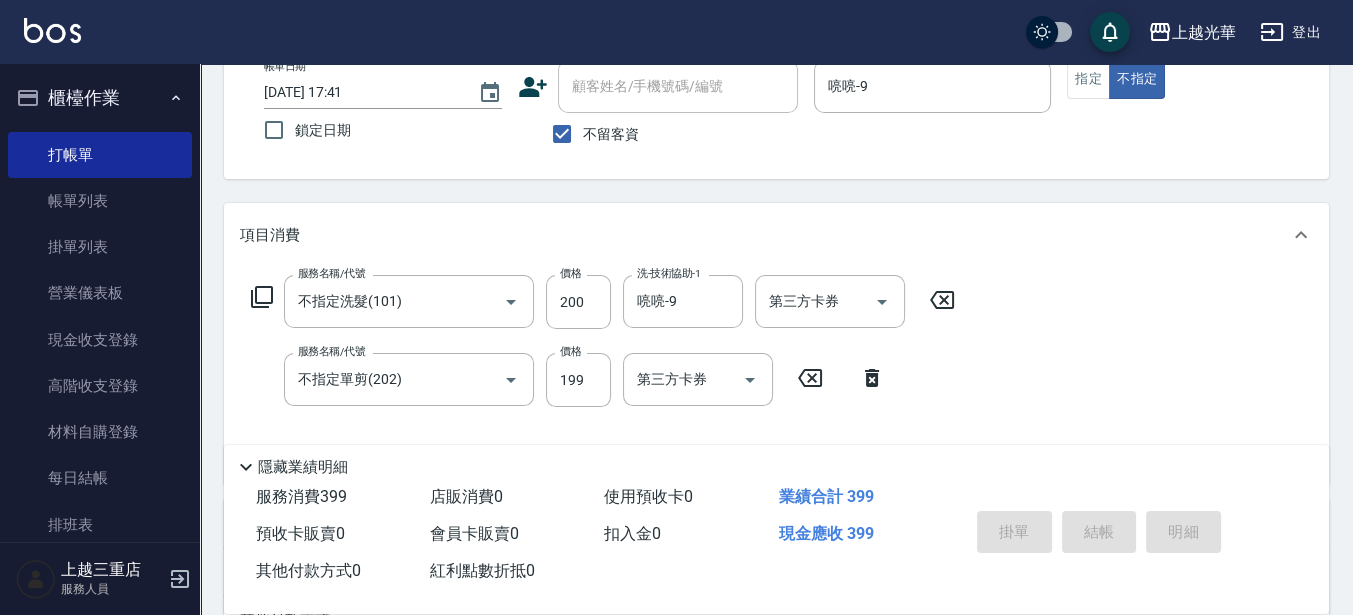 scroll, scrollTop: 122, scrollLeft: 0, axis: vertical 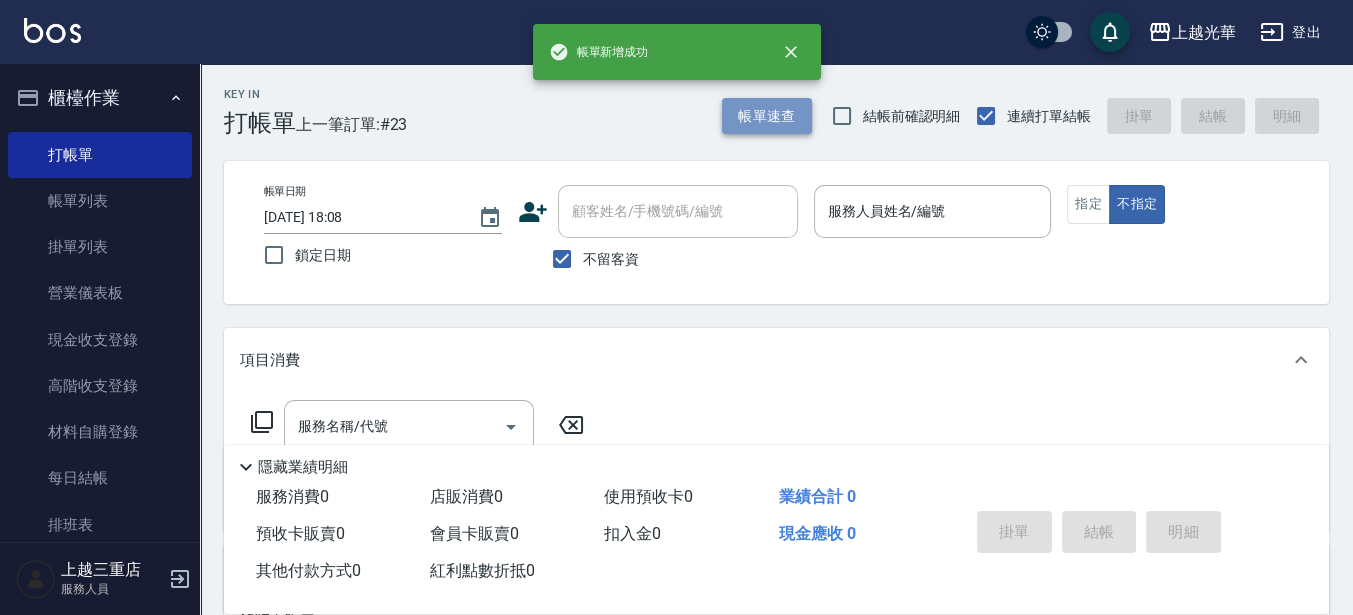 click on "帳單速查" at bounding box center (767, 116) 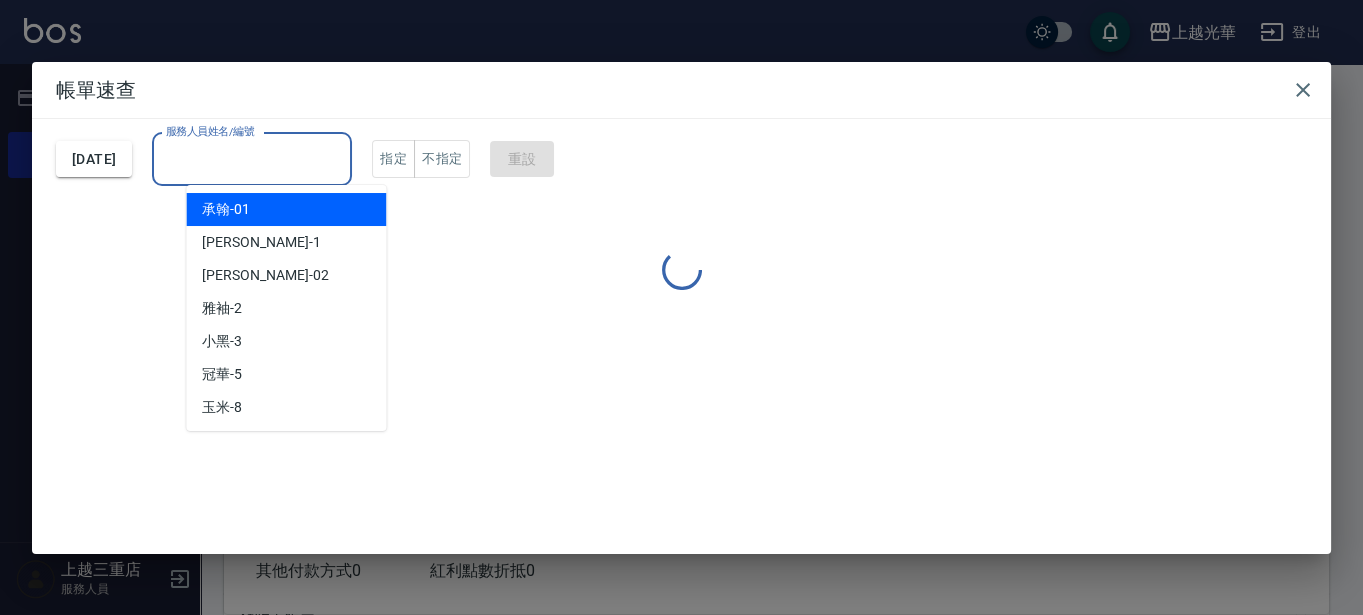 drag, startPoint x: 365, startPoint y: 161, endPoint x: 355, endPoint y: 162, distance: 10.049875 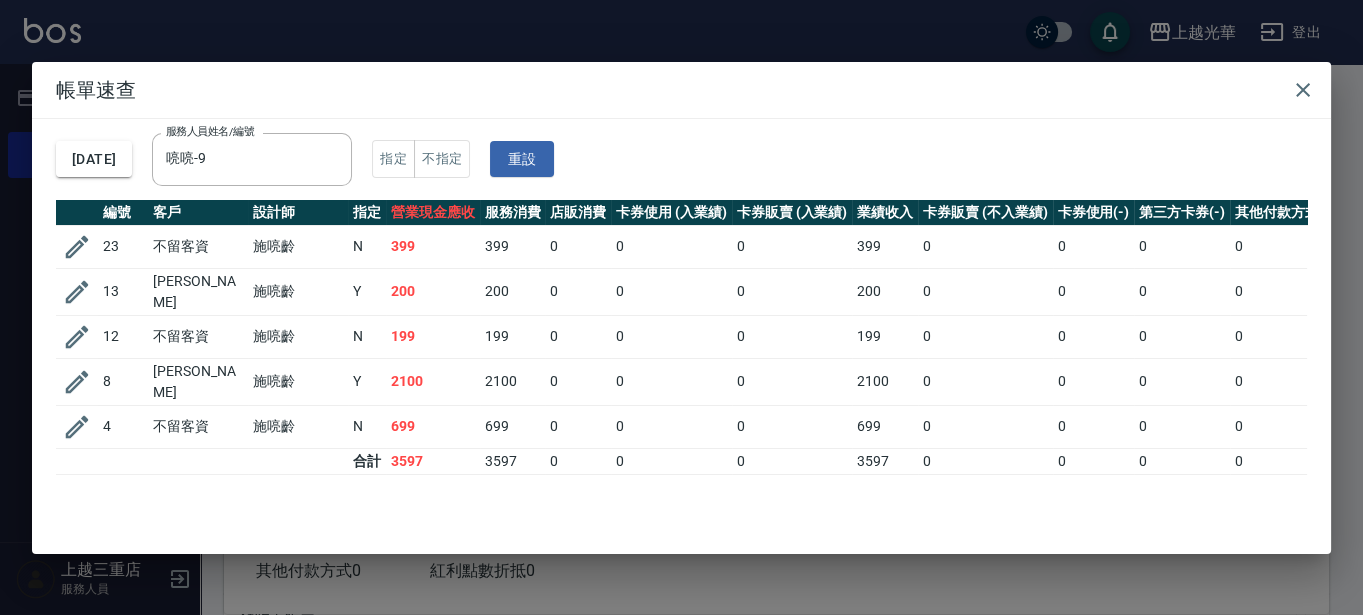 drag, startPoint x: 1302, startPoint y: 77, endPoint x: 1280, endPoint y: 95, distance: 28.42534 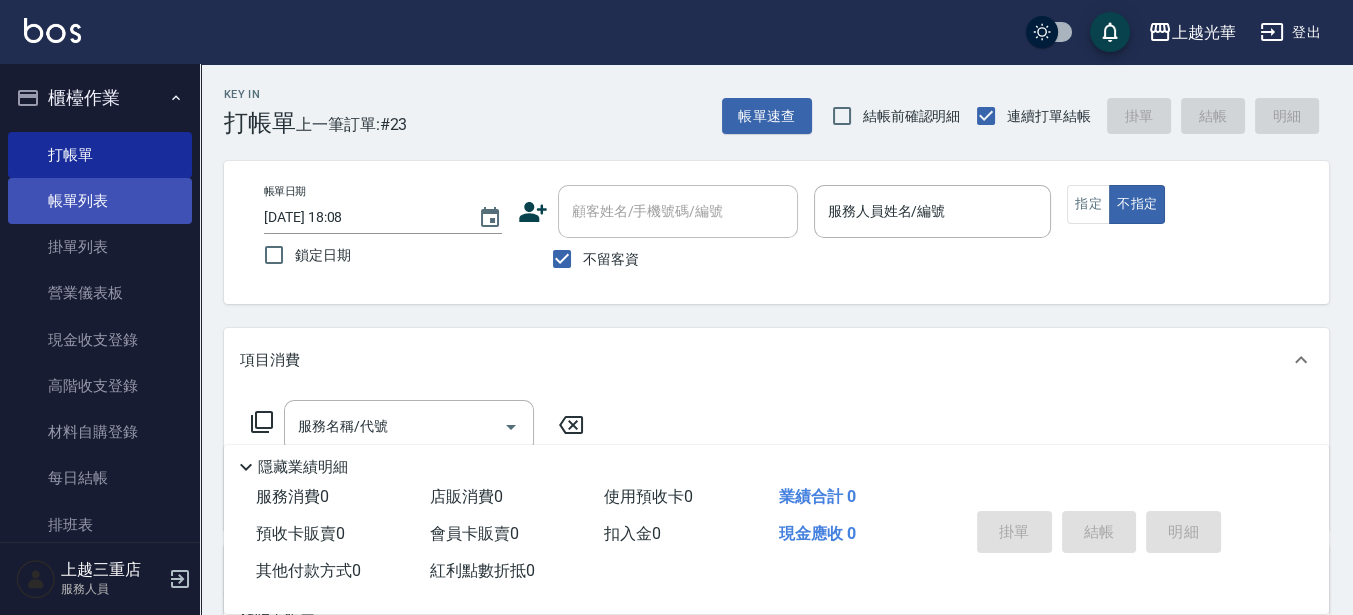 drag, startPoint x: 94, startPoint y: 199, endPoint x: 126, endPoint y: 198, distance: 32.01562 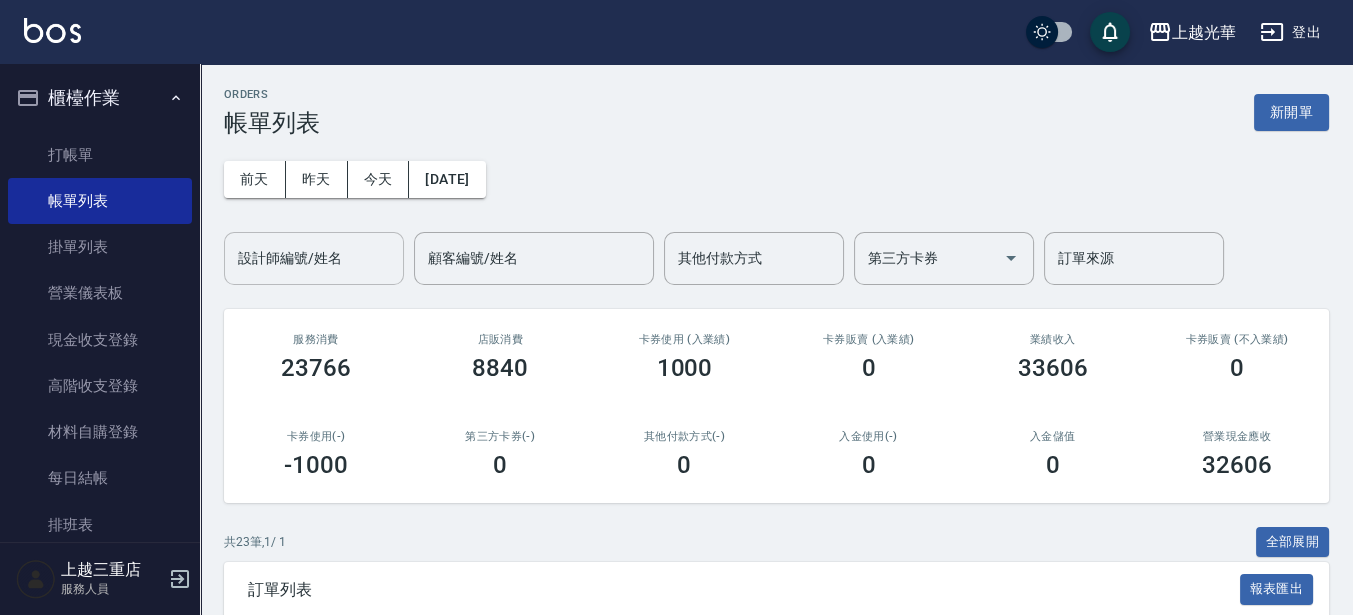 click on "設計師編號/姓名" at bounding box center (314, 258) 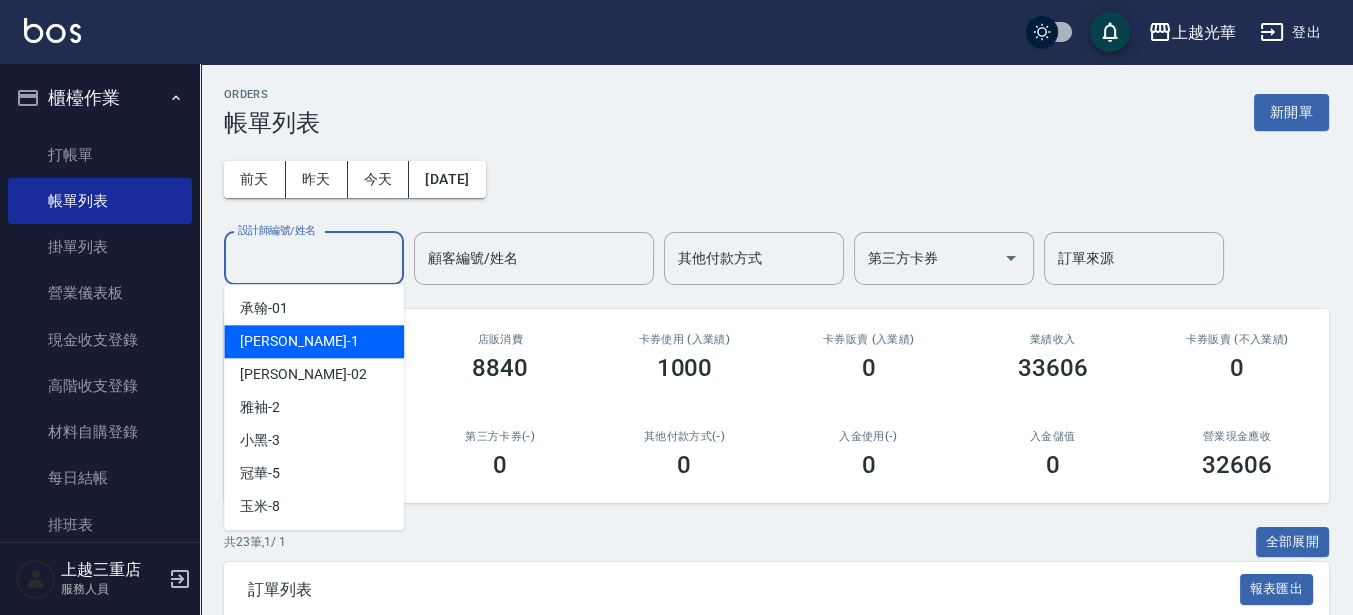 click on "小[PERSON_NAME] -1" at bounding box center (314, 341) 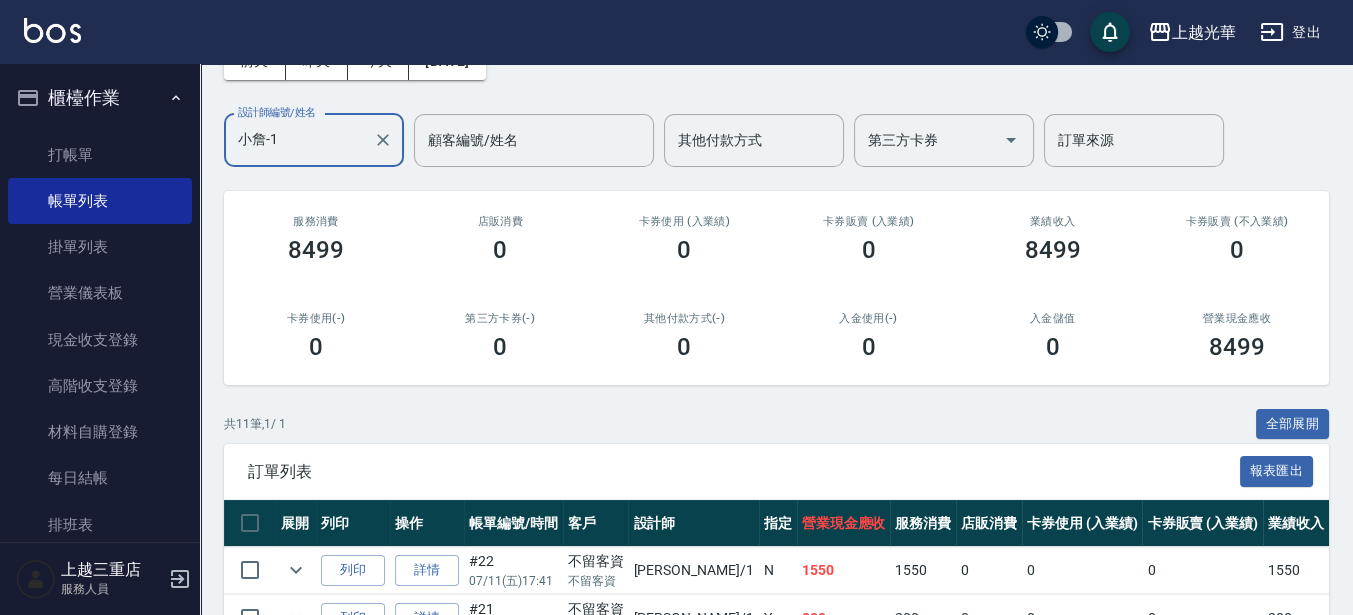 scroll, scrollTop: 125, scrollLeft: 0, axis: vertical 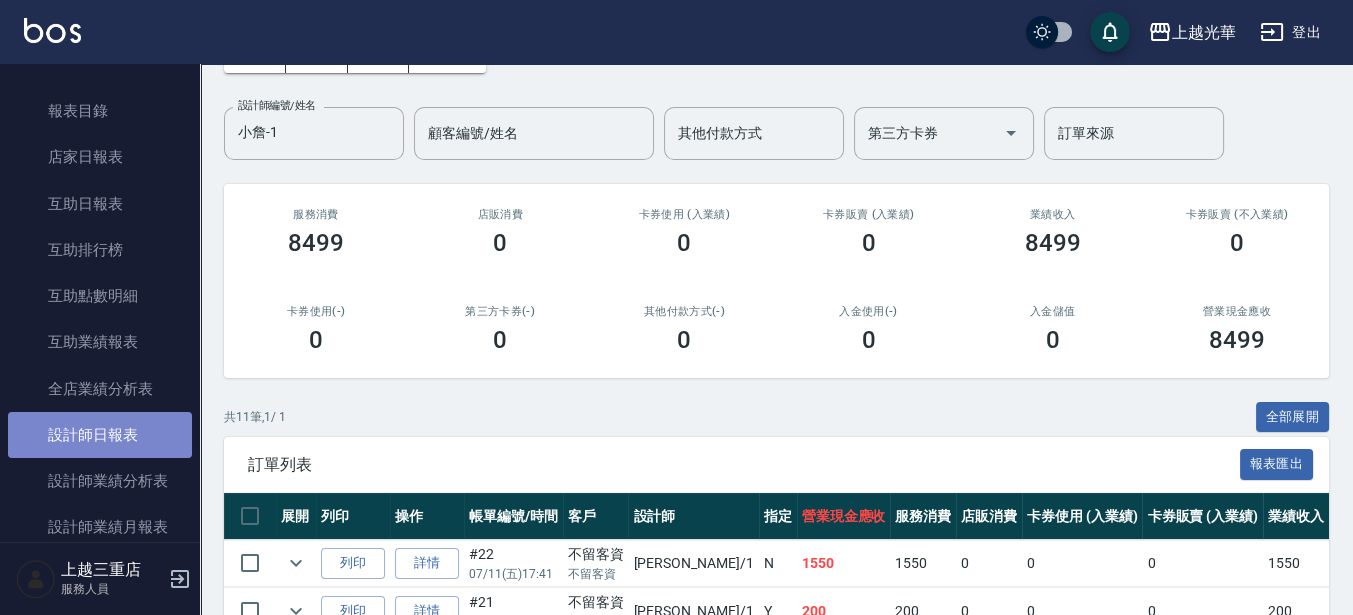 click on "設計師日報表" at bounding box center [100, 435] 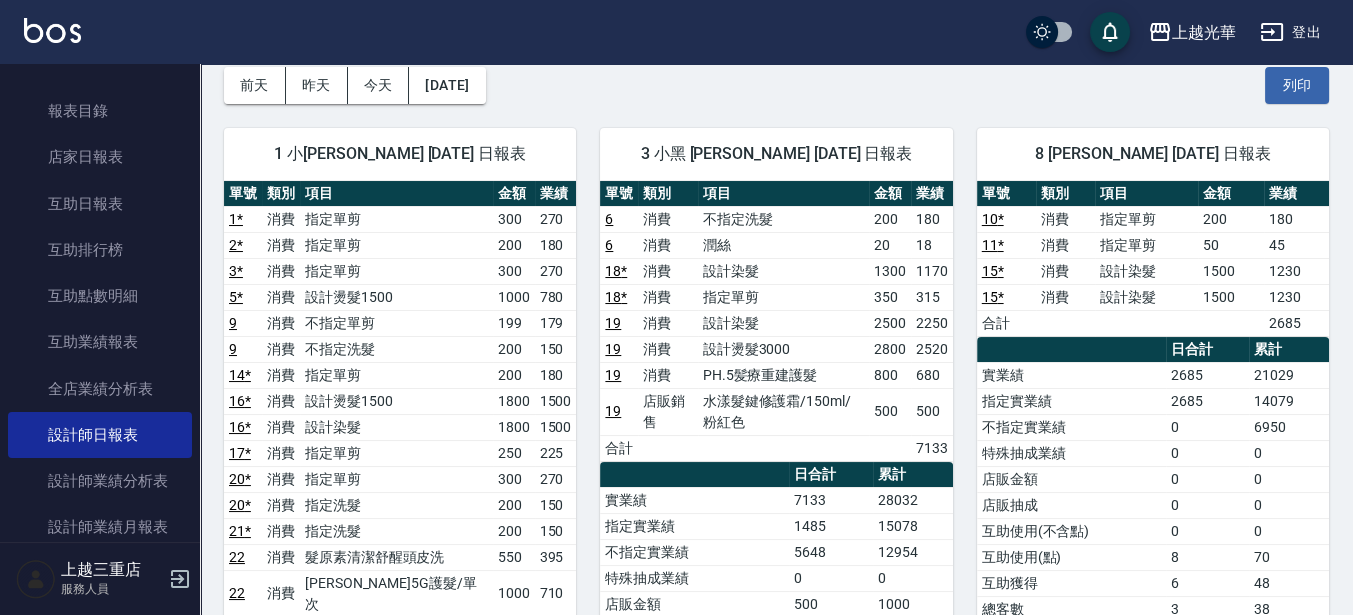 scroll, scrollTop: 125, scrollLeft: 0, axis: vertical 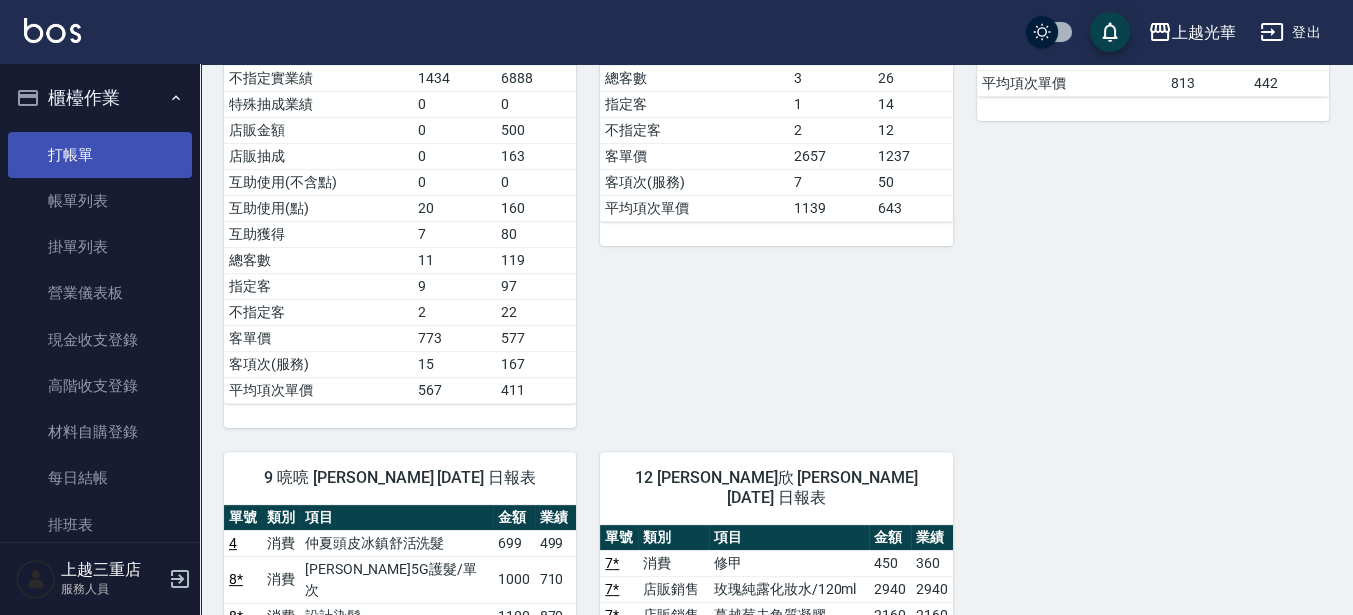 click on "打帳單" at bounding box center [100, 155] 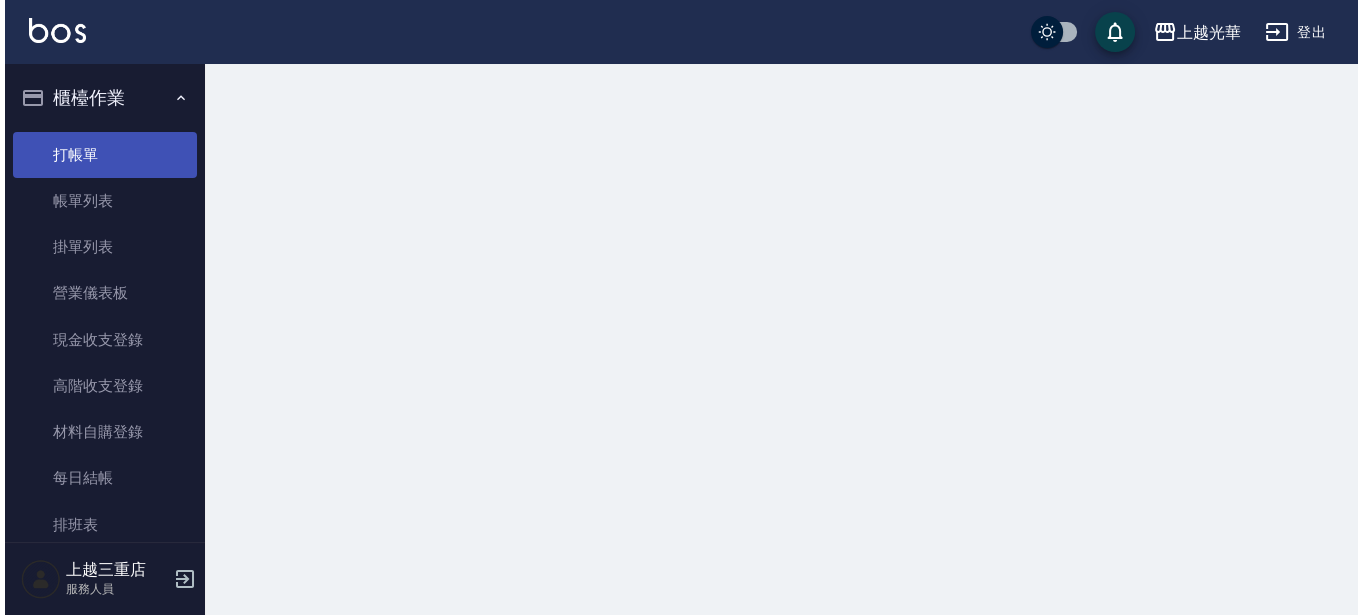 scroll, scrollTop: 0, scrollLeft: 0, axis: both 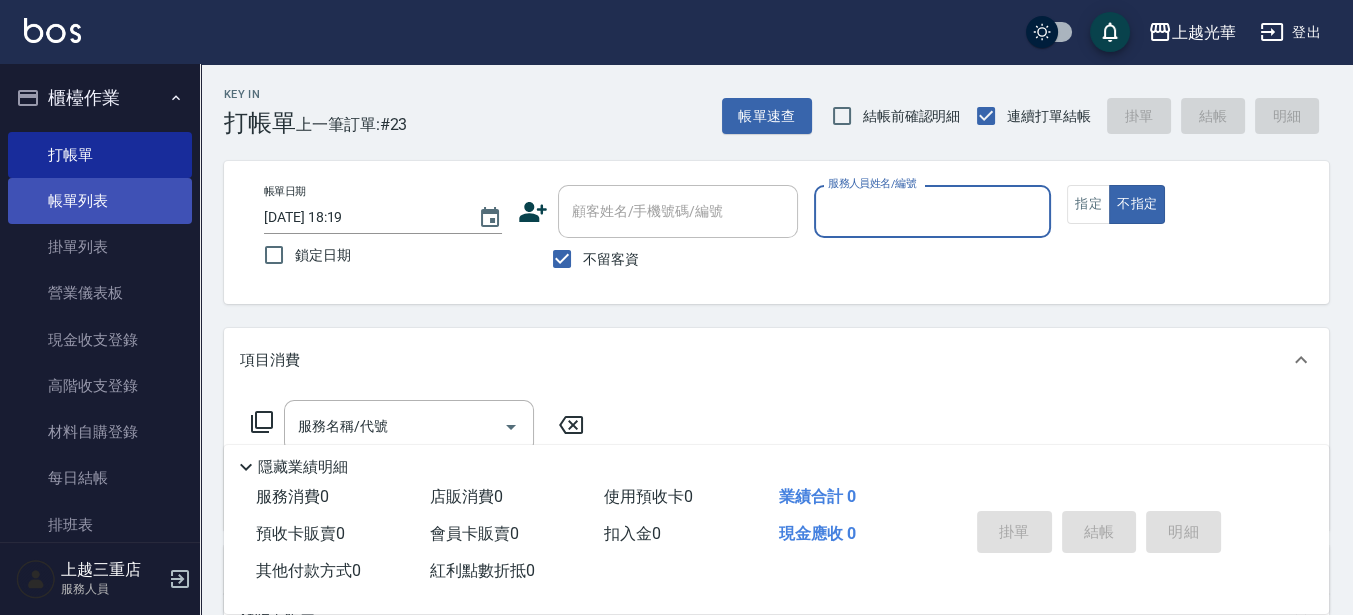 click on "帳單列表" at bounding box center [100, 201] 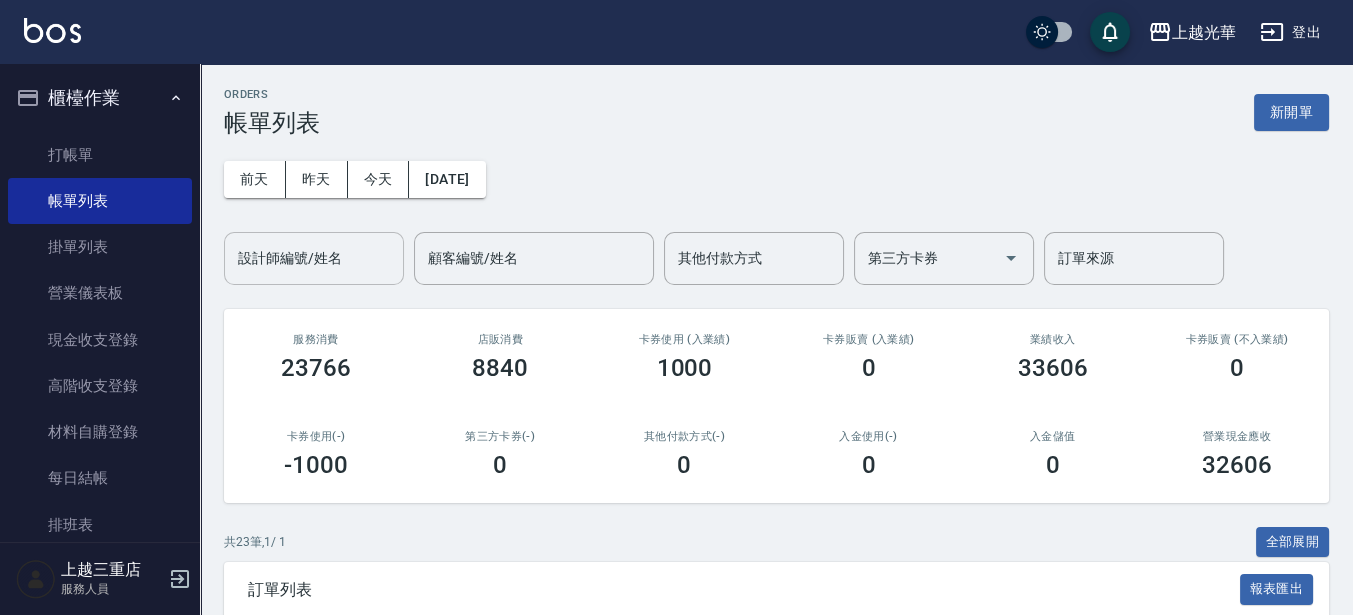 drag, startPoint x: 333, startPoint y: 243, endPoint x: 325, endPoint y: 271, distance: 29.12044 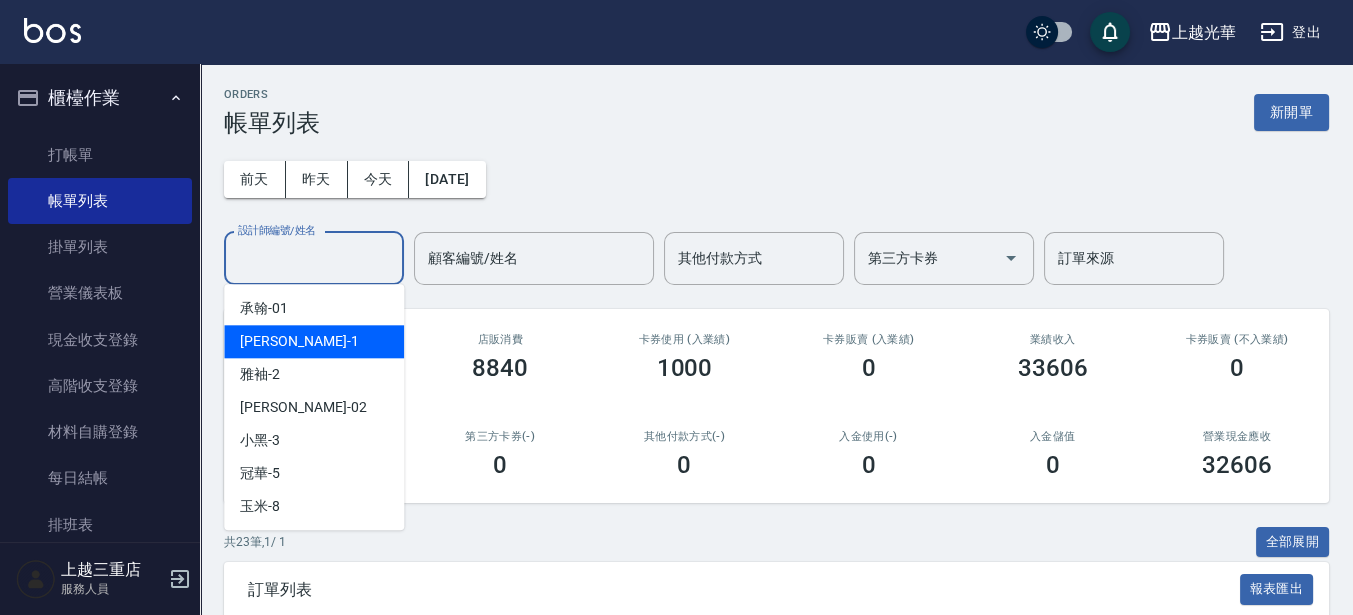 click on "小[PERSON_NAME] -1" at bounding box center [314, 341] 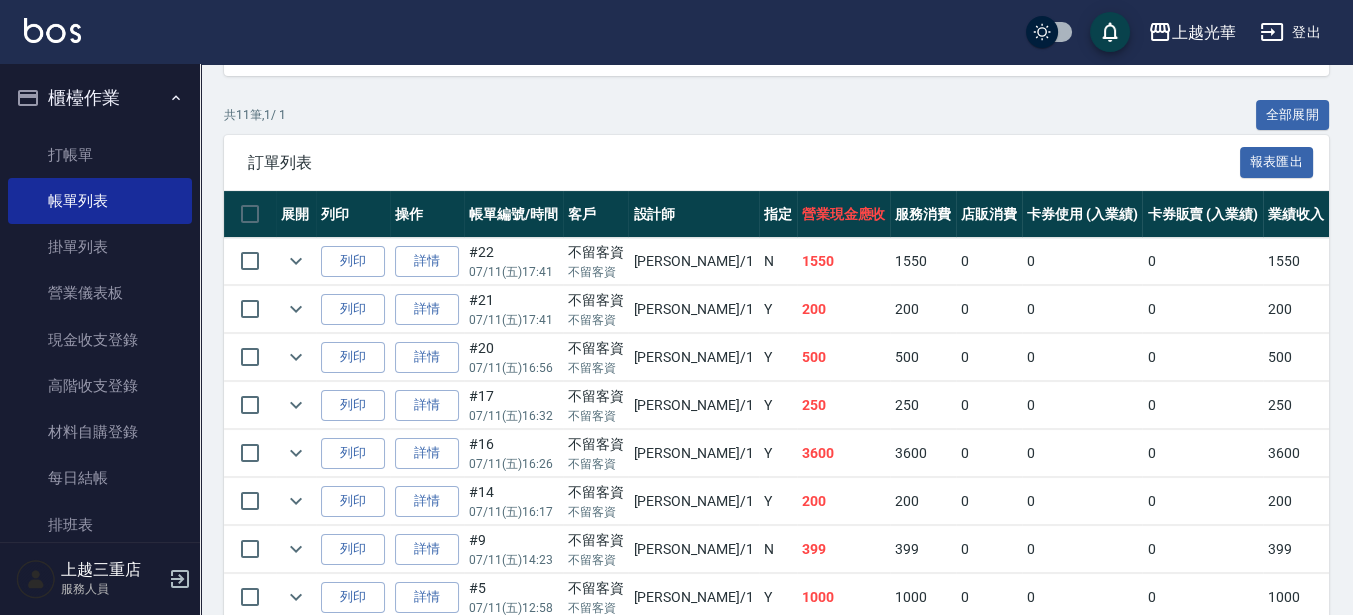 scroll, scrollTop: 500, scrollLeft: 0, axis: vertical 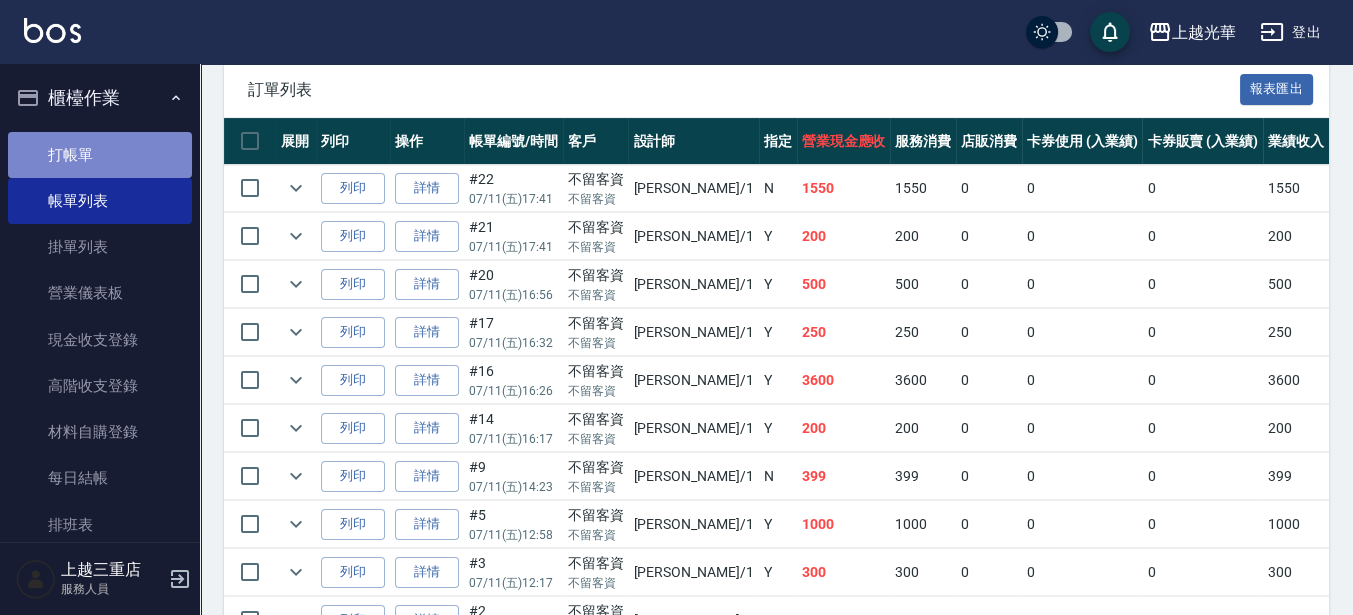 click on "打帳單" at bounding box center (100, 155) 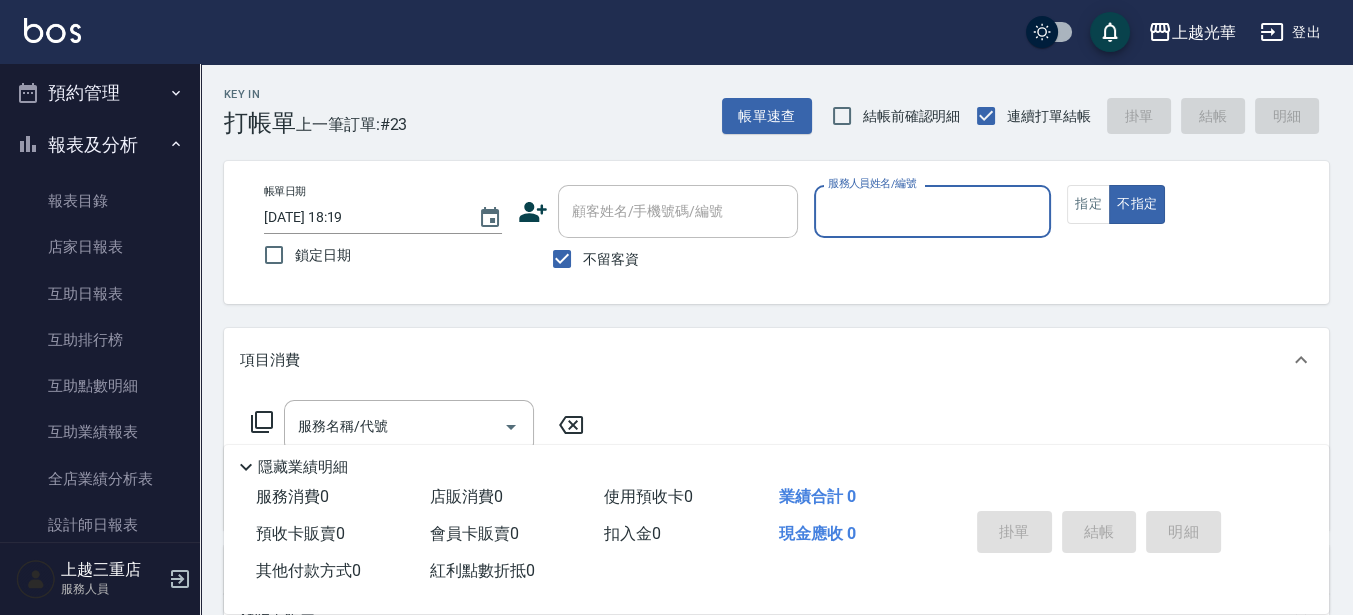 scroll, scrollTop: 500, scrollLeft: 0, axis: vertical 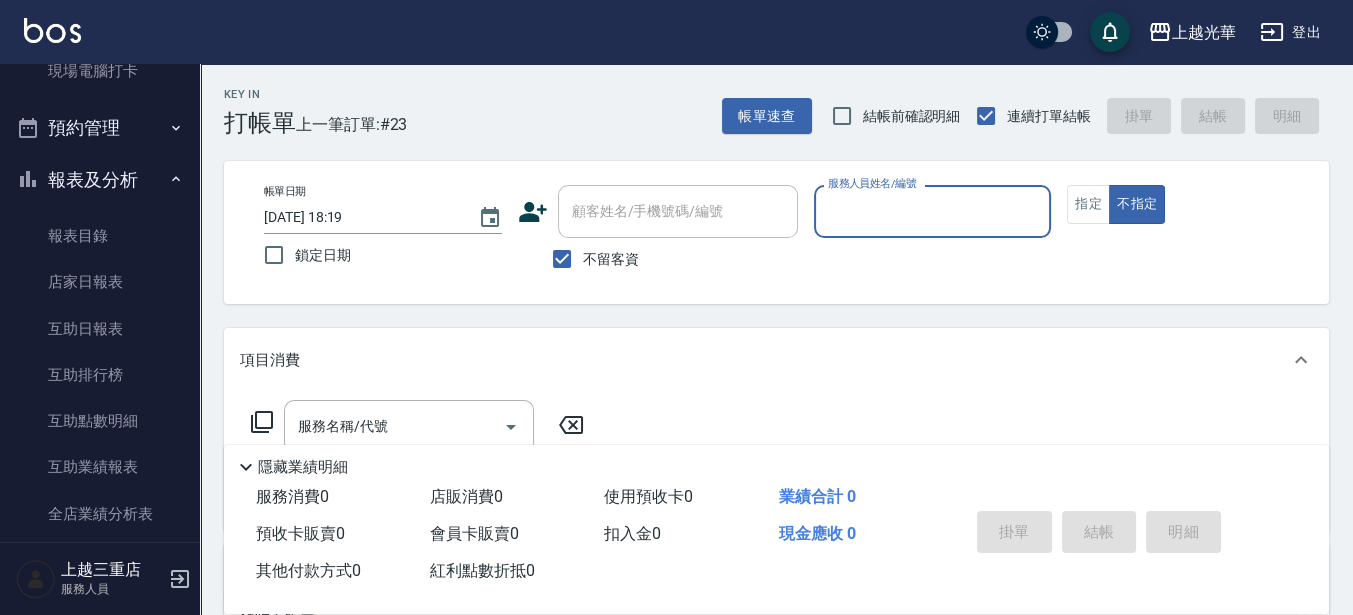 click on "服務人員姓名/編號" at bounding box center [933, 211] 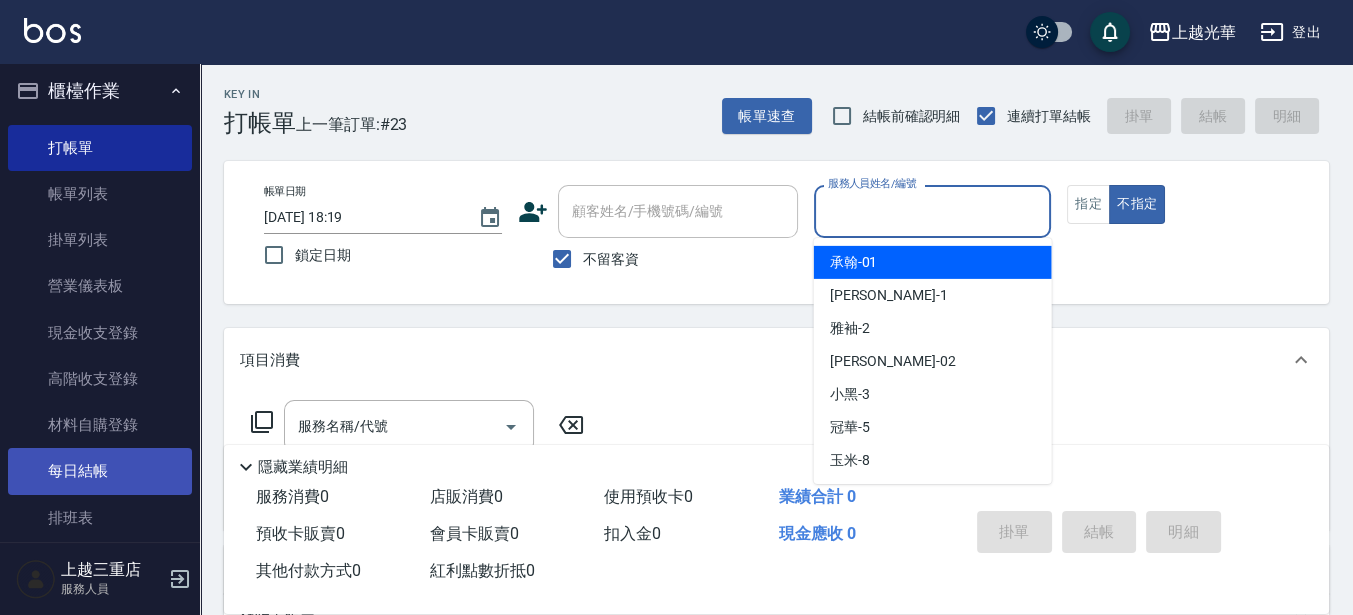 scroll, scrollTop: 0, scrollLeft: 0, axis: both 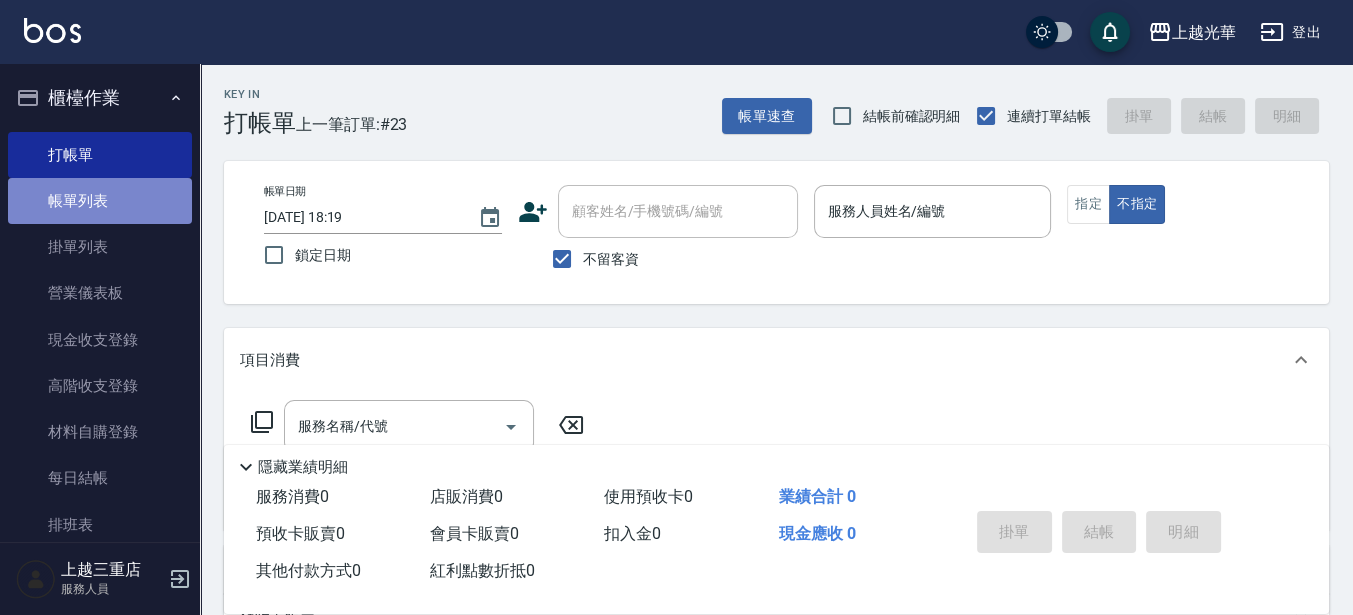 click on "帳單列表" at bounding box center [100, 201] 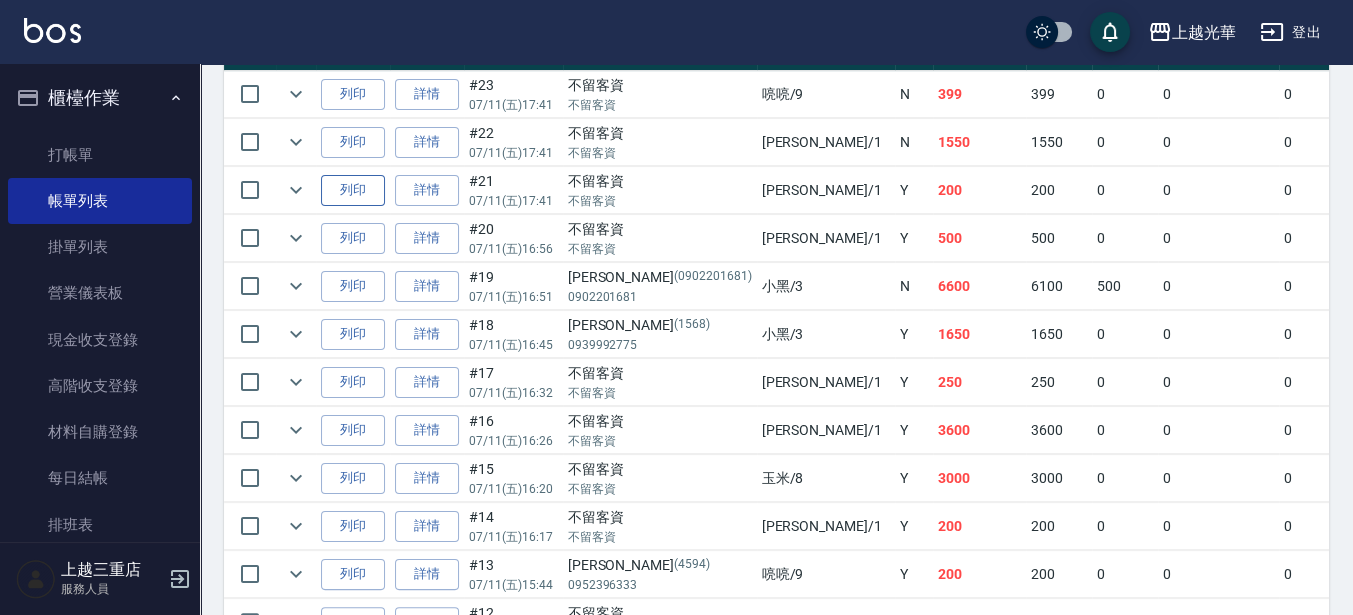 scroll, scrollTop: 625, scrollLeft: 0, axis: vertical 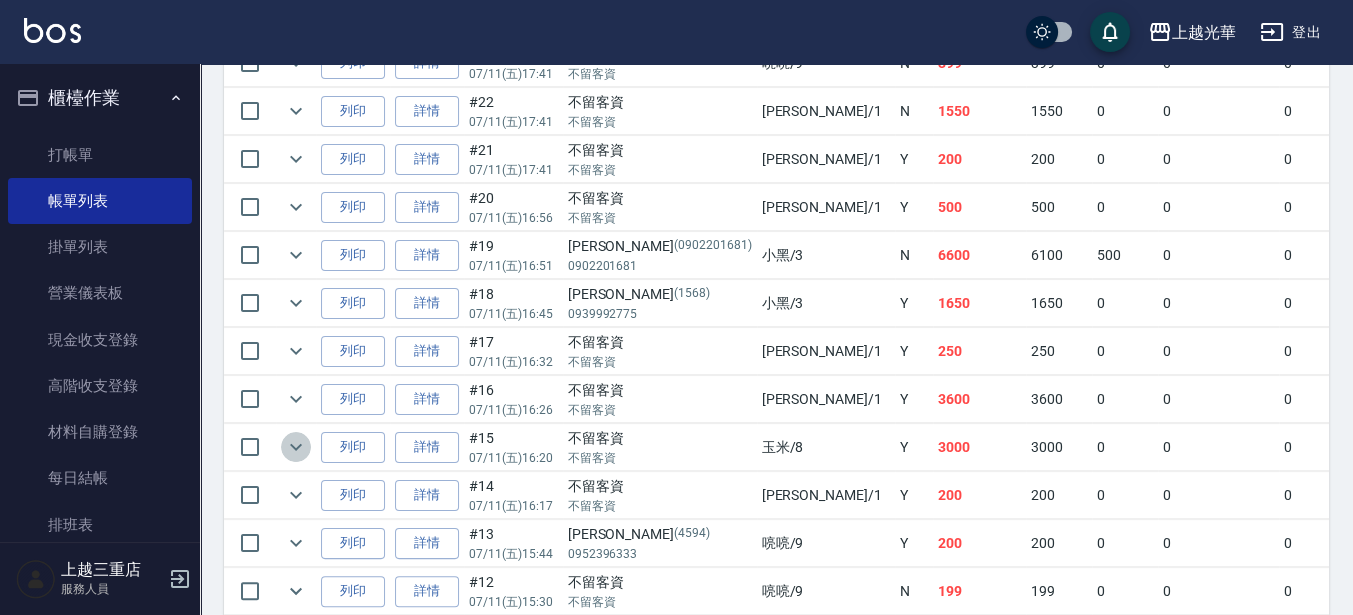 click 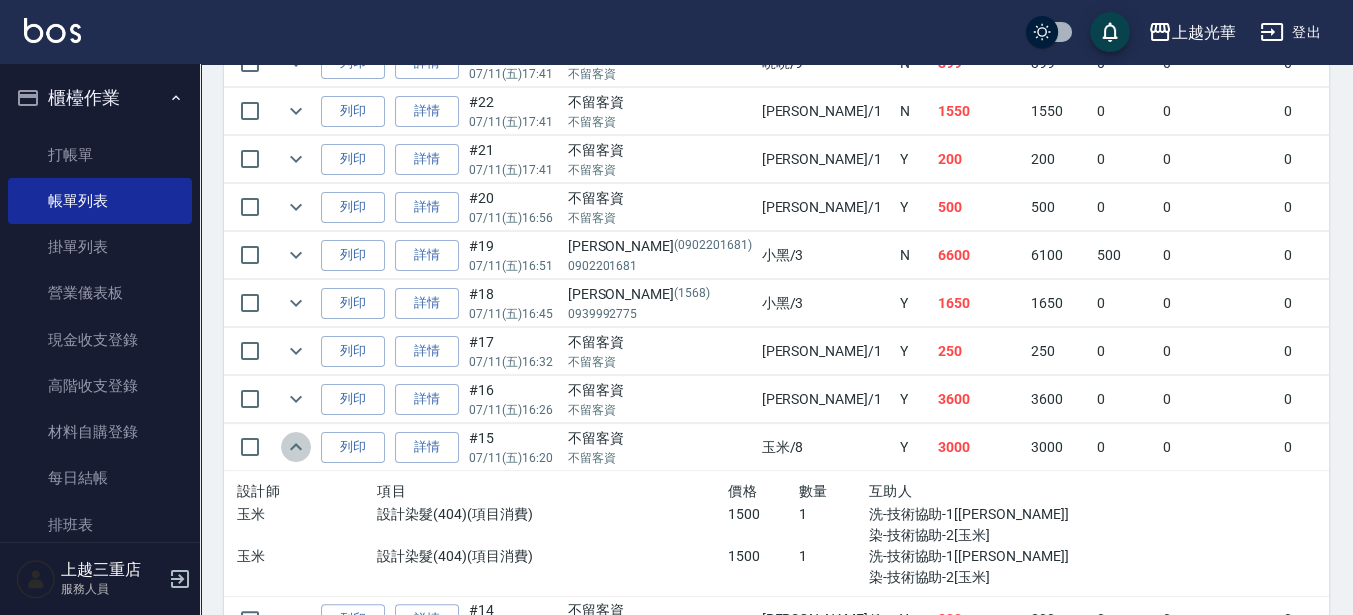click 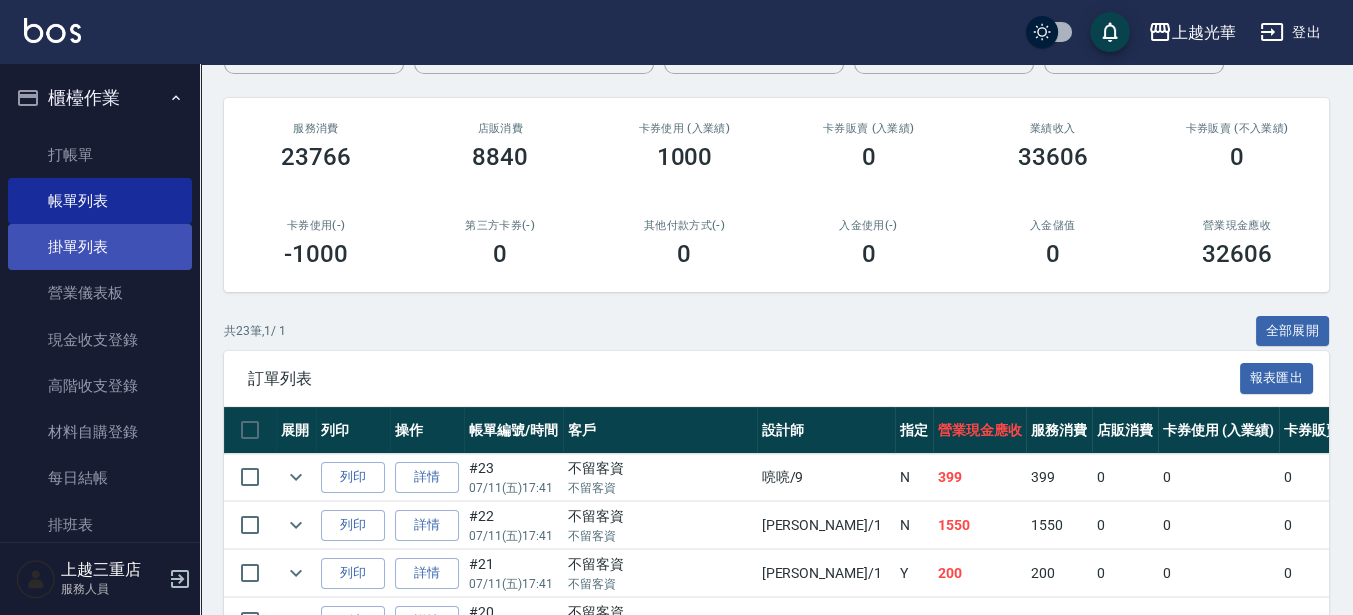 scroll, scrollTop: 0, scrollLeft: 0, axis: both 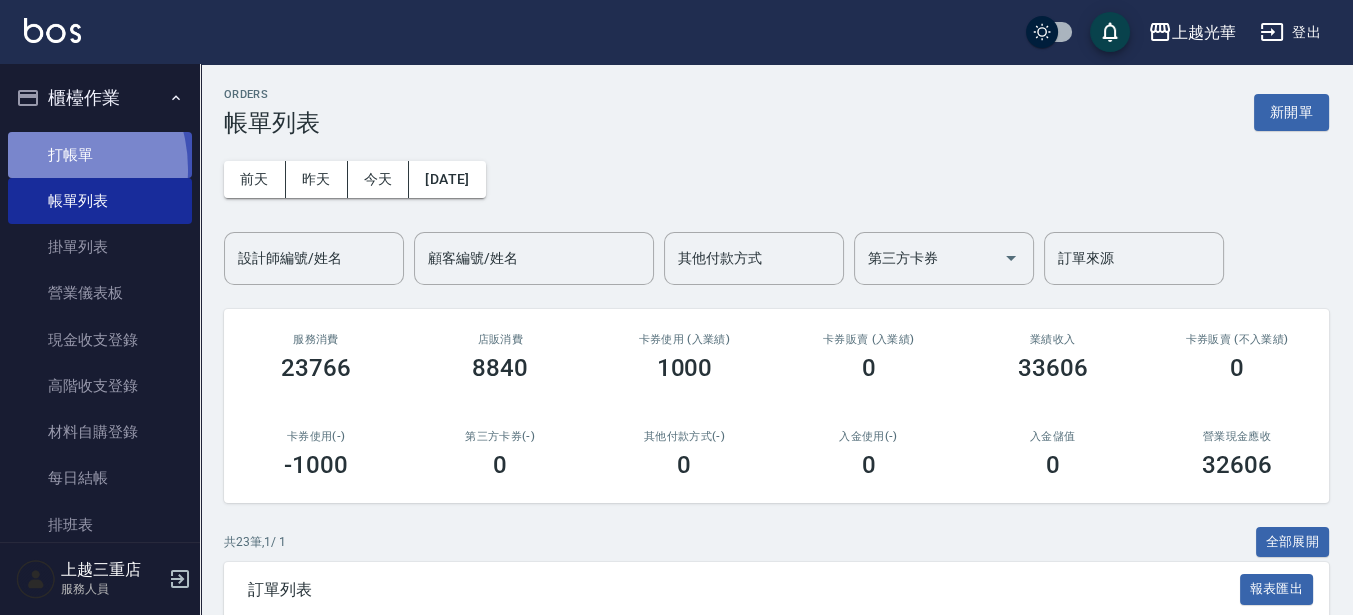 click on "打帳單" at bounding box center (100, 155) 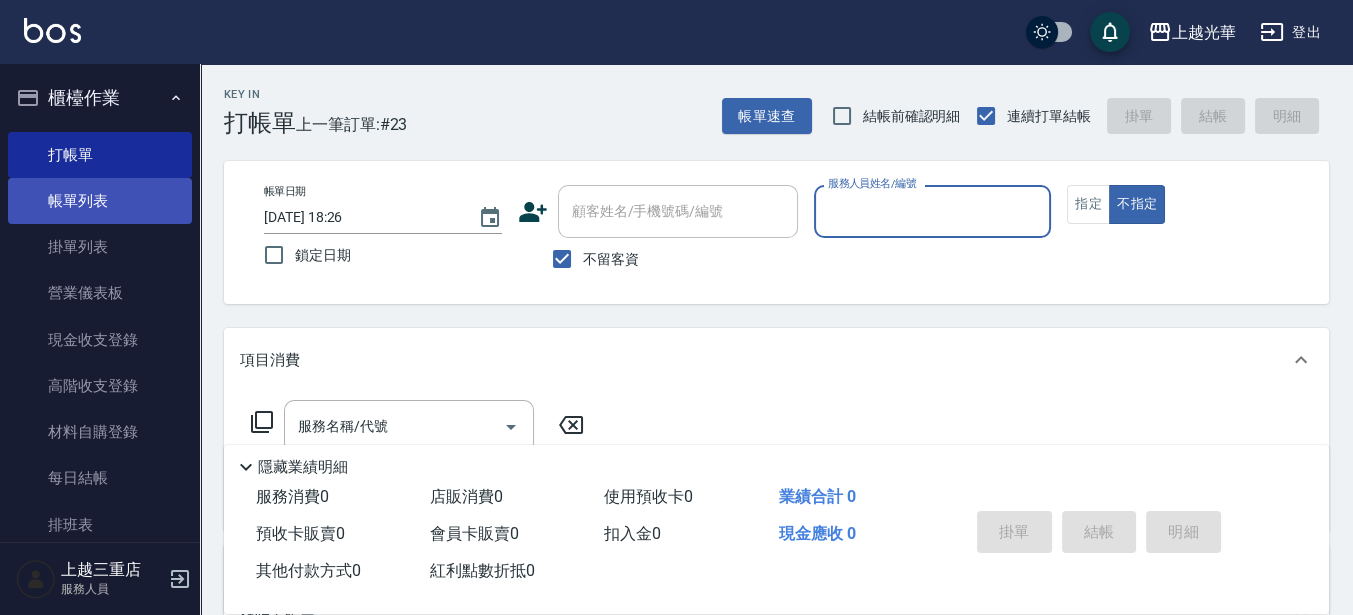 click on "帳單列表" at bounding box center [100, 201] 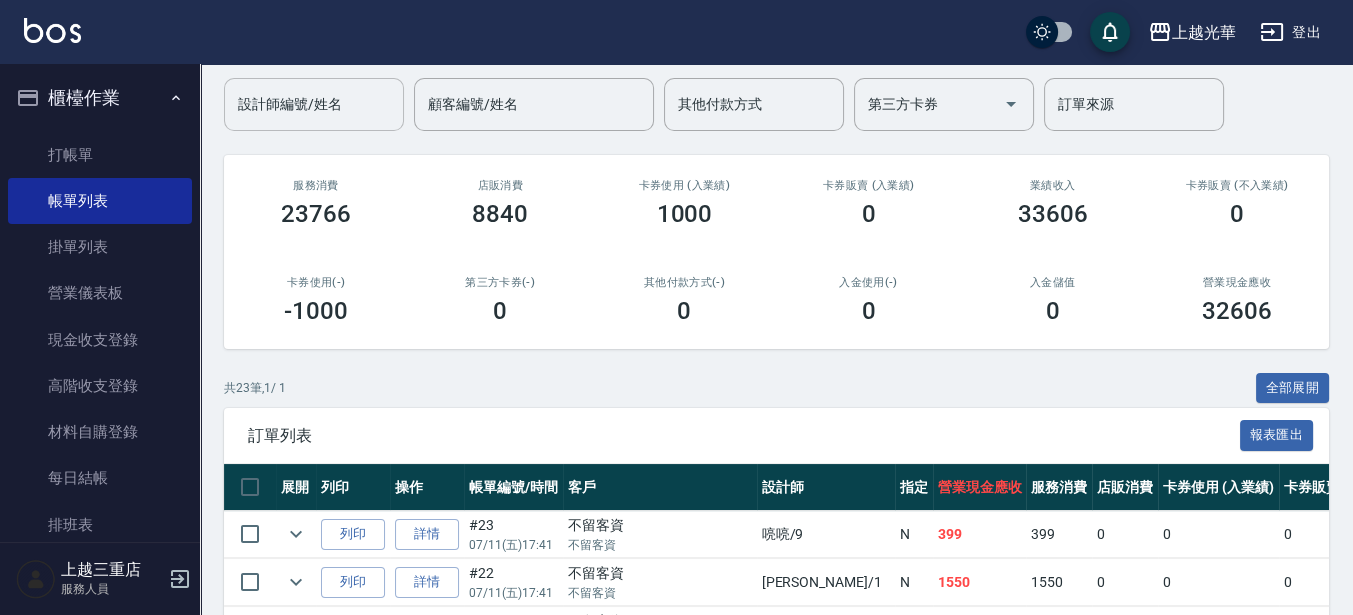 scroll, scrollTop: 0, scrollLeft: 0, axis: both 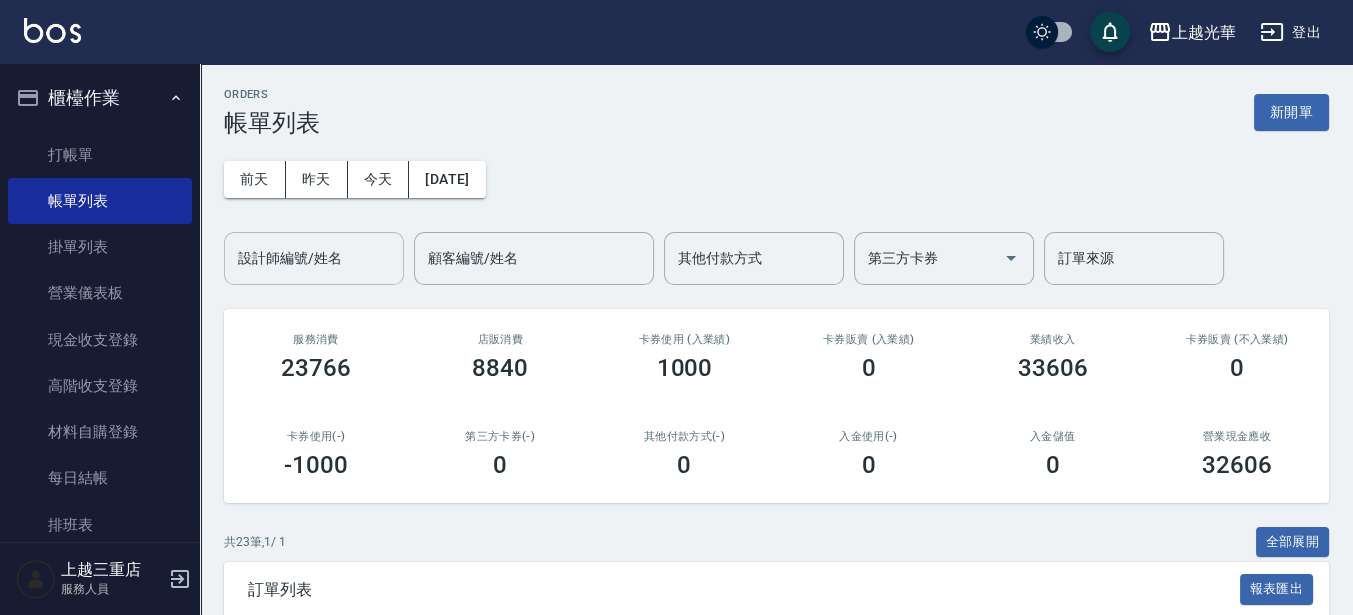 click on "設計師編號/姓名" at bounding box center (314, 258) 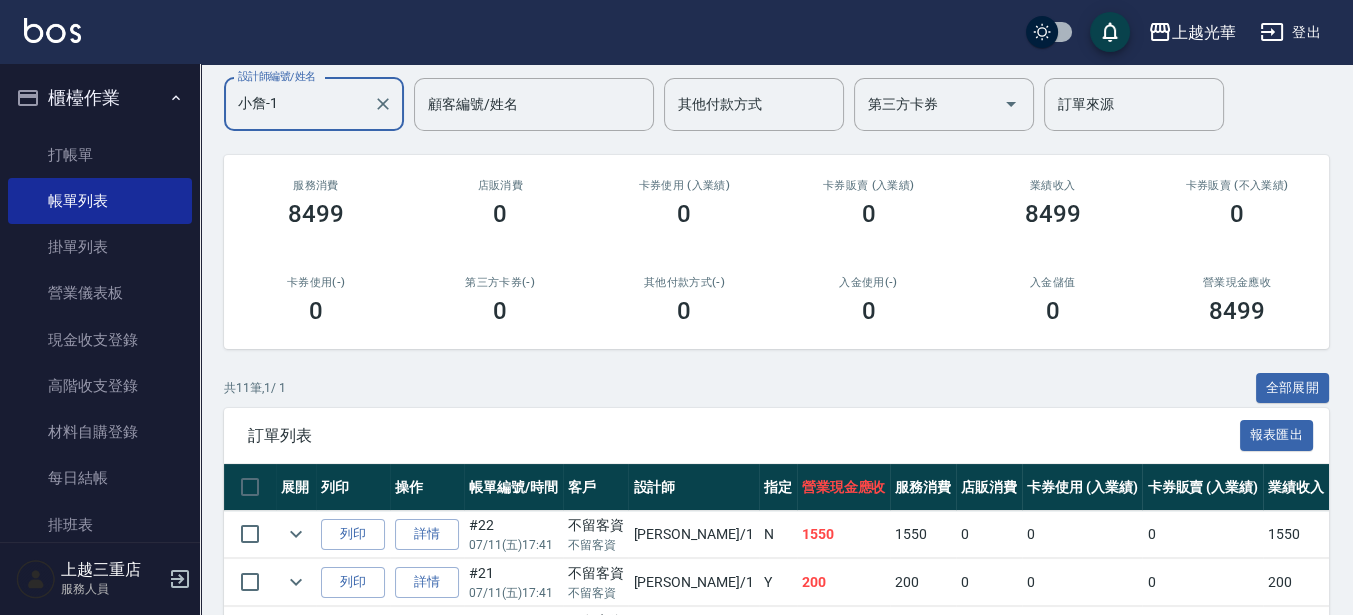 scroll, scrollTop: 375, scrollLeft: 0, axis: vertical 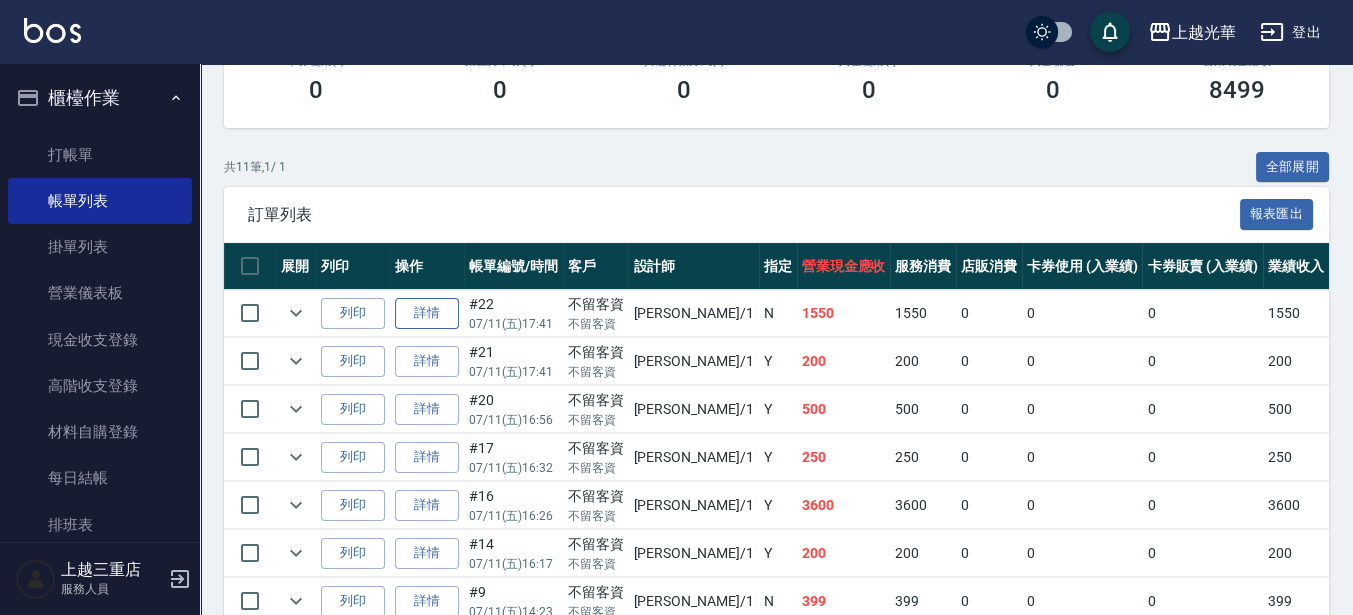 click on "詳情" at bounding box center [427, 313] 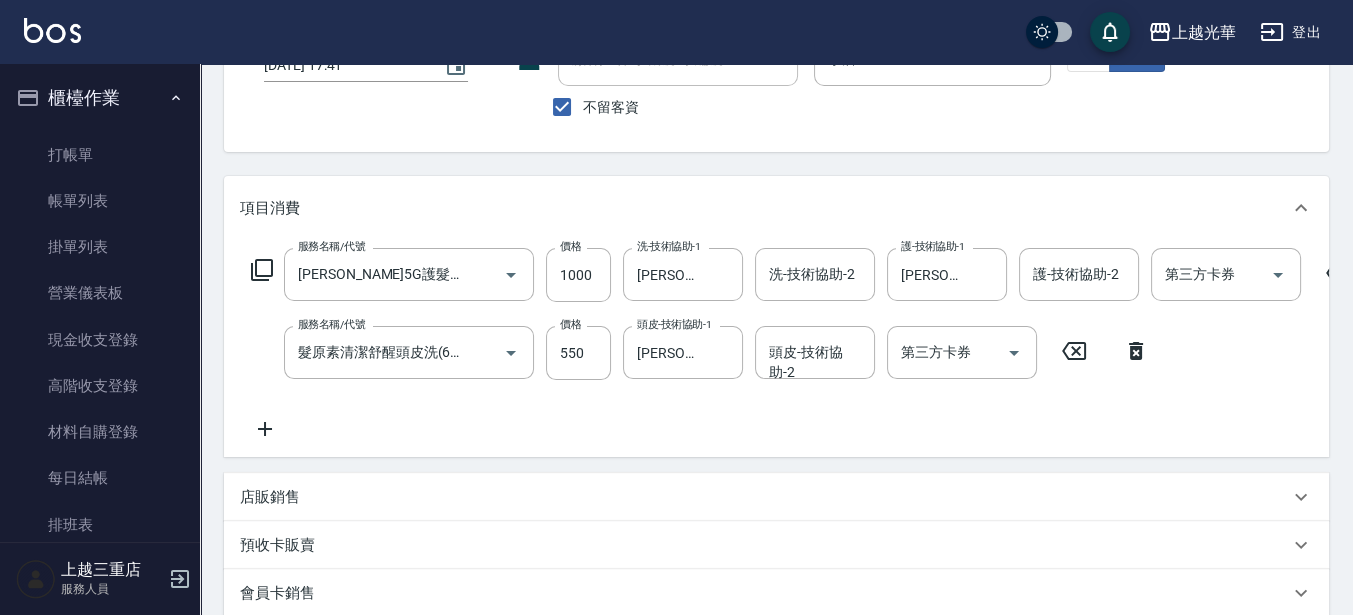 scroll, scrollTop: 250, scrollLeft: 0, axis: vertical 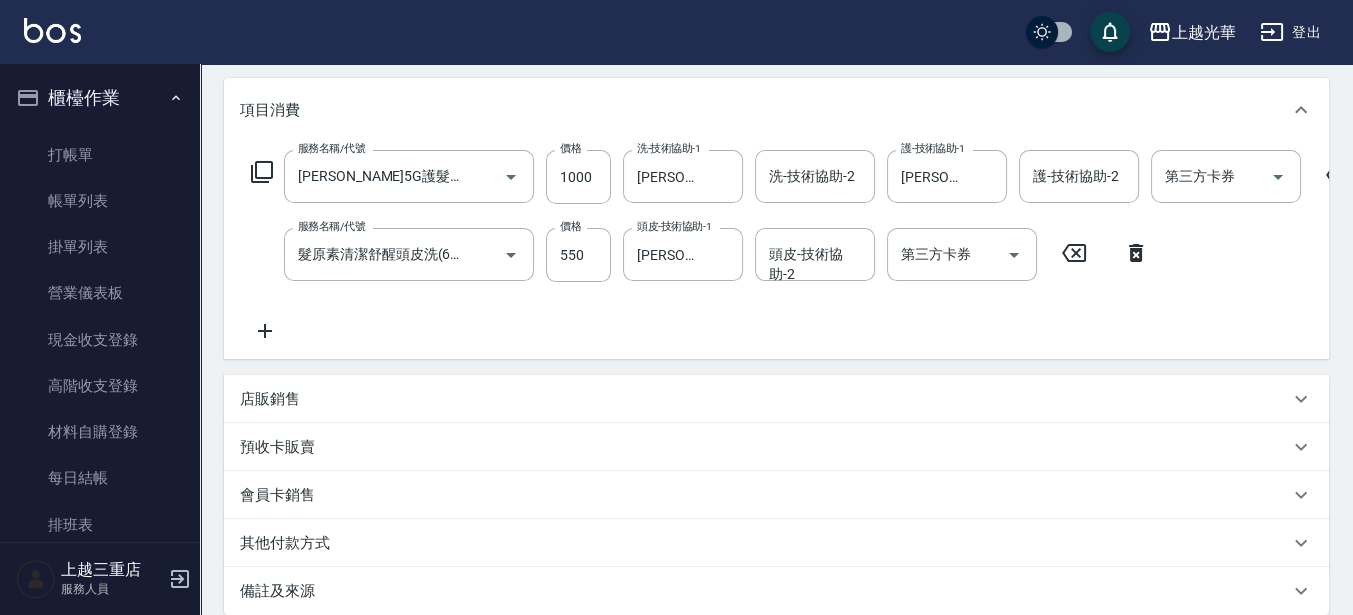click 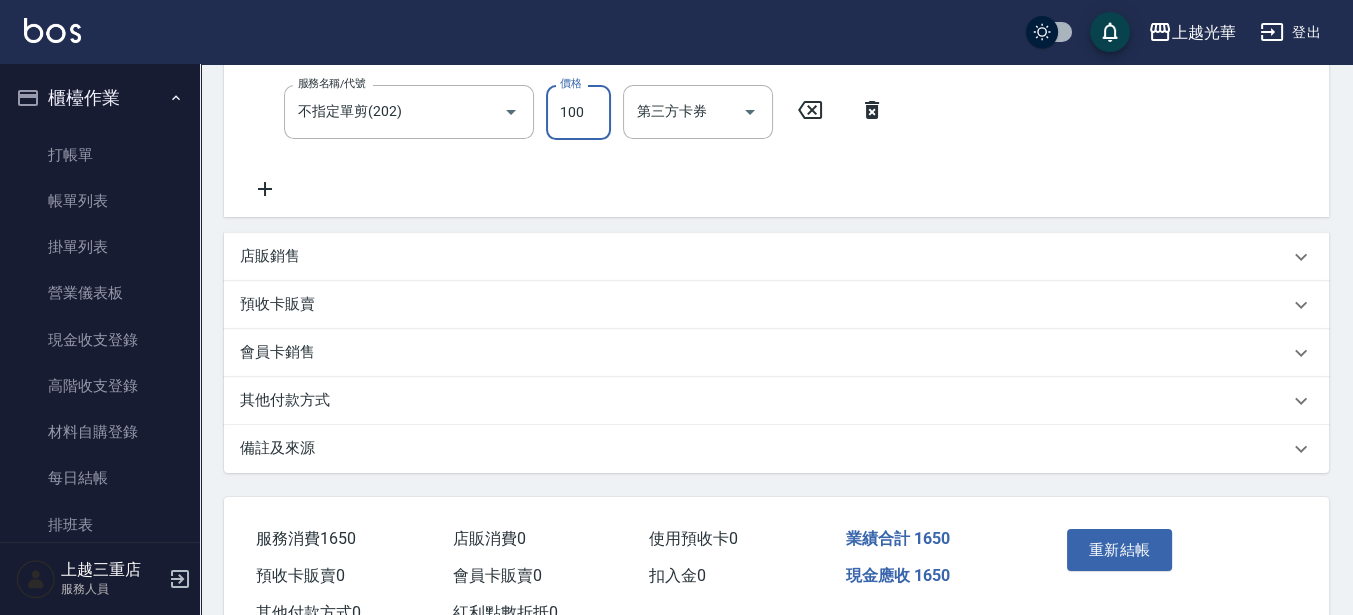 scroll, scrollTop: 559, scrollLeft: 0, axis: vertical 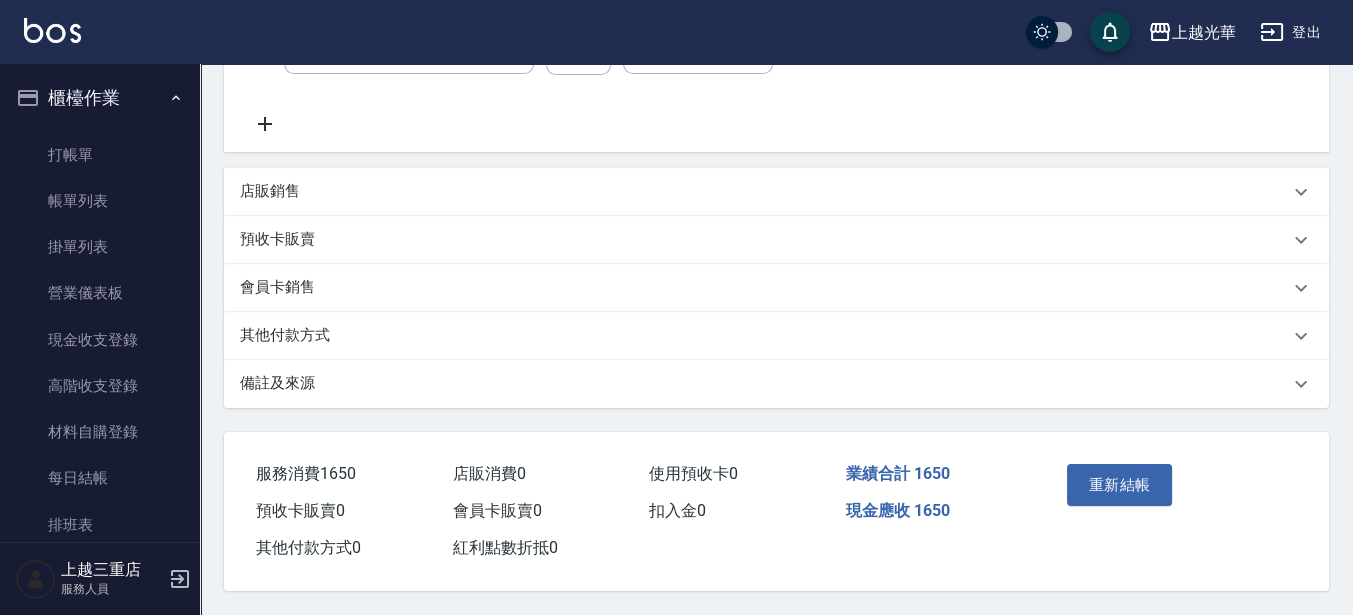 drag, startPoint x: 1131, startPoint y: 507, endPoint x: 1129, endPoint y: 491, distance: 16.124516 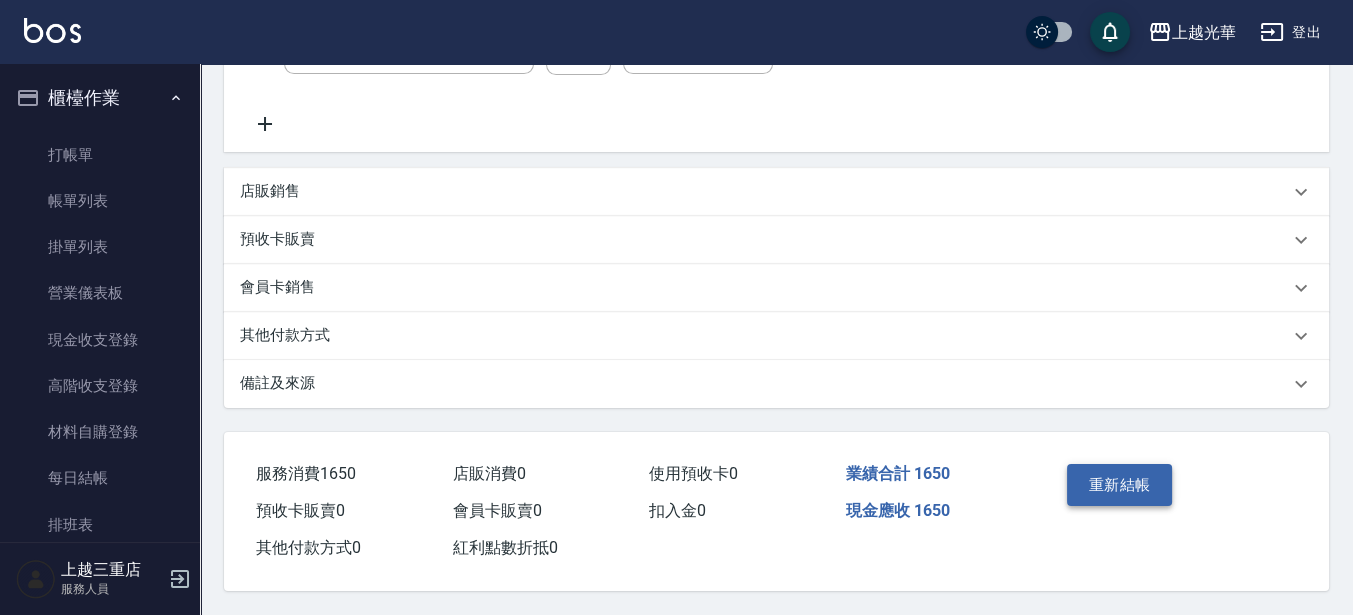 click on "重新結帳" at bounding box center (1114, 499) 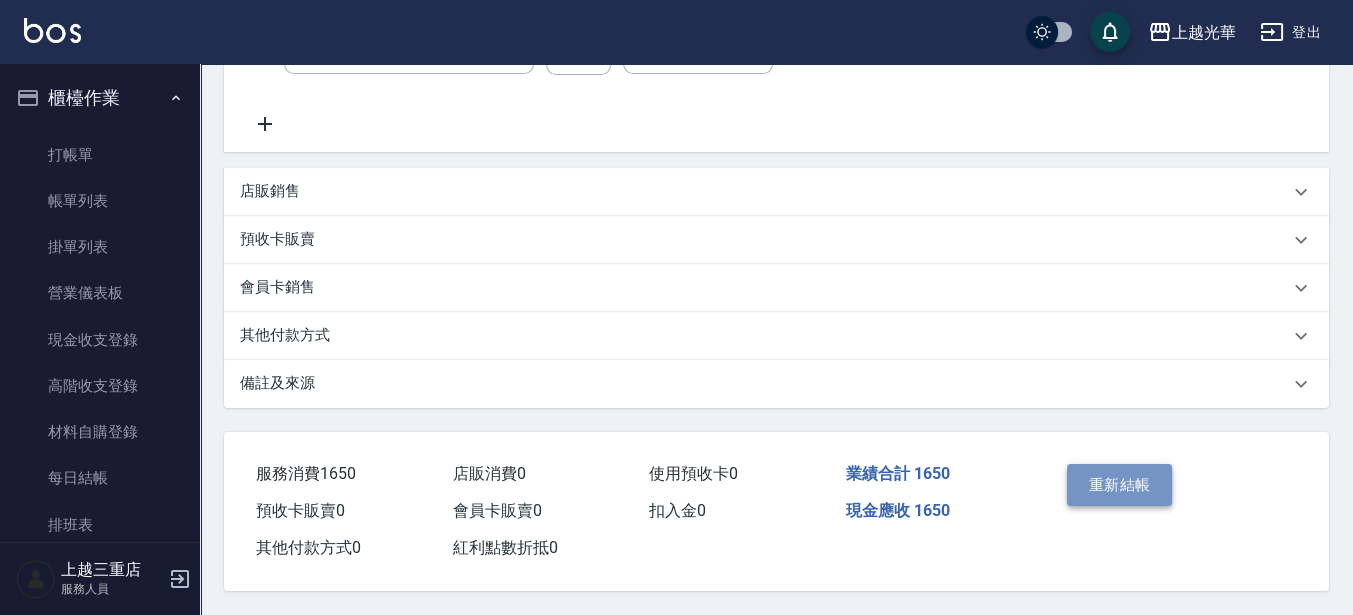 click on "重新結帳" at bounding box center [1120, 485] 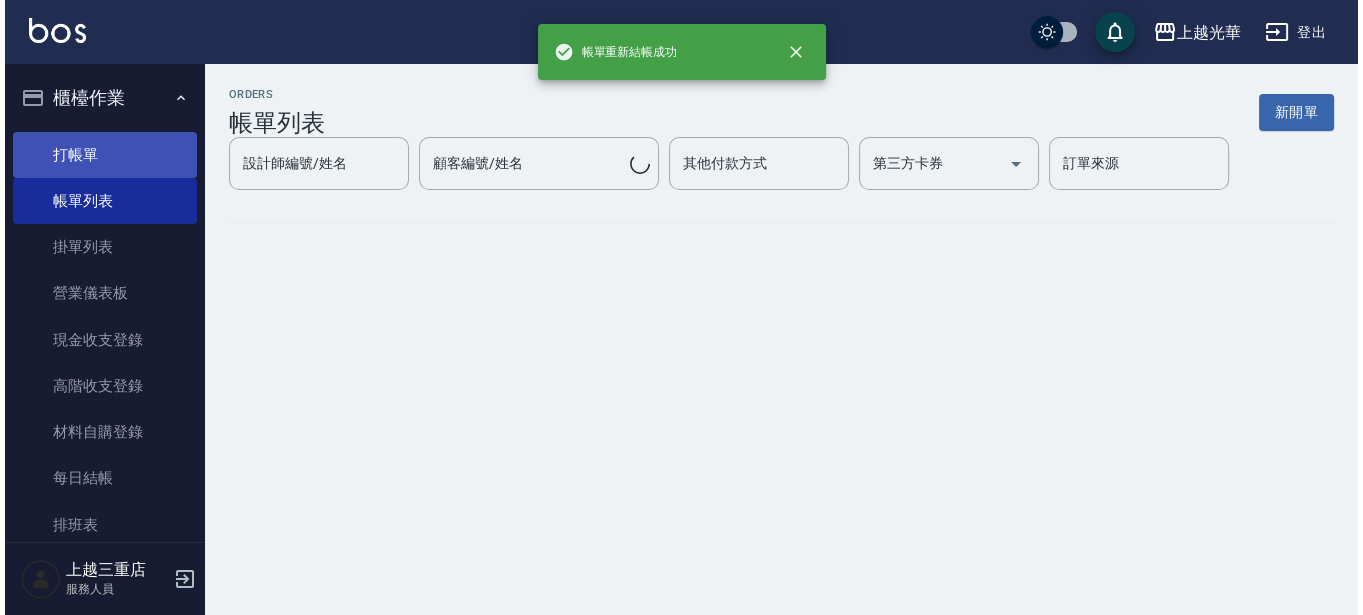 scroll, scrollTop: 0, scrollLeft: 0, axis: both 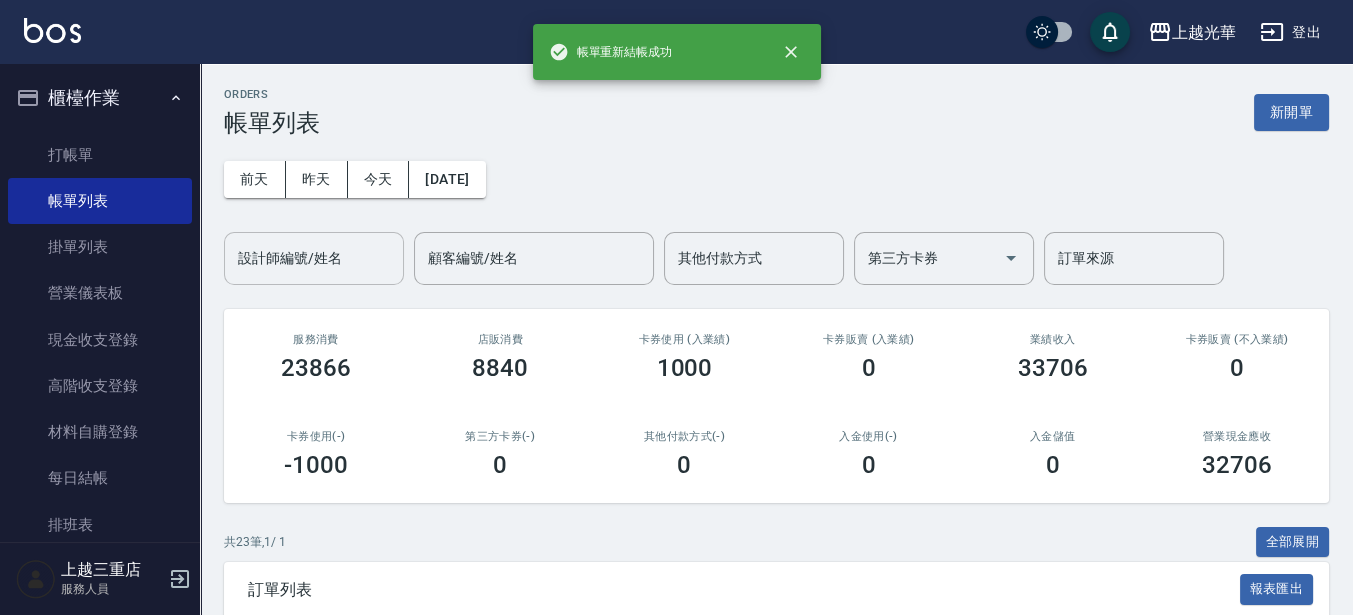 click on "設計師編號/姓名" at bounding box center (314, 258) 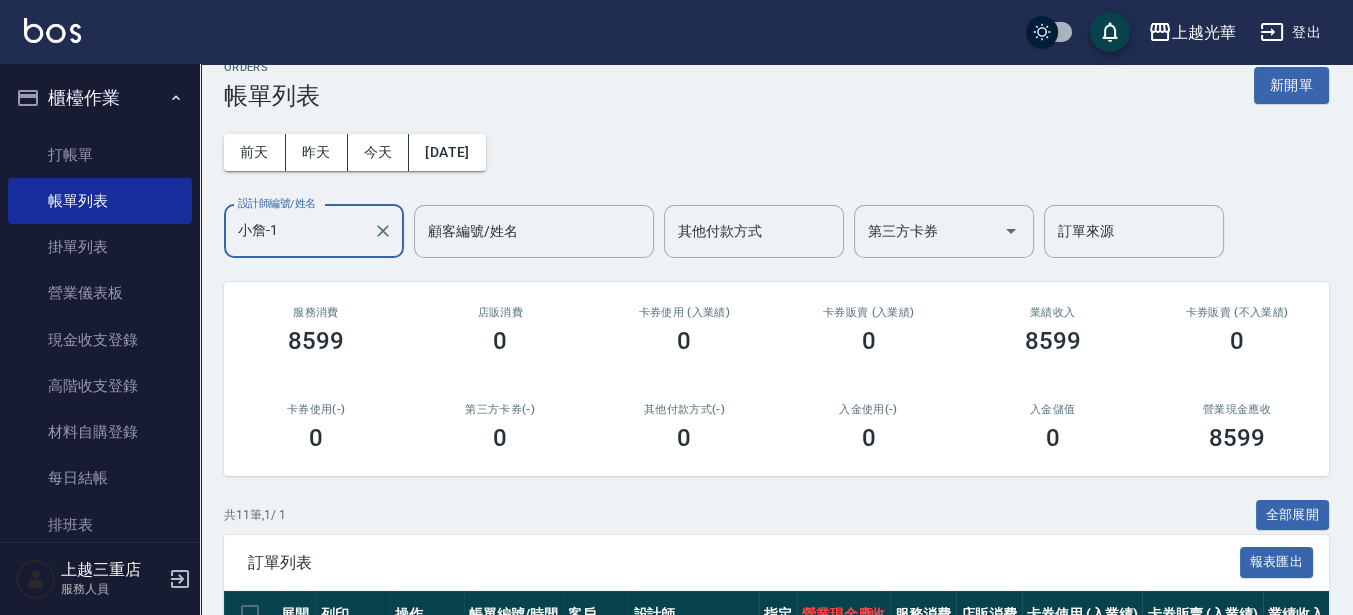 scroll, scrollTop: 0, scrollLeft: 0, axis: both 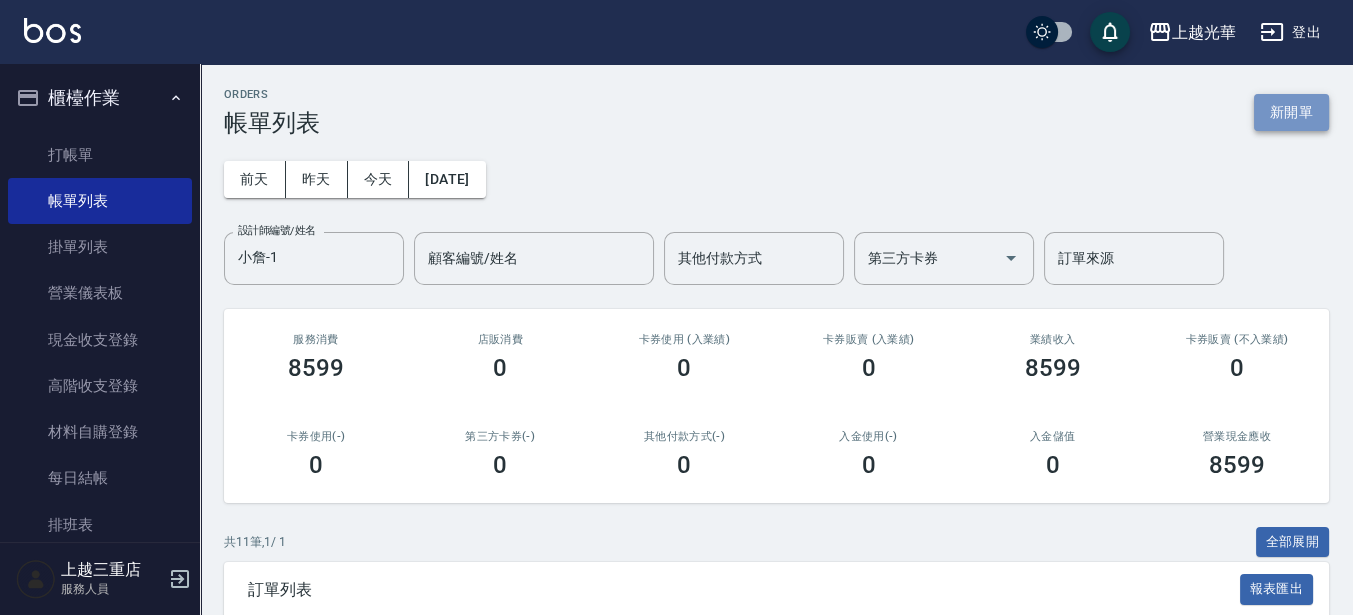 click on "新開單" at bounding box center (1291, 112) 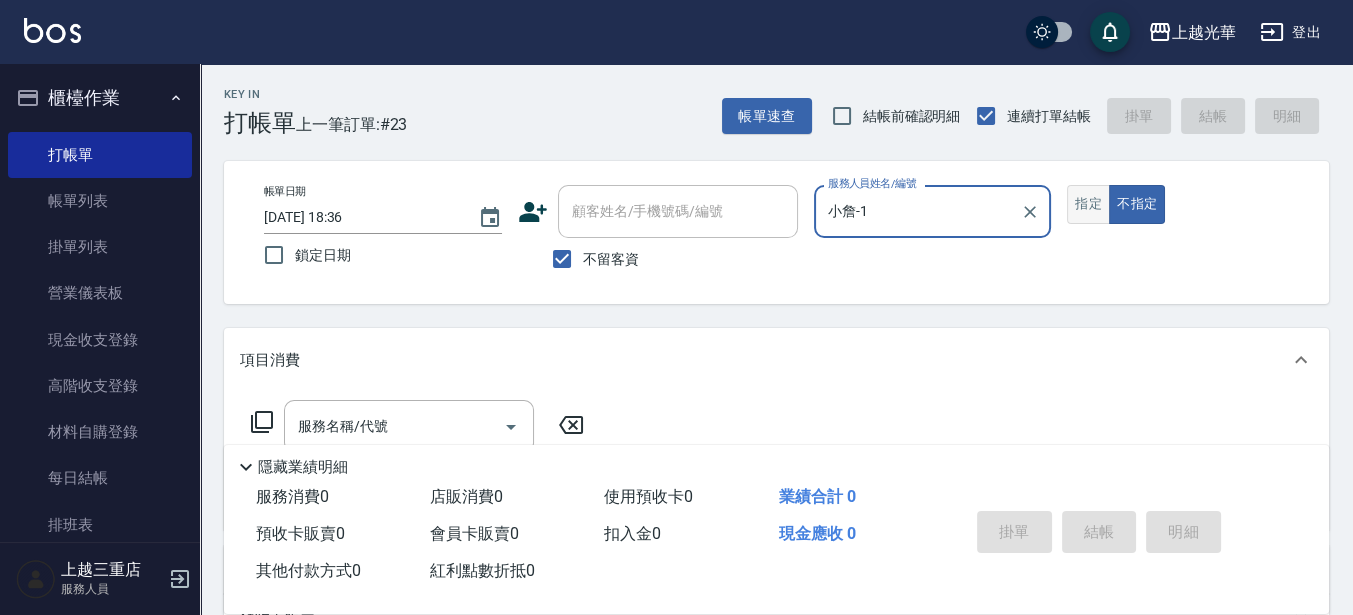 click on "指定" at bounding box center (1088, 204) 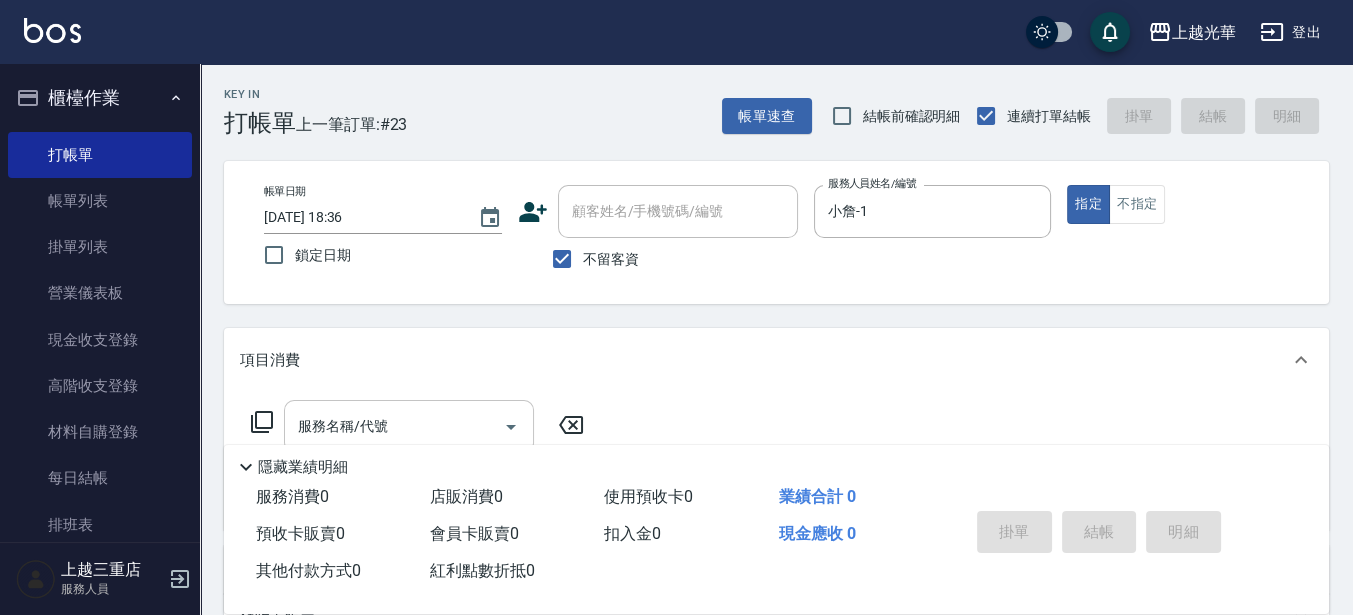 click on "服務名稱/代號" at bounding box center [394, 426] 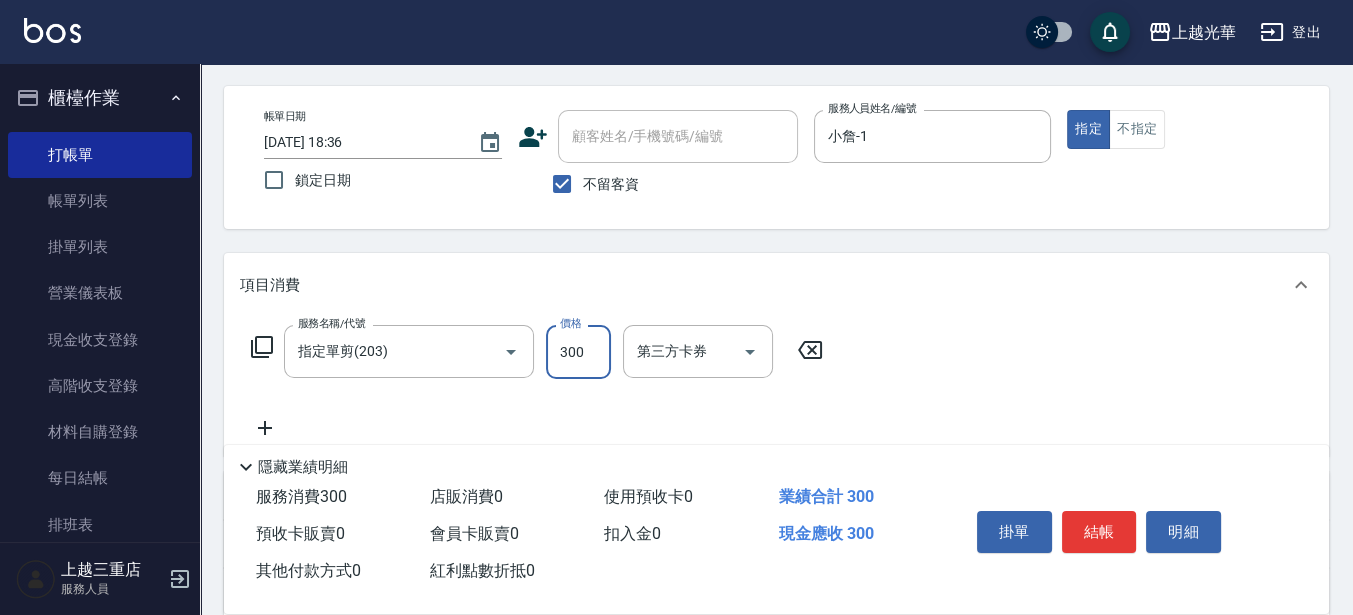 scroll, scrollTop: 125, scrollLeft: 0, axis: vertical 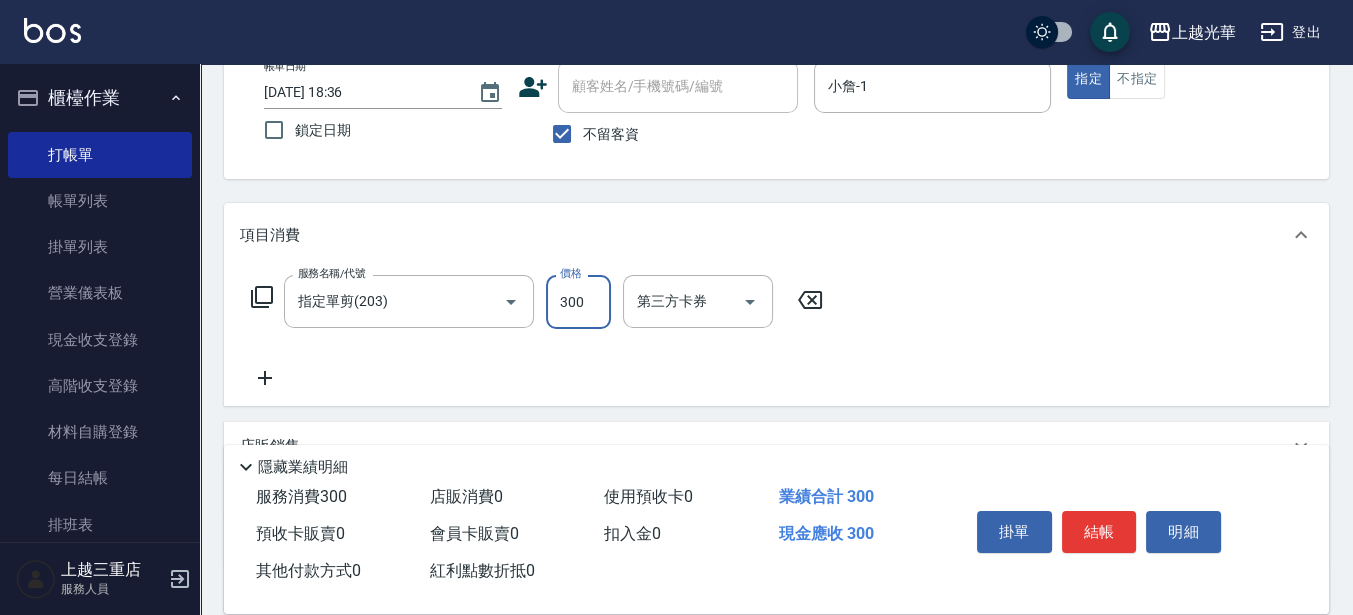 click 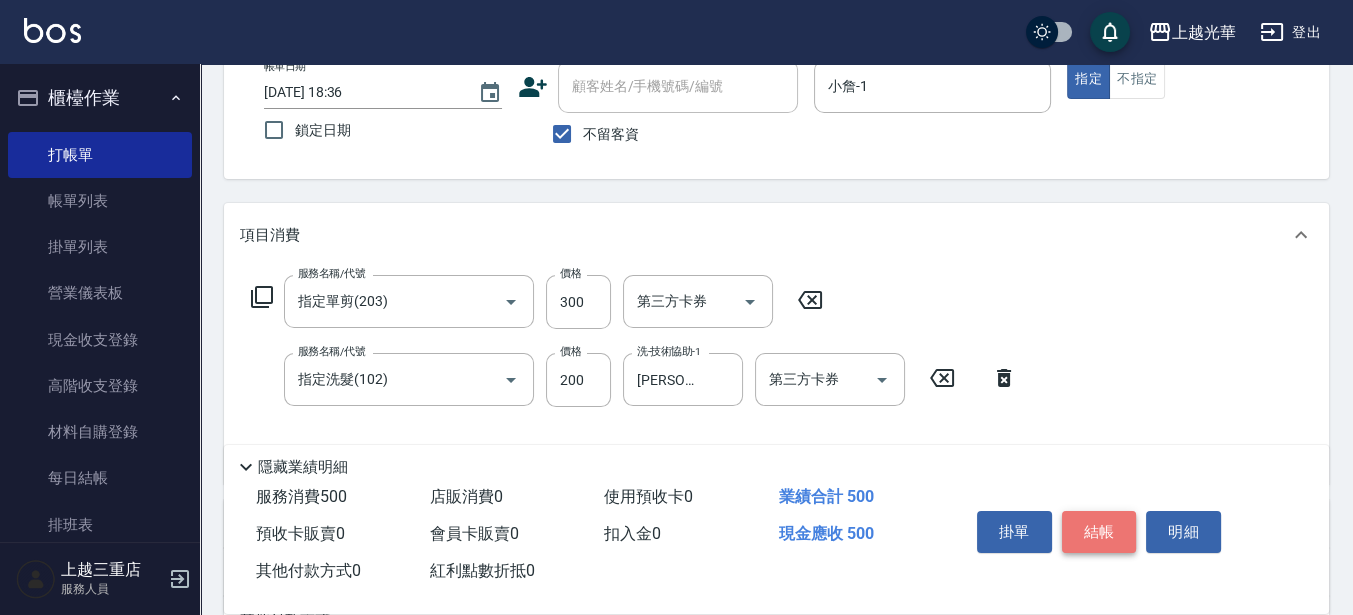 click on "結帳" at bounding box center [1099, 532] 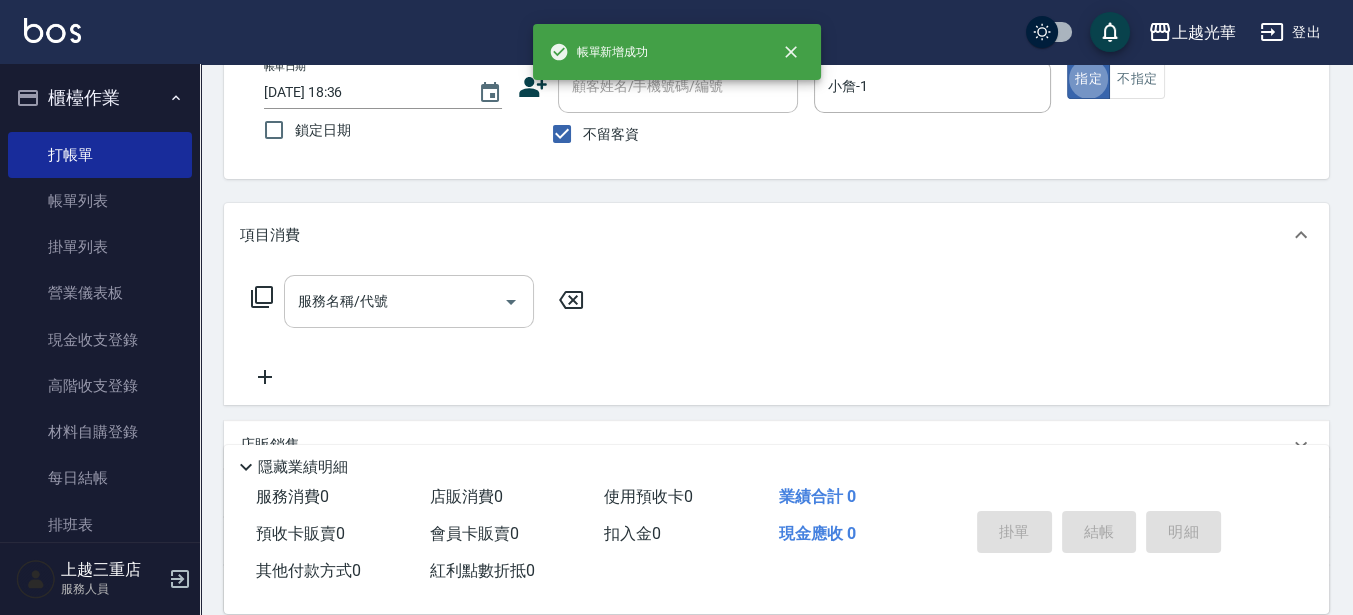 click on "服務名稱/代號" at bounding box center [394, 301] 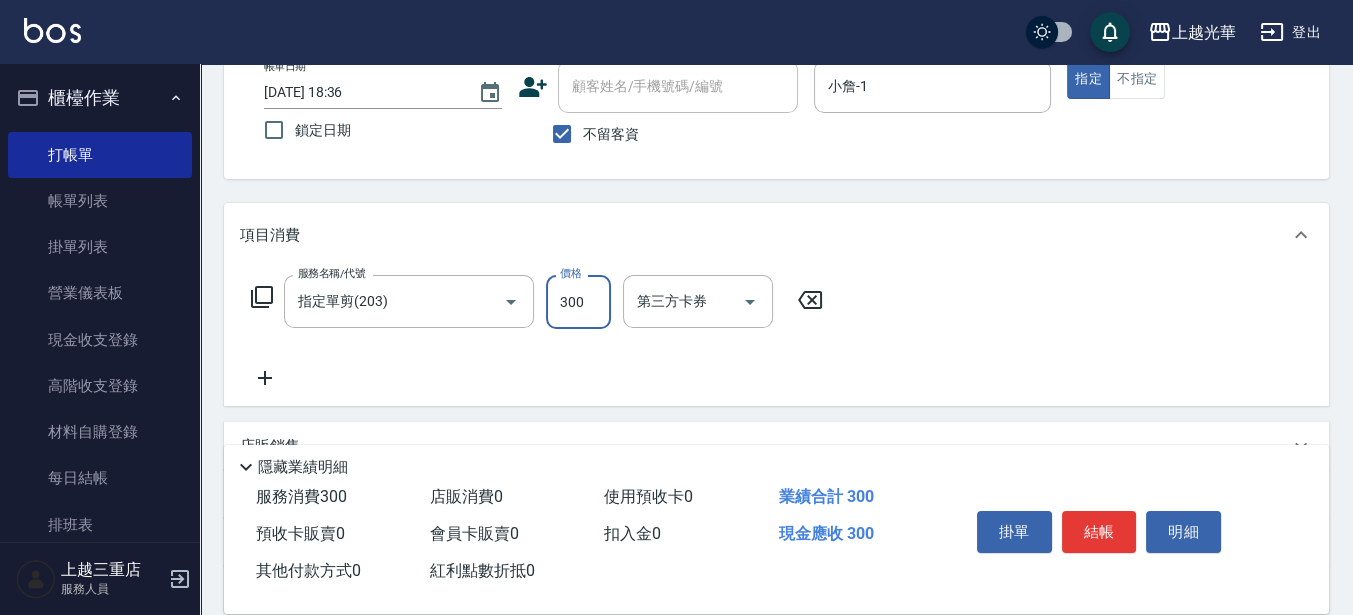 click 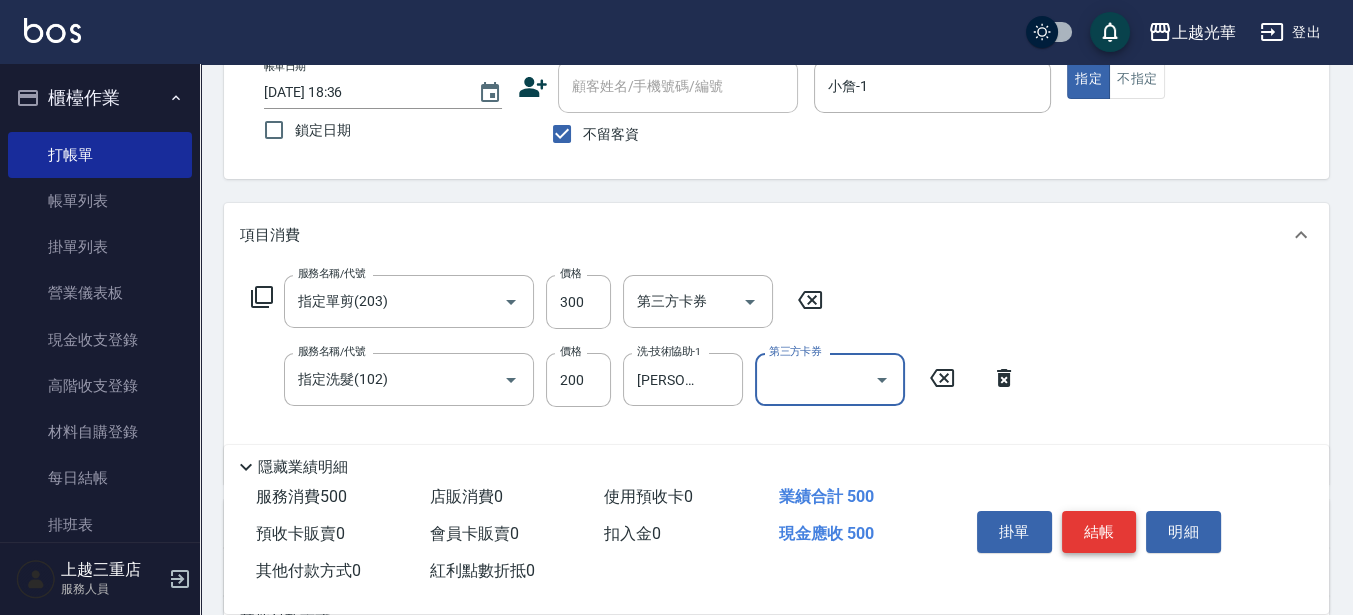 click on "結帳" at bounding box center (1099, 532) 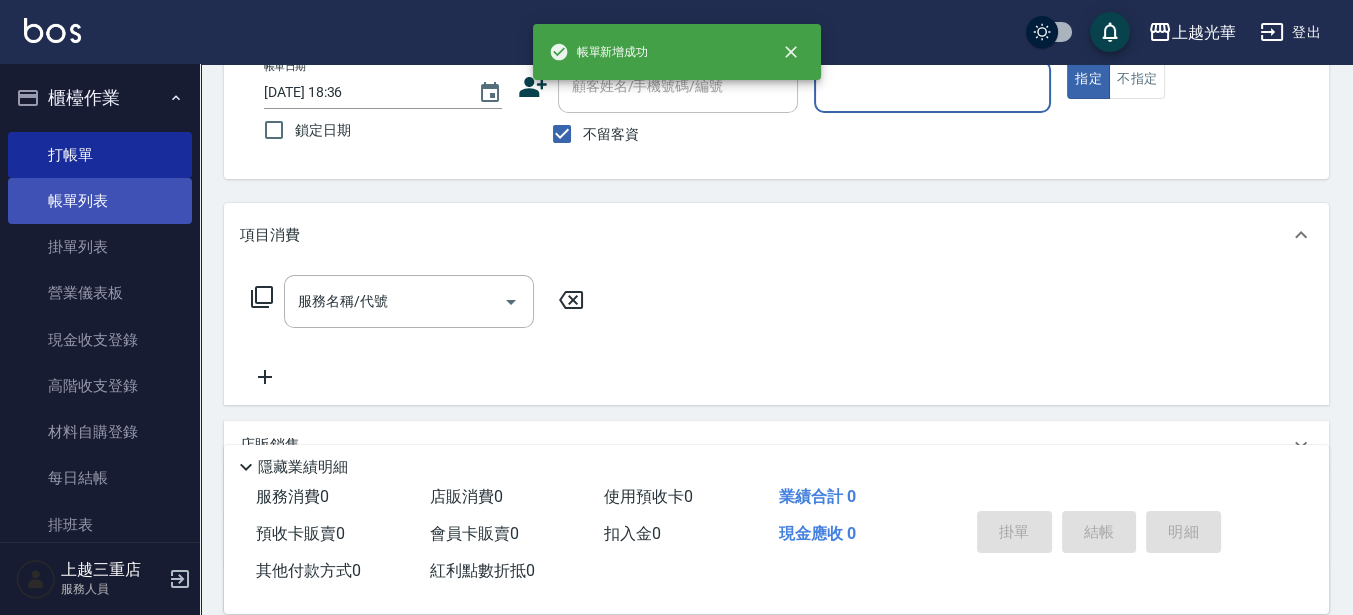 click on "帳單列表" at bounding box center (100, 201) 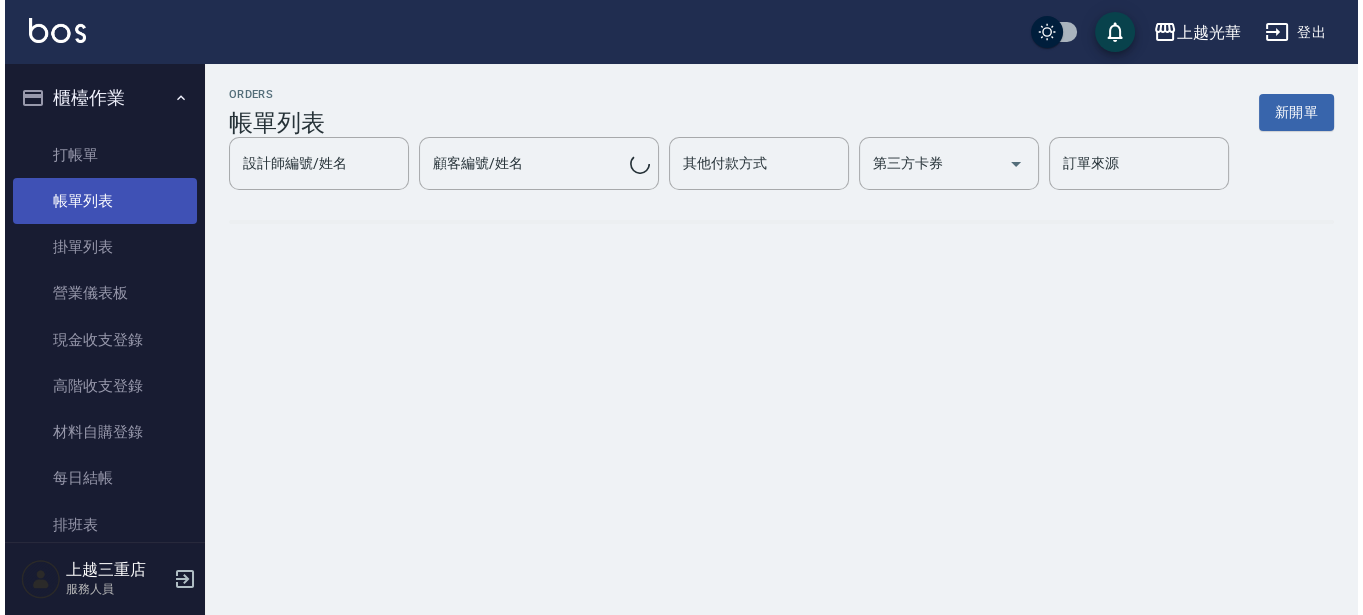 scroll, scrollTop: 0, scrollLeft: 0, axis: both 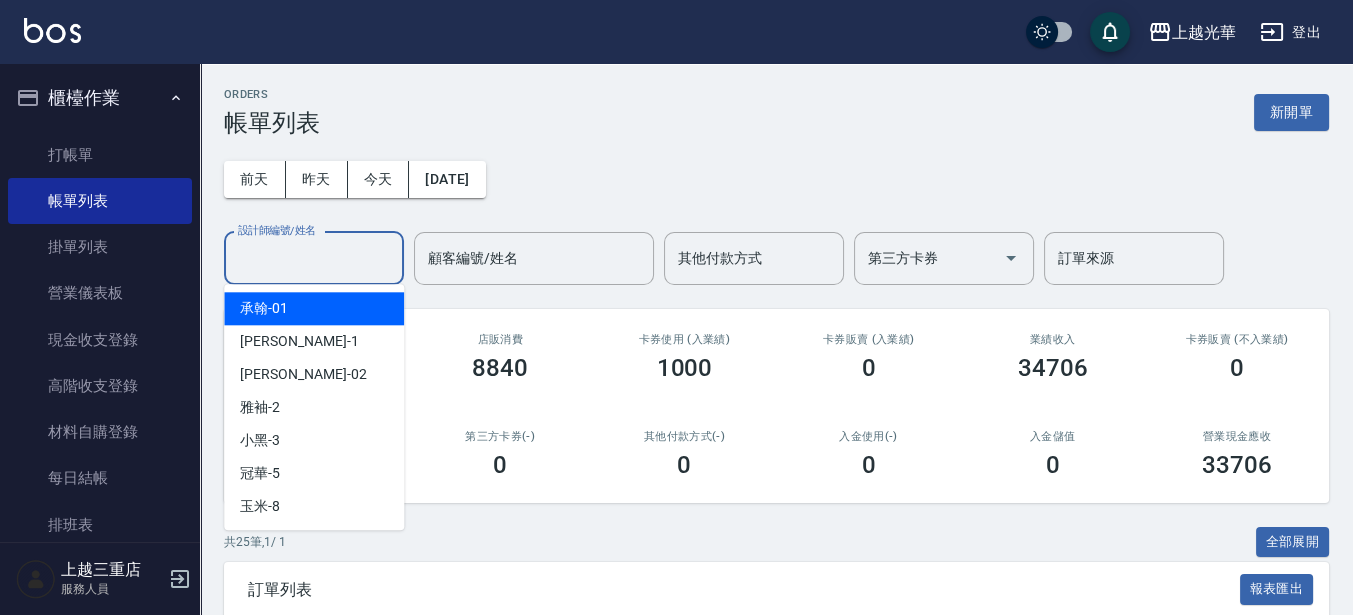 click on "設計師編號/姓名" at bounding box center [314, 258] 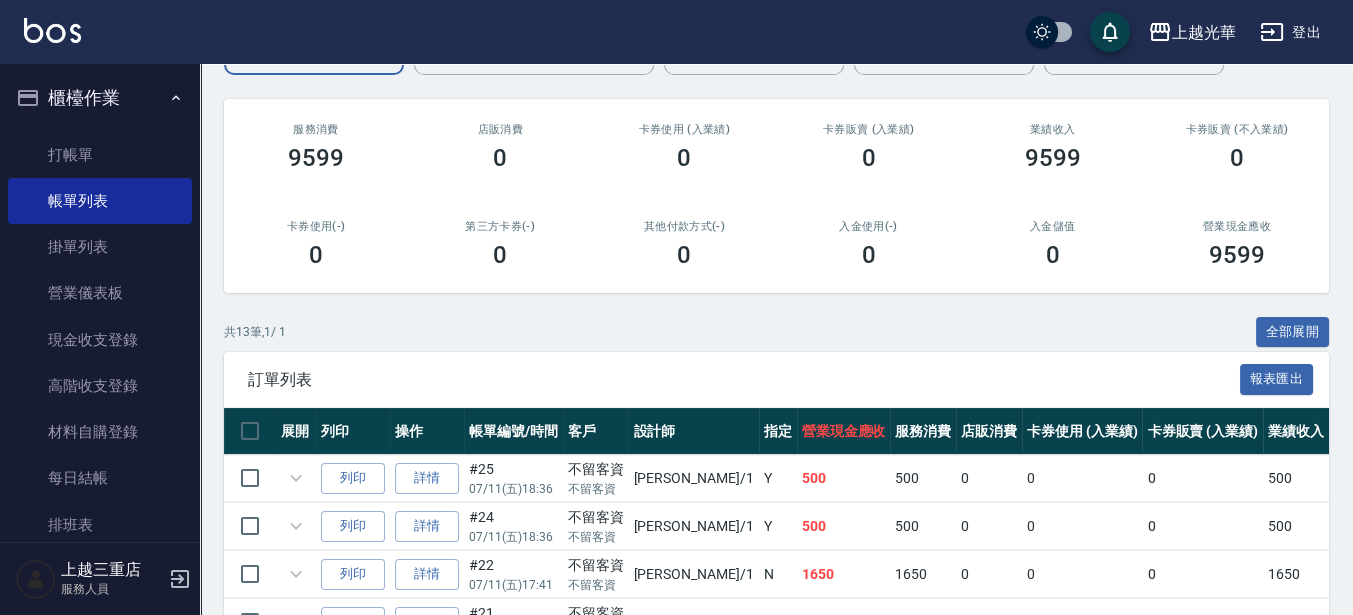 scroll, scrollTop: 500, scrollLeft: 0, axis: vertical 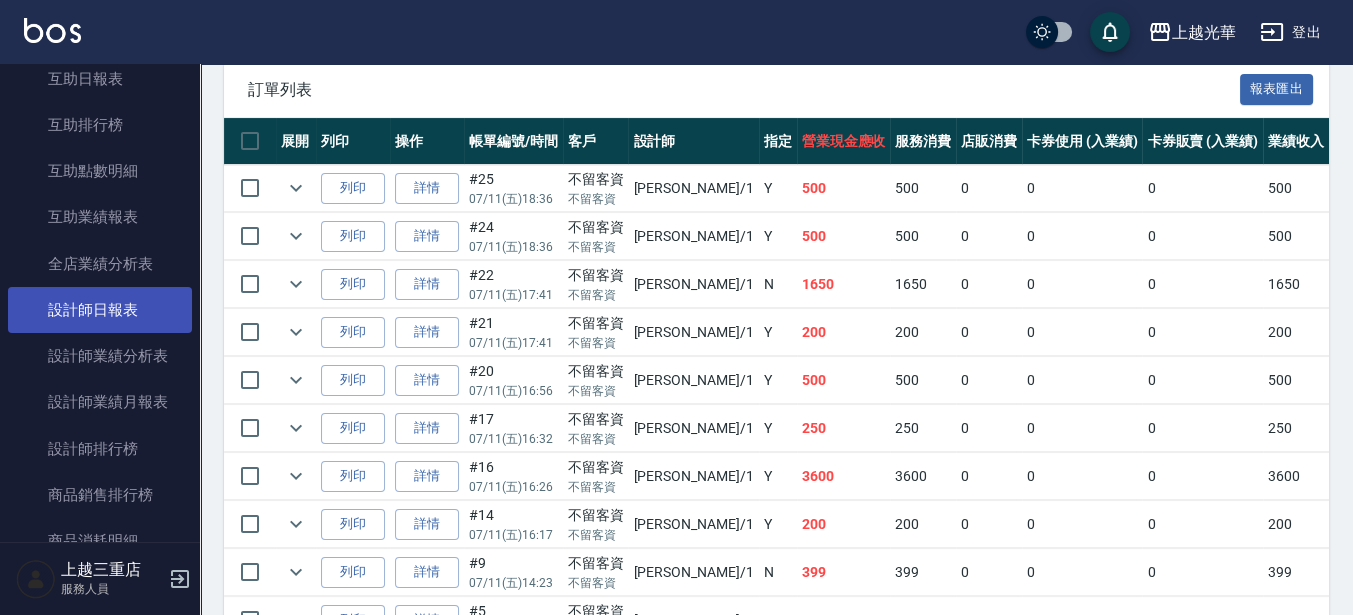 click on "設計師日報表" at bounding box center (100, 310) 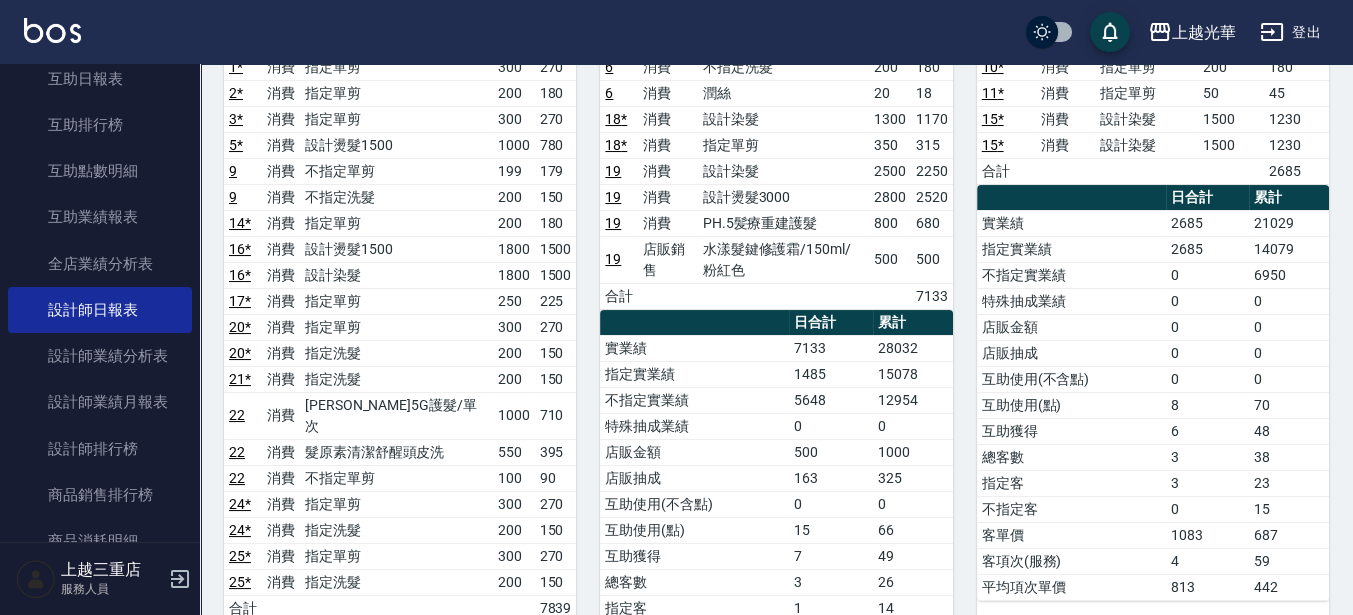 scroll, scrollTop: 375, scrollLeft: 0, axis: vertical 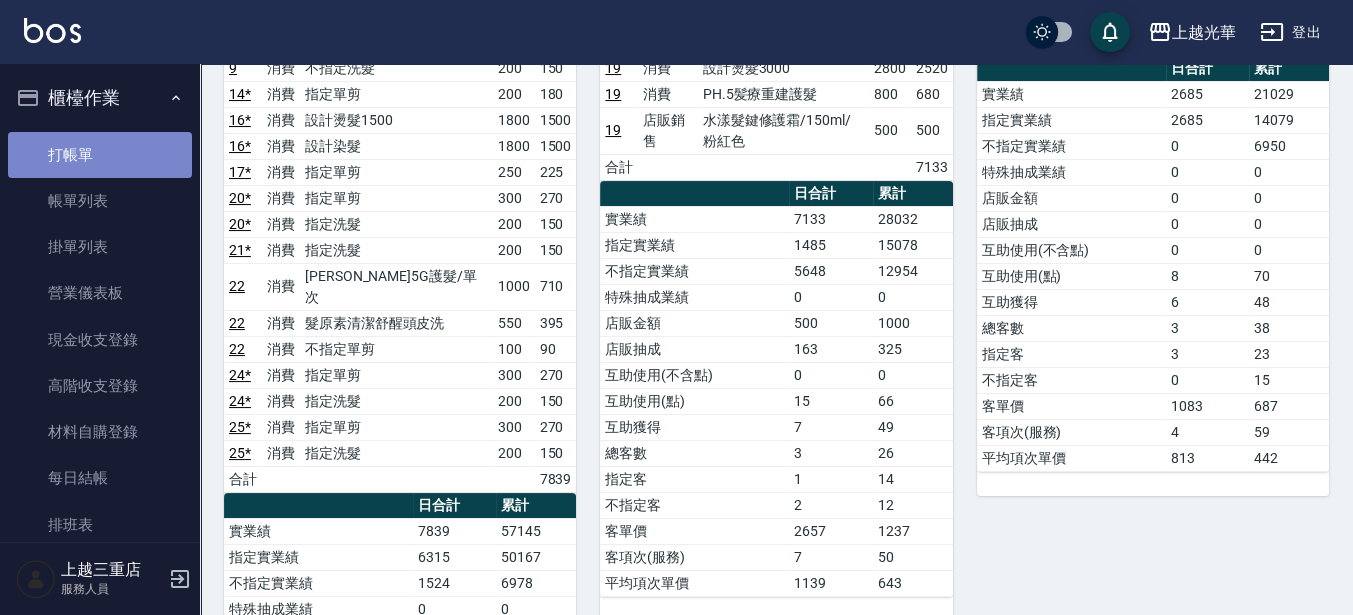 click on "打帳單" at bounding box center (100, 155) 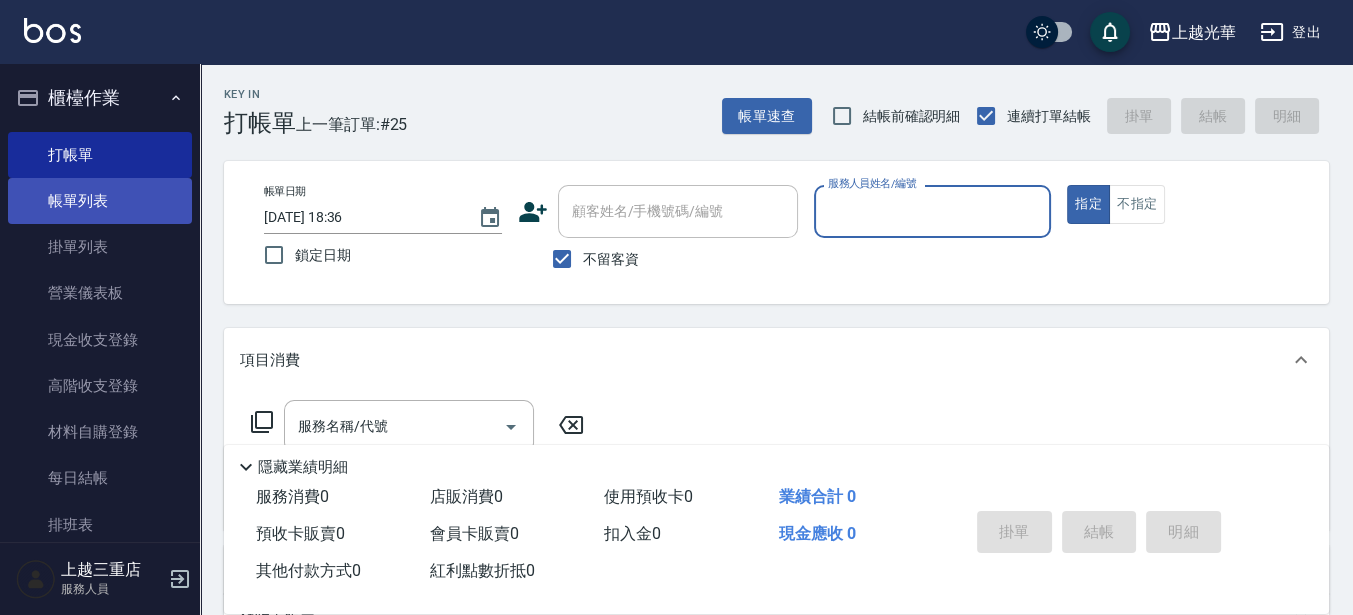 click on "帳單列表" at bounding box center (100, 201) 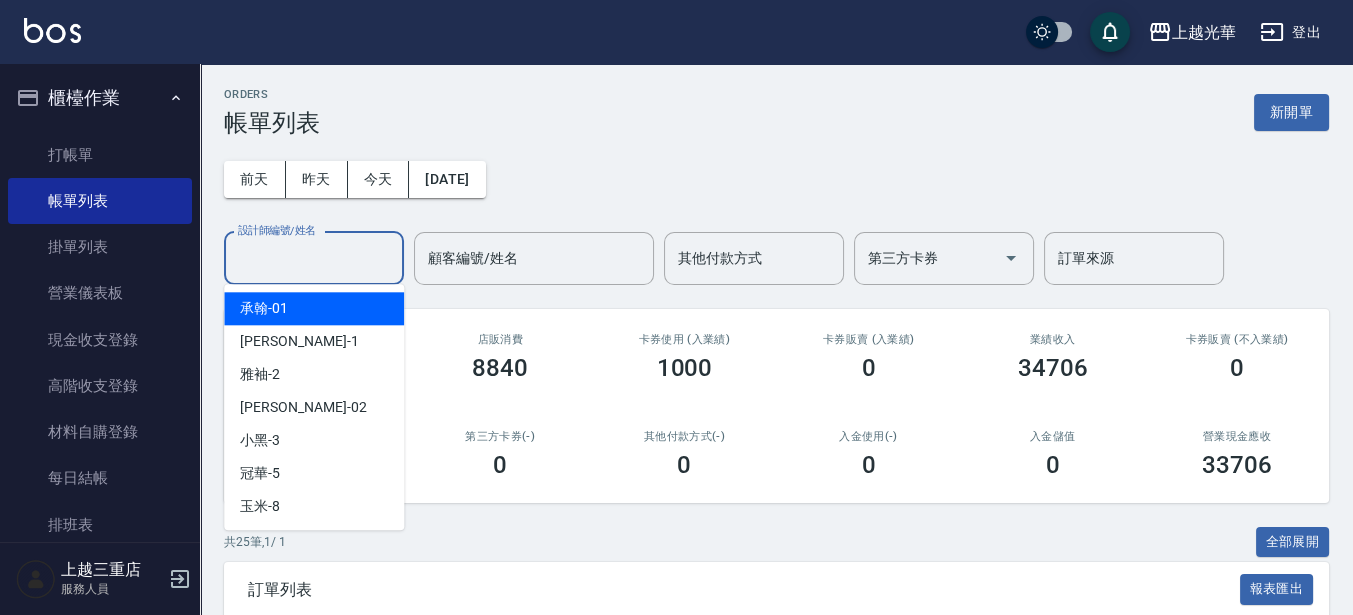 click on "設計師編號/姓名" at bounding box center [314, 258] 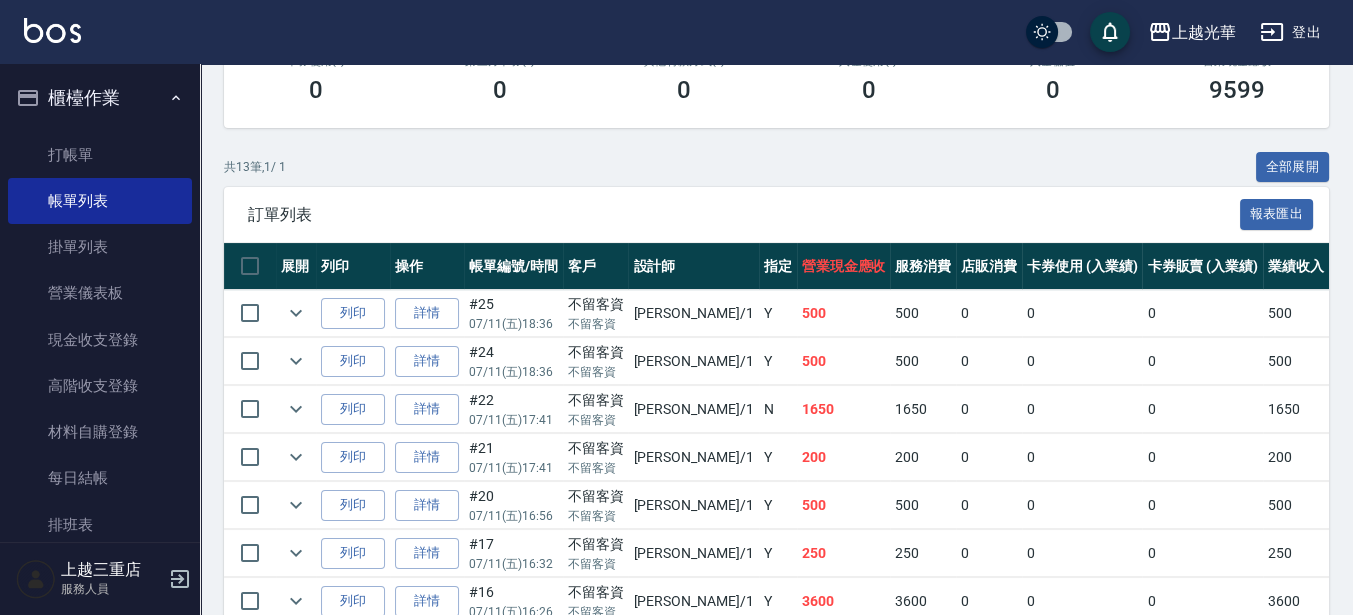 scroll, scrollTop: 500, scrollLeft: 0, axis: vertical 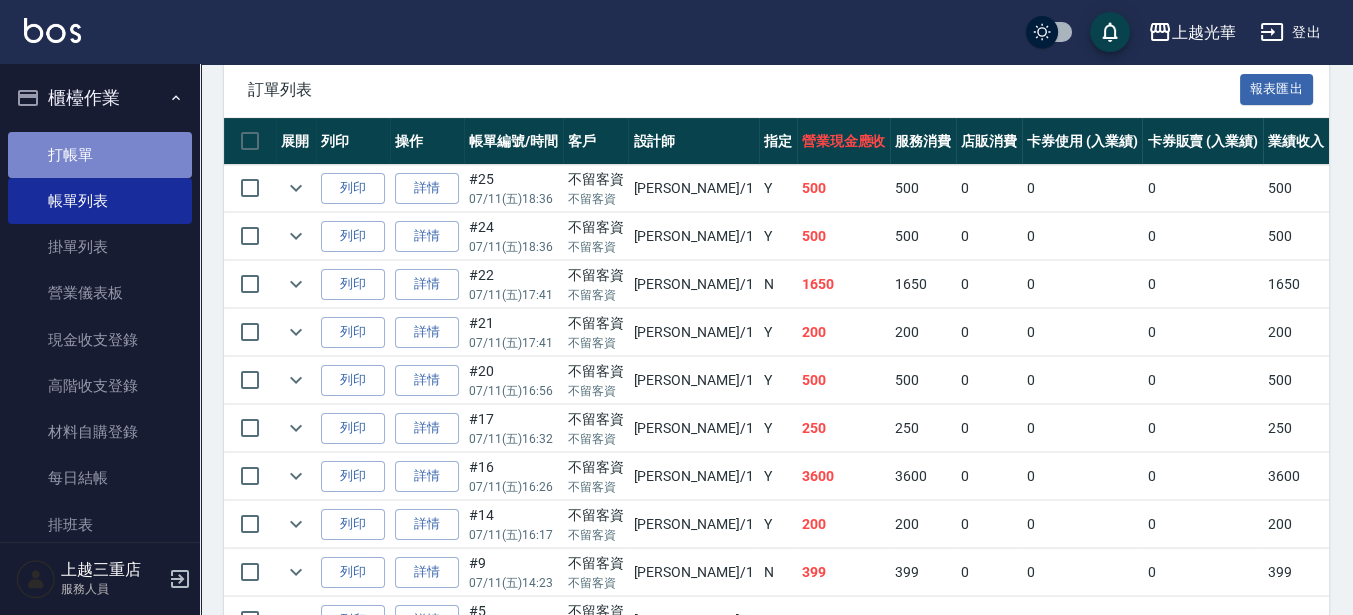 click on "打帳單" at bounding box center [100, 155] 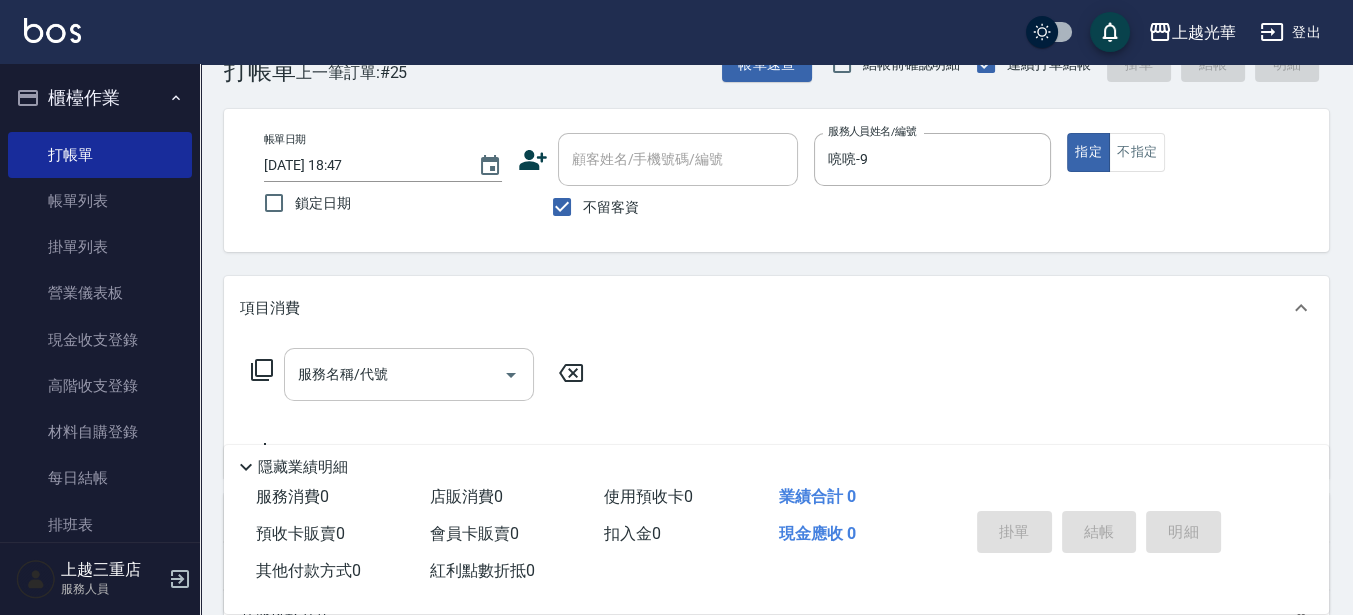 scroll, scrollTop: 125, scrollLeft: 0, axis: vertical 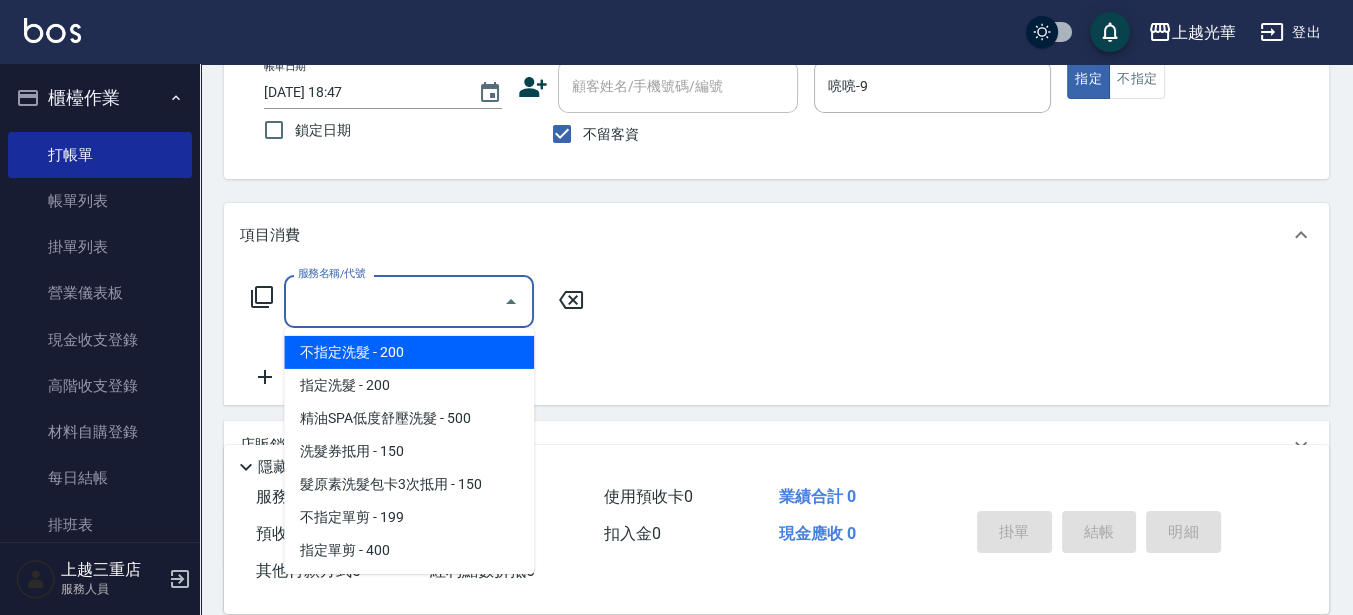 drag, startPoint x: 447, startPoint y: 284, endPoint x: 0, endPoint y: 517, distance: 504.08133 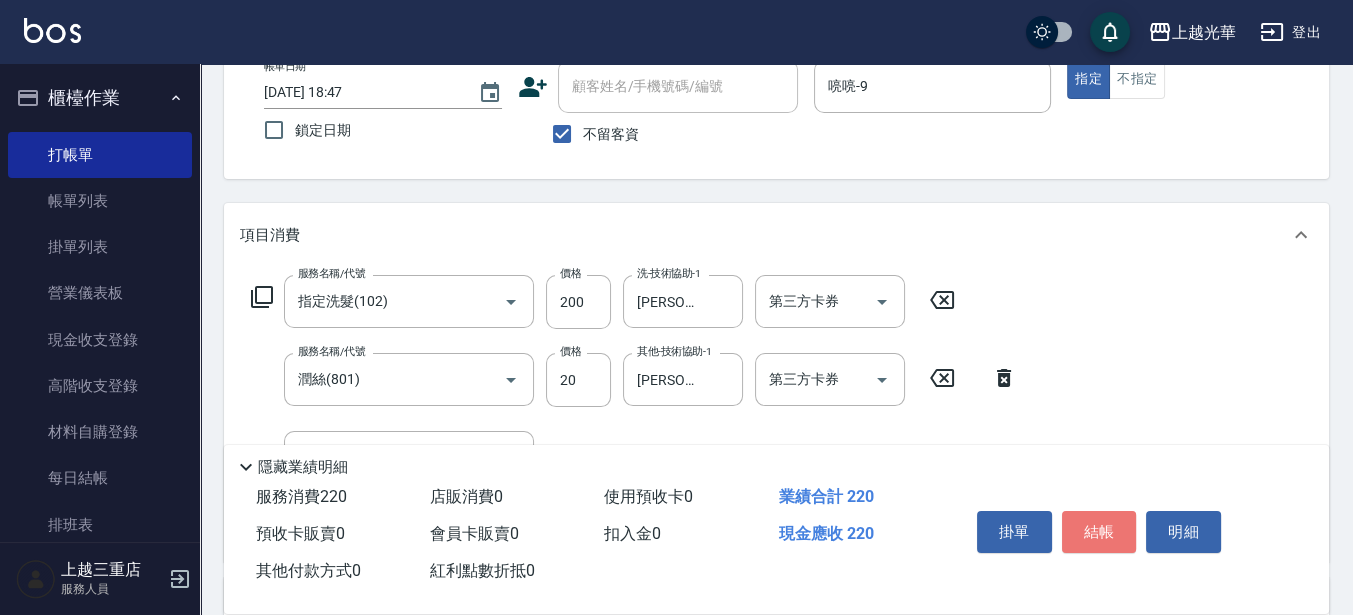click on "結帳" at bounding box center [1099, 532] 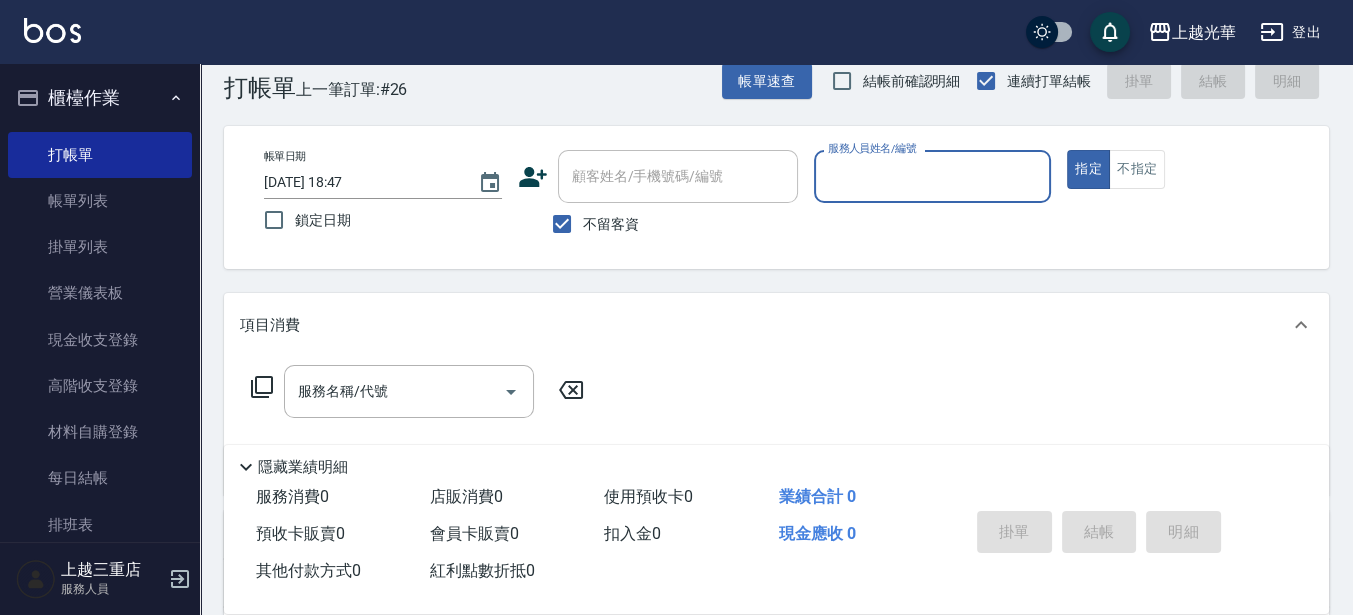 scroll, scrollTop: 0, scrollLeft: 0, axis: both 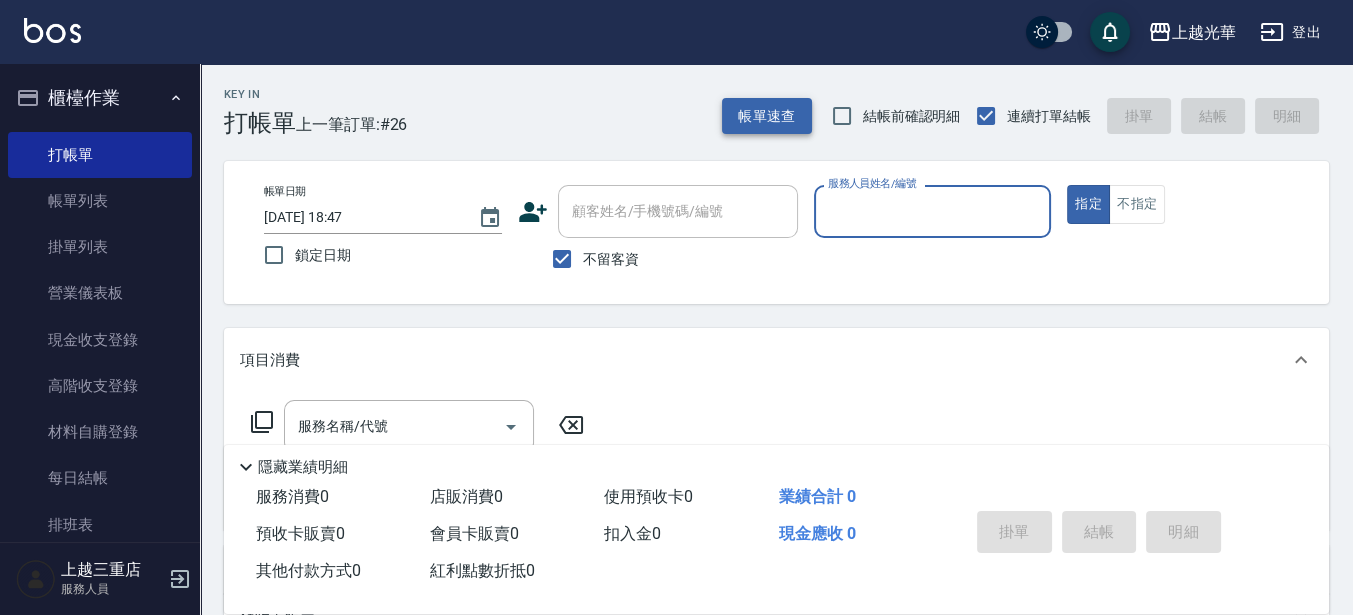 click on "帳單速查" at bounding box center [767, 116] 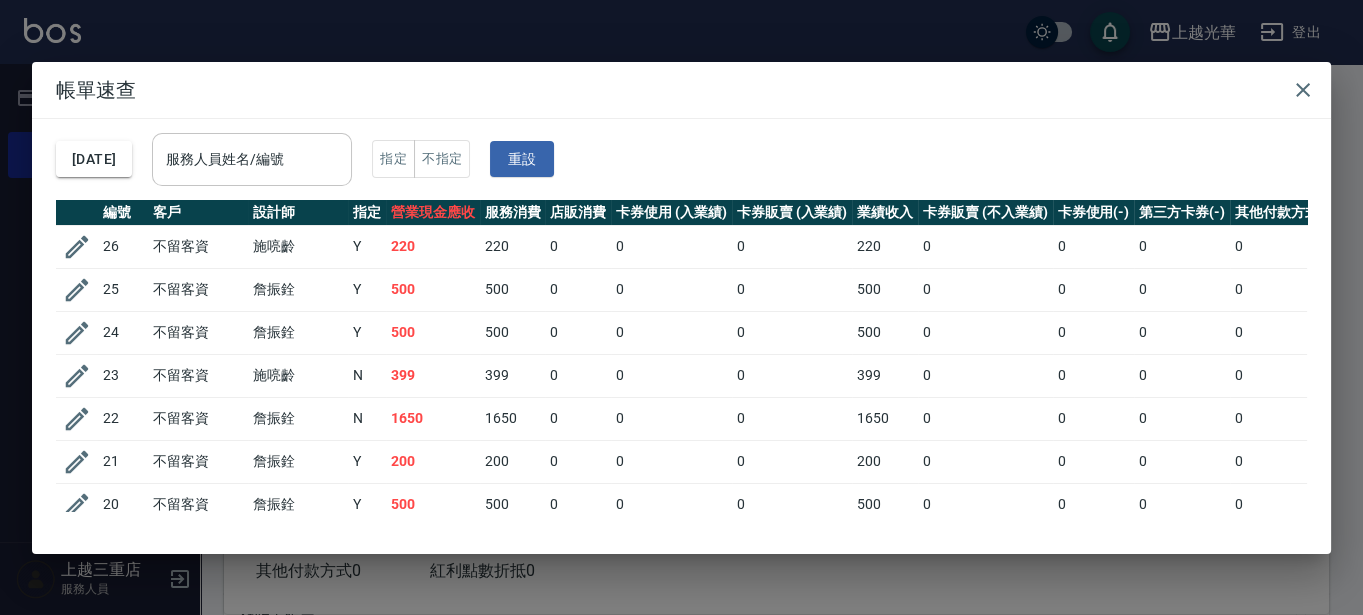 drag, startPoint x: 280, startPoint y: 168, endPoint x: 307, endPoint y: 167, distance: 27.018513 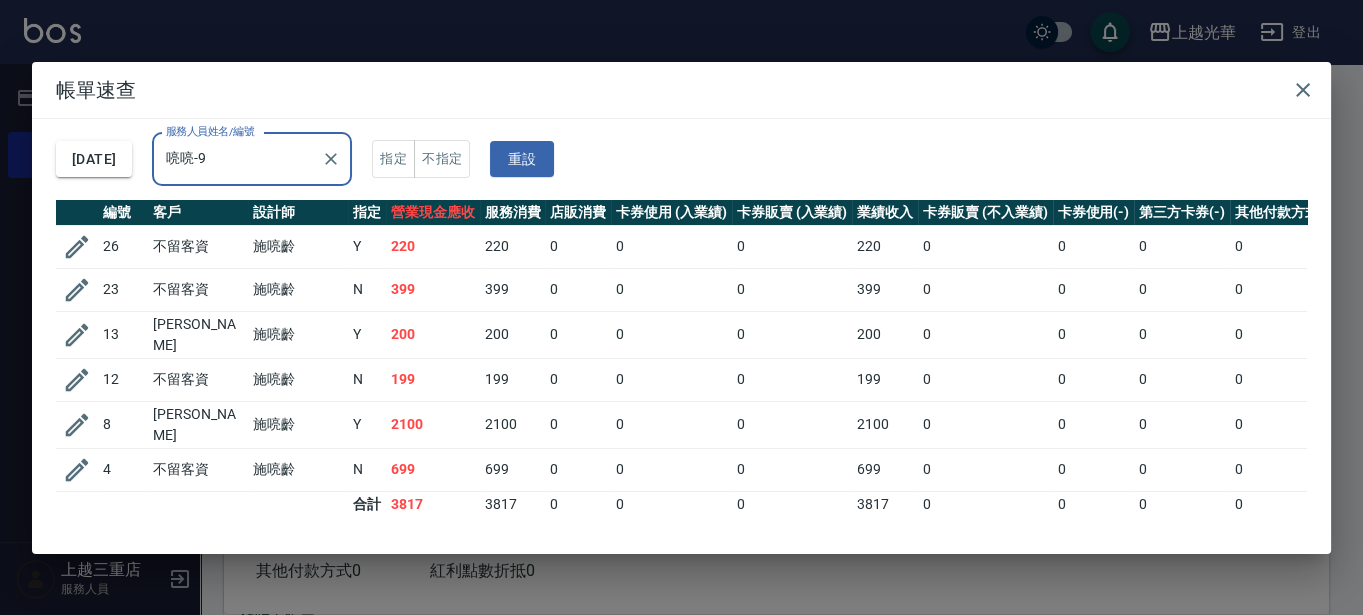 drag, startPoint x: 1298, startPoint y: 91, endPoint x: 1110, endPoint y: 91, distance: 188 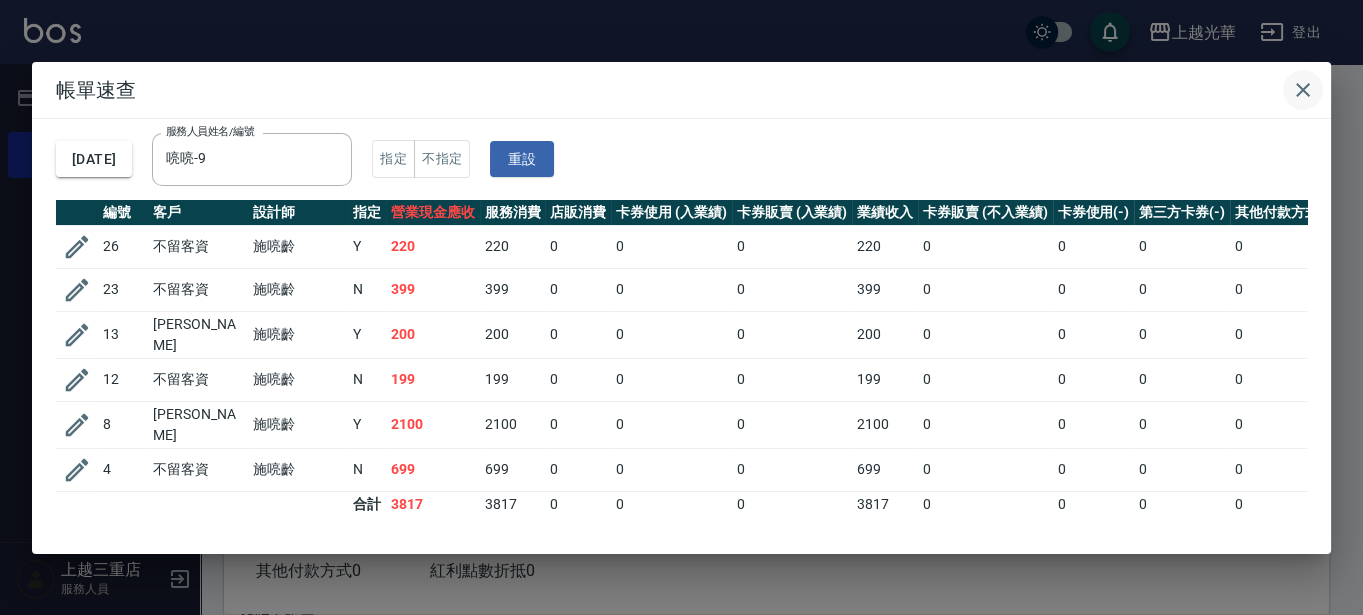 click 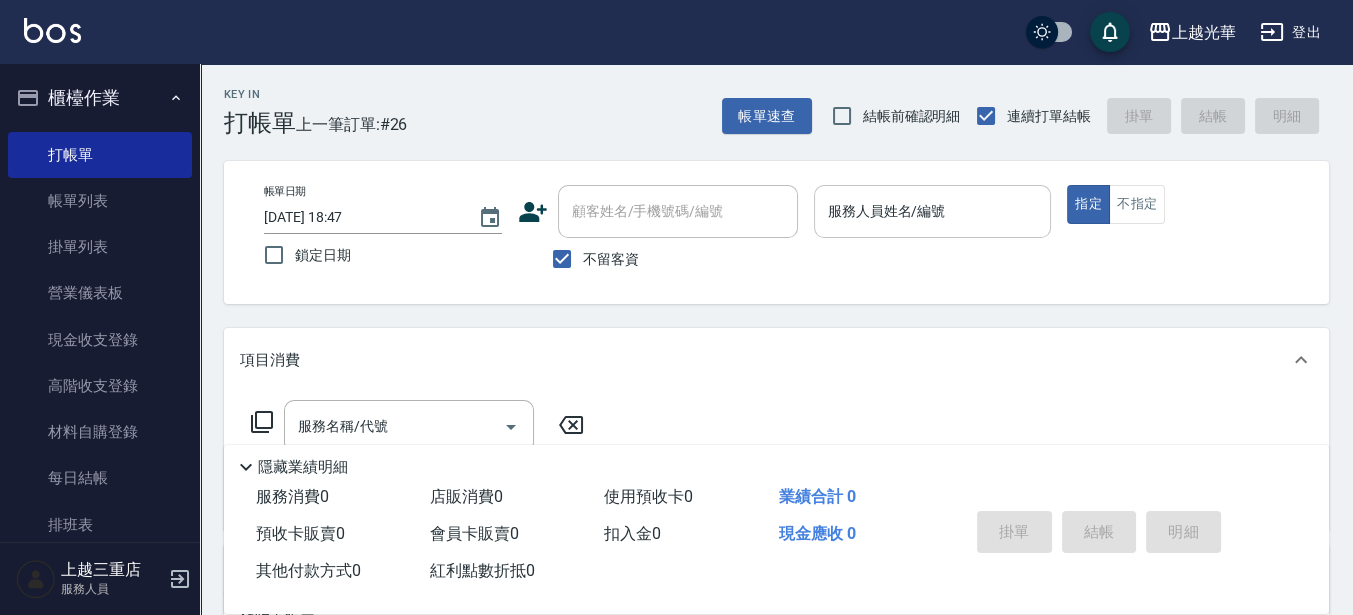 drag, startPoint x: 831, startPoint y: 202, endPoint x: 822, endPoint y: 208, distance: 10.816654 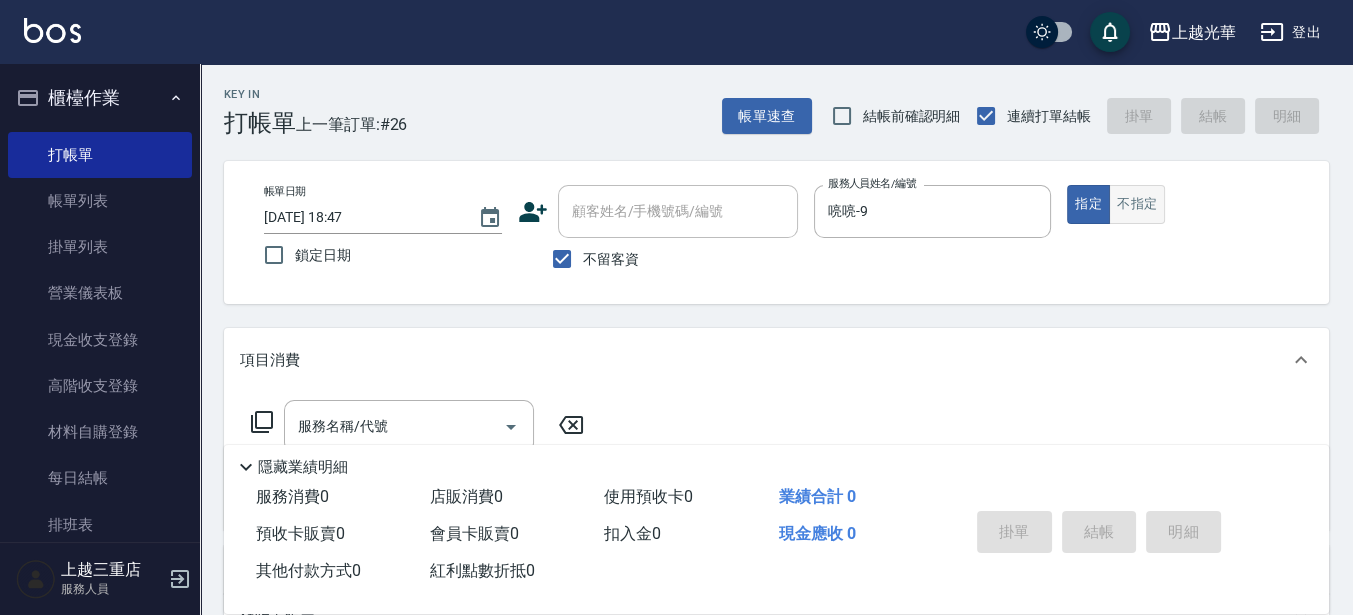 click on "不指定" at bounding box center (1137, 204) 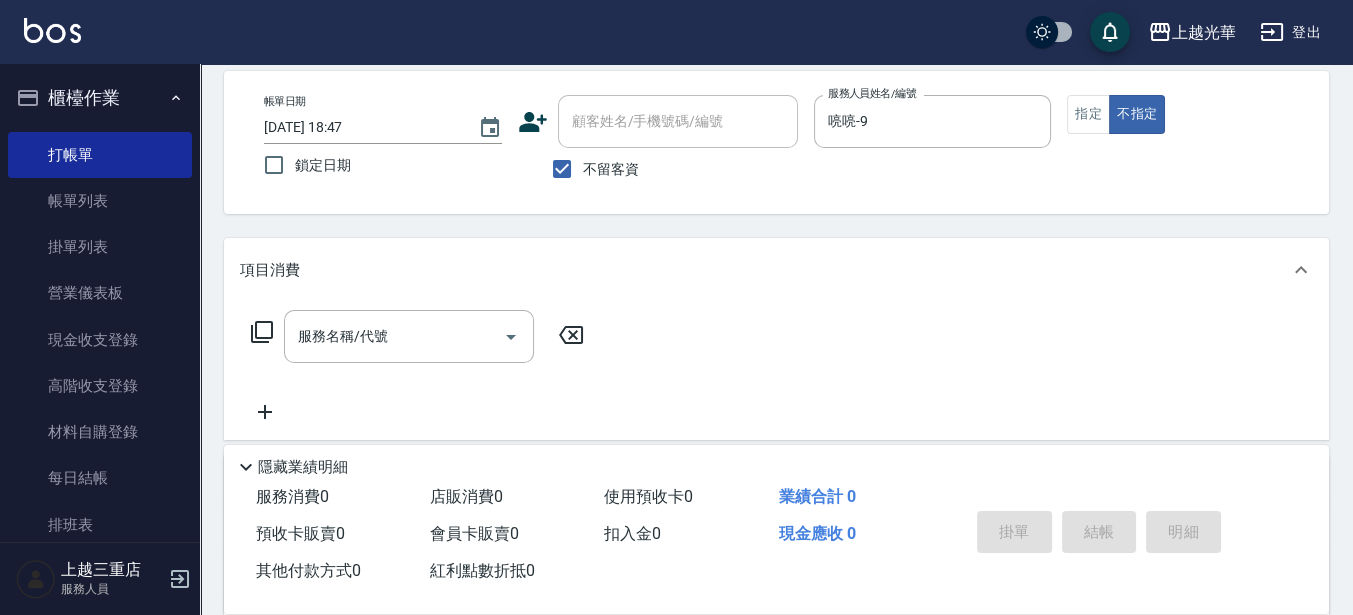 scroll, scrollTop: 125, scrollLeft: 0, axis: vertical 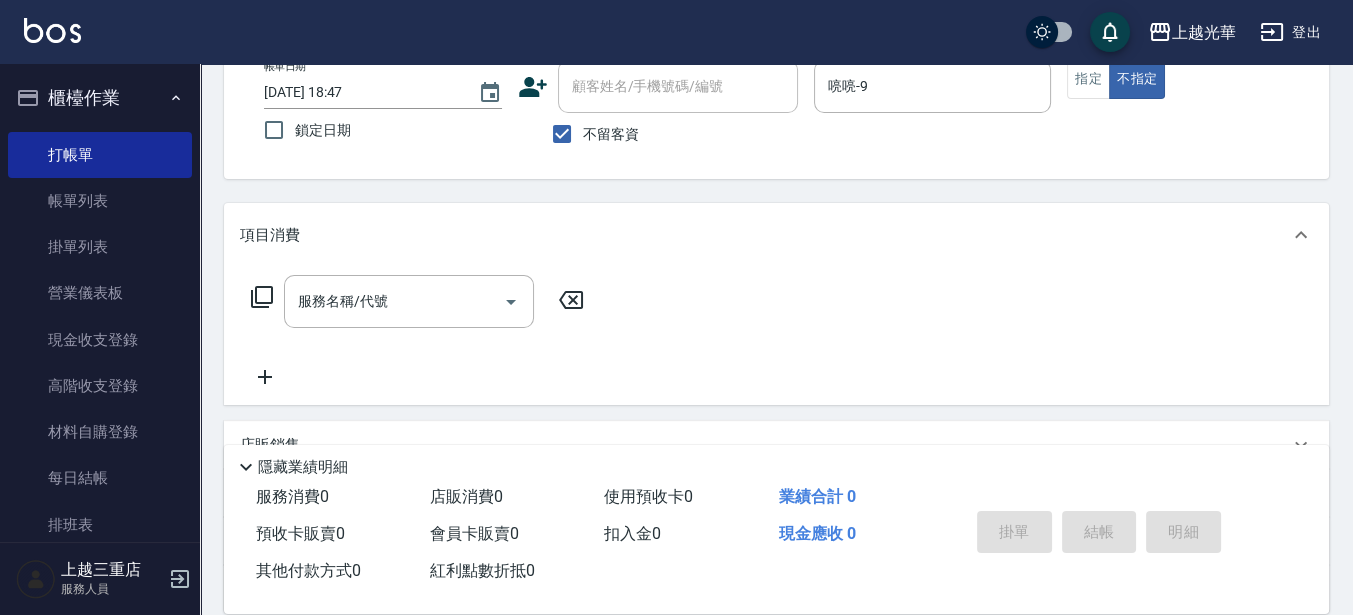drag, startPoint x: 378, startPoint y: 309, endPoint x: 280, endPoint y: 342, distance: 103.40696 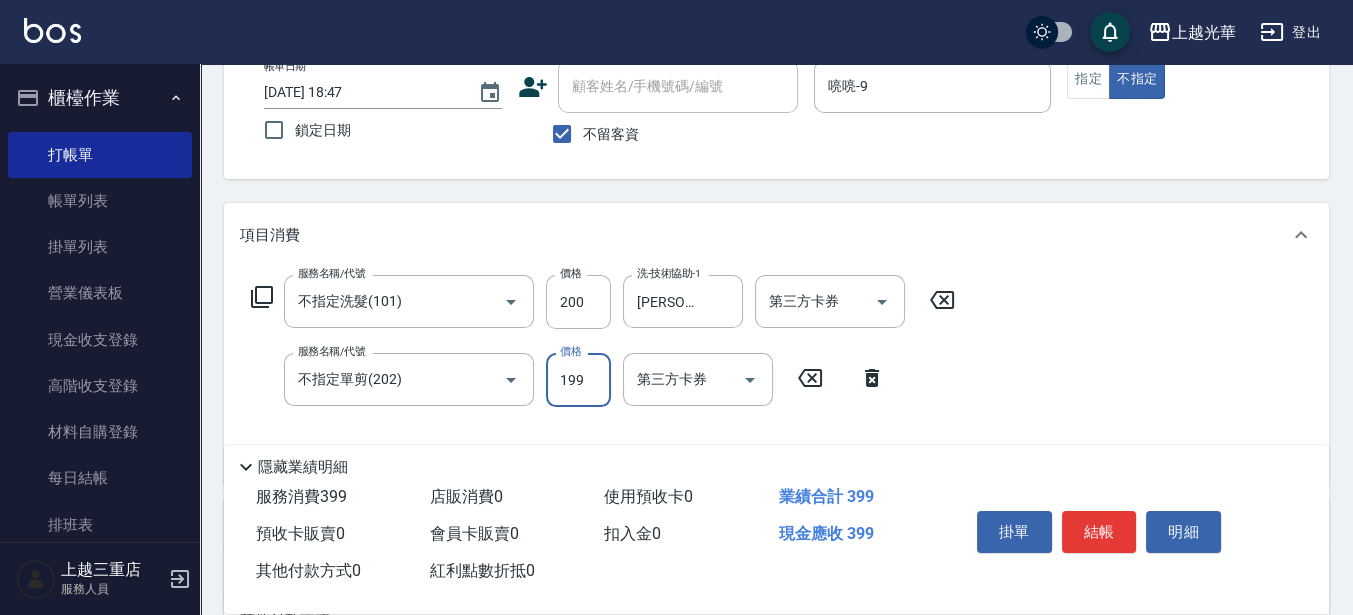 click on "結帳" at bounding box center (1099, 532) 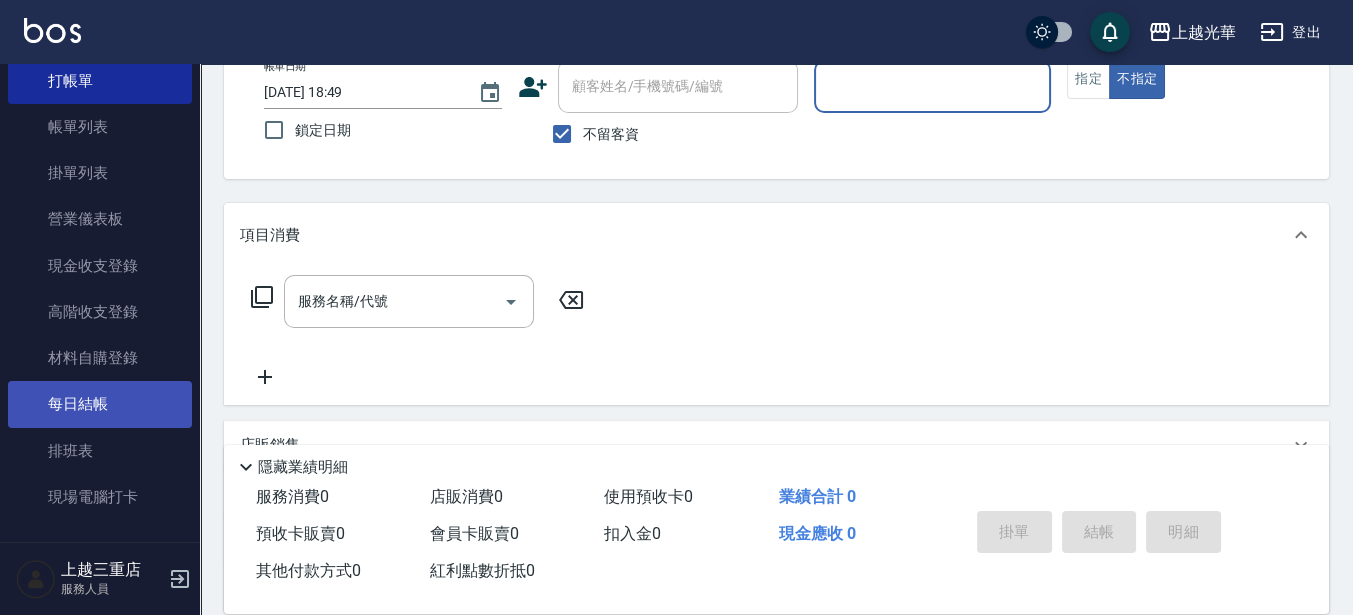 scroll, scrollTop: 125, scrollLeft: 0, axis: vertical 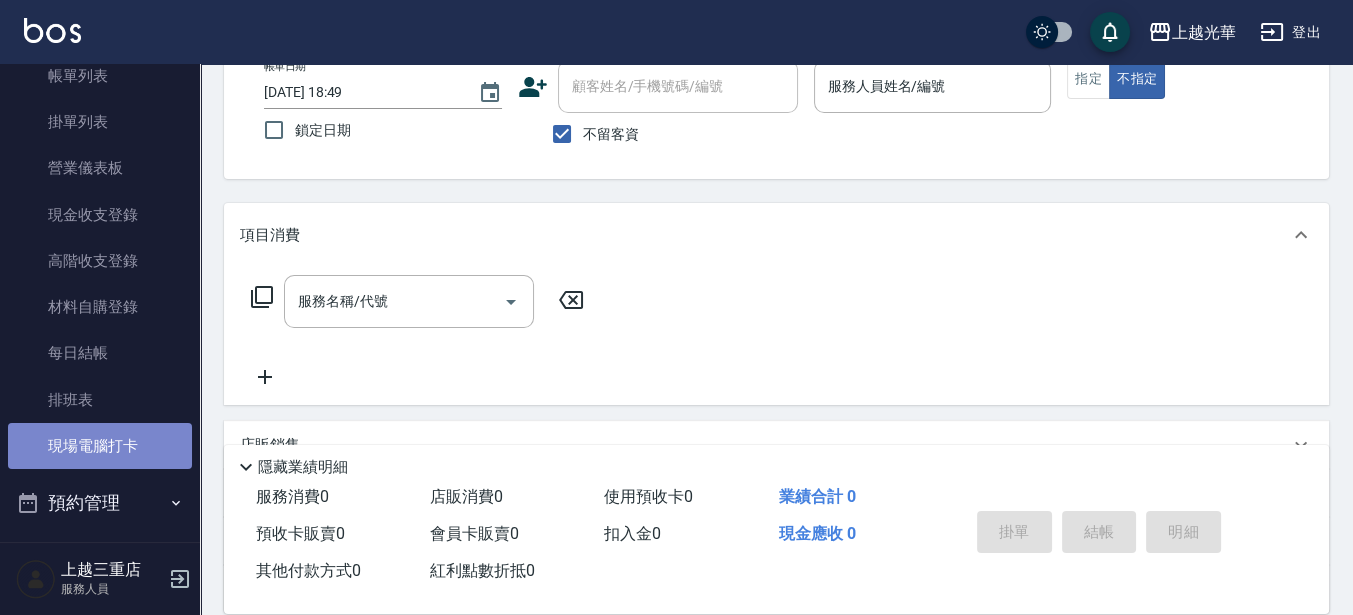 click on "現場電腦打卡" at bounding box center [100, 446] 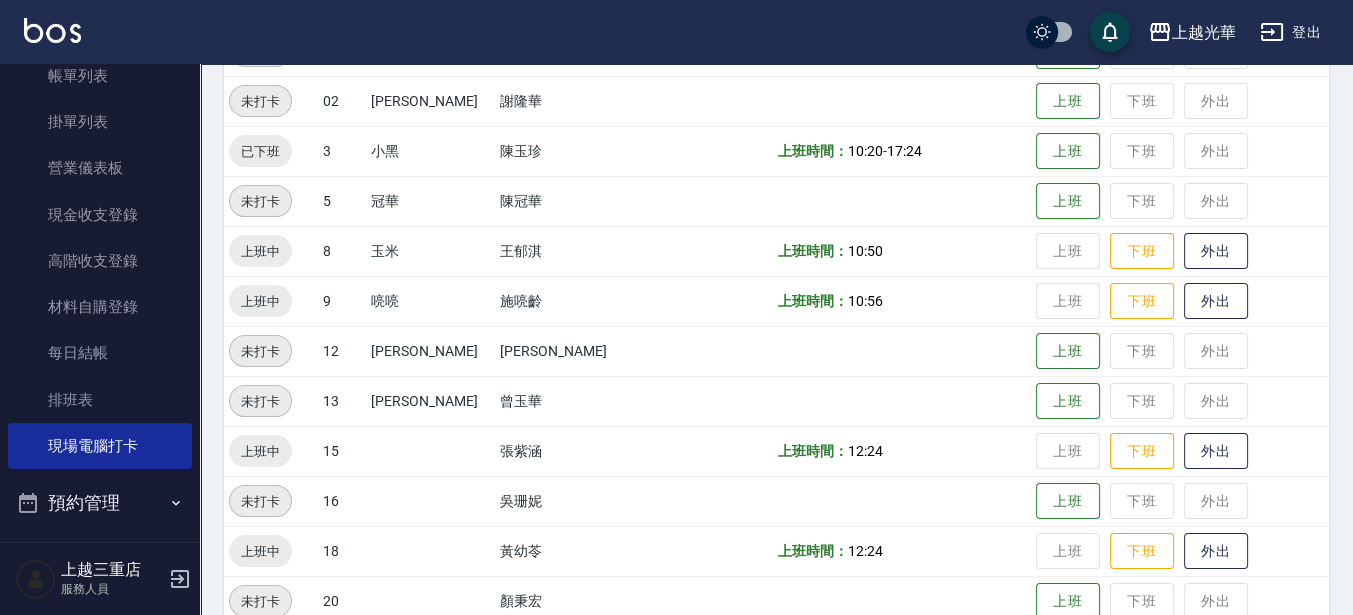 scroll, scrollTop: 500, scrollLeft: 0, axis: vertical 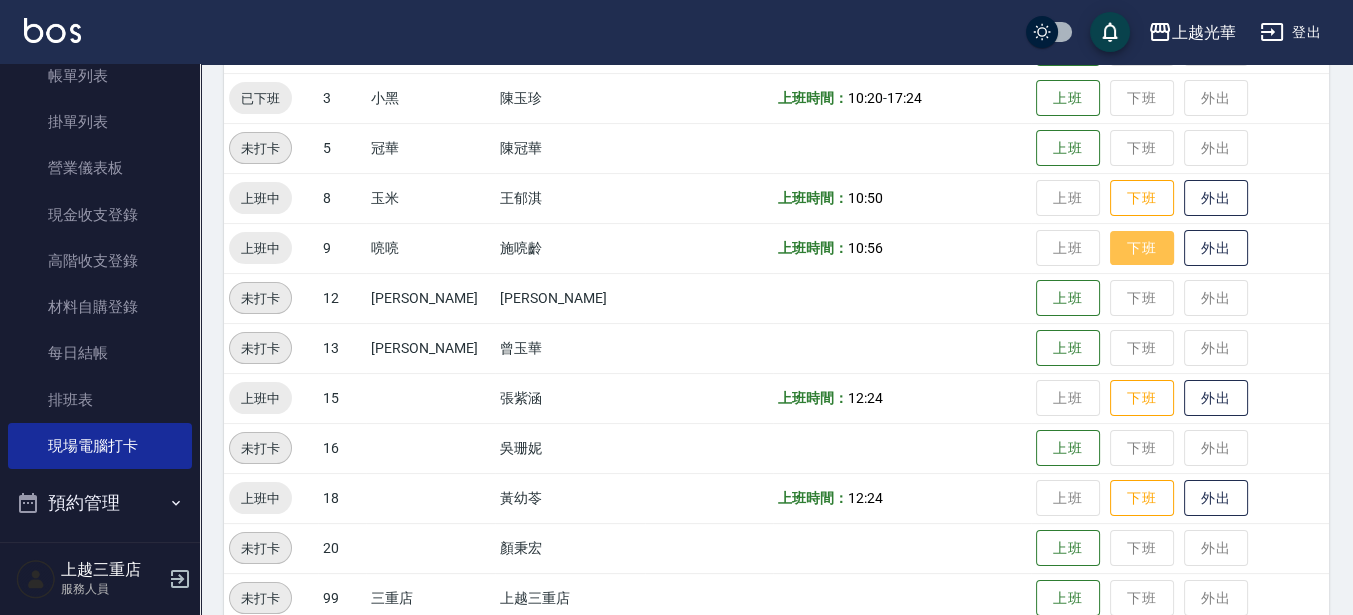 click on "下班" at bounding box center (1142, 248) 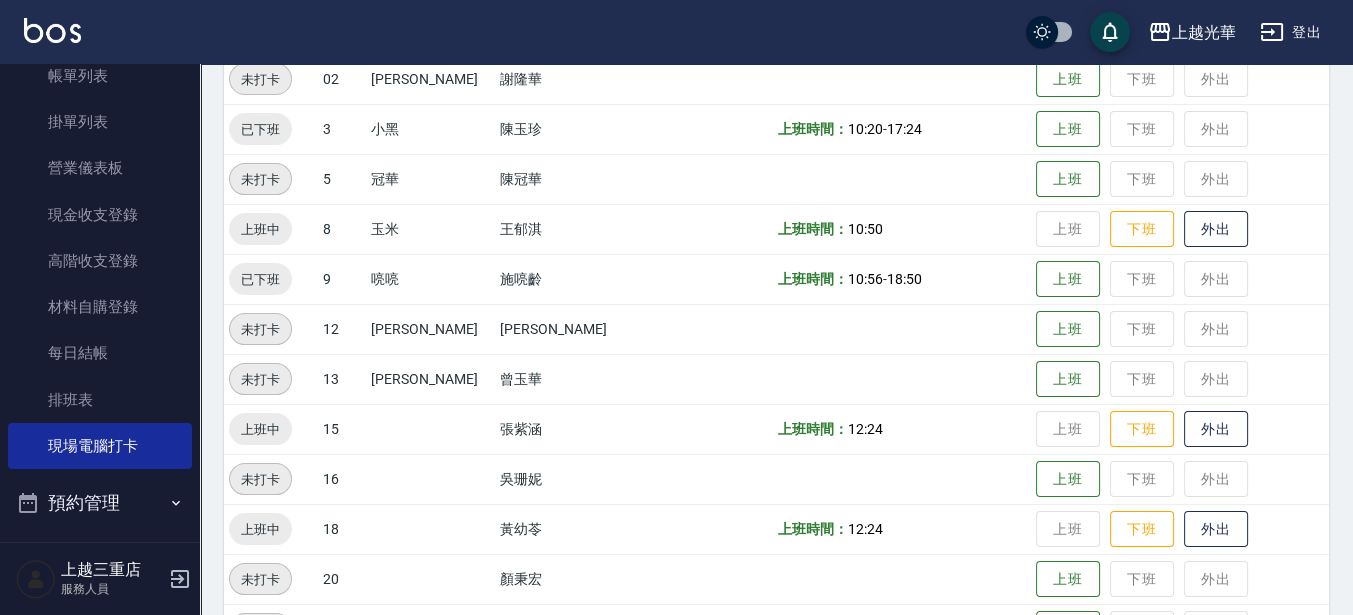 scroll, scrollTop: 532, scrollLeft: 0, axis: vertical 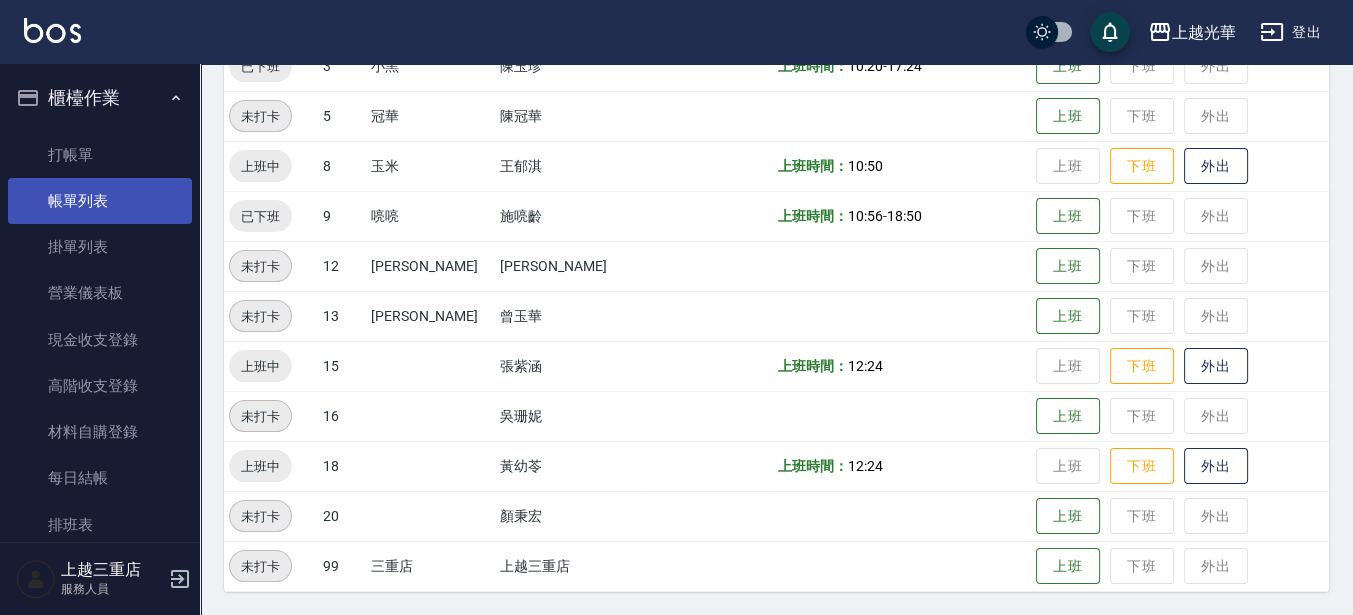 click on "帳單列表" at bounding box center (100, 201) 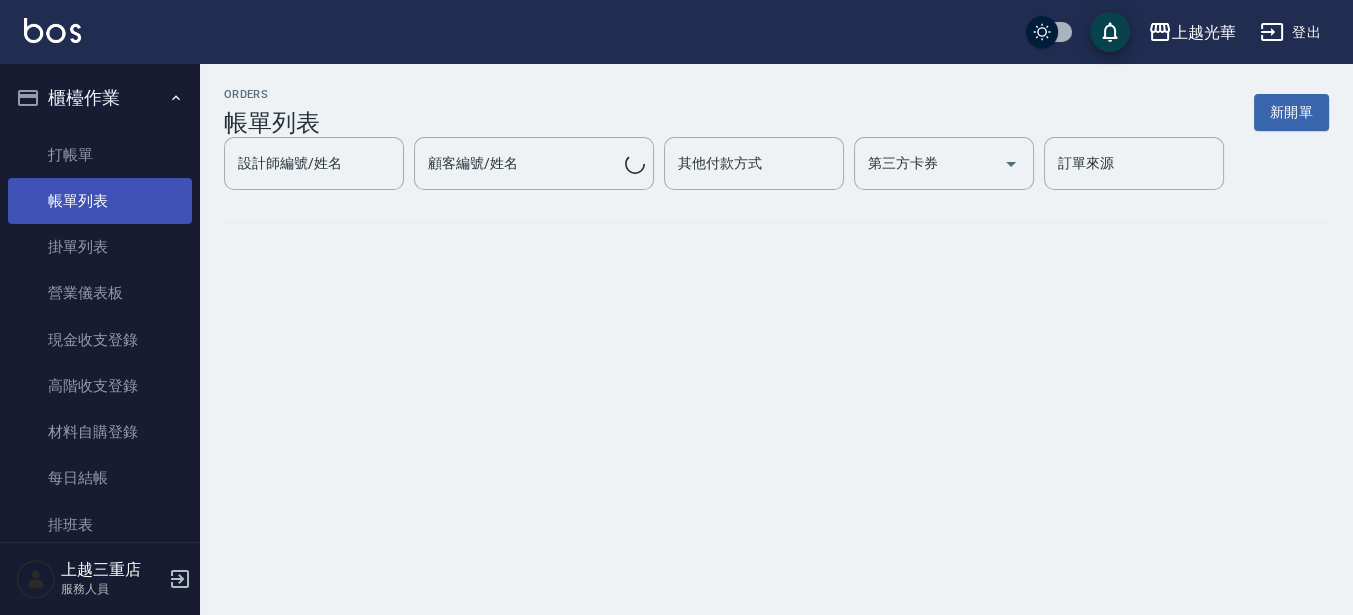 scroll, scrollTop: 0, scrollLeft: 0, axis: both 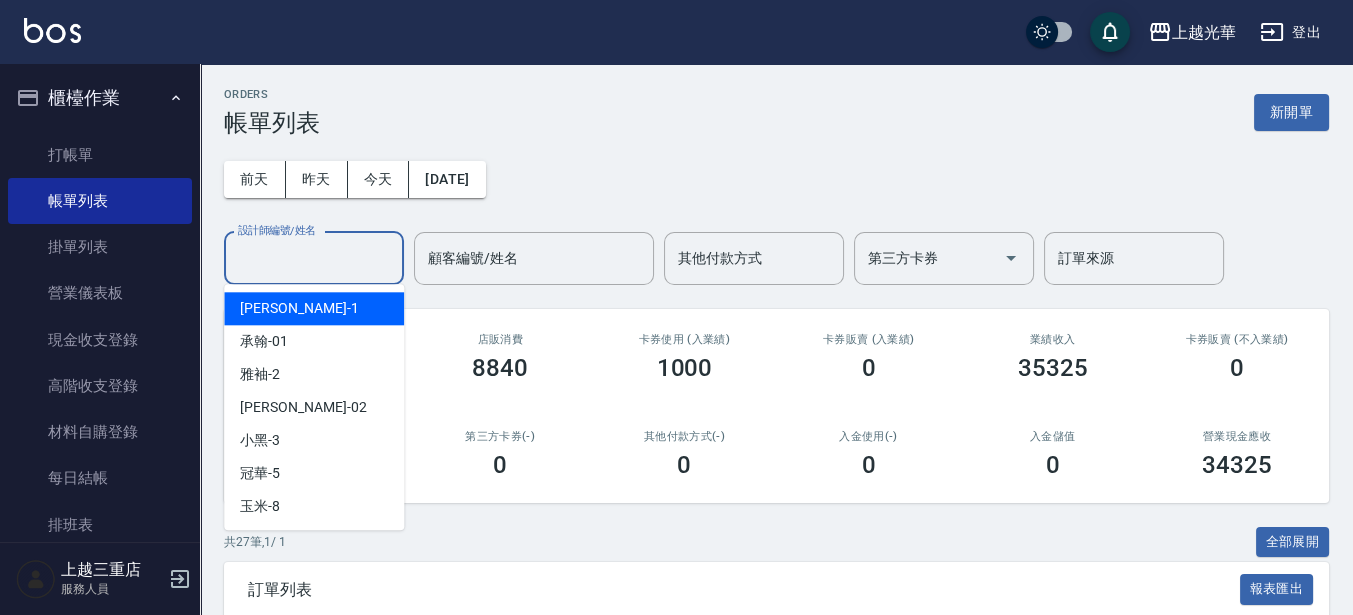 click on "設計師編號/姓名" at bounding box center (314, 258) 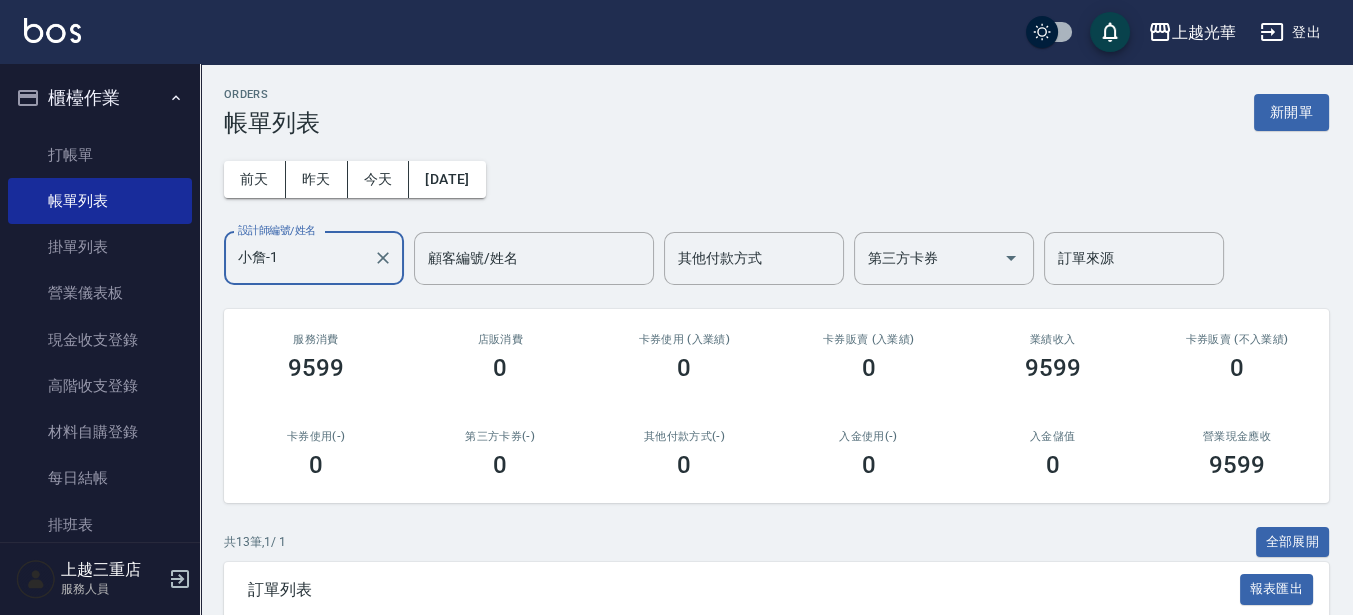 scroll, scrollTop: 125, scrollLeft: 0, axis: vertical 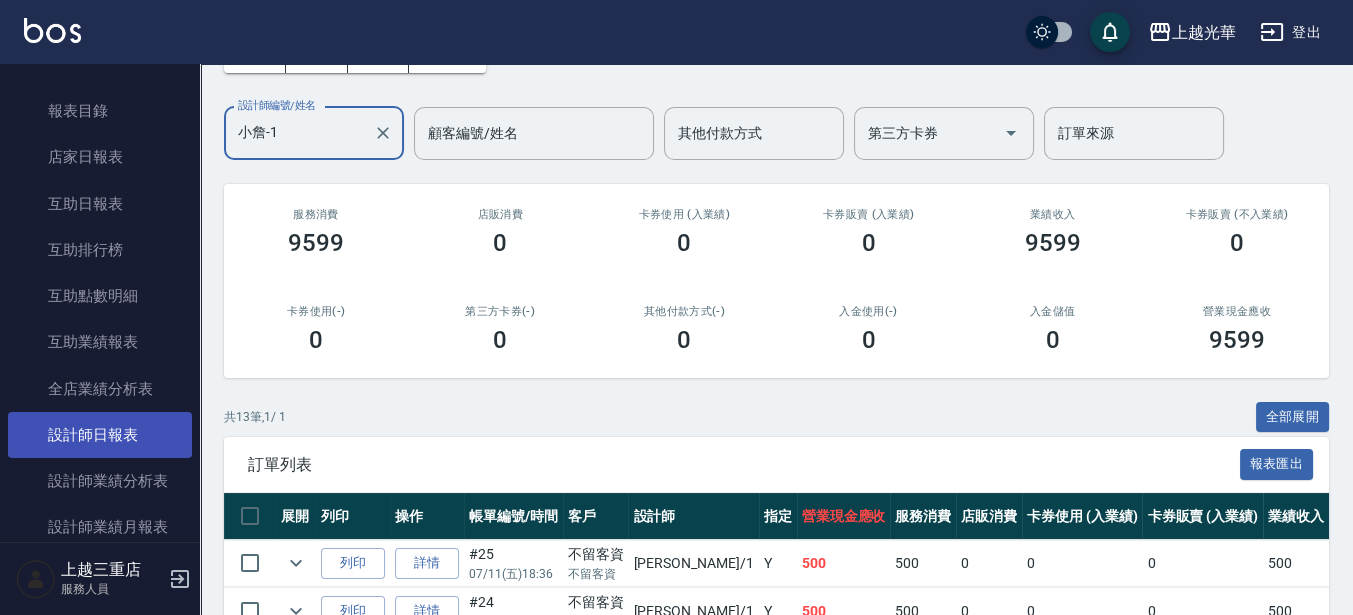 type on "小詹-1" 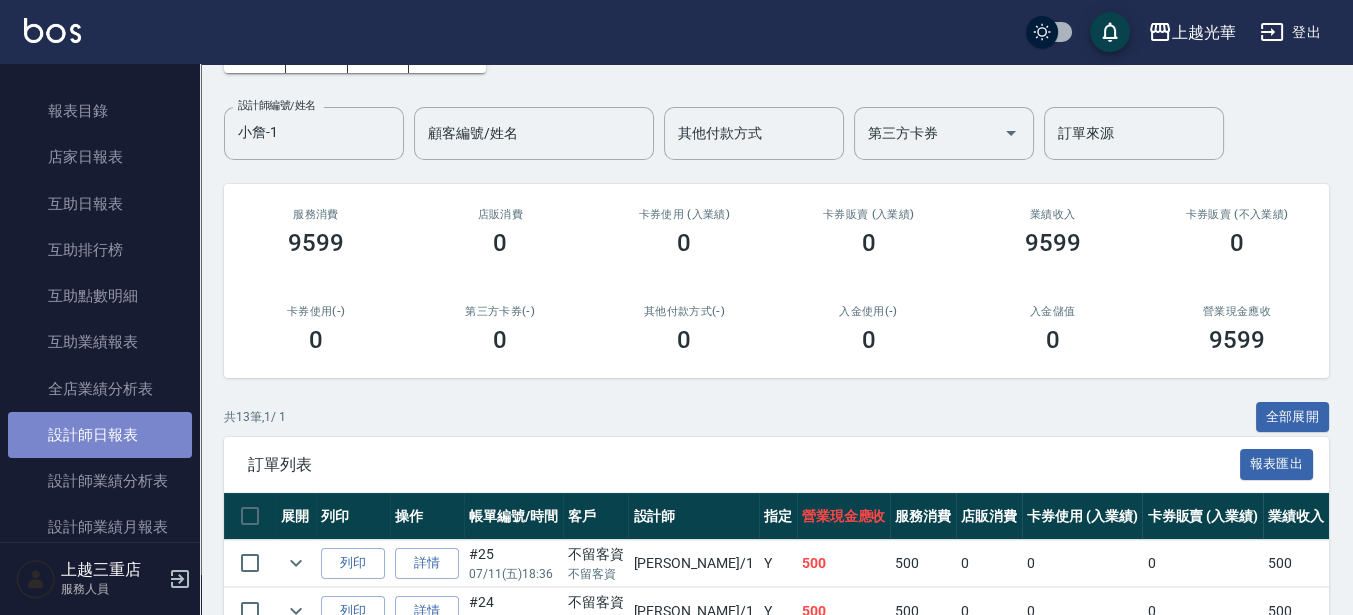 click on "設計師日報表" at bounding box center (100, 435) 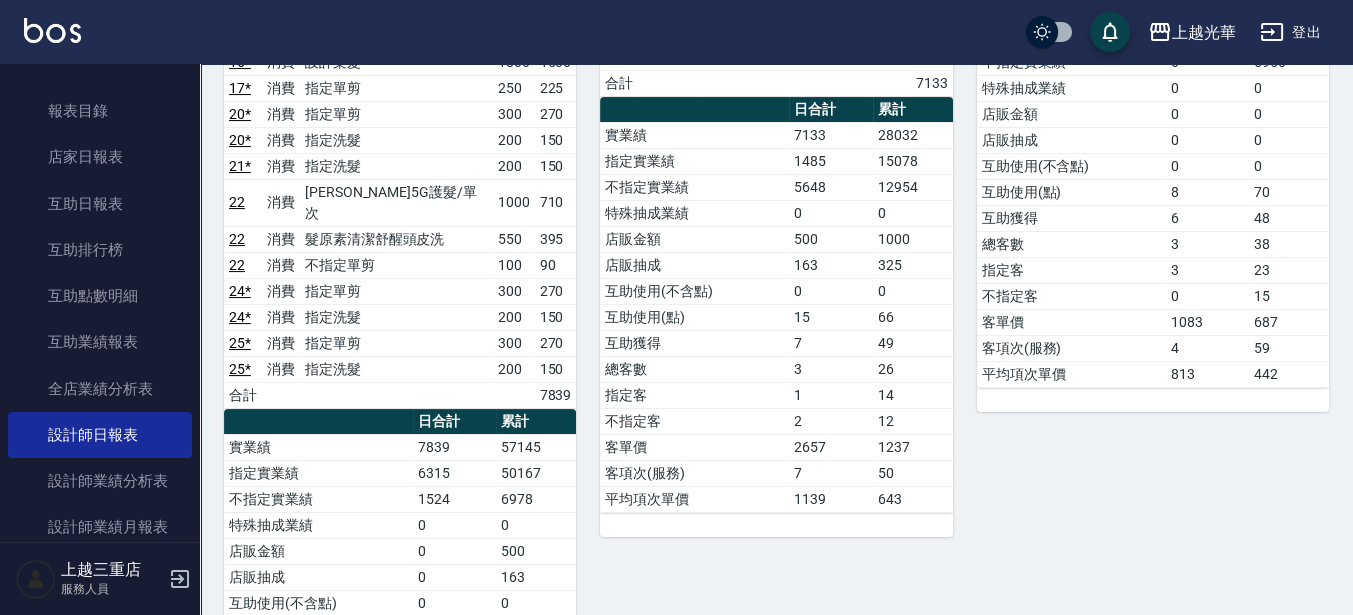 scroll, scrollTop: 625, scrollLeft: 0, axis: vertical 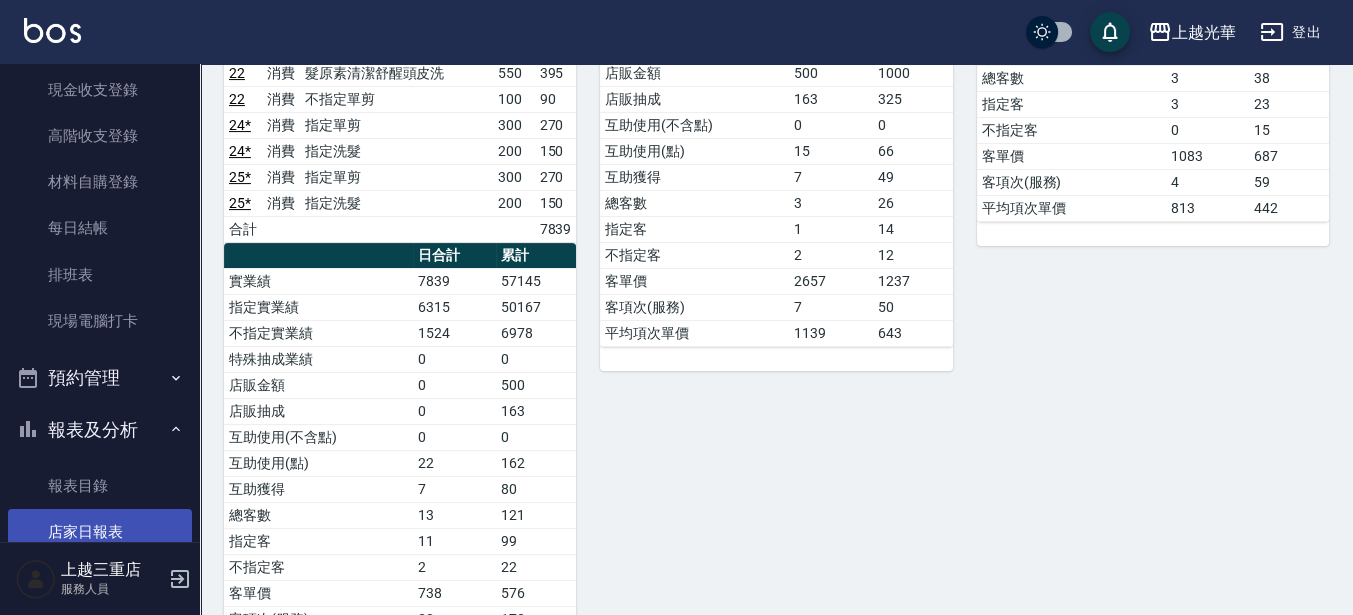 click on "店家日報表" at bounding box center [100, 532] 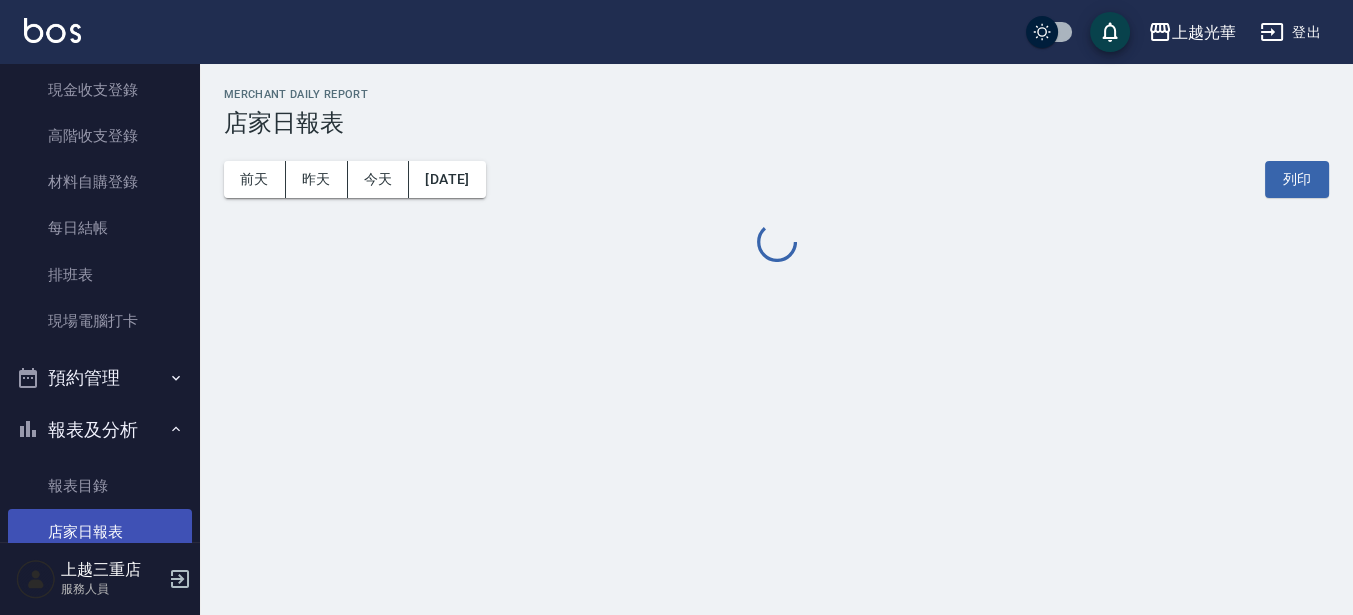 scroll, scrollTop: 0, scrollLeft: 0, axis: both 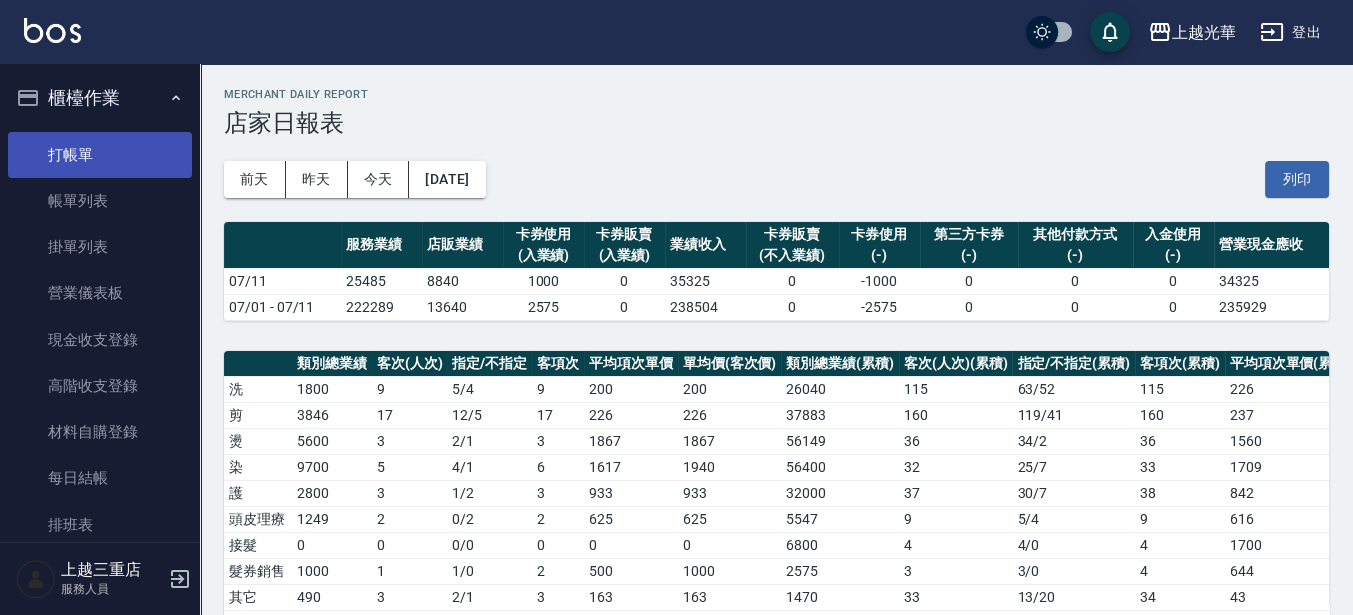 click on "打帳單" at bounding box center [100, 155] 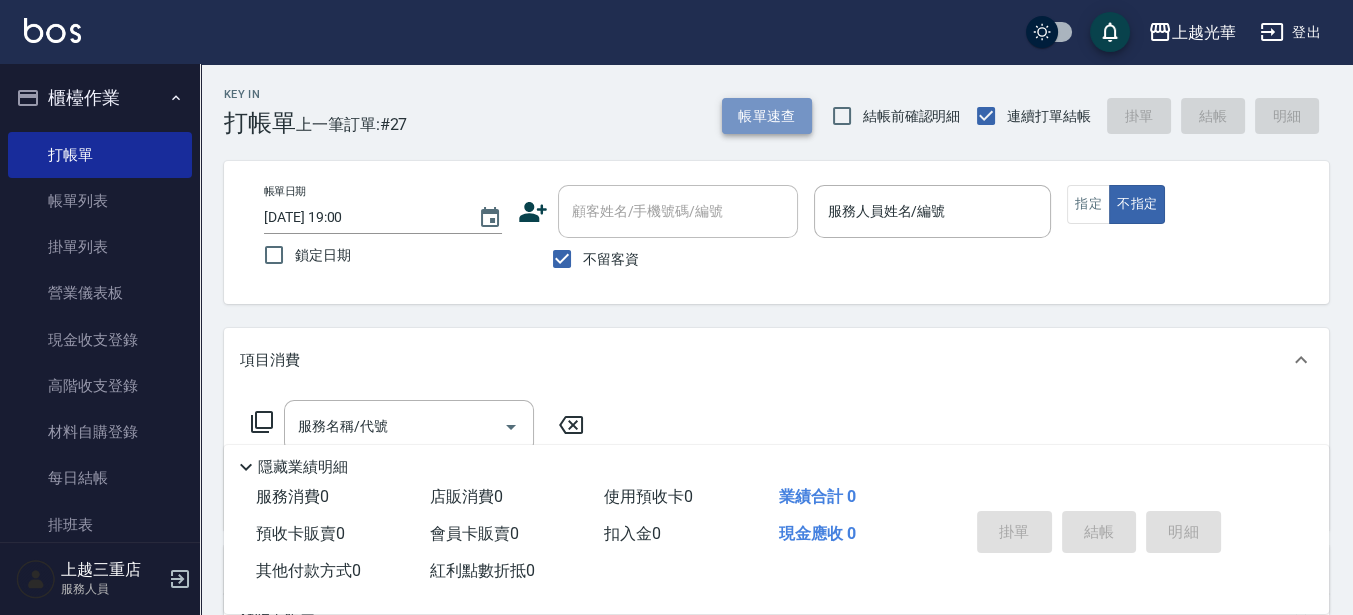 click on "帳單速查" at bounding box center [767, 116] 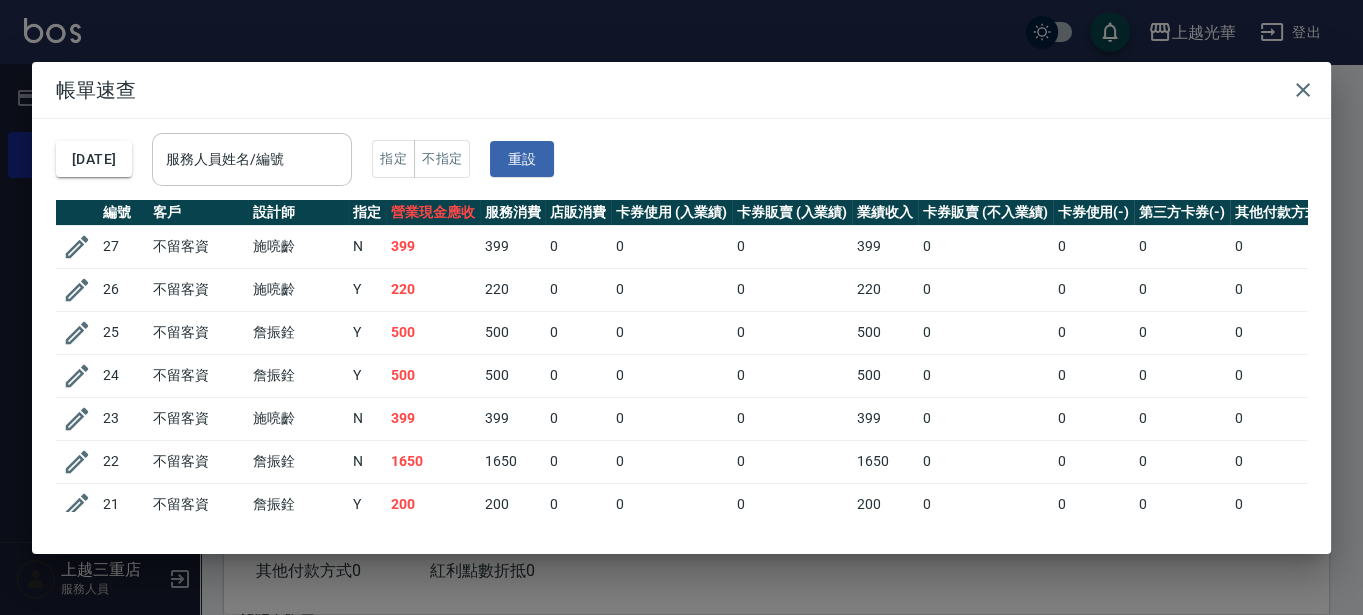 click on "服務人員姓名/編號" at bounding box center (252, 159) 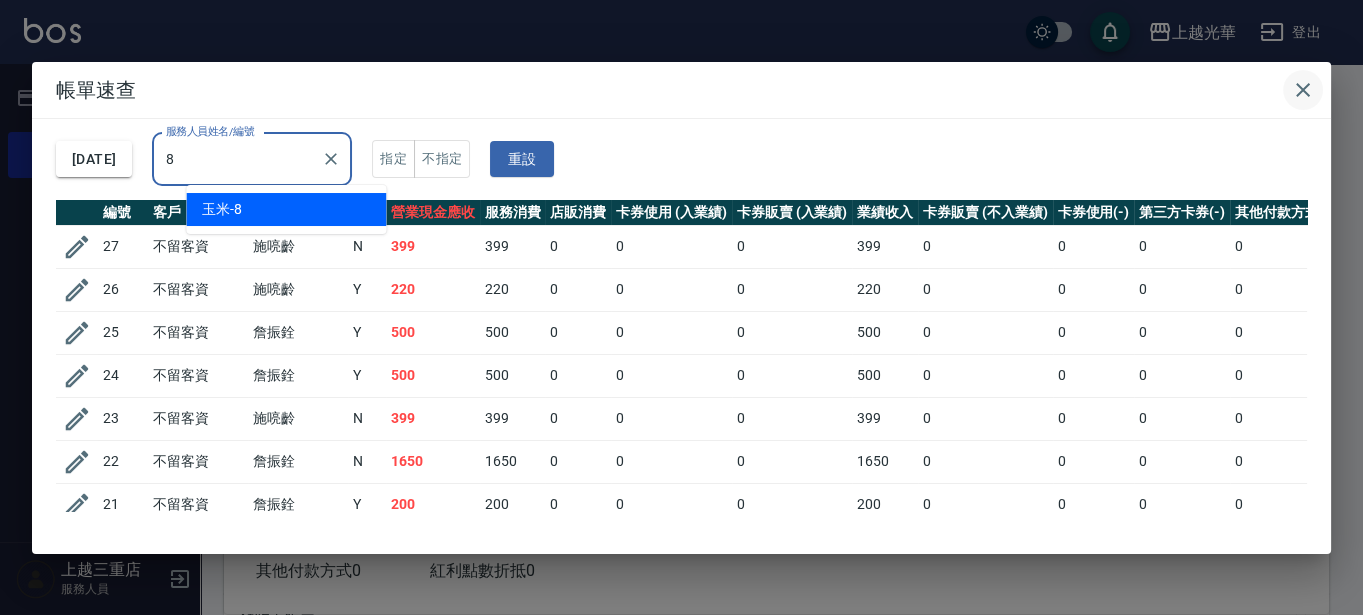 type on "8" 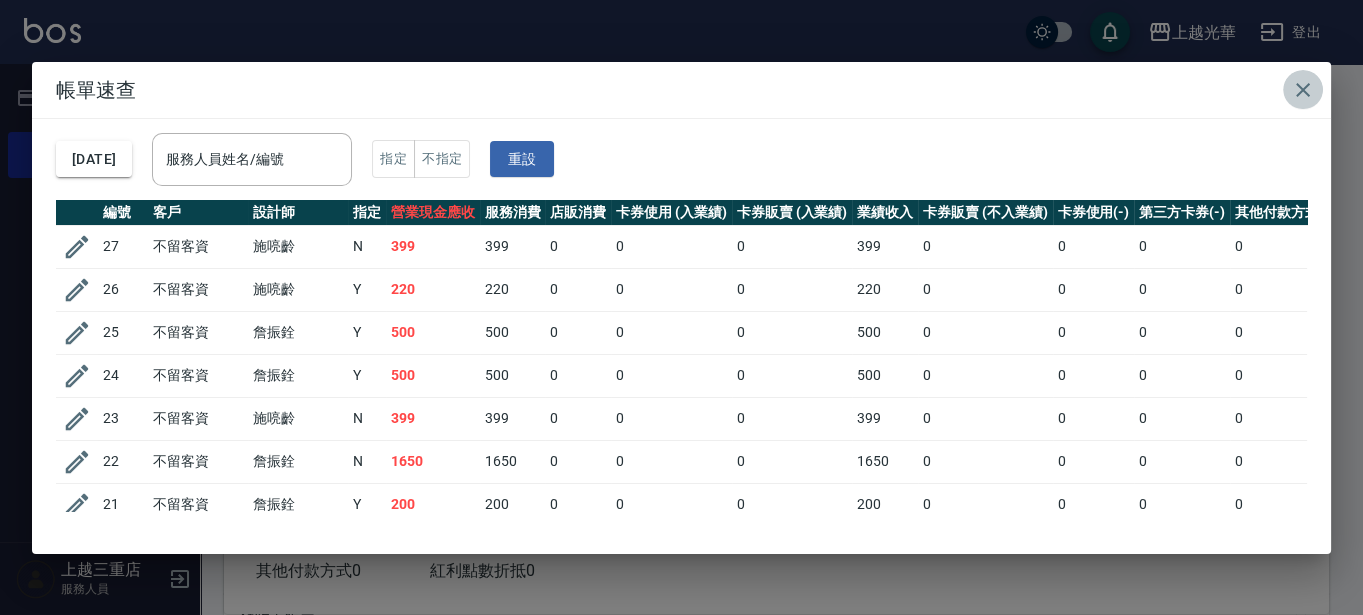 click 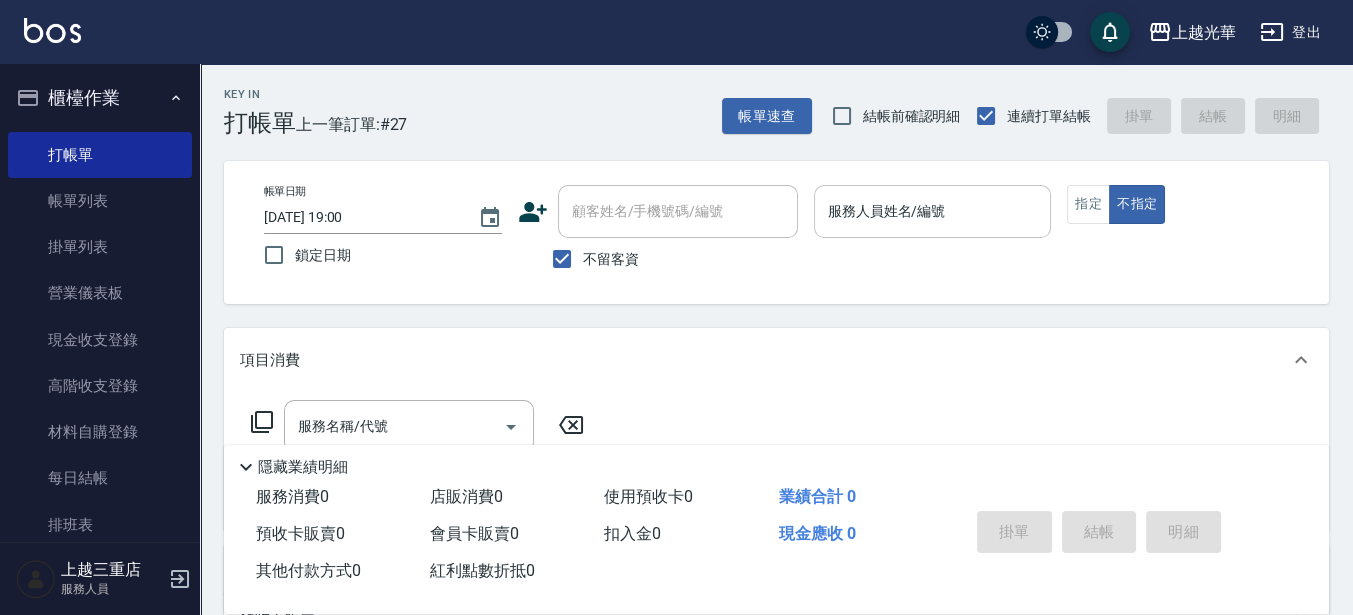 click on "服務人員姓名/編號" at bounding box center [933, 211] 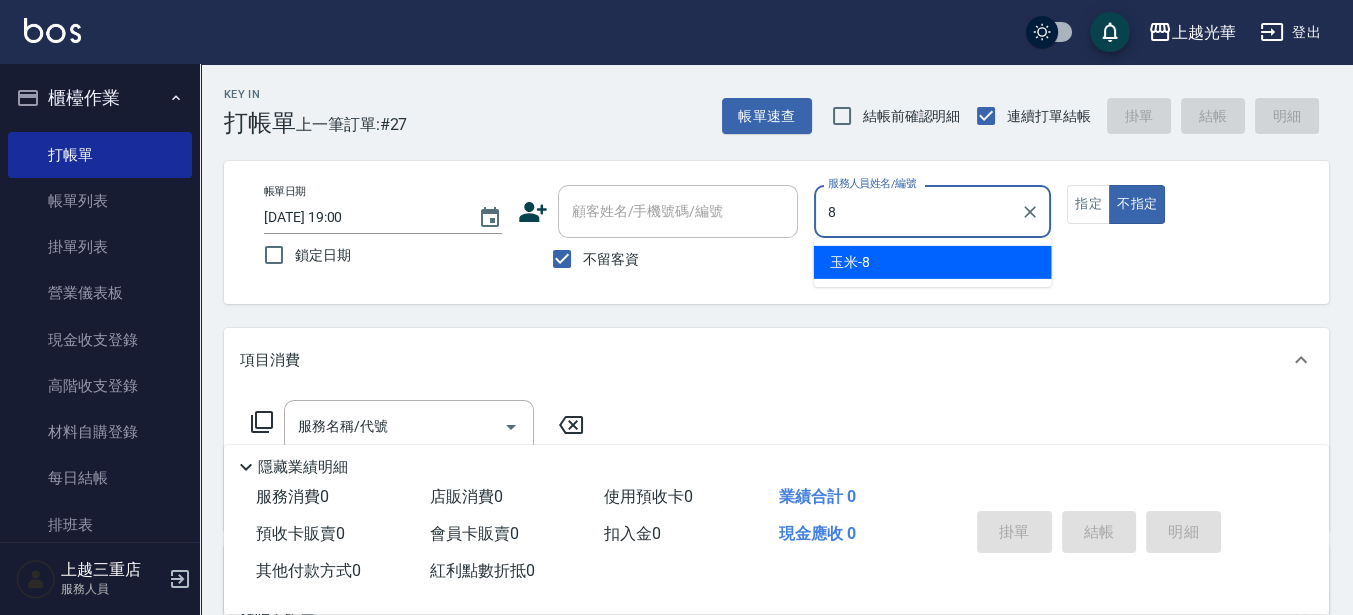 type on "玉米-8" 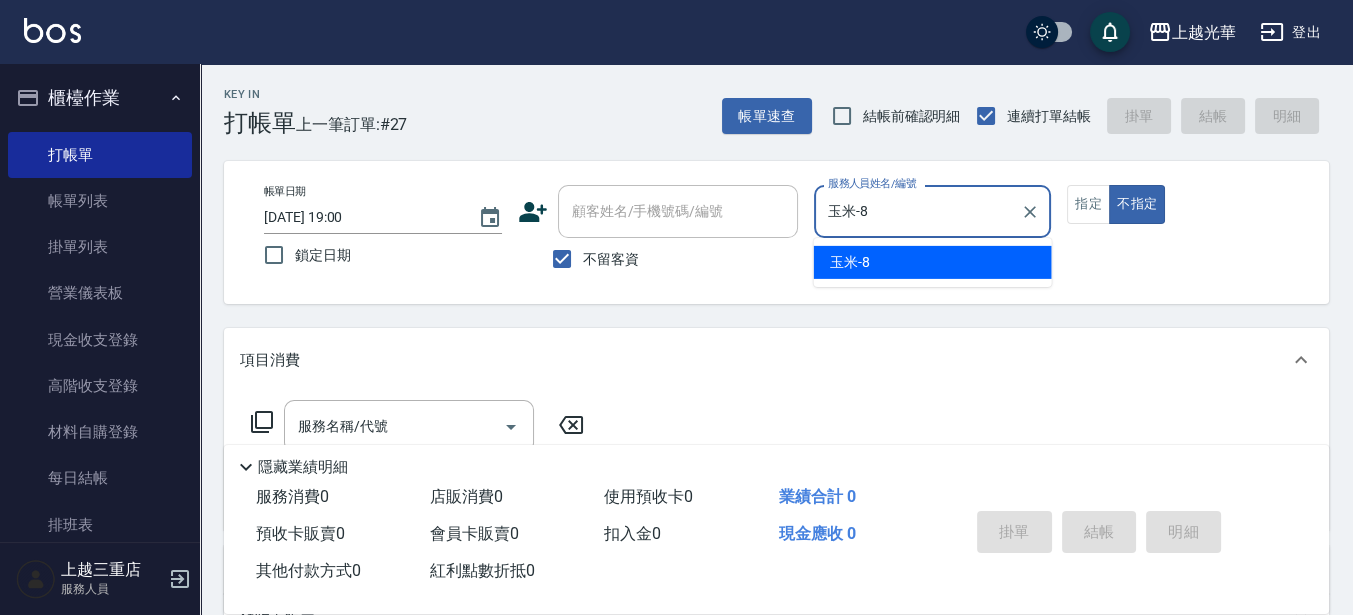 type on "false" 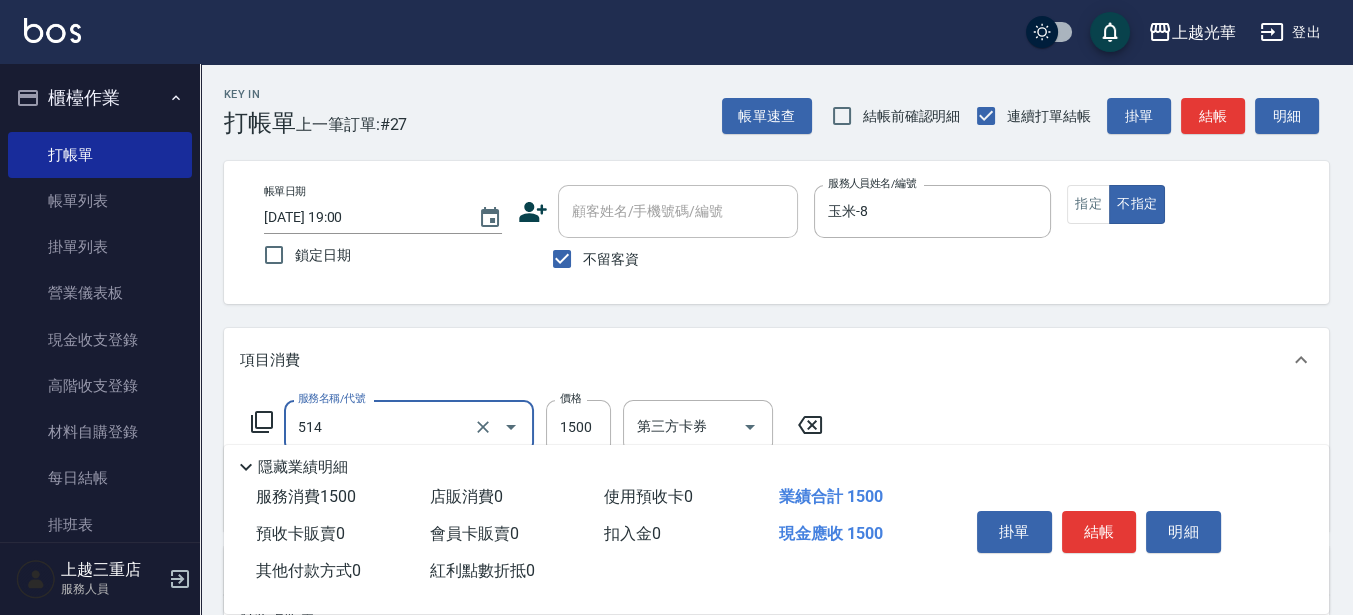 type on "[PERSON_NAME]5G護髮/單次(514)" 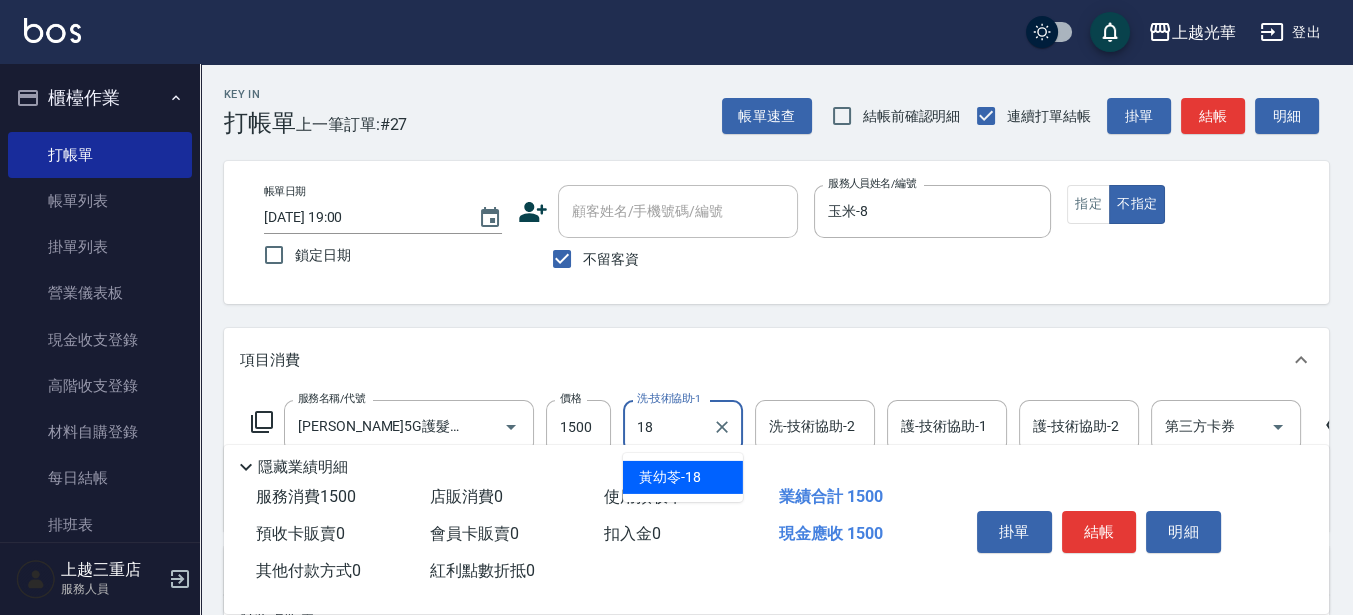 type on "[PERSON_NAME]-18" 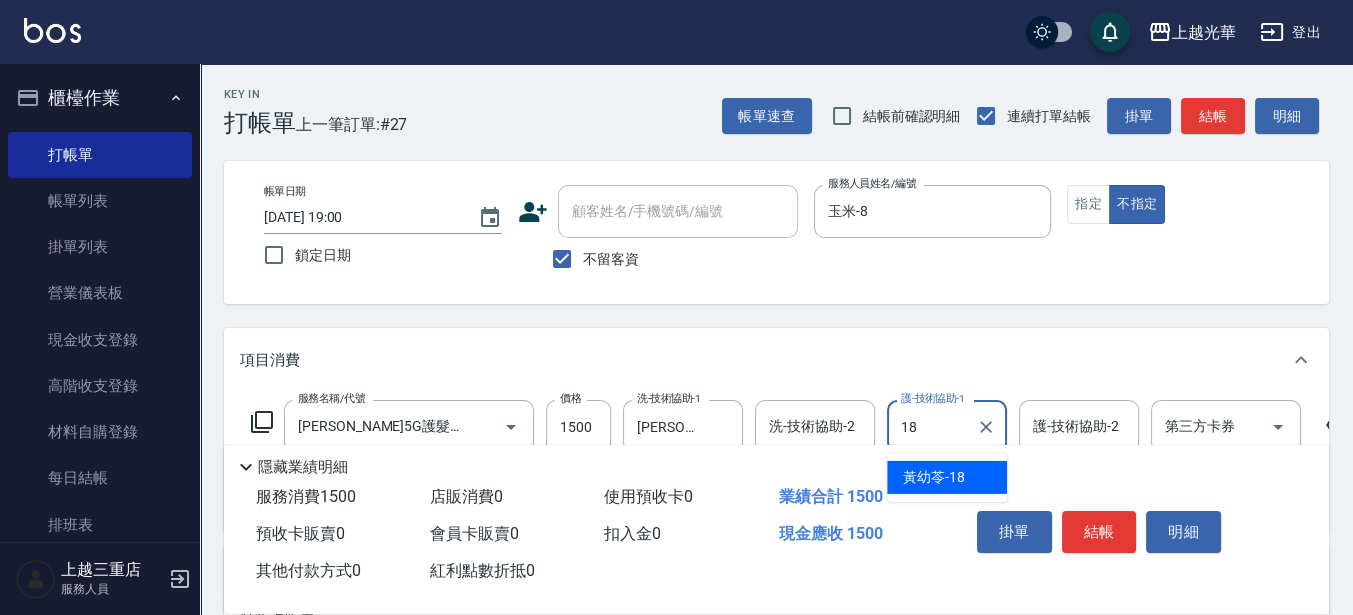 type on "[PERSON_NAME]-18" 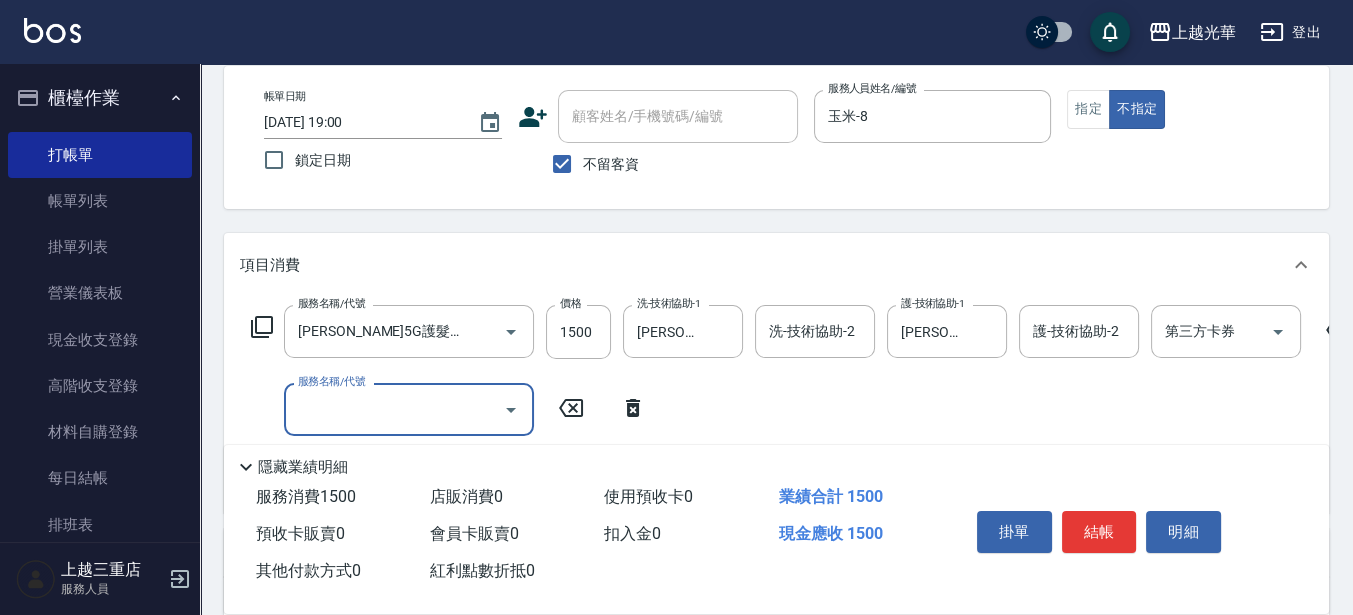 scroll, scrollTop: 125, scrollLeft: 0, axis: vertical 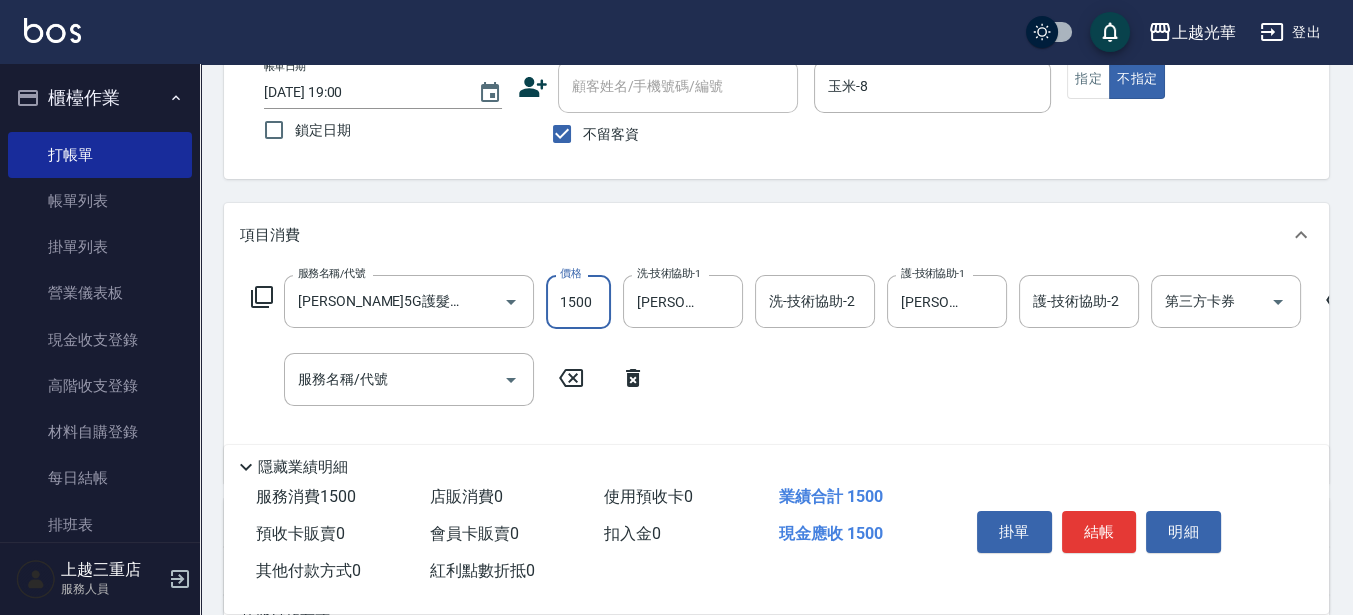click on "1500" at bounding box center (578, 302) 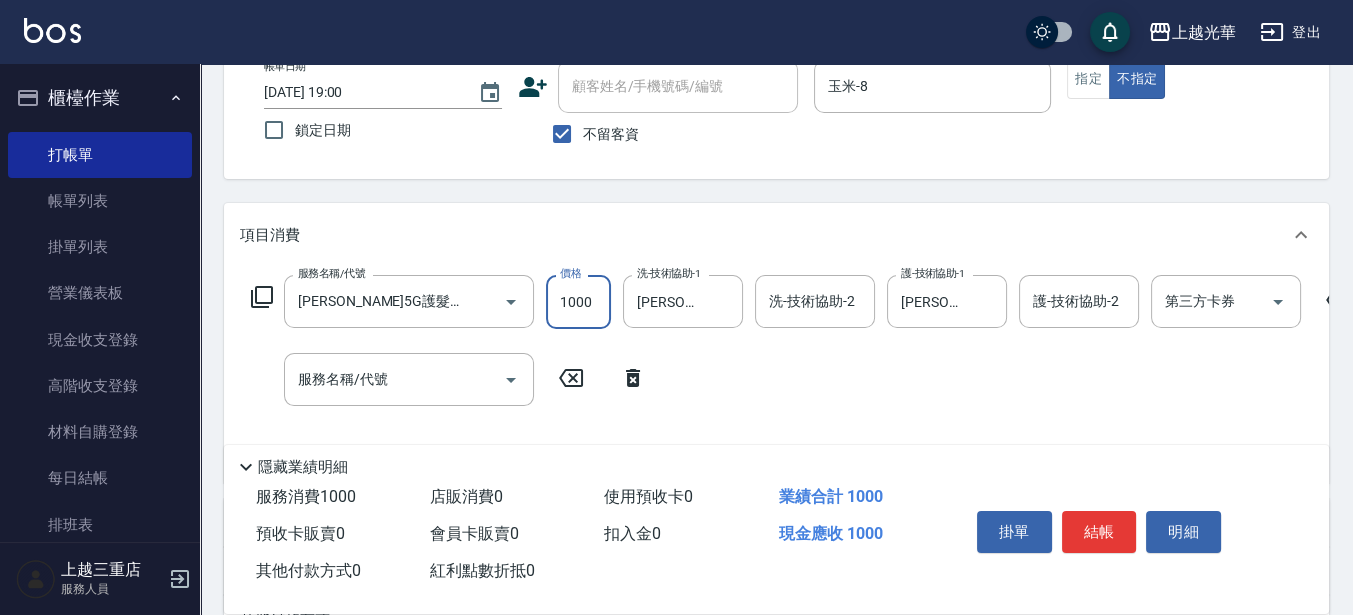 type on "1000" 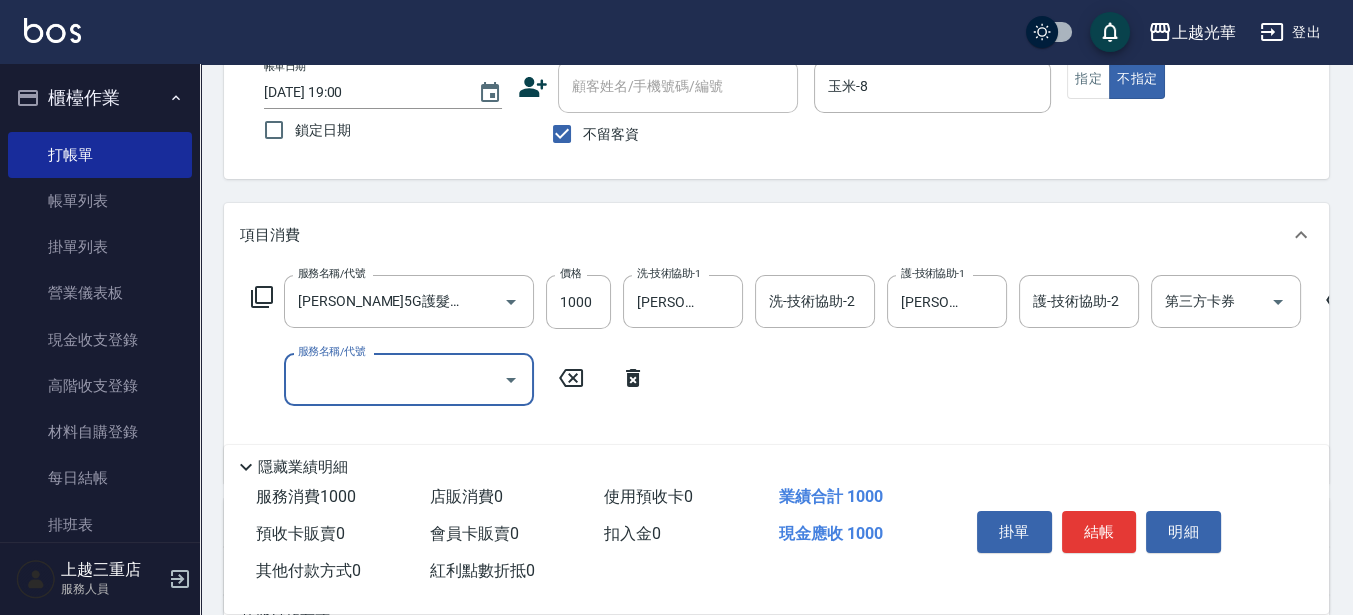 click 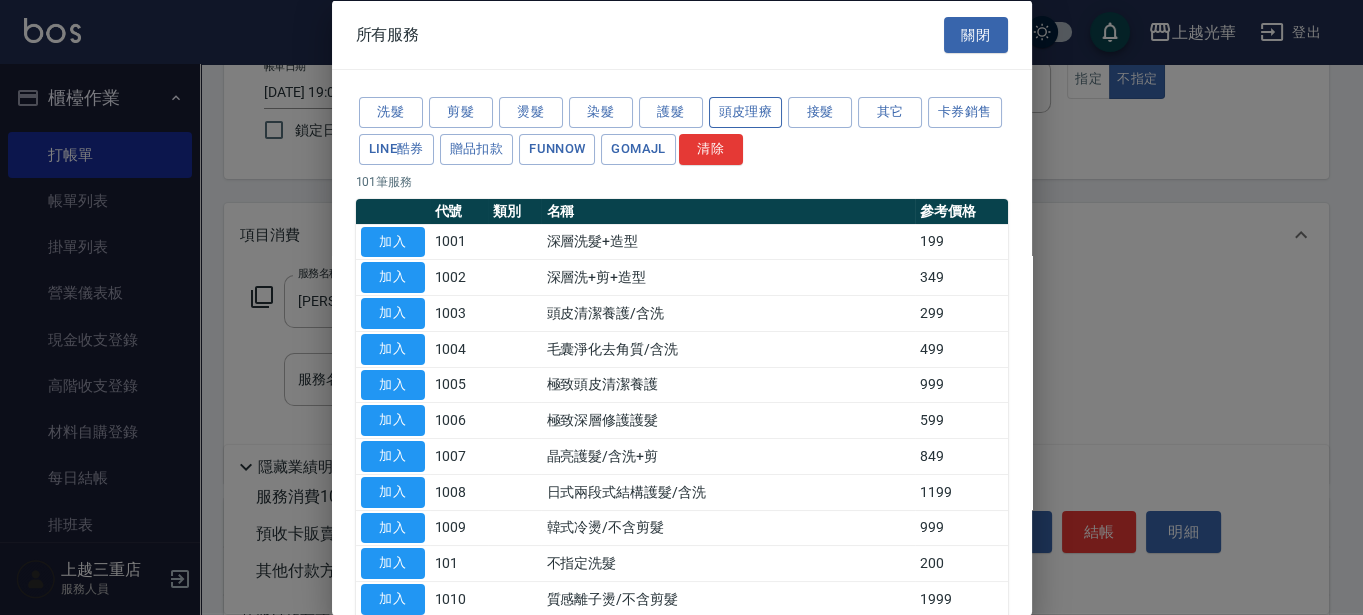 click on "頭皮理療" at bounding box center [746, 112] 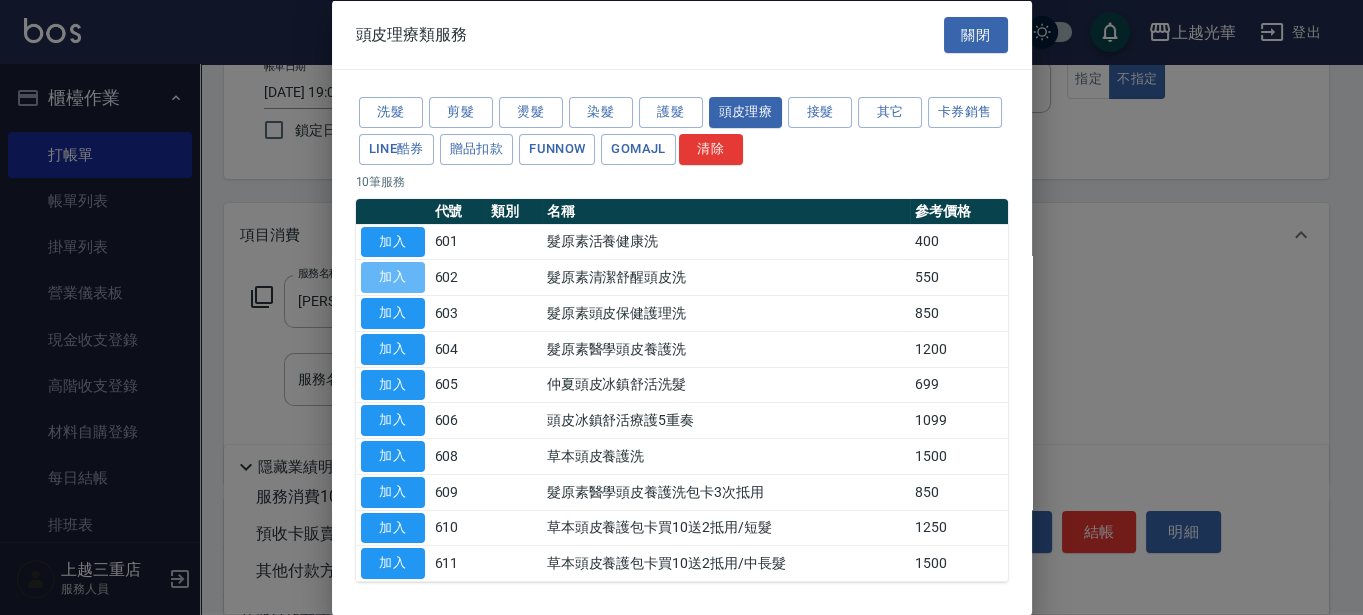 drag, startPoint x: 407, startPoint y: 273, endPoint x: 422, endPoint y: 269, distance: 15.524175 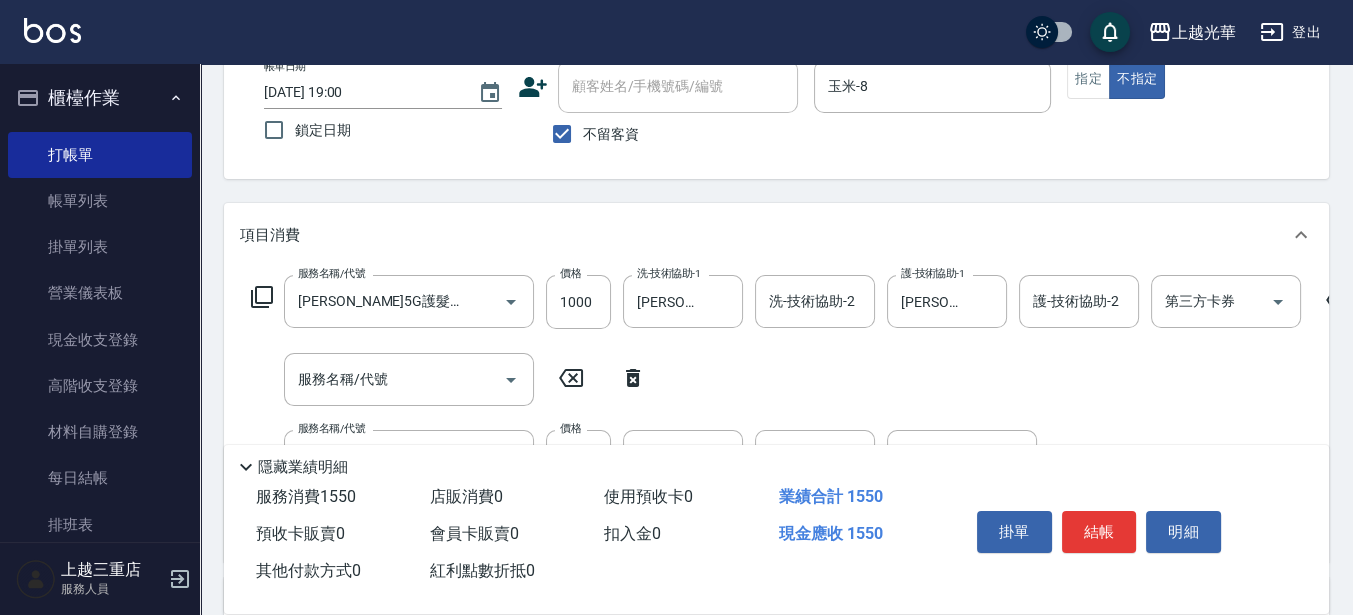 scroll, scrollTop: 250, scrollLeft: 0, axis: vertical 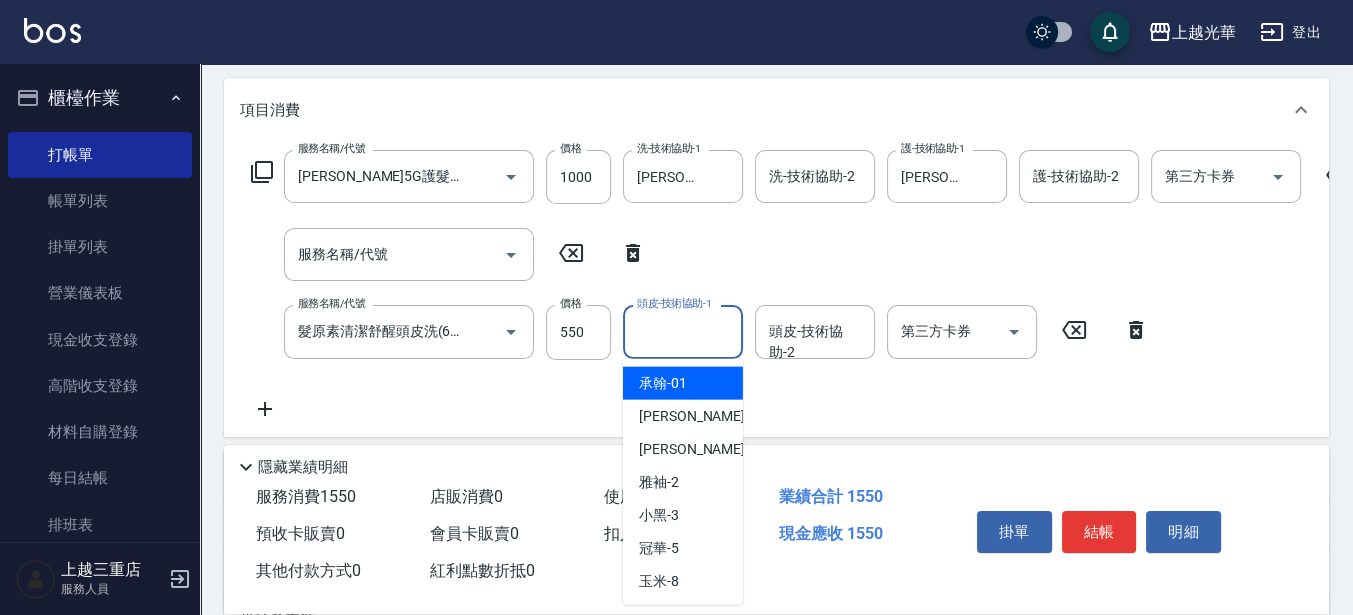 click on "頭皮-技術協助-1" at bounding box center [683, 331] 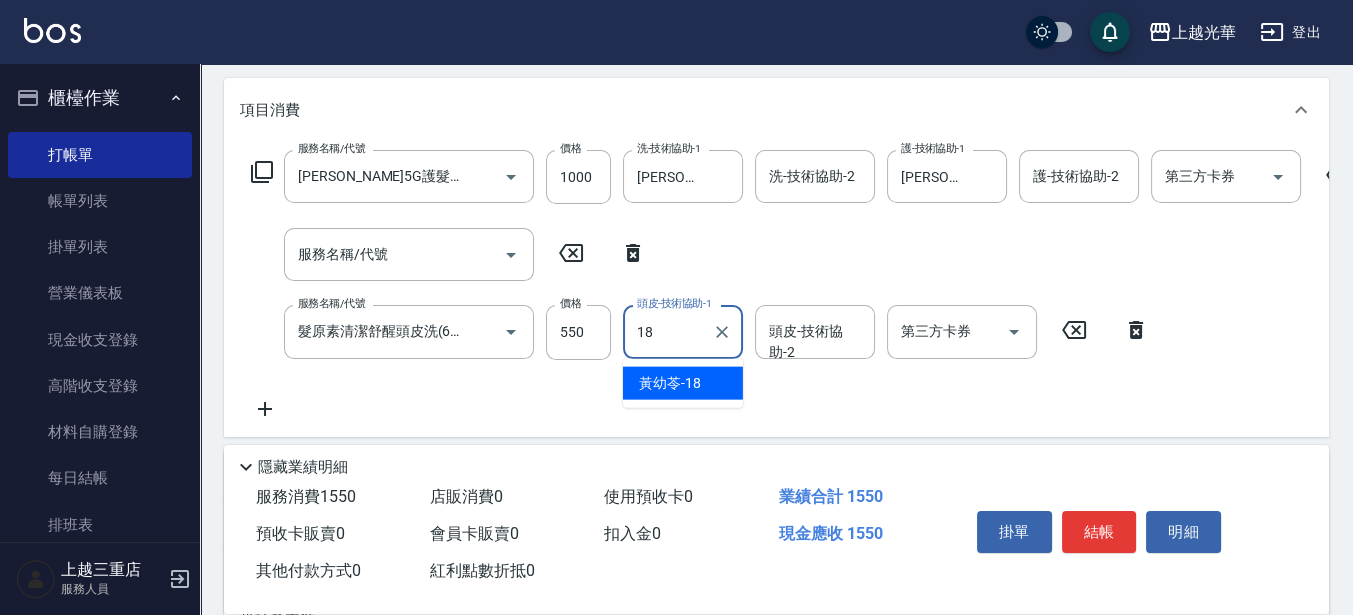 type on "[PERSON_NAME]-18" 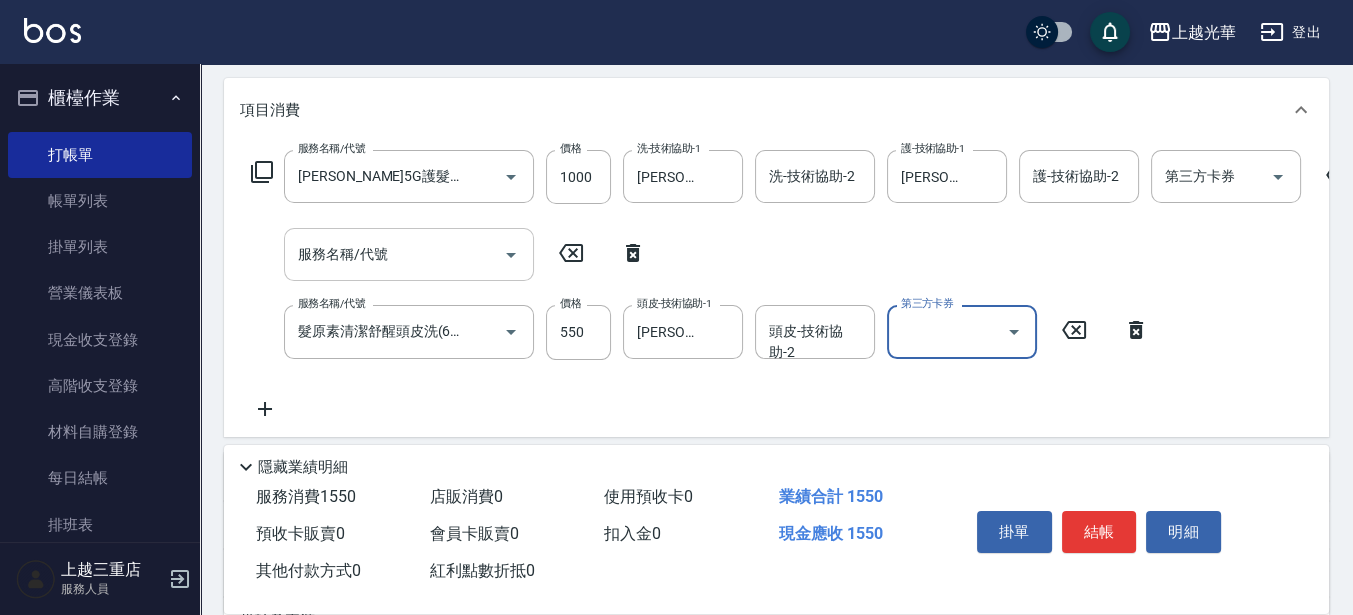 click on "服務名稱/代號" at bounding box center (394, 254) 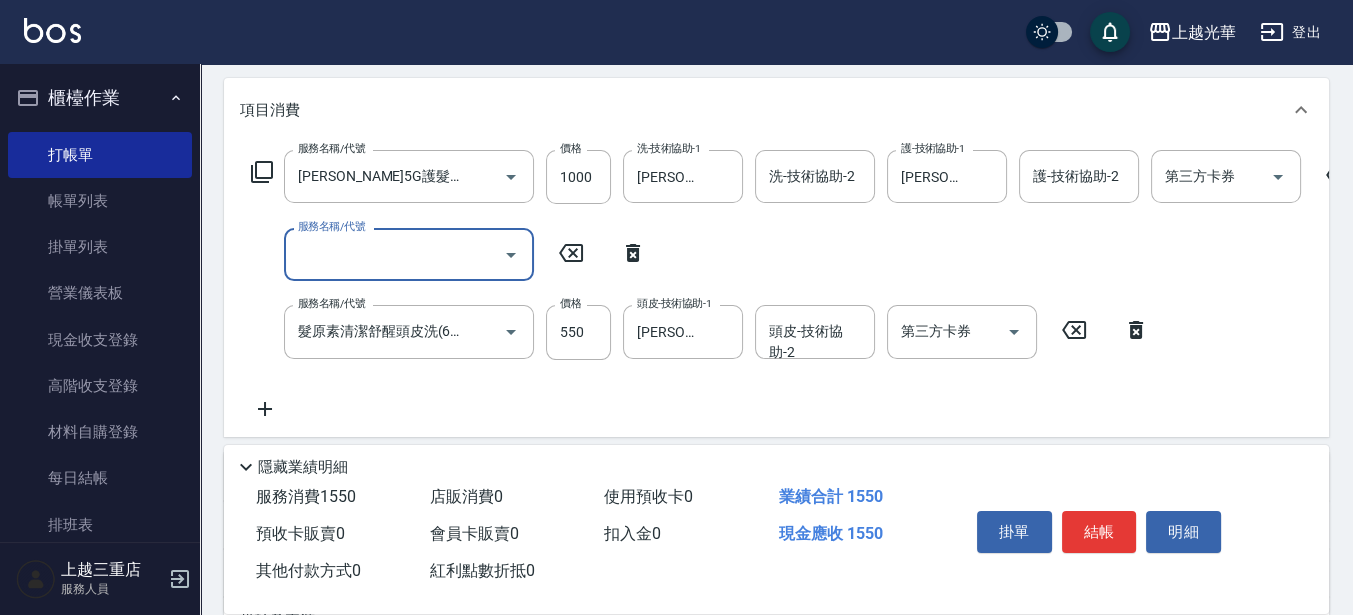 scroll, scrollTop: 0, scrollLeft: 0, axis: both 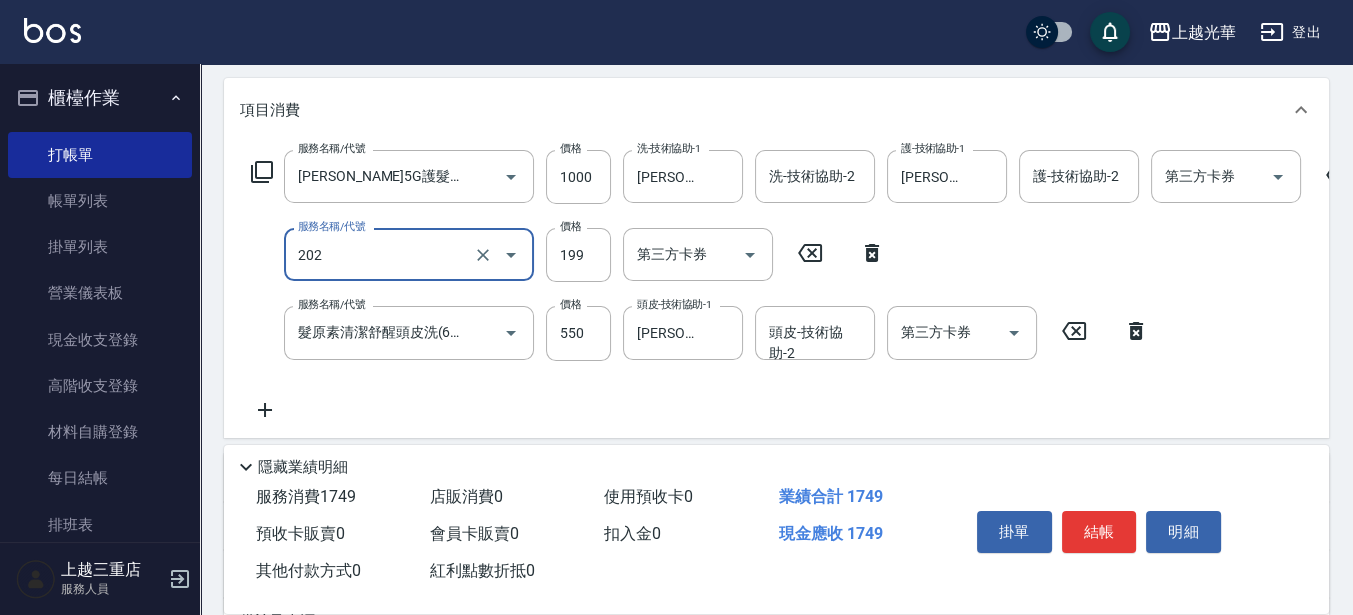 type on "不指定單剪(202)" 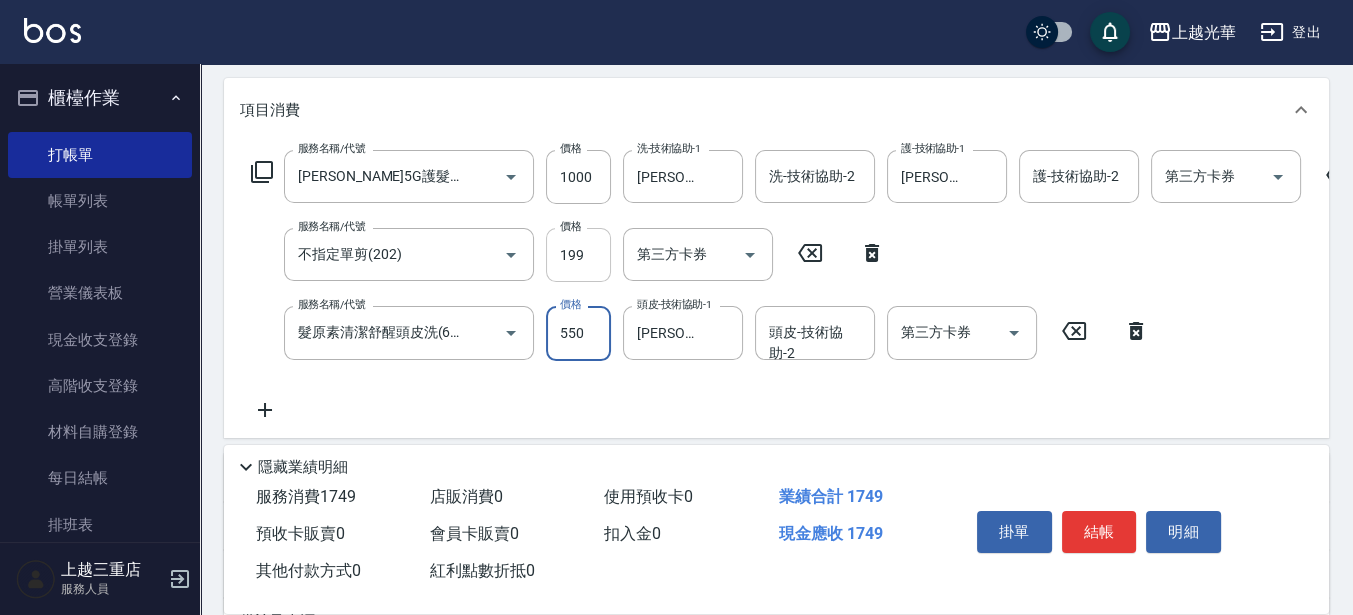 click on "199" at bounding box center (578, 255) 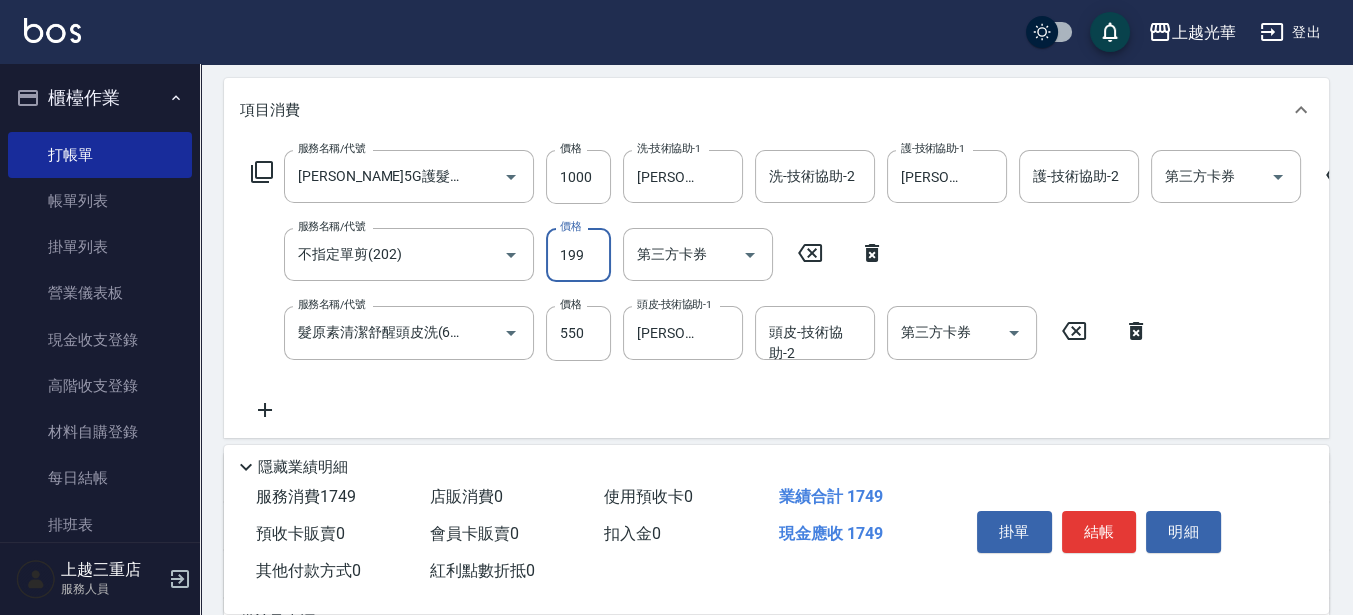 click on "199" at bounding box center [578, 255] 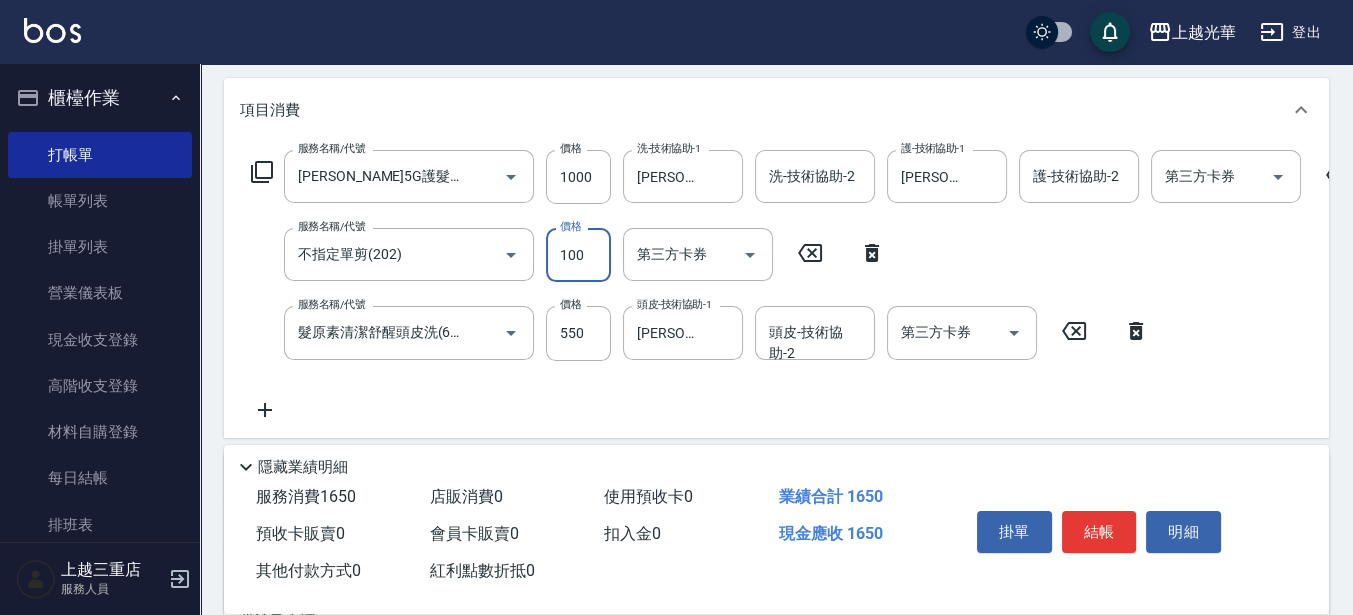 type on "100" 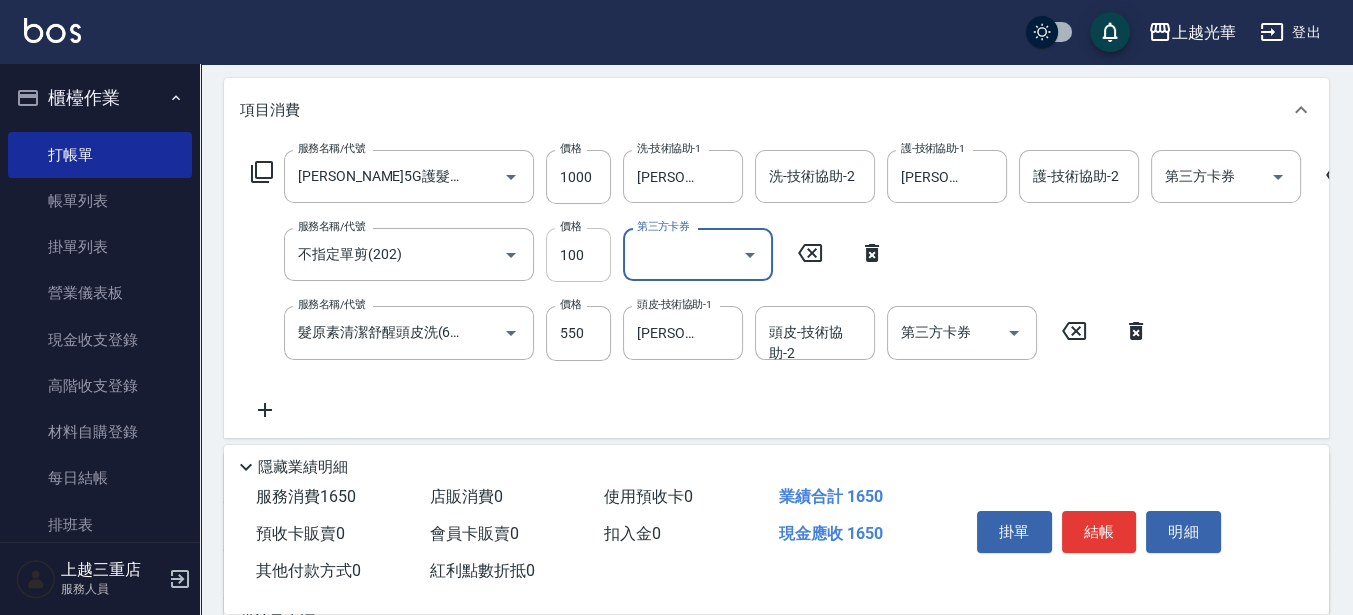 scroll, scrollTop: 0, scrollLeft: 0, axis: both 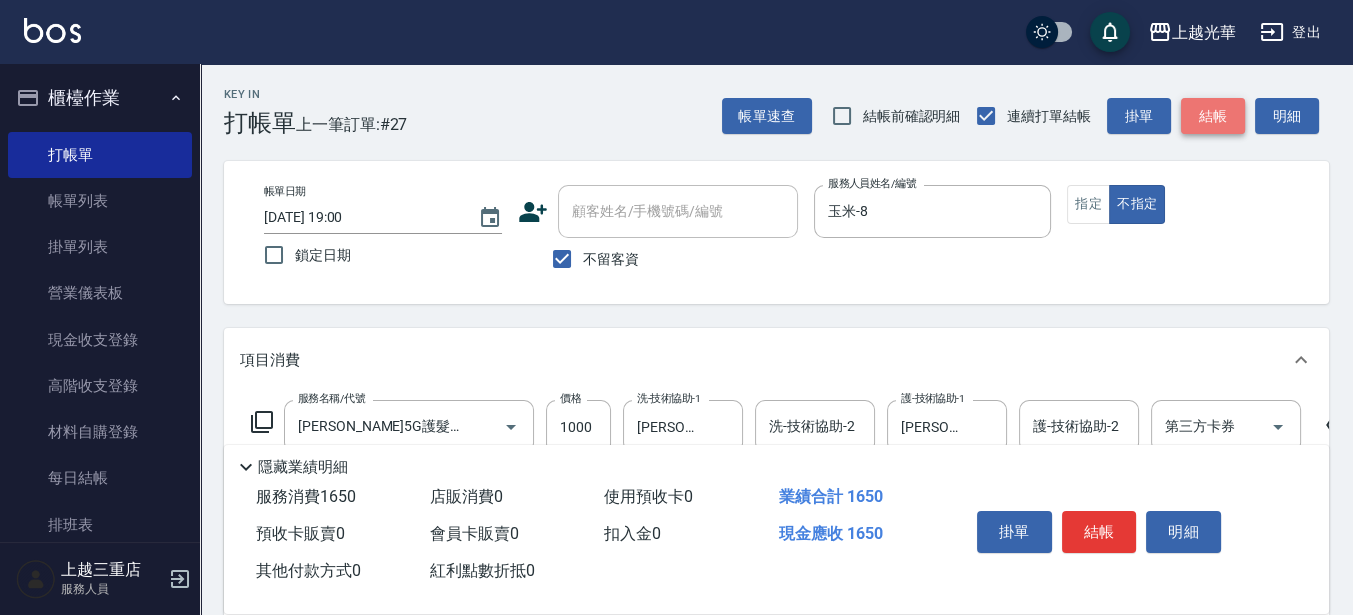 click on "結帳" at bounding box center [1213, 116] 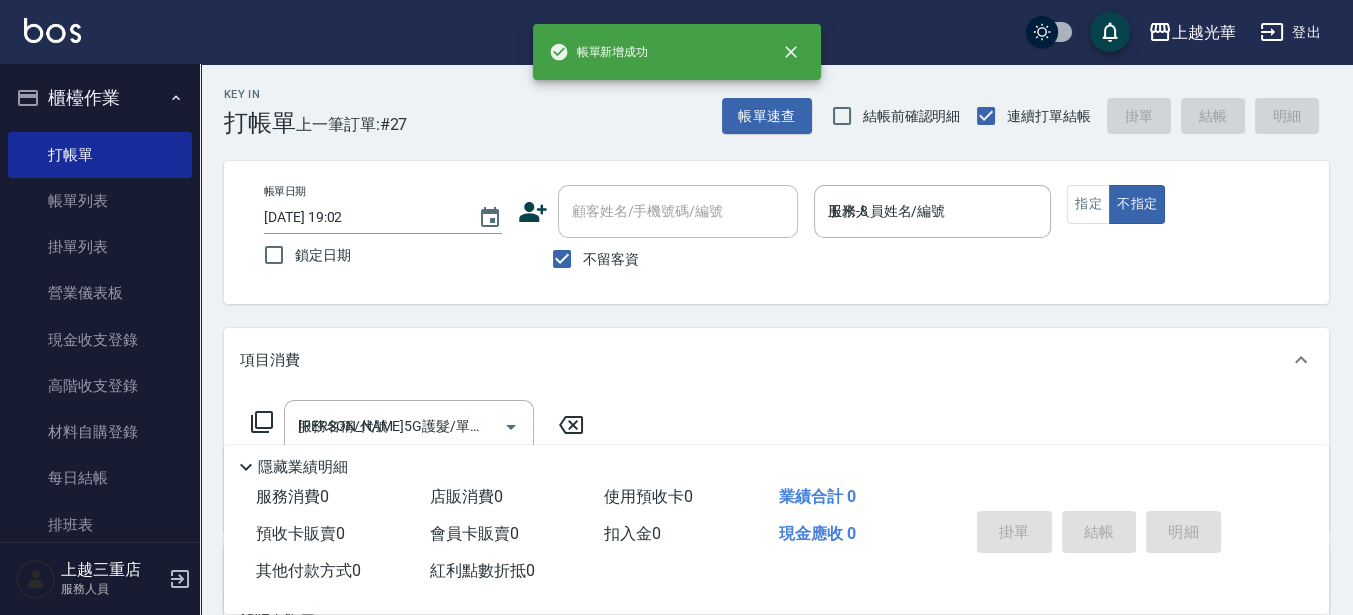 type on "2025/07/11 19:02" 